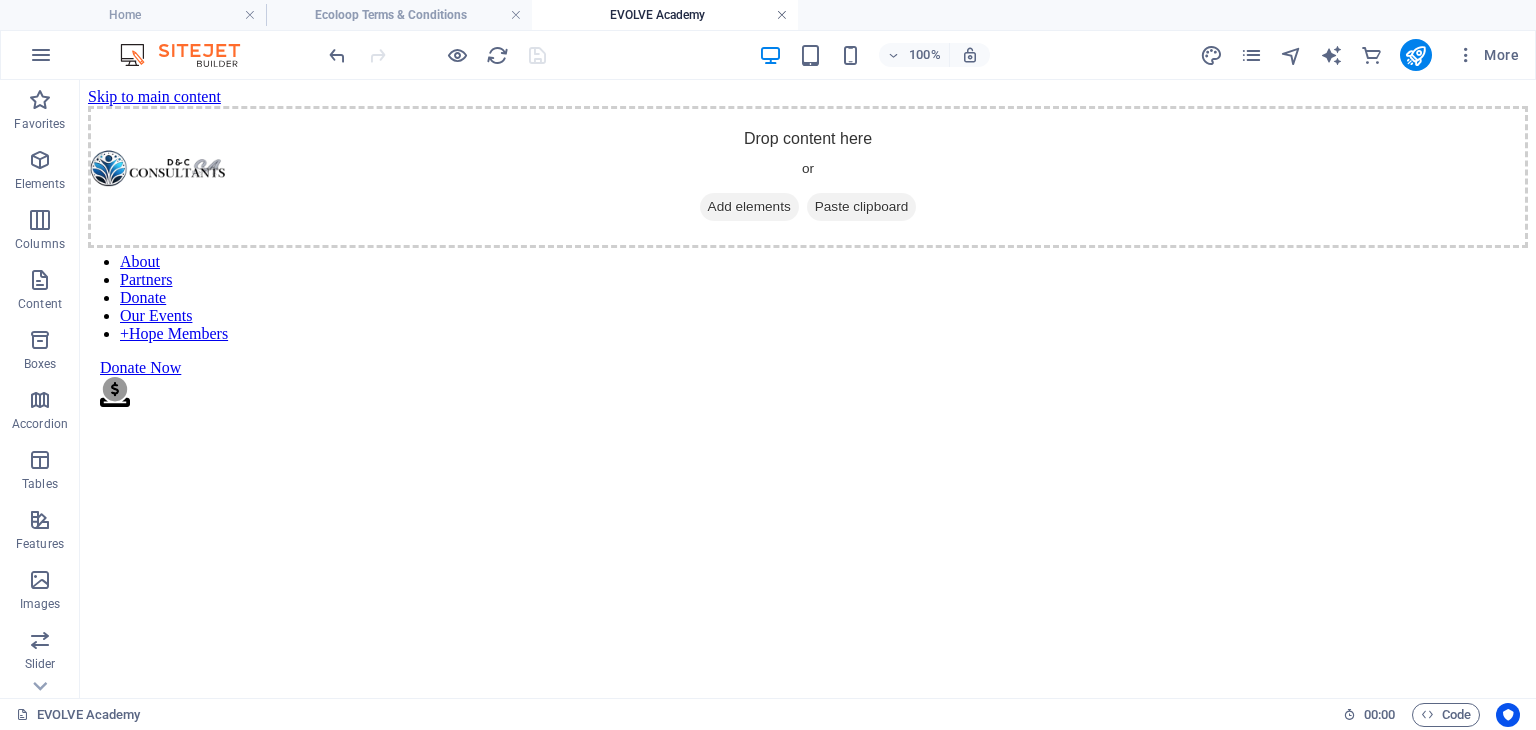 scroll, scrollTop: 0, scrollLeft: 0, axis: both 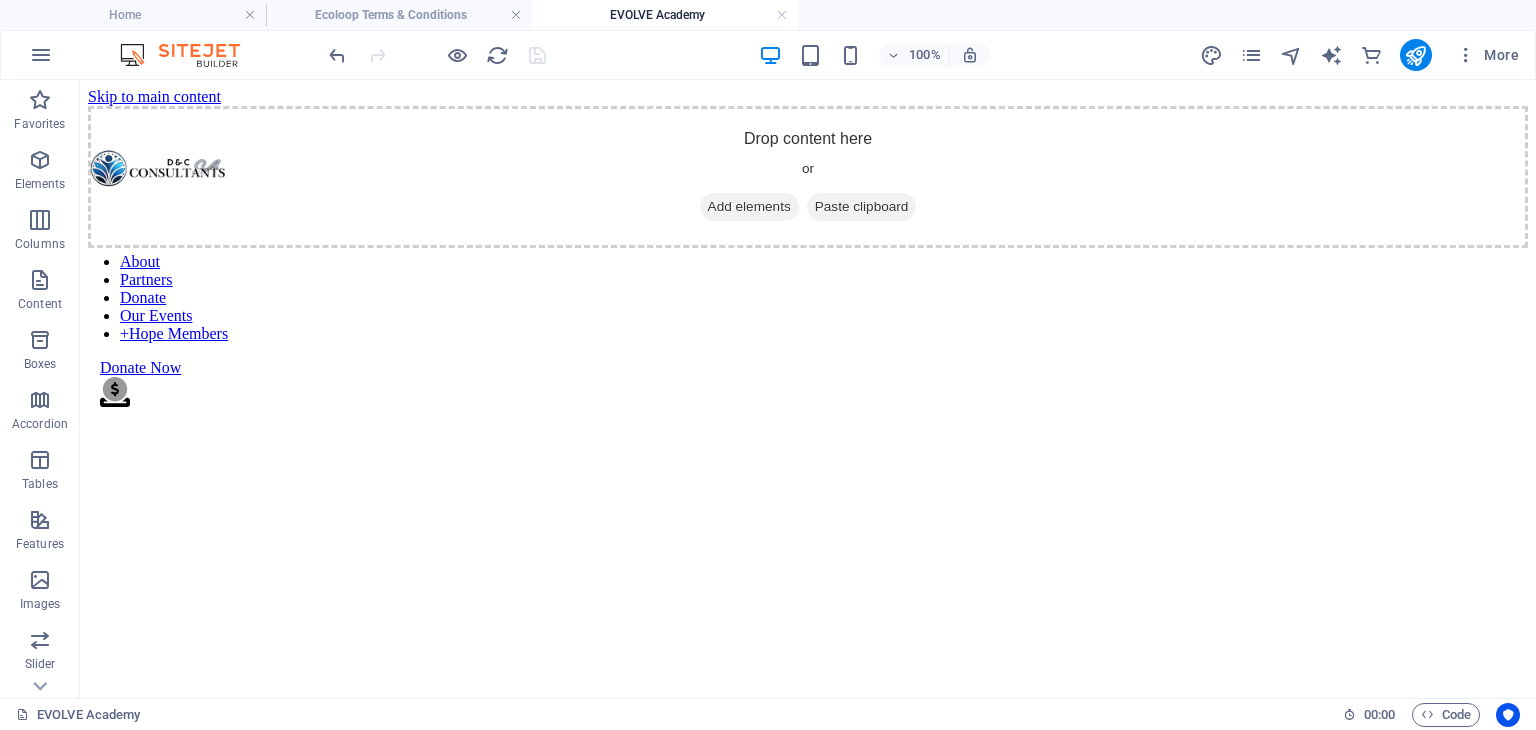 click on "EVOLVE Academy" at bounding box center (665, 15) 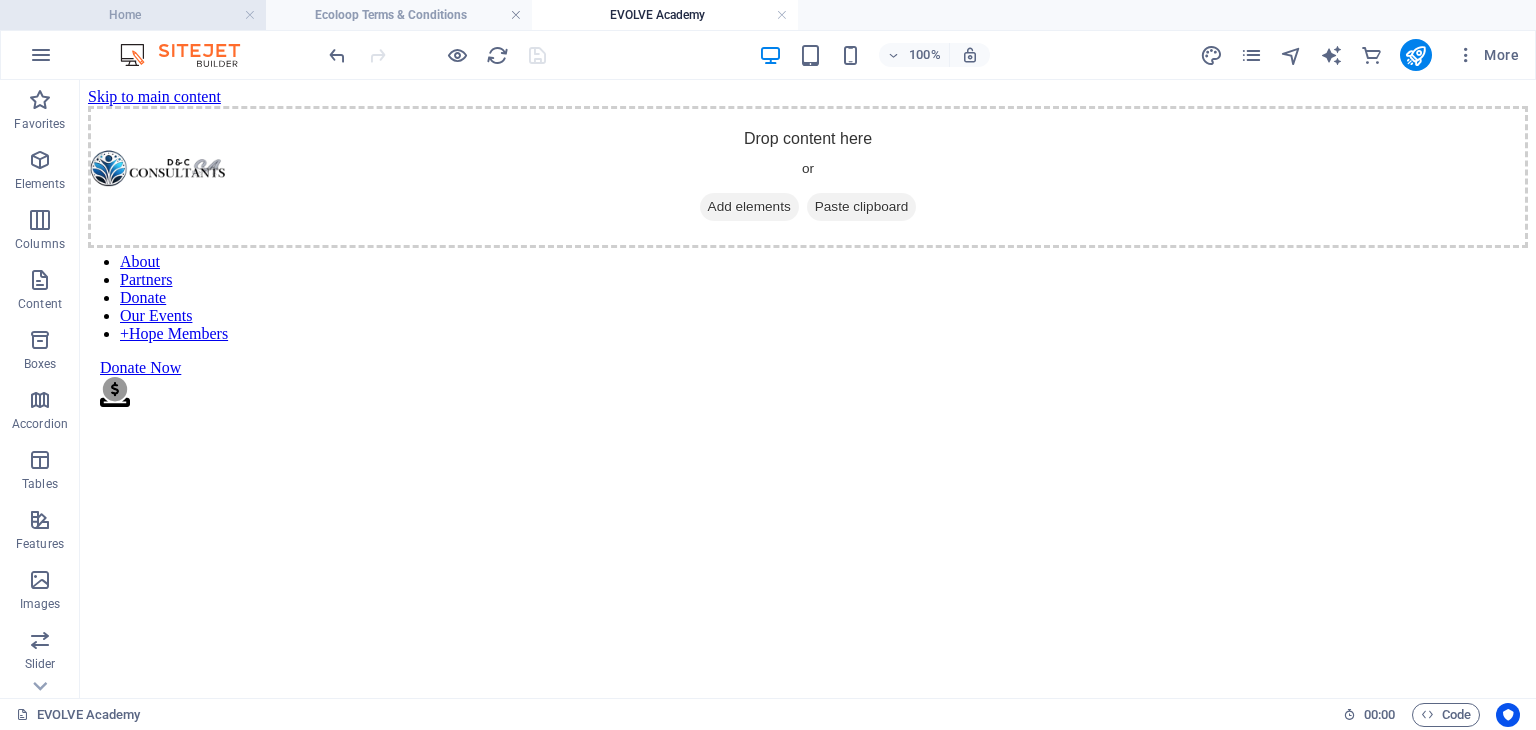 click on "Home" at bounding box center [133, 15] 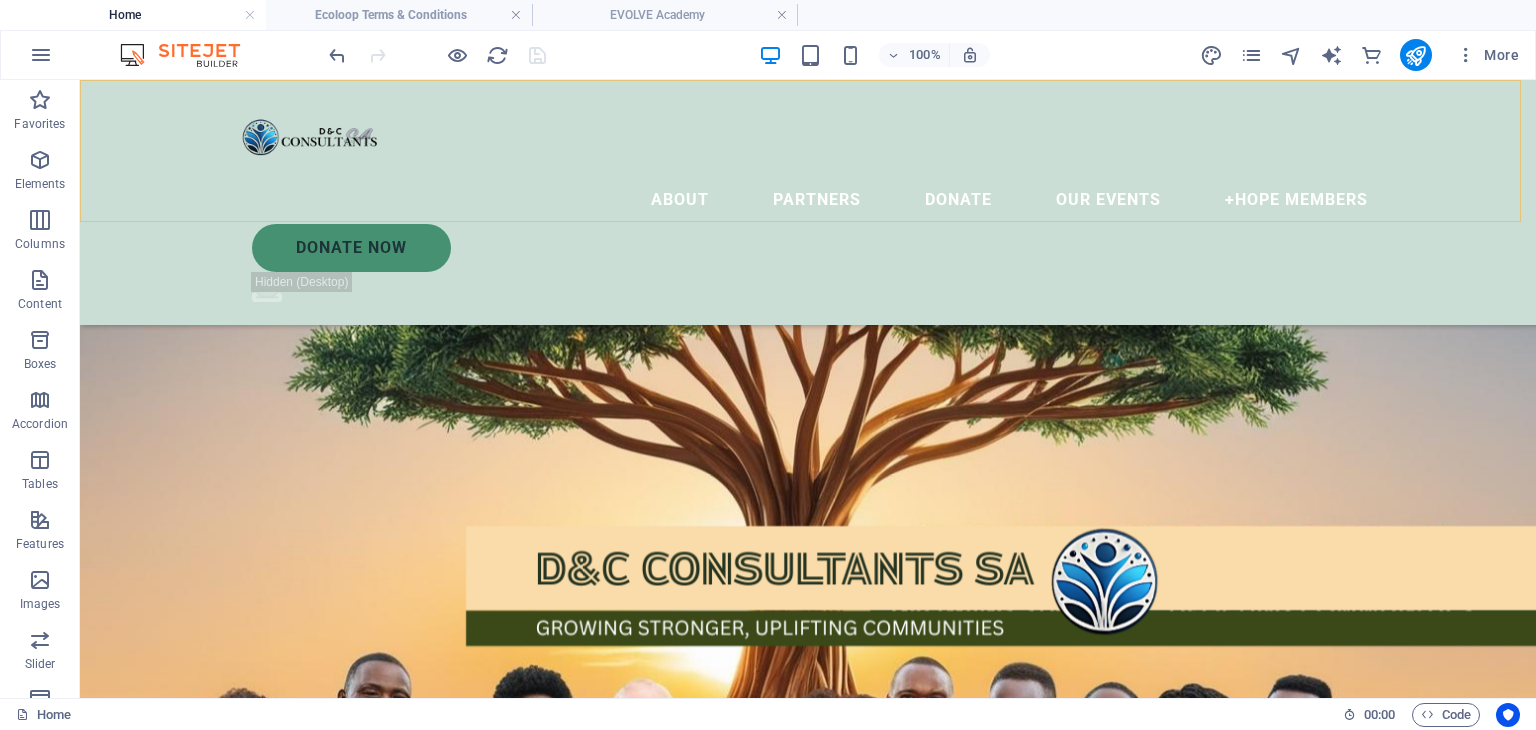 scroll, scrollTop: 620, scrollLeft: 0, axis: vertical 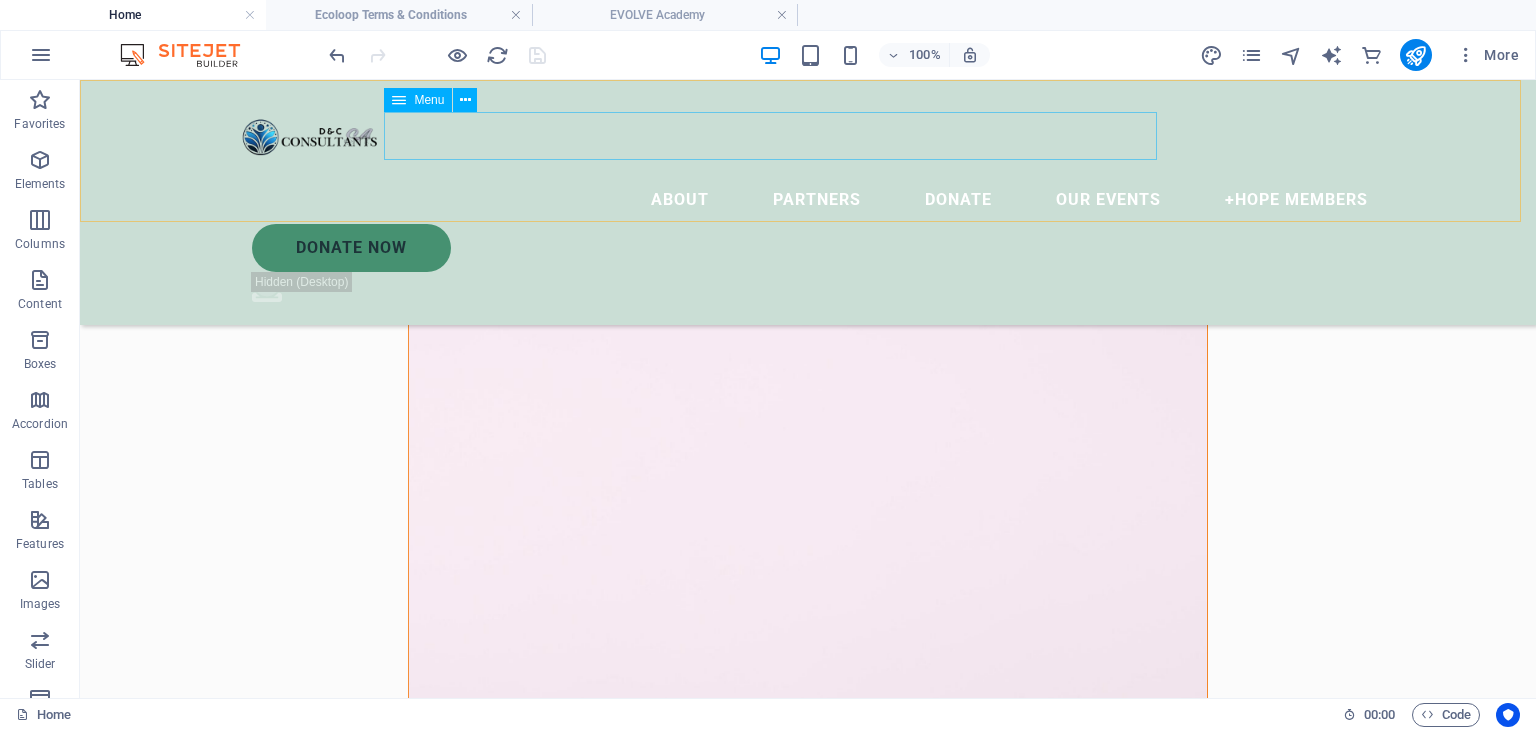 click on "About Partners Donate Our Events +Hope Members" at bounding box center (808, 200) 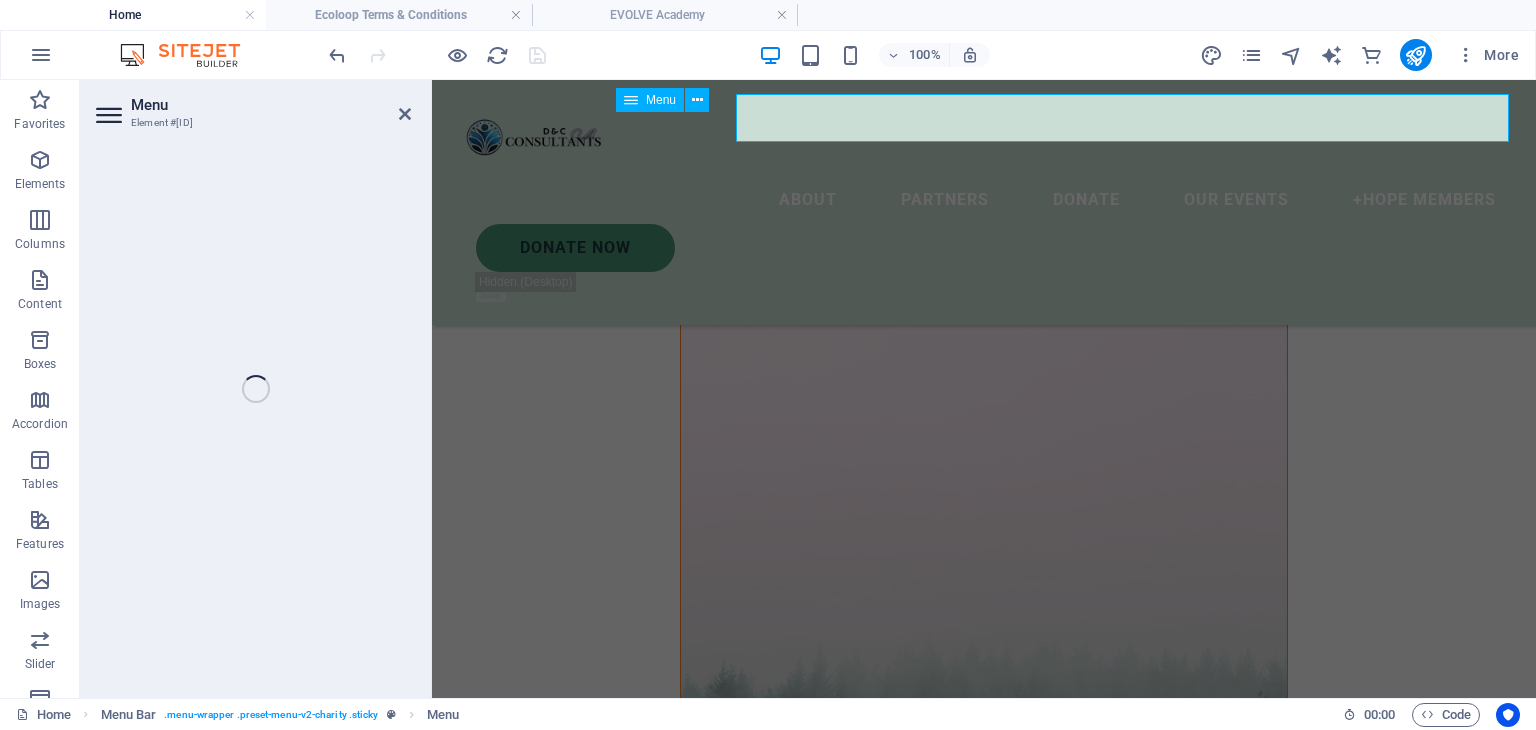 select 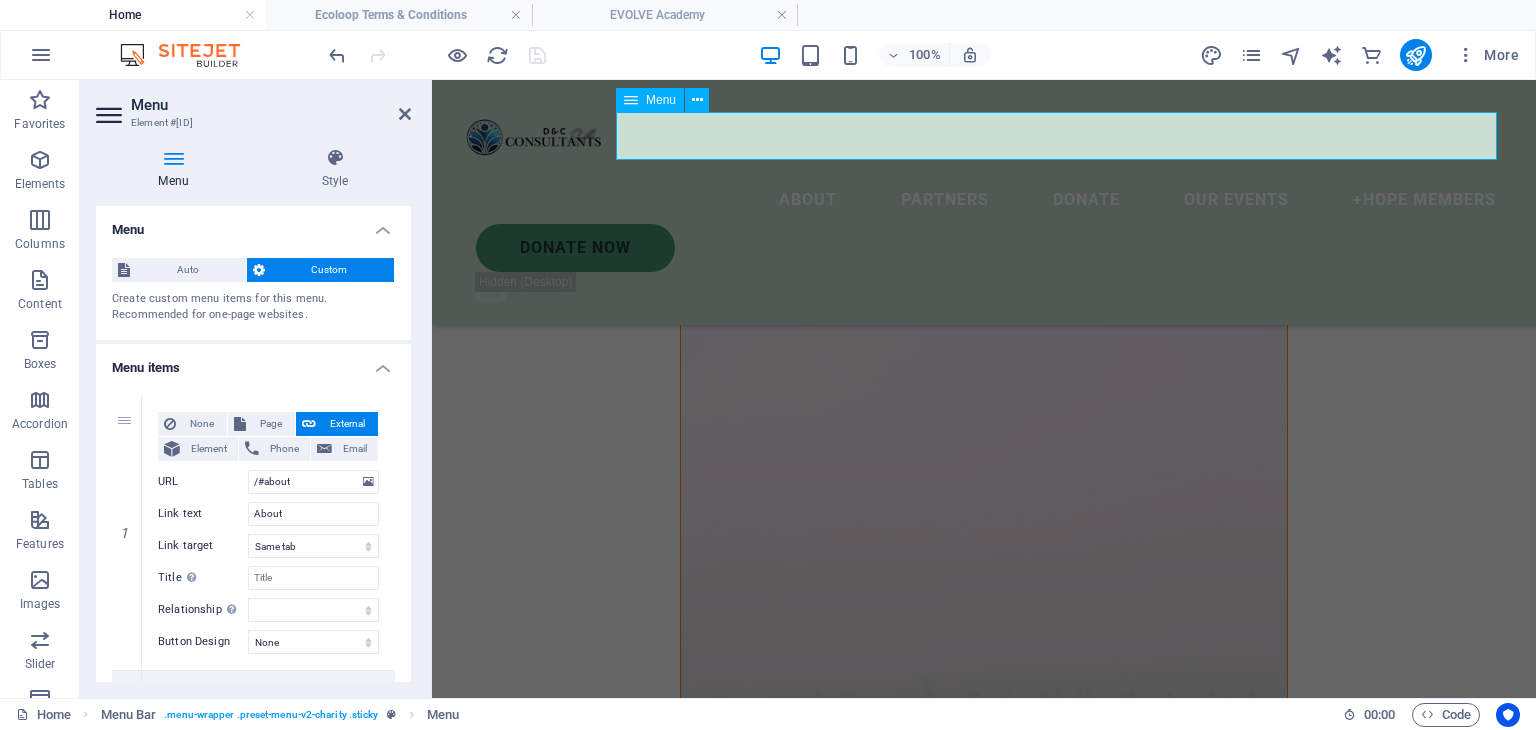 scroll, scrollTop: 638, scrollLeft: 0, axis: vertical 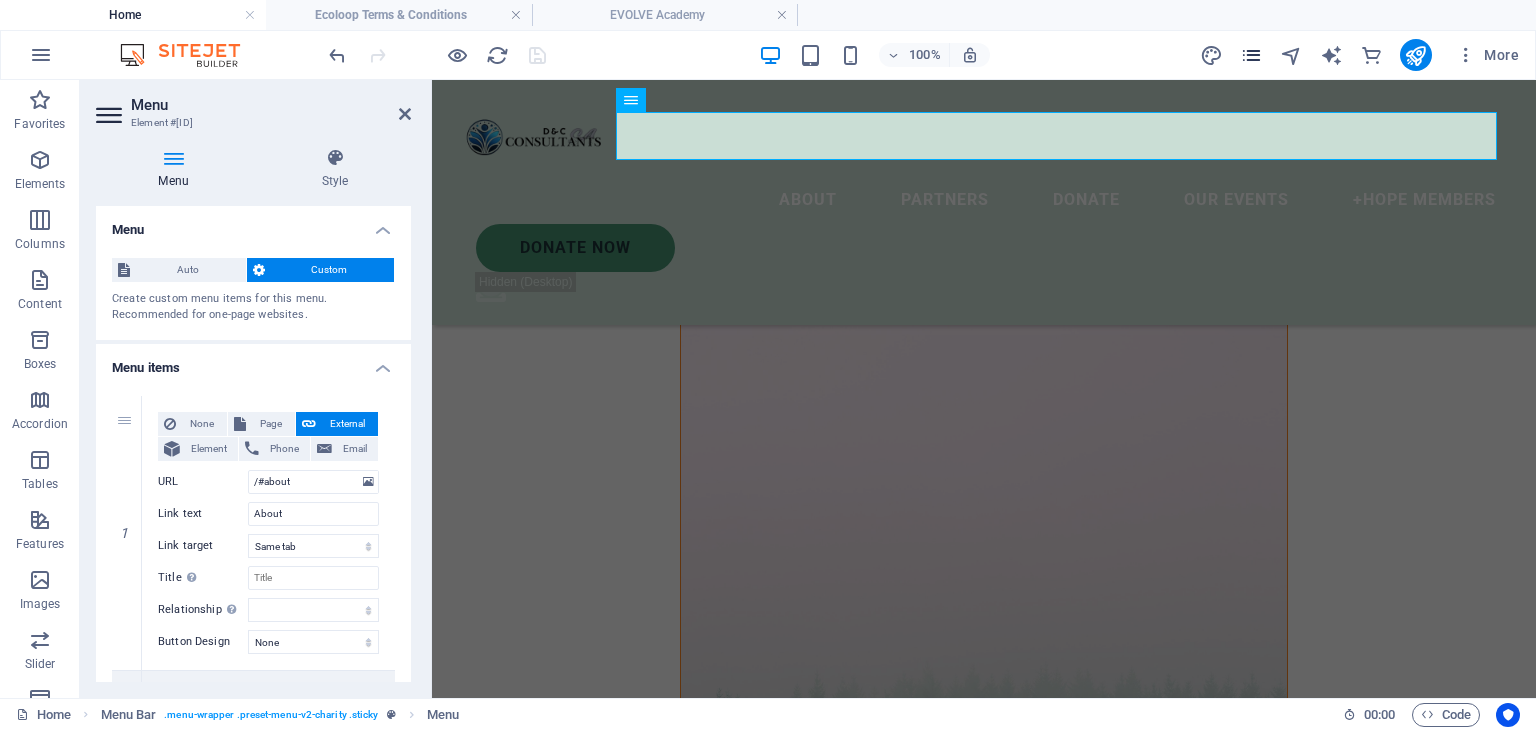 click at bounding box center (1251, 55) 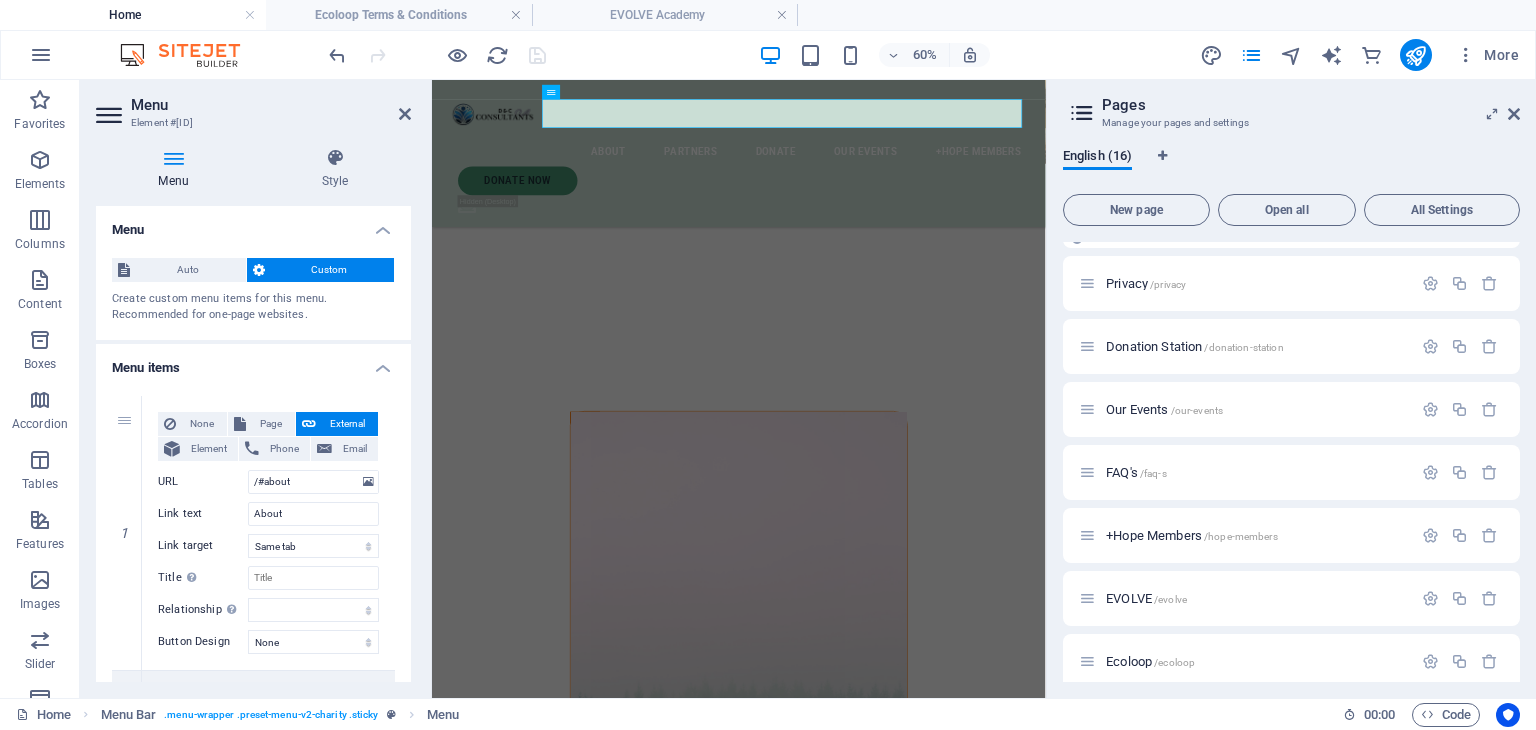 scroll, scrollTop: 112, scrollLeft: 0, axis: vertical 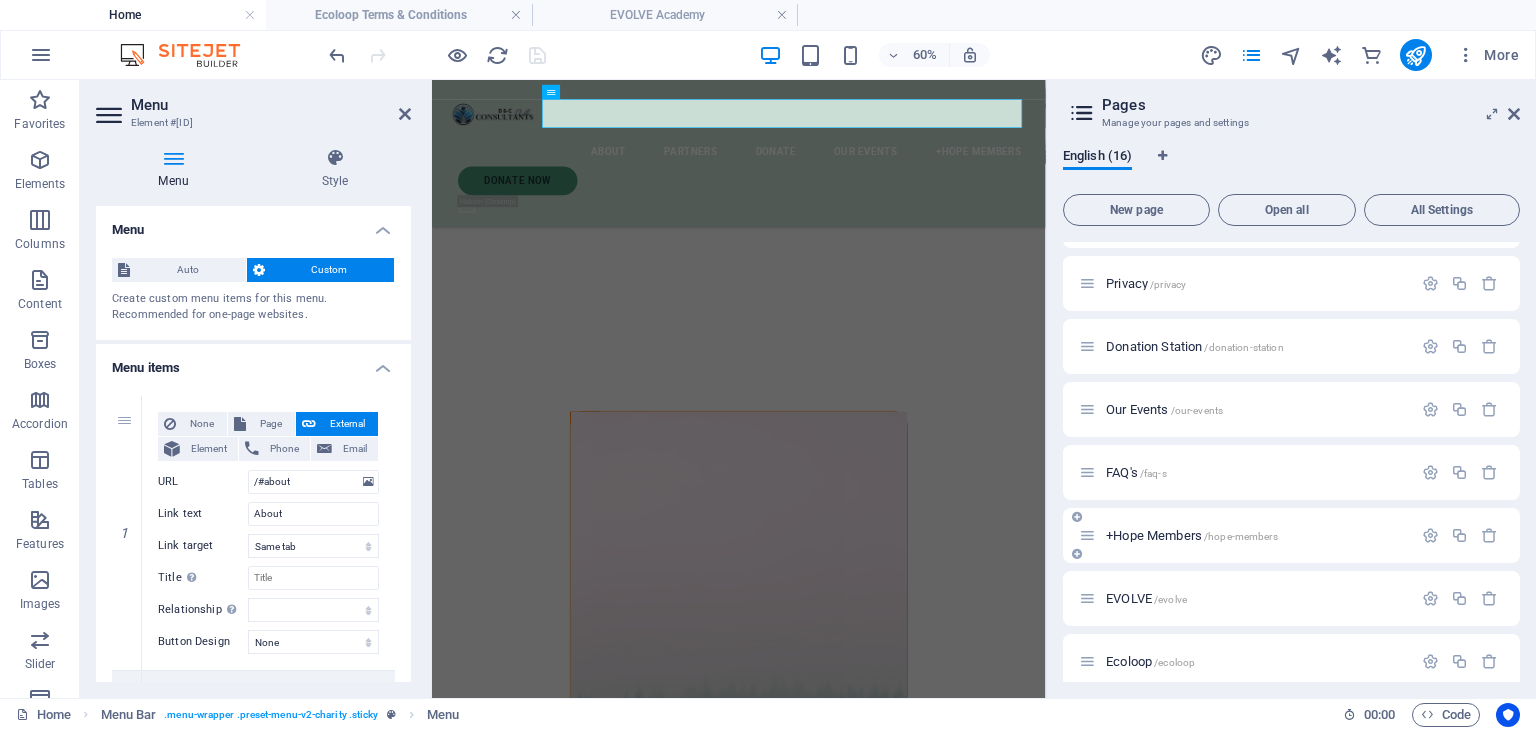 click on "/hope-members" at bounding box center (1241, 536) 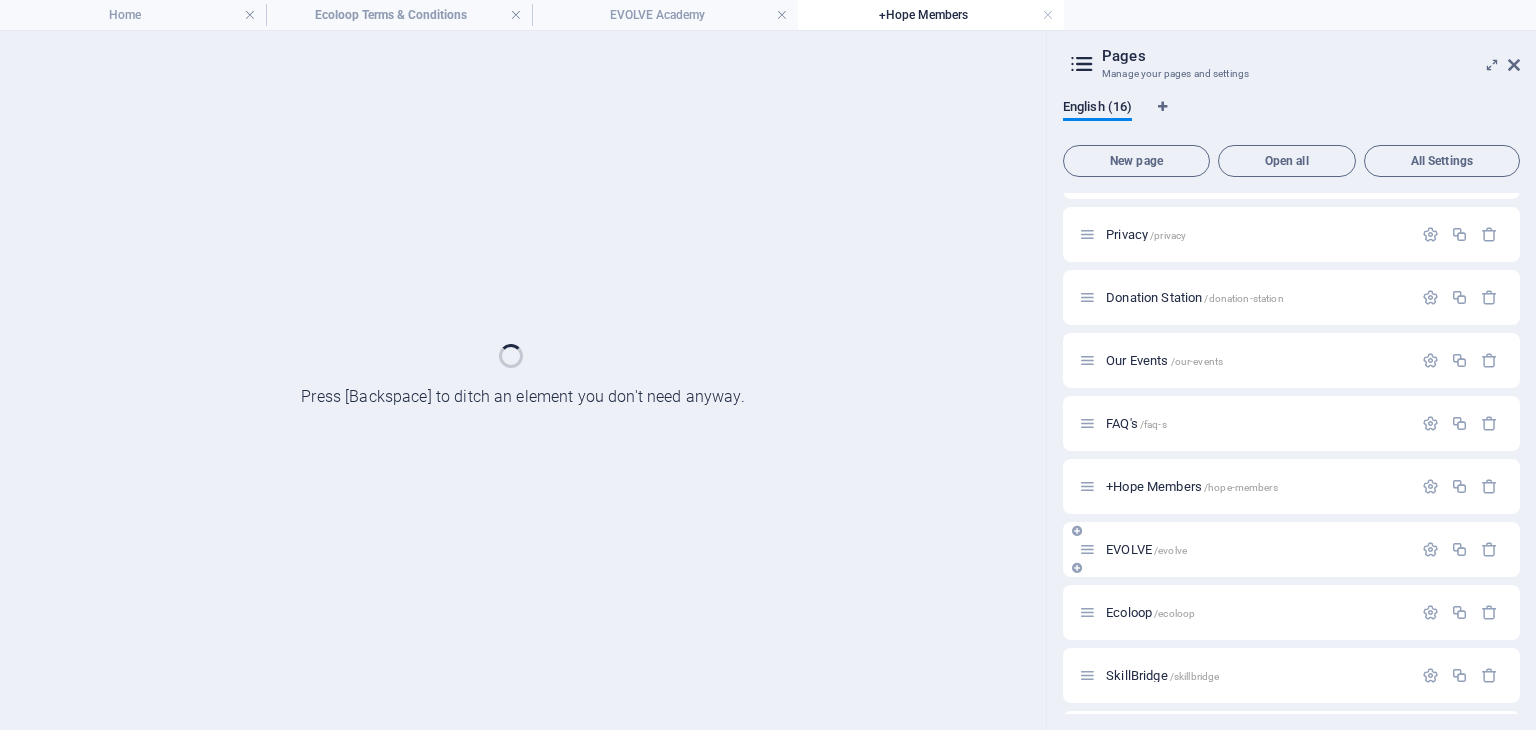 scroll, scrollTop: 0, scrollLeft: 0, axis: both 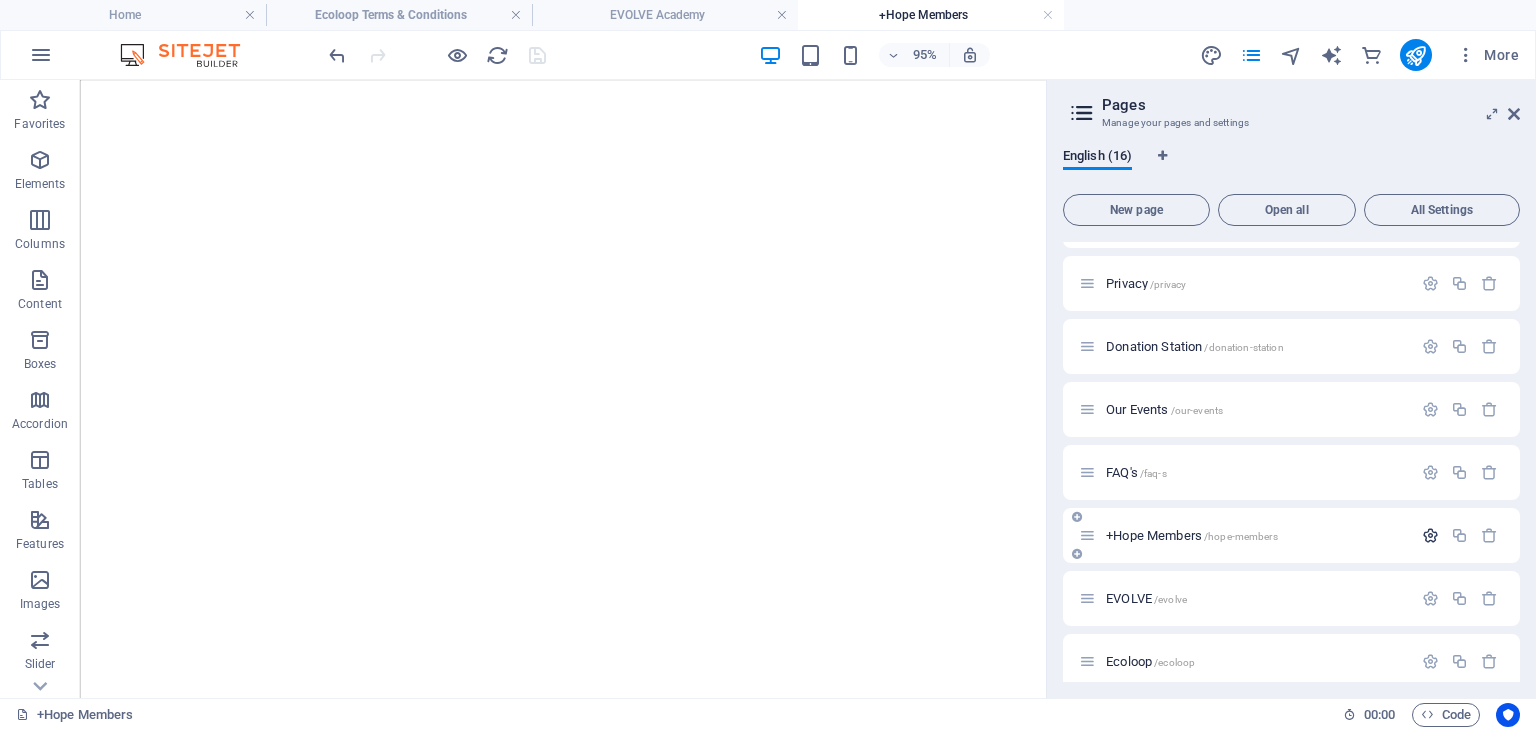 click at bounding box center (1430, 535) 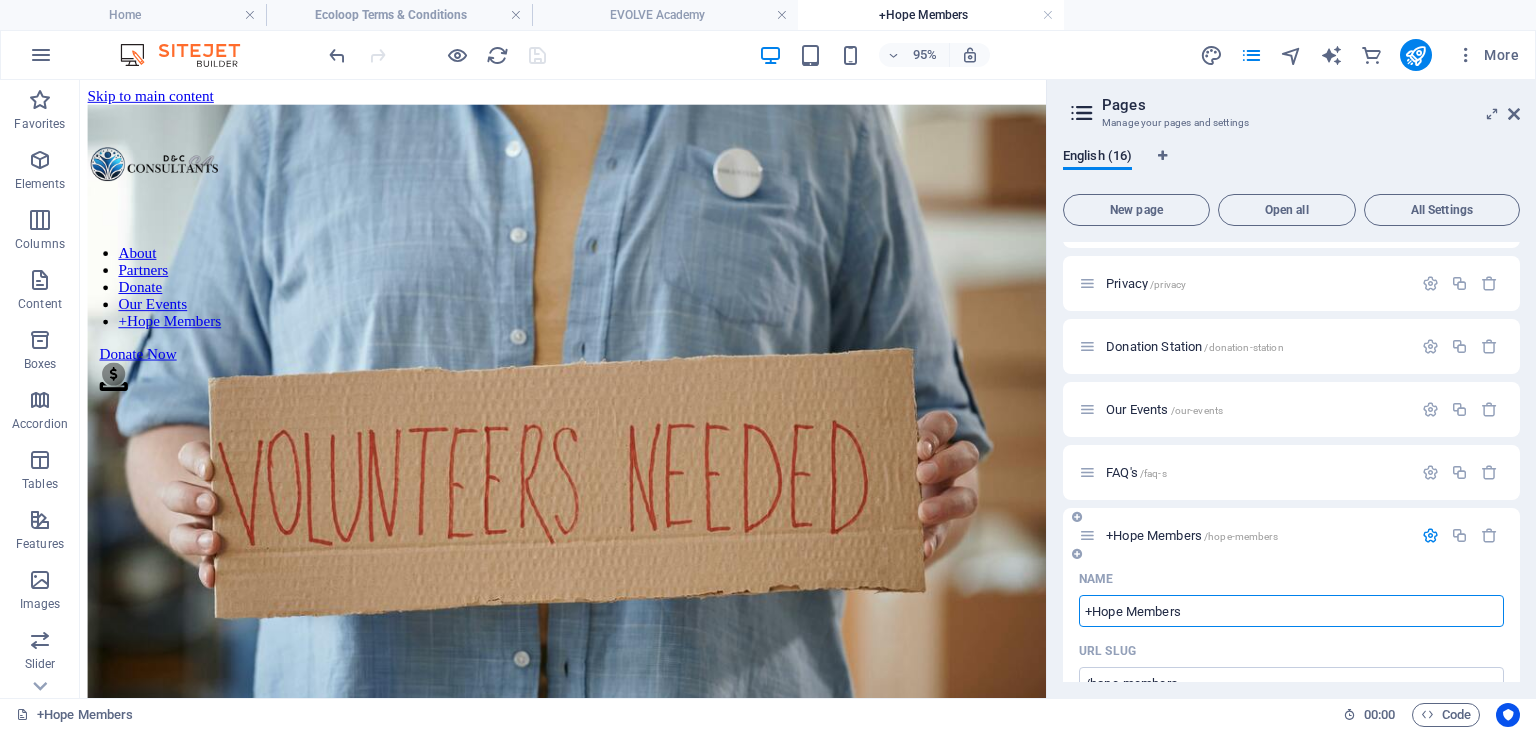 scroll, scrollTop: 0, scrollLeft: 0, axis: both 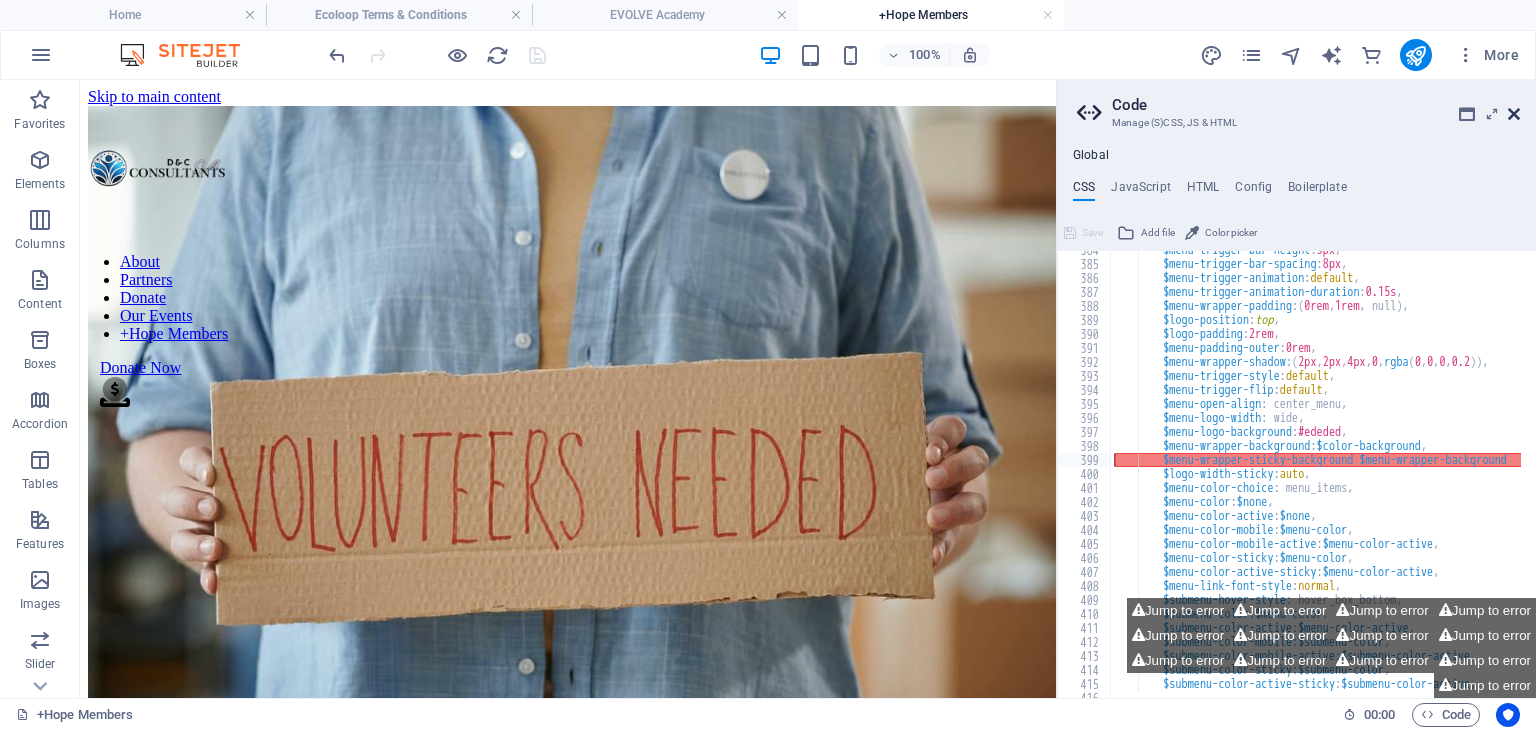 drag, startPoint x: 1227, startPoint y: 461, endPoint x: 1512, endPoint y: 118, distance: 445.9529 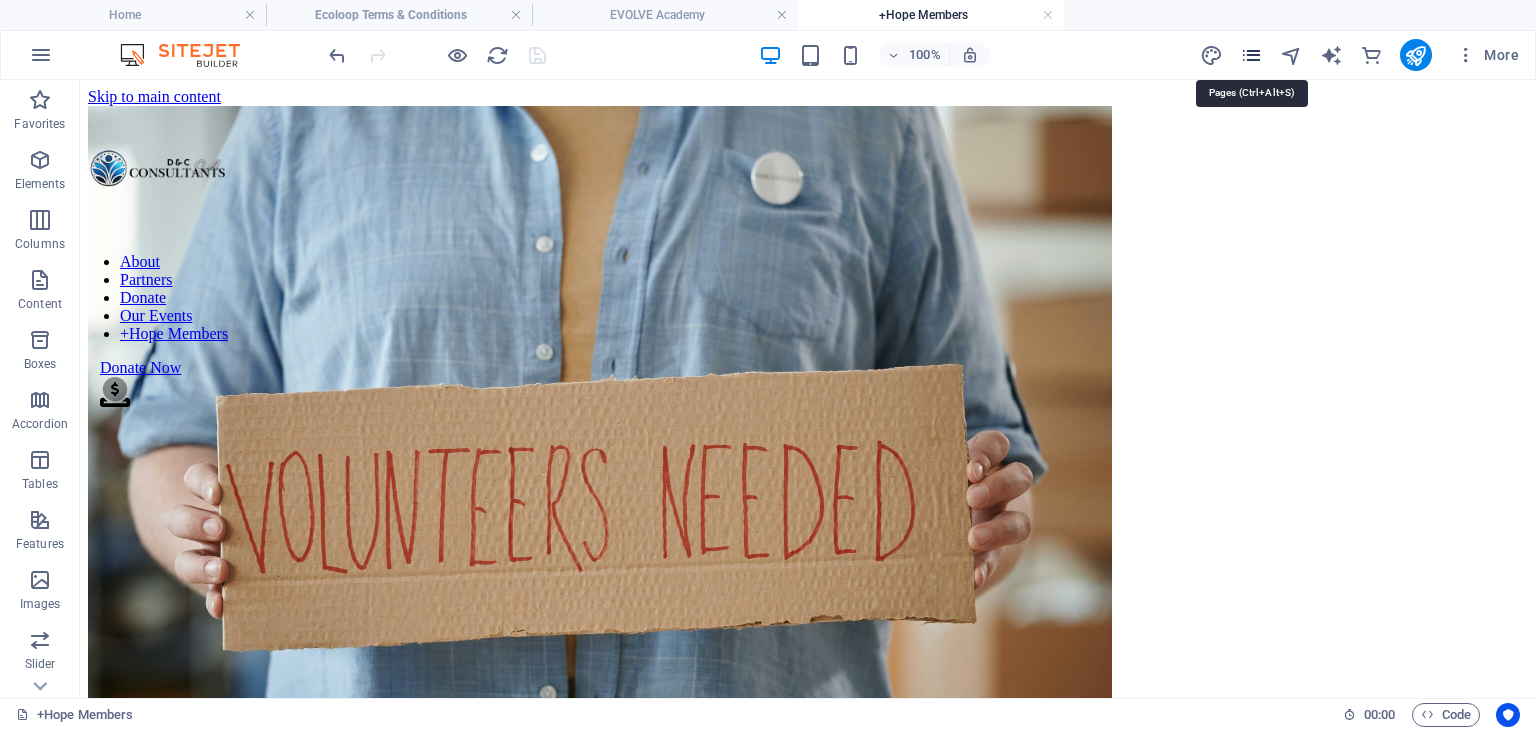 click at bounding box center (1251, 55) 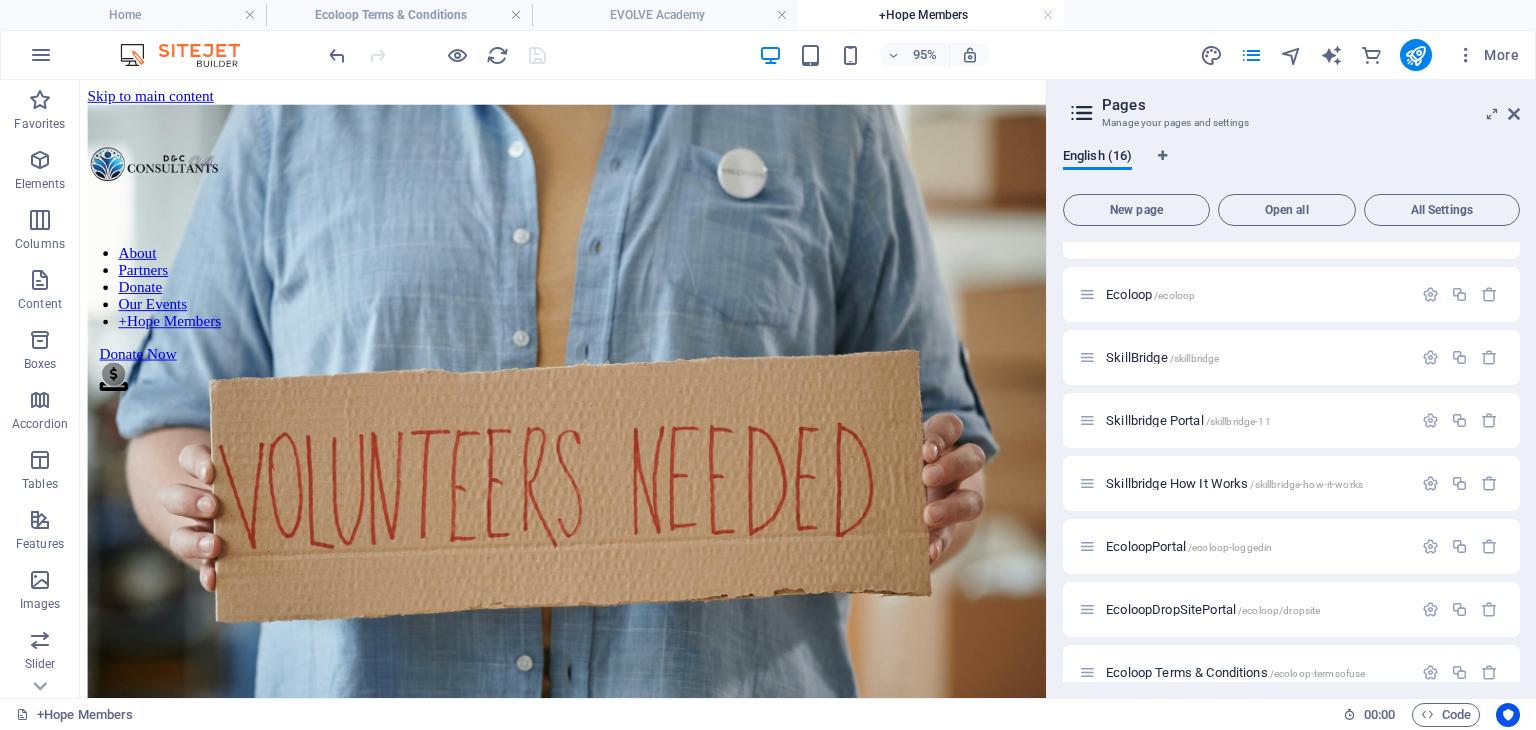 scroll, scrollTop: 568, scrollLeft: 0, axis: vertical 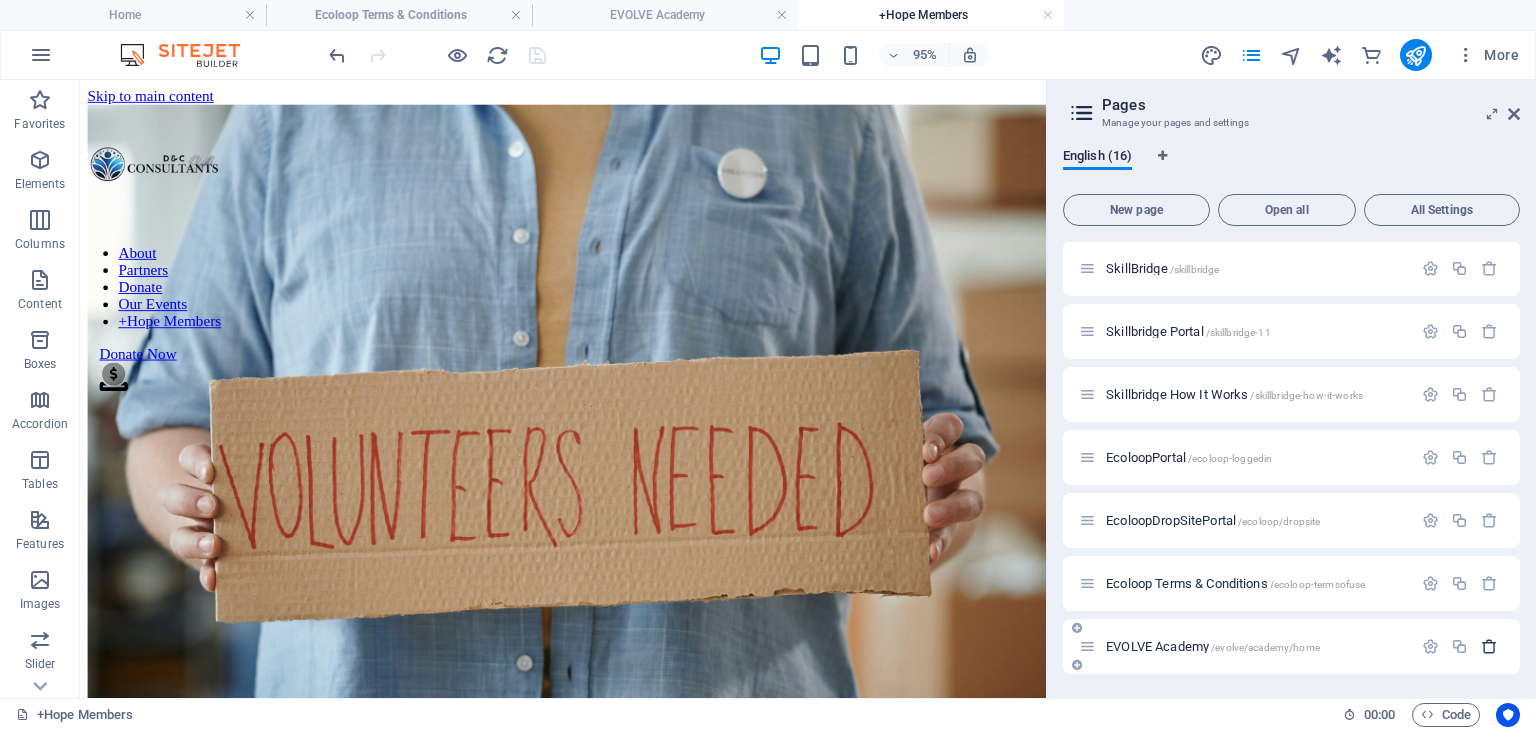 click at bounding box center [1489, 646] 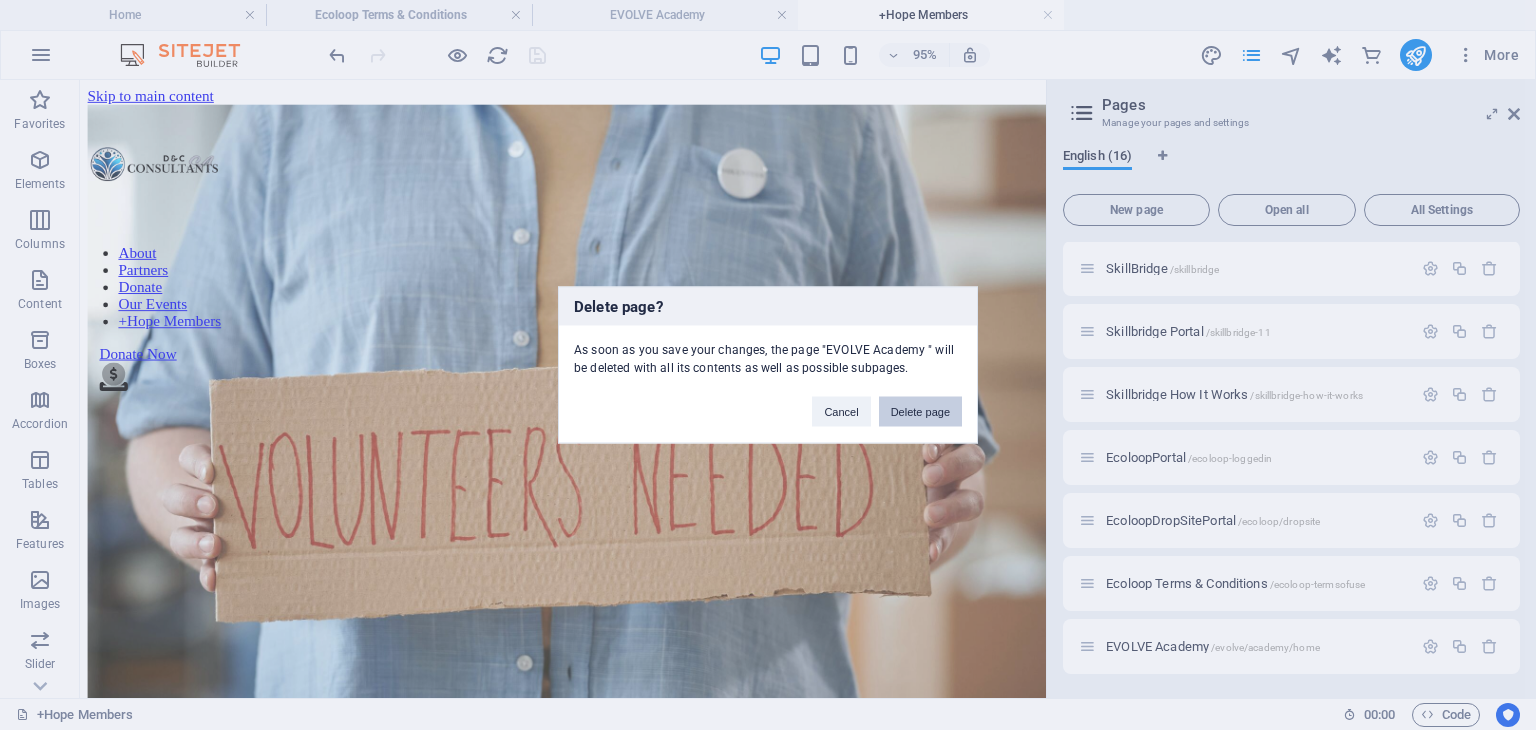 click on "Delete page" at bounding box center (920, 412) 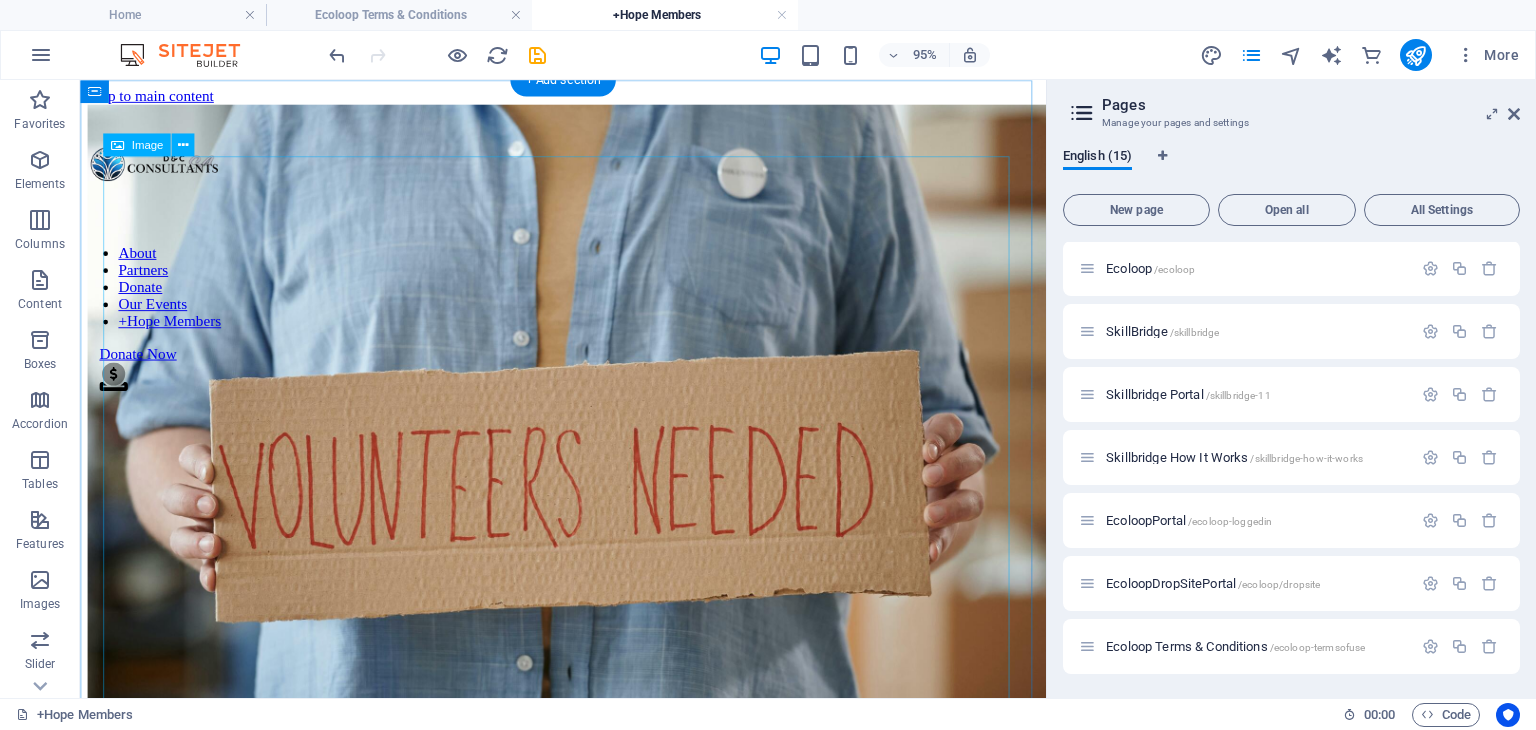 scroll, scrollTop: 504, scrollLeft: 0, axis: vertical 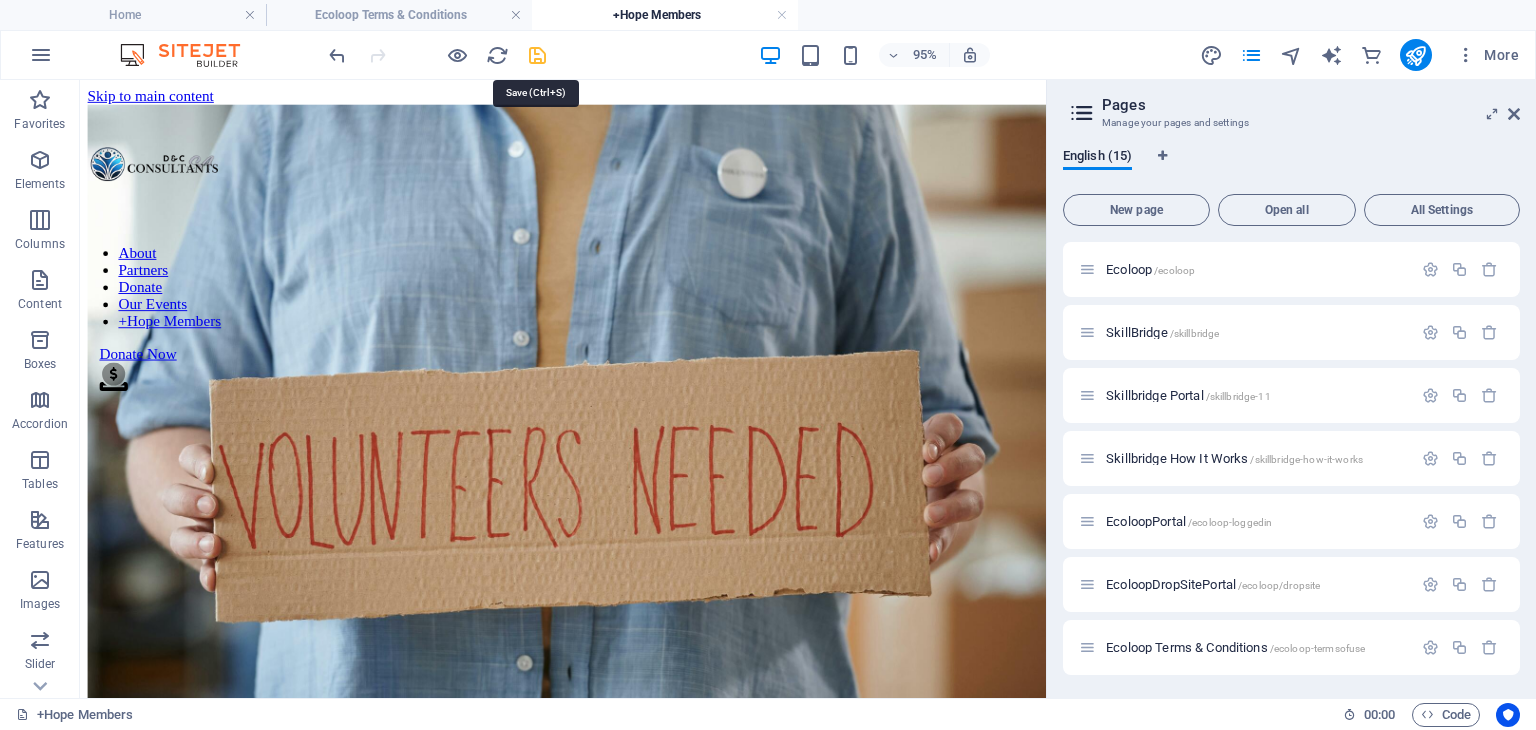 click at bounding box center [537, 55] 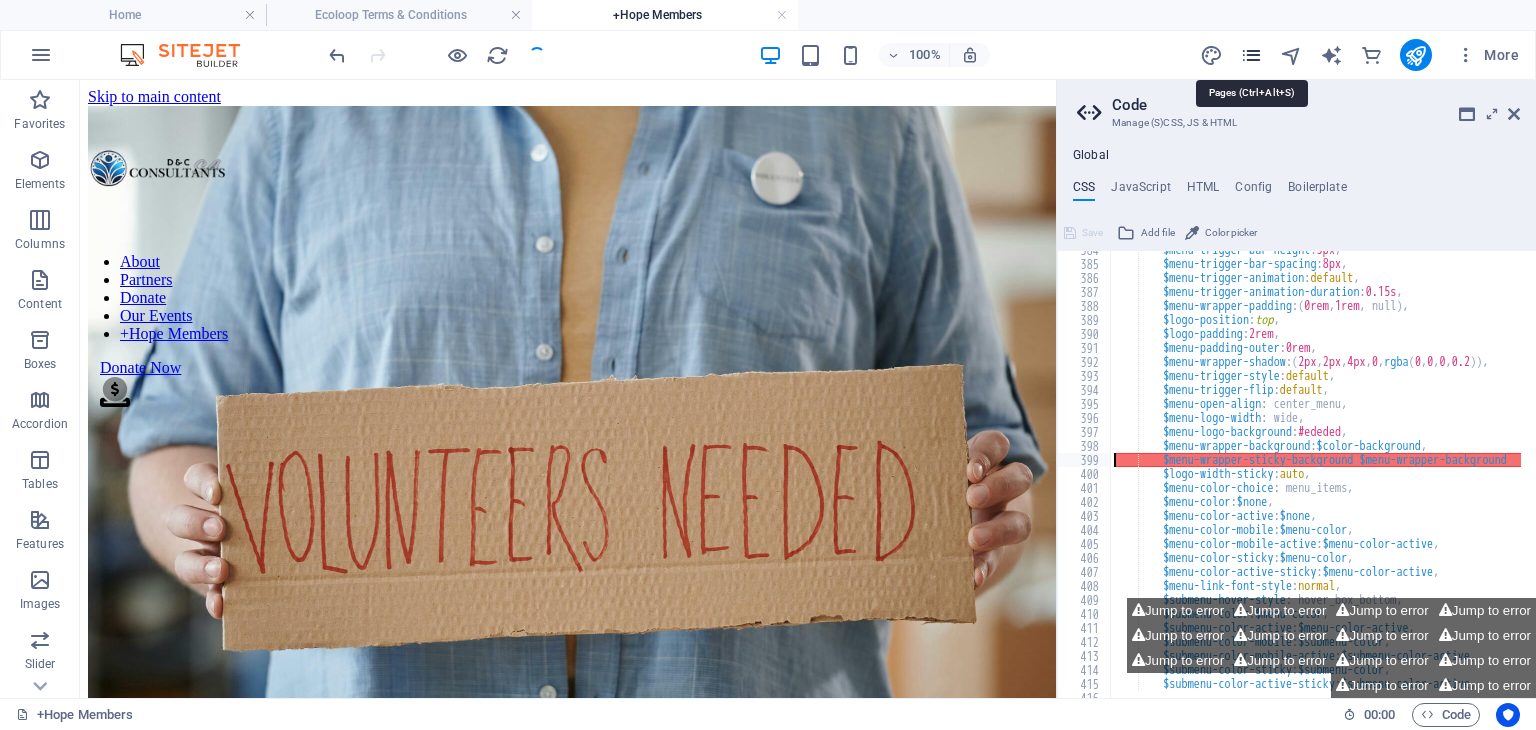 click at bounding box center (1251, 55) 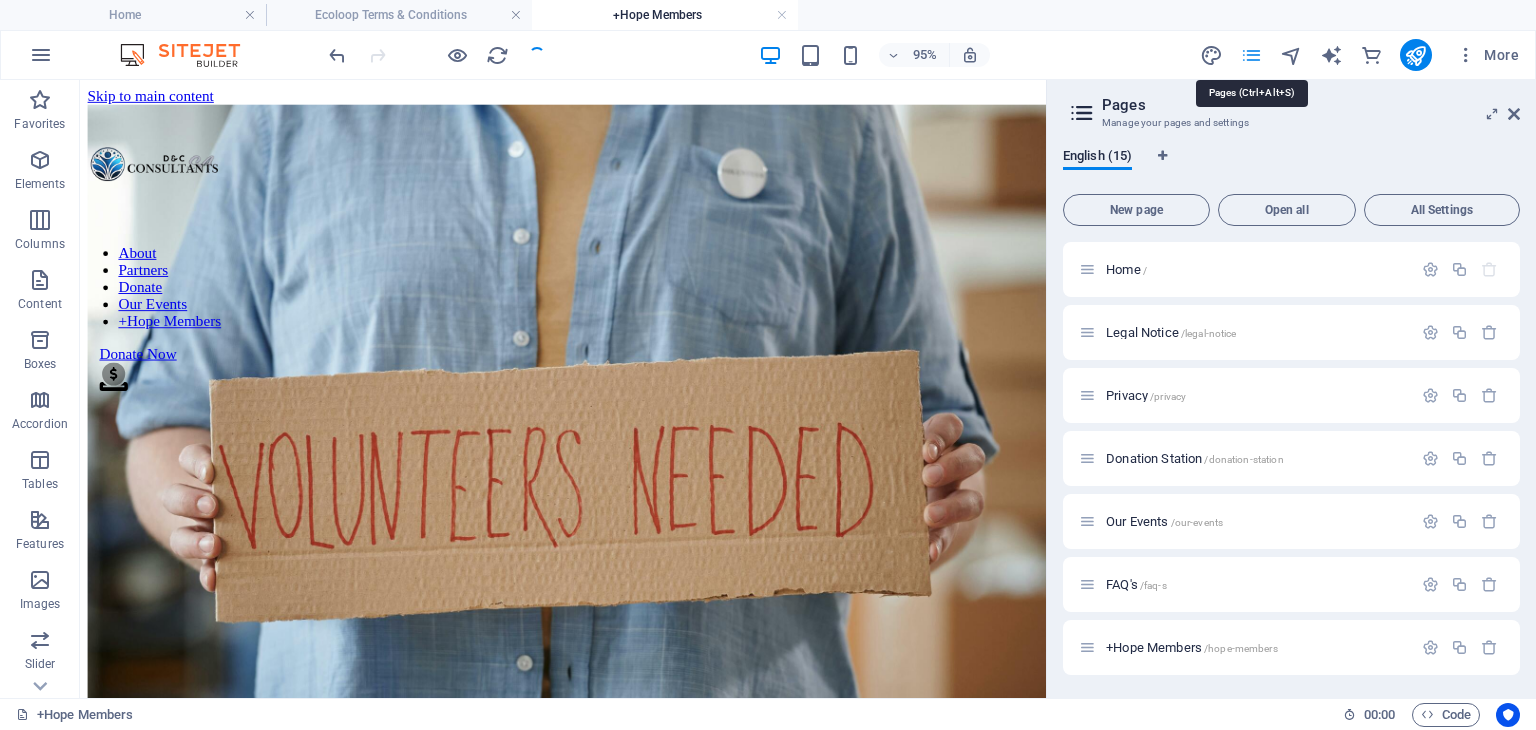 click at bounding box center (1251, 55) 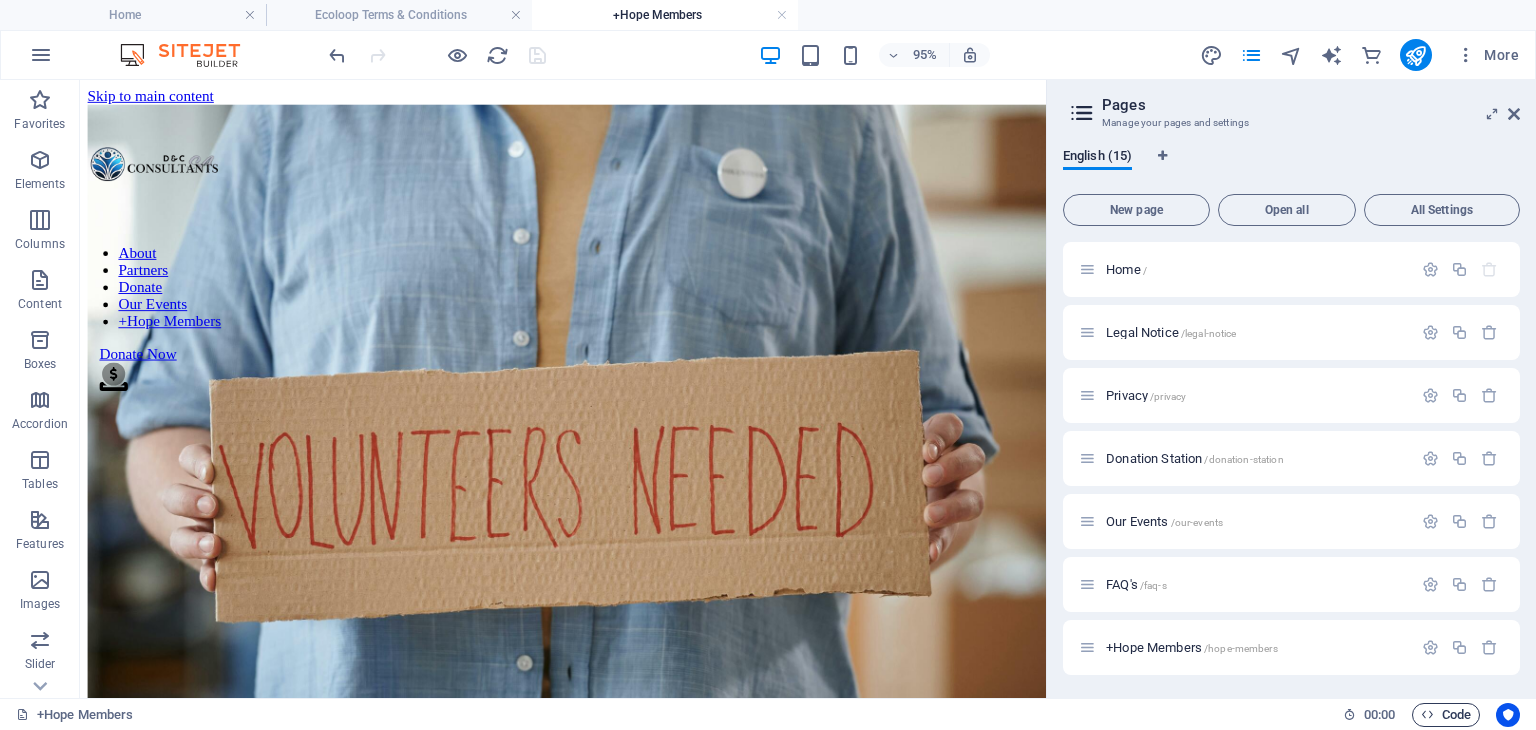 click on "Code" at bounding box center [1446, 715] 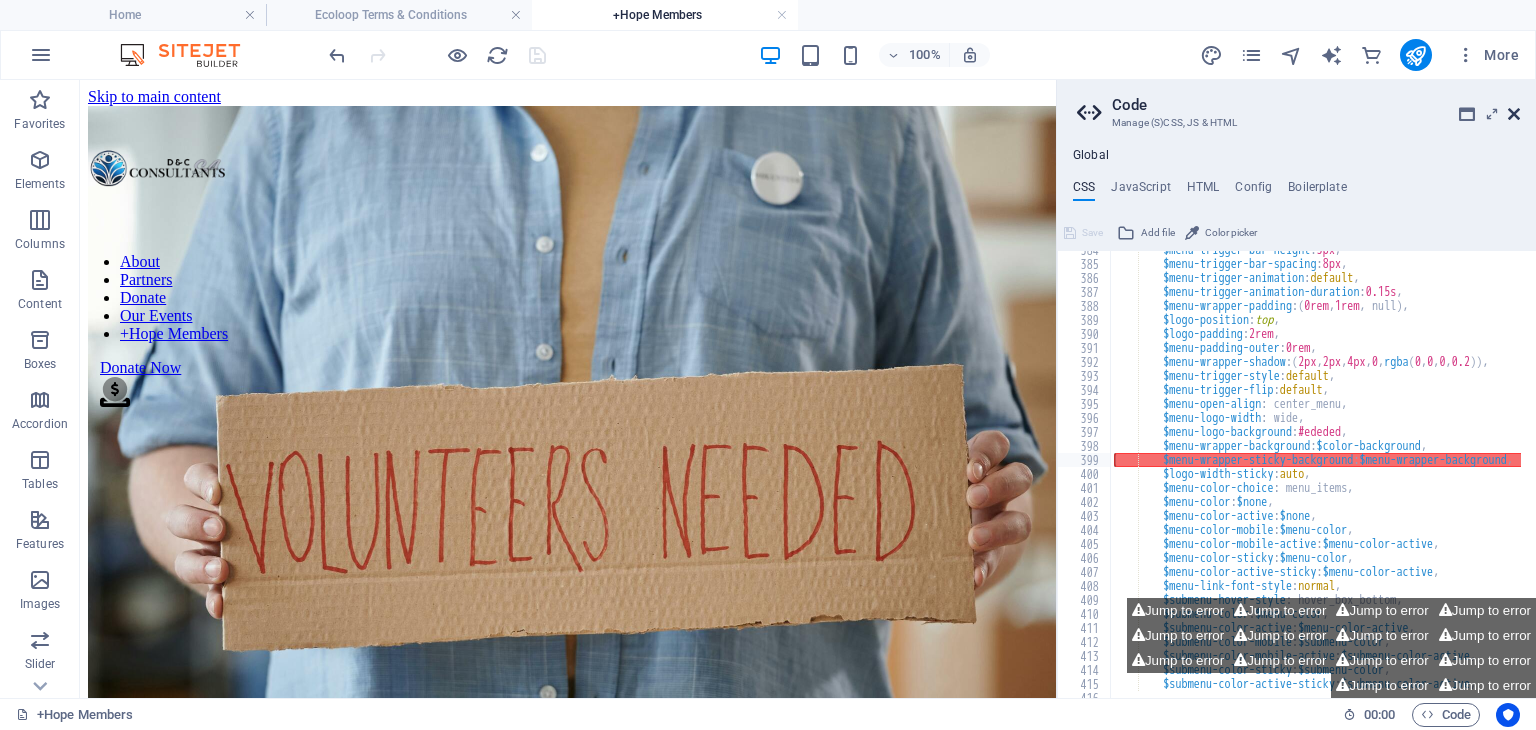 click at bounding box center [1514, 114] 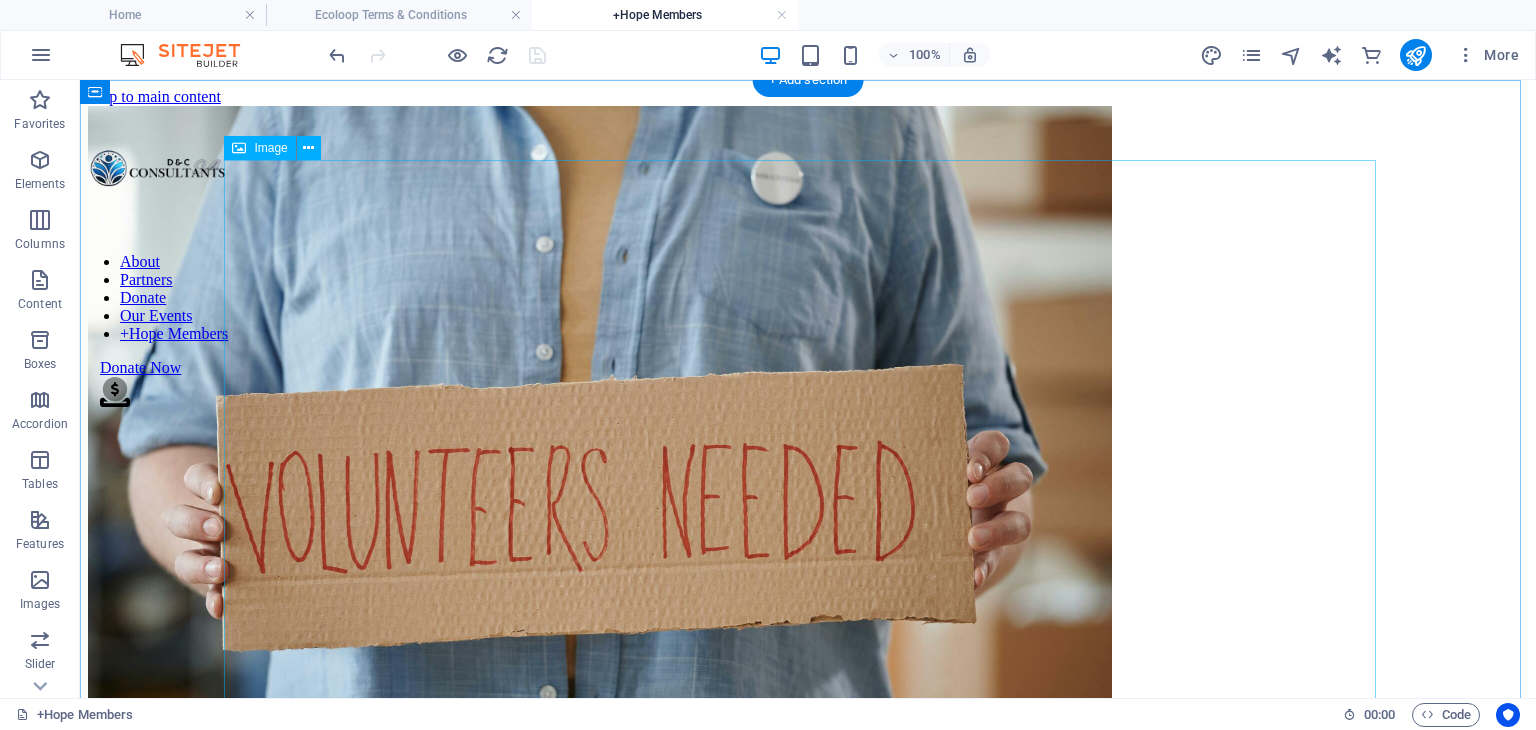 click at bounding box center (808, 449) 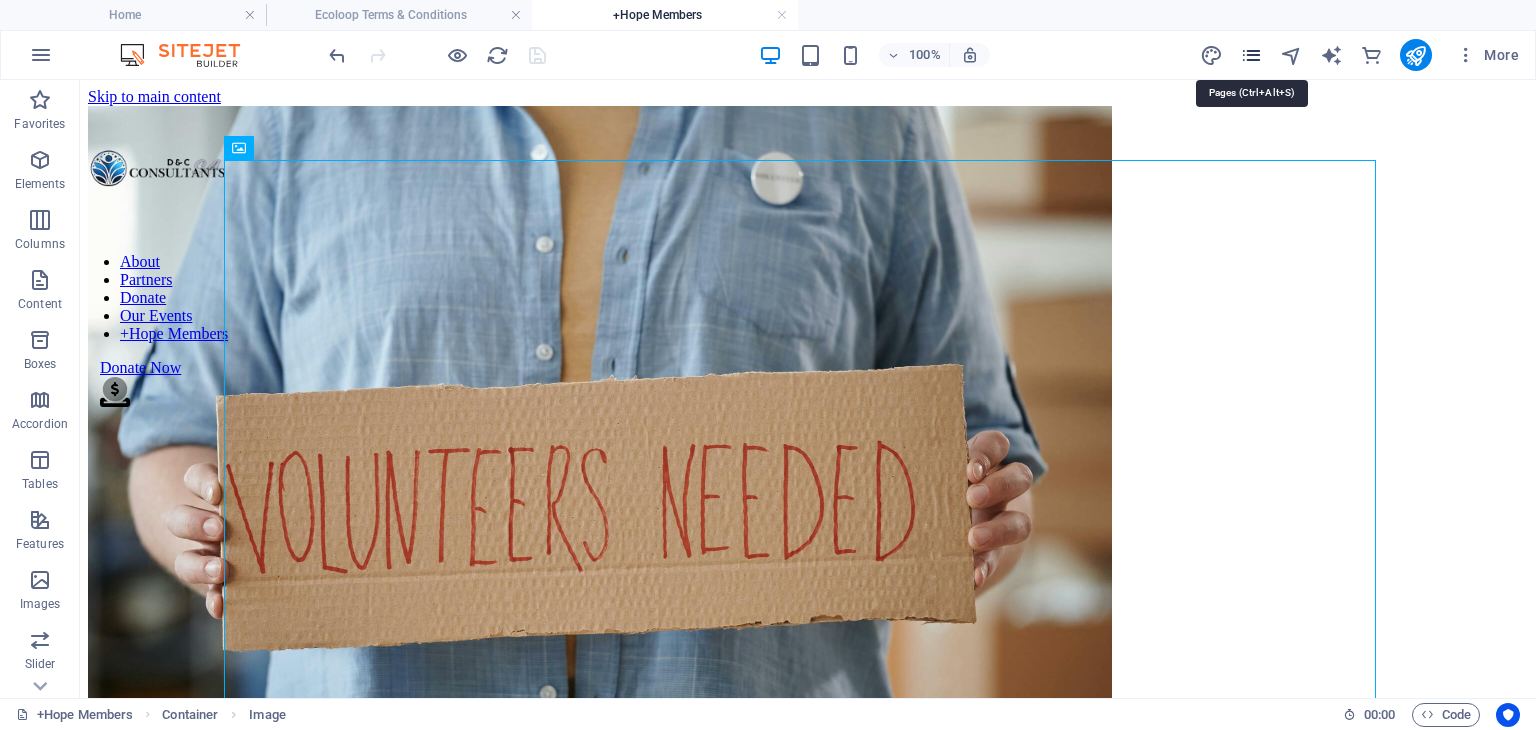 click at bounding box center (1251, 55) 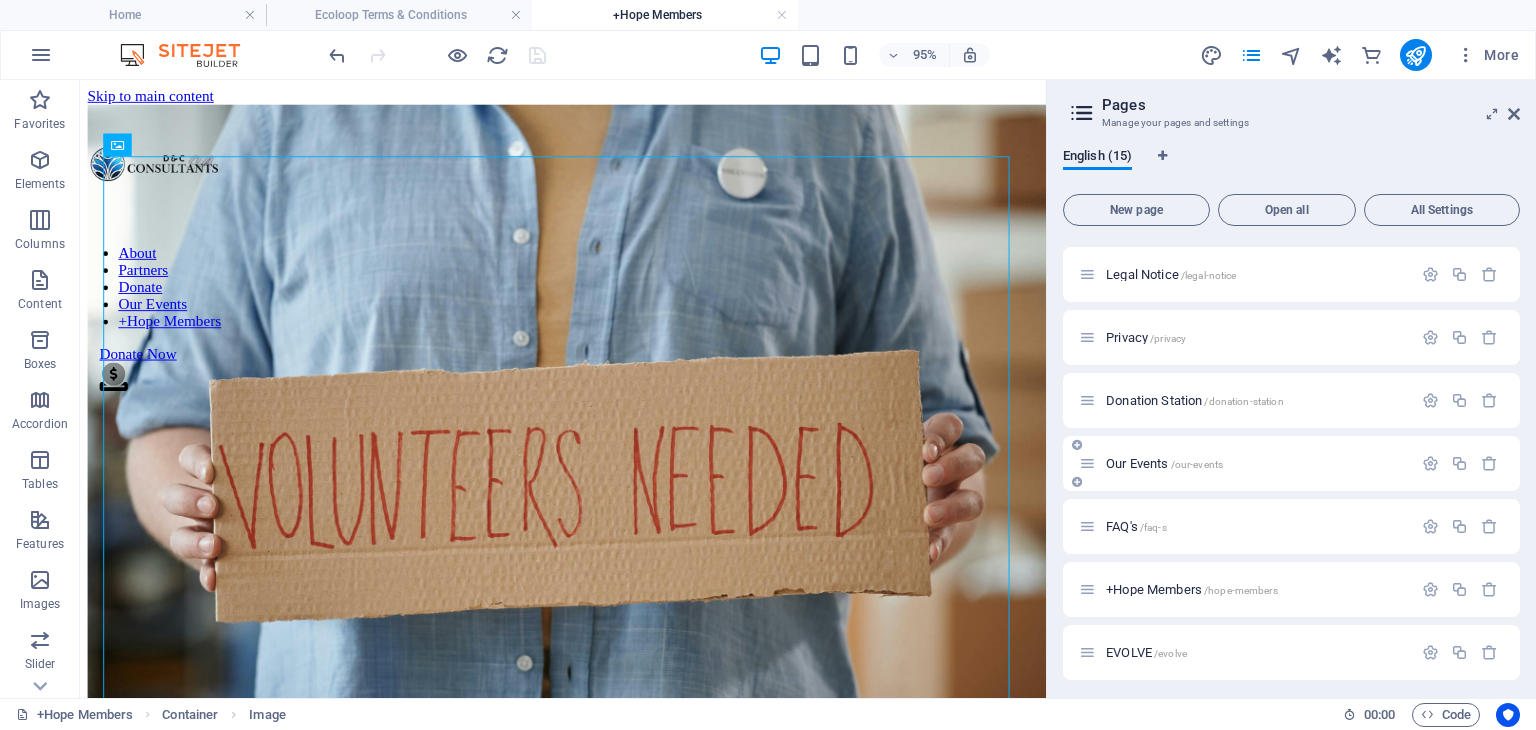 scroll, scrollTop: 63, scrollLeft: 0, axis: vertical 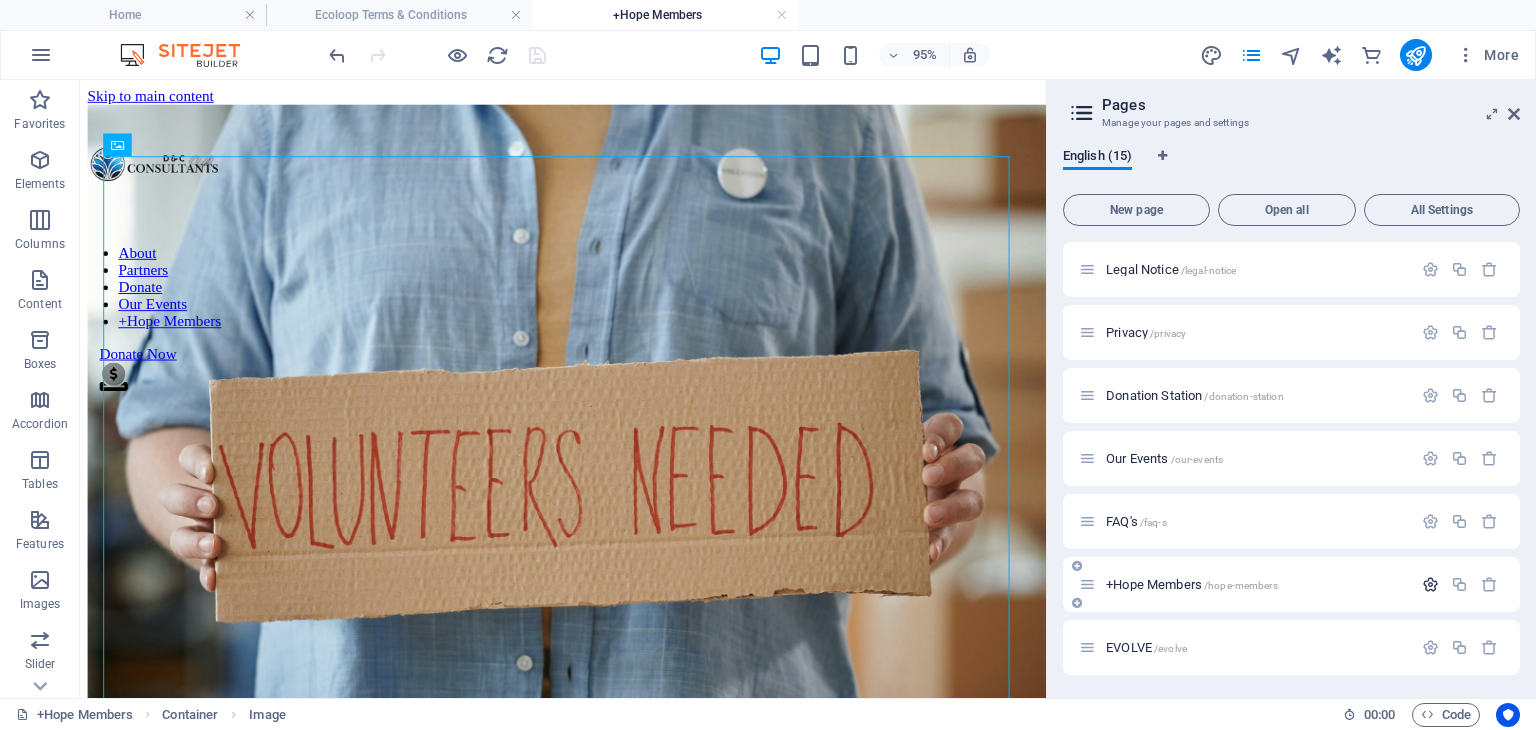 click at bounding box center (1430, 584) 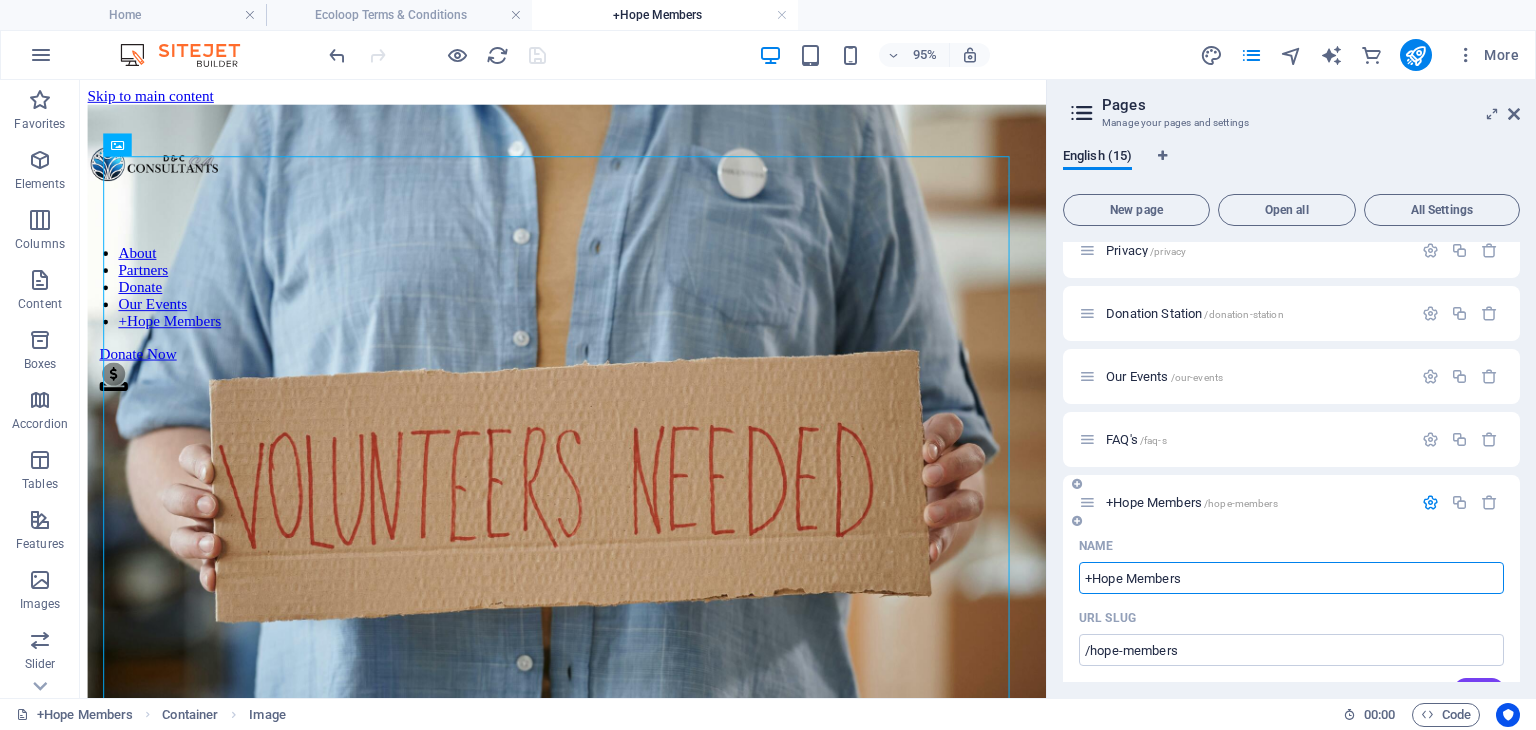 scroll, scrollTop: 146, scrollLeft: 0, axis: vertical 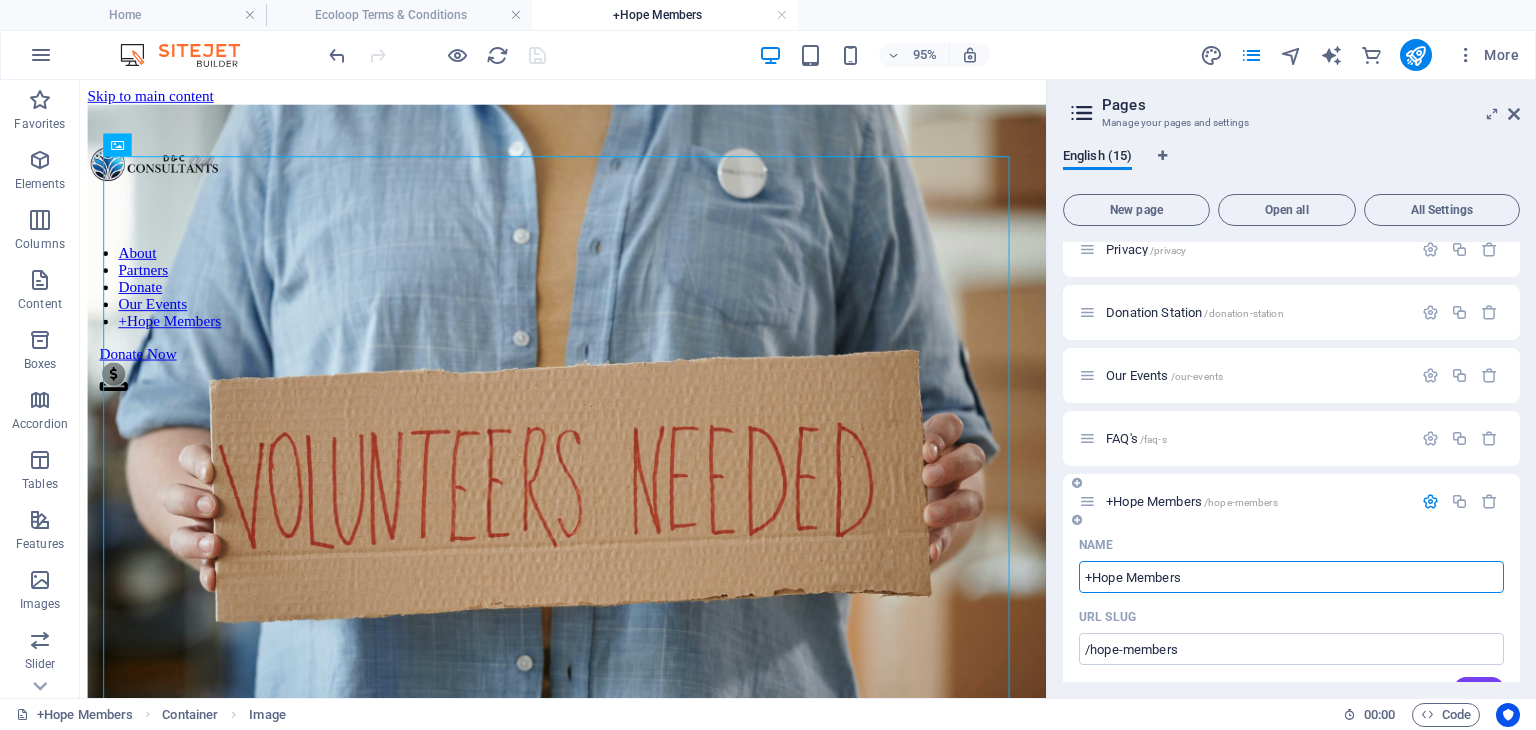 click on "+Hope Members" at bounding box center (1291, 577) 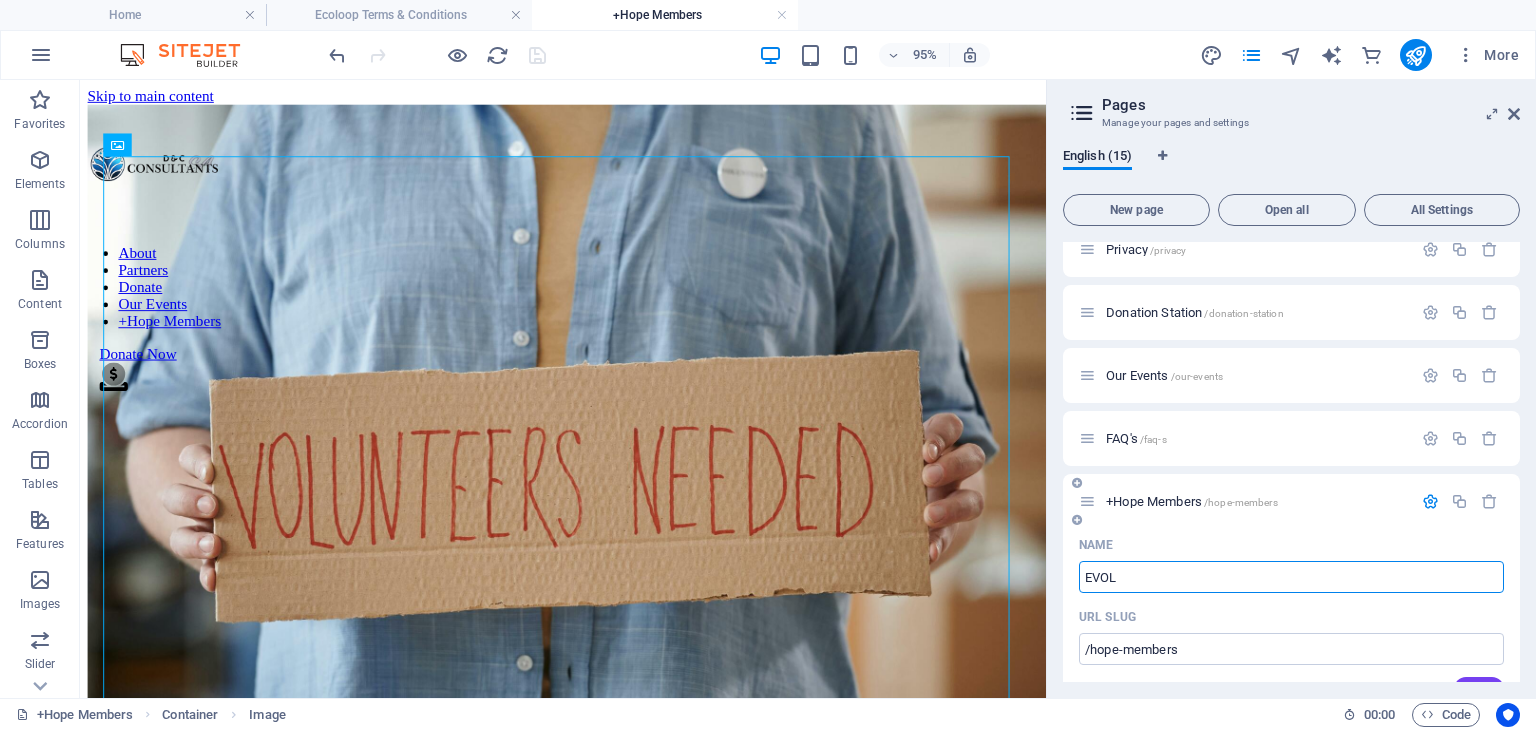 type on "EVOLV" 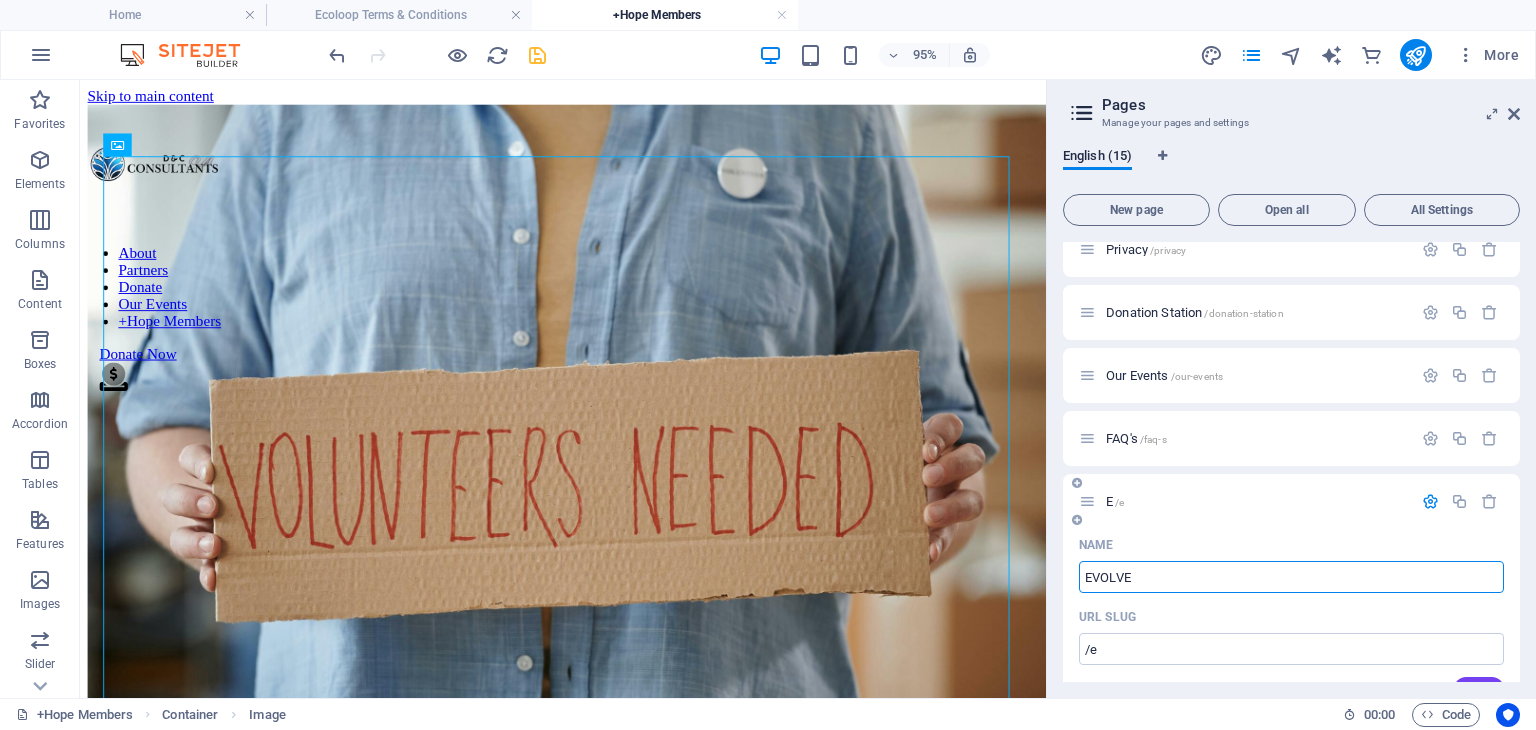 type on "EVOLVE" 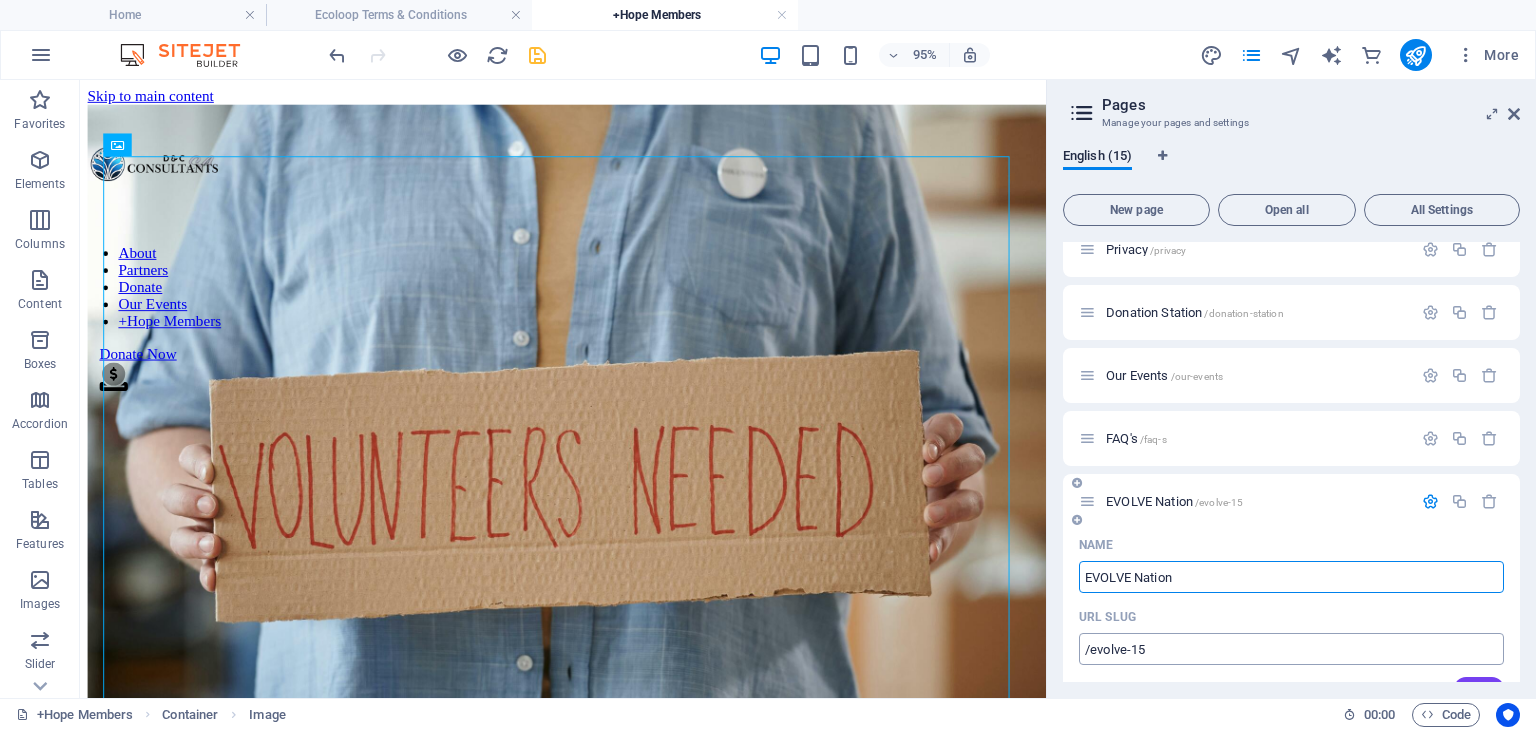 type on "EVOLVE Nation" 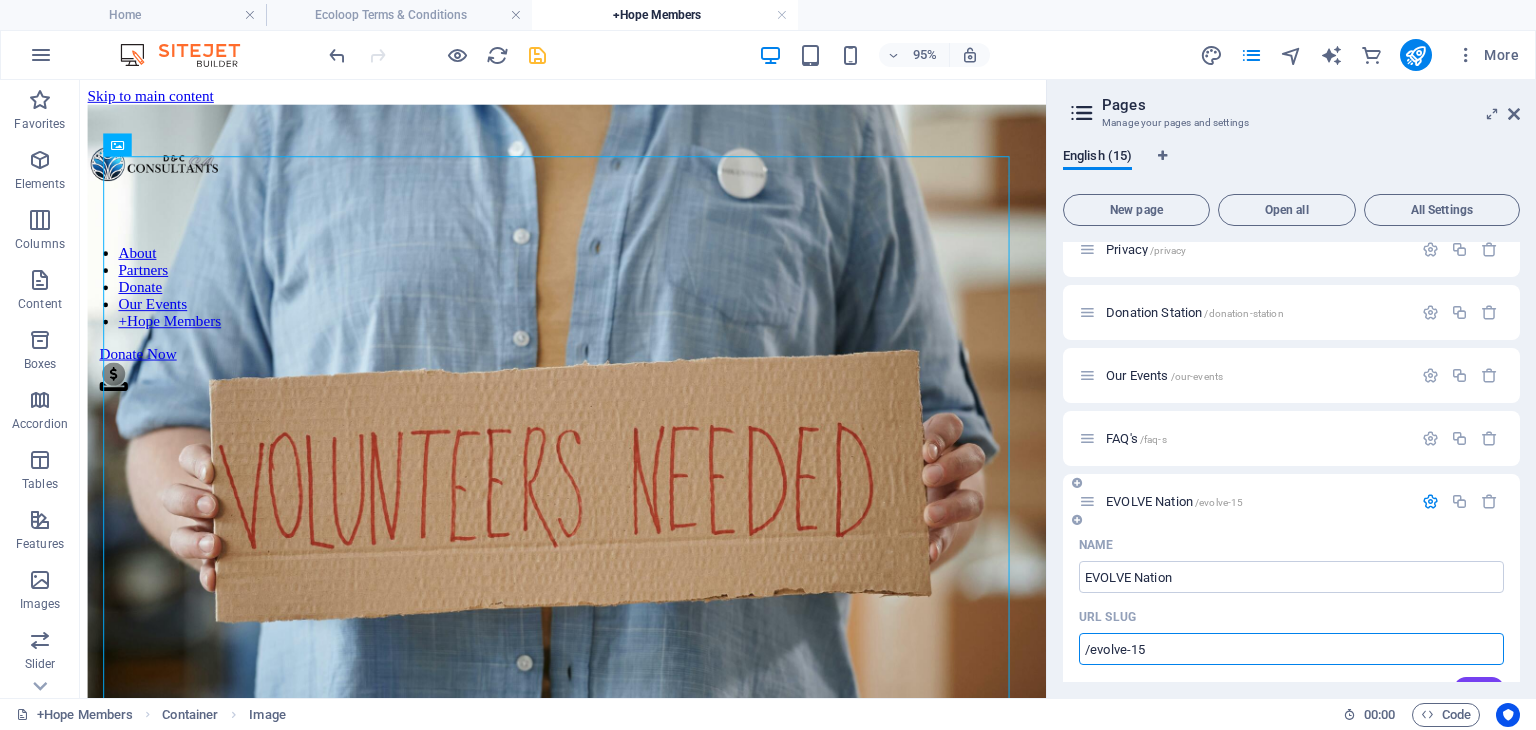 click on "/evolve-15" at bounding box center [1291, 649] 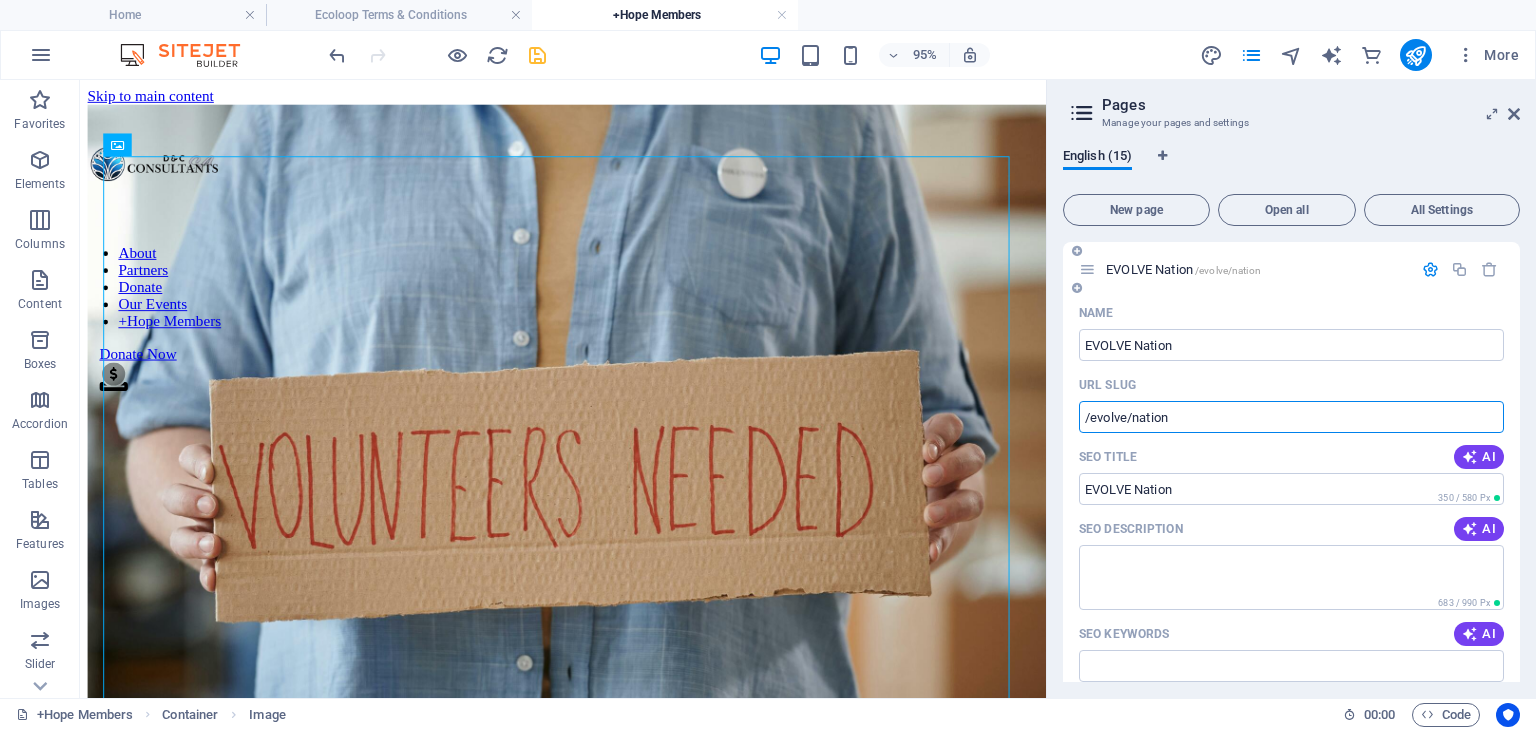 scroll, scrollTop: 397, scrollLeft: 0, axis: vertical 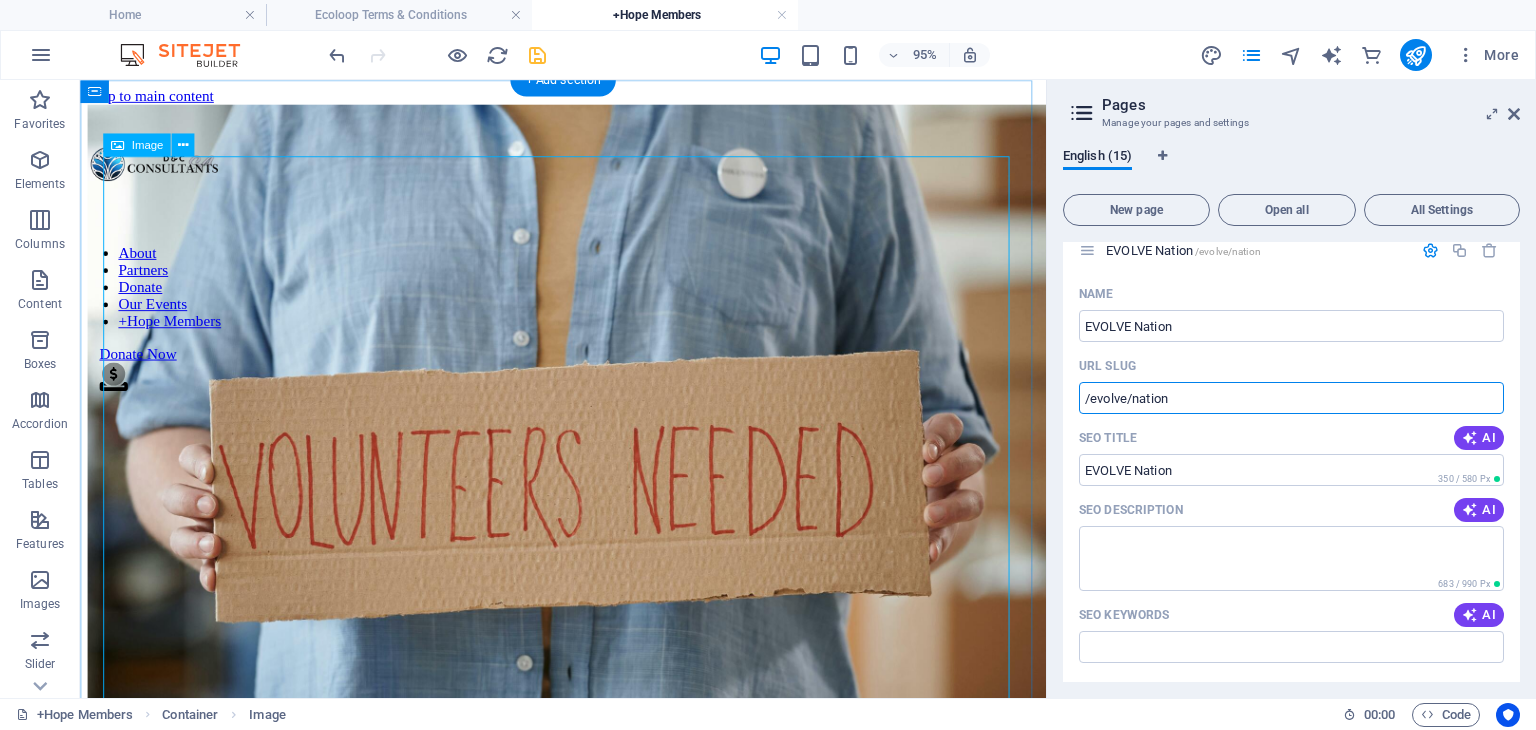 type on "/evolve/nation" 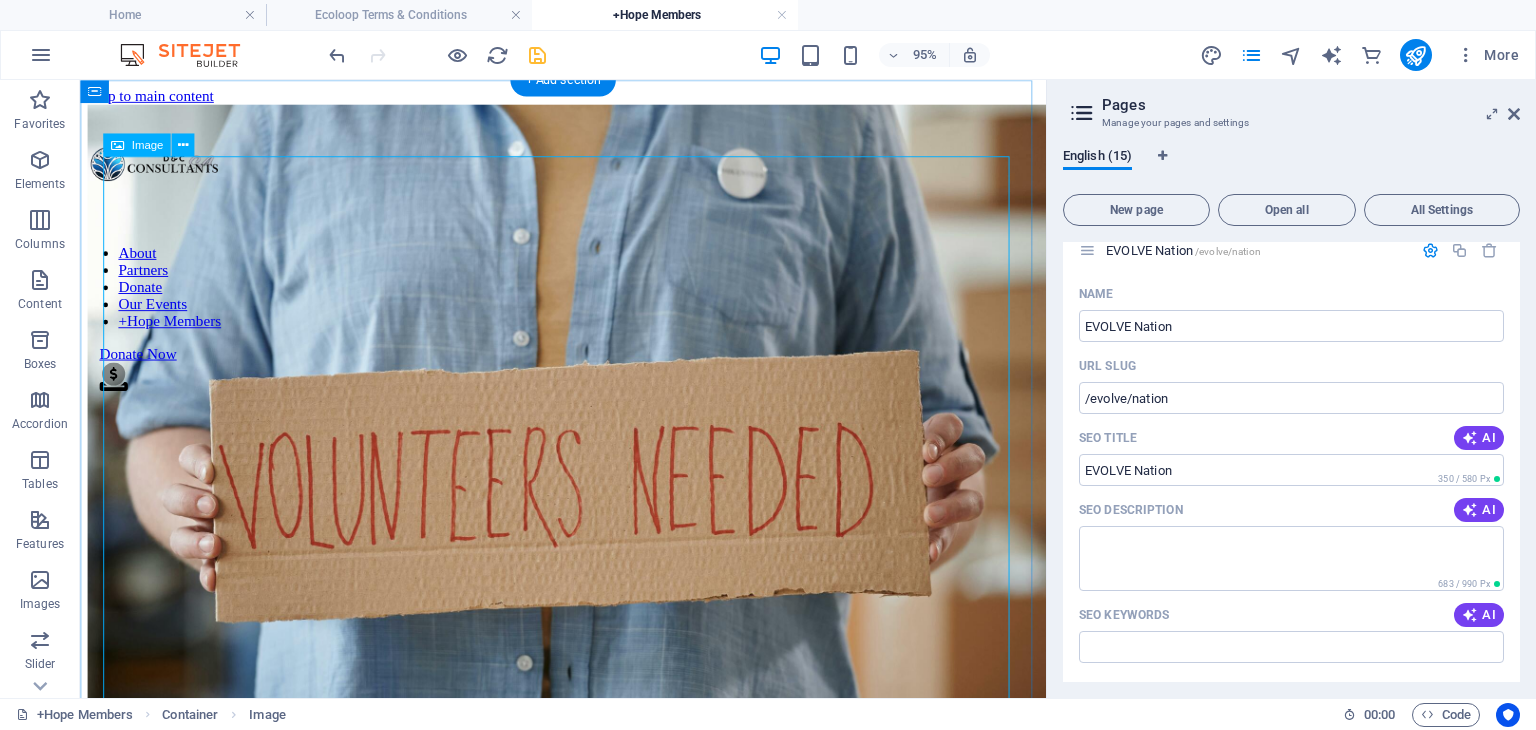 click at bounding box center (588, 449) 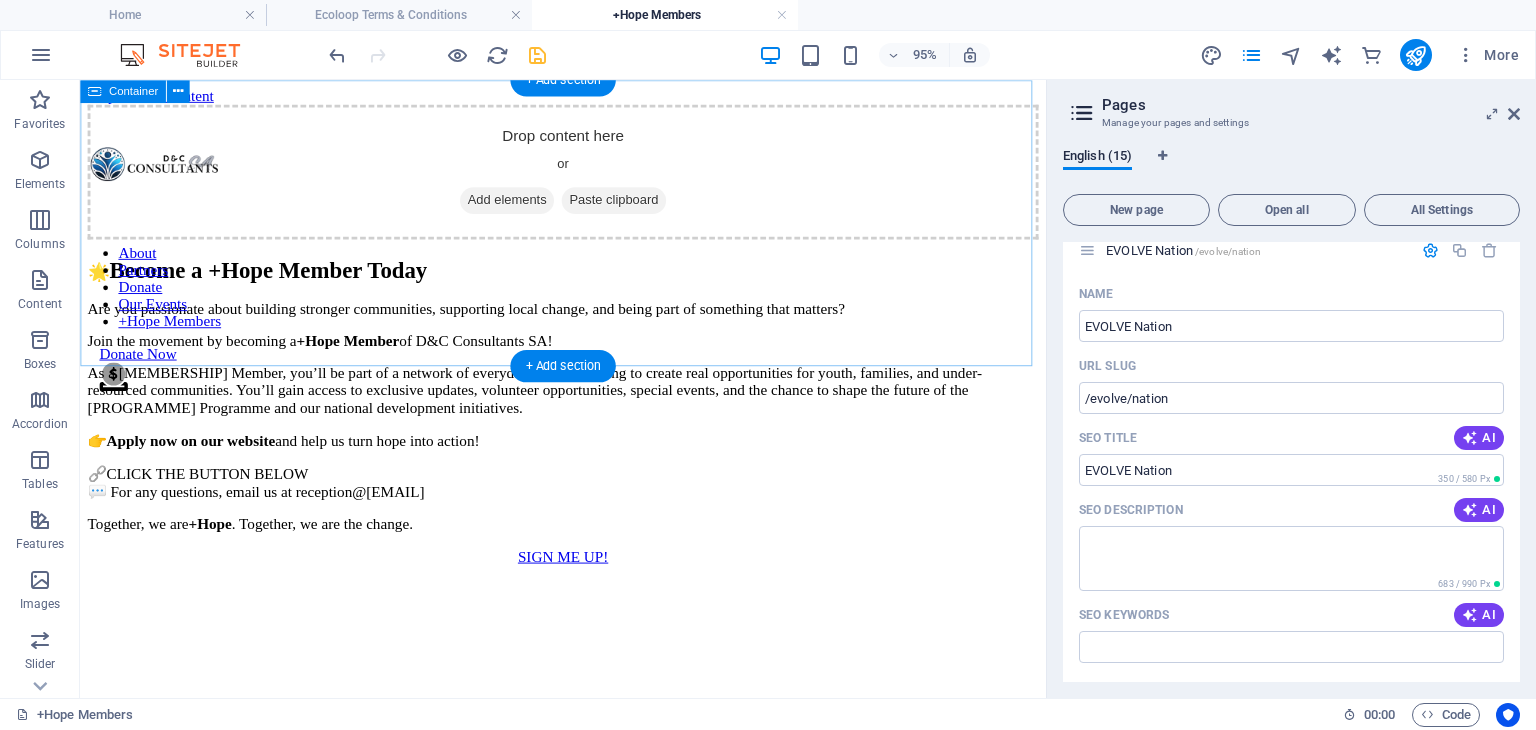 click on "Add elements" at bounding box center [529, 207] 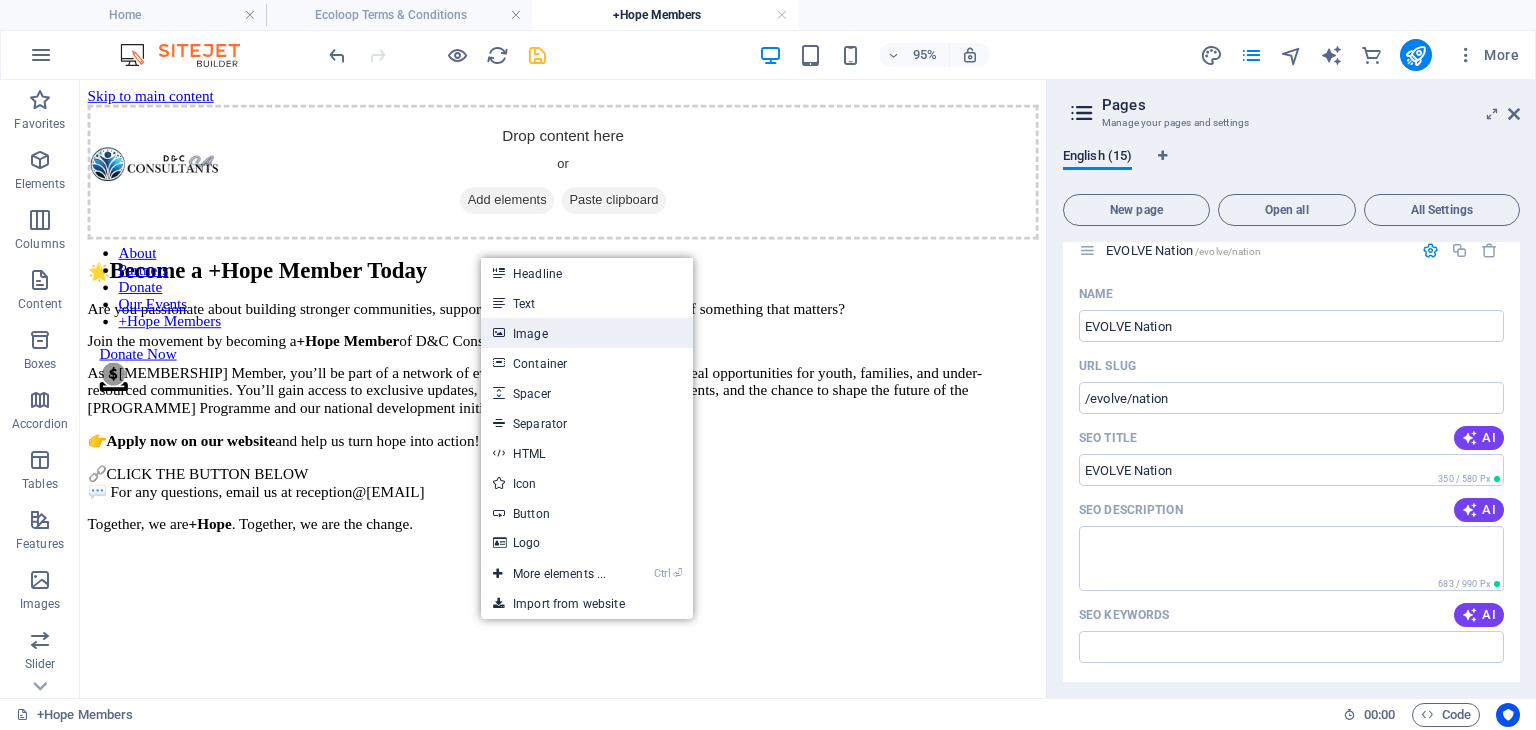 click on "Image" at bounding box center (587, 333) 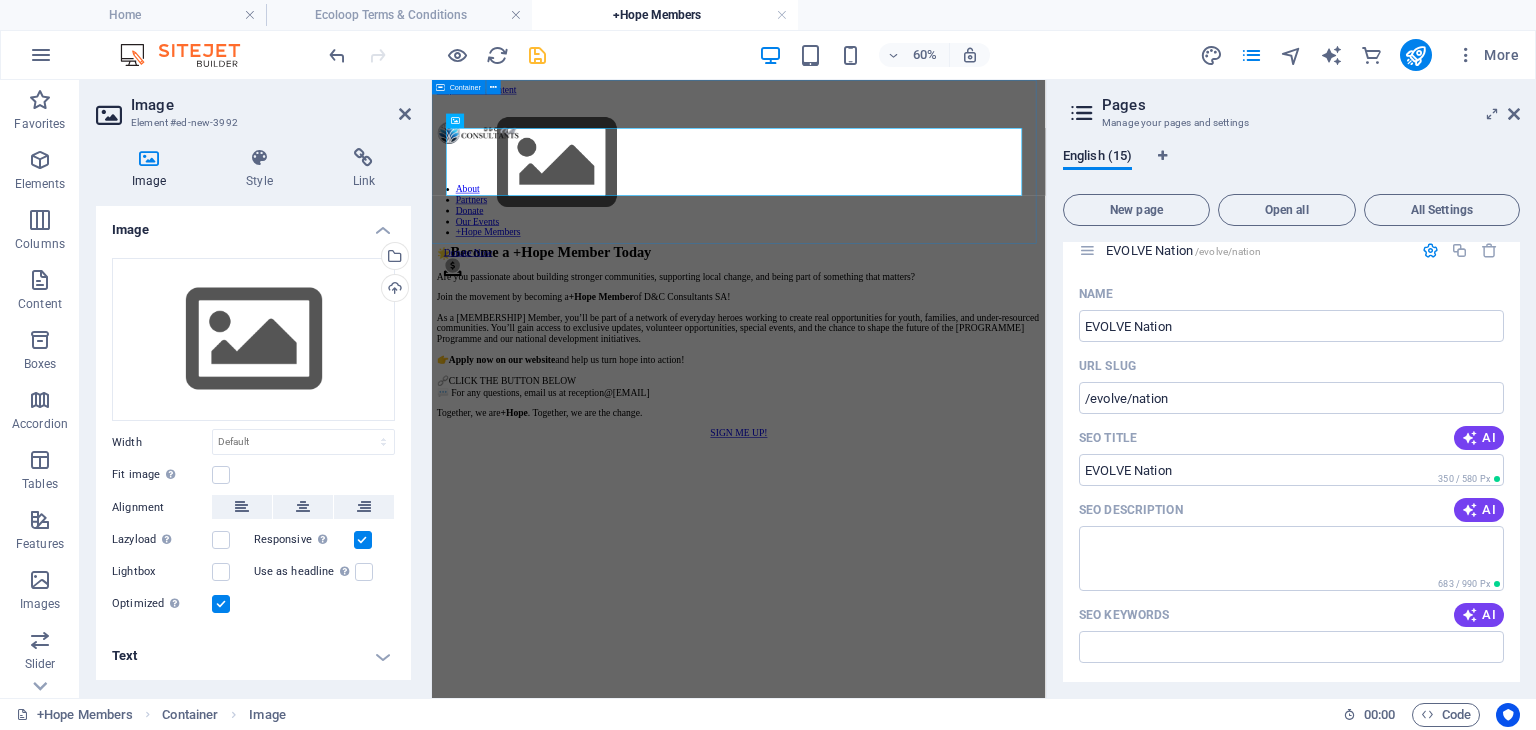 click at bounding box center (943, 220) 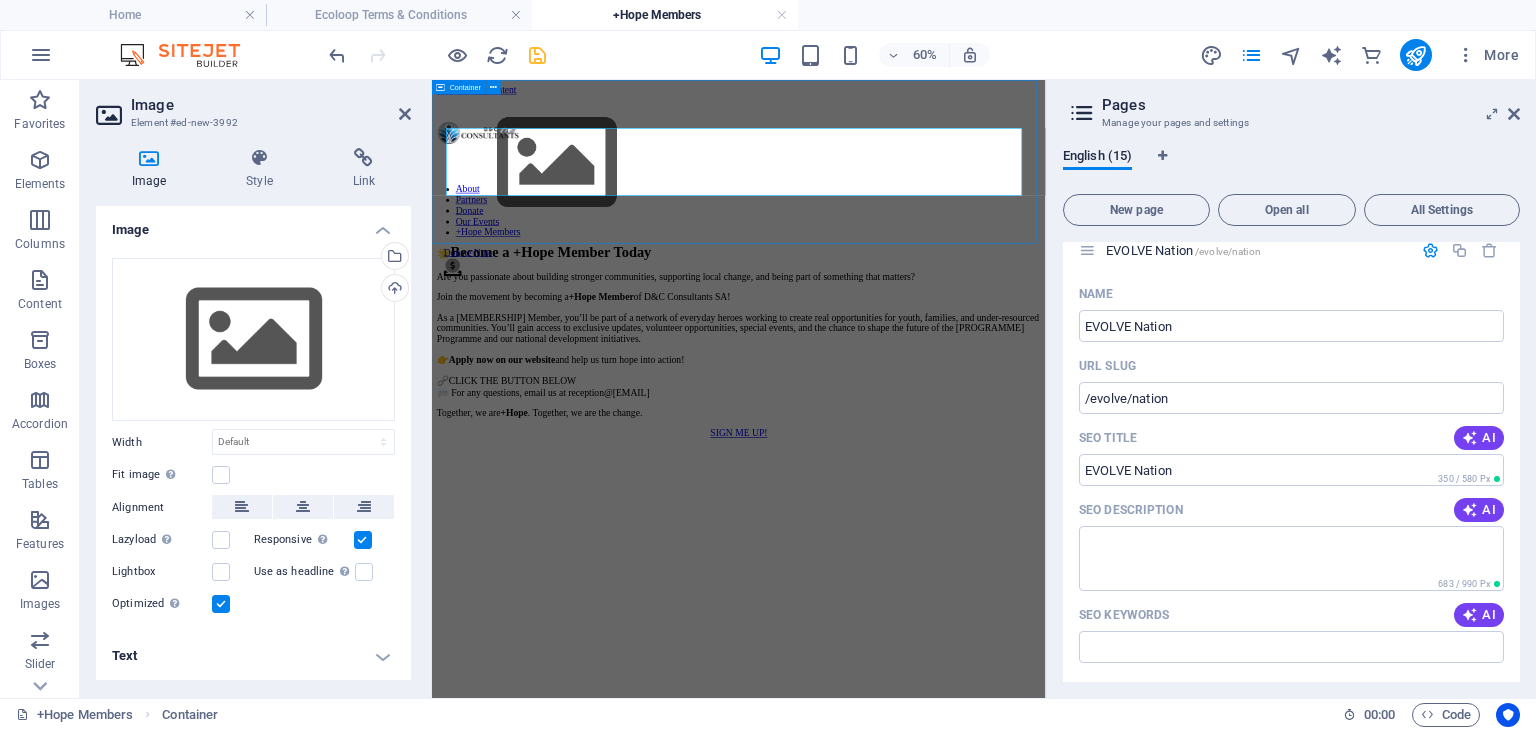click on "About Partners Donate Our Events +Hope Members Donate Now .fa-secondary{opacity:.4} 🌟 Become a +Hope Member Today Are you passionate about building stronger communities, supporting local change, and being part of something that matters? Join the movement by becoming a +Hope Member of D&C Consultants SA! As a +Hope Member, you’ll be part of a network of everyday heroes working to create real opportunities for youth, families, and under-resourced communities. You’ll gain access to exclusive updates, volunteer opportunities, special events, and the chance to shape the future of the EVOLVE Programme and our national development initiatives. 👉 Apply now on our website and help us turn hope into action! 🔗CLICK THE BUTTON BELOW 💬 For any questions, email us at [EMAIL] Together, we are +Hope . Together, we are the change. SIGN ME UP! D&C Consultants SA WHATSAPP US Email us Contact Us About Partners Donate HEADQUATERS: 21 Coronation Road, Whiteridge, [CITY], [STATE], [ZIP]" at bounding box center (943, 1943) 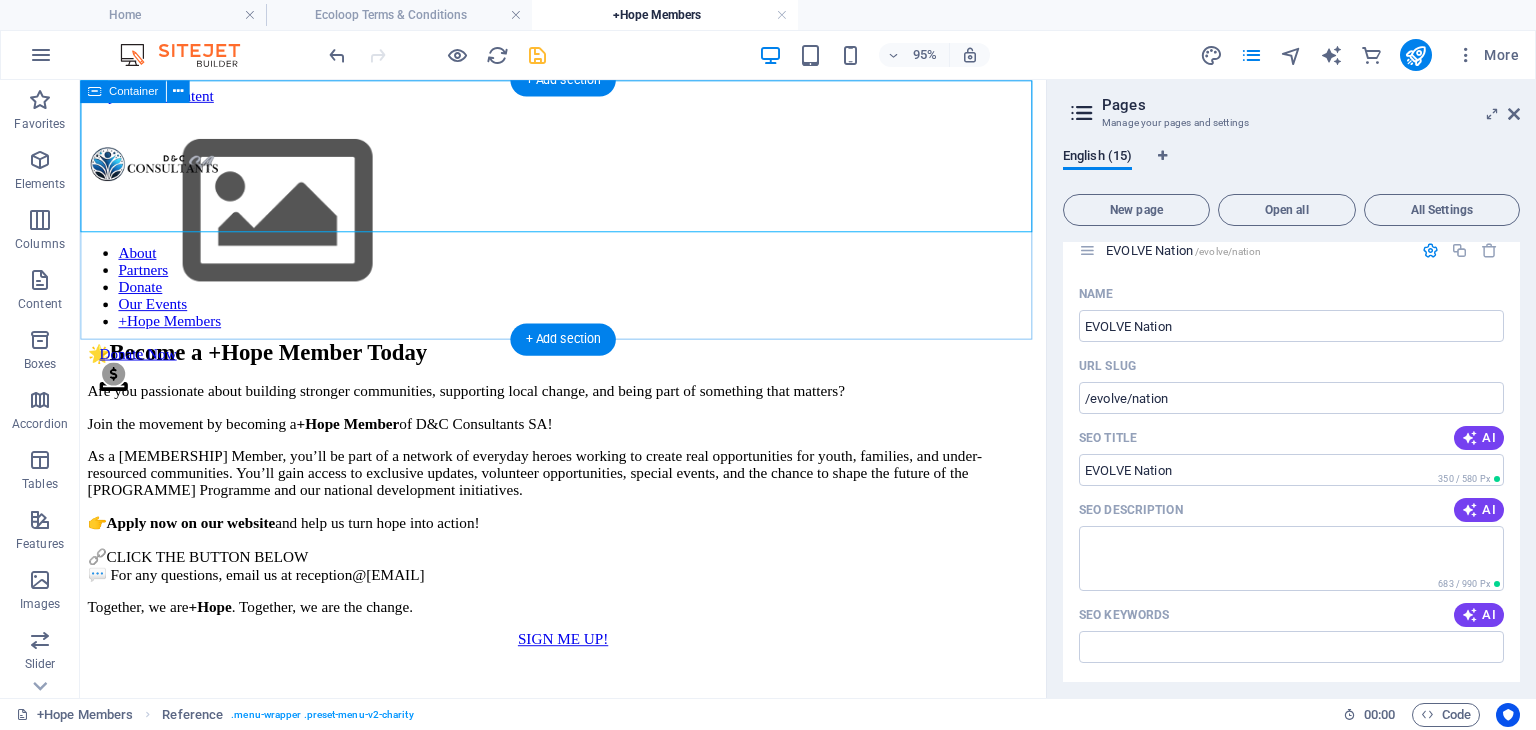 click at bounding box center [588, 220] 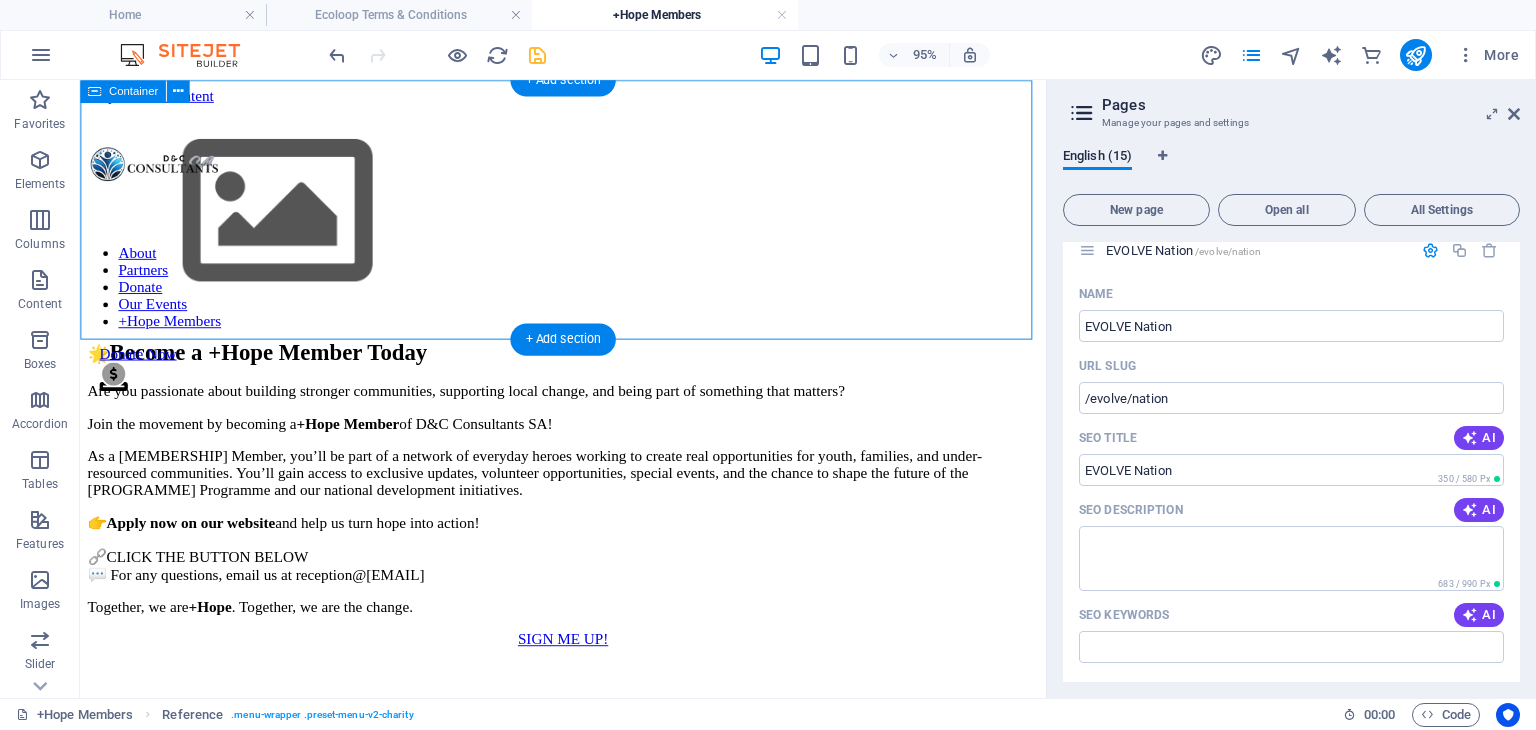 click at bounding box center [588, 220] 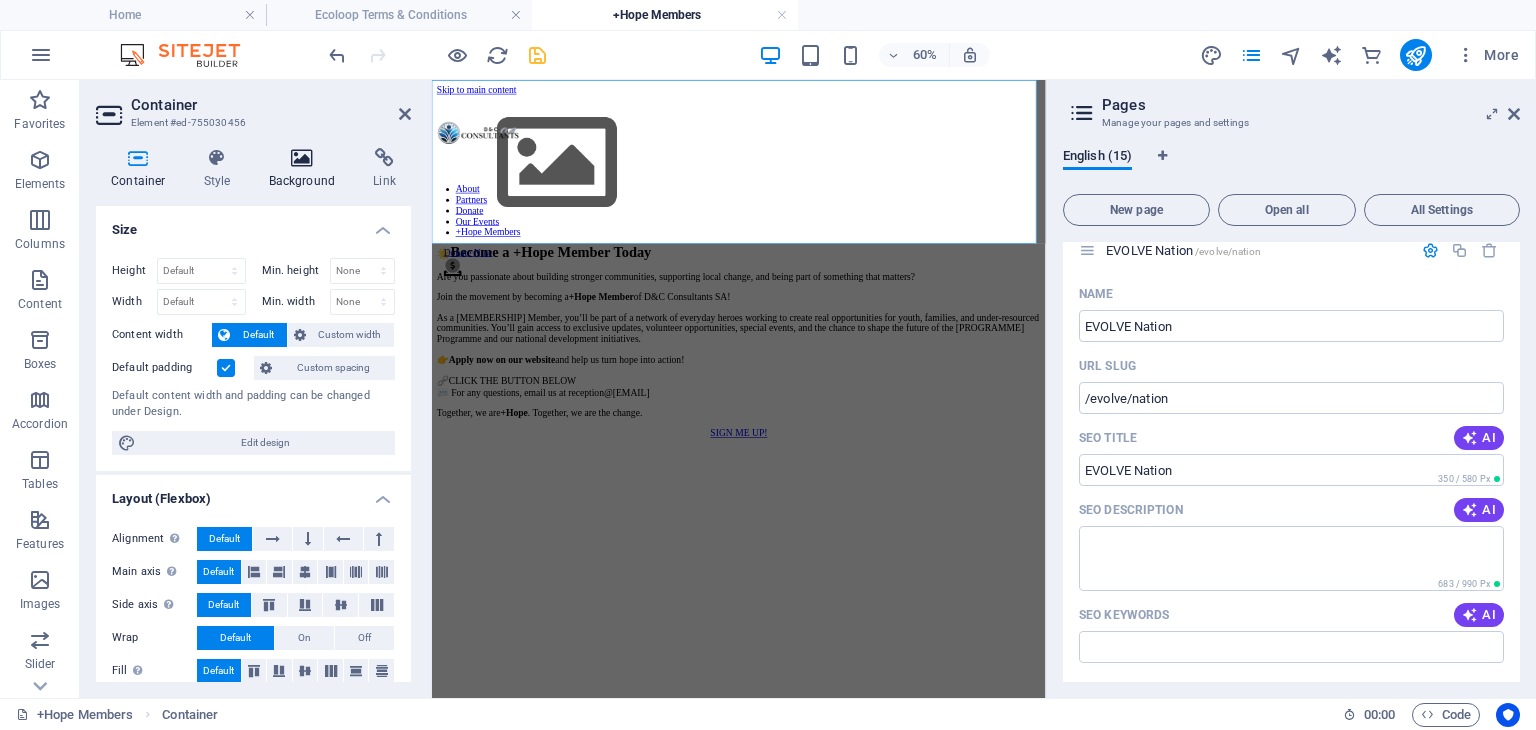 click on "Background" at bounding box center (306, 169) 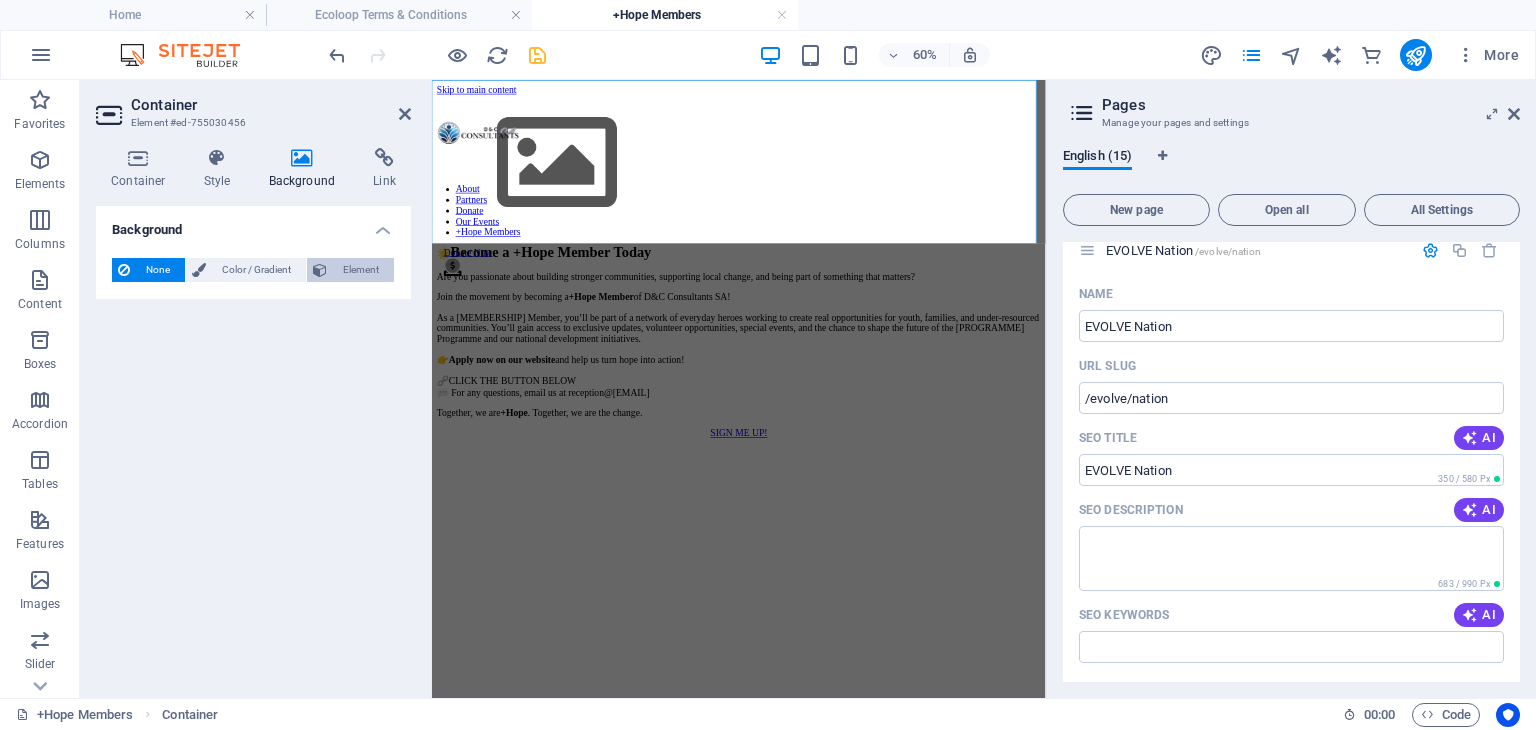 click on "Element" at bounding box center [360, 270] 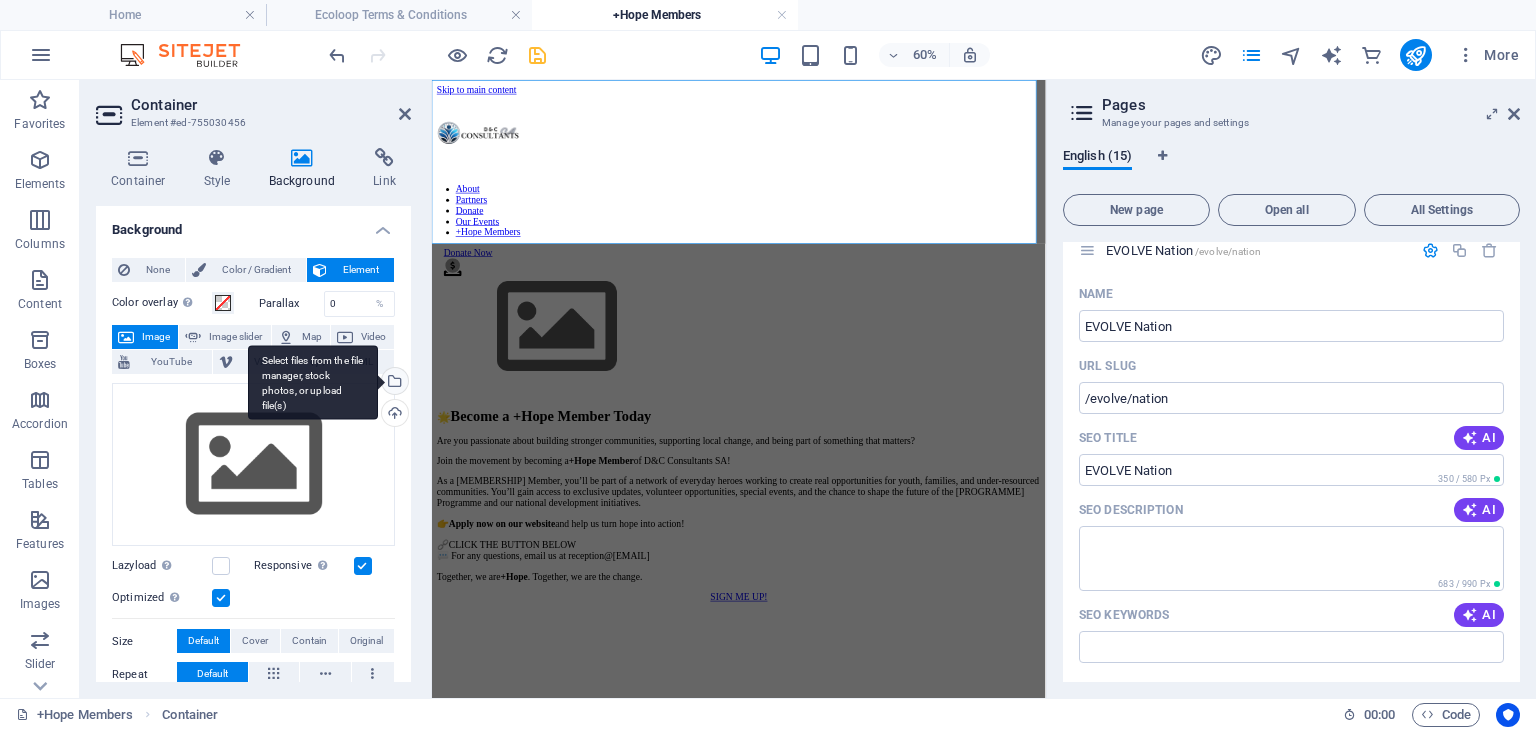 click on "Select files from the file manager, stock photos, or upload file(s)" at bounding box center [393, 383] 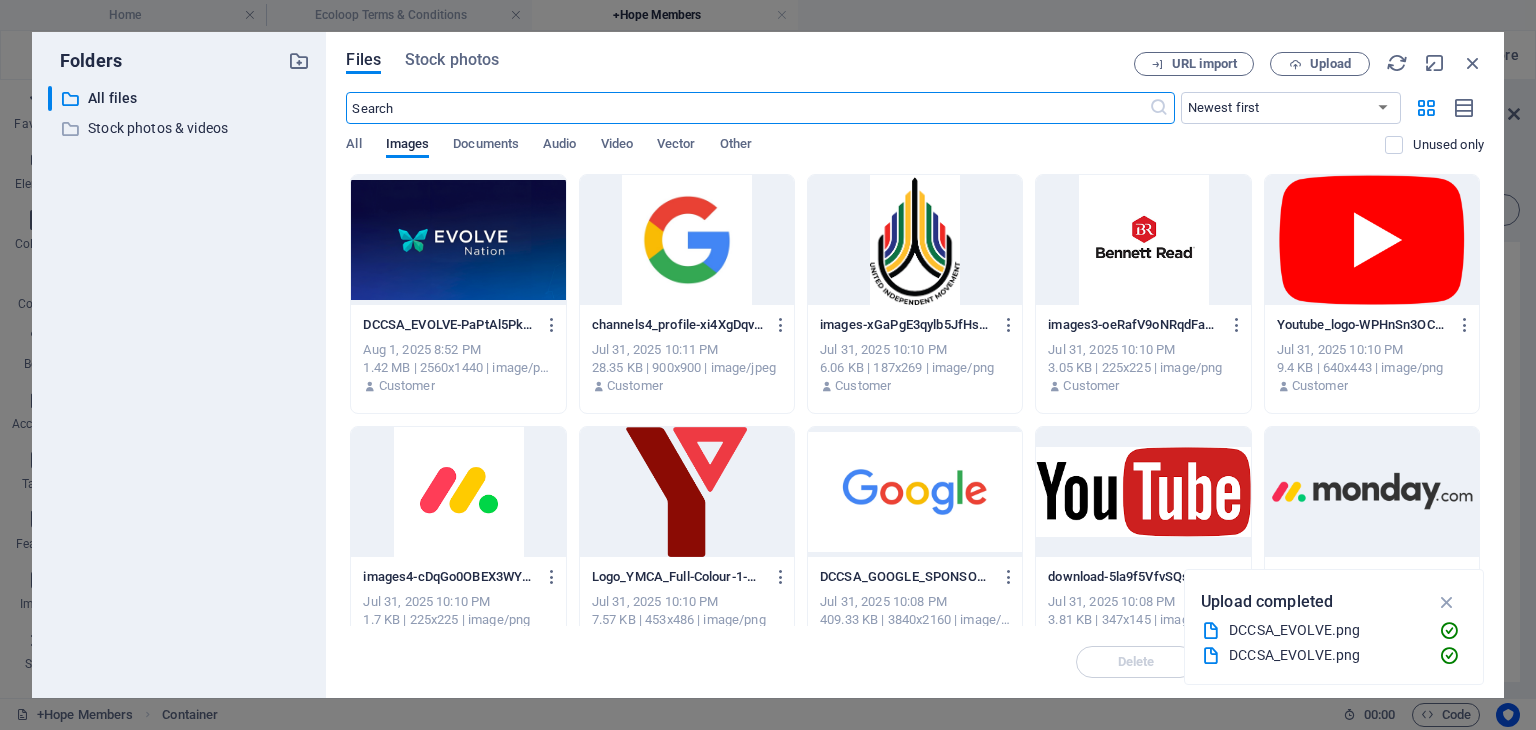 click at bounding box center [458, 240] 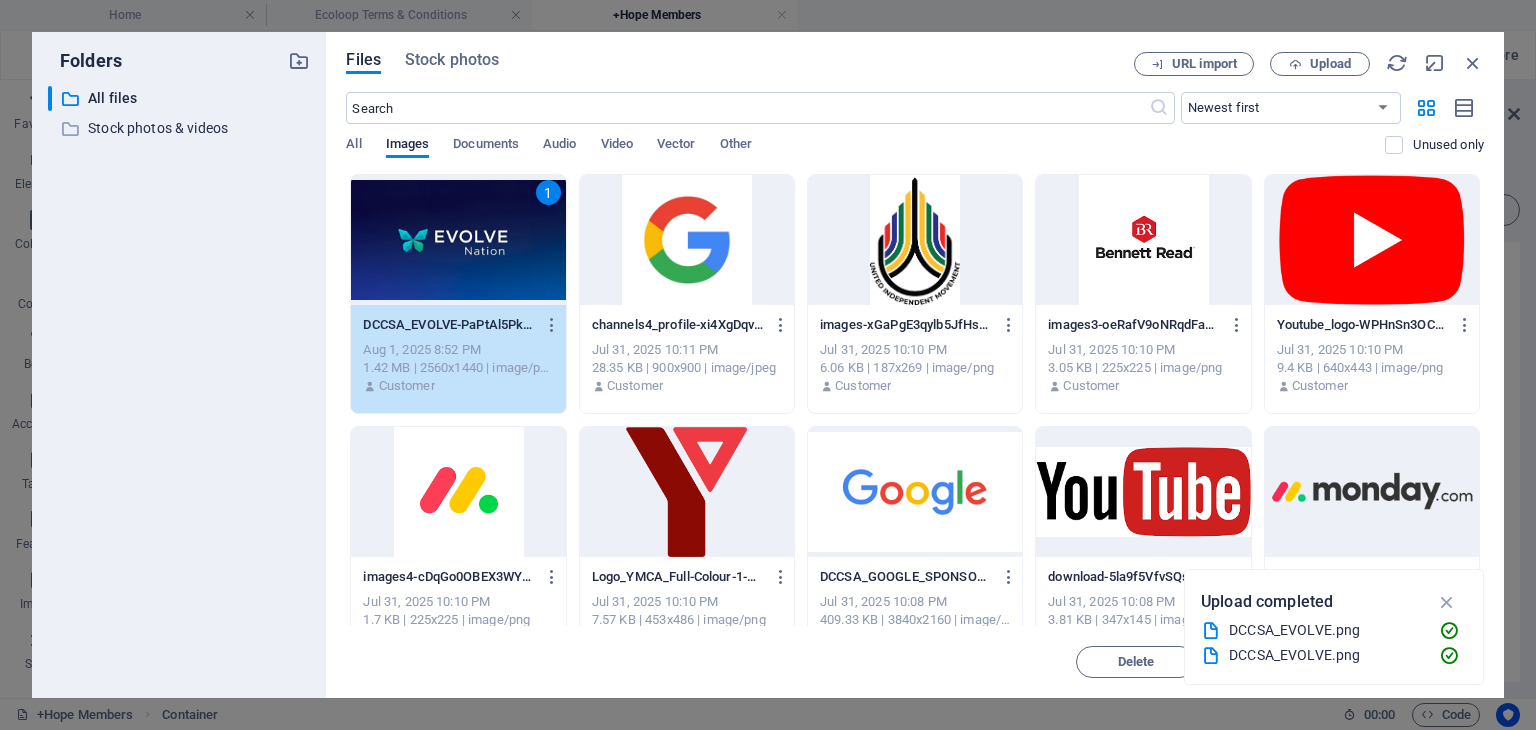click on "1" at bounding box center [458, 240] 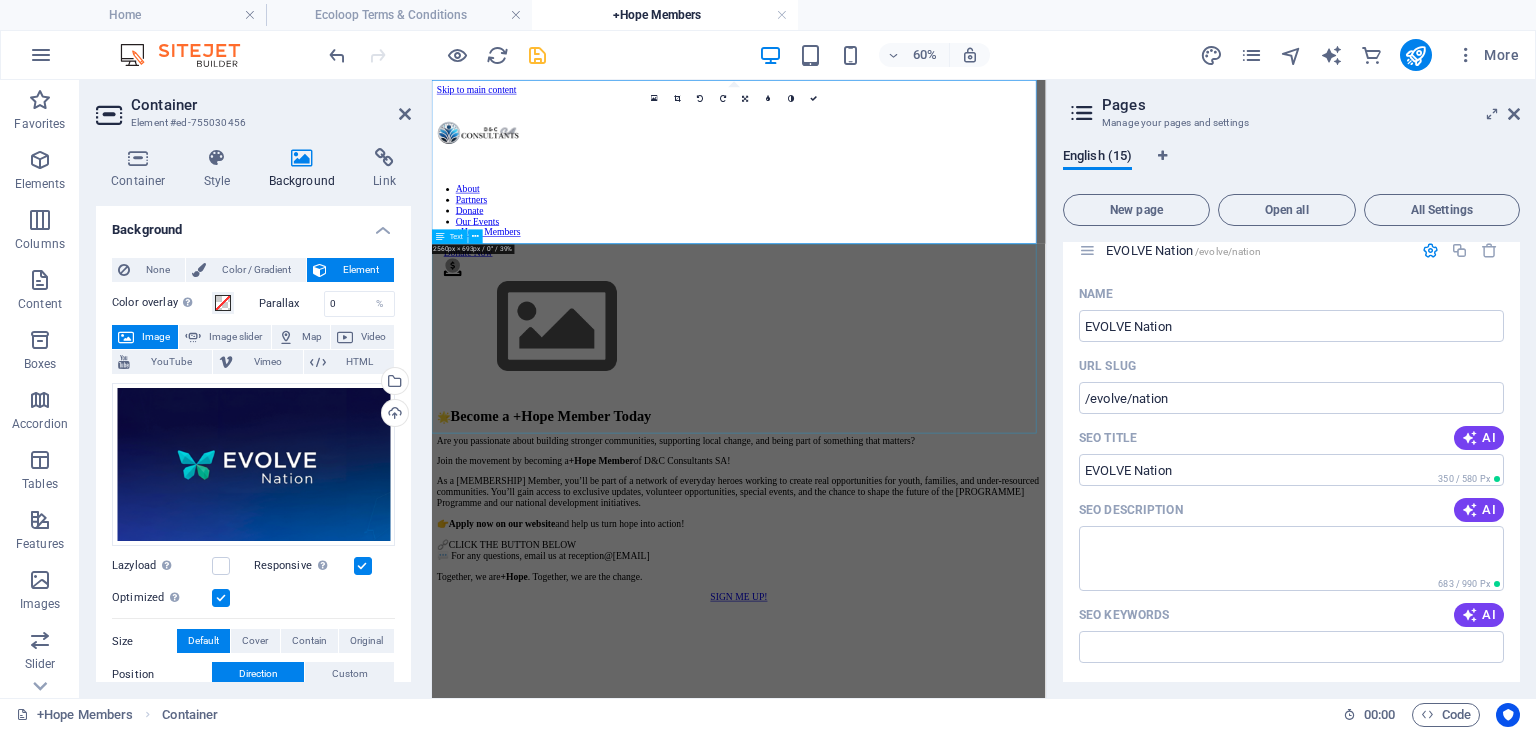 click on "🌟  Become a +Hope Member Today Are you passionate about building stronger communities, supporting local change, and being part of something that matters? Join the movement by becoming a  +Hope Member  of D&C Consultants SA! As a +Hope Member, you’ll be part of a network of everyday heroes working to create real opportunities for youth, families, and under-resourced communities. You’ll gain access to exclusive updates, volunteer opportunities, special events, and the chance to shape the future of the EVOLVE Programme and our national development initiatives. 👉  Apply now on our website  and help us turn hope into action! 🔗CLICK THE BUTTON BELOW 💬 For any questions, email us at reception@[EMAIL] Together, we are  +Hope . Together, we are the change." at bounding box center [943, 772] 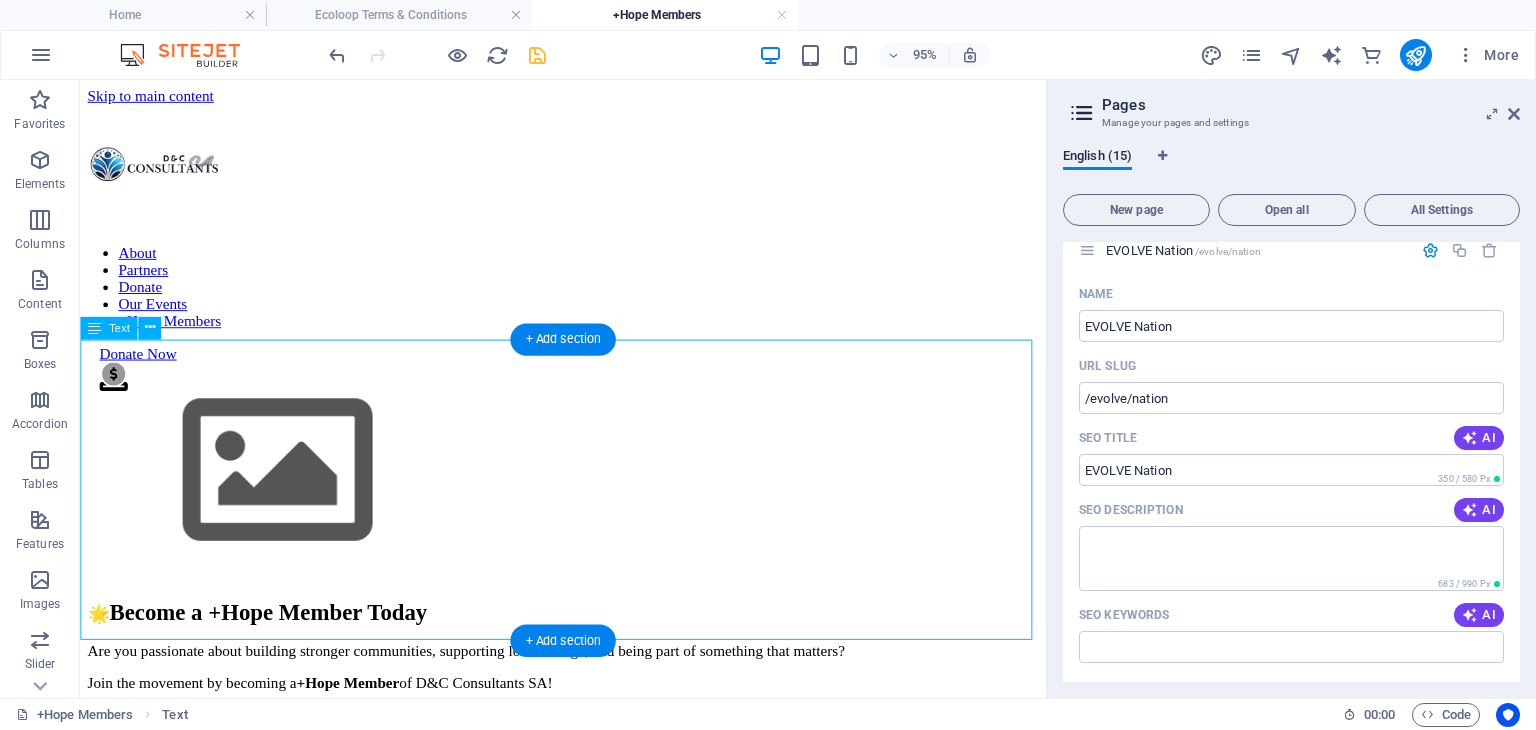 click on "🌟  Become a +Hope Member Today Are you passionate about building stronger communities, supporting local change, and being part of something that matters? Join the movement by becoming a  +Hope Member  of D&C Consultants SA! As a +Hope Member, you’ll be part of a network of everyday heroes working to create real opportunities for youth, families, and under-resourced communities. You’ll gain access to exclusive updates, volunteer opportunities, special events, and the chance to shape the future of the EVOLVE Programme and our national development initiatives. 👉  Apply now on our website  and help us turn hope into action! 🔗CLICK THE BUTTON BELOW 💬 For any questions, email us at reception@[EMAIL] Together, we are  +Hope . Together, we are the change." at bounding box center (588, 772) 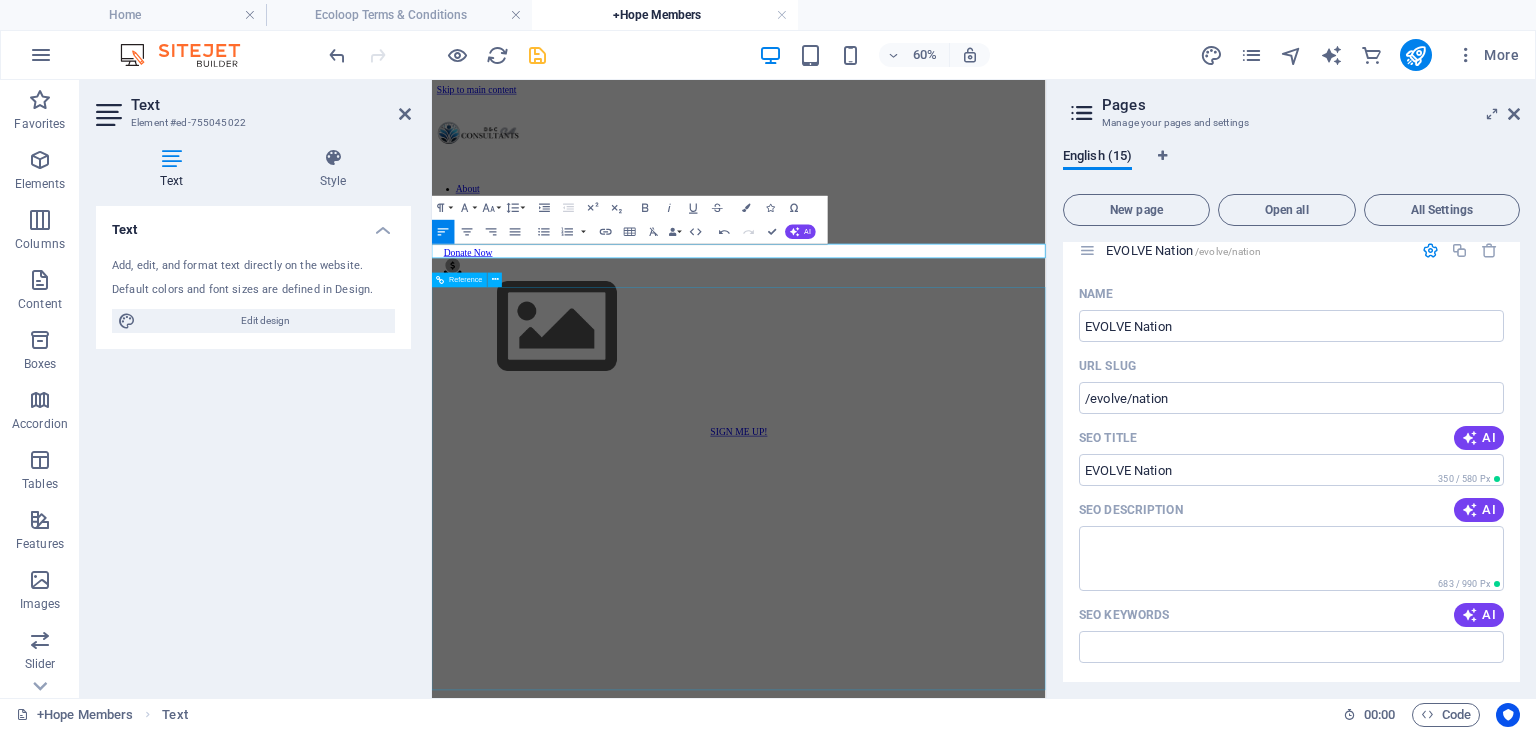 click on "Contact Us About Partners Donate Board of Directors: Chairman: [NAME] [LAST], Treasurer: [NAME] [LAST], Minister of internal affairs: [NAME] [LAST], Secretary: [NAME] [LAST], Ex-co: Chief Liaison Officer: [NAME] [LAST], Head of MC: [NAME] [LAST], Head of Marketing: [NAME] [LAST], Head of Communication: [NAME] [LAST], Programme & Technical Director: [NAME] [LAST] HEADQUATERS: [NUMBER] [STREET], [CITY], [PROVINCE], [CITY], [POSTAL_CODE] BRANCH OFFICE: [NUMBER] [STREET], [CITY], [POSTAL_CODE] NPO #: [NUMBER] | PBO #:[NUMBER]" at bounding box center (761, 2574) 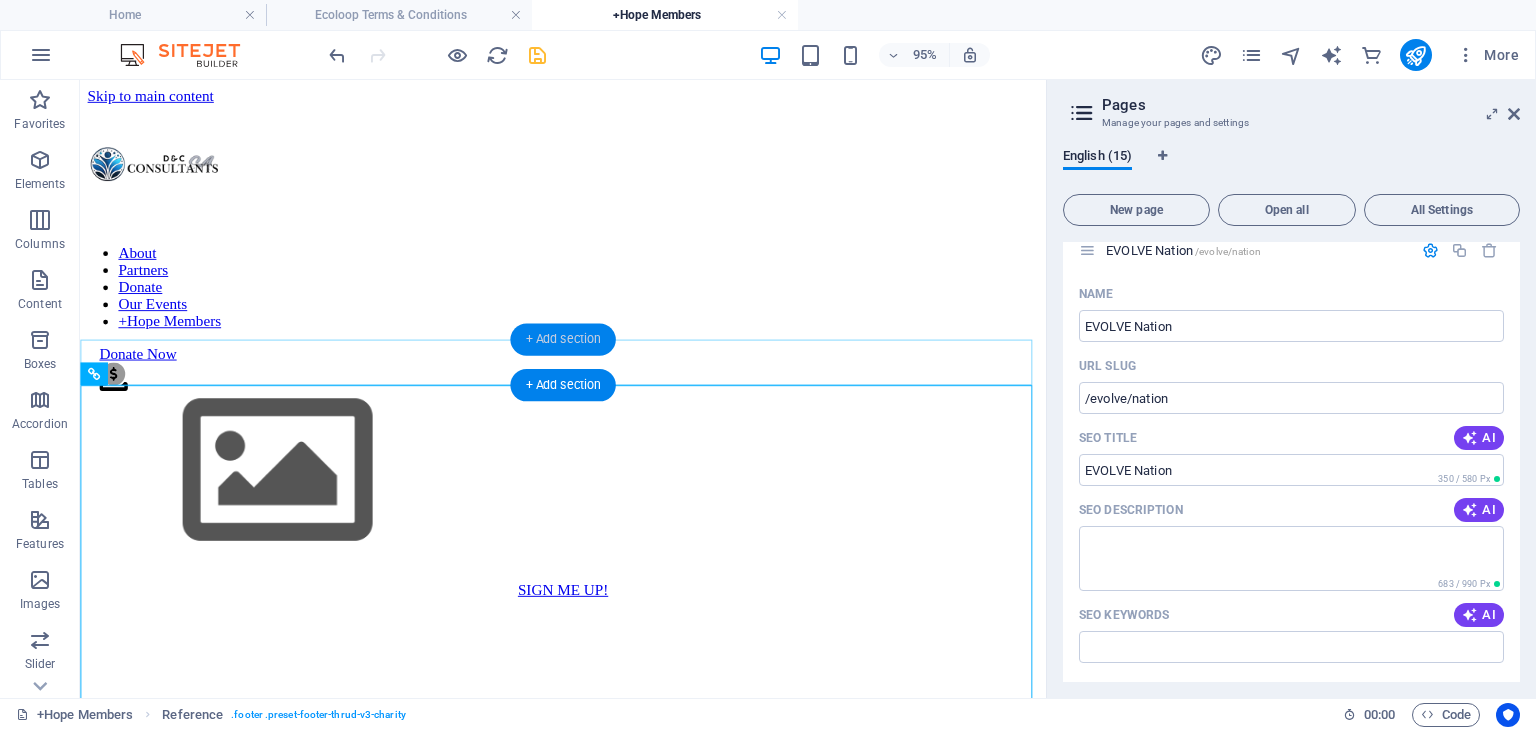 click on "+ Add section" at bounding box center [562, 339] 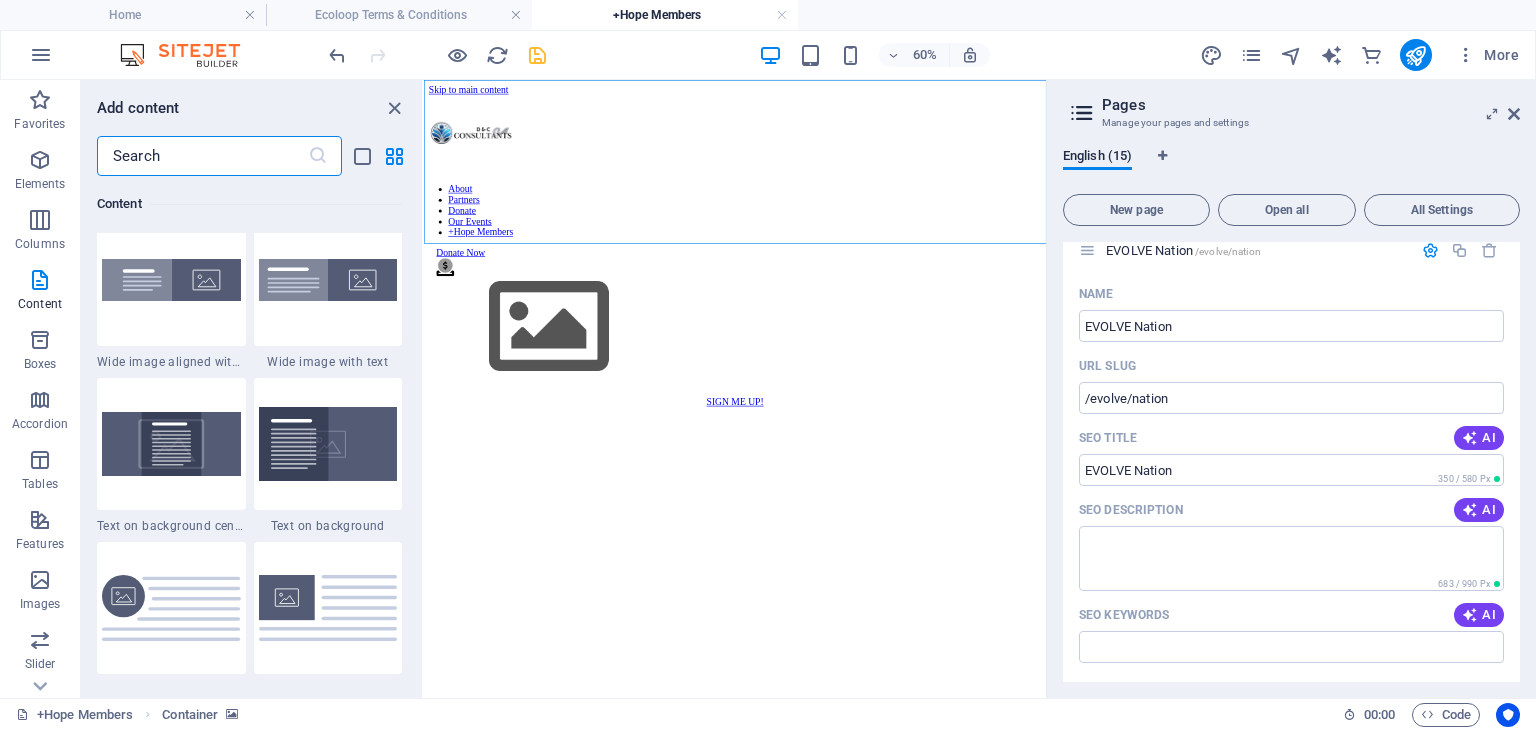 scroll, scrollTop: 4009, scrollLeft: 0, axis: vertical 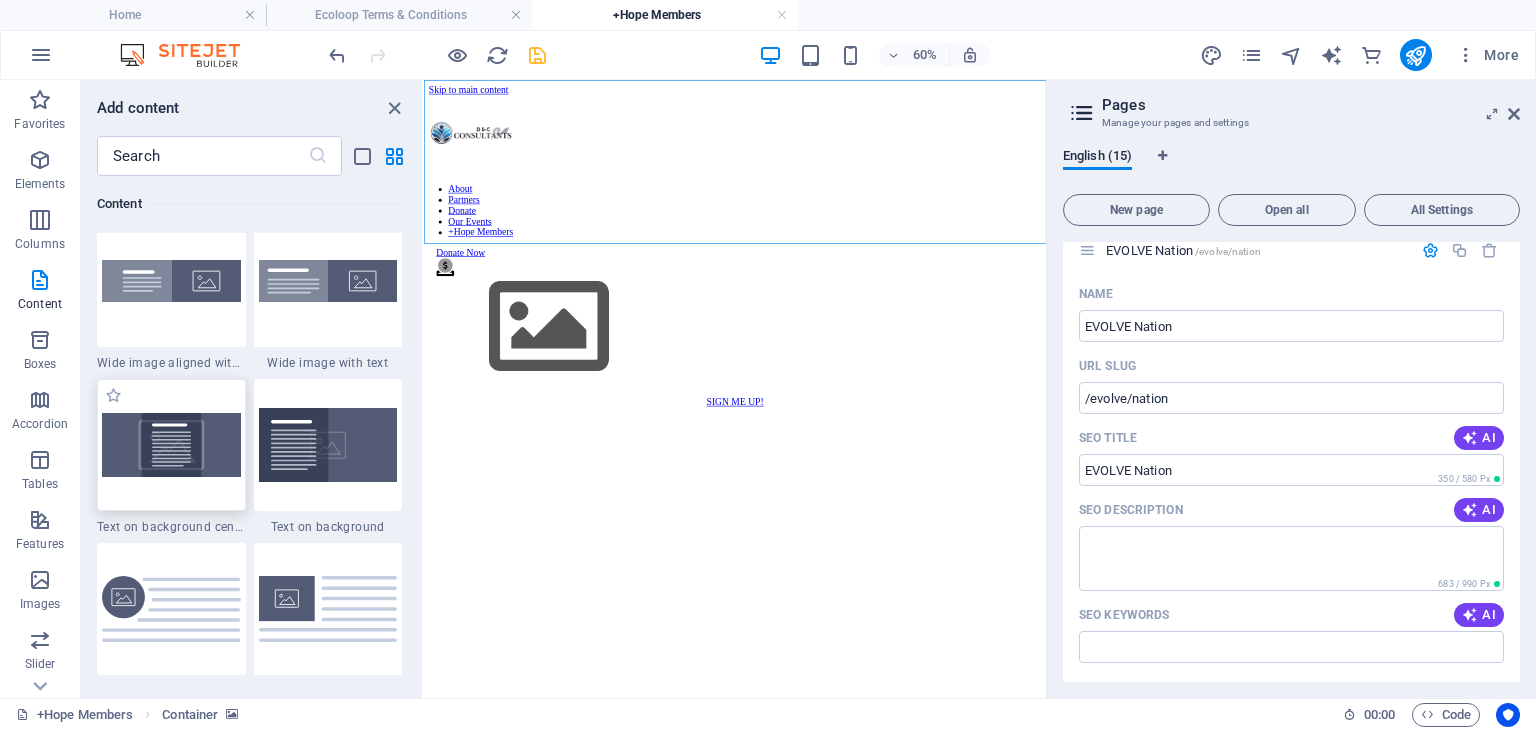 click at bounding box center [171, 444] 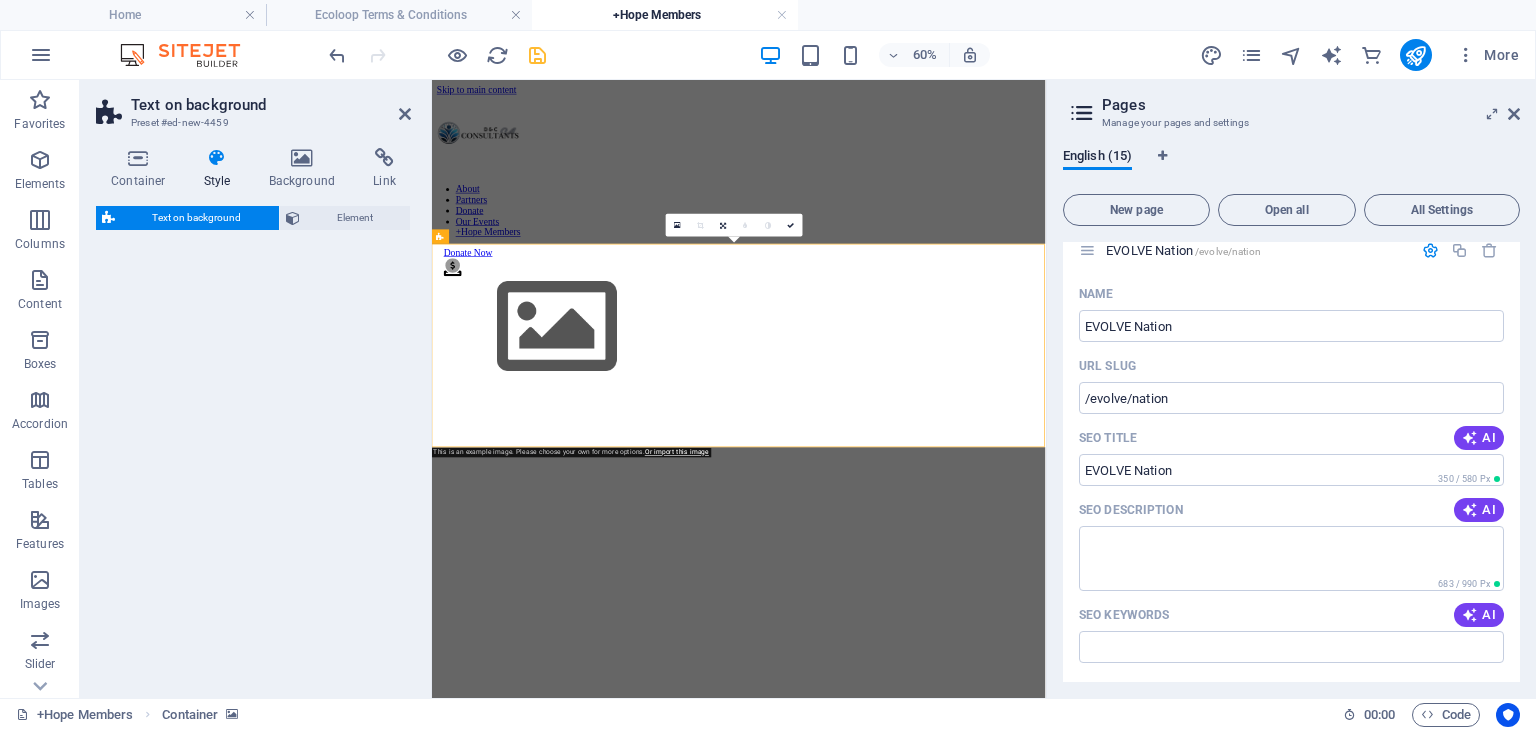 select on "%" 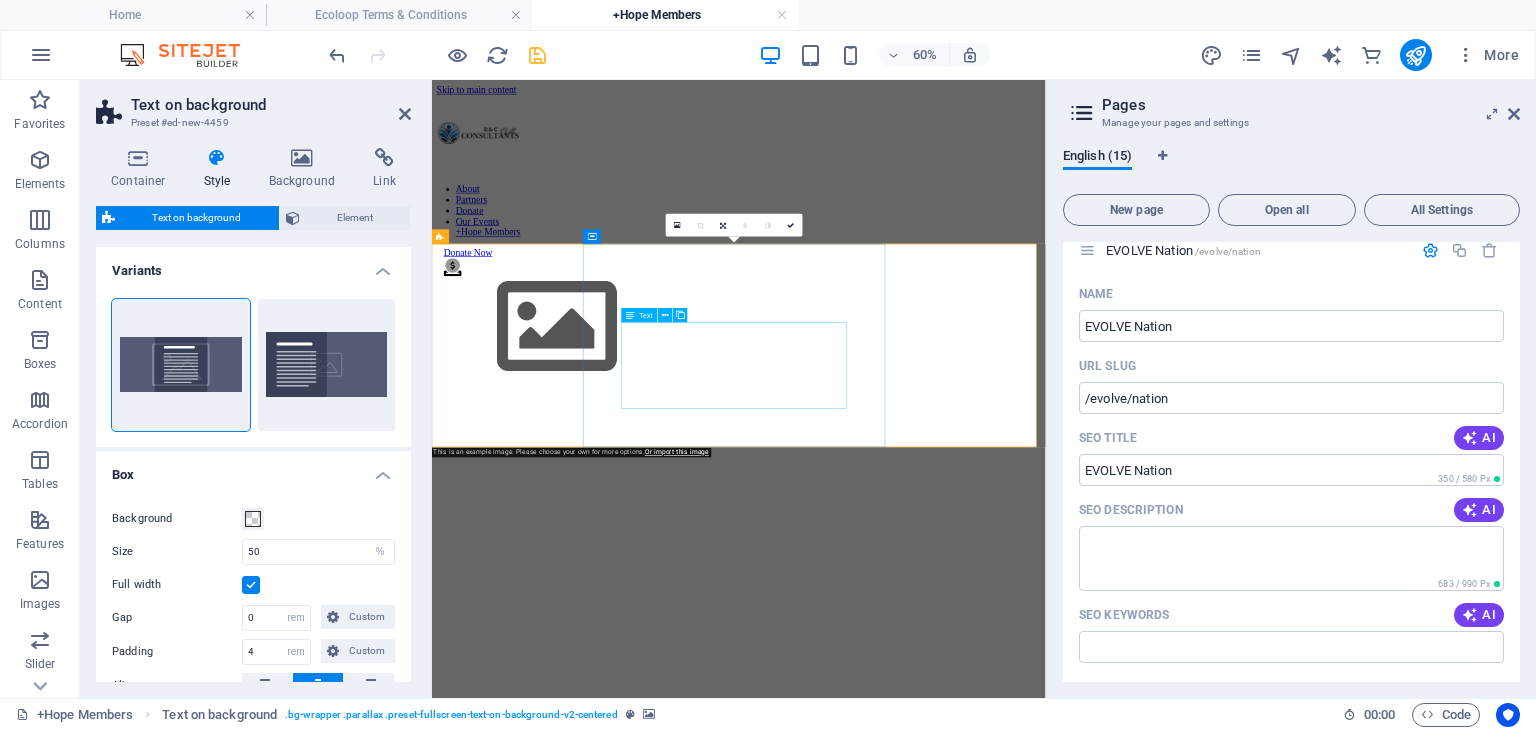 click on "Lorem ipsum dolor sit amet, consectetuer adipiscing elit. Aenean commodo ligula eget dolor. Lorem ipsum dolor sit amet, consectetuer adipiscing elit leget dolor. Lorem ipsum dolor sit amet, consectetuer adipiscing elit. Aenean commodo ligula eget dolor. Lorem ipsum dolor sit amet, consectetuer adipiscing elit dolor." at bounding box center [943, 2107] 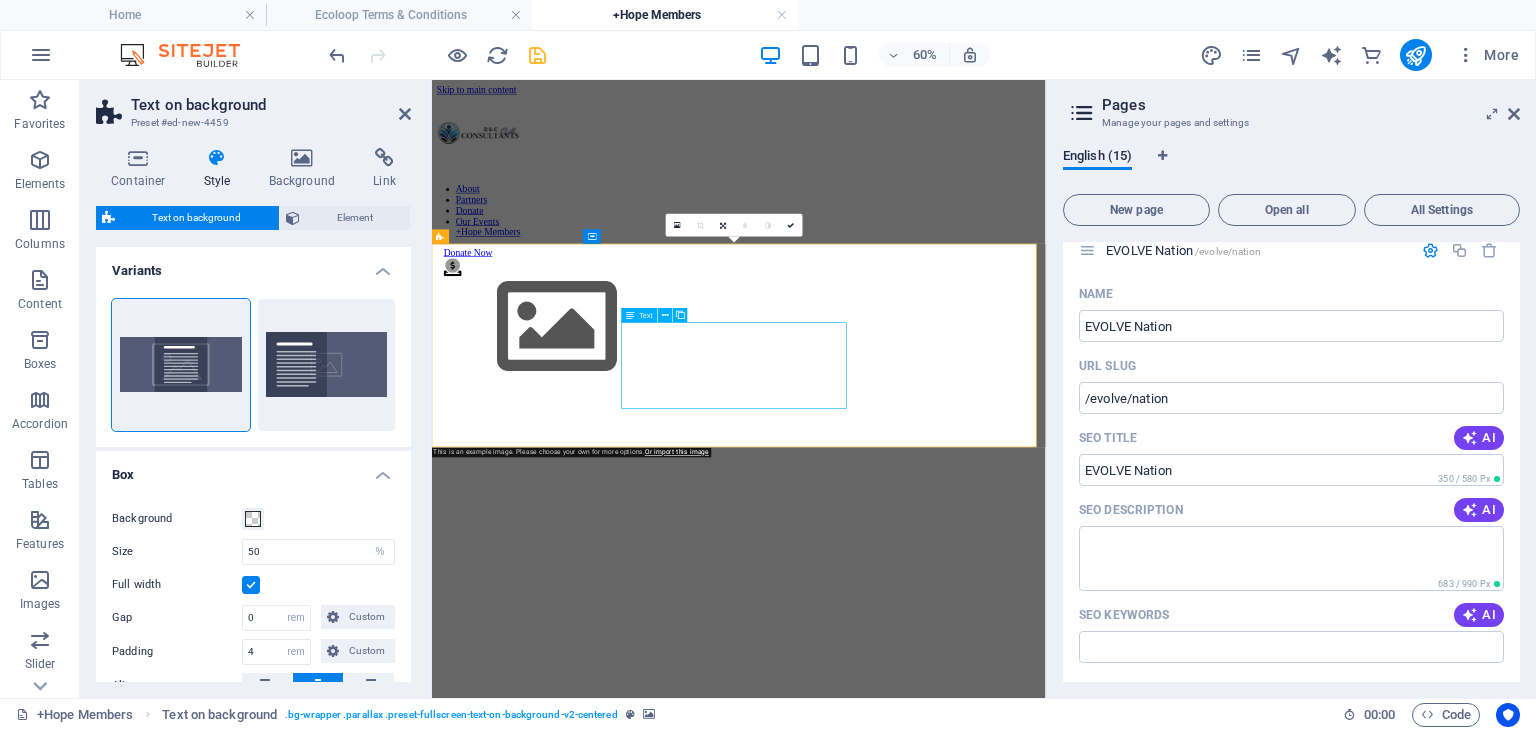 click on "Lorem ipsum dolor sit amet, consectetuer adipiscing elit. Aenean commodo ligula eget dolor. Lorem ipsum dolor sit amet, consectetuer adipiscing elit leget dolor. Lorem ipsum dolor sit amet, consectetuer adipiscing elit. Aenean commodo ligula eget dolor. Lorem ipsum dolor sit amet, consectetuer adipiscing elit dolor." at bounding box center [943, 2107] 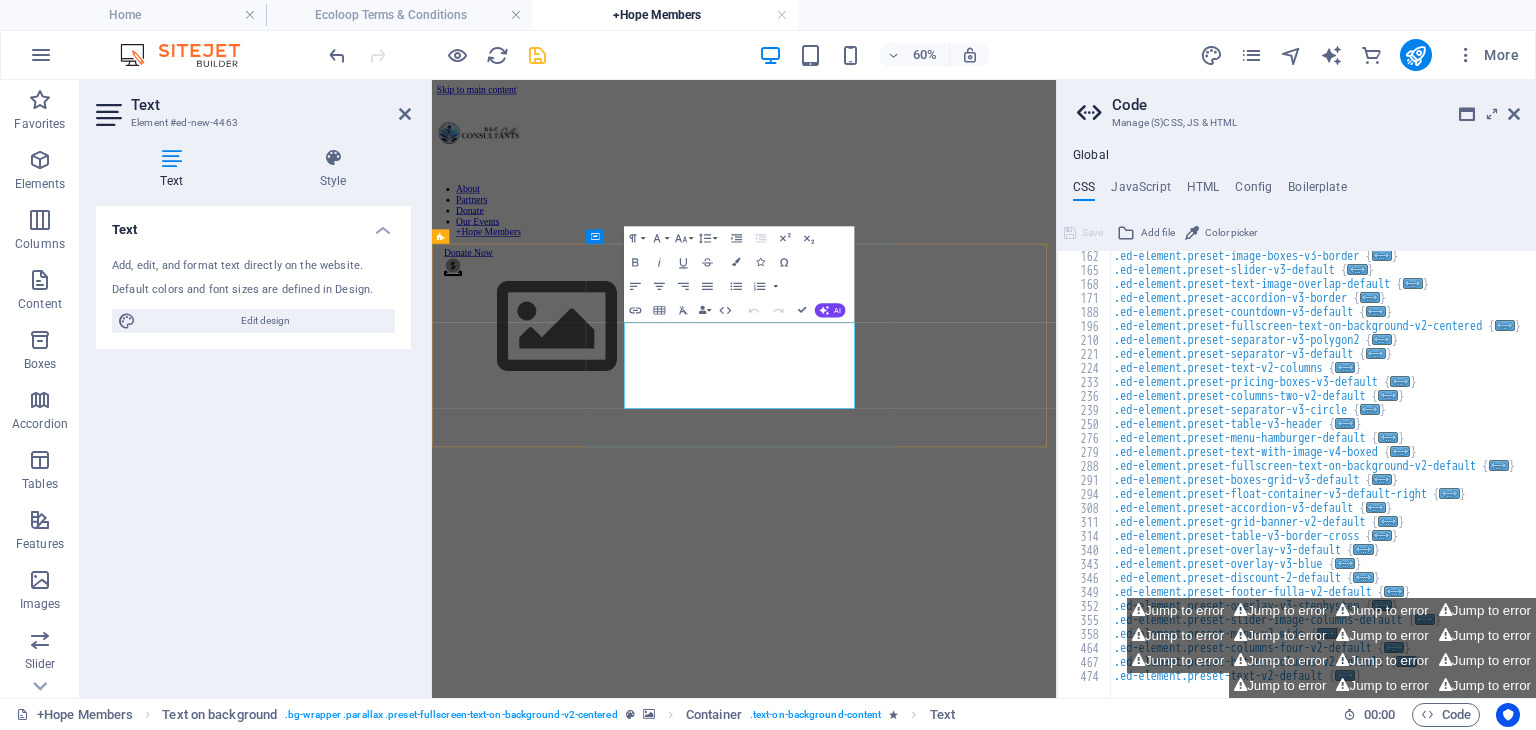 scroll, scrollTop: 380, scrollLeft: 0, axis: vertical 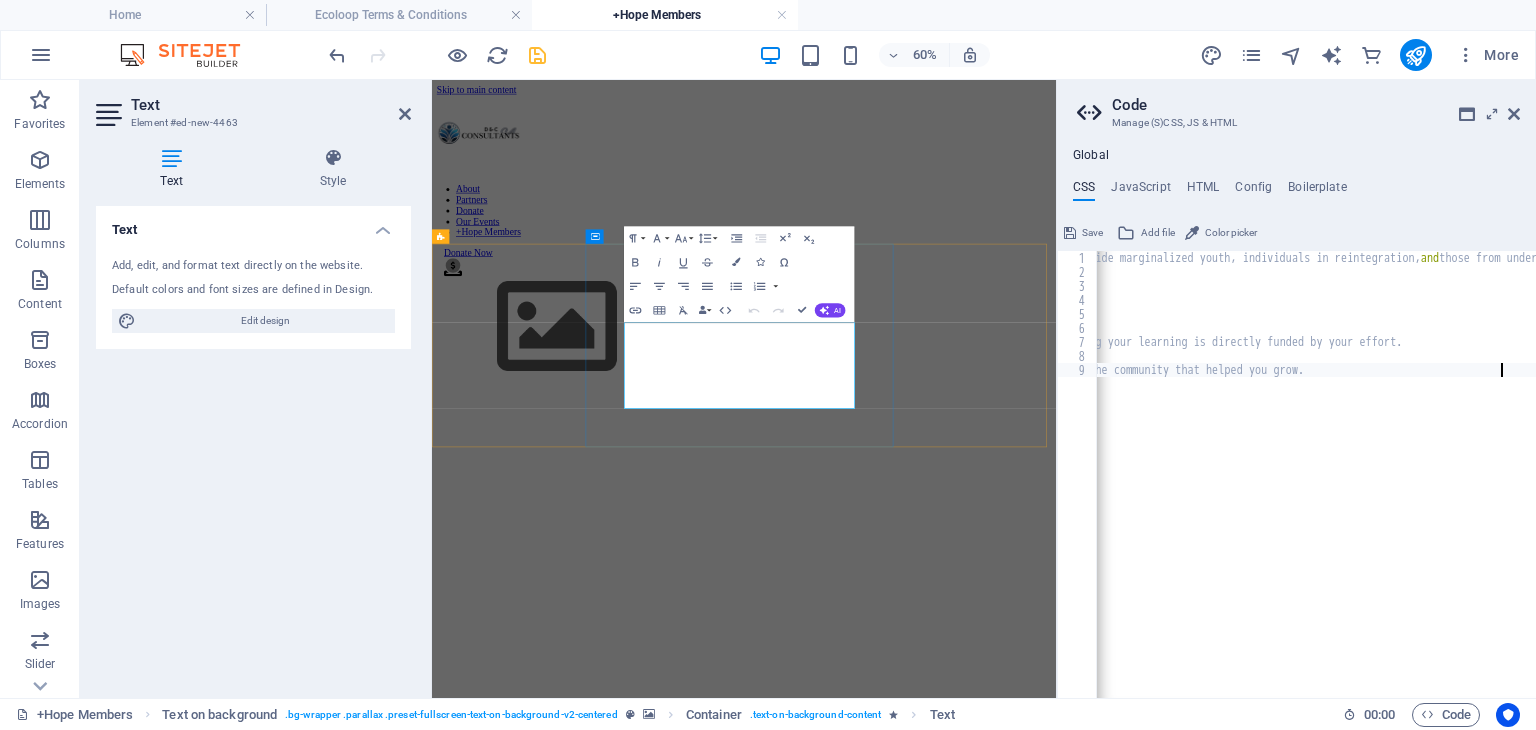 type on "@include text-v2;
}" 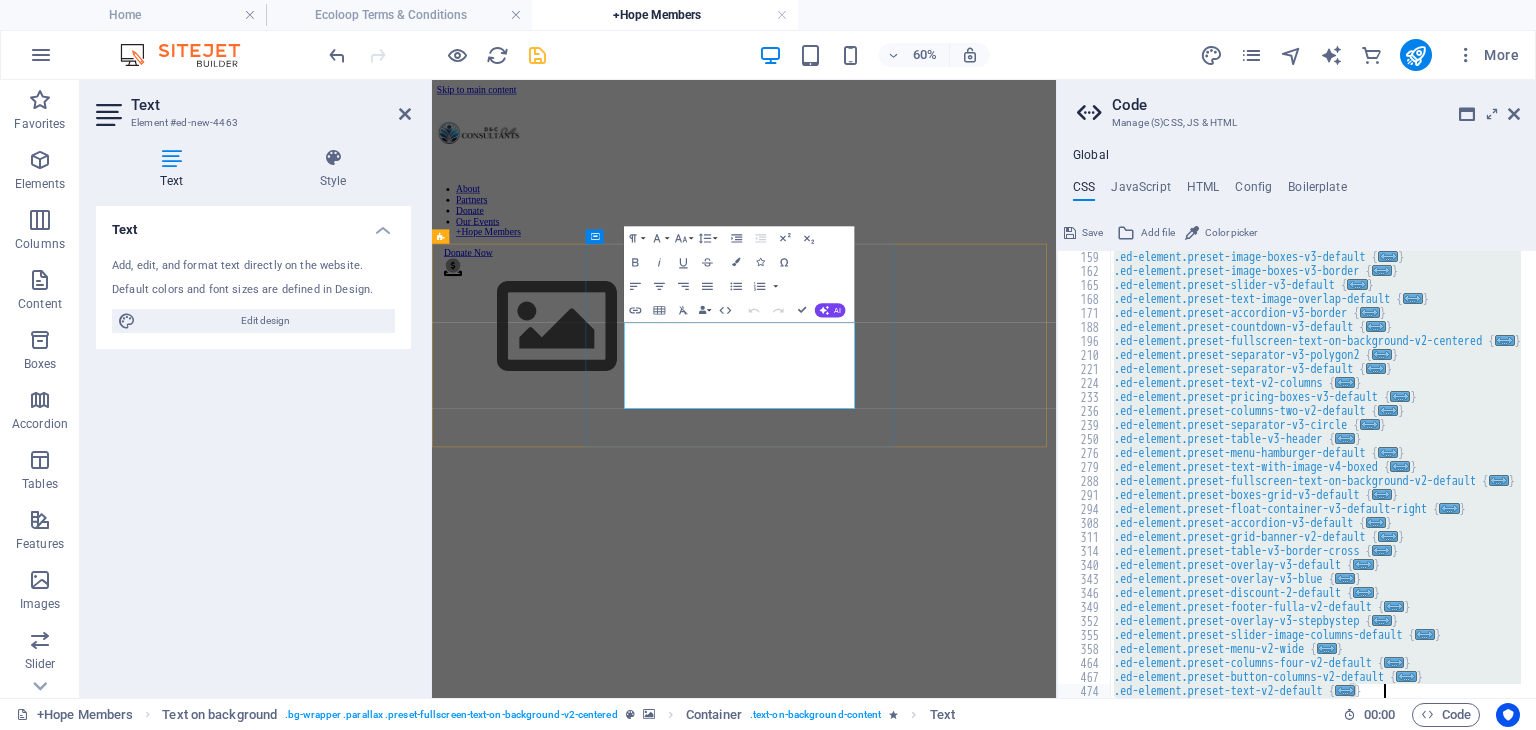 scroll, scrollTop: 364, scrollLeft: 0, axis: vertical 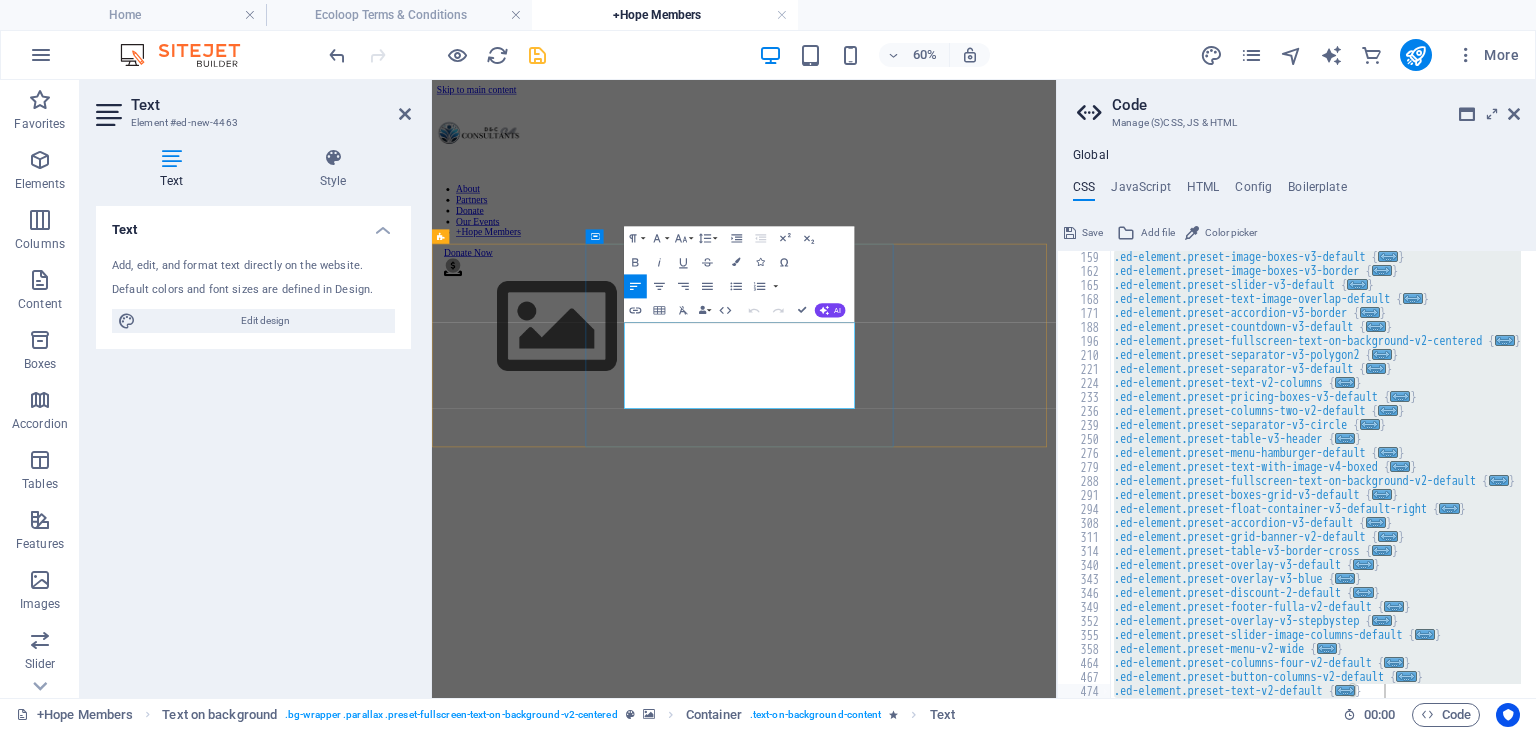 click on "Lorem ipsum dolor sit amet, consectetuer adipiscing elit. Aenean commodo ligula eget dolor. Lorem ipsum dolor sit amet, consectetuer adipiscing elit leget dolor. Lorem ipsum dolor sit amet, consectetuer adipiscing elit. Aenean commodo ligula eget dolor. Lorem ipsum dolor sit amet, consectetuer adipiscing elit dolor." at bounding box center (952, 2107) 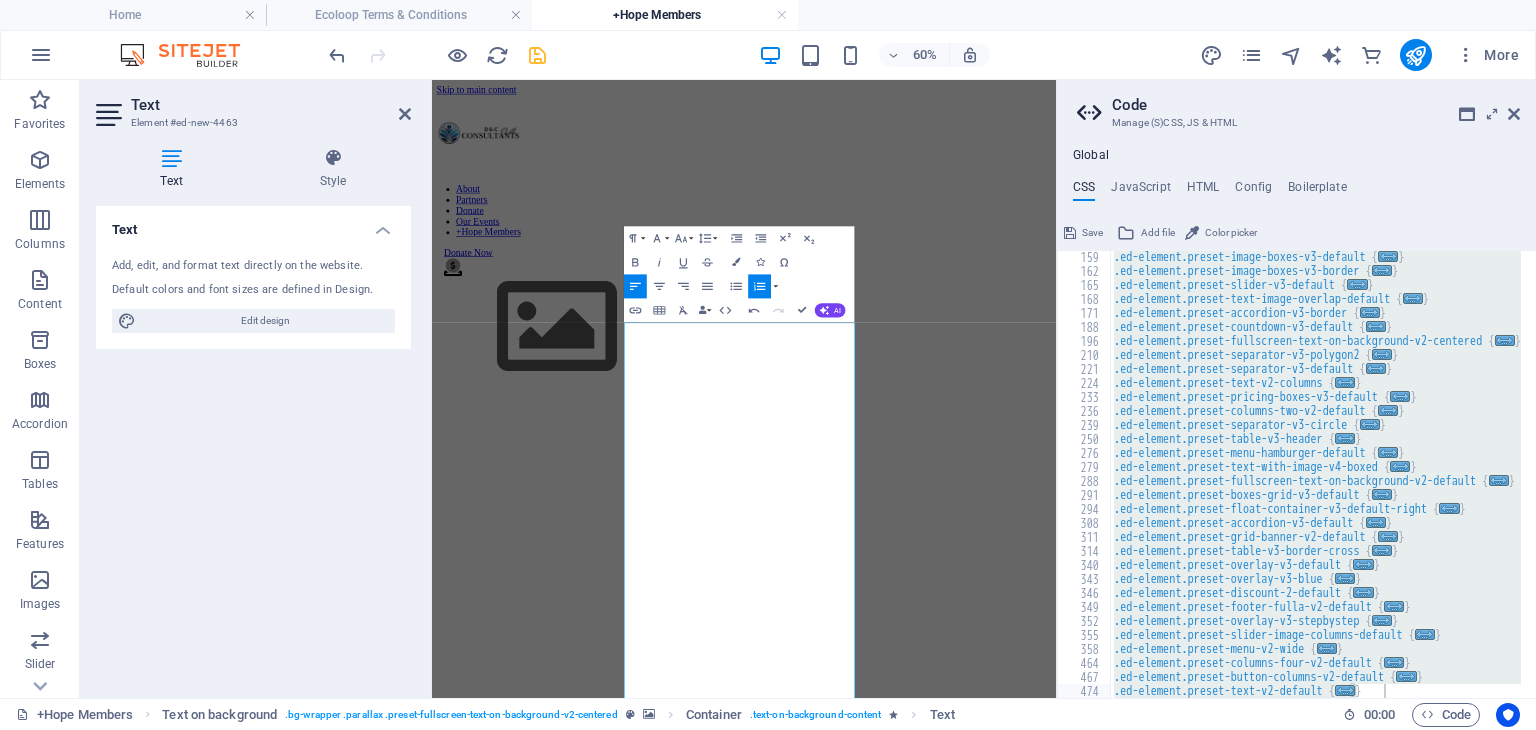 click at bounding box center [952, 472] 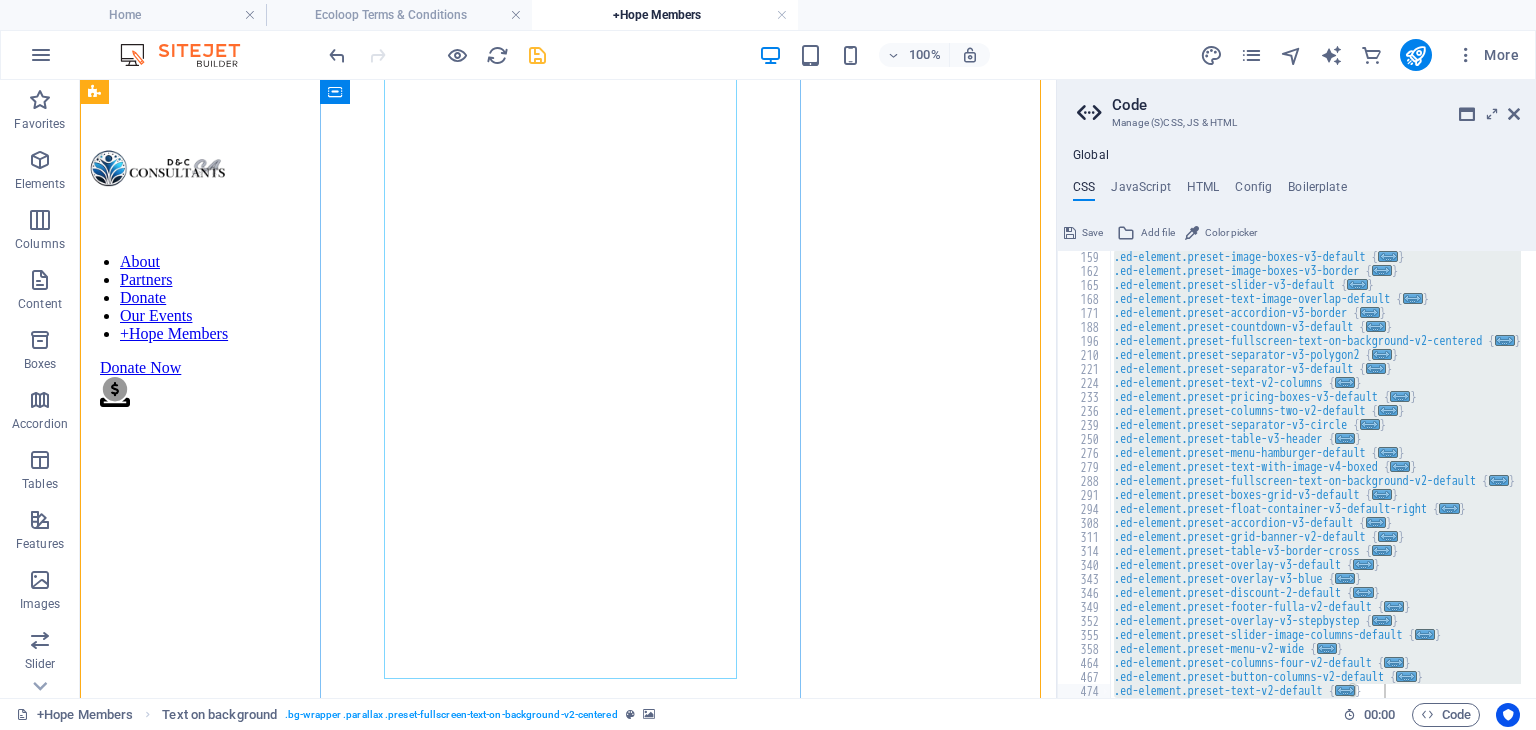 scroll, scrollTop: 687, scrollLeft: 0, axis: vertical 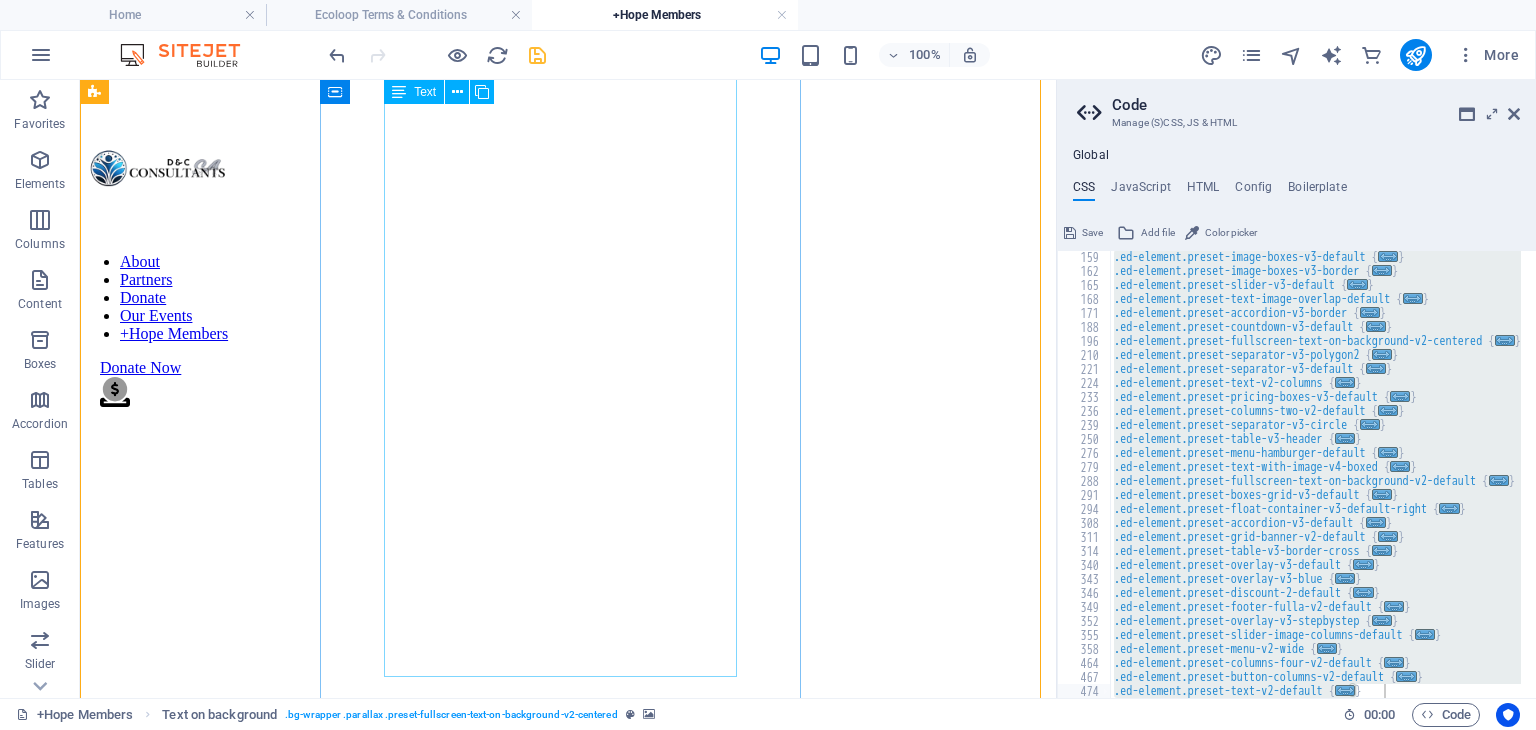 click on "EVOLVE Nation is a digital ecosystem dedicated to social empowerment and economic transformation.  We believe in the power of second chances and the dignity of work. Our platform is specifically designed to provide marginalized youth, individuals in reintegration, and those from underserved communities with a clear, self-sustaining pathway to success. We achieve this through a unique "Eco-Loop" model centered around three core pillars: Earn (The SkillBridge Project):  Our micro-task platform connects you to real-world, paid digital and physical jobs. Every task you complete earns you a legitimate income and builds a verifiable work history. Learn (The EVOLVE Academy):  As you work, you accumulate  Community Points . These points act as a currency that allows you to "purchase" and unlock our trauma-informed digital skills courses and workshops, ensuring your learning is directly funded by your effort. Serve (The D&C Community Project):" at bounding box center (568, 877) 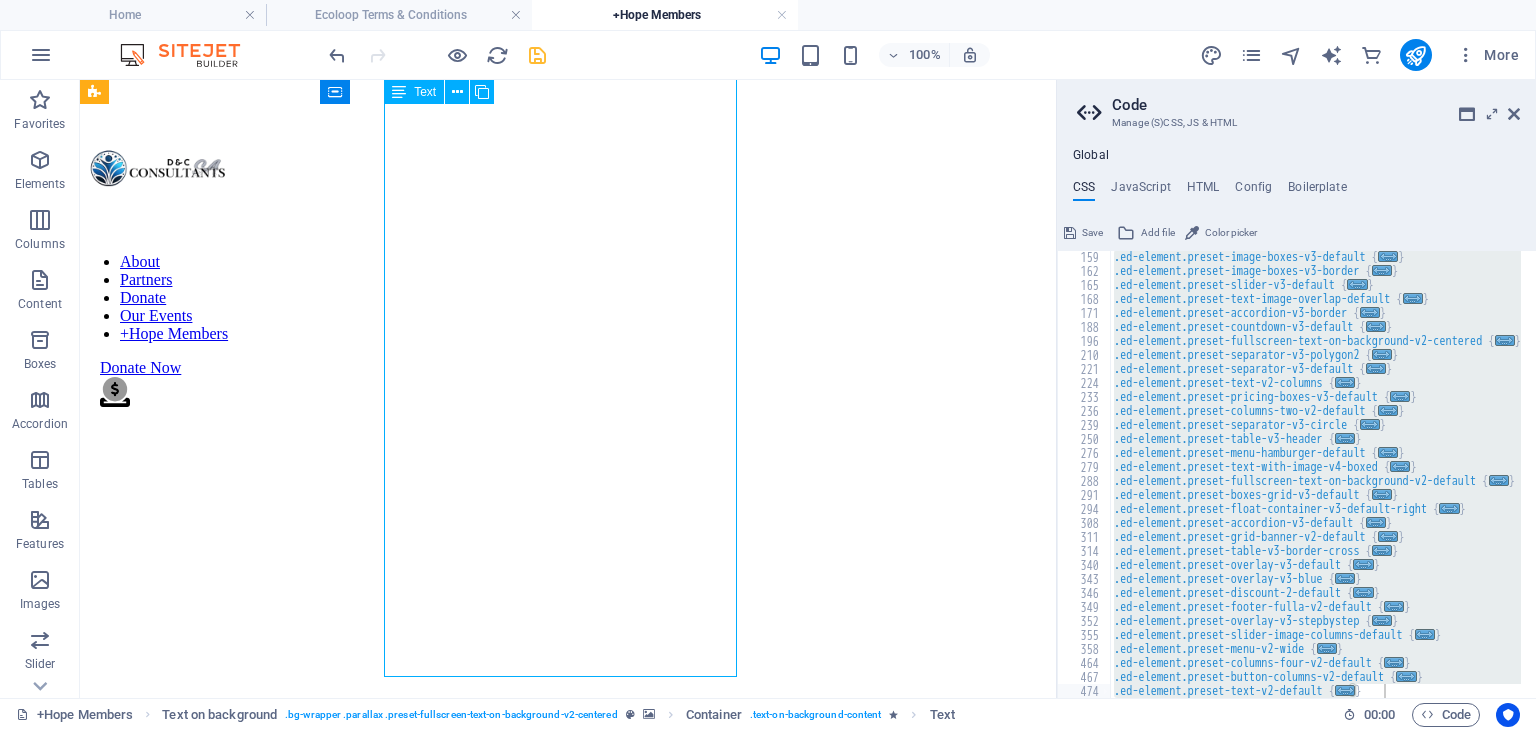 click on "EVOLVE Nation is a digital ecosystem dedicated to social empowerment and economic transformation.  We believe in the power of second chances and the dignity of work. Our platform is specifically designed to provide marginalized youth, individuals in reintegration, and those from underserved communities with a clear, self-sustaining pathway to success. We achieve this through a unique "Eco-Loop" model centered around three core pillars: Earn (The SkillBridge Project):  Our micro-task platform connects you to real-world, paid digital and physical jobs. Every task you complete earns you a legitimate income and builds a verifiable work history. Learn (The EVOLVE Academy):  As you work, you accumulate  Community Points . These points act as a currency that allows you to "purchase" and unlock our trauma-informed digital skills courses and workshops, ensuring your learning is directly funded by your effort. Serve (The D&C Community Project):" at bounding box center (568, 877) 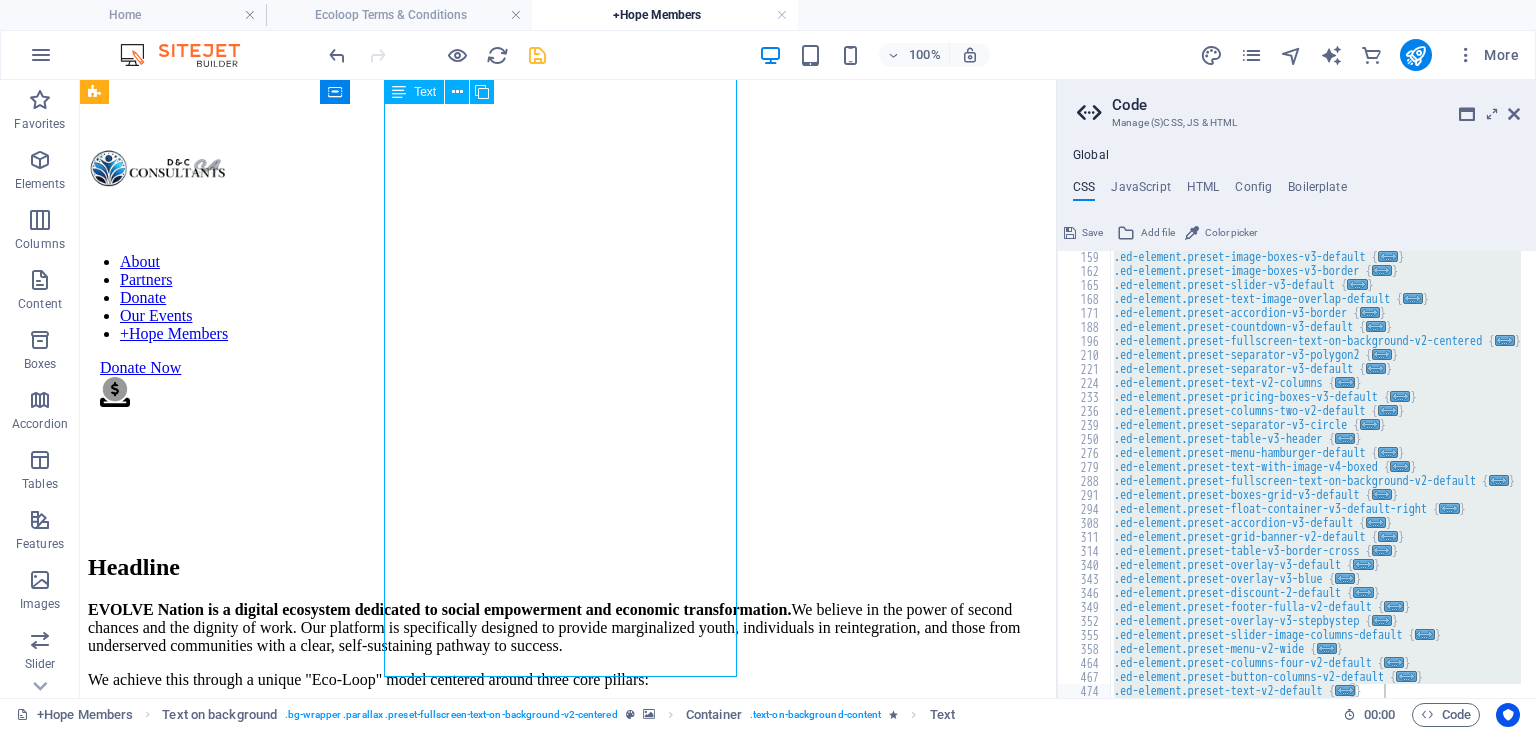 scroll, scrollTop: 318, scrollLeft: 0, axis: vertical 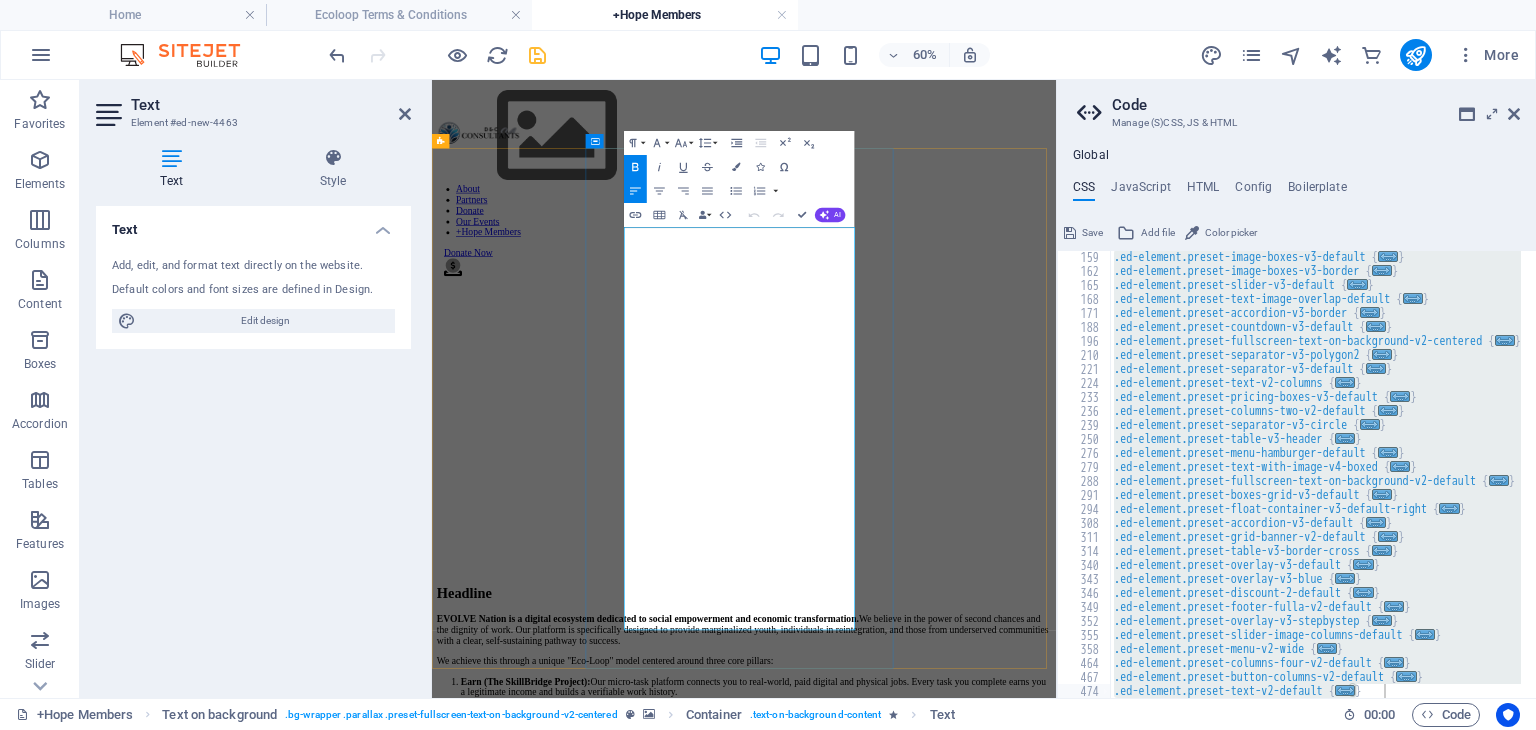 click on "Earn (The SkillBridge Project):  Our micro-task platform connects you to real-world, paid digital and physical jobs. Every task you complete earns you a legitimate income and builds a verifiable work history." at bounding box center (972, 1092) 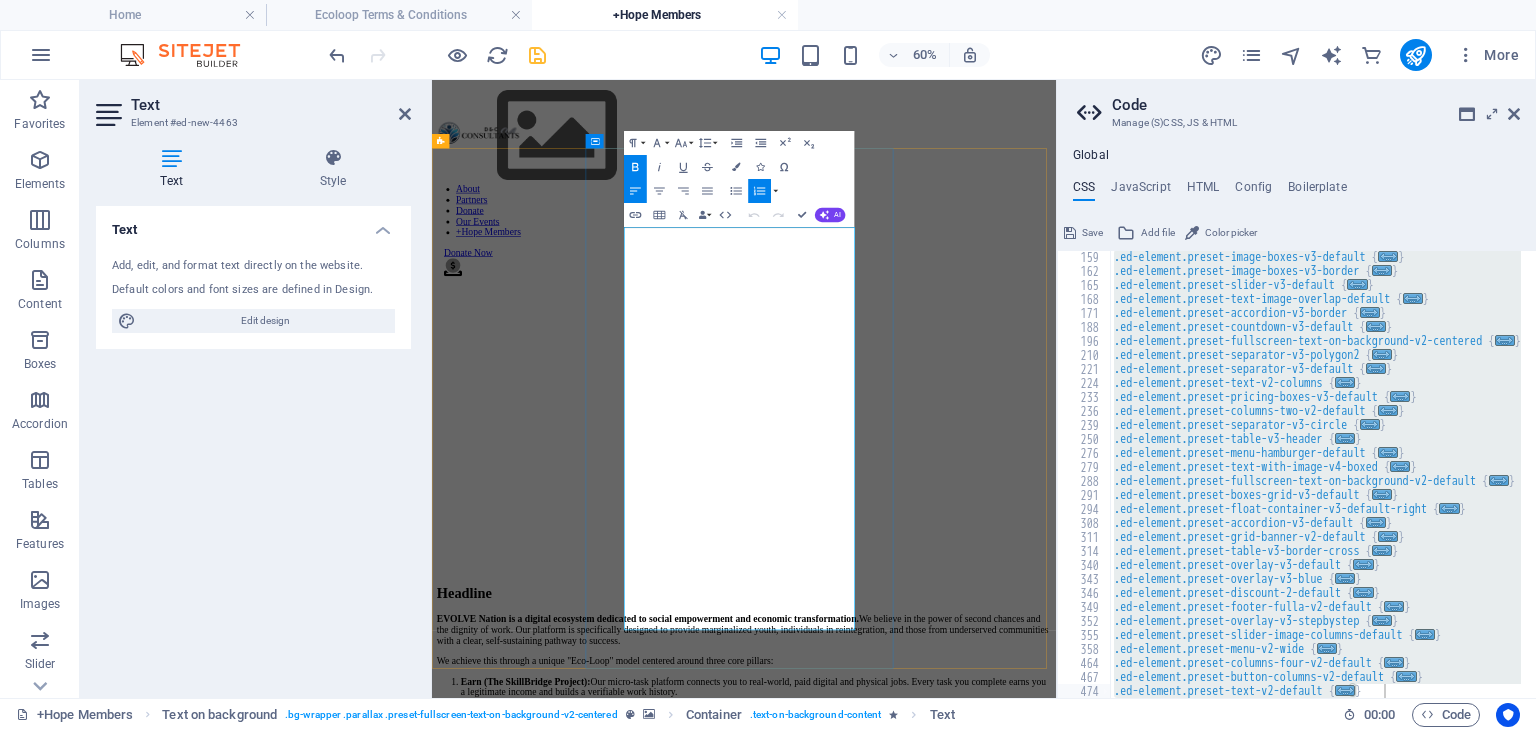 click on "Earn (The SkillBridge Project):  Our micro-task platform connects you to real-world, paid digital and physical jobs. Every task you complete earns you a legitimate income and builds a verifiable work history." at bounding box center (972, 1092) 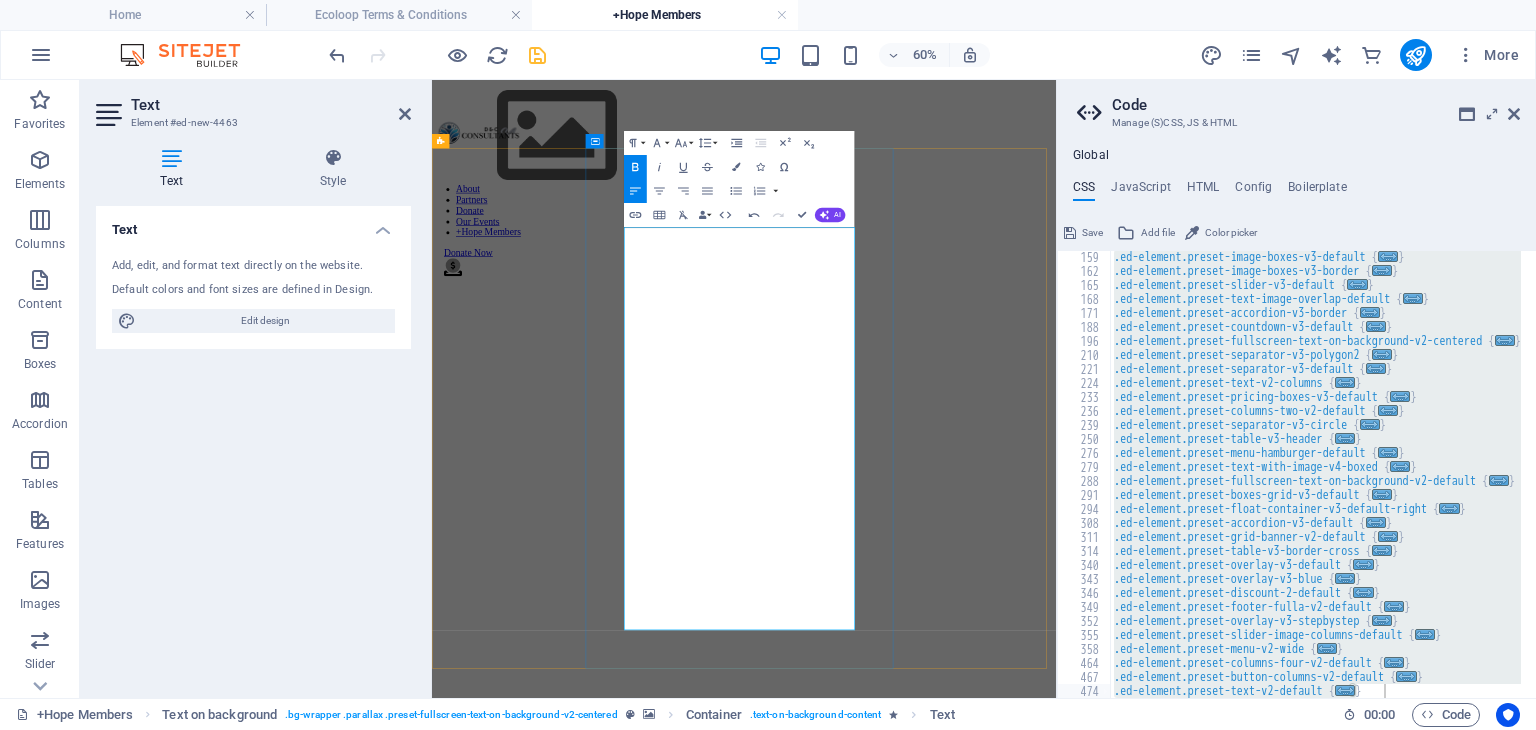 click on "Learn (The EVOLVE Academy):  As you work, you accumulate  Community Points . These points act as a currency that allows you to "purchase" and unlock our trauma-informed digital skills courses and workshops, ensuring your learning is directly funded by your effort." at bounding box center (972, 1514) 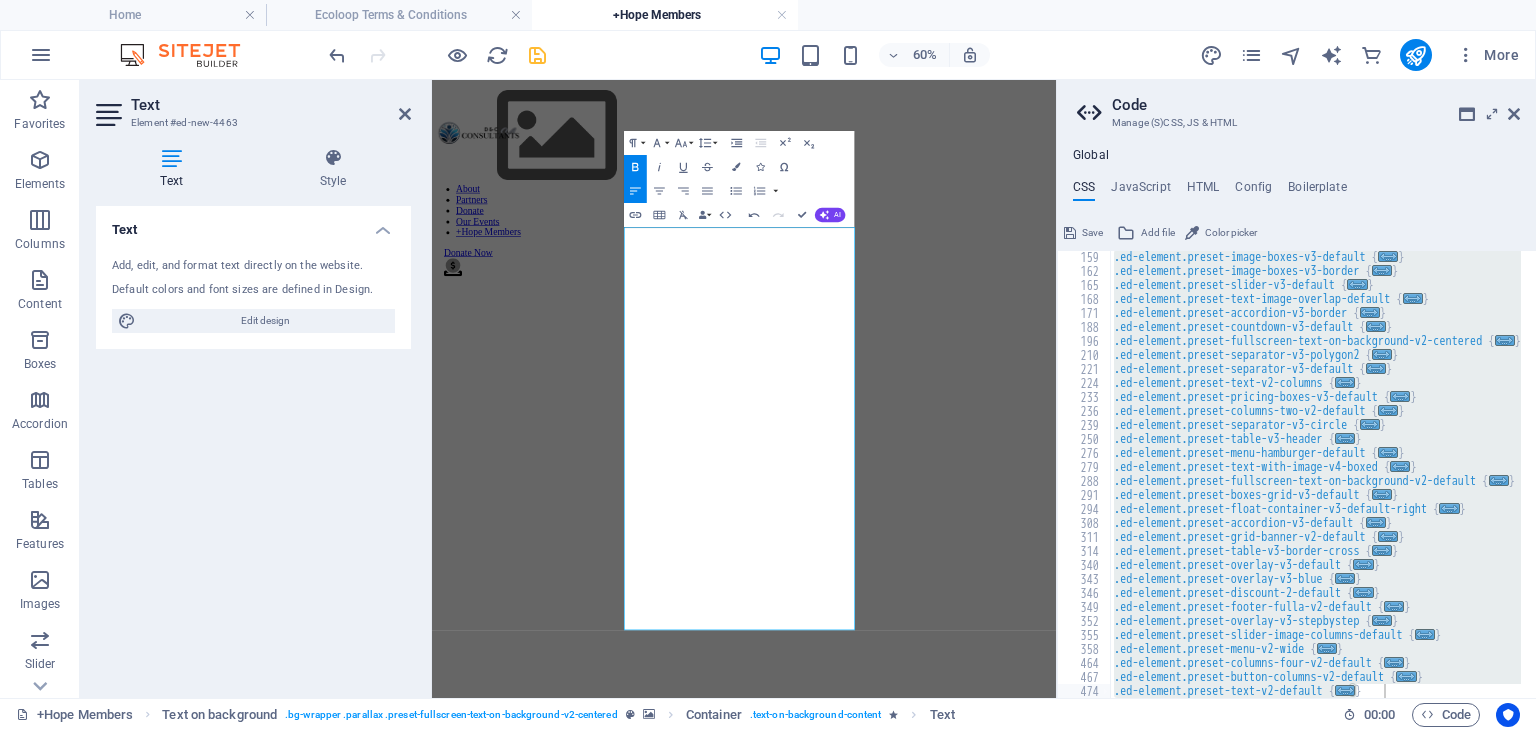 click at bounding box center [952, 233] 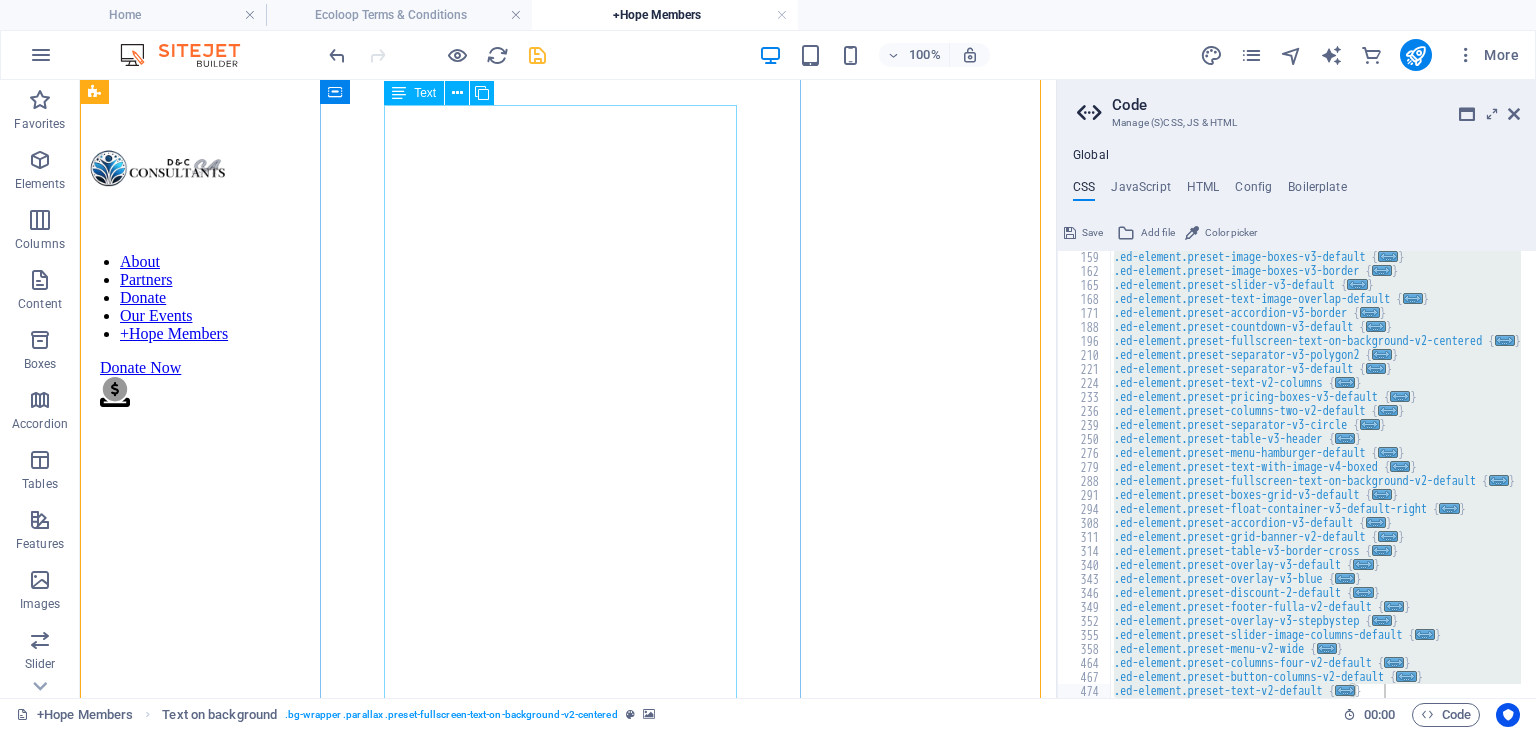 scroll, scrollTop: 479, scrollLeft: 0, axis: vertical 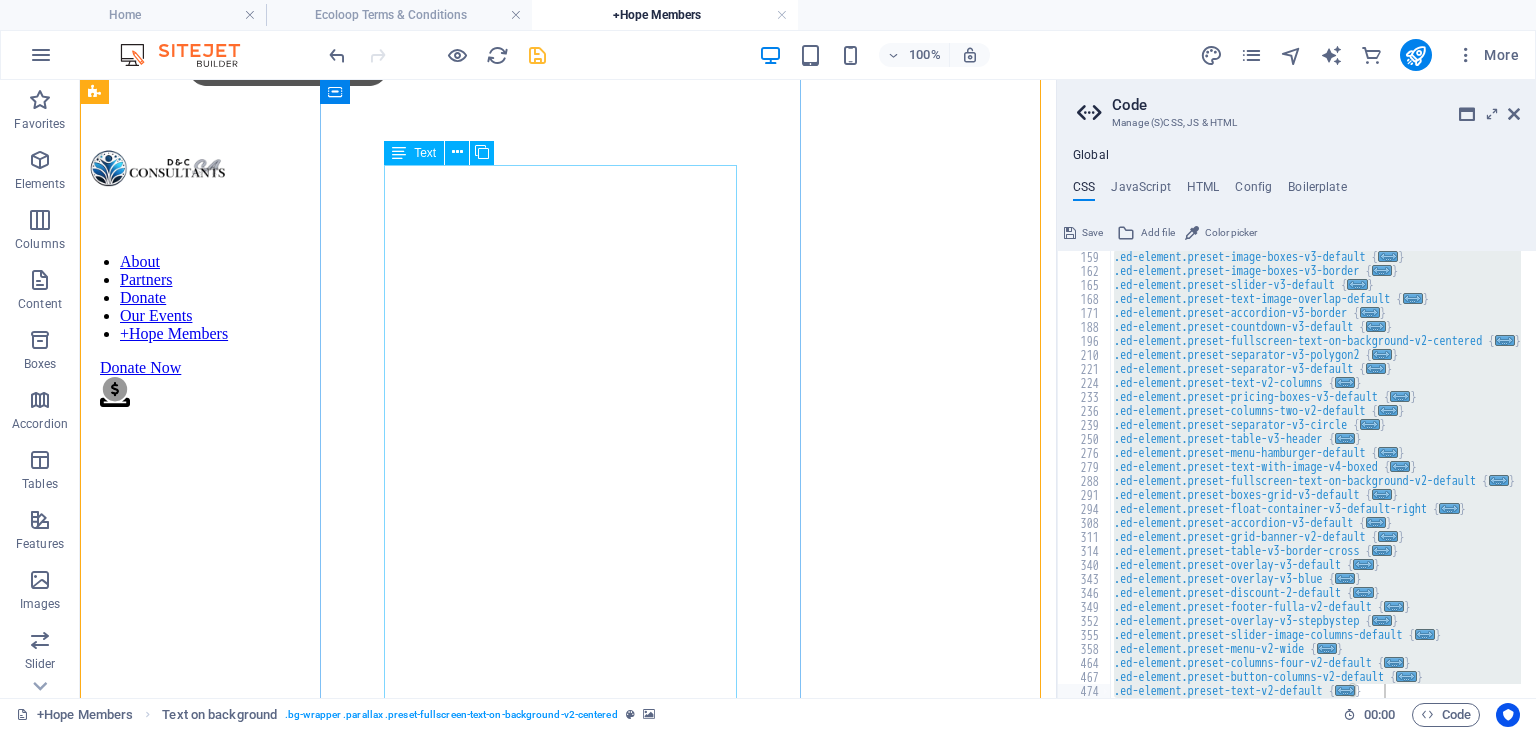 click on "EVOLVE Nation is a digital ecosystem dedicated to social empowerment and economic transformation.  We believe in the power of second chances and the dignity of work. Our platform is specifically designed to provide marginalized youth, individuals in reintegration, and those from underserved communities with a clear, self-sustaining pathway to success. We achieve this through a unique "Eco-Loop" model centered around three core pillars: Earn (The SkillBridge Project):  Our micro-task platform connects you to real-world, paid digital and physical jobs. Every task you complete earns you a legitimate income and builds a verifiable work history. Learn (The EVOLVE Academy):  As you work, you accumulate  Community Points . These points act as a currency that allows you to "purchase" and unlock our trauma-informed digital skills courses and workshops, ensuring your learning is directly funded by your effort. Serve (The D&C Community Project):" at bounding box center [568, 1136] 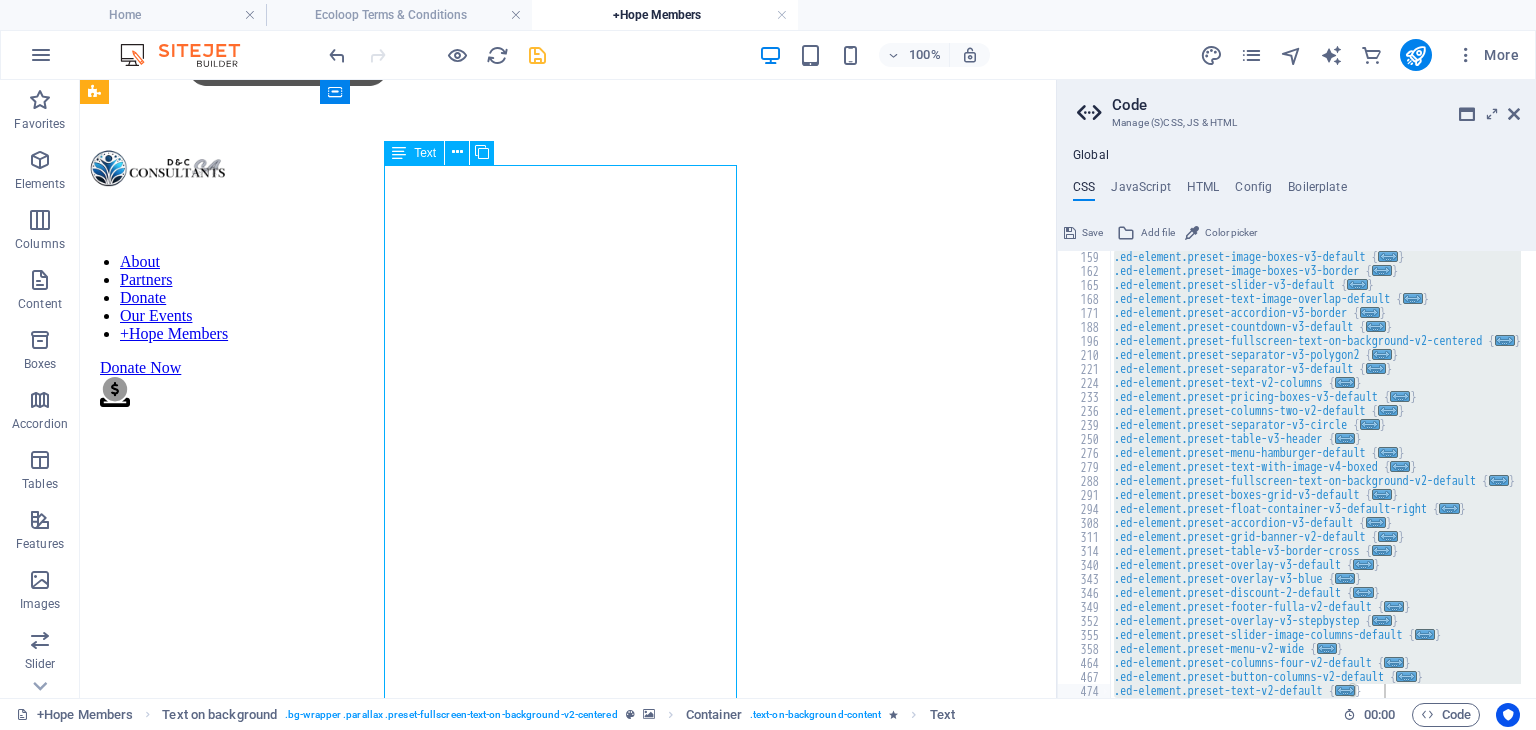 click on "EVOLVE Nation is a digital ecosystem dedicated to social empowerment and economic transformation.  We believe in the power of second chances and the dignity of work. Our platform is specifically designed to provide marginalized youth, individuals in reintegration, and those from underserved communities with a clear, self-sustaining pathway to success. We achieve this through a unique "Eco-Loop" model centered around three core pillars: Earn (The SkillBridge Project):  Our micro-task platform connects you to real-world, paid digital and physical jobs. Every task you complete earns you a legitimate income and builds a verifiable work history. Learn (The EVOLVE Academy):  As you work, you accumulate  Community Points . These points act as a currency that allows you to "purchase" and unlock our trauma-informed digital skills courses and workshops, ensuring your learning is directly funded by your effort. Serve (The D&C Community Project):" at bounding box center [568, 1136] 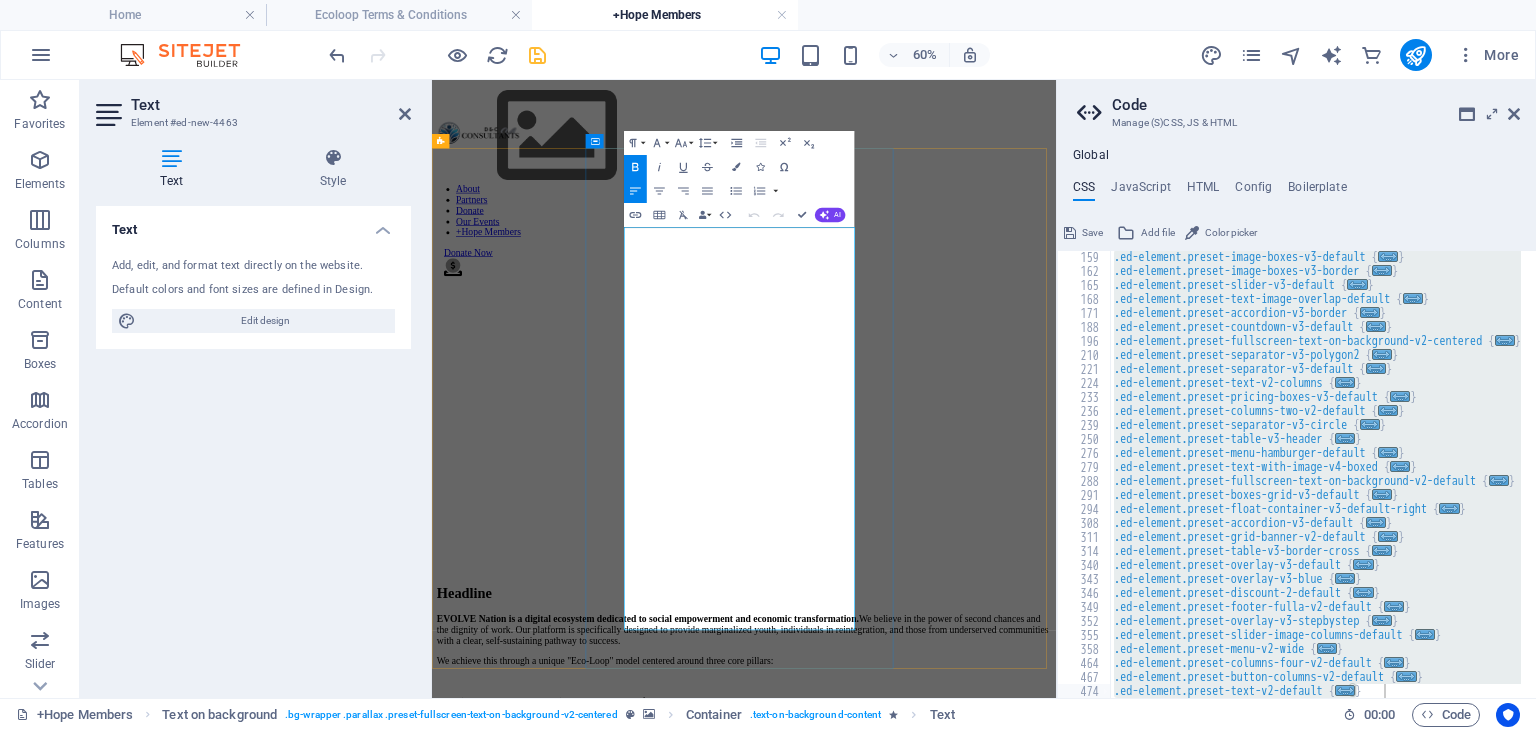 drag, startPoint x: 1130, startPoint y: 669, endPoint x: 978, endPoint y: 600, distance: 166.92813 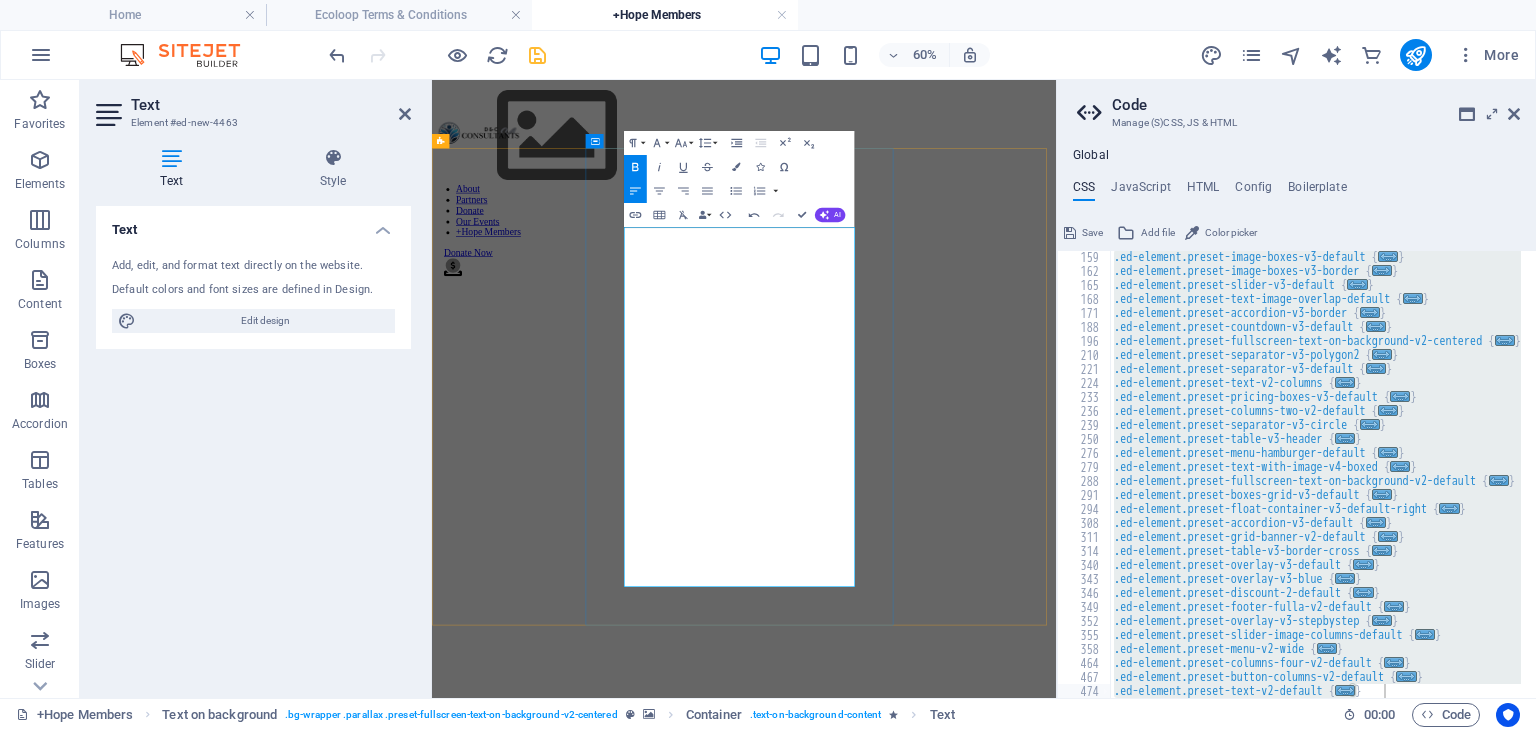 drag, startPoint x: 1128, startPoint y: 742, endPoint x: 977, endPoint y: 645, distance: 179.47145 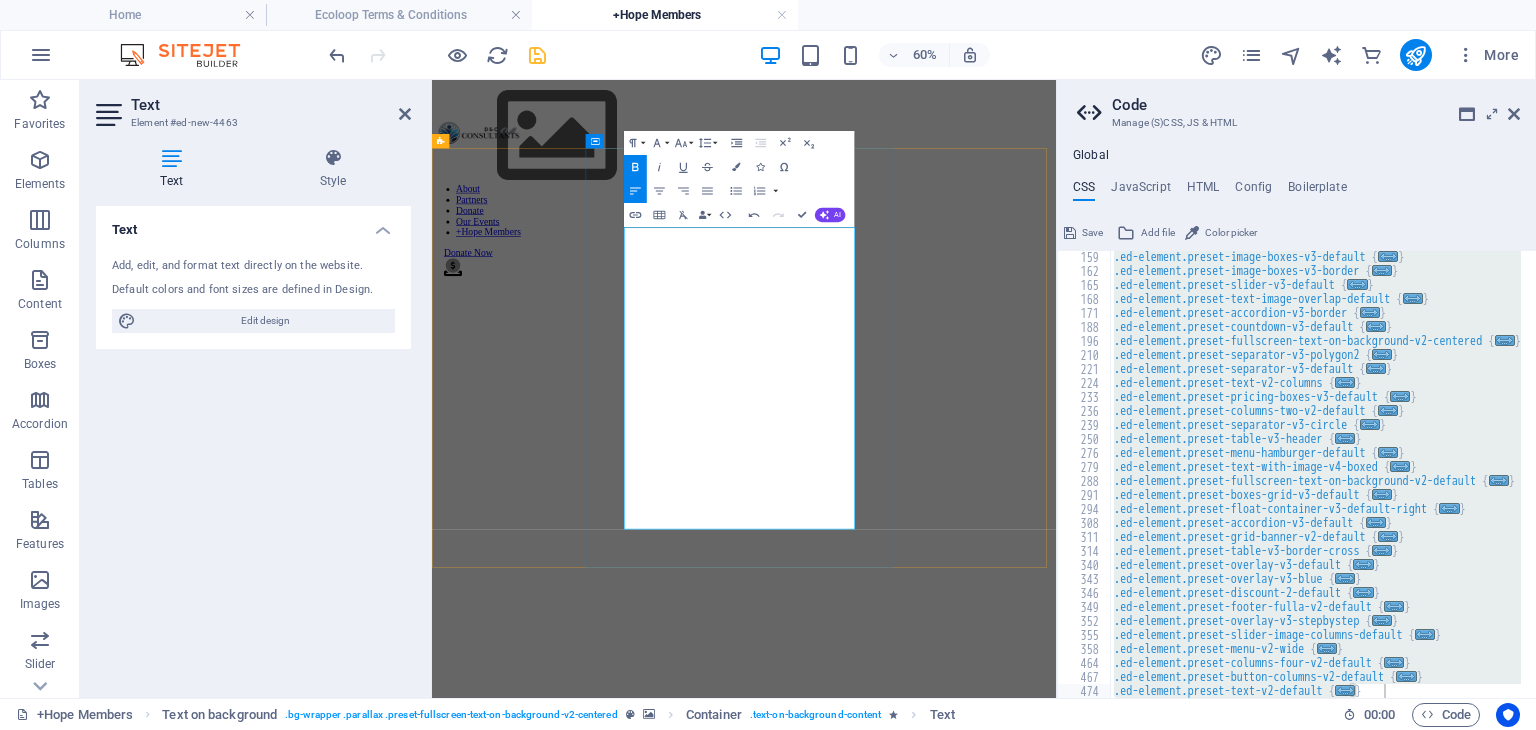 drag, startPoint x: 953, startPoint y: 812, endPoint x: 753, endPoint y: 721, distance: 219.72939 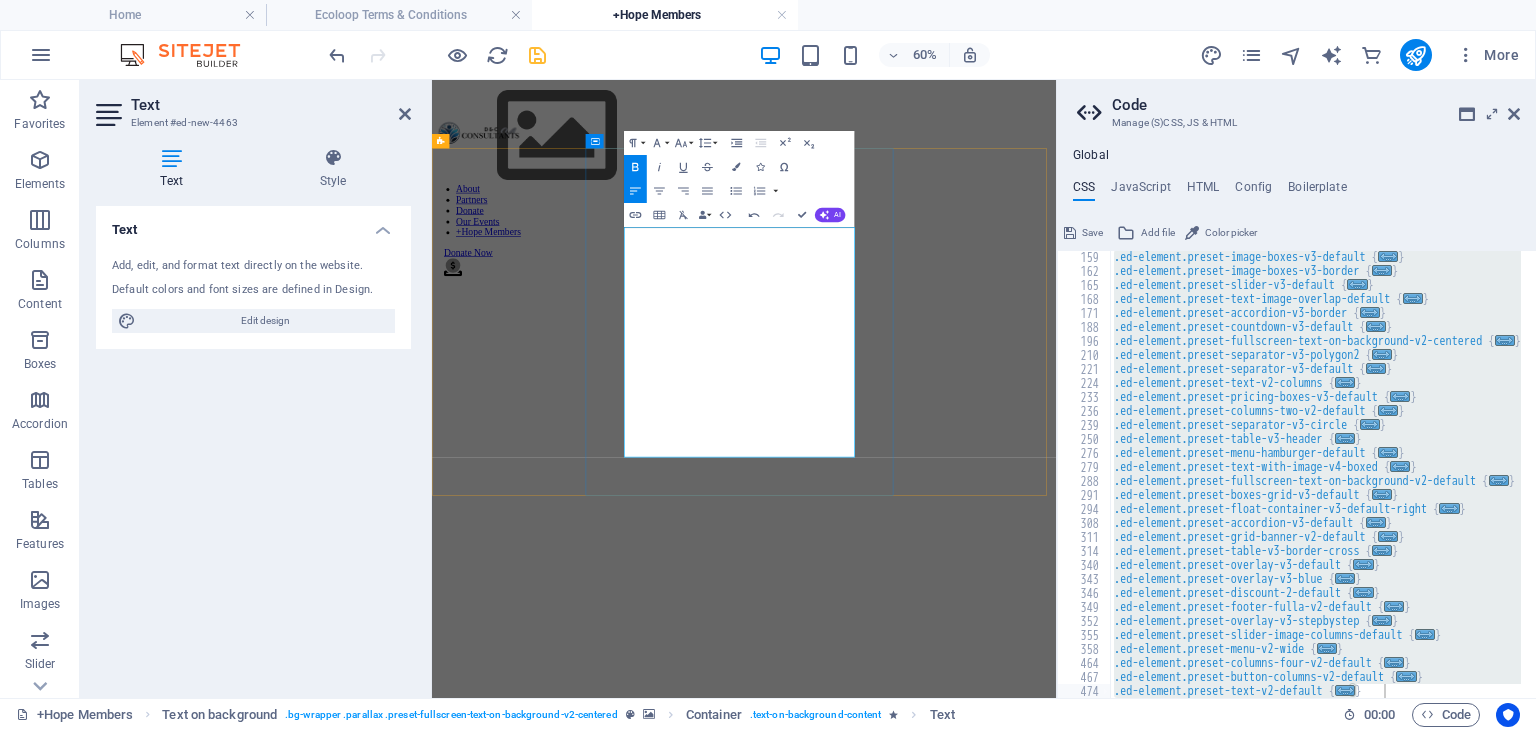 click at bounding box center [952, 1343] 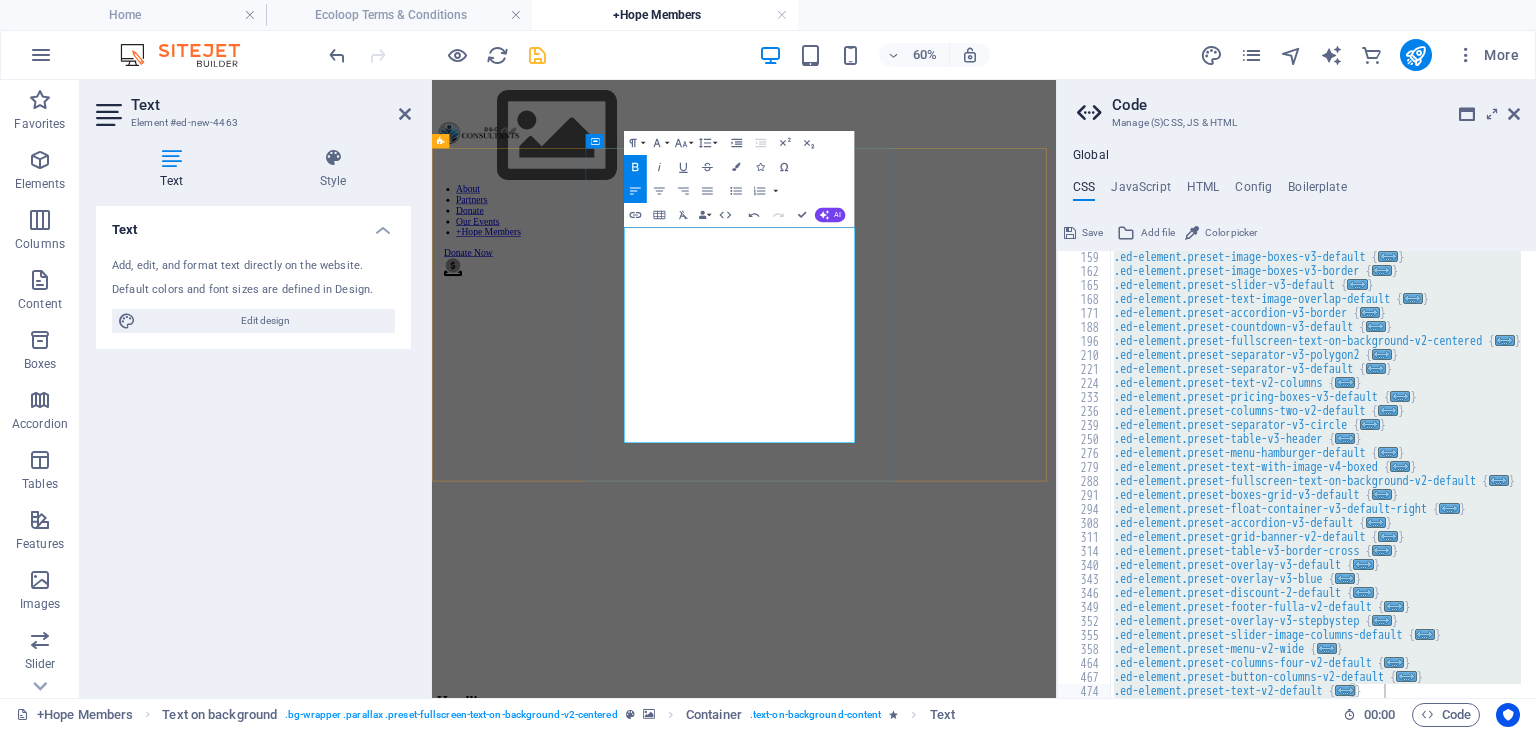 click on "Serve (The D&C Community Project)" at bounding box center (569, 1398) 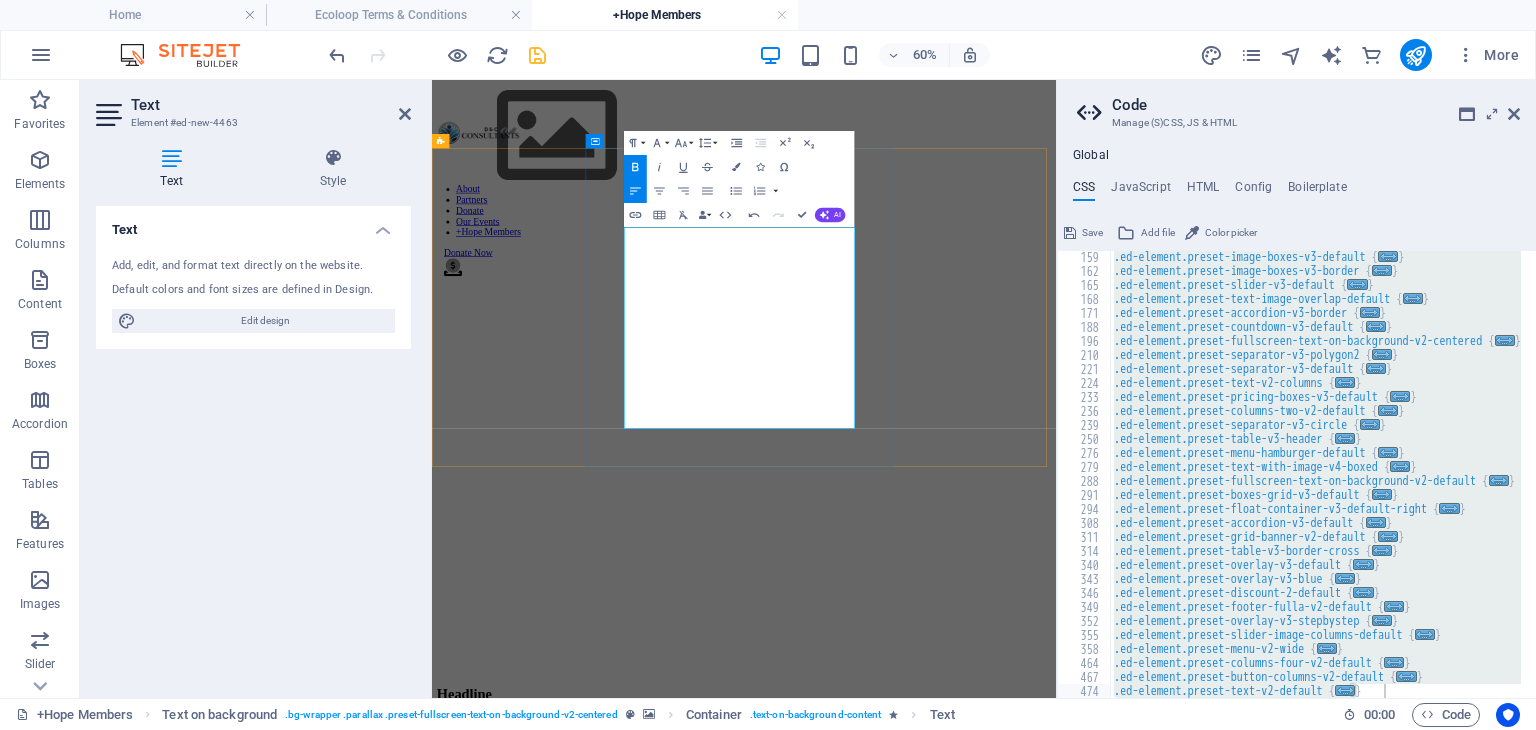 drag, startPoint x: 1006, startPoint y: 640, endPoint x: 760, endPoint y: 600, distance: 249.23082 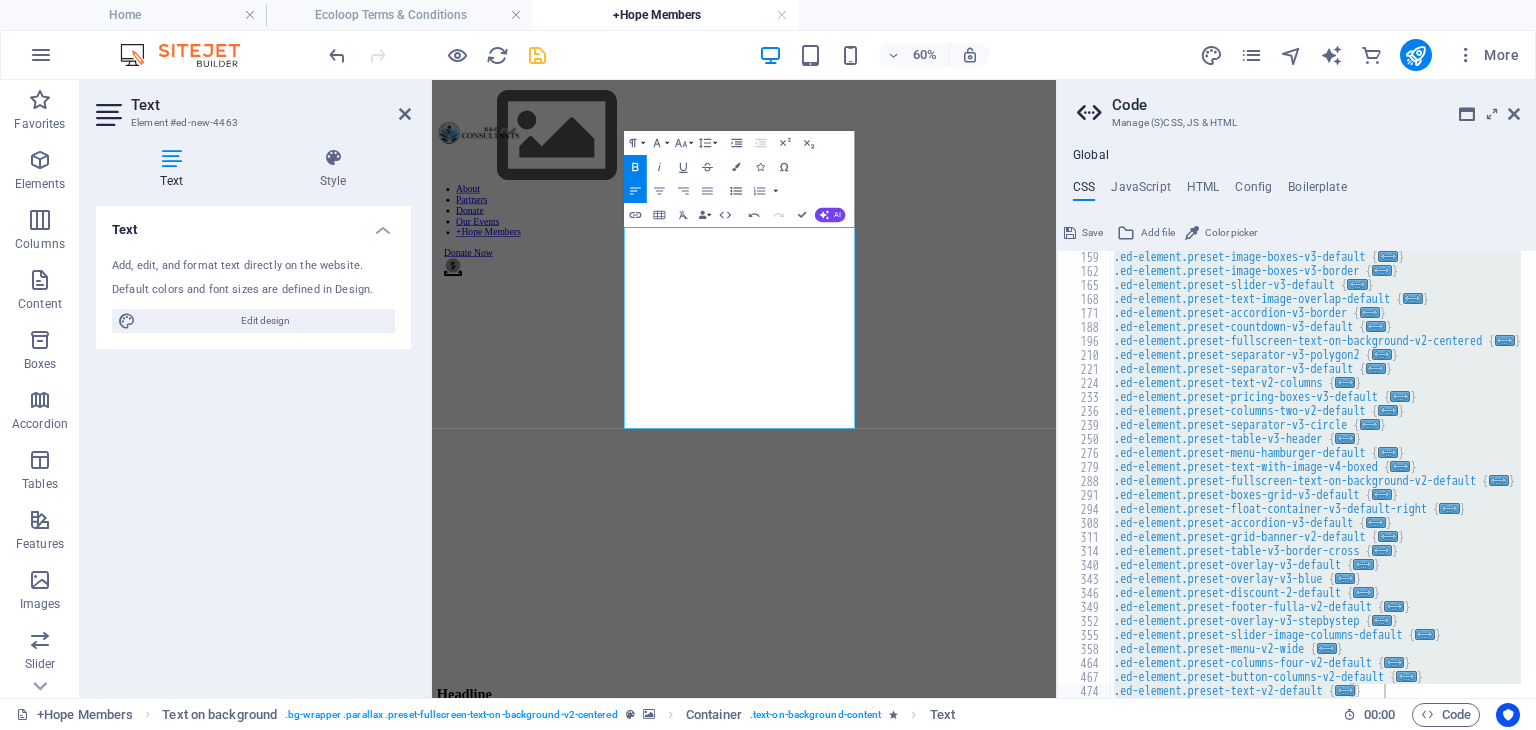 click 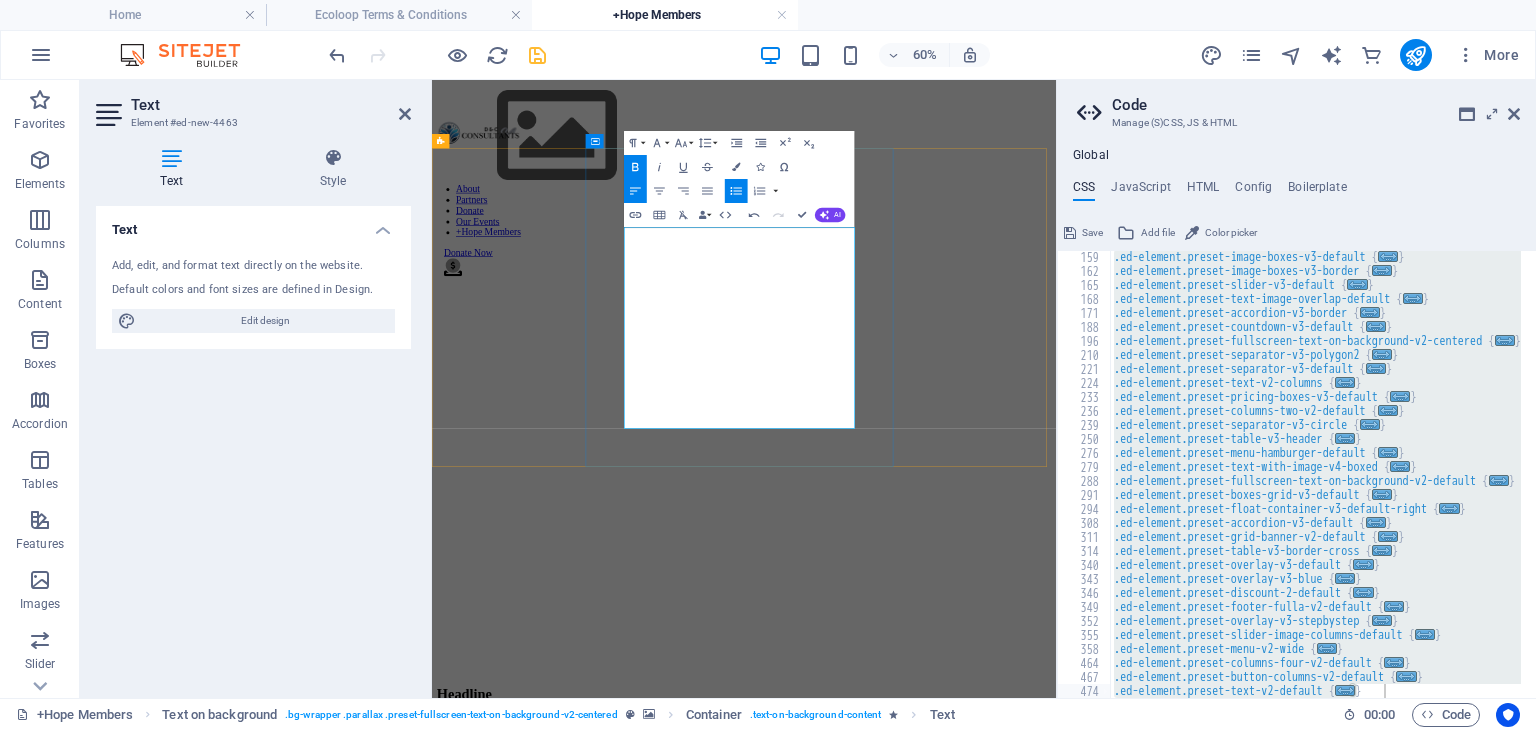 click on "We achieve this through a unique "Eco-Loop" model centered around three core pillars:" at bounding box center (720, 1216) 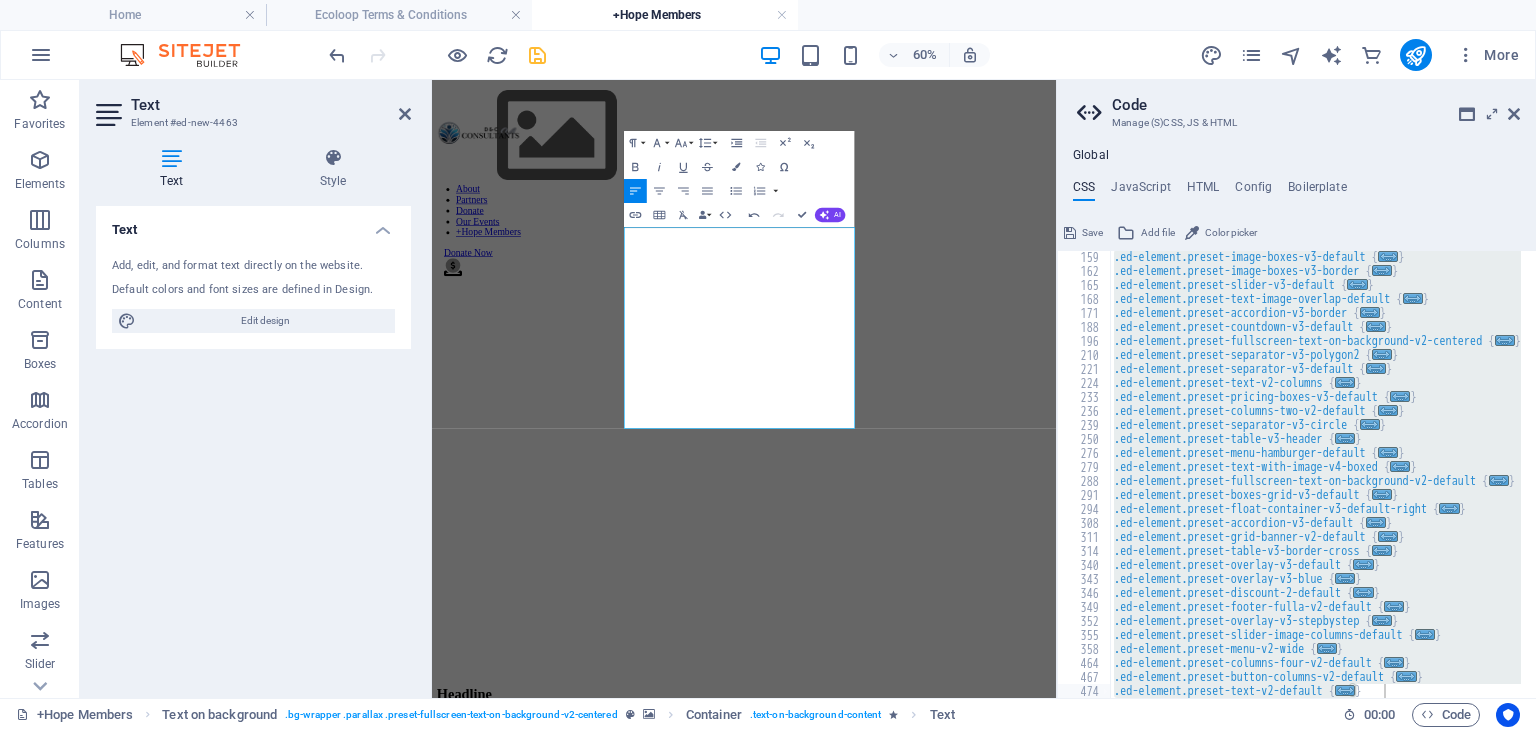 click at bounding box center [952, 233] 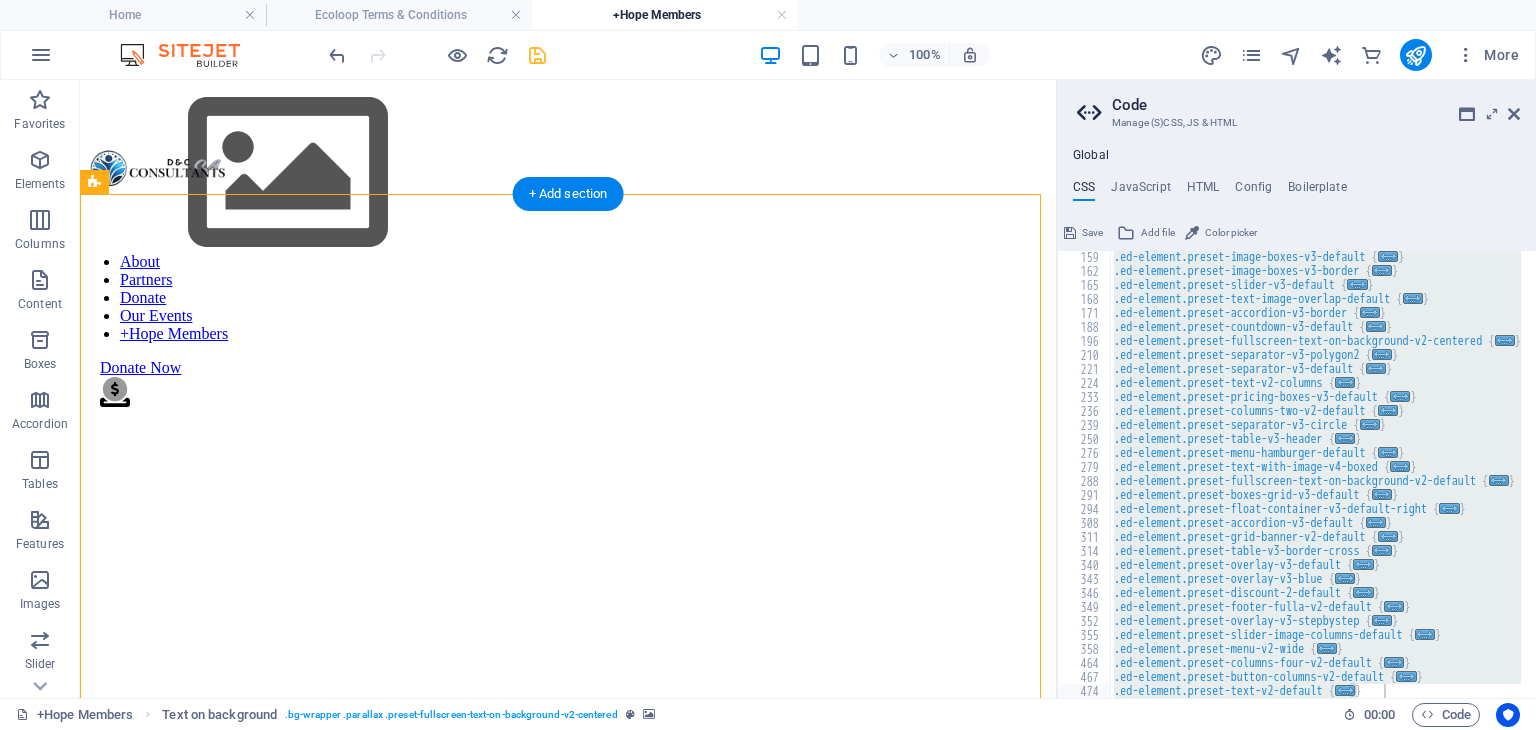 click at bounding box center [568, 233] 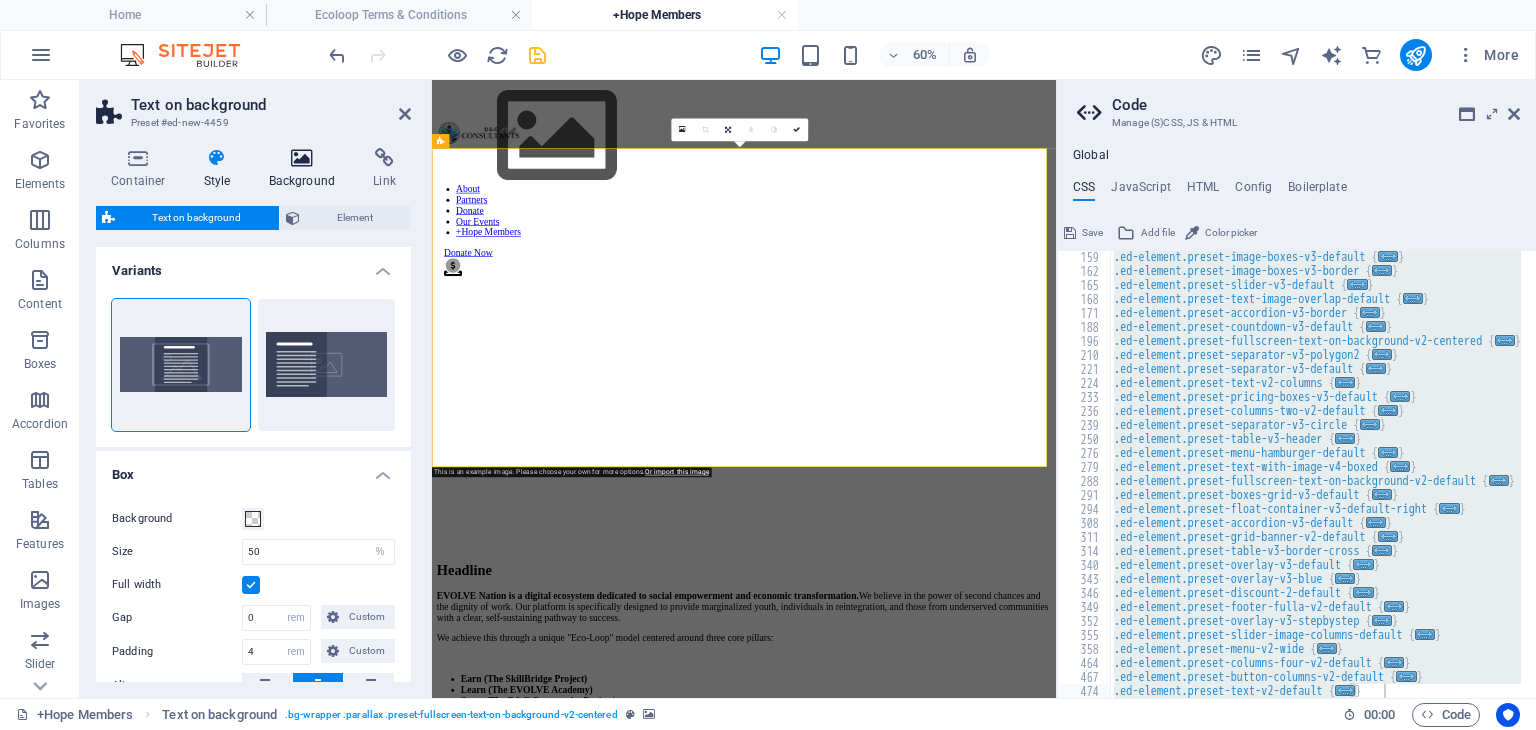 click on "Background" at bounding box center [306, 169] 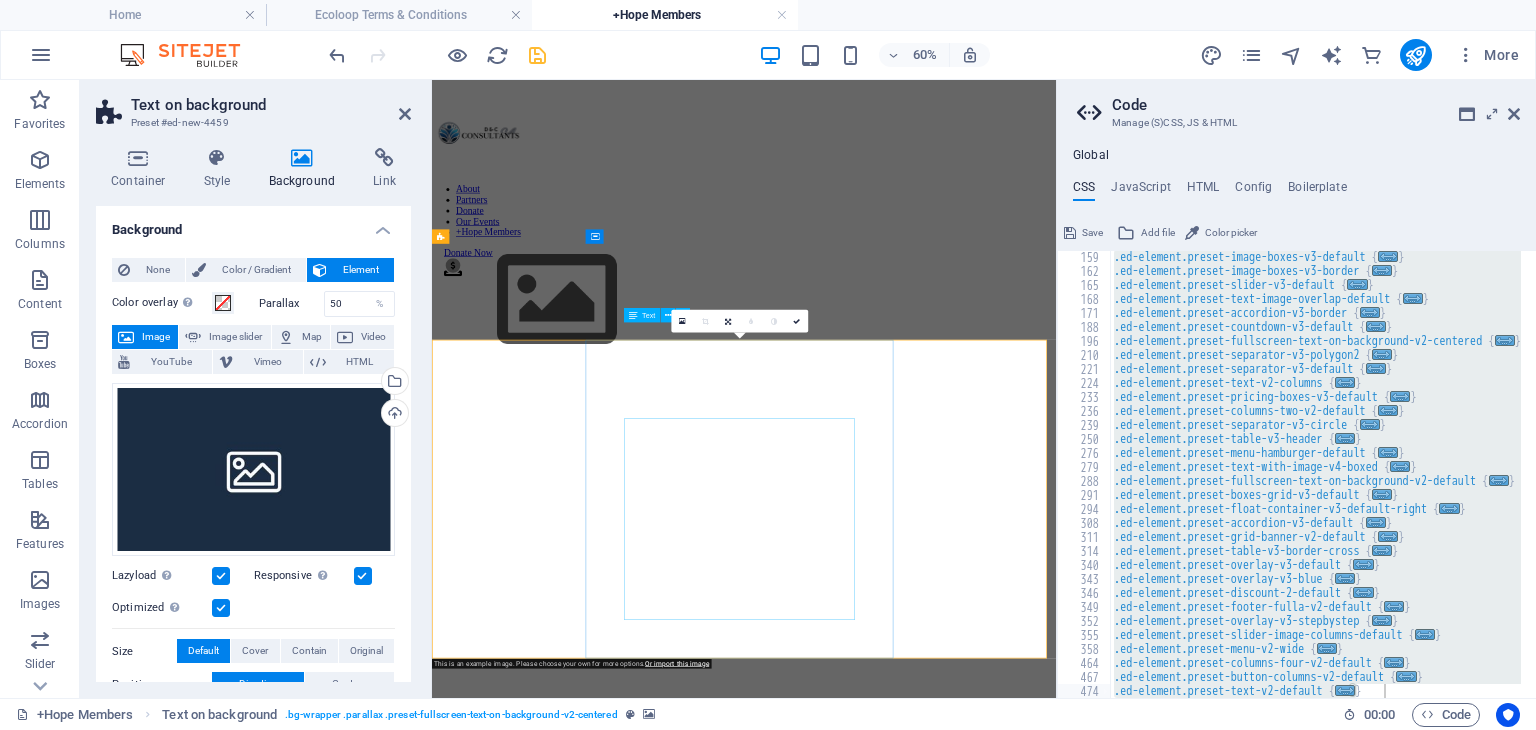 scroll, scrollTop: 0, scrollLeft: 0, axis: both 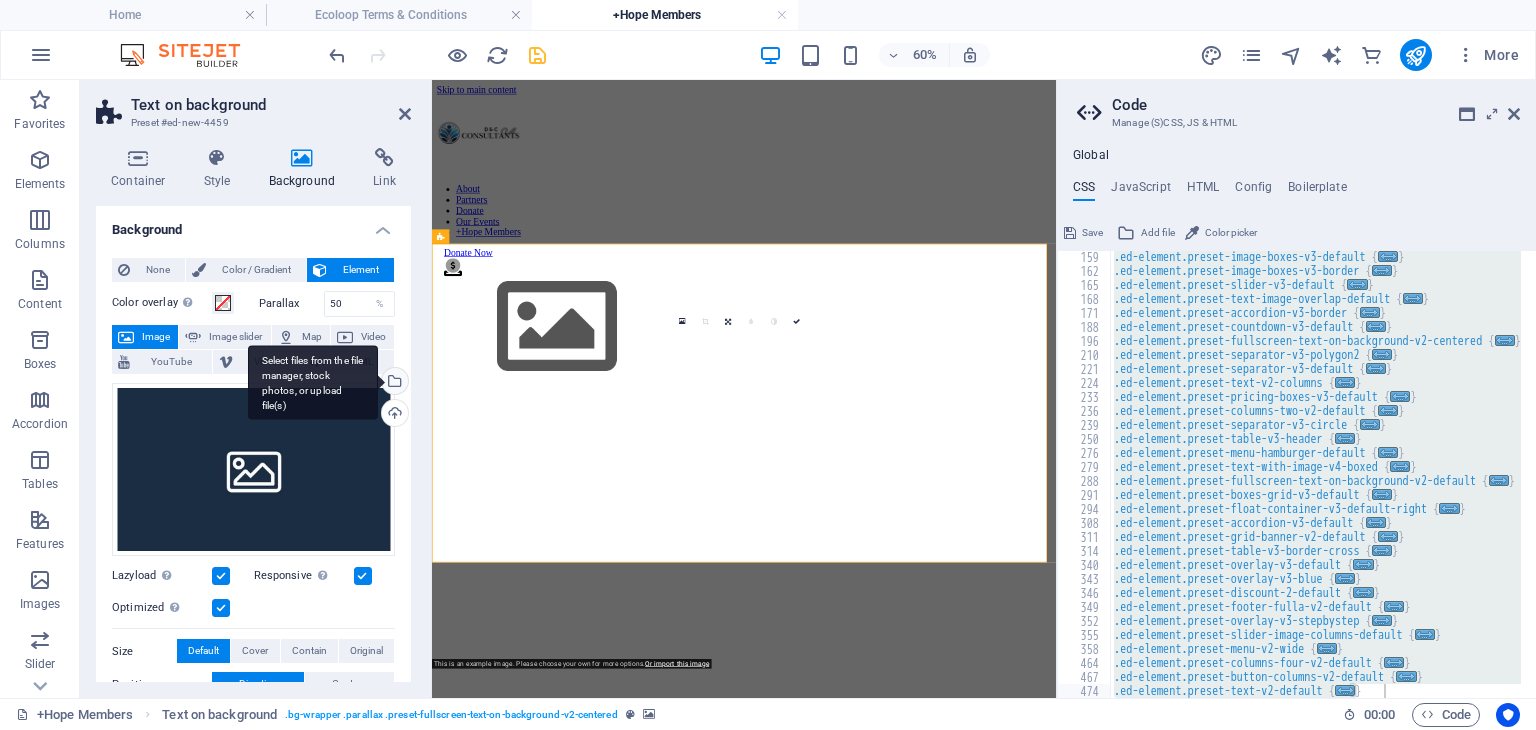 click on "Select files from the file manager, stock photos, or upload file(s)" at bounding box center [393, 383] 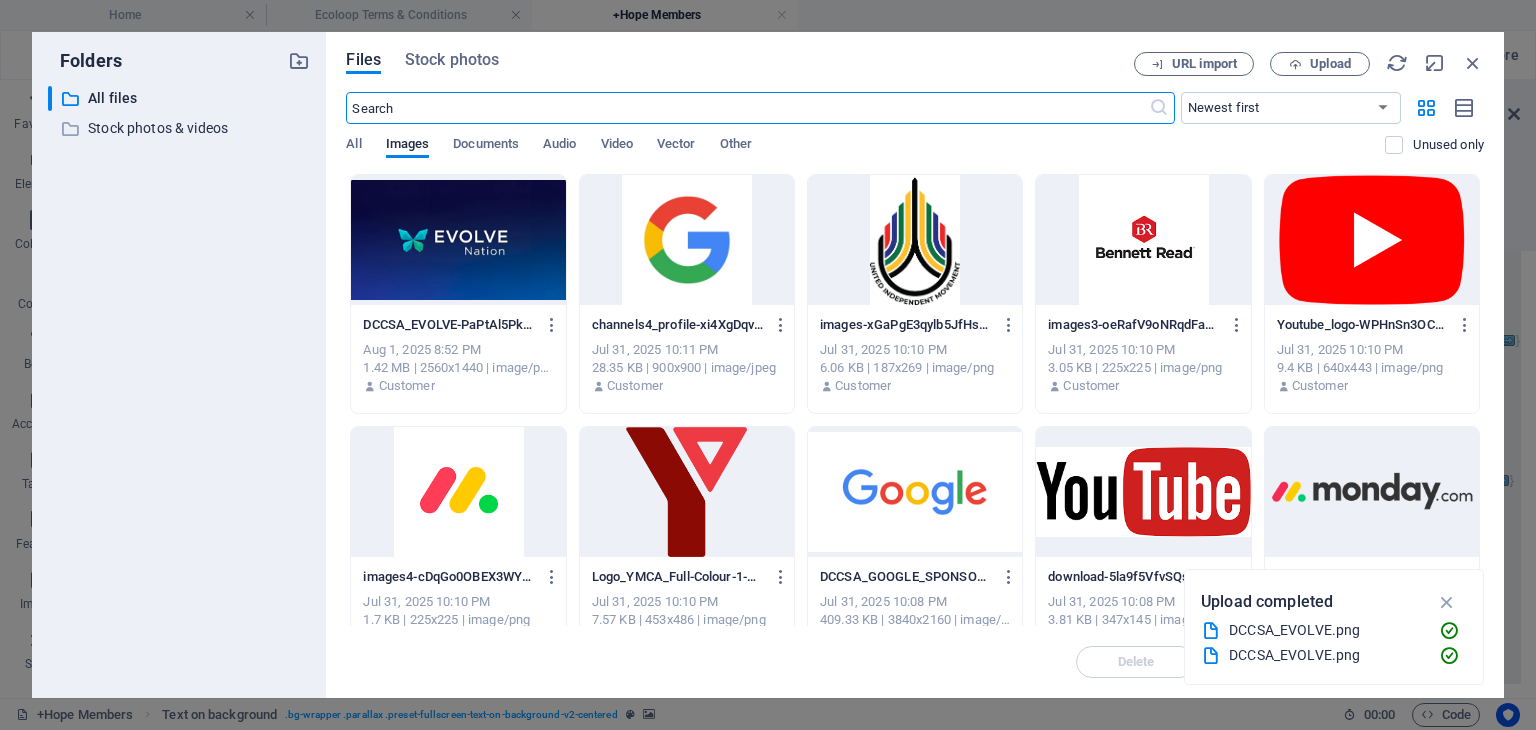 click at bounding box center (458, 240) 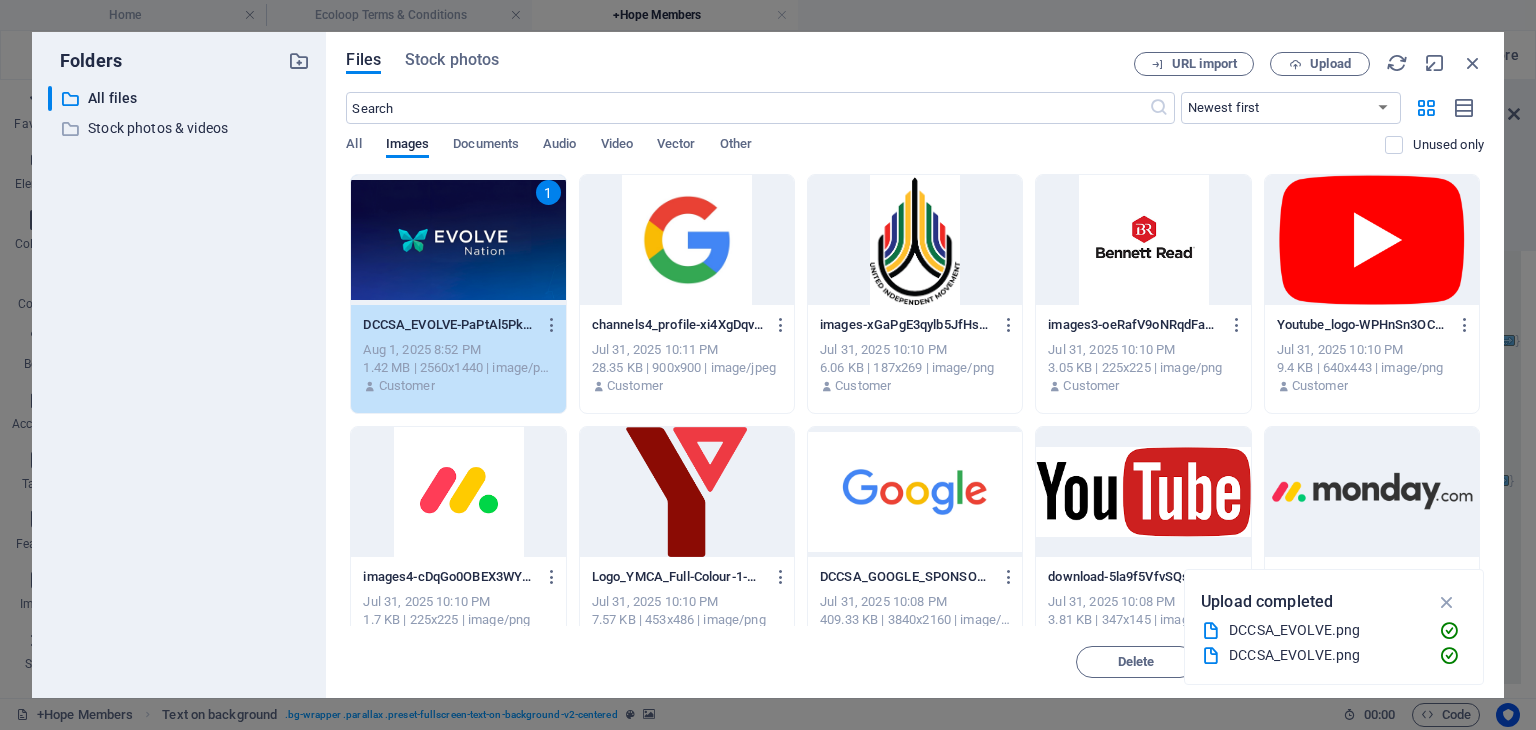 click on "1" at bounding box center [458, 240] 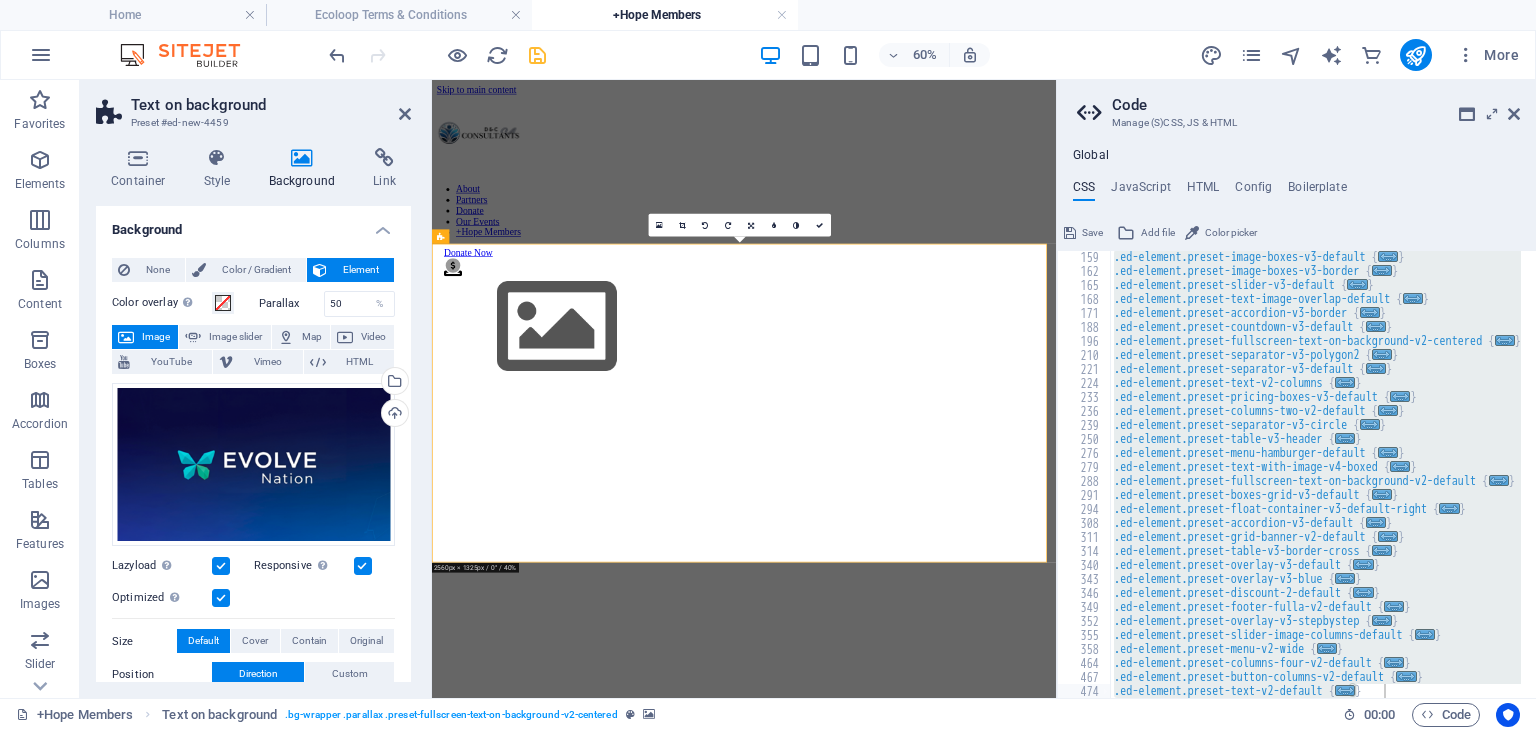click at bounding box center (952, 472) 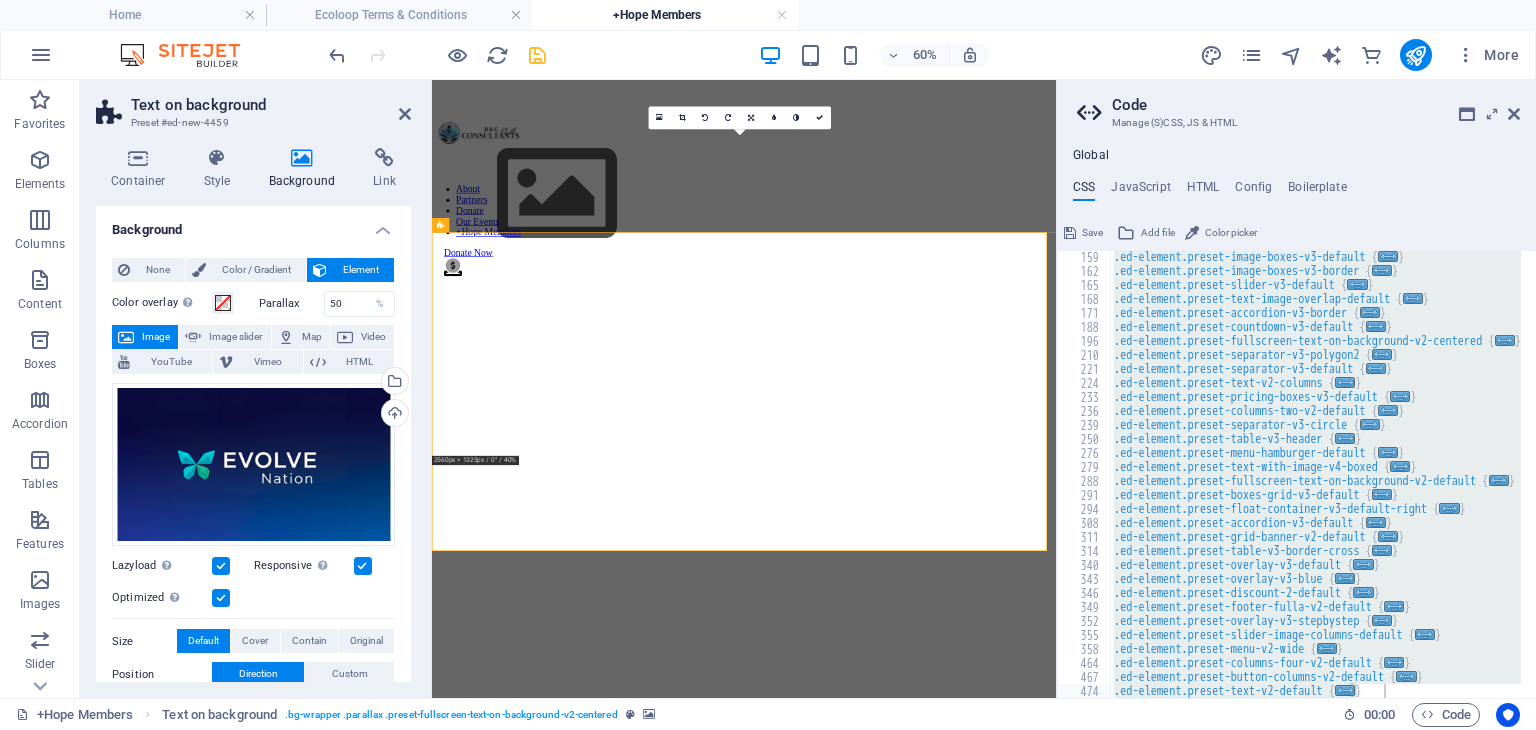 scroll, scrollTop: 0, scrollLeft: 0, axis: both 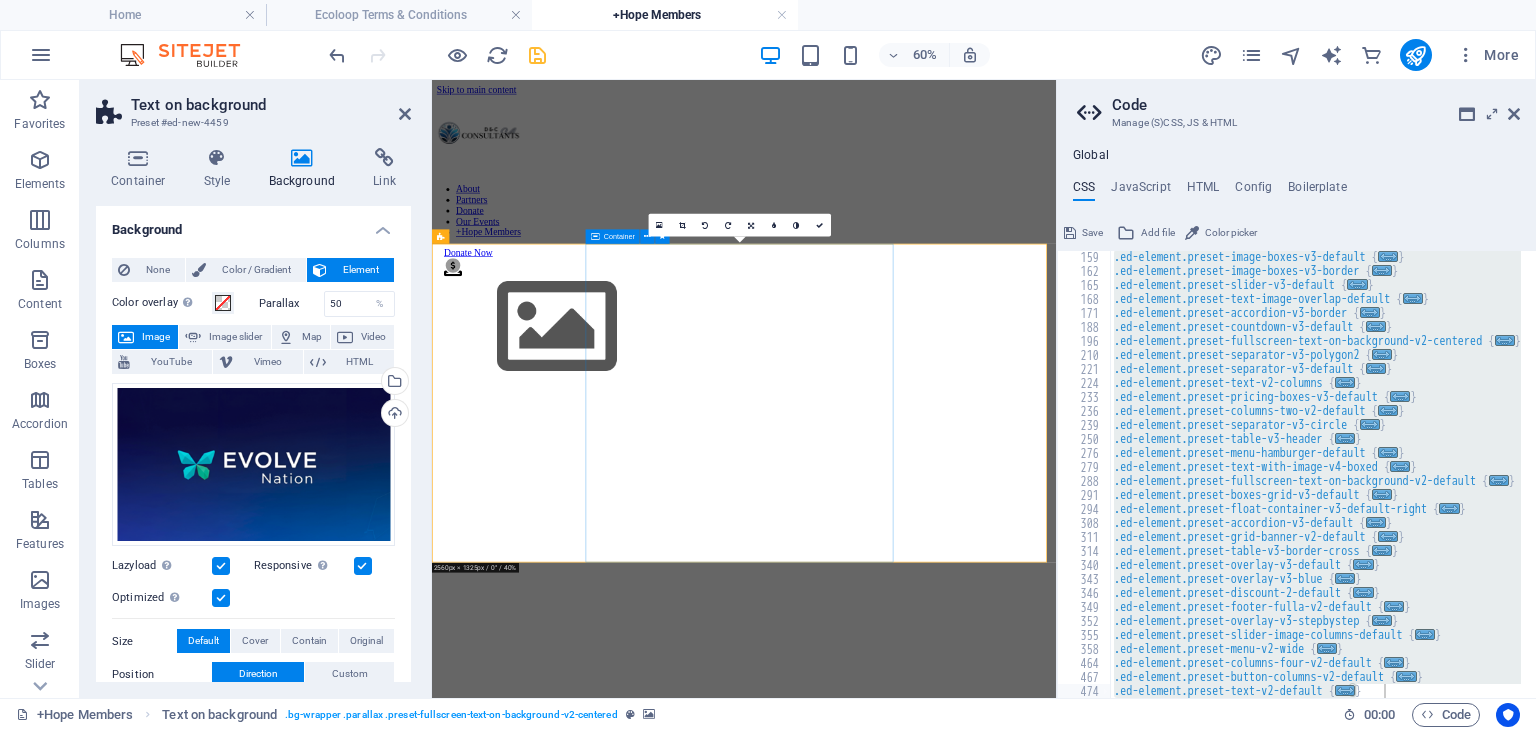 click on "Headline EVOLVE Nation is a digital ecosystem dedicated to social empowerment and economic transformation.  We believe in the power of second chances and the dignity of work. Our platform is specifically designed to provide marginalized youth, individuals in reintegration, and those from underserved communities with a clear, self-sustaining pathway to success. We achieve this through a unique "Eco-Loop" model centered around three core pillars: Earn (The SkillBridge Project) Learn (The EVOLVE Academy) Serve (The D&C Community Project)" at bounding box center [952, 1528] 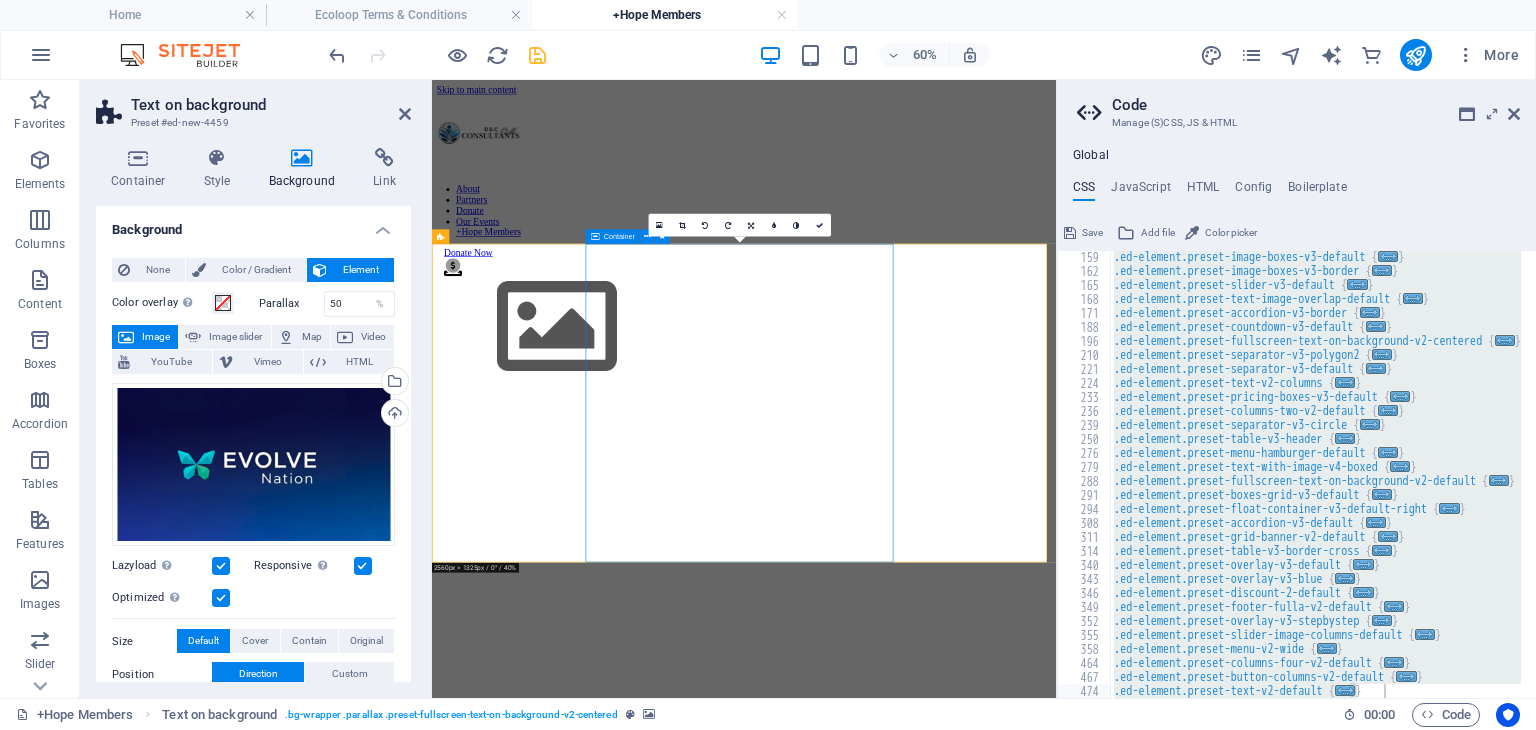 click on "Headline EVOLVE Nation is a digital ecosystem dedicated to social empowerment and economic transformation.  We believe in the power of second chances and the dignity of work. Our platform is specifically designed to provide marginalized youth, individuals in reintegration, and those from underserved communities with a clear, self-sustaining pathway to success. We achieve this through a unique "Eco-Loop" model centered around three core pillars: Earn (The SkillBridge Project) Learn (The EVOLVE Academy) Serve (The D&C Community Project)" at bounding box center (952, 1528) 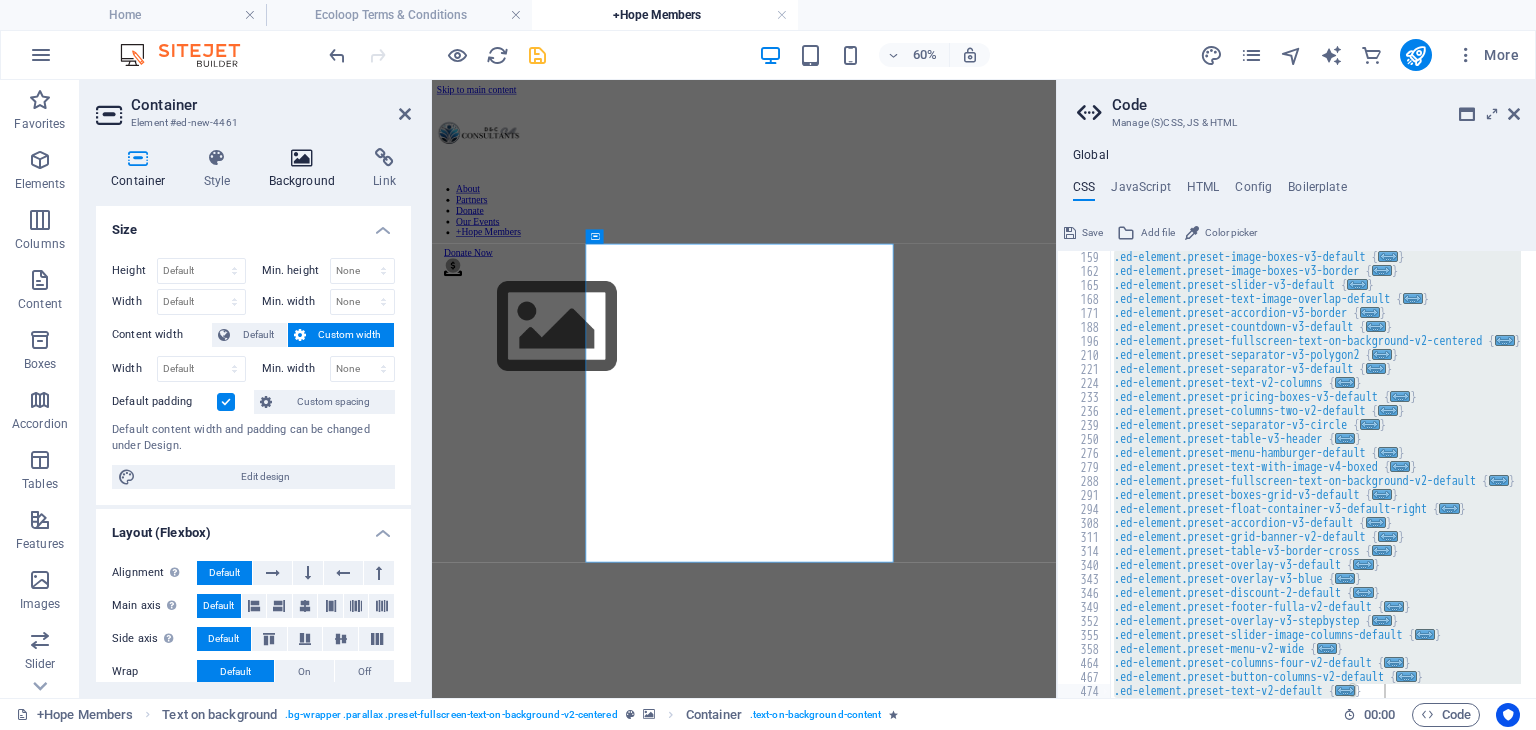 click at bounding box center (302, 158) 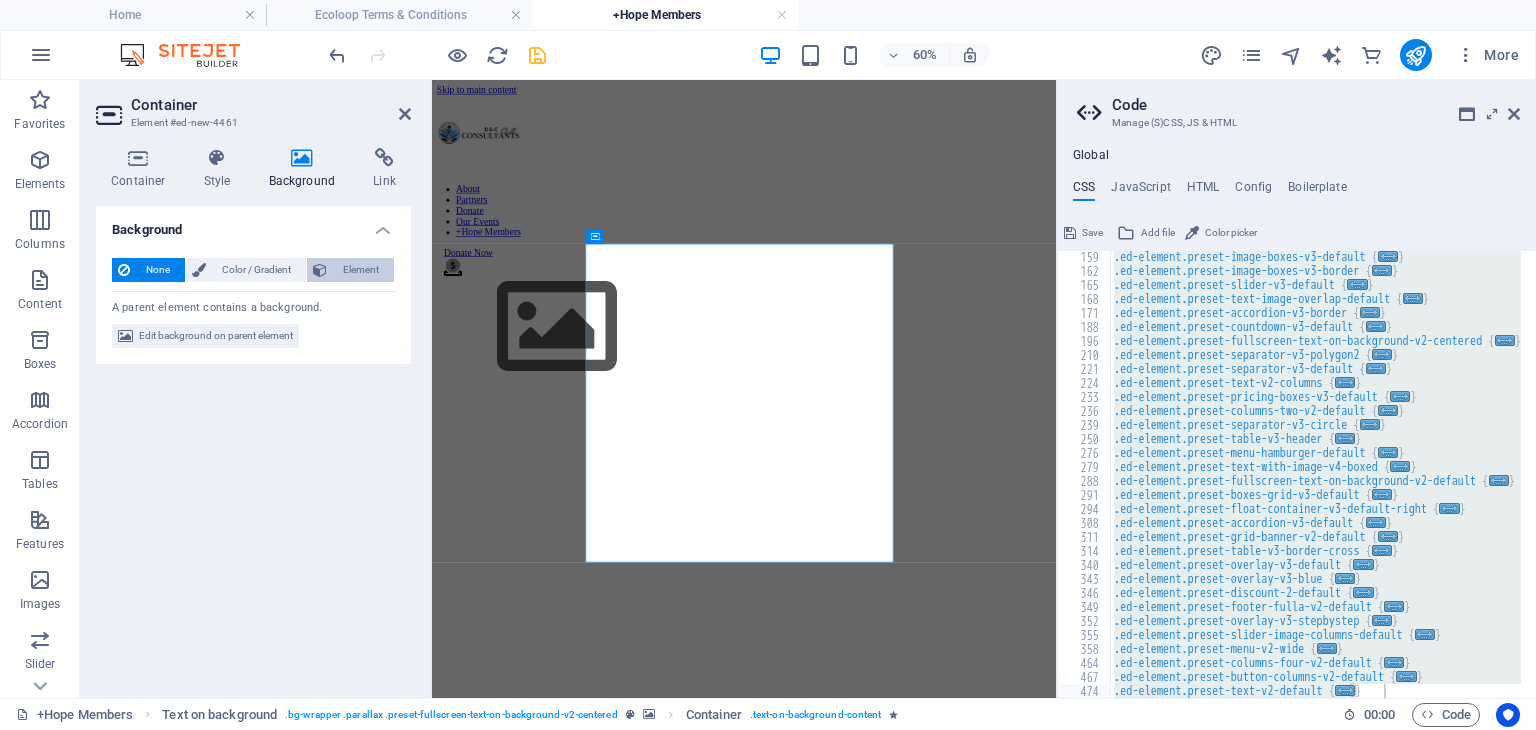 click at bounding box center [320, 270] 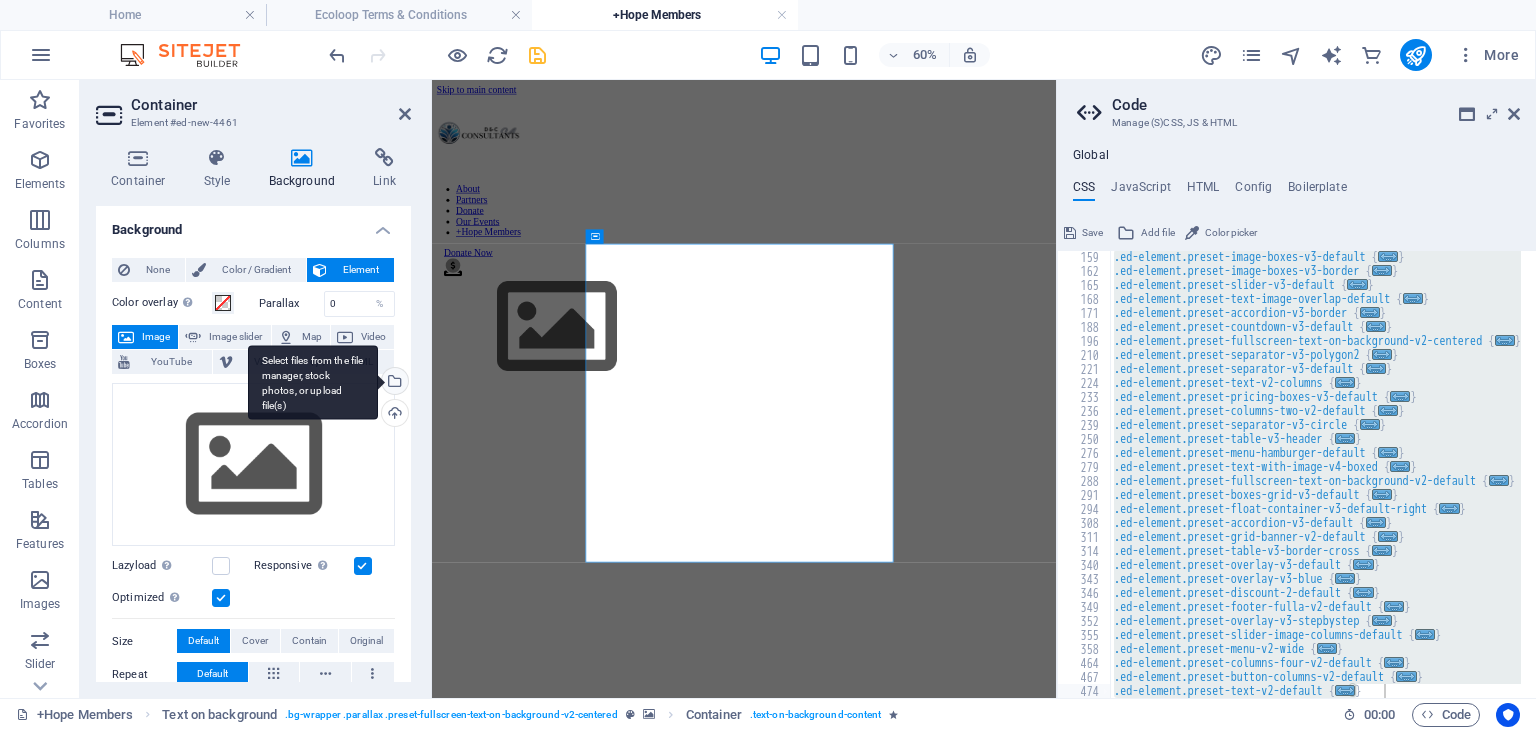 click on "Select files from the file manager, stock photos, or upload file(s)" at bounding box center (313, 382) 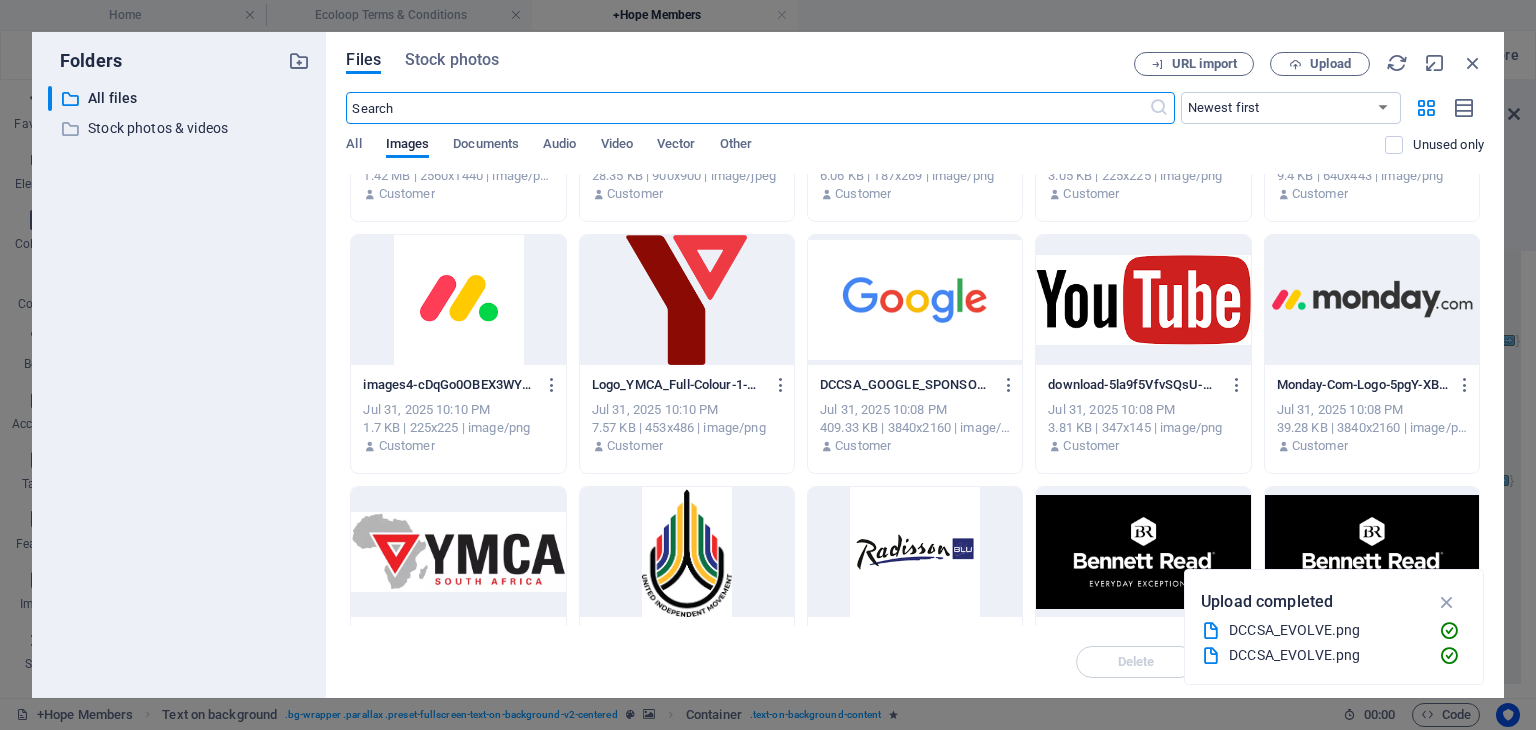 scroll, scrollTop: 0, scrollLeft: 0, axis: both 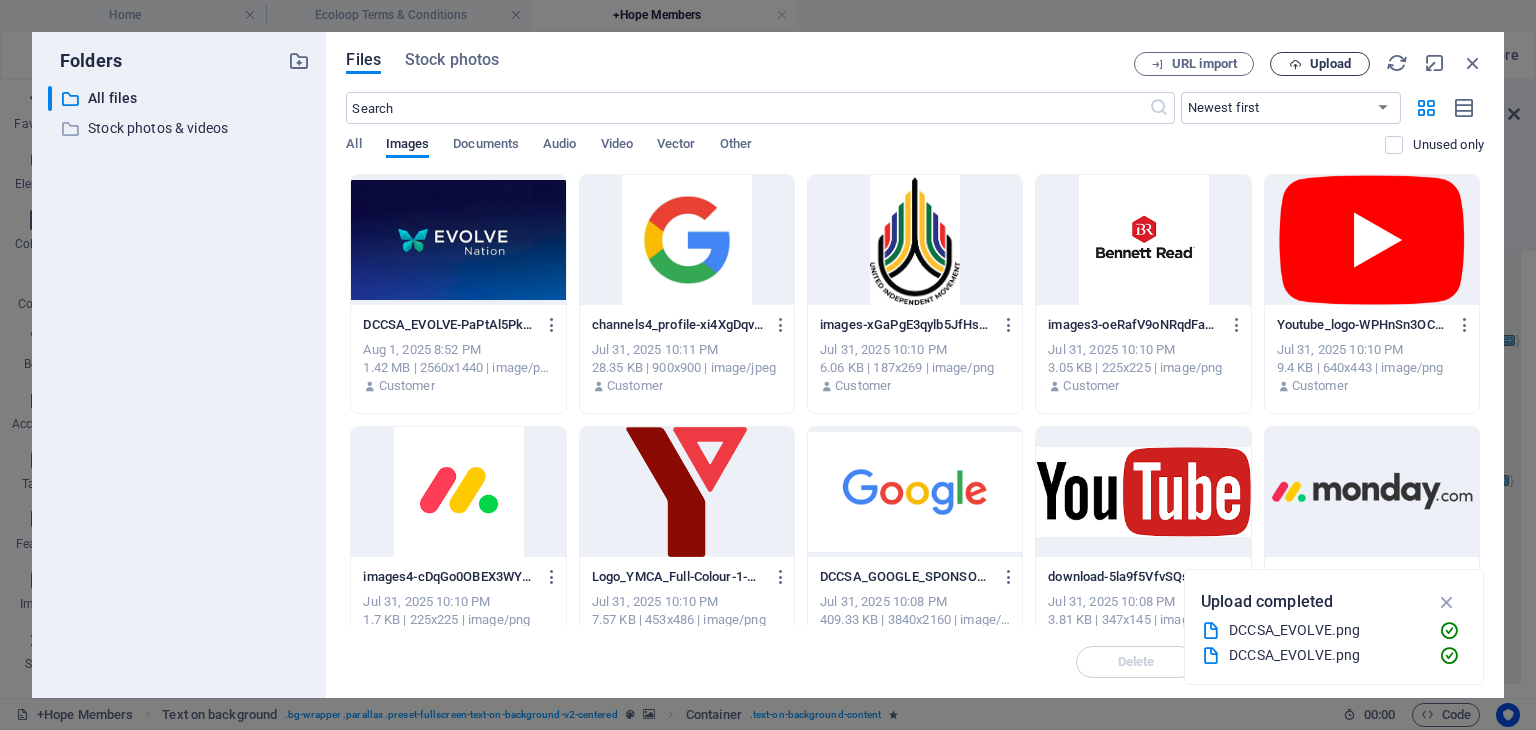 click on "Upload" at bounding box center (1320, 64) 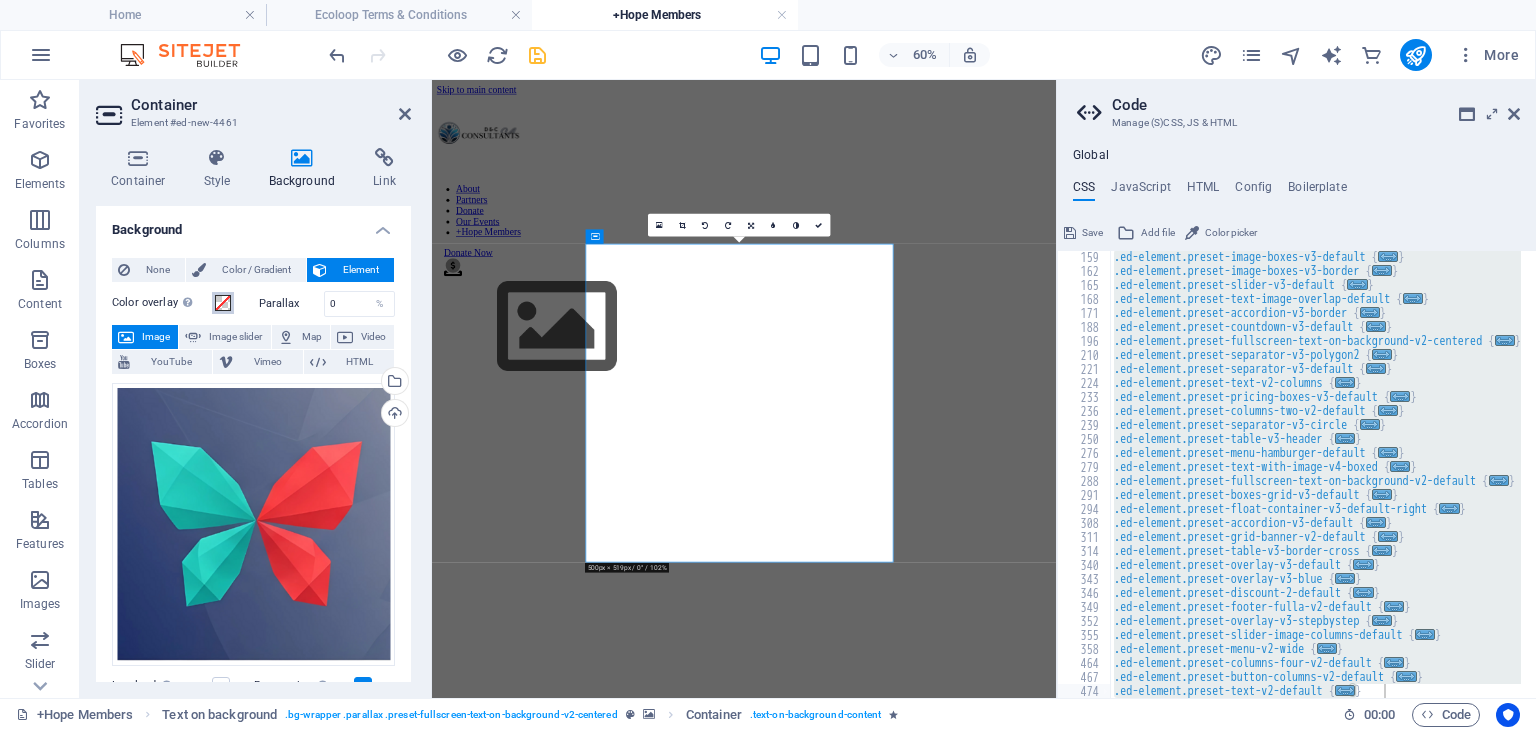 click at bounding box center (223, 303) 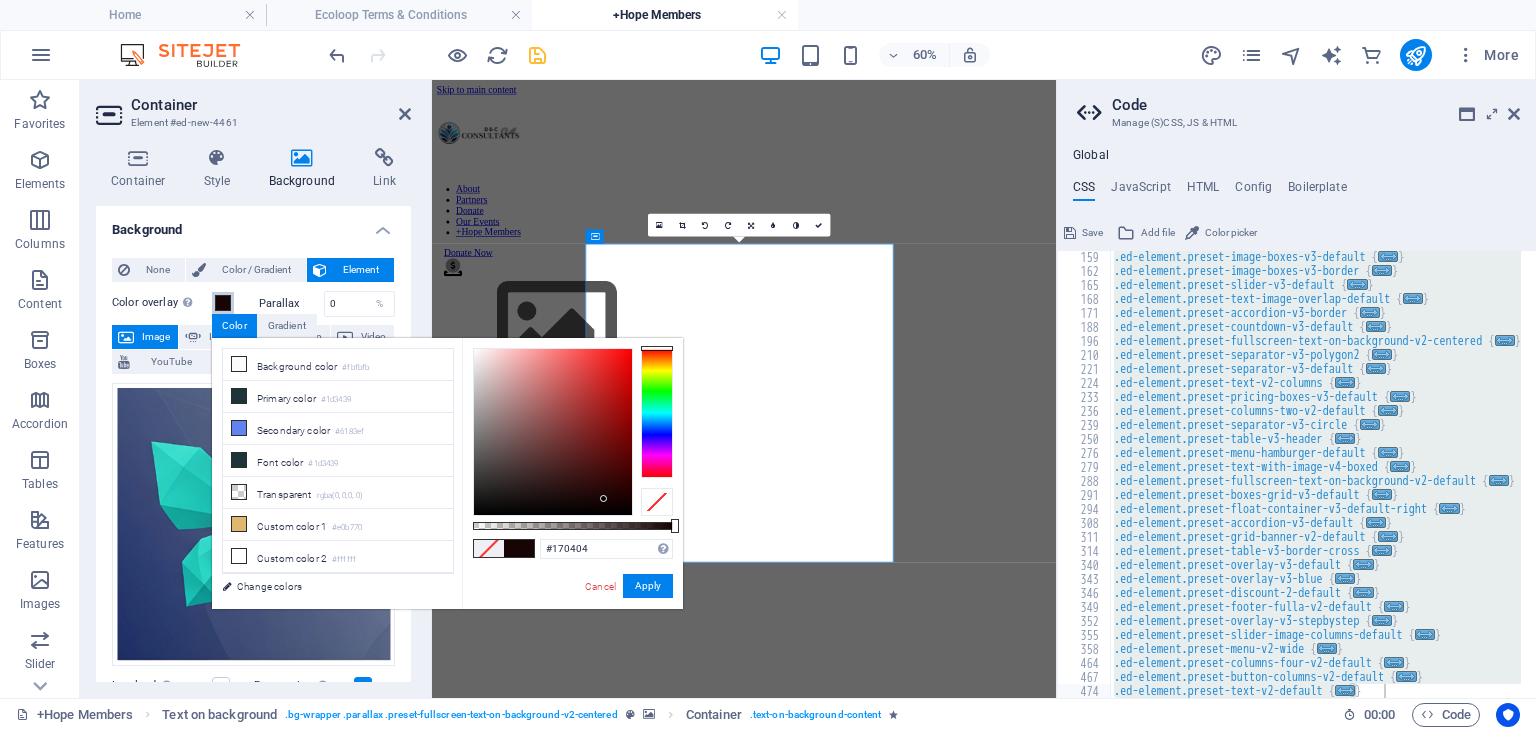 click at bounding box center (553, 432) 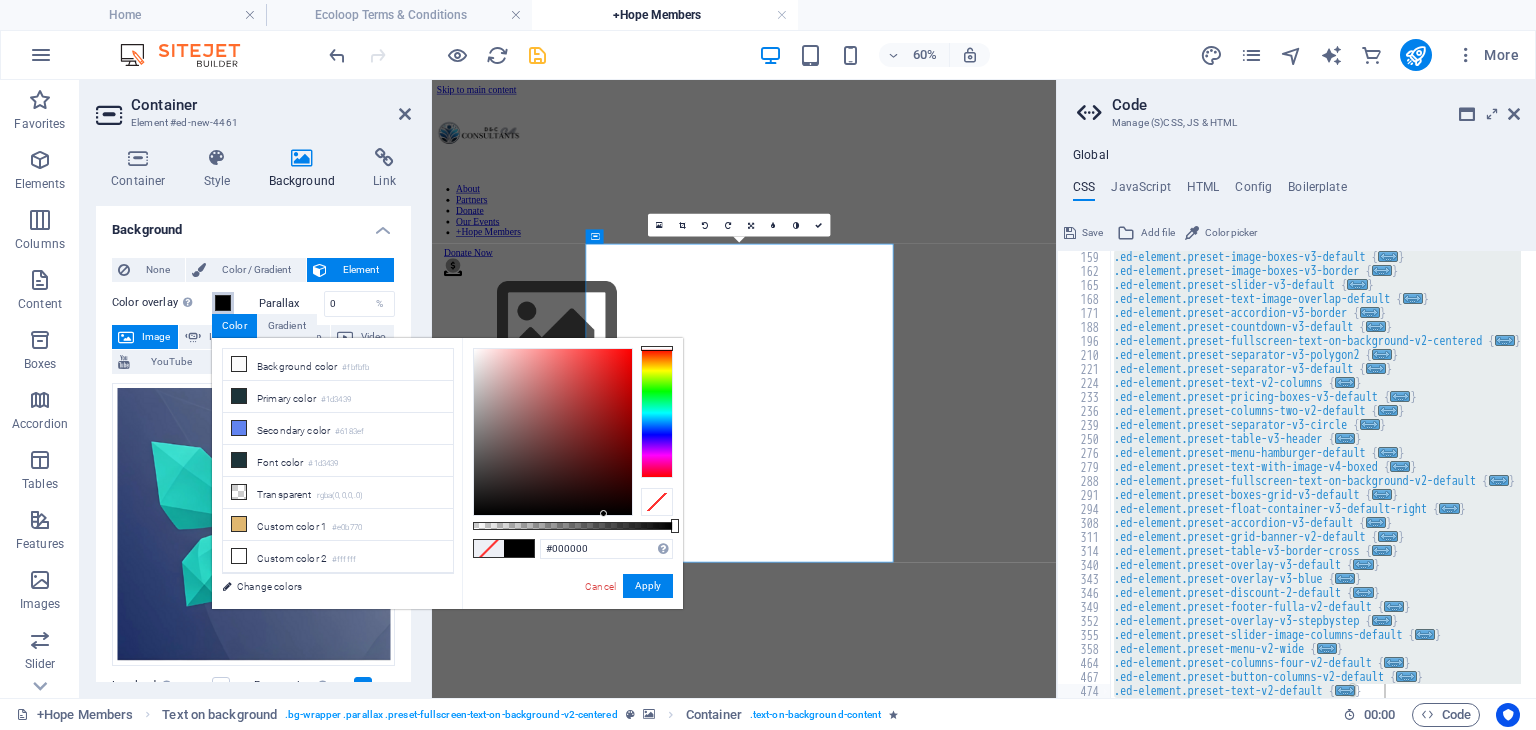 drag, startPoint x: 604, startPoint y: 499, endPoint x: 604, endPoint y: 527, distance: 28 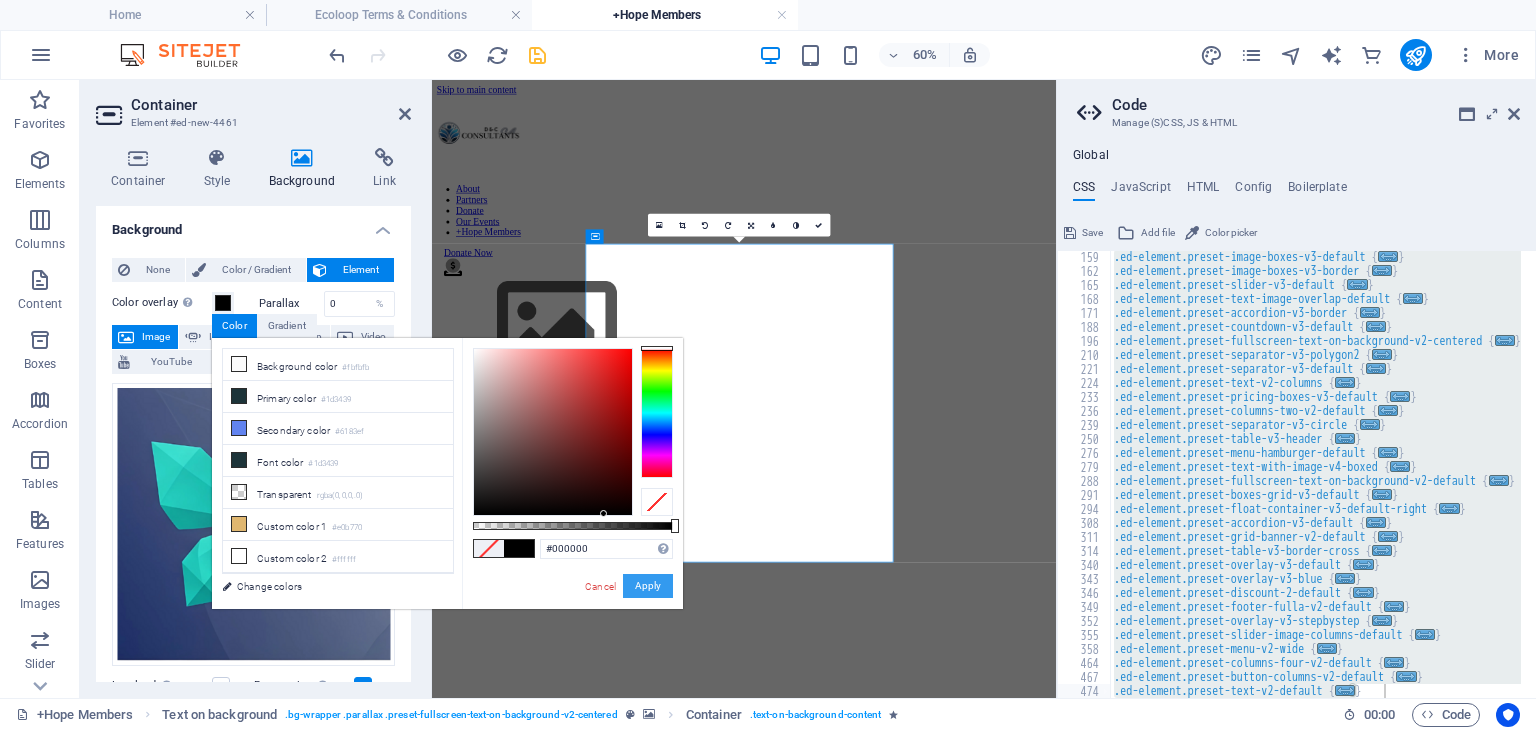 click on "Apply" at bounding box center [648, 586] 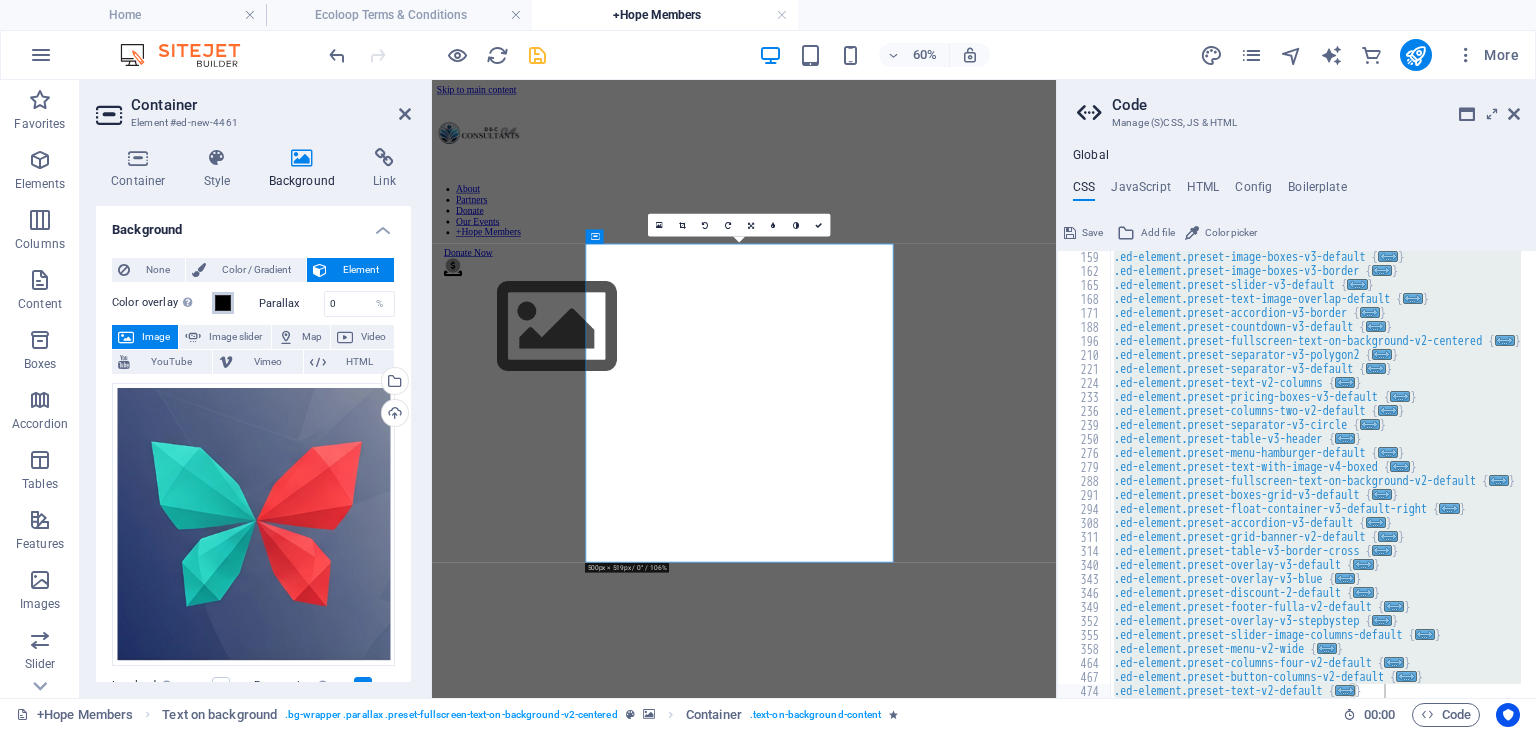 click at bounding box center [223, 303] 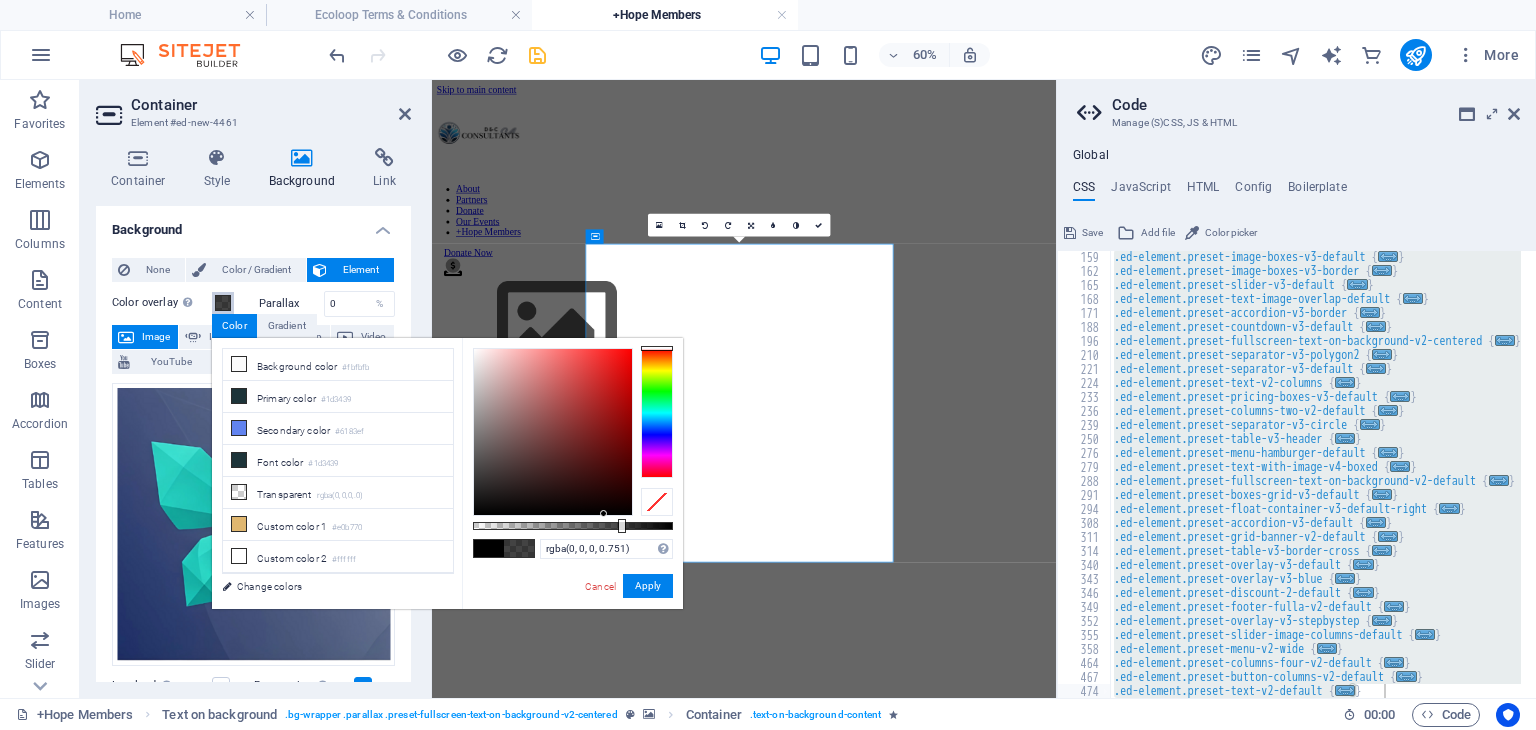 type on "rgba(0, 0, 0, 0.756)" 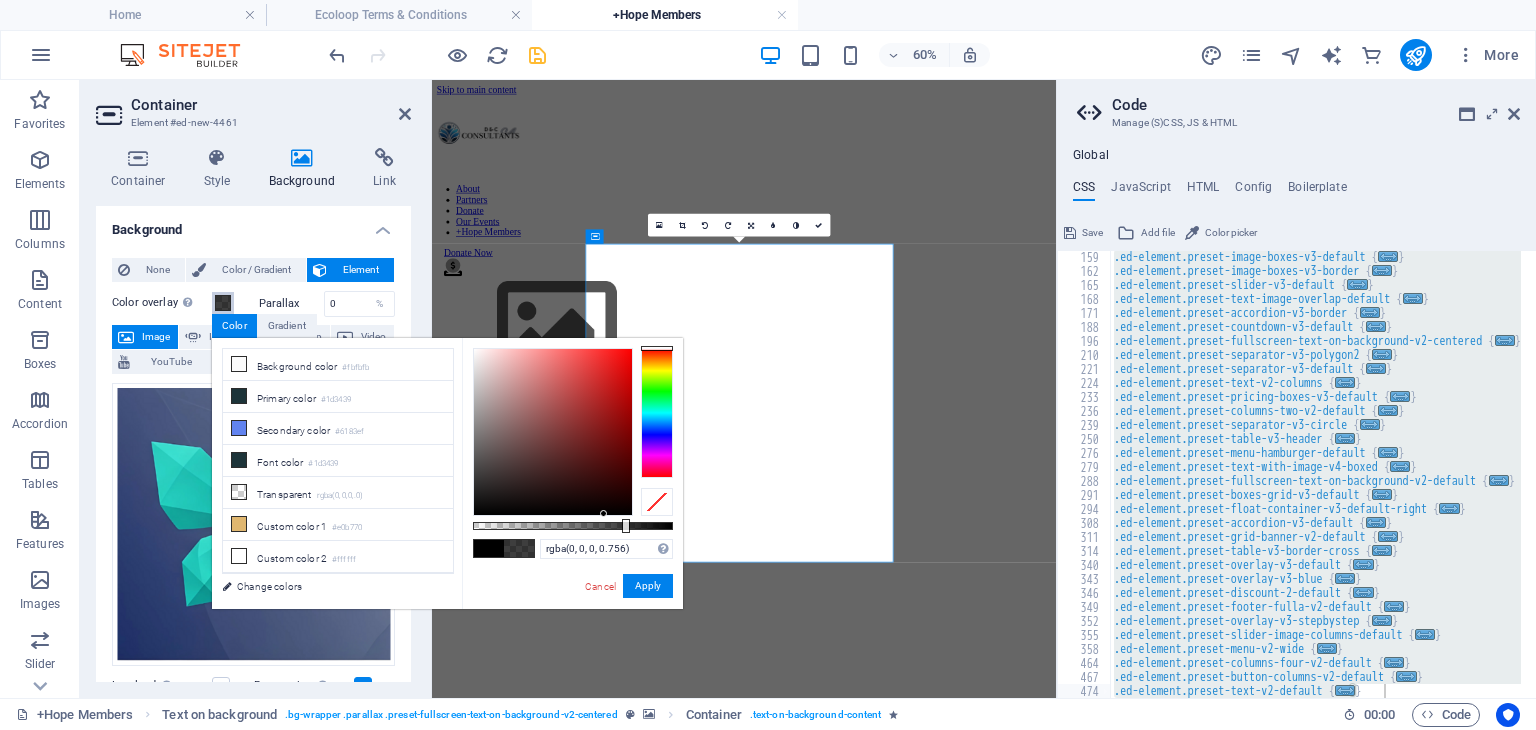 drag, startPoint x: 673, startPoint y: 525, endPoint x: 624, endPoint y: 519, distance: 49.365982 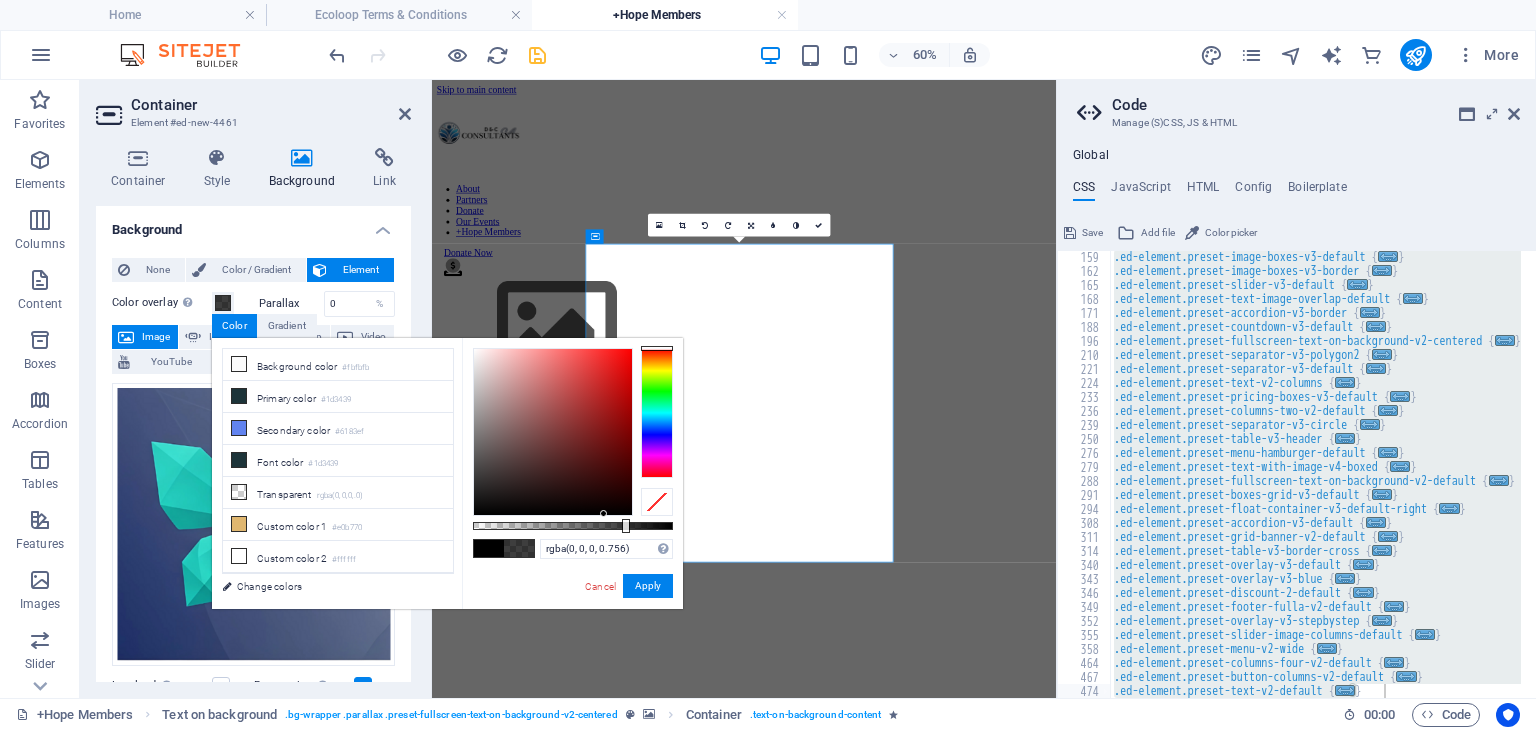 click at bounding box center [952, 472] 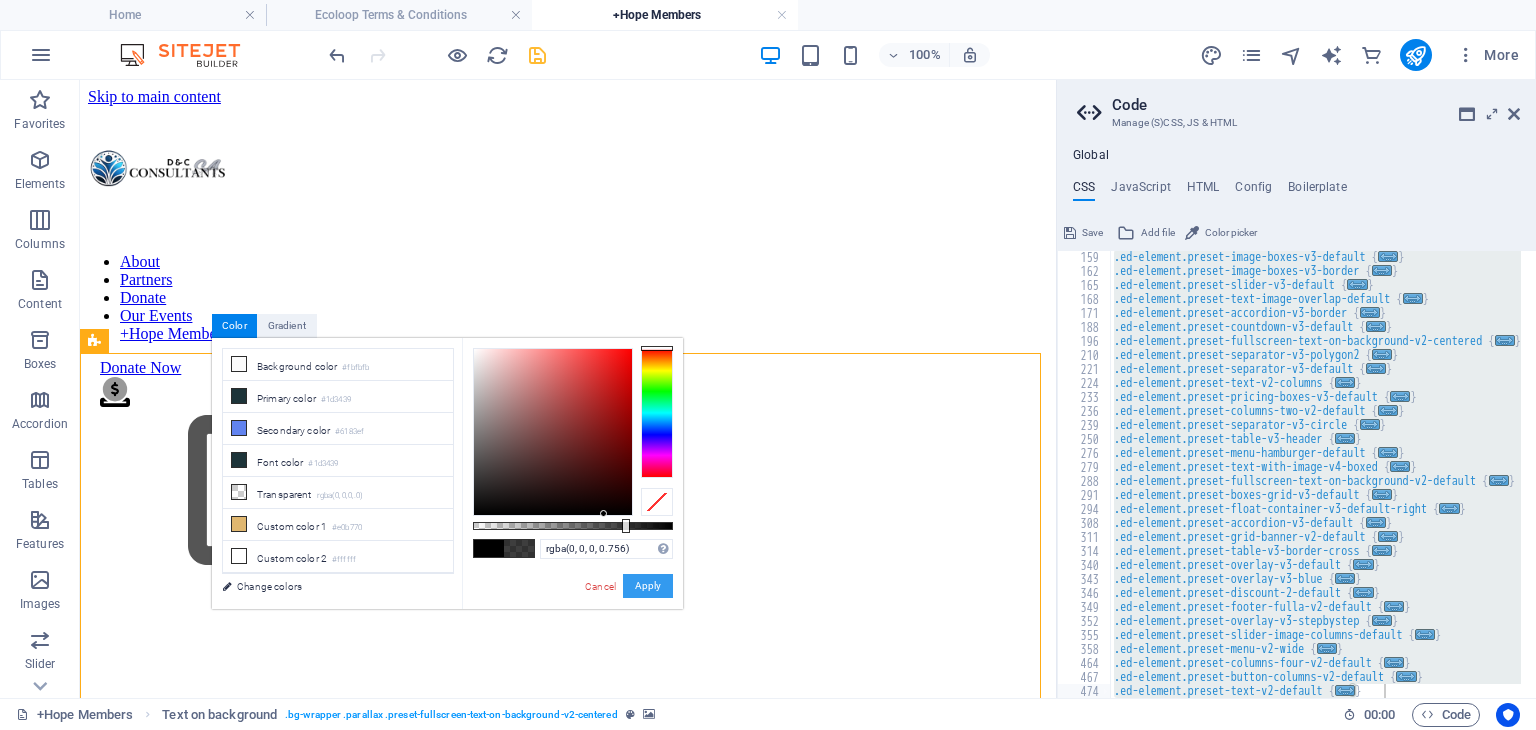 click on "Apply" at bounding box center (648, 586) 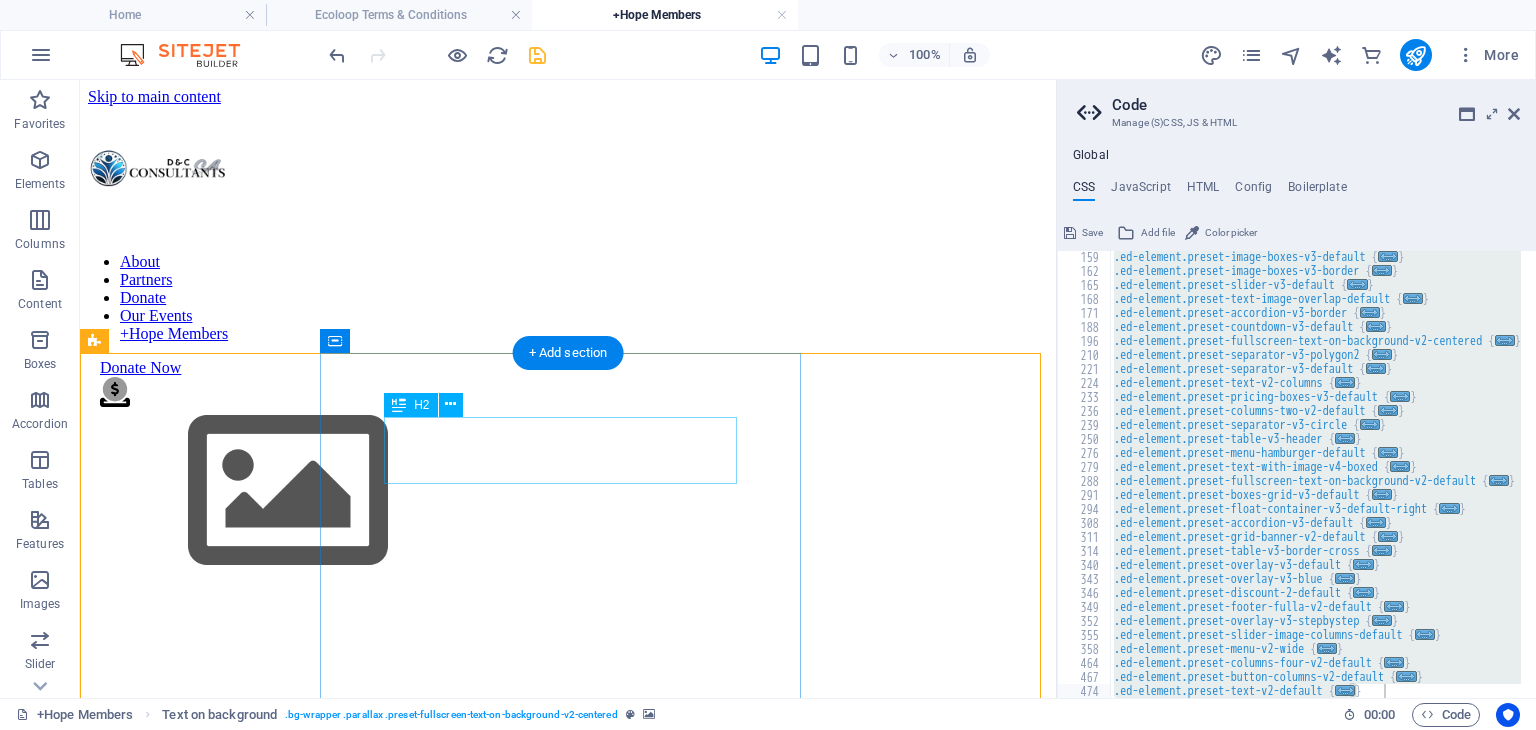 click on "Headline" at bounding box center (568, 1747) 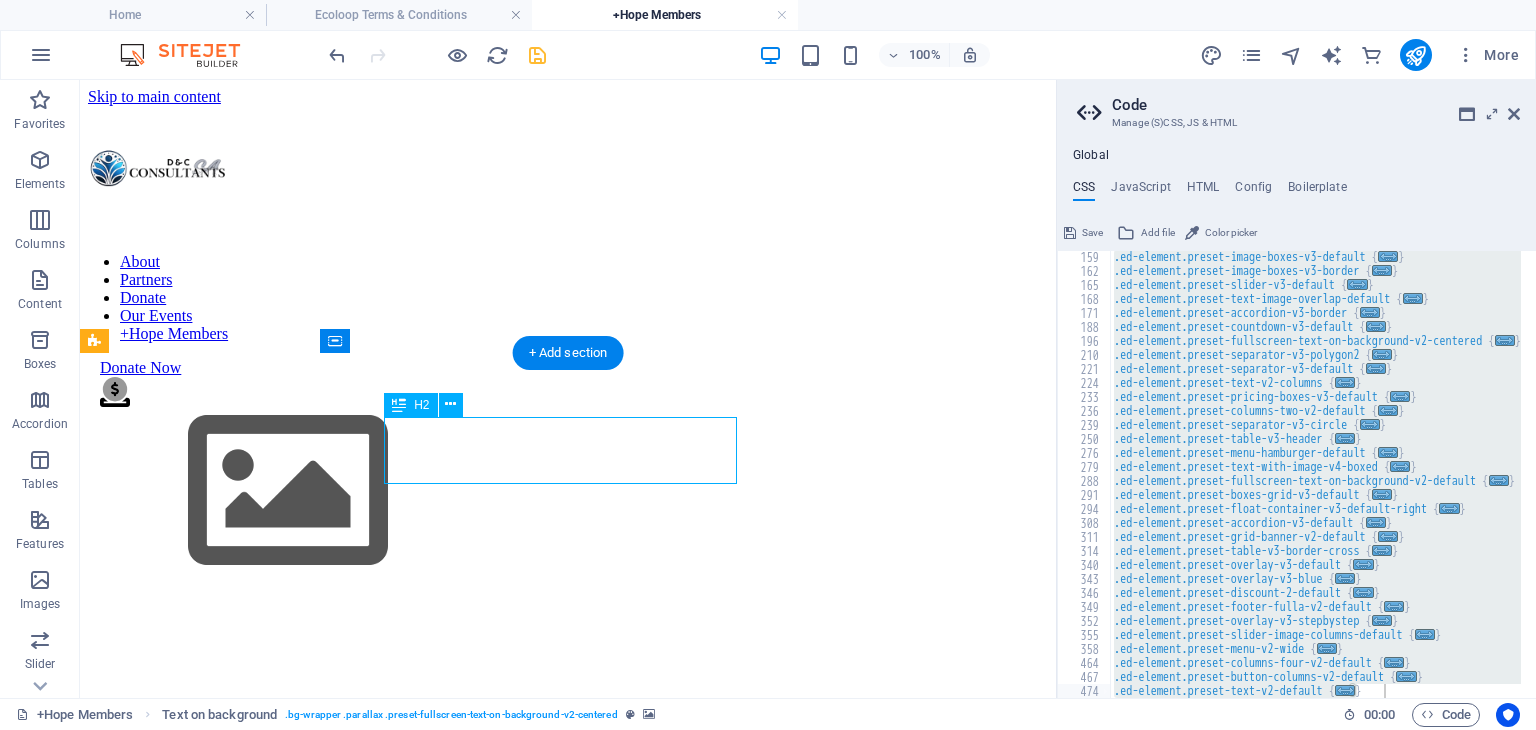 click on "Headline" at bounding box center [568, 1747] 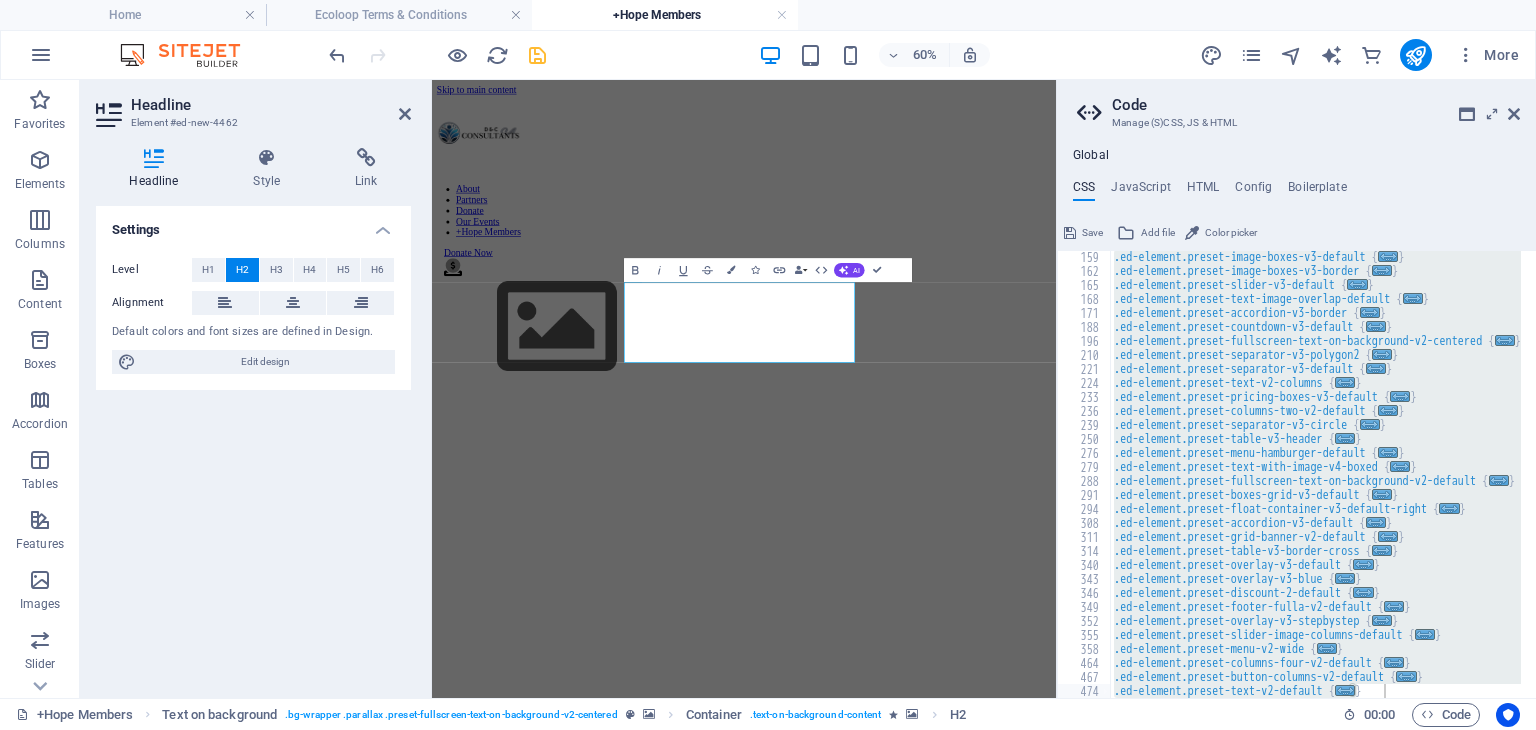 click at bounding box center [952, 472] 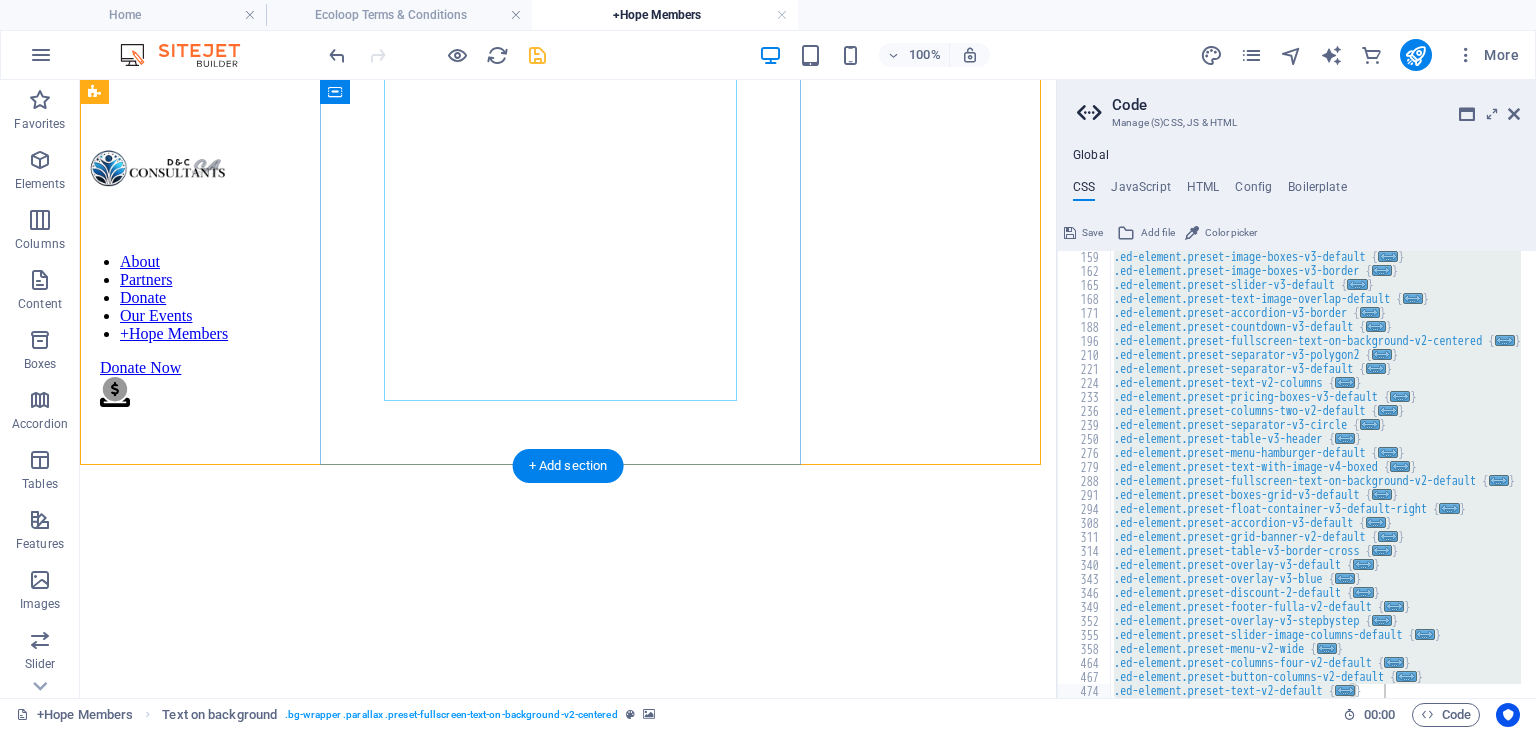 scroll, scrollTop: 727, scrollLeft: 0, axis: vertical 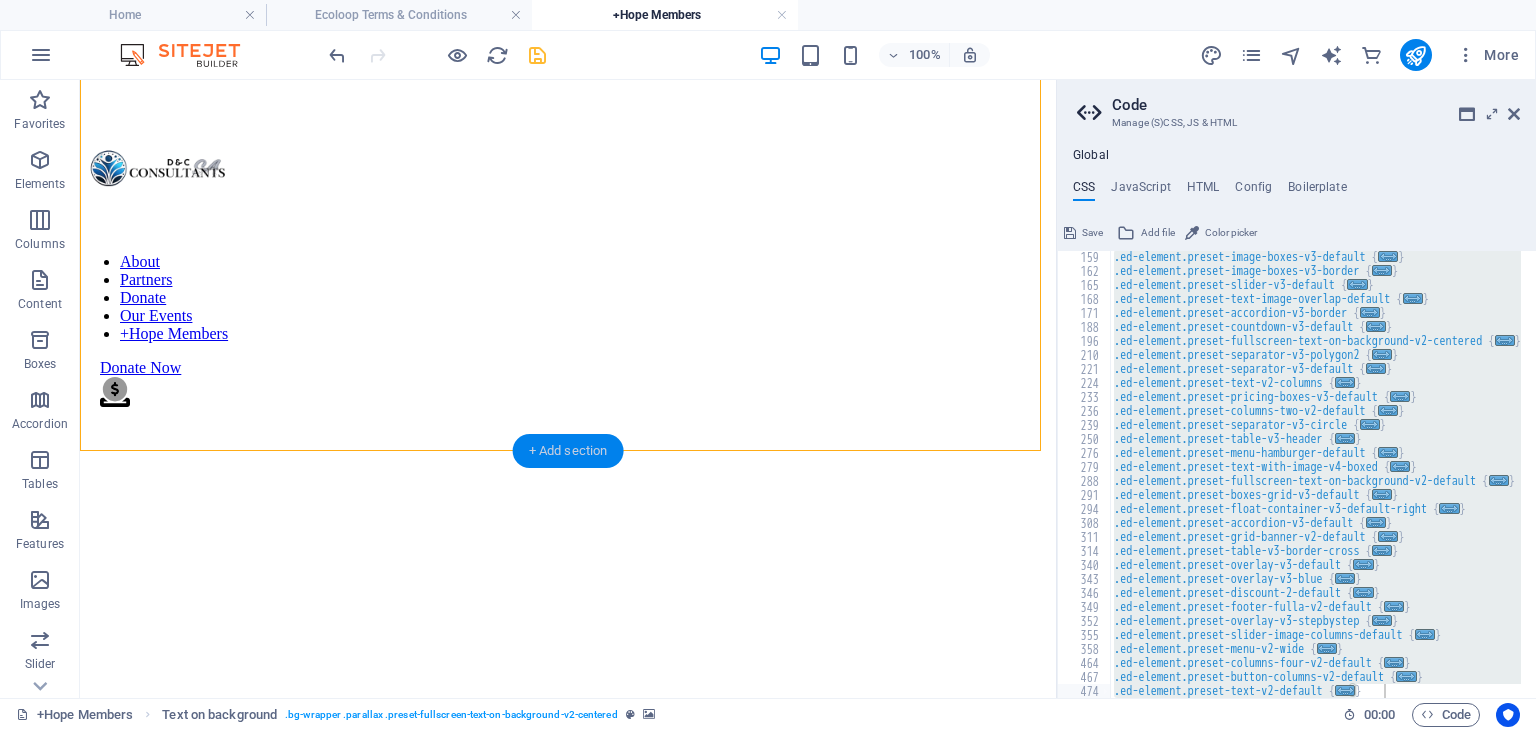 click on "+ Add section" at bounding box center (568, 451) 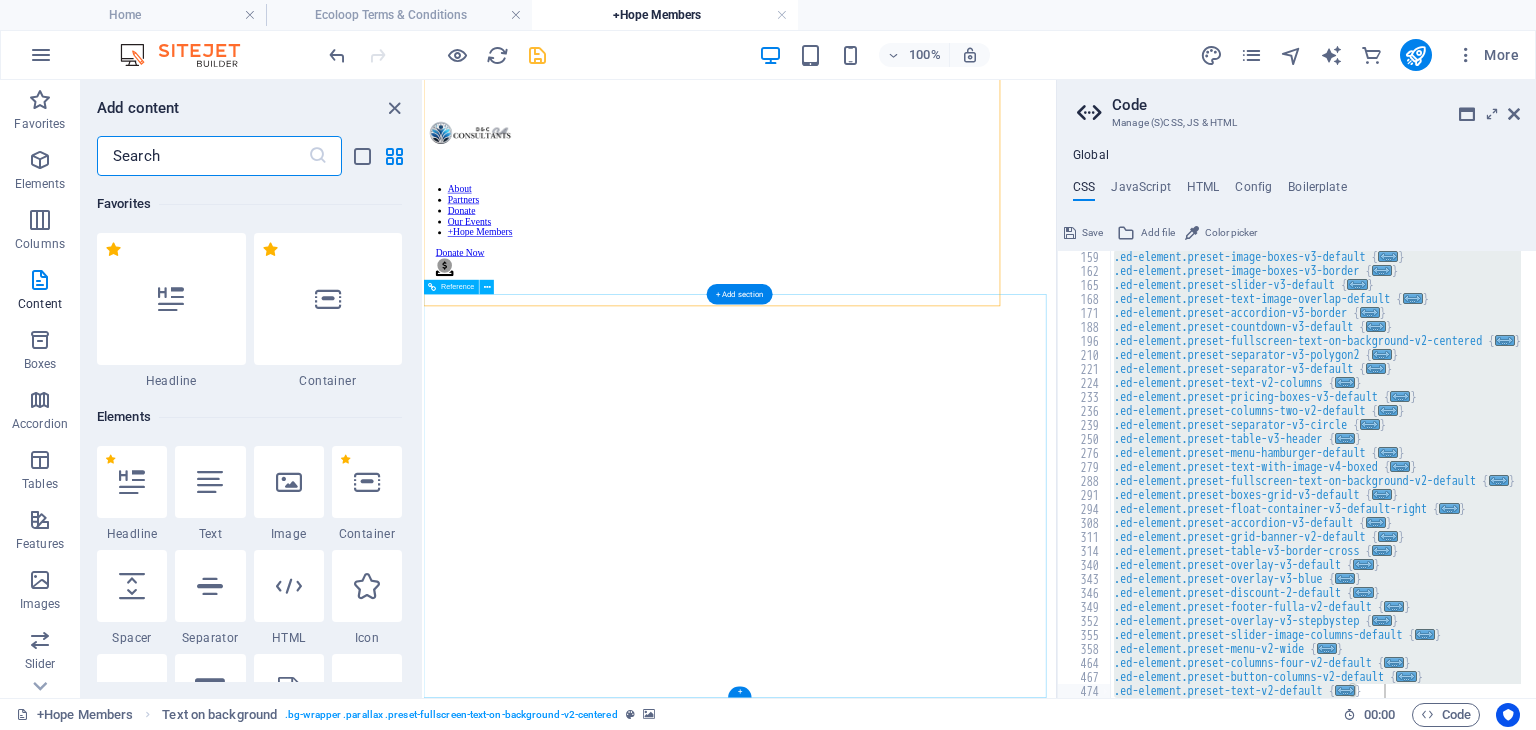 scroll, scrollTop: 721, scrollLeft: 0, axis: vertical 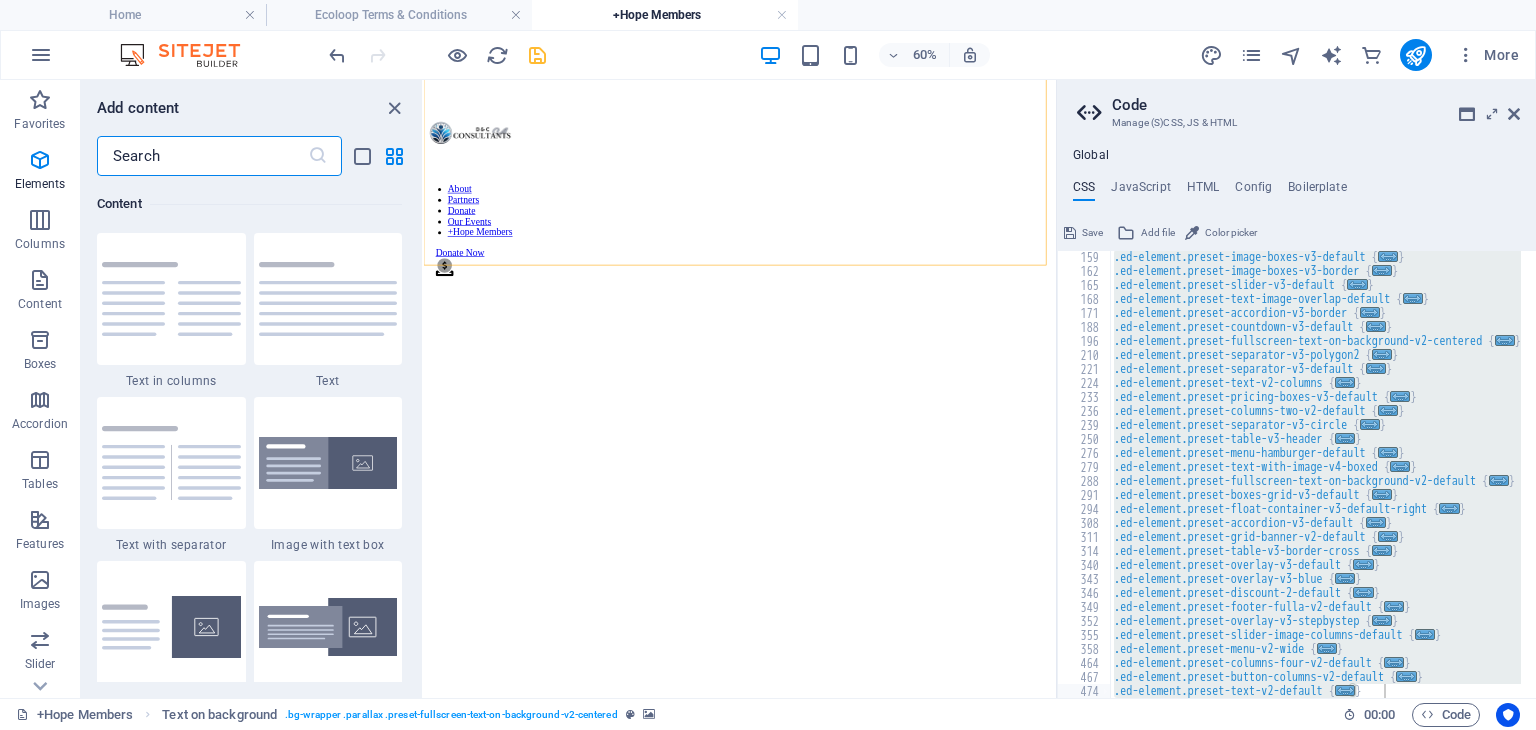 click at bounding box center [202, 156] 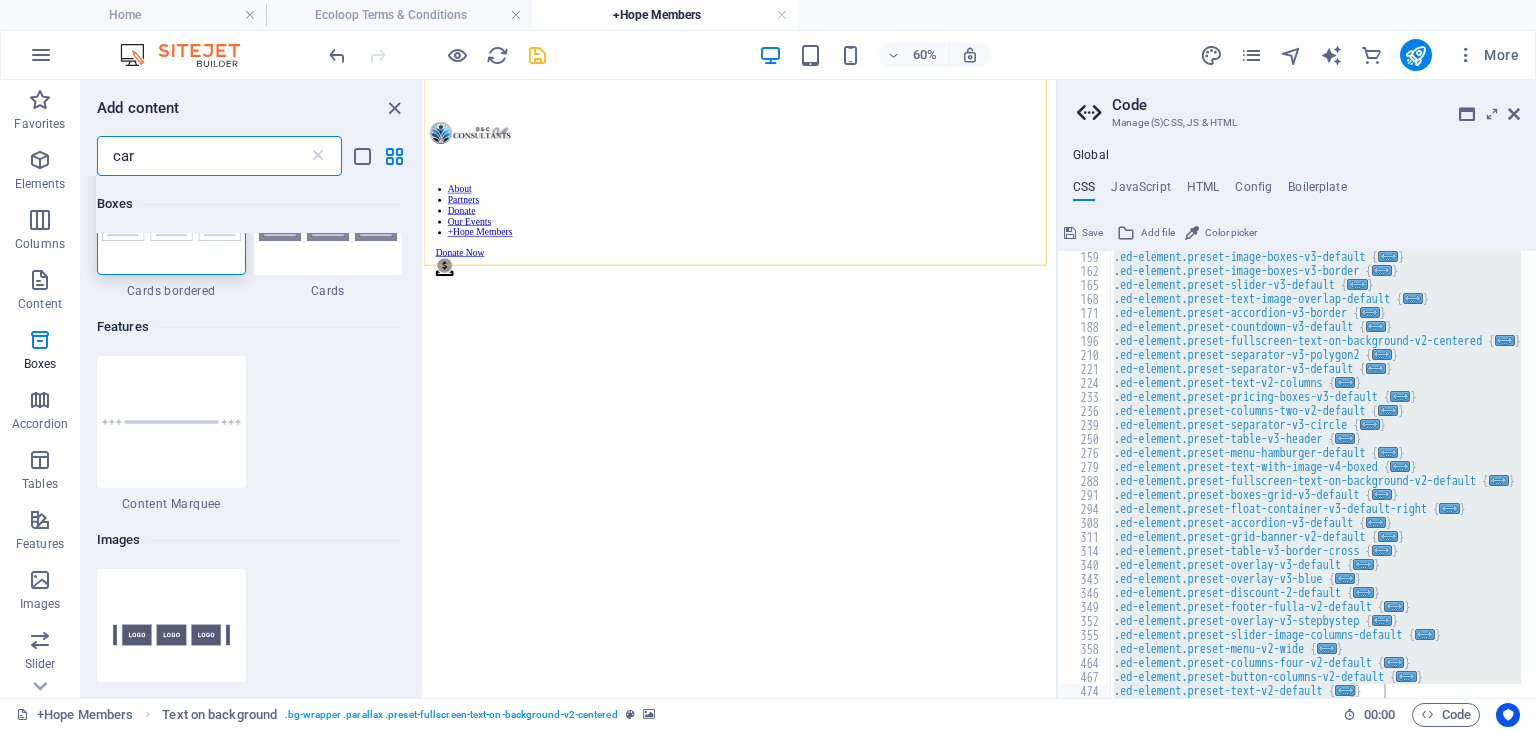 scroll, scrollTop: 152, scrollLeft: 0, axis: vertical 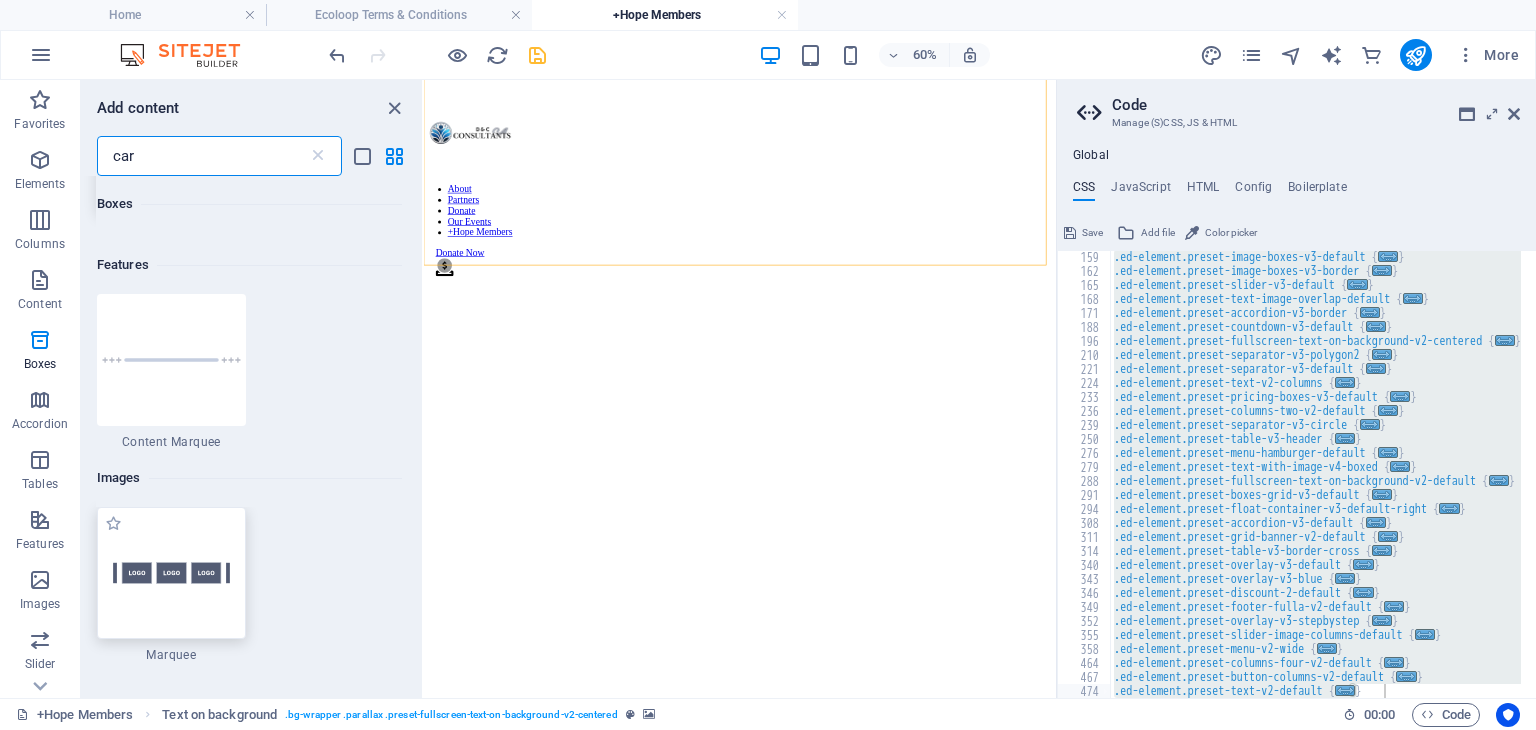 type on "car" 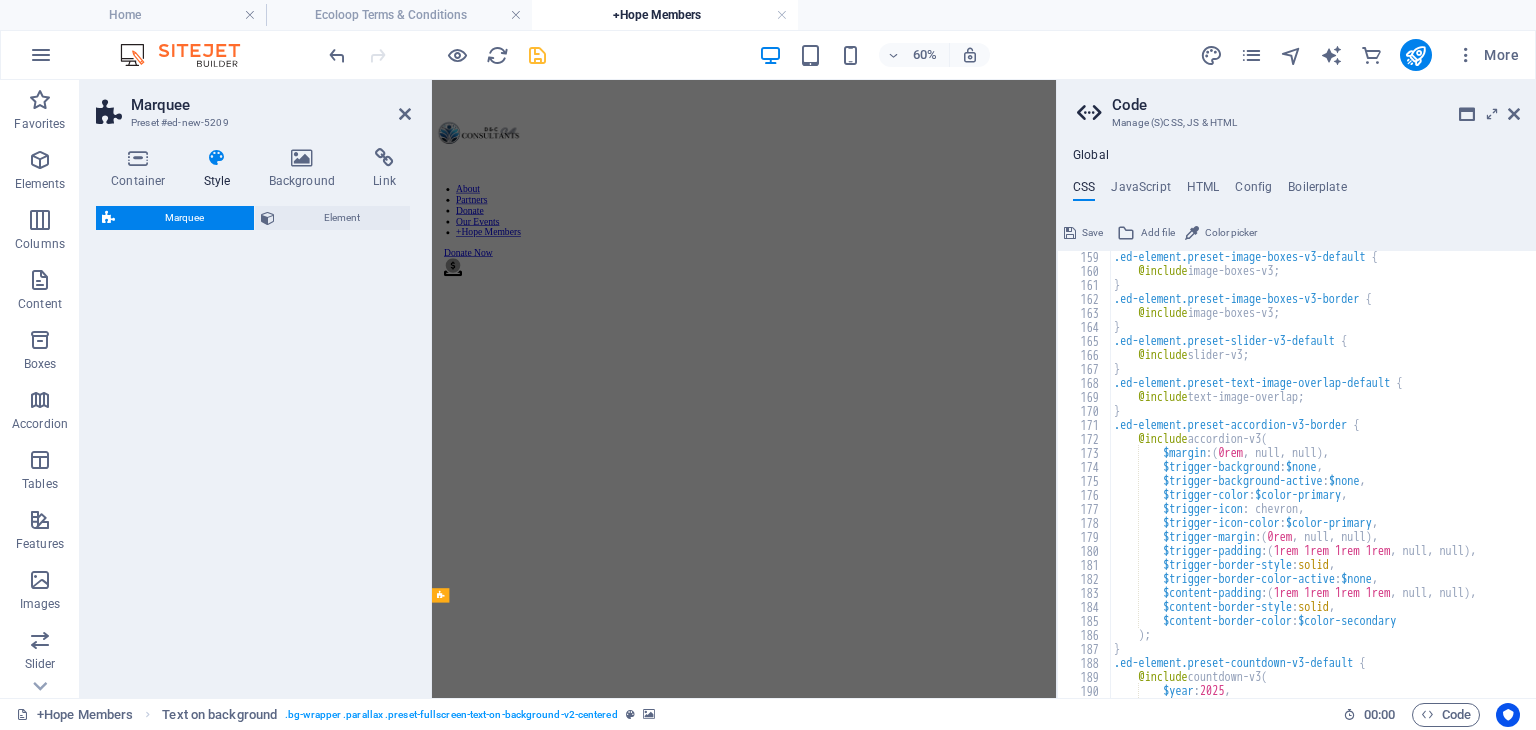 type on "/* -------- CHARITY DONATION TEMPLATE -------- */" 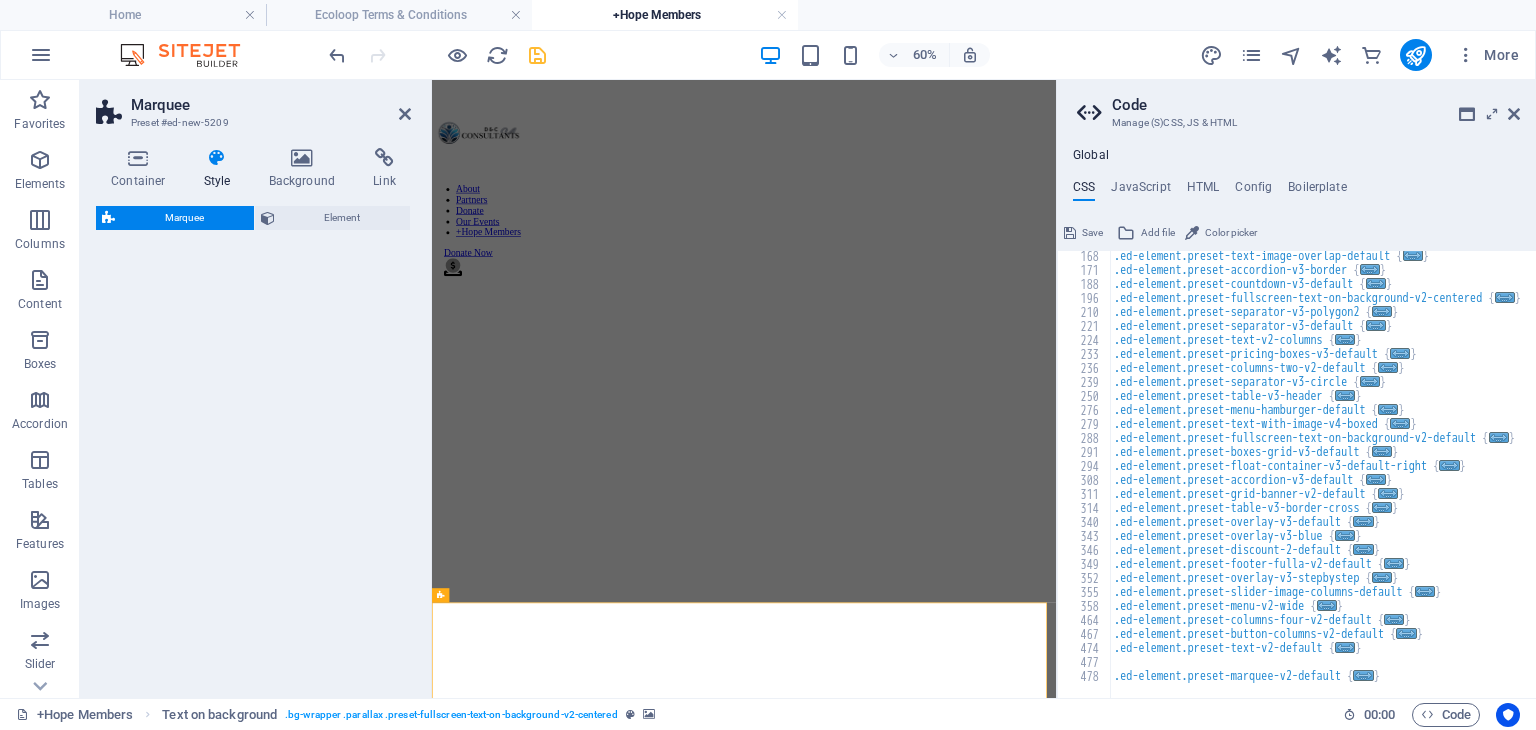 scroll, scrollTop: 408, scrollLeft: 0, axis: vertical 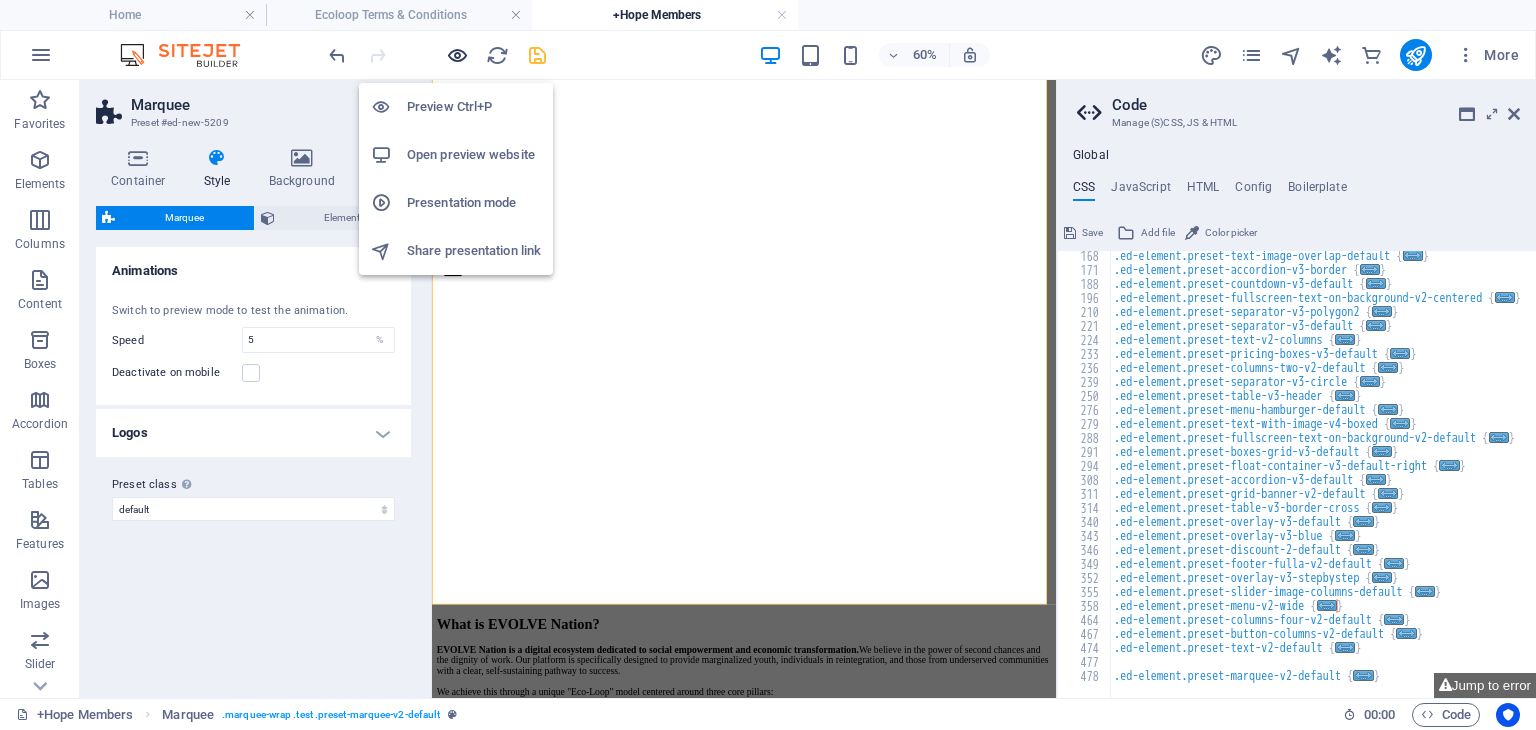 click at bounding box center [457, 55] 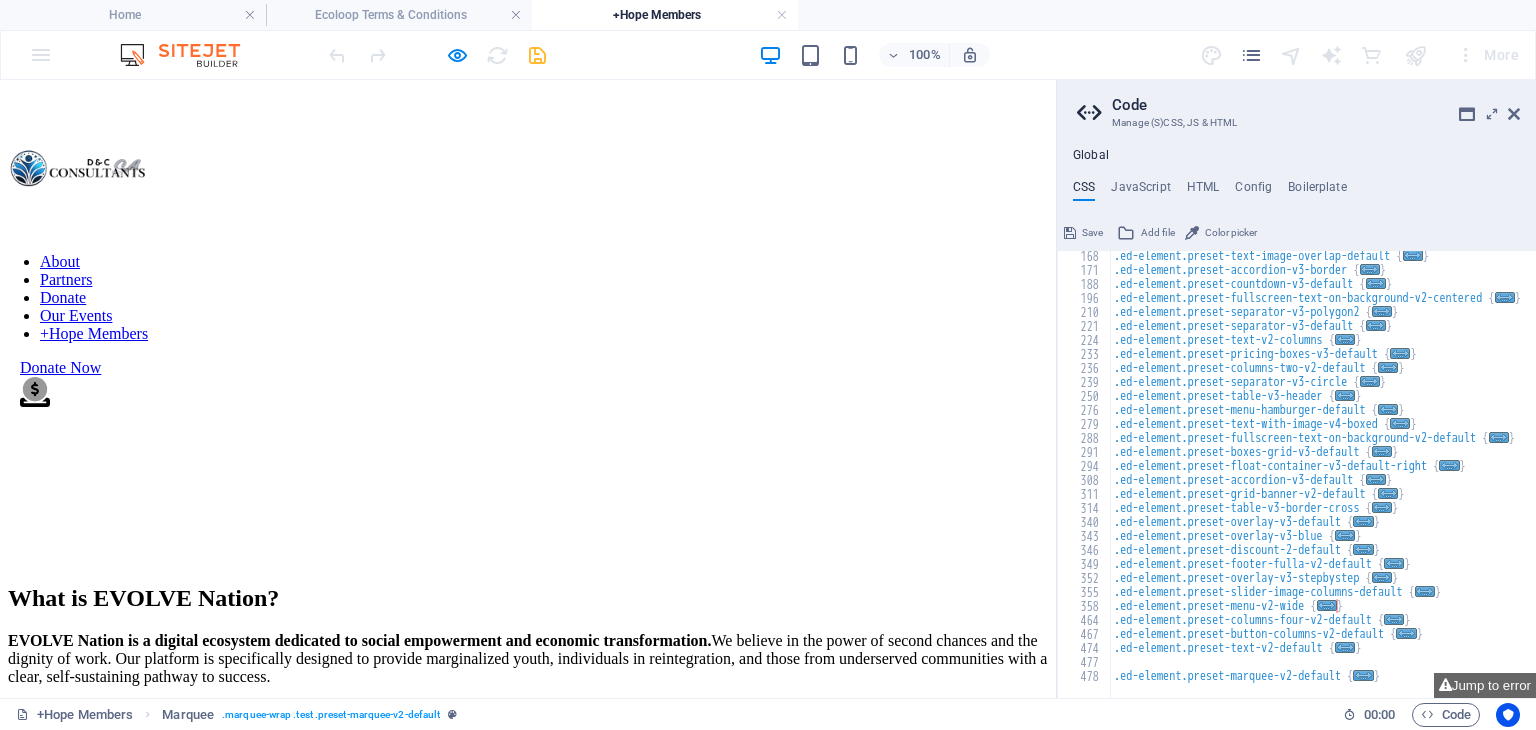 scroll, scrollTop: 1295, scrollLeft: 0, axis: vertical 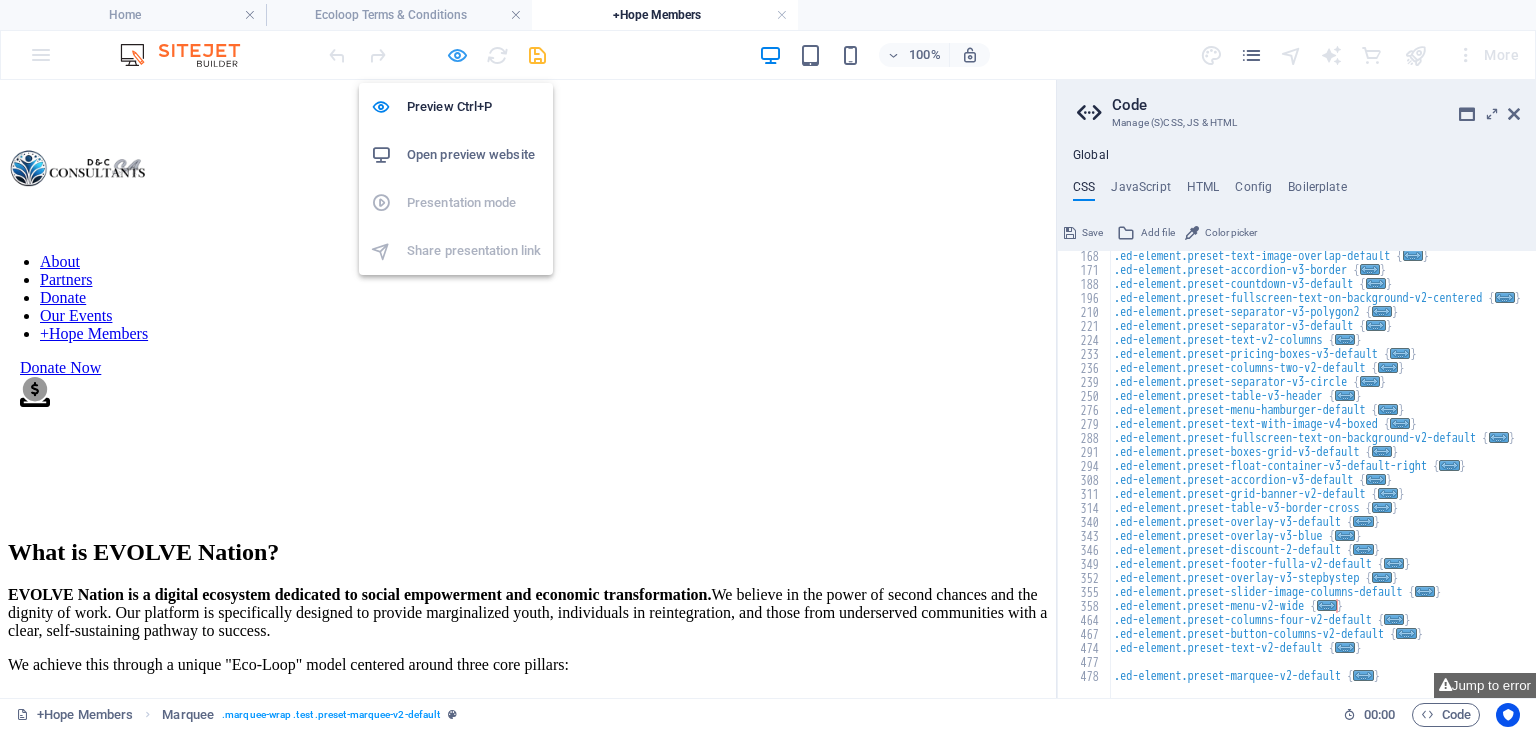 click at bounding box center [457, 55] 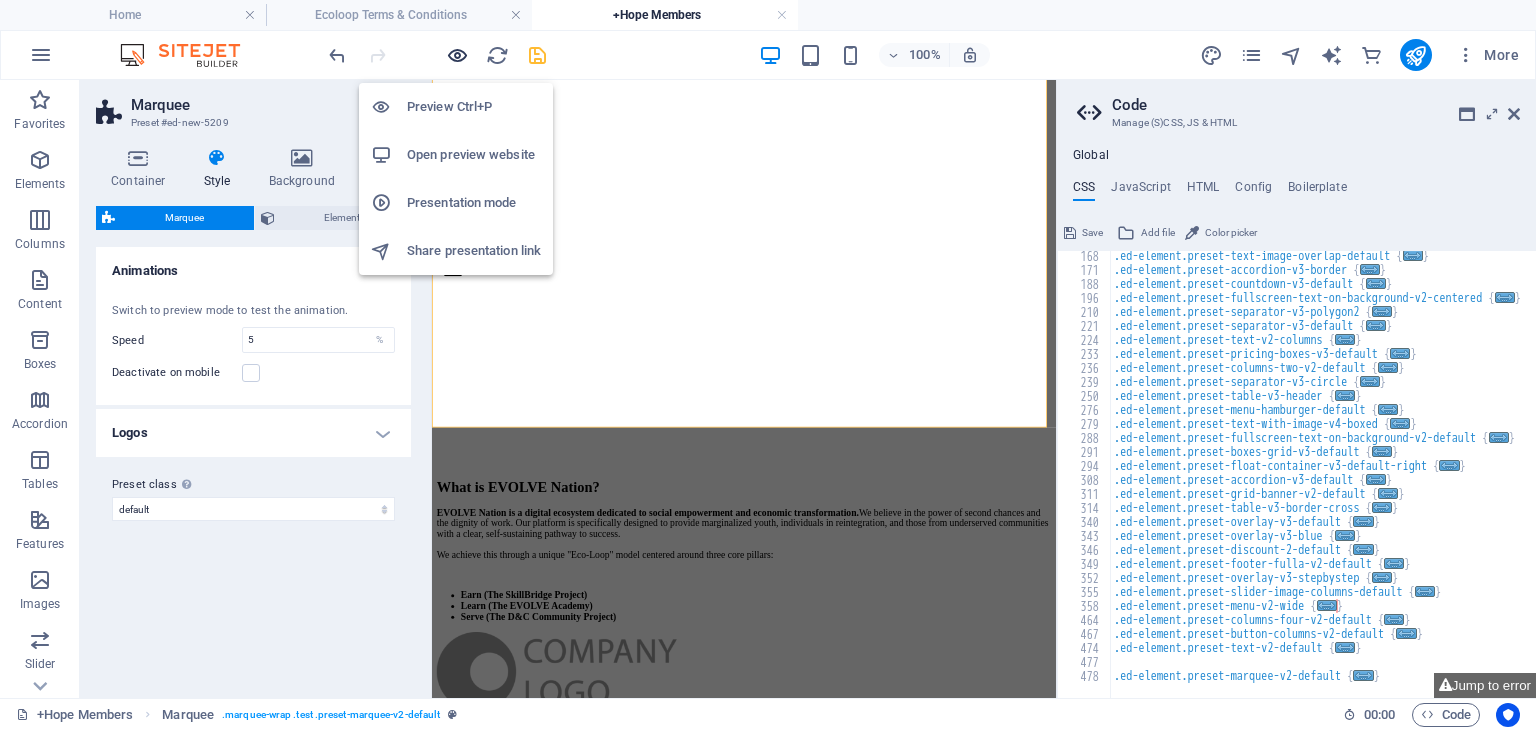 scroll, scrollTop: 1362, scrollLeft: 0, axis: vertical 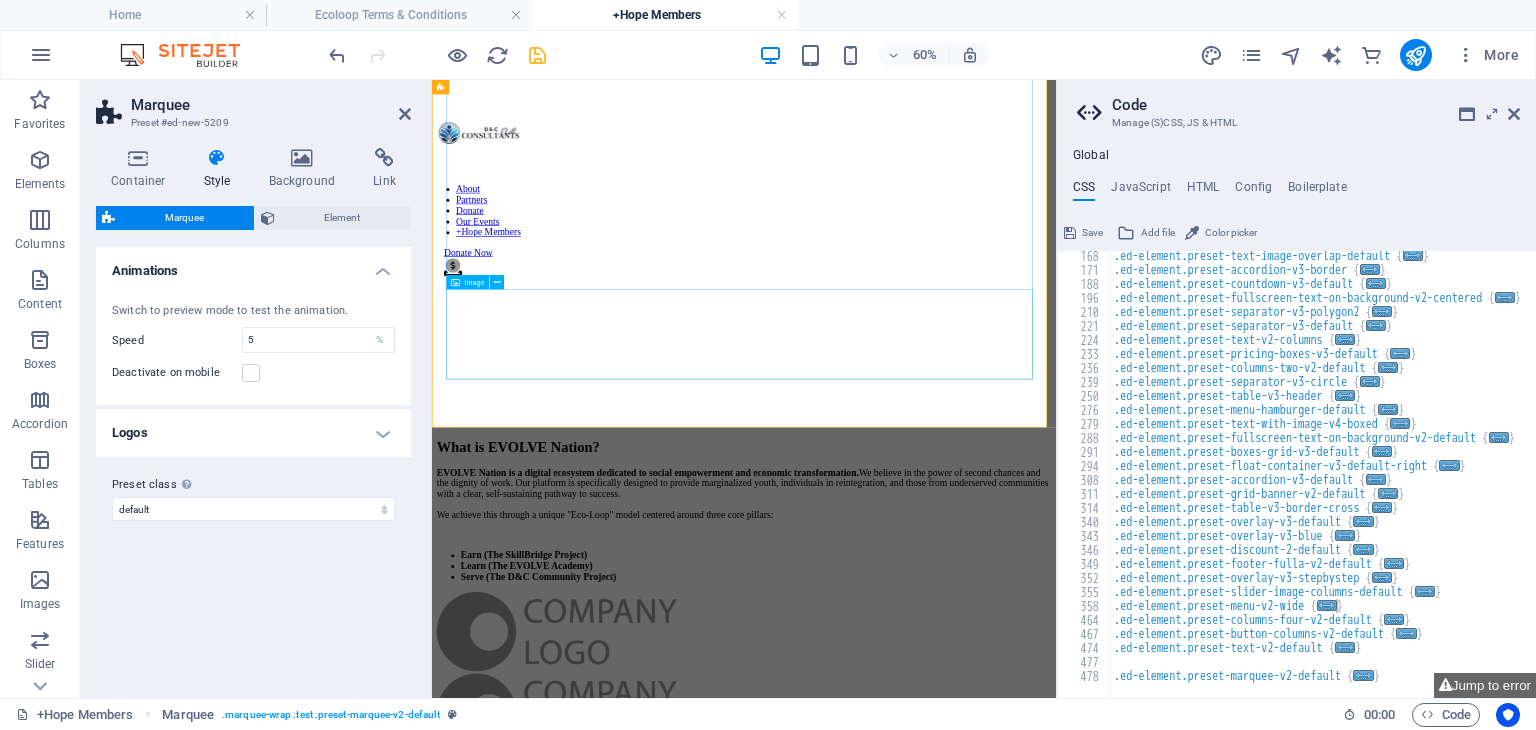 click at bounding box center (952, 1545) 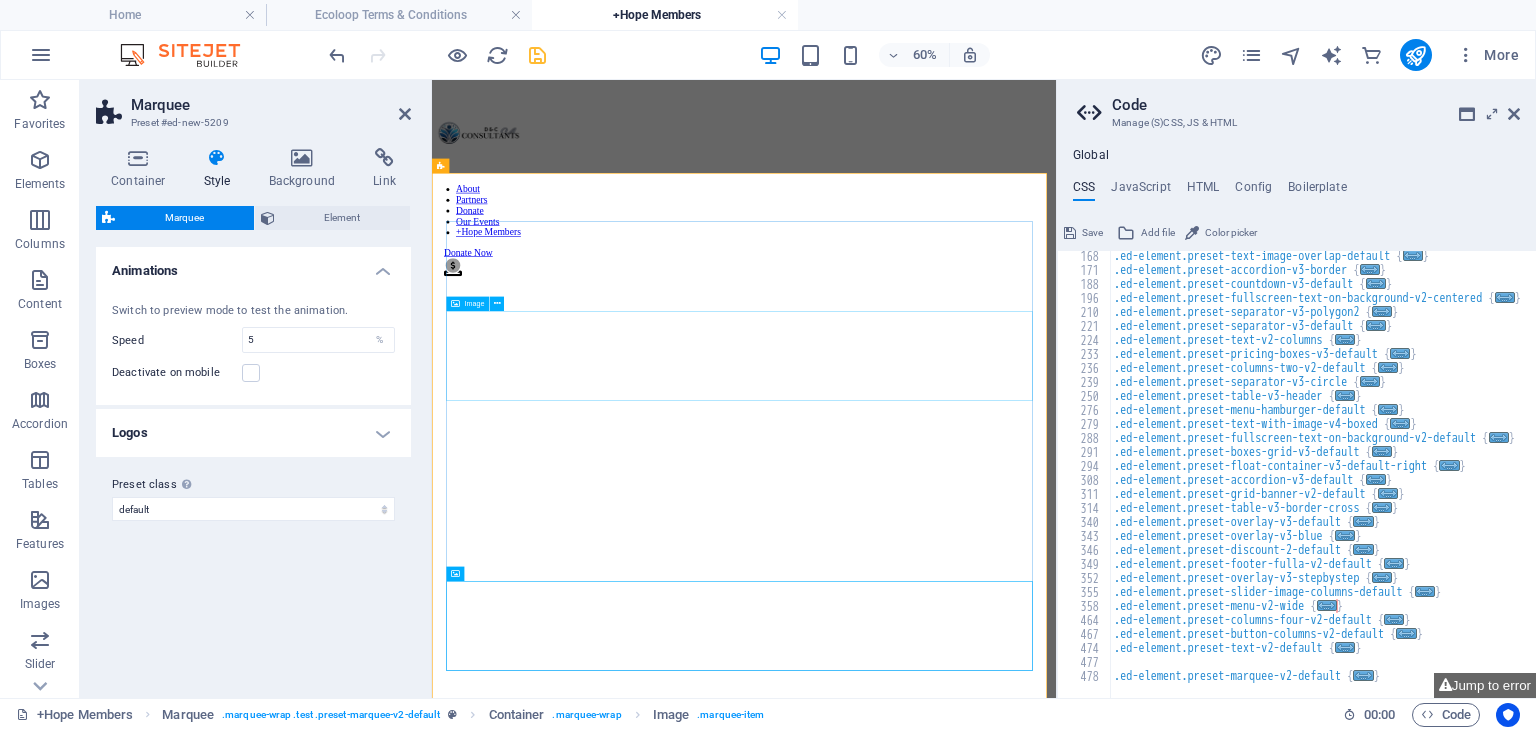 scroll, scrollTop: 852, scrollLeft: 0, axis: vertical 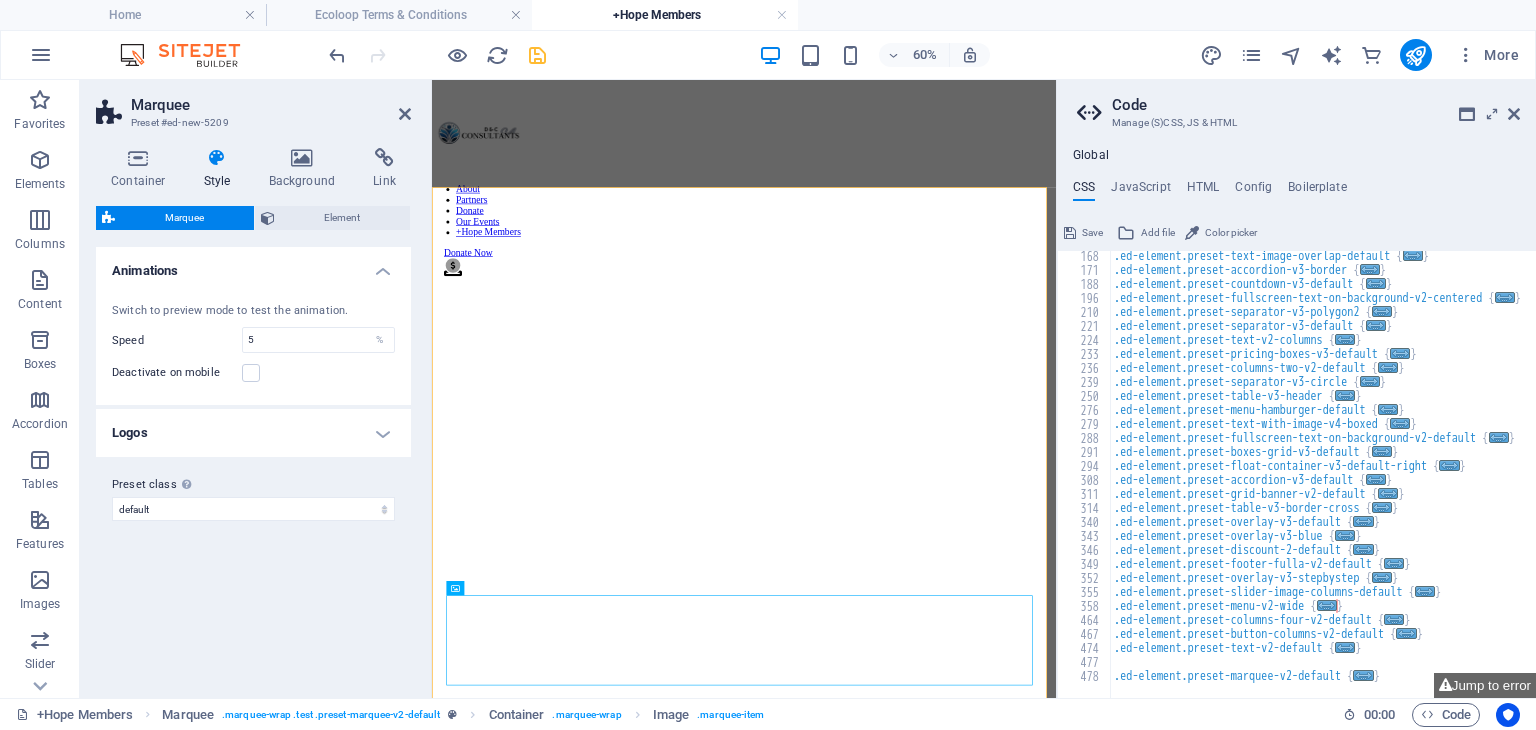 click on "Logos" at bounding box center (253, 433) 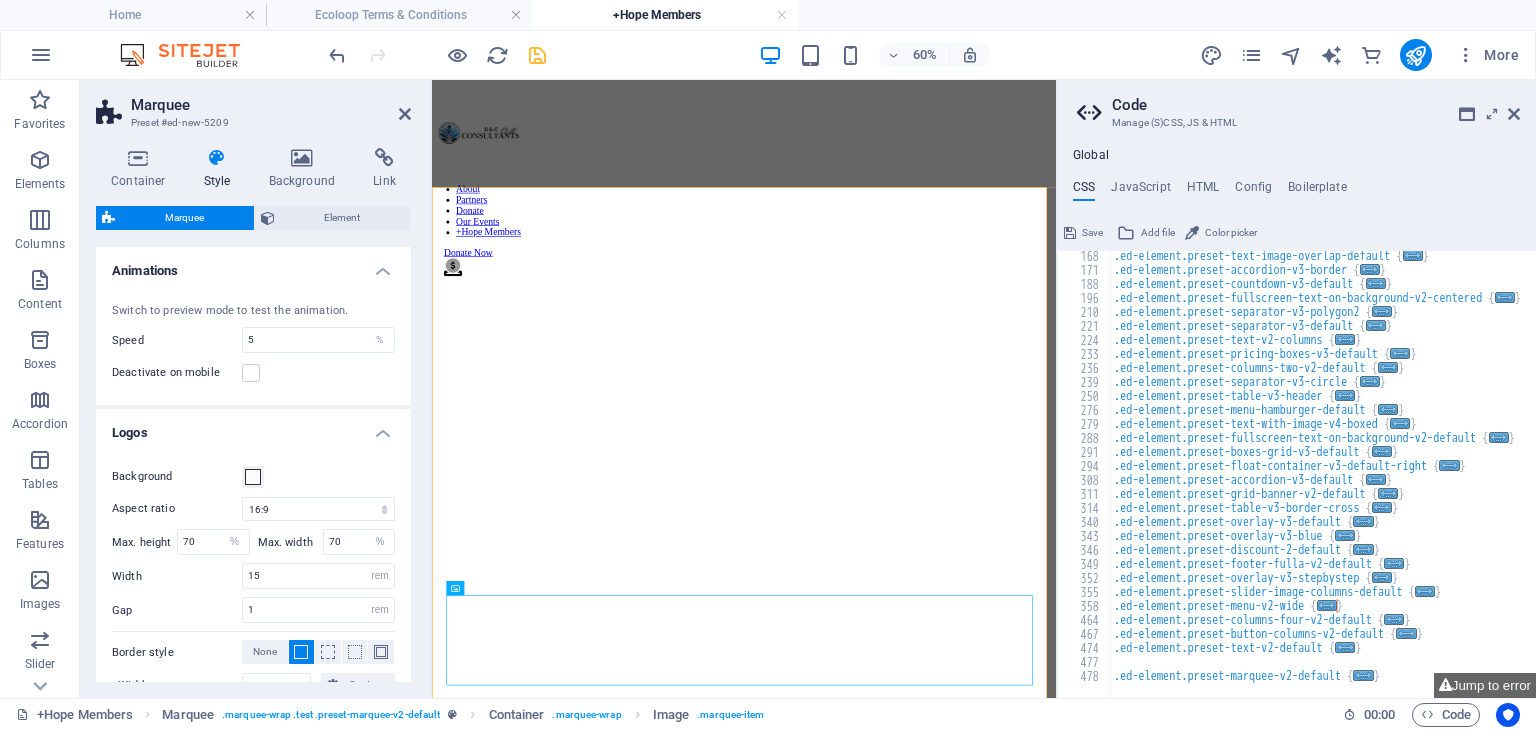 click on "Logos" at bounding box center (253, 427) 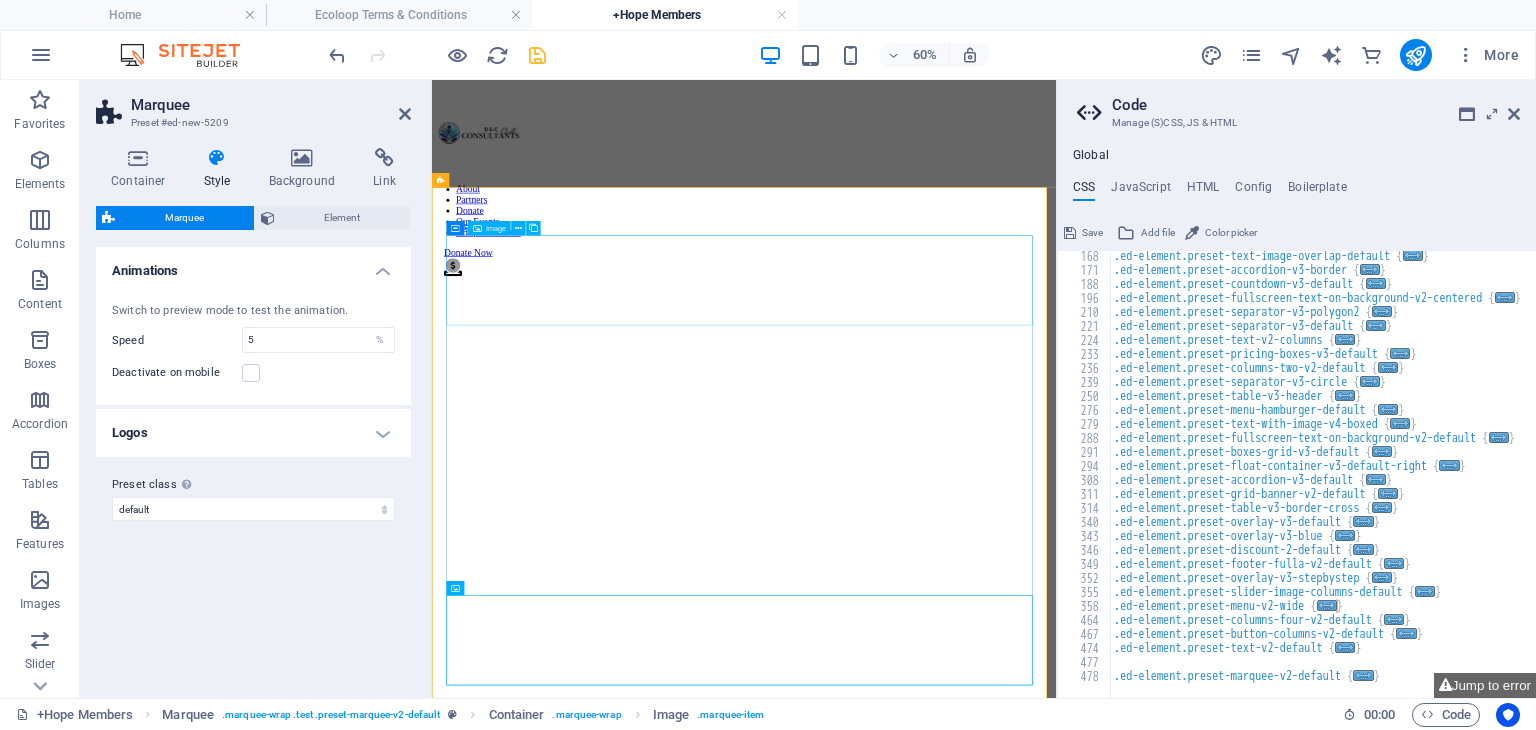 click at bounding box center [952, 1511] 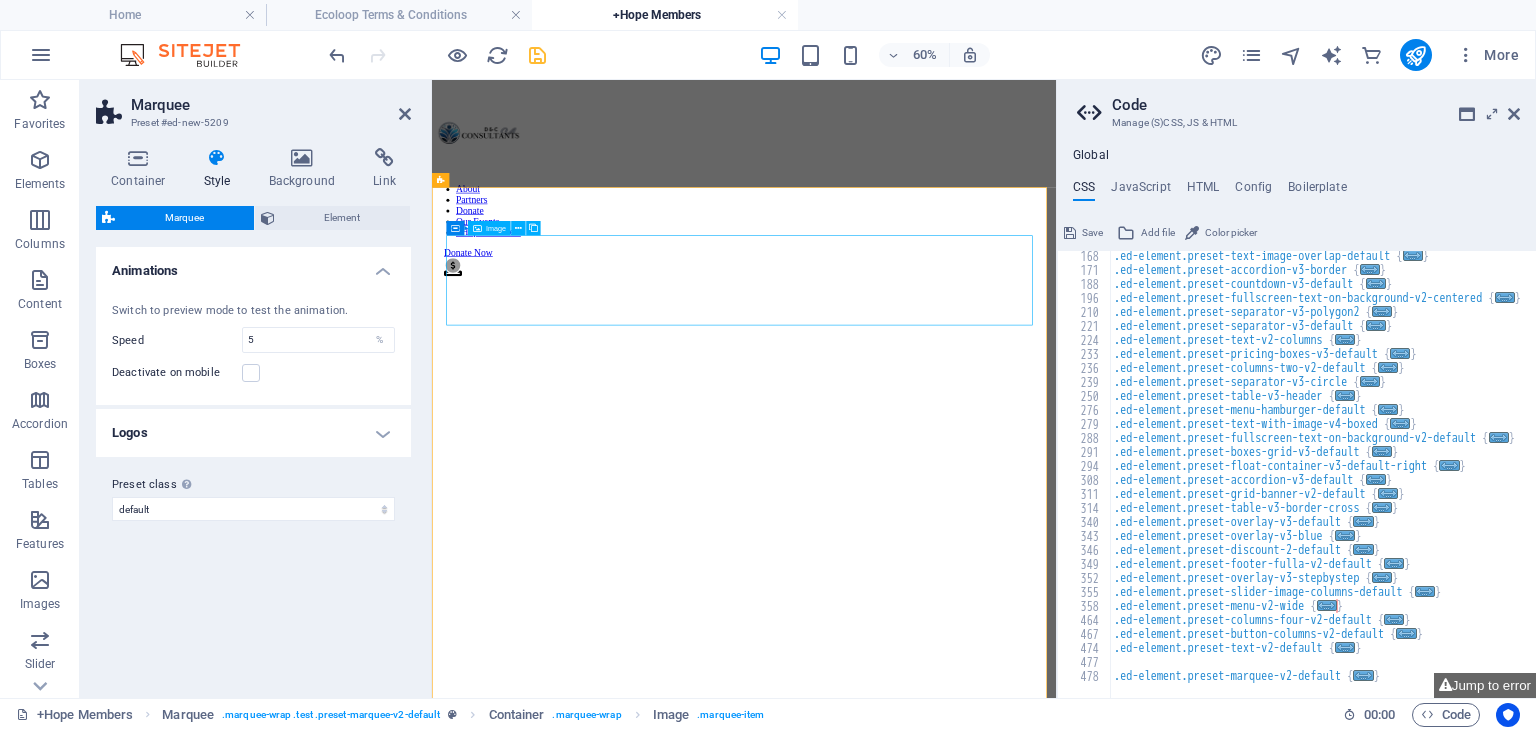click at bounding box center (952, 1511) 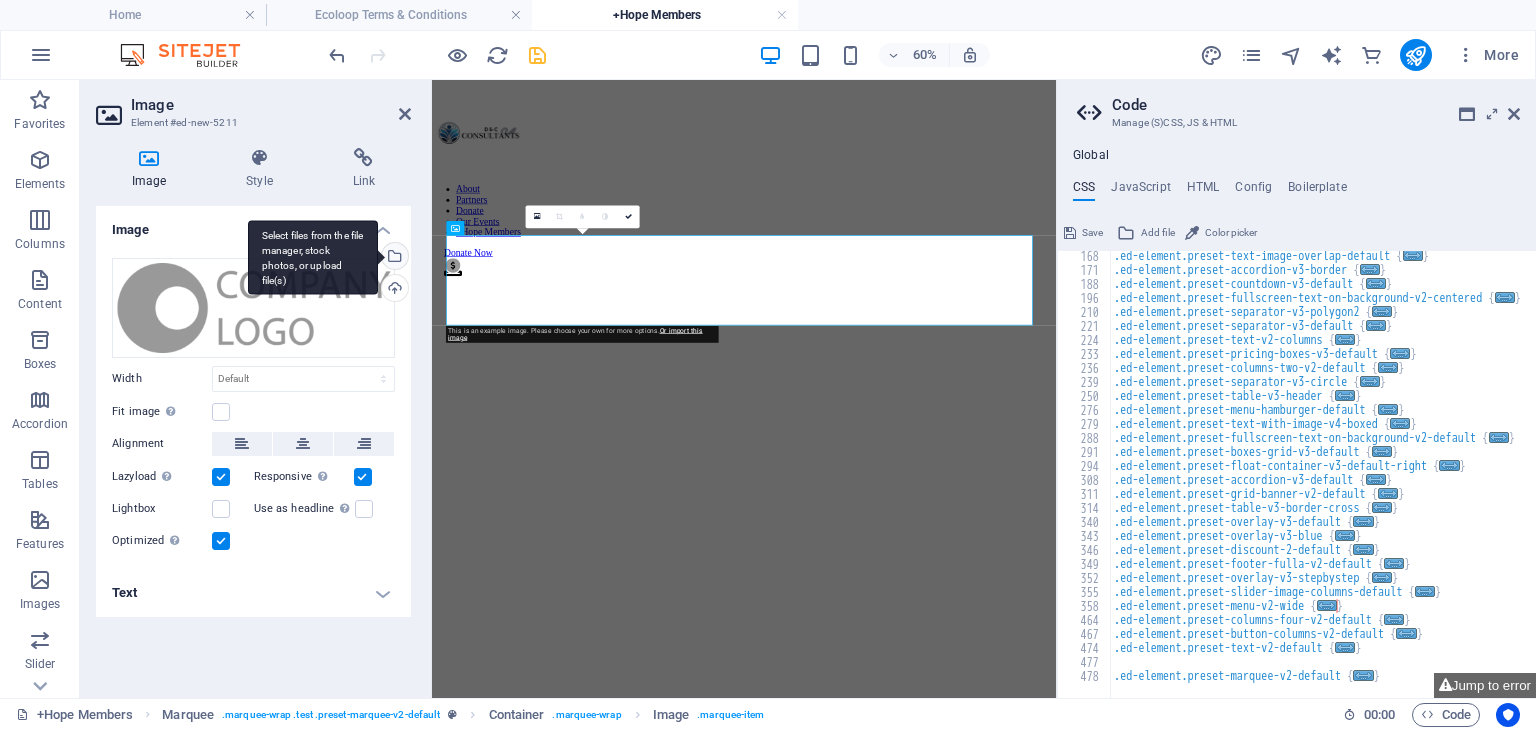 click on "Select files from the file manager, stock photos, or upload file(s)" at bounding box center (393, 258) 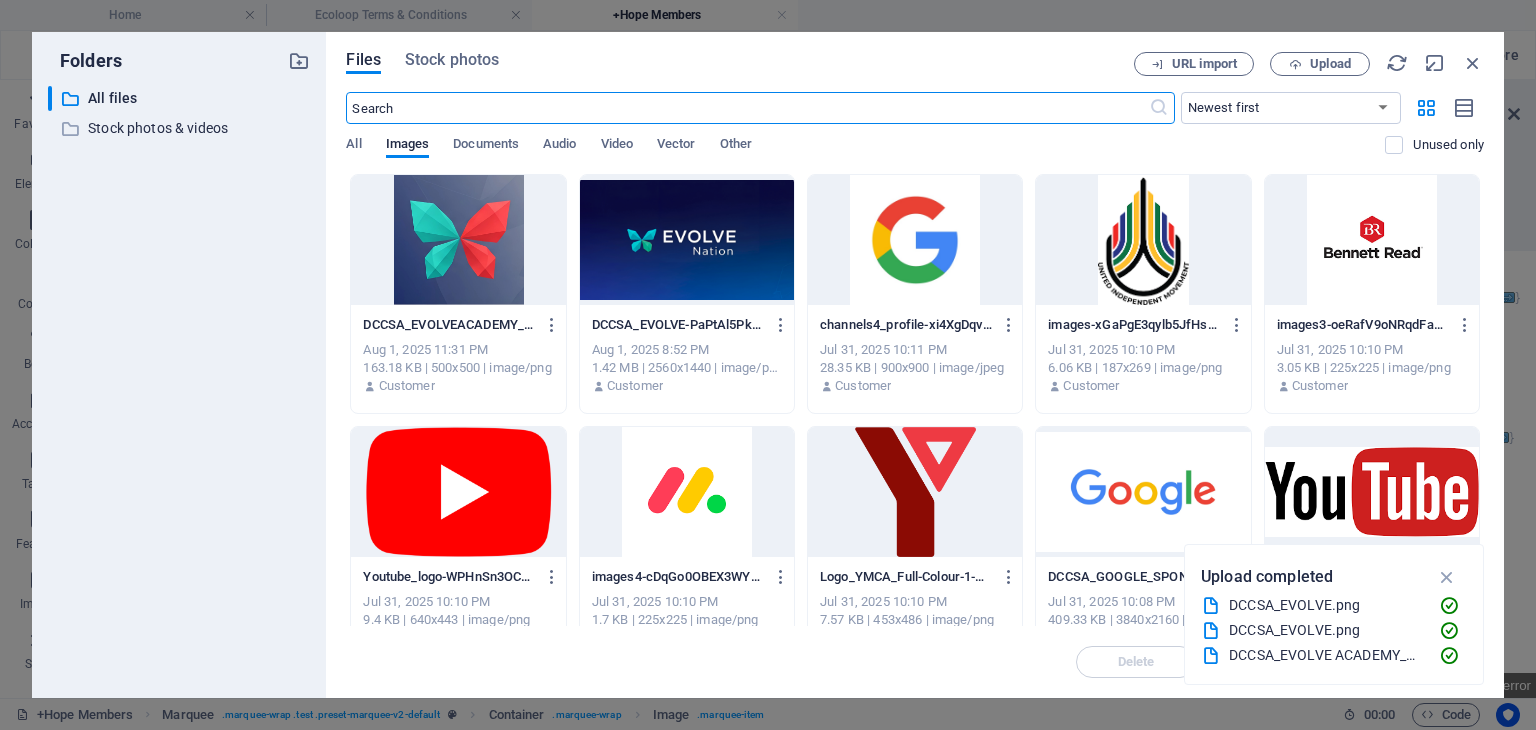 scroll, scrollTop: 0, scrollLeft: 0, axis: both 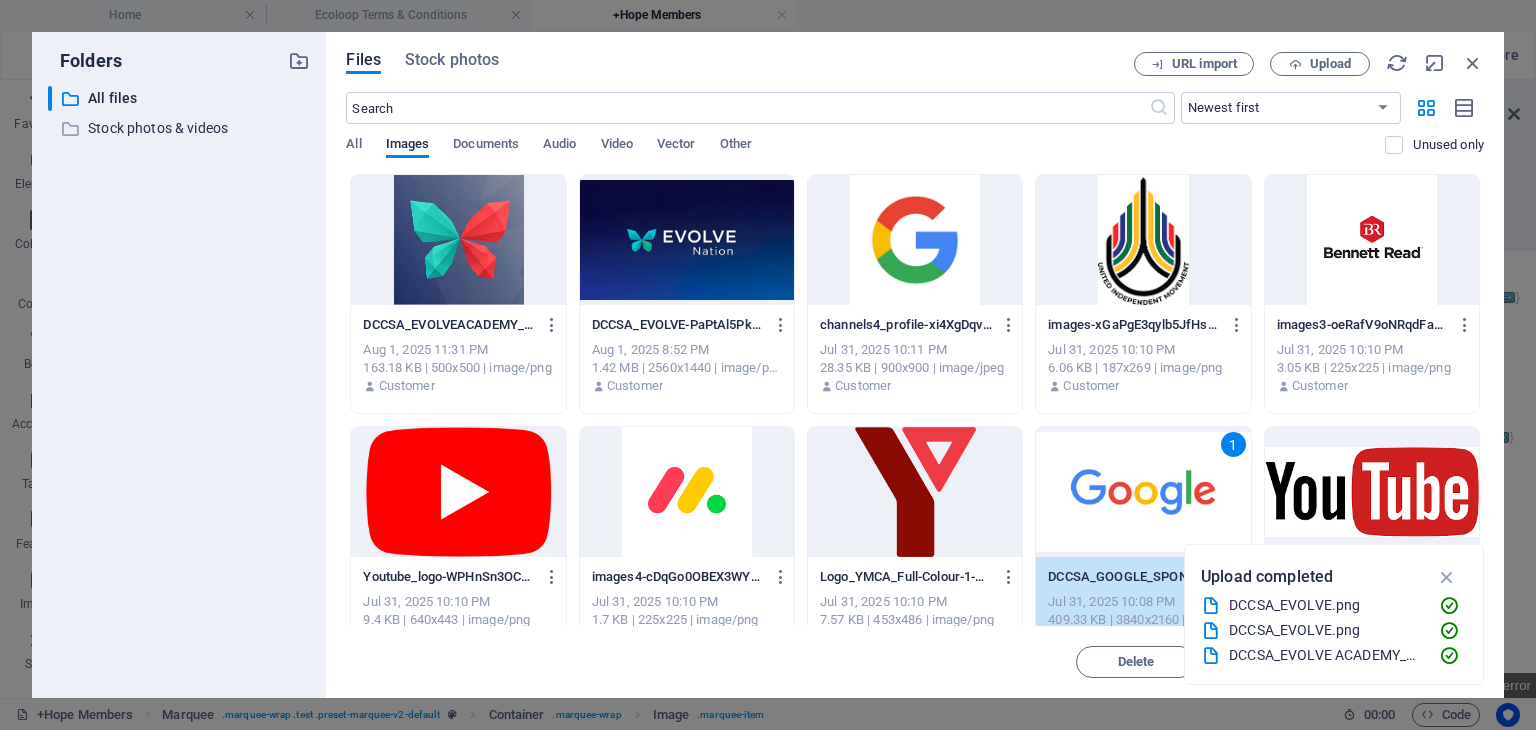 click on "1" at bounding box center (1143, 492) 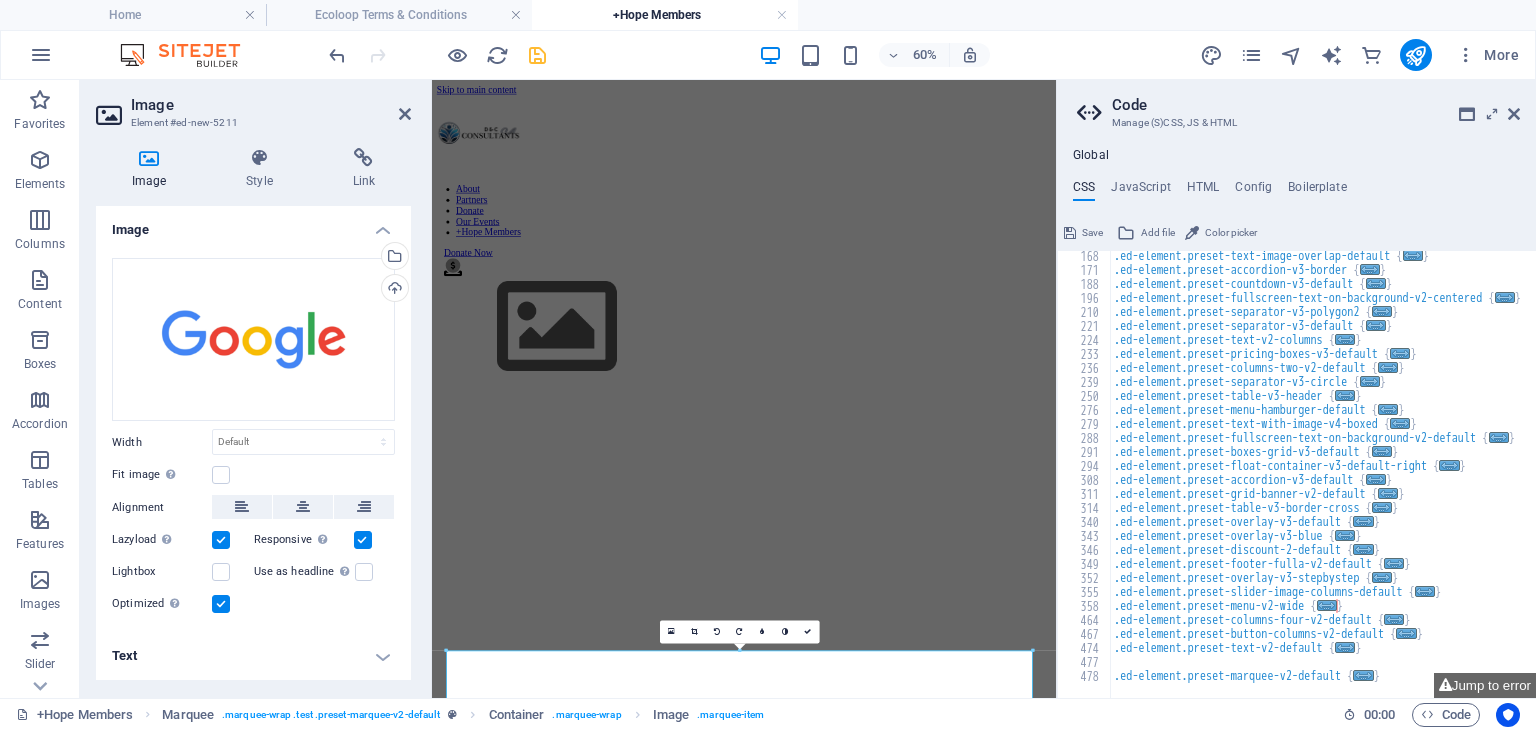 click at bounding box center (952, 472) 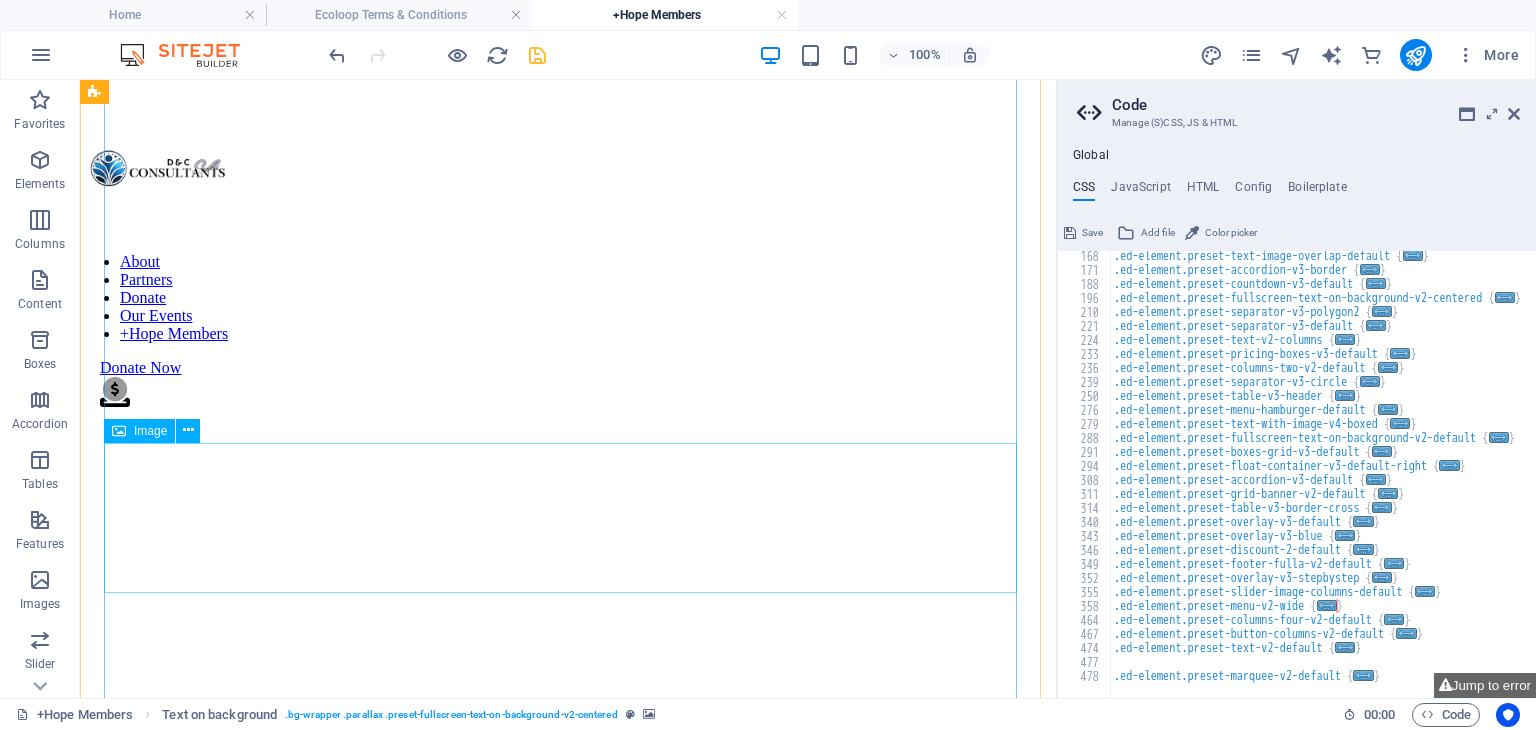 scroll, scrollTop: 1343, scrollLeft: 0, axis: vertical 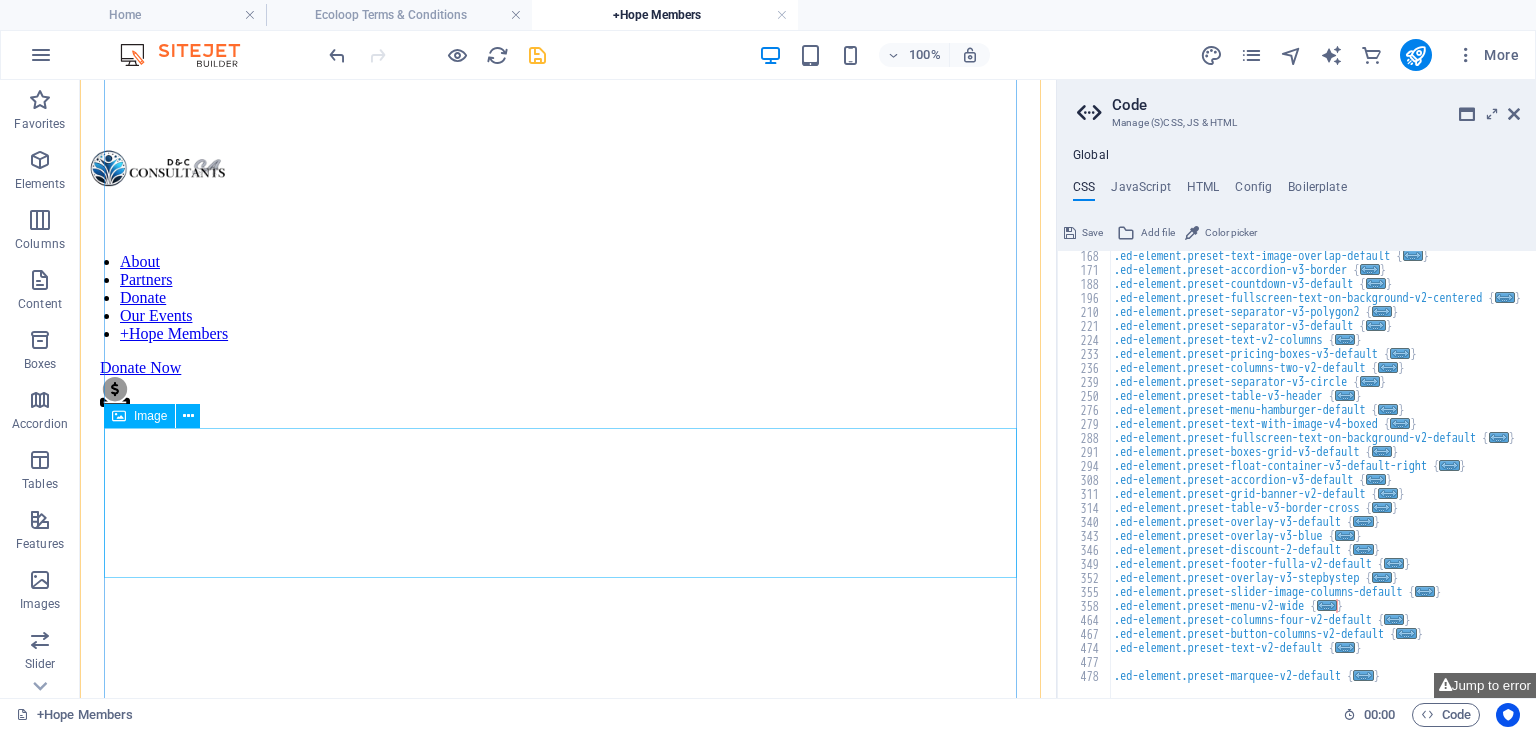 click at bounding box center [568, 1600] 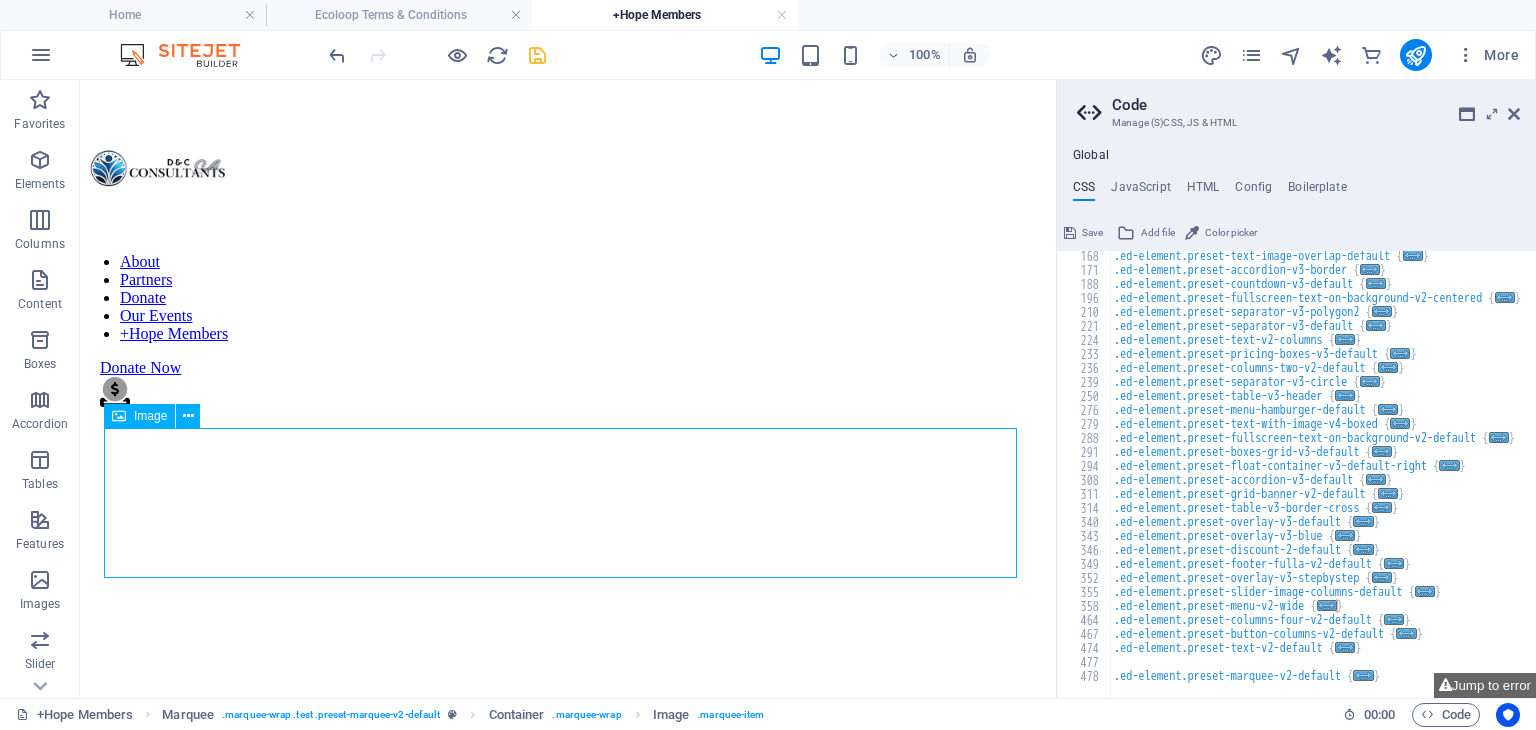 click at bounding box center [568, 1600] 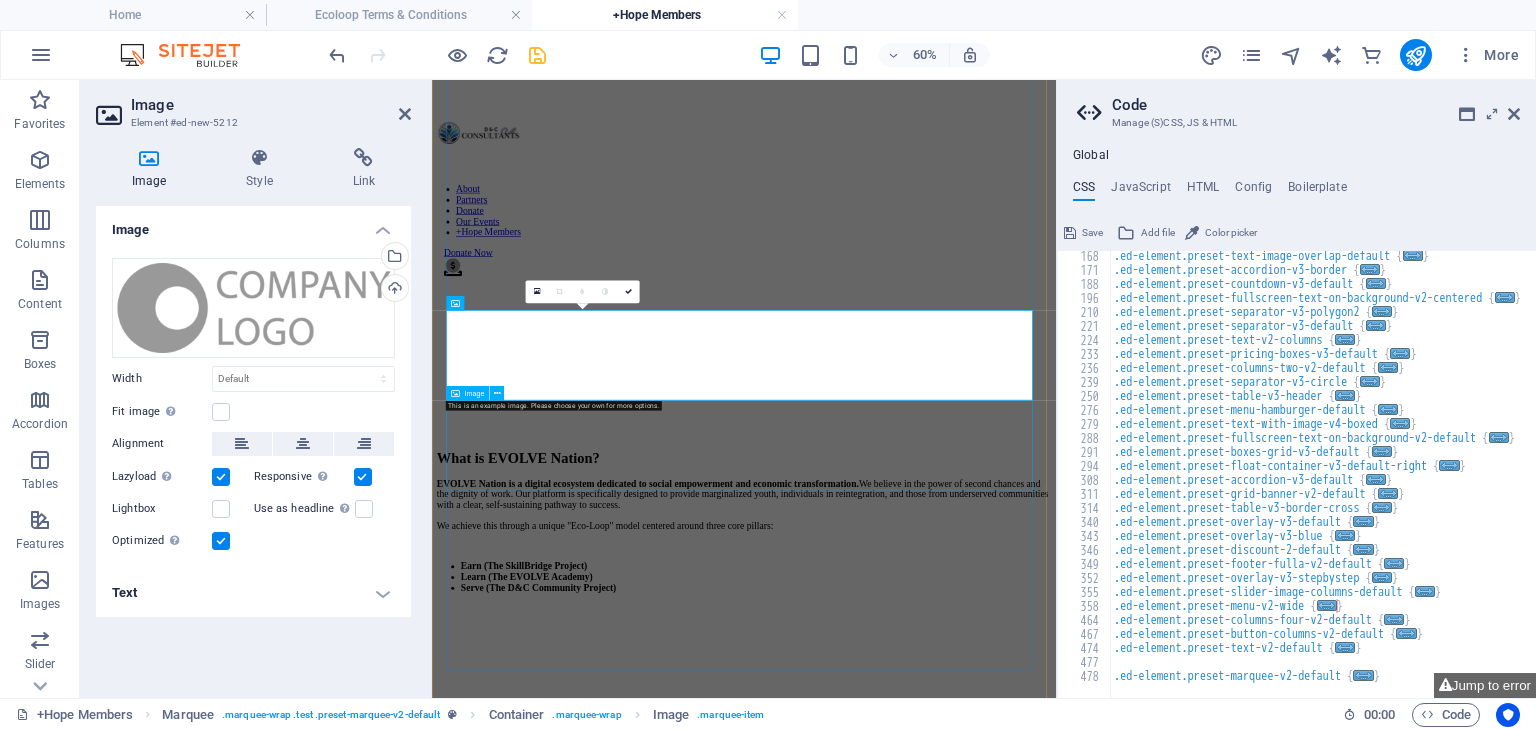 scroll, scrollTop: 1276, scrollLeft: 0, axis: vertical 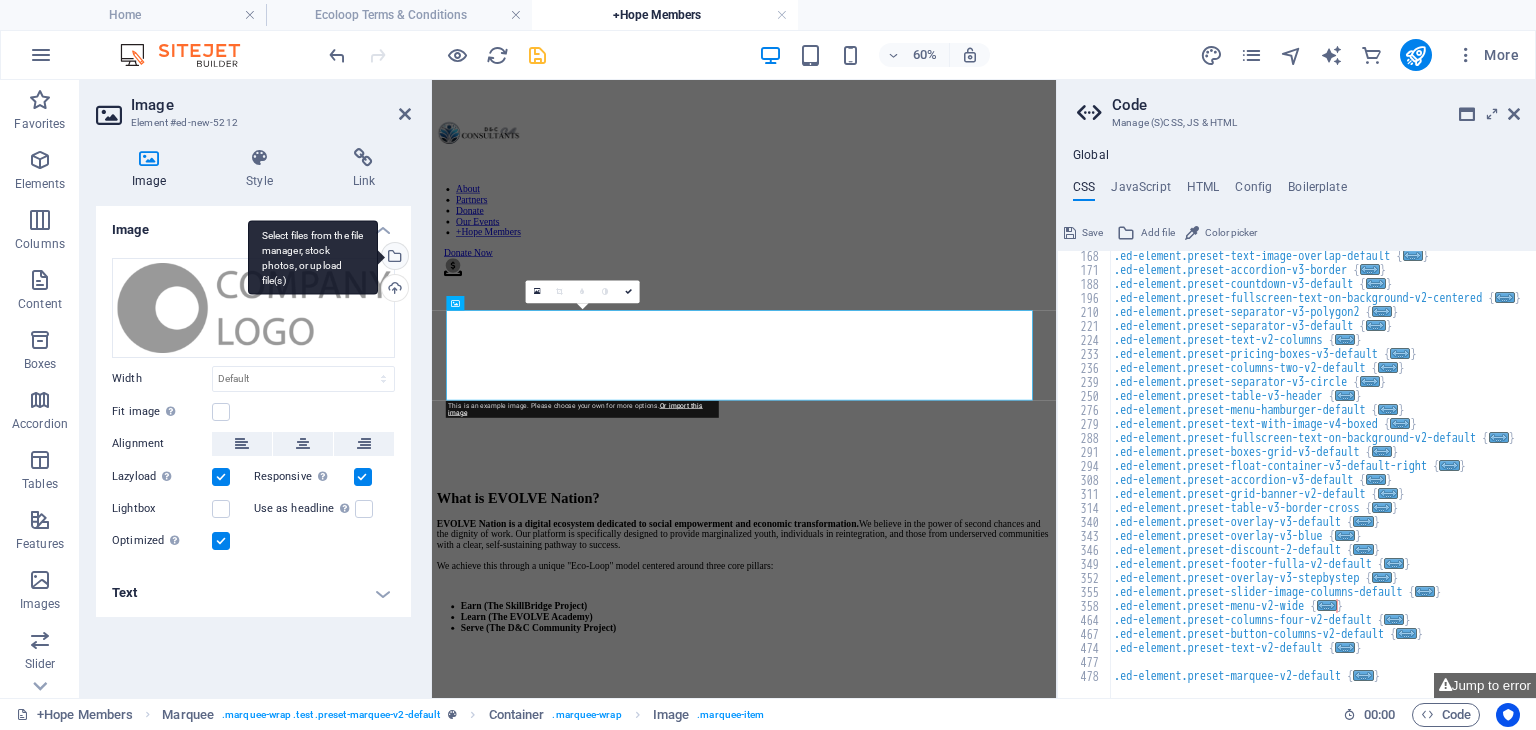 click on "Select files from the file manager, stock photos, or upload file(s)" at bounding box center [393, 258] 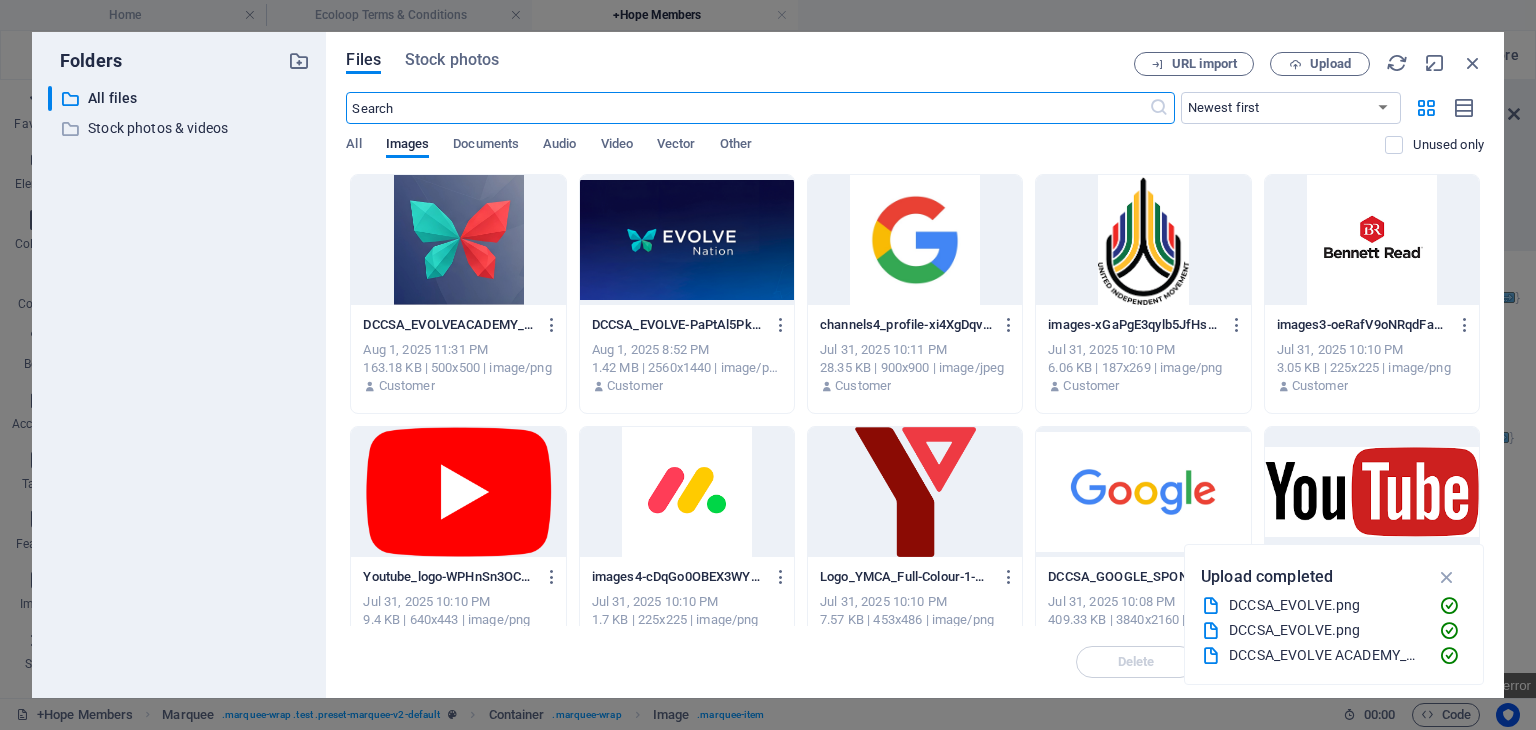 scroll, scrollTop: 0, scrollLeft: 0, axis: both 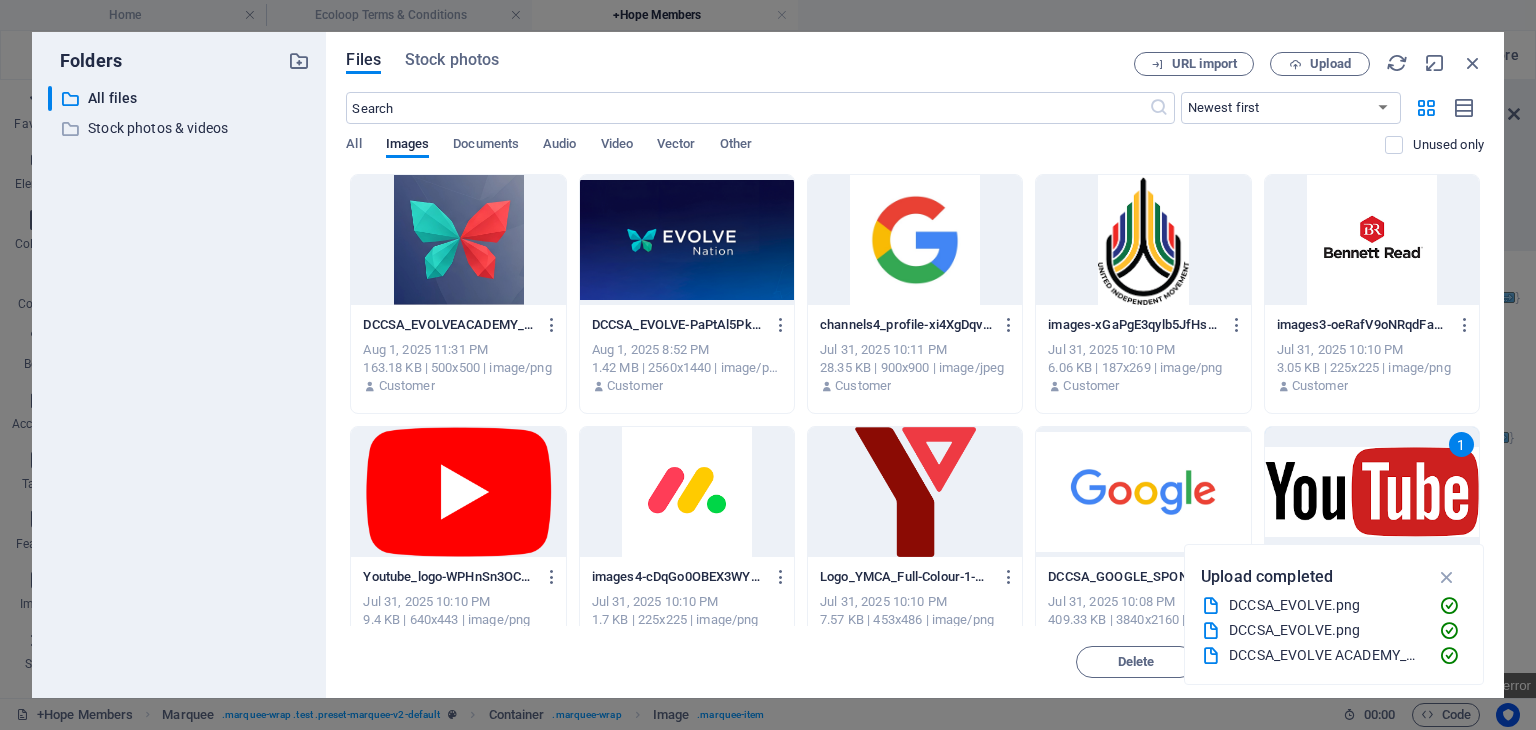 click on "1" at bounding box center (1372, 492) 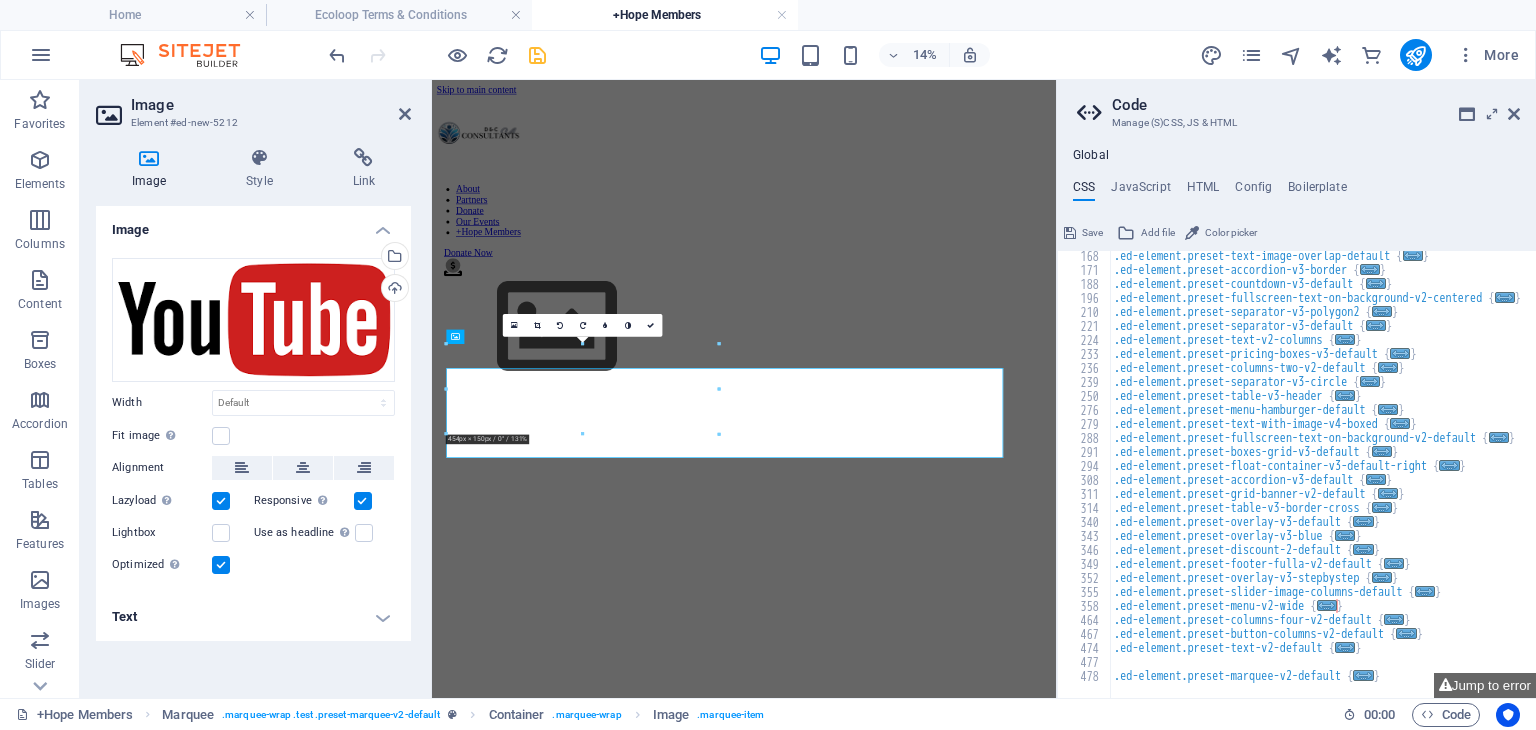 scroll, scrollTop: 1060, scrollLeft: 0, axis: vertical 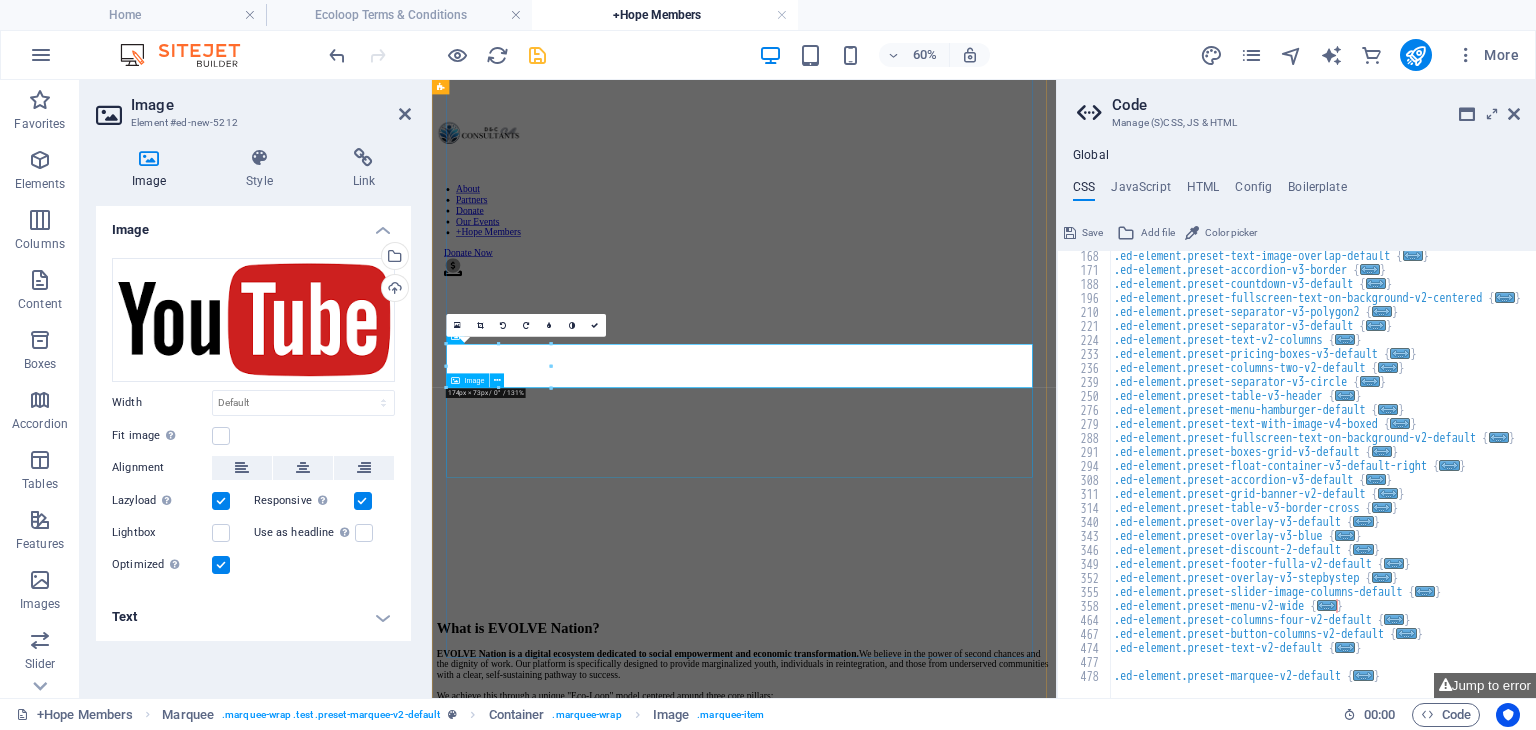 click at bounding box center [952, 2032] 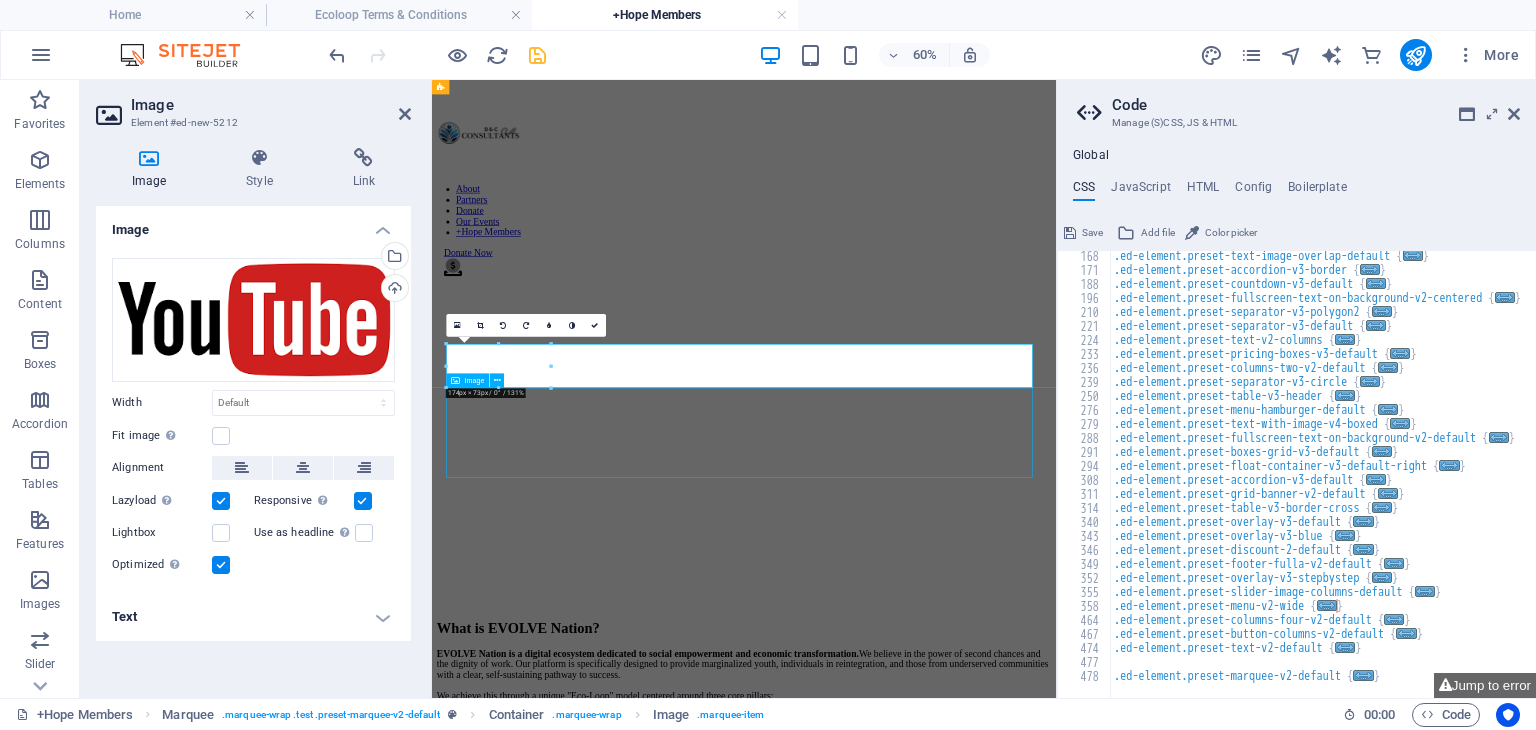 click at bounding box center (952, 2032) 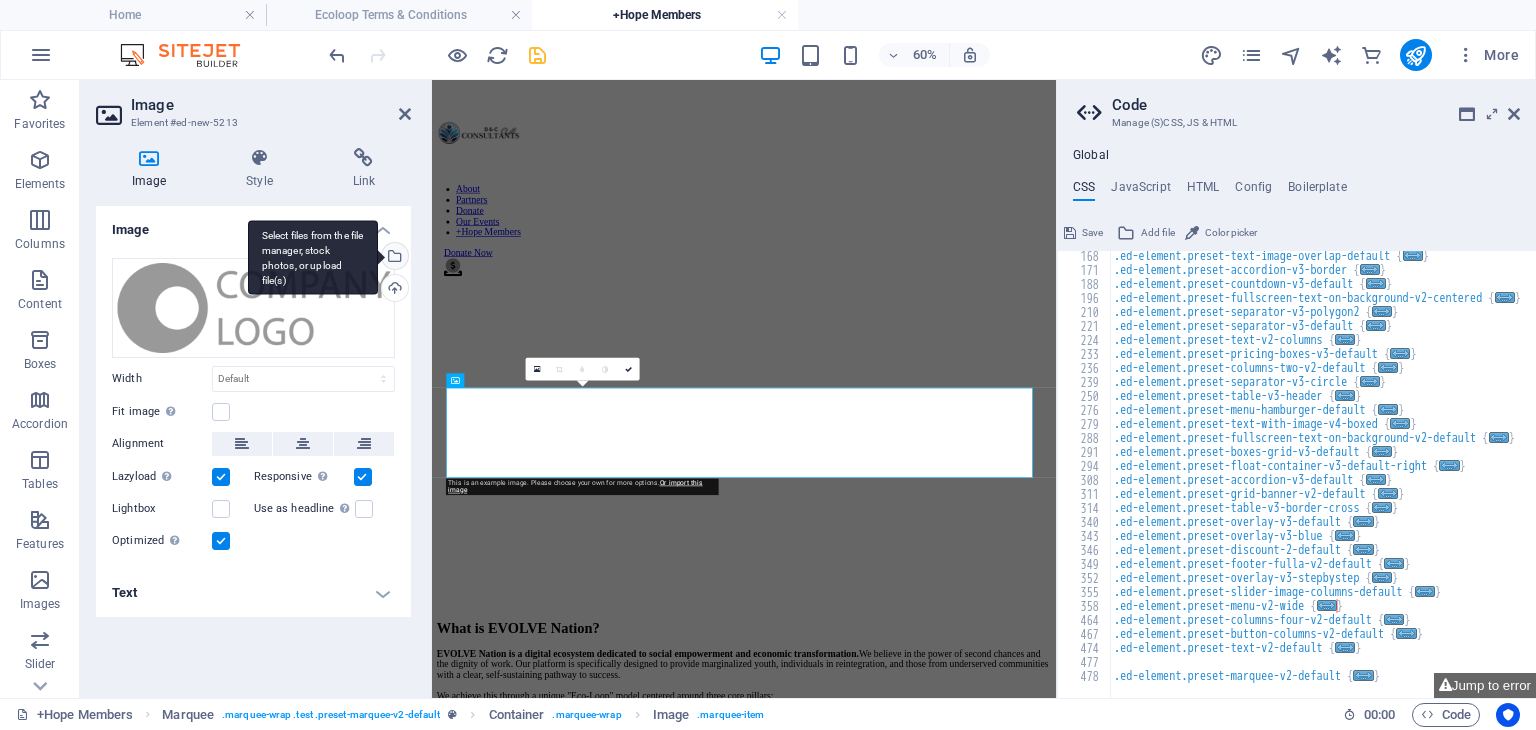 click on "Select files from the file manager, stock photos, or upload file(s)" at bounding box center [313, 257] 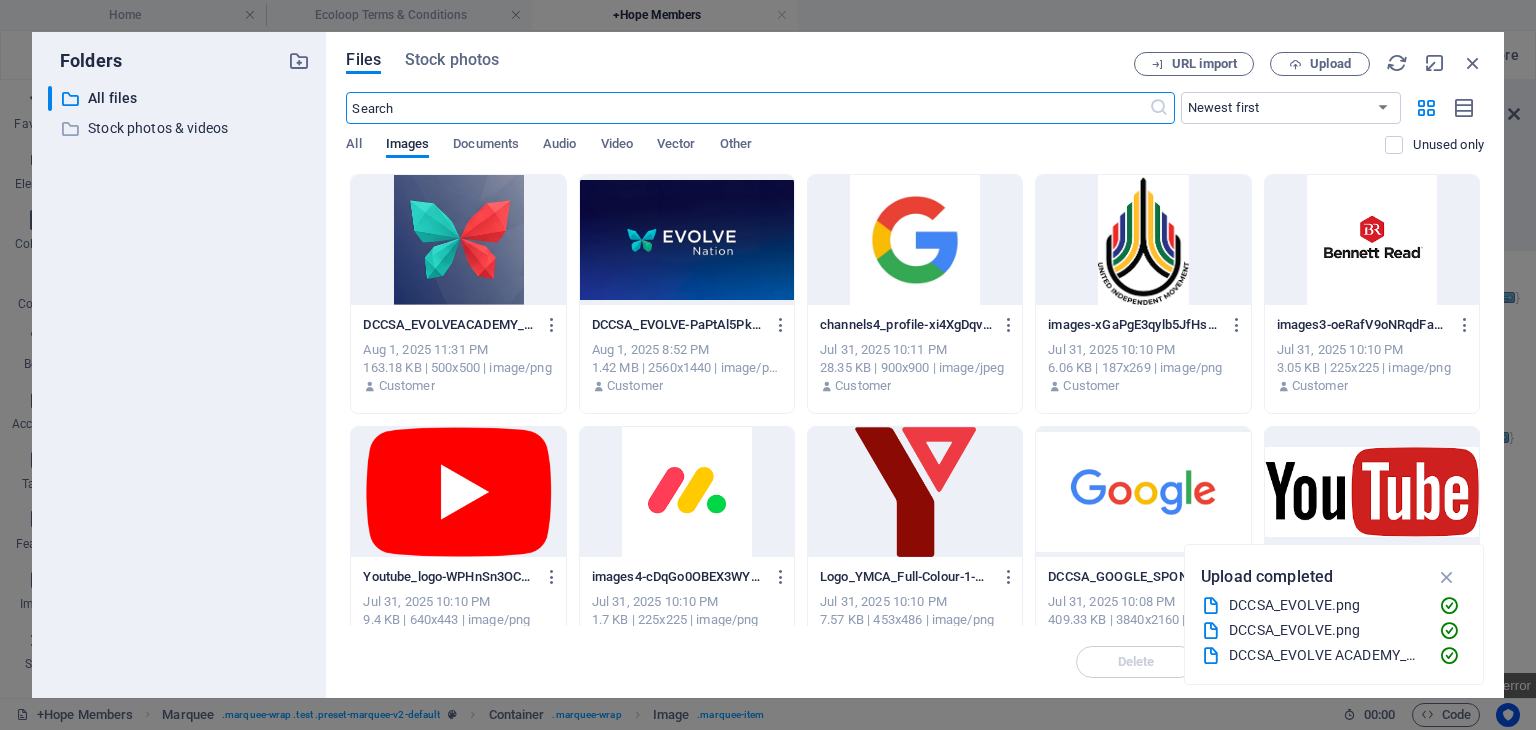 scroll, scrollTop: 0, scrollLeft: 0, axis: both 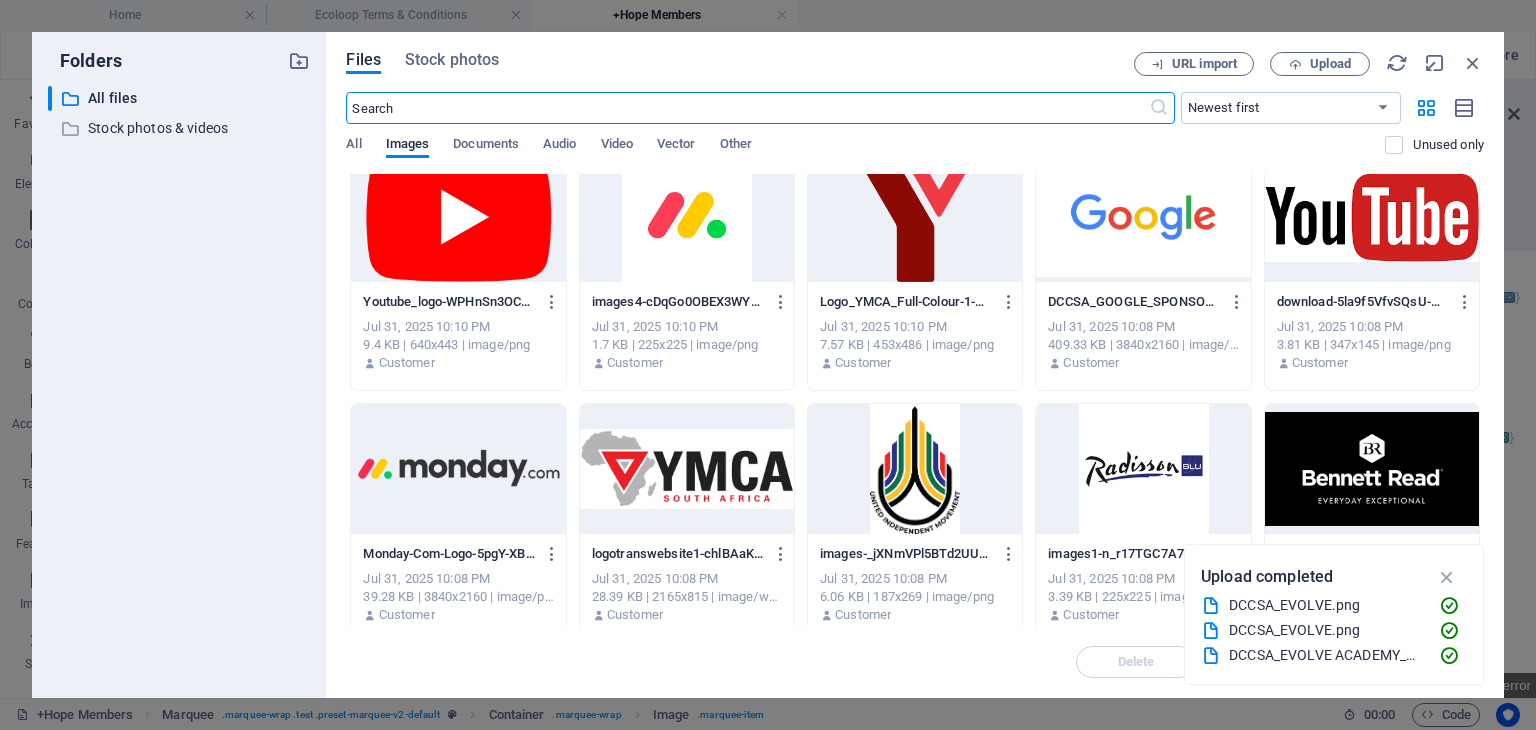 click at bounding box center (687, 469) 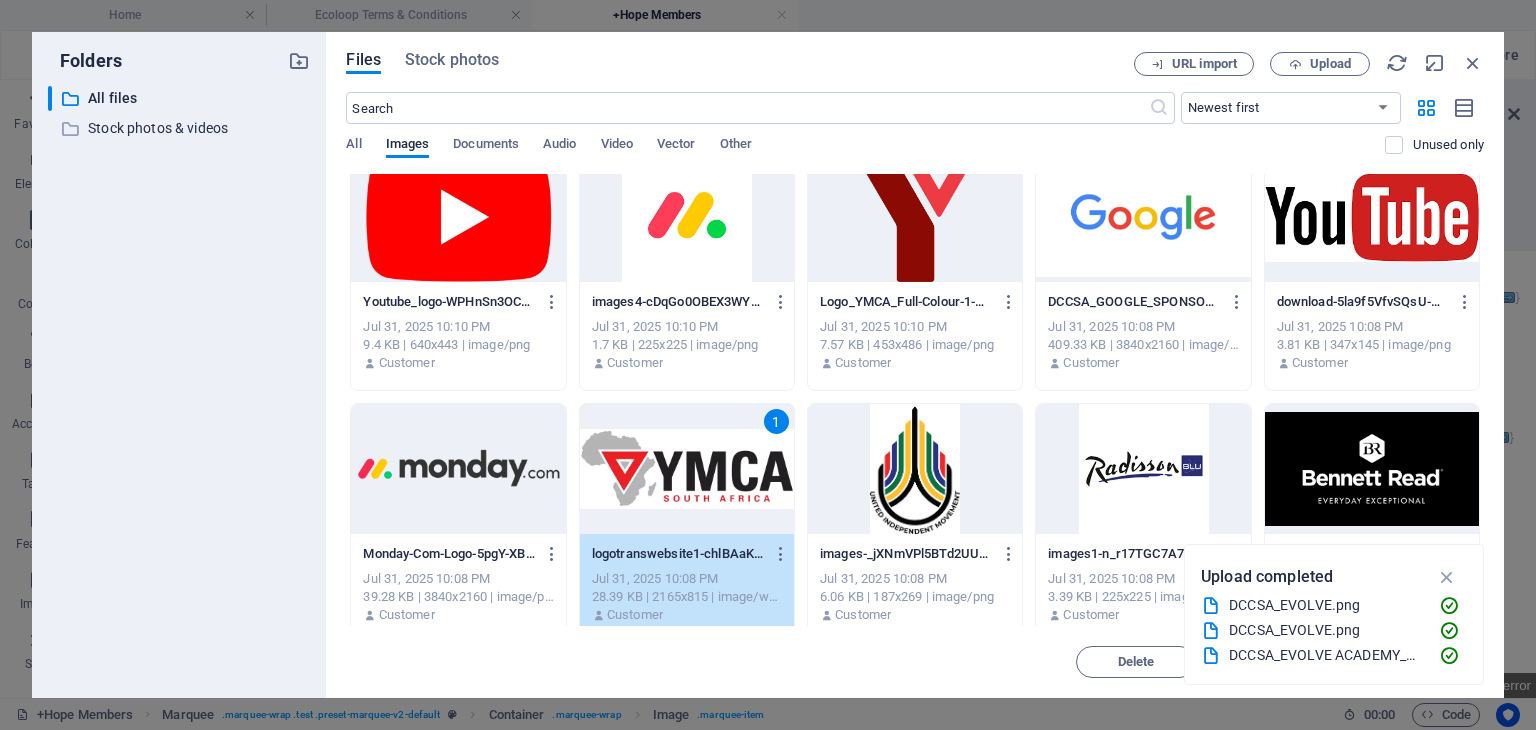 click on "1" at bounding box center [687, 469] 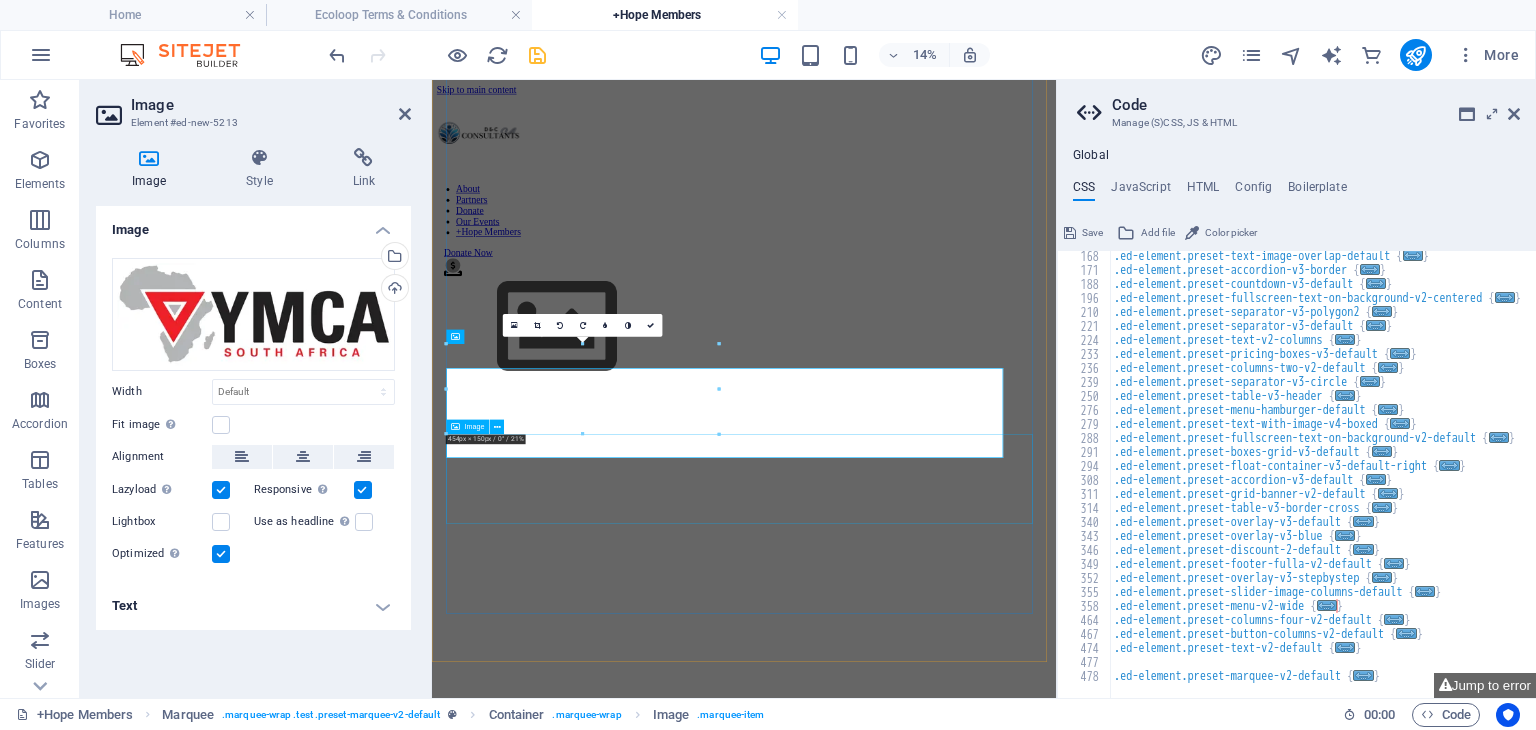 scroll, scrollTop: 1132, scrollLeft: 0, axis: vertical 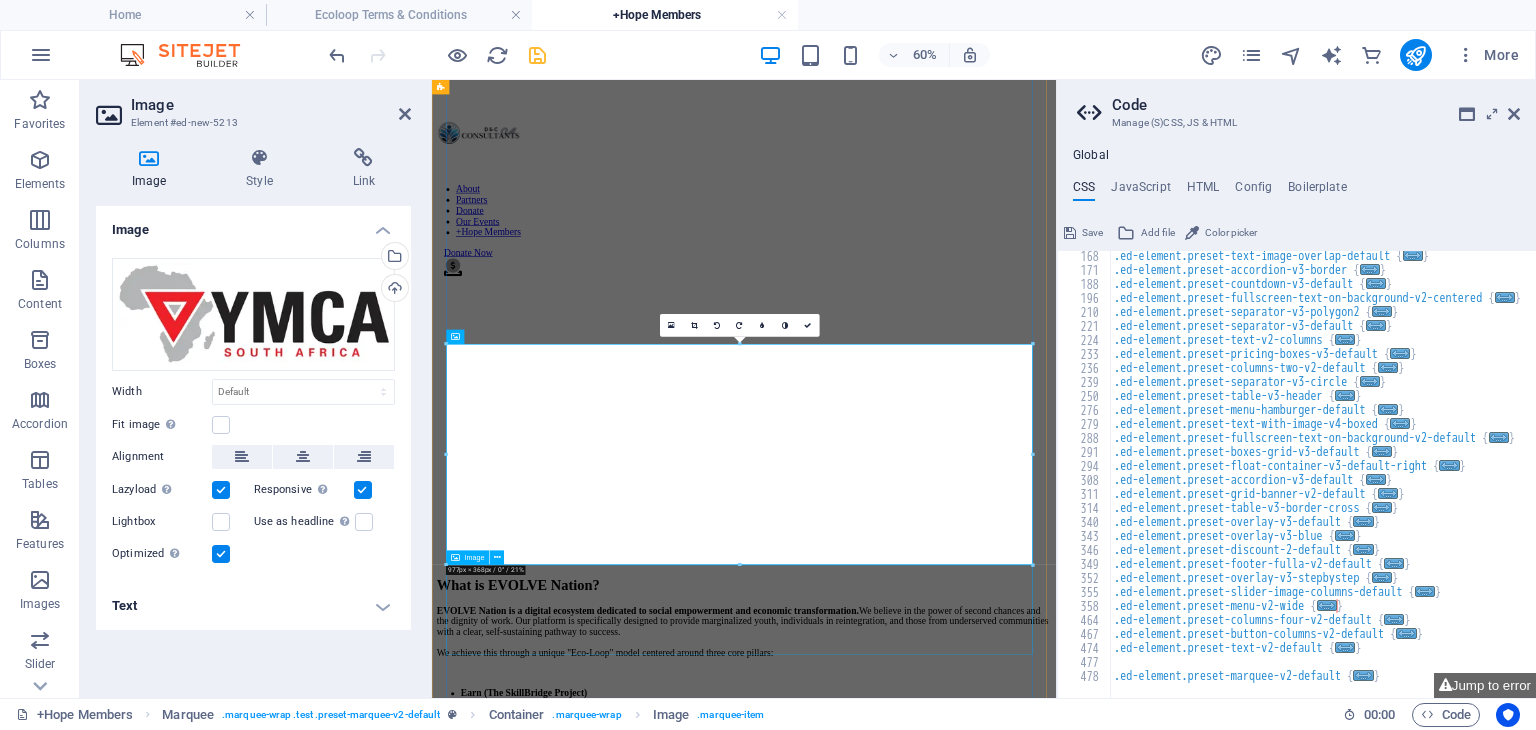 click at bounding box center (952, 2349) 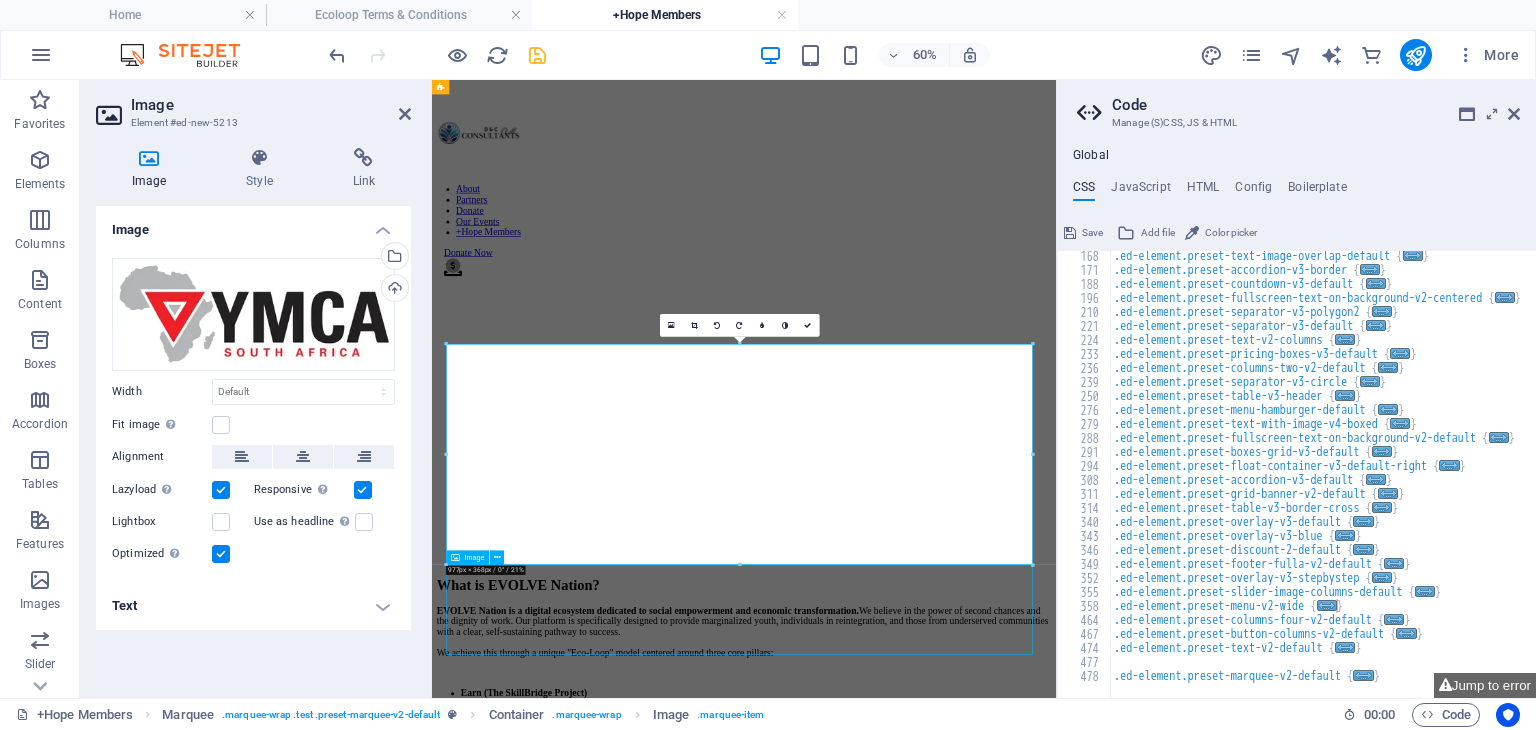 click at bounding box center (952, 2349) 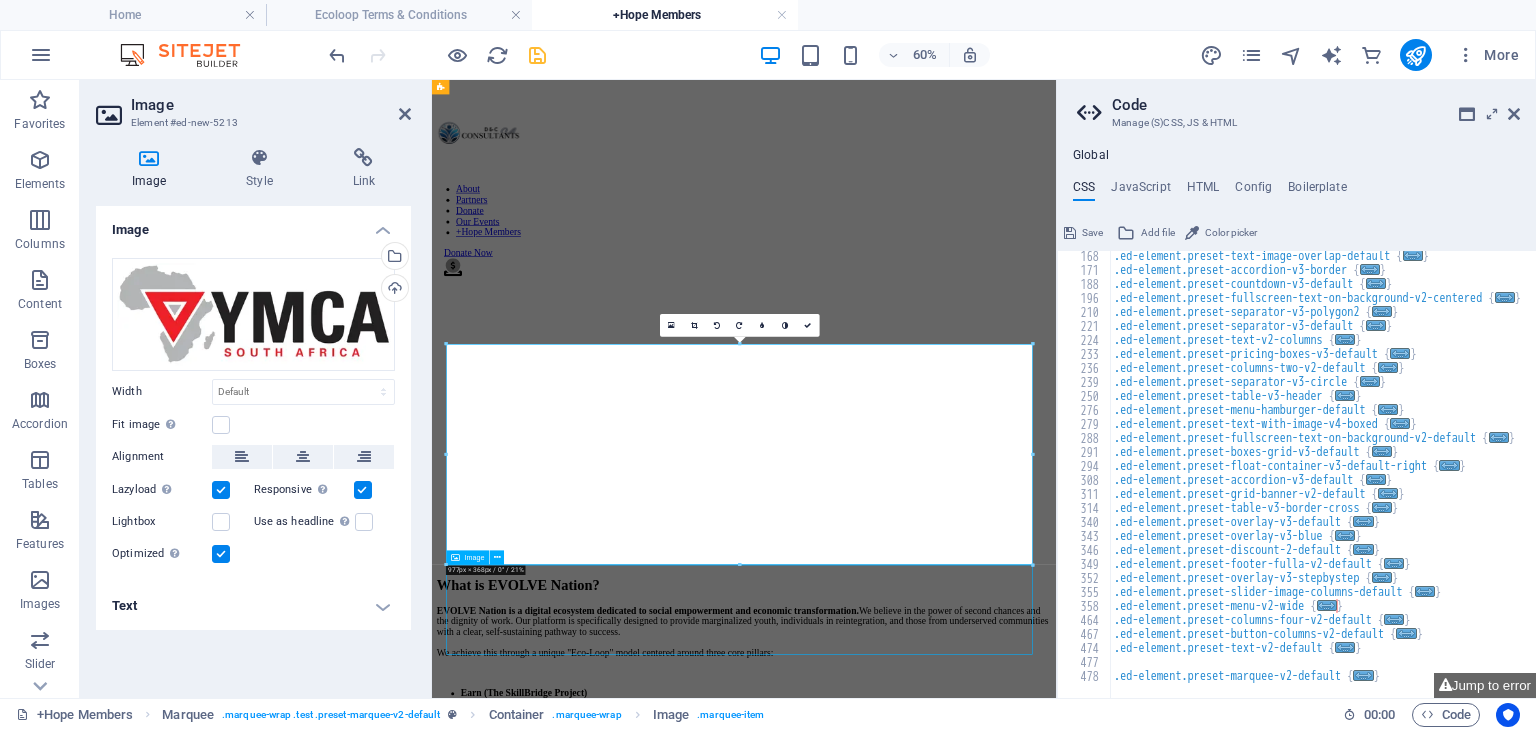 scroll, scrollTop: 1682, scrollLeft: 0, axis: vertical 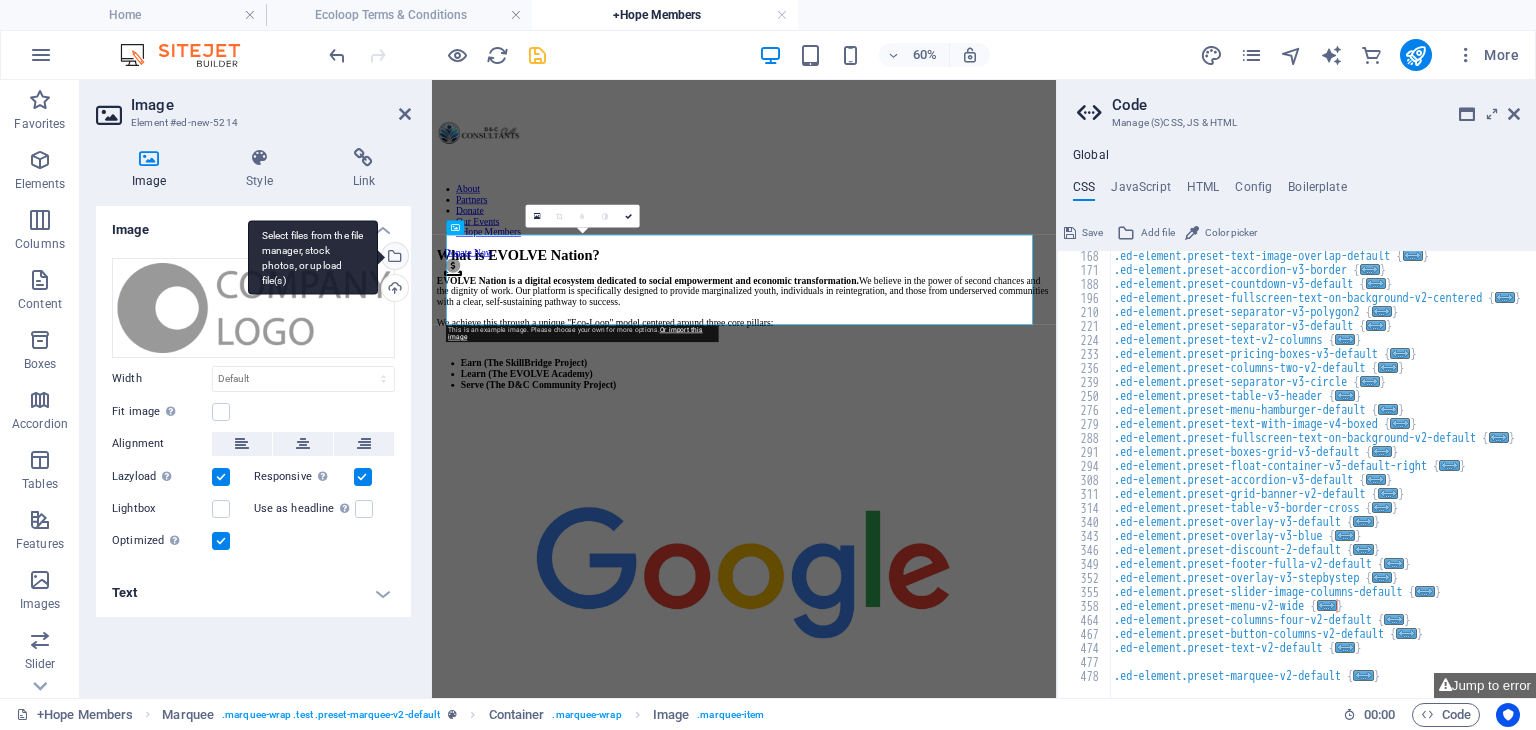 click on "Select files from the file manager, stock photos, or upload file(s)" at bounding box center [393, 258] 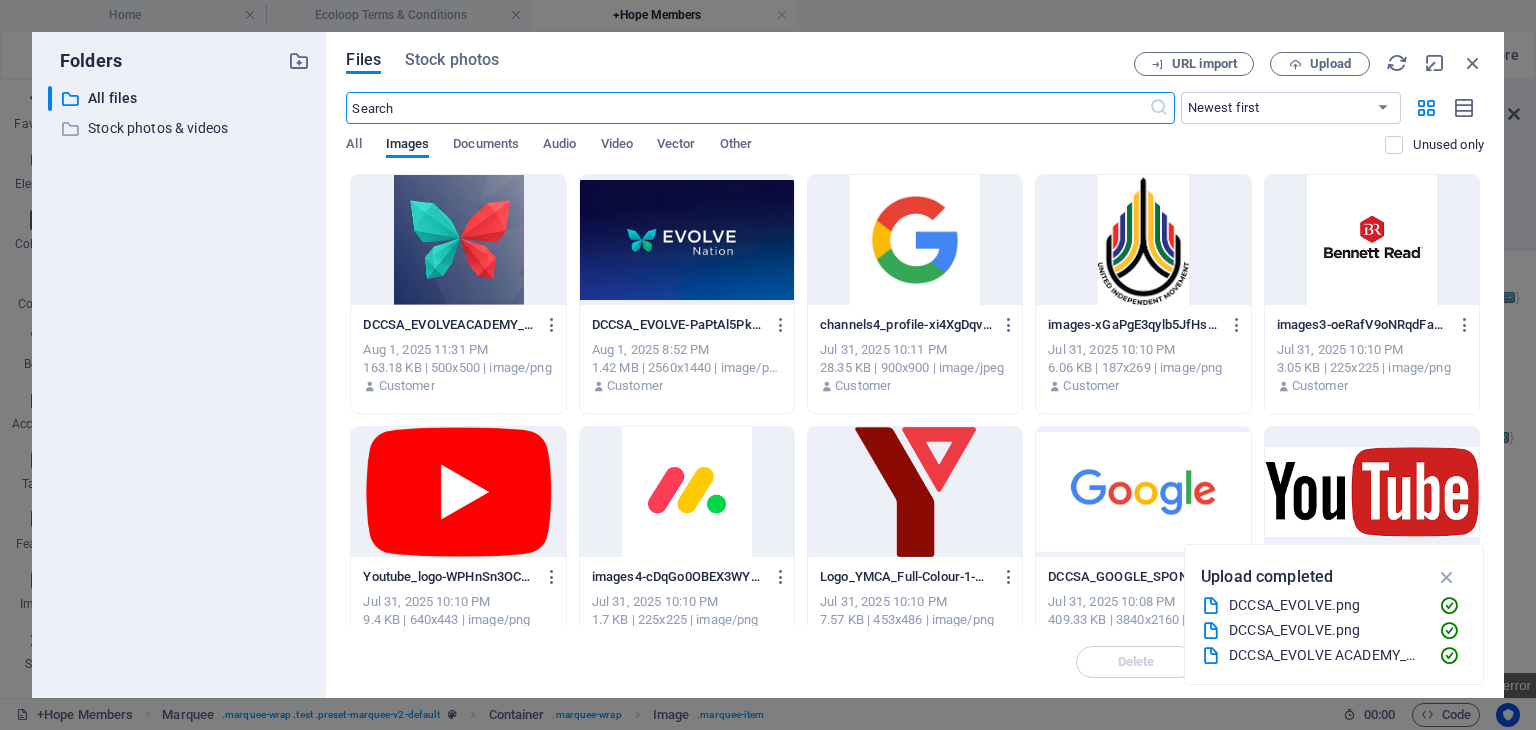 scroll, scrollTop: 0, scrollLeft: 0, axis: both 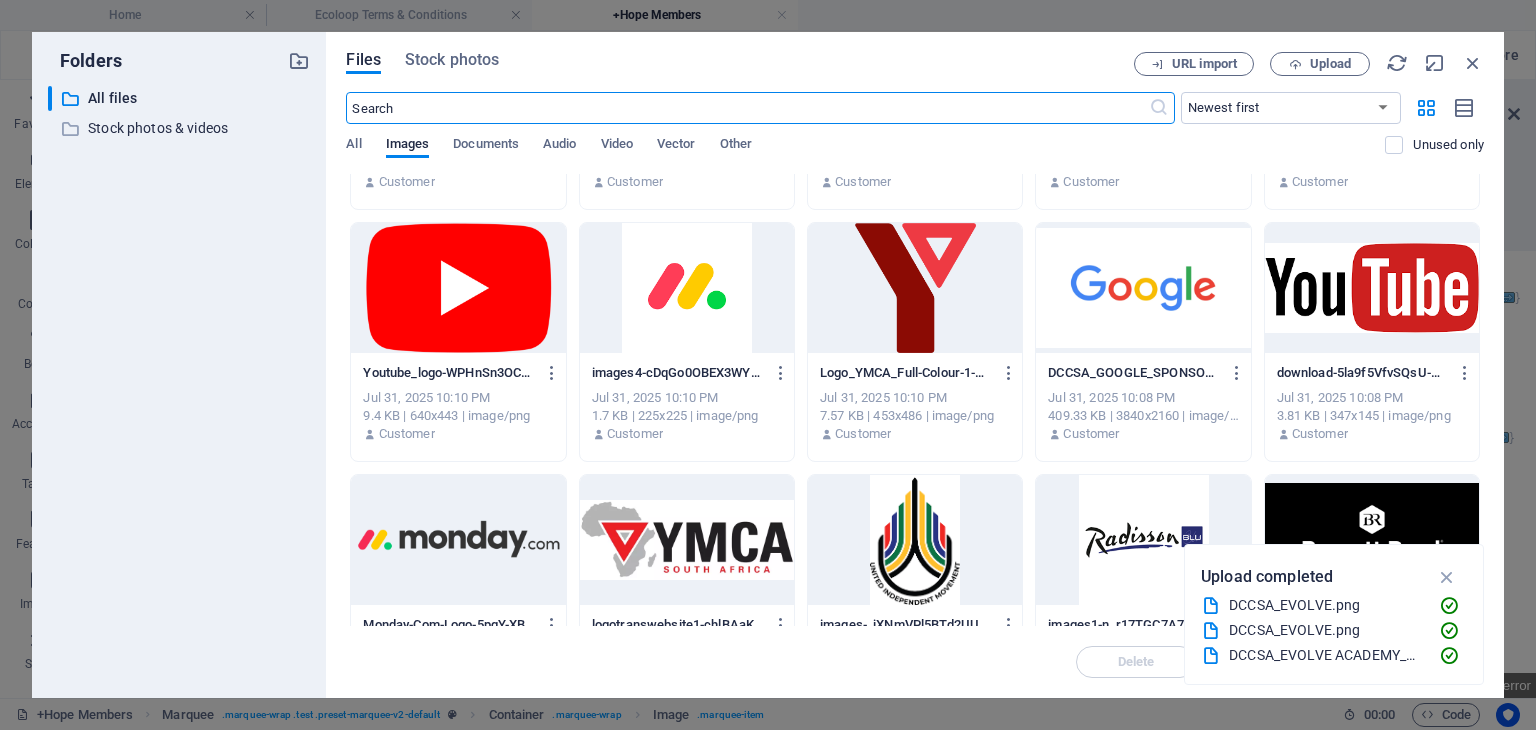 click at bounding box center [458, 540] 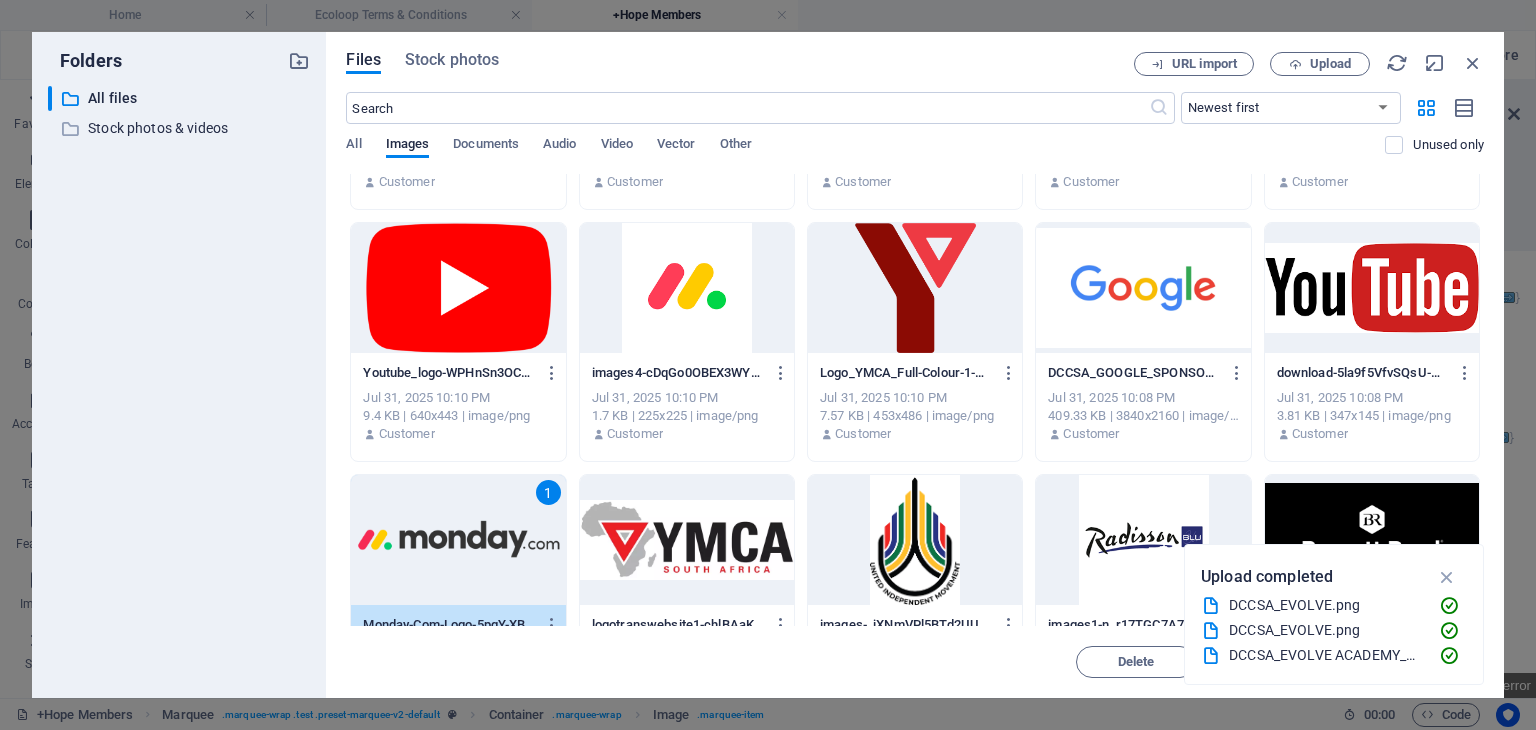 click on "1" at bounding box center (458, 540) 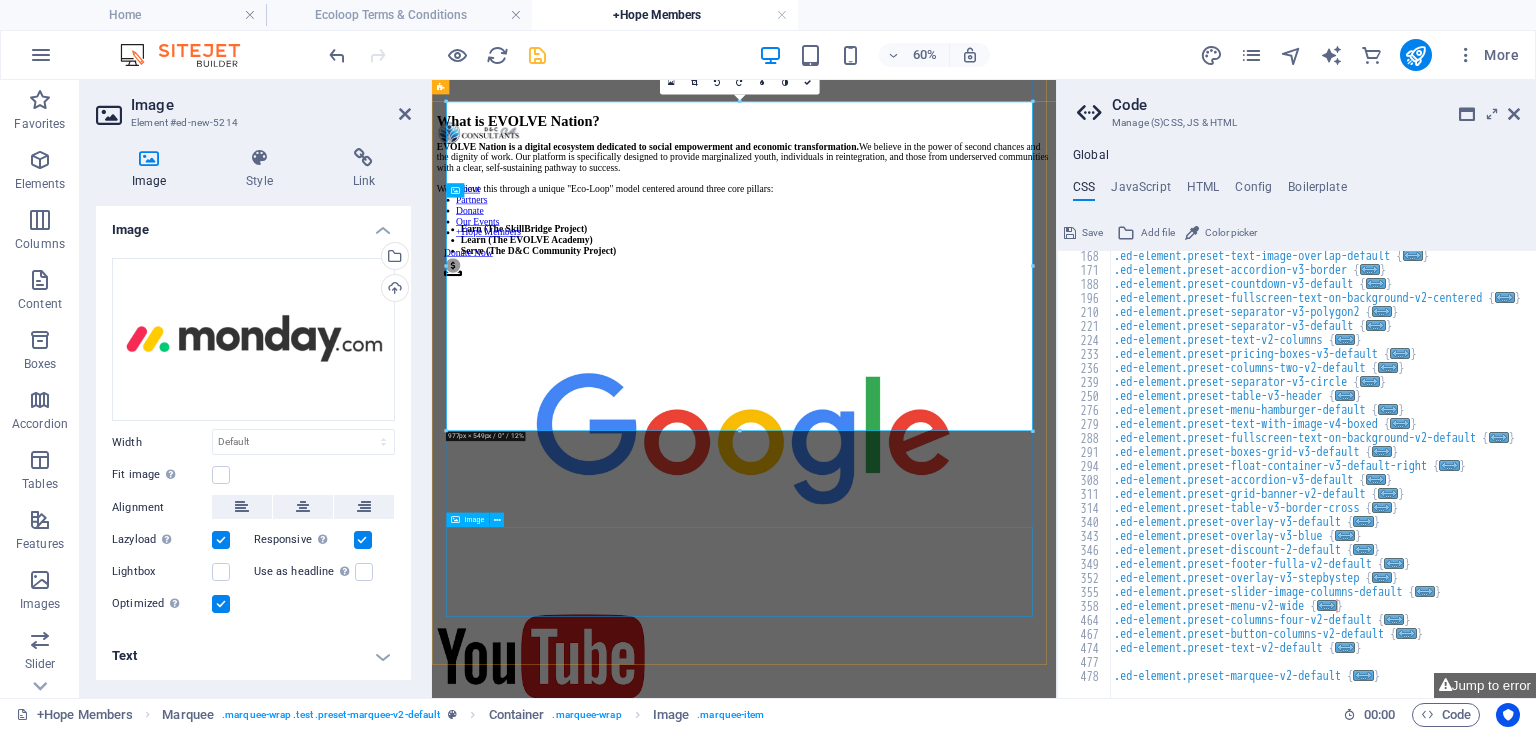 scroll, scrollTop: 1904, scrollLeft: 0, axis: vertical 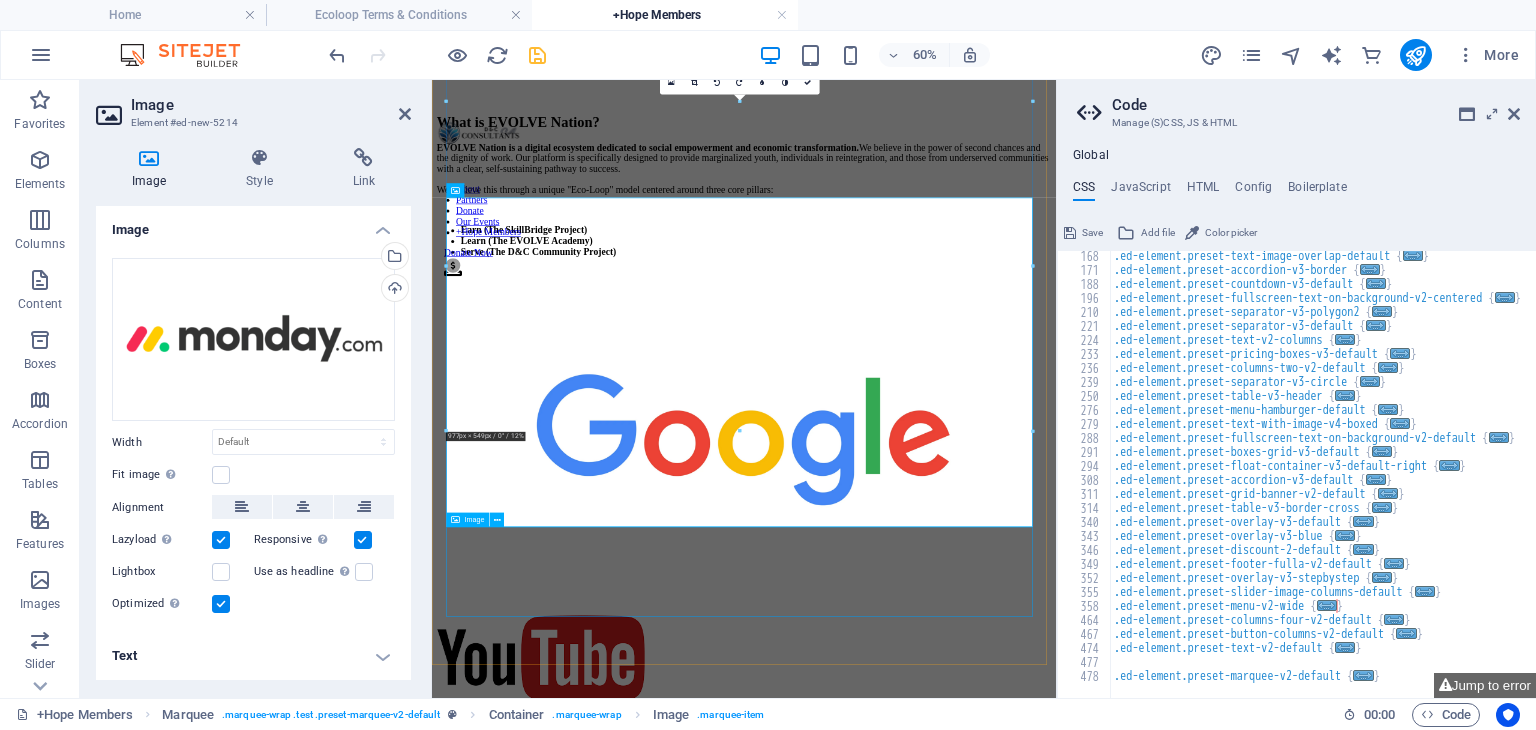 click at bounding box center [952, 2157] 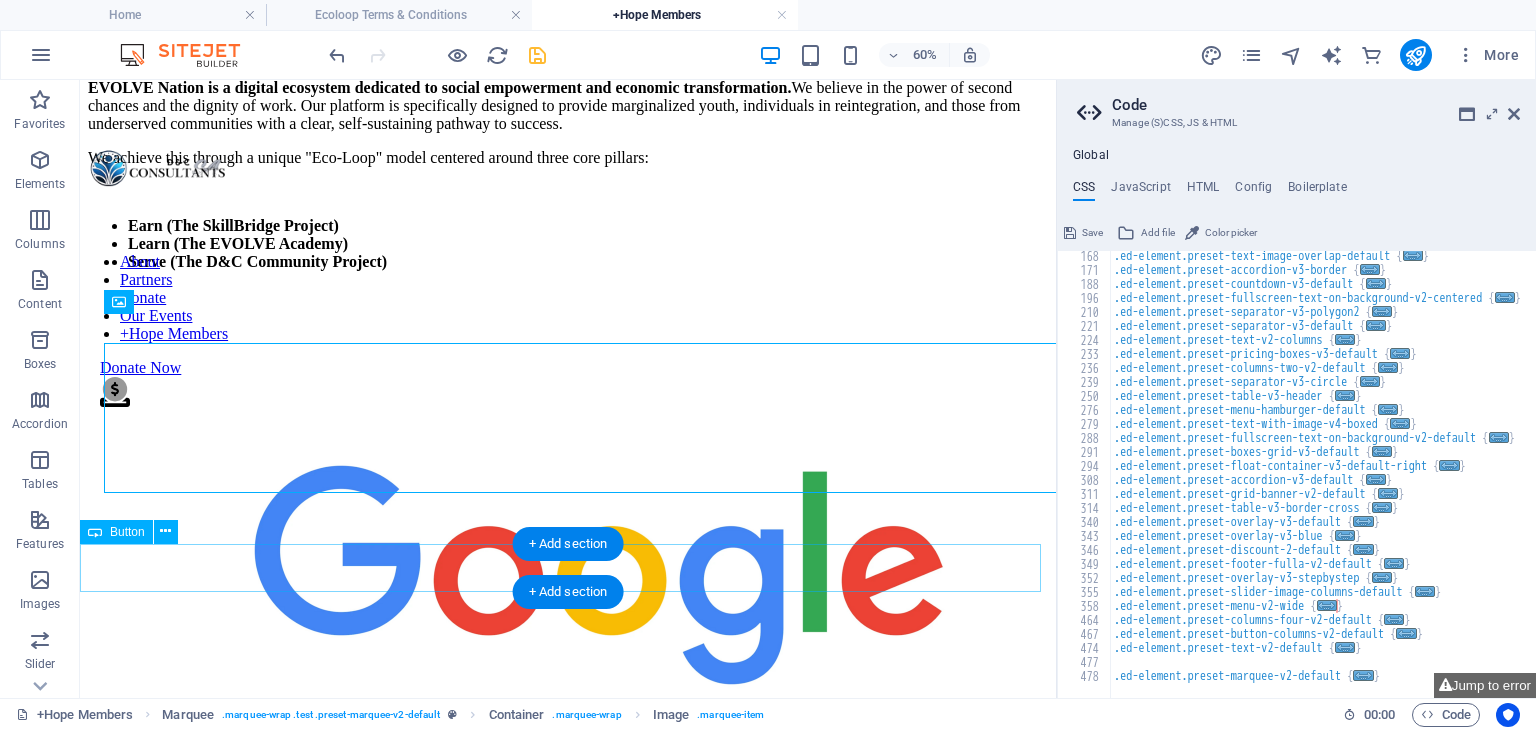 scroll, scrollTop: 2387, scrollLeft: 0, axis: vertical 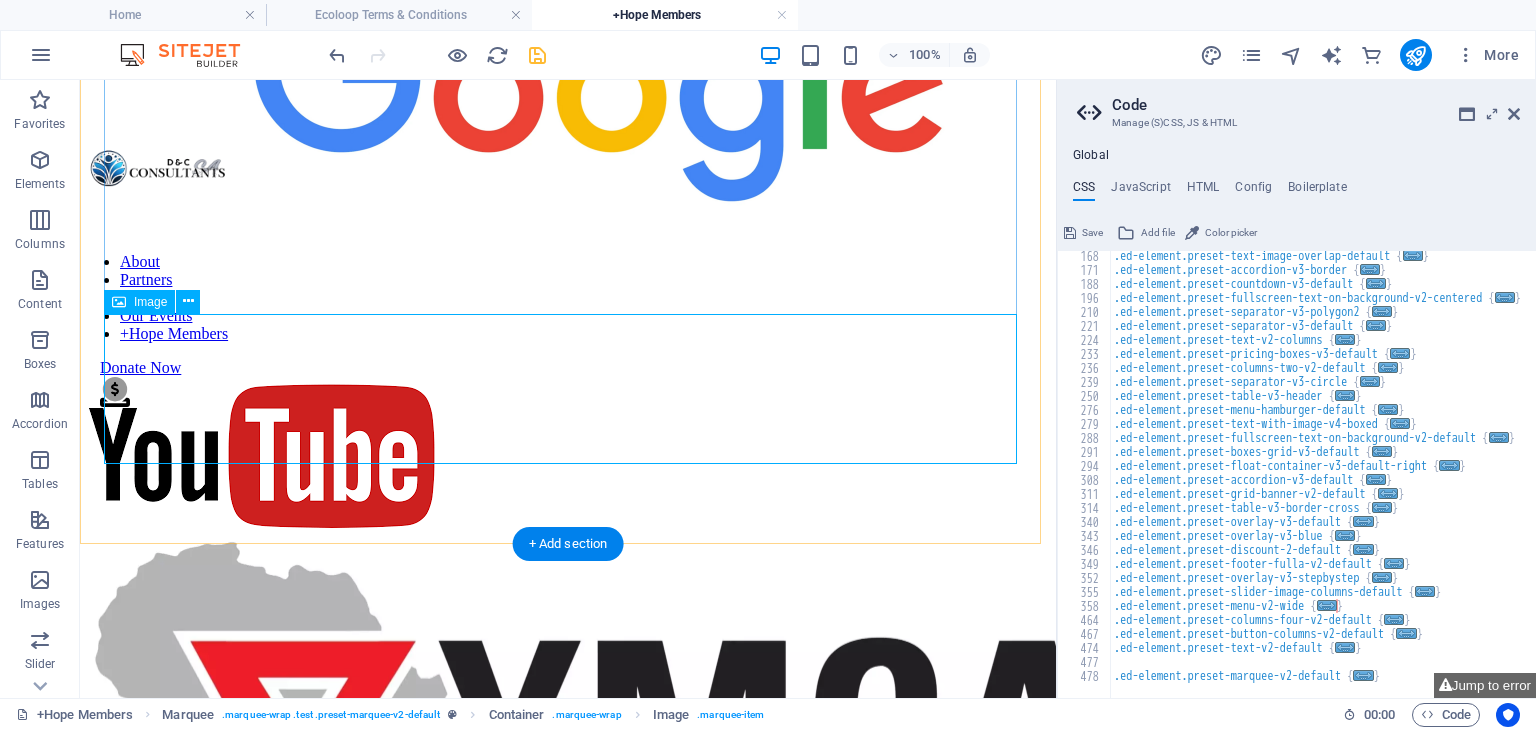 click at bounding box center (568, 1570) 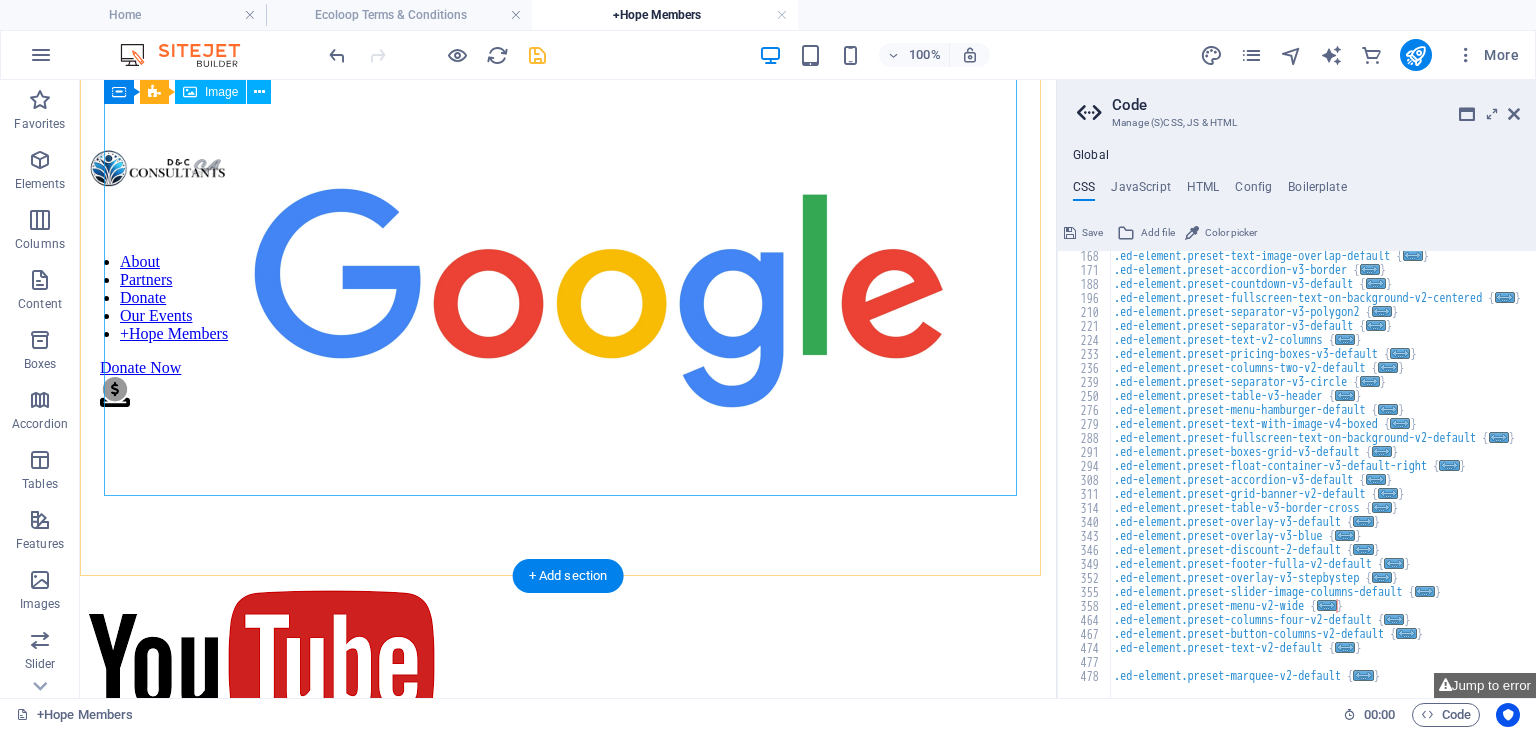 scroll, scrollTop: 2174, scrollLeft: 0, axis: vertical 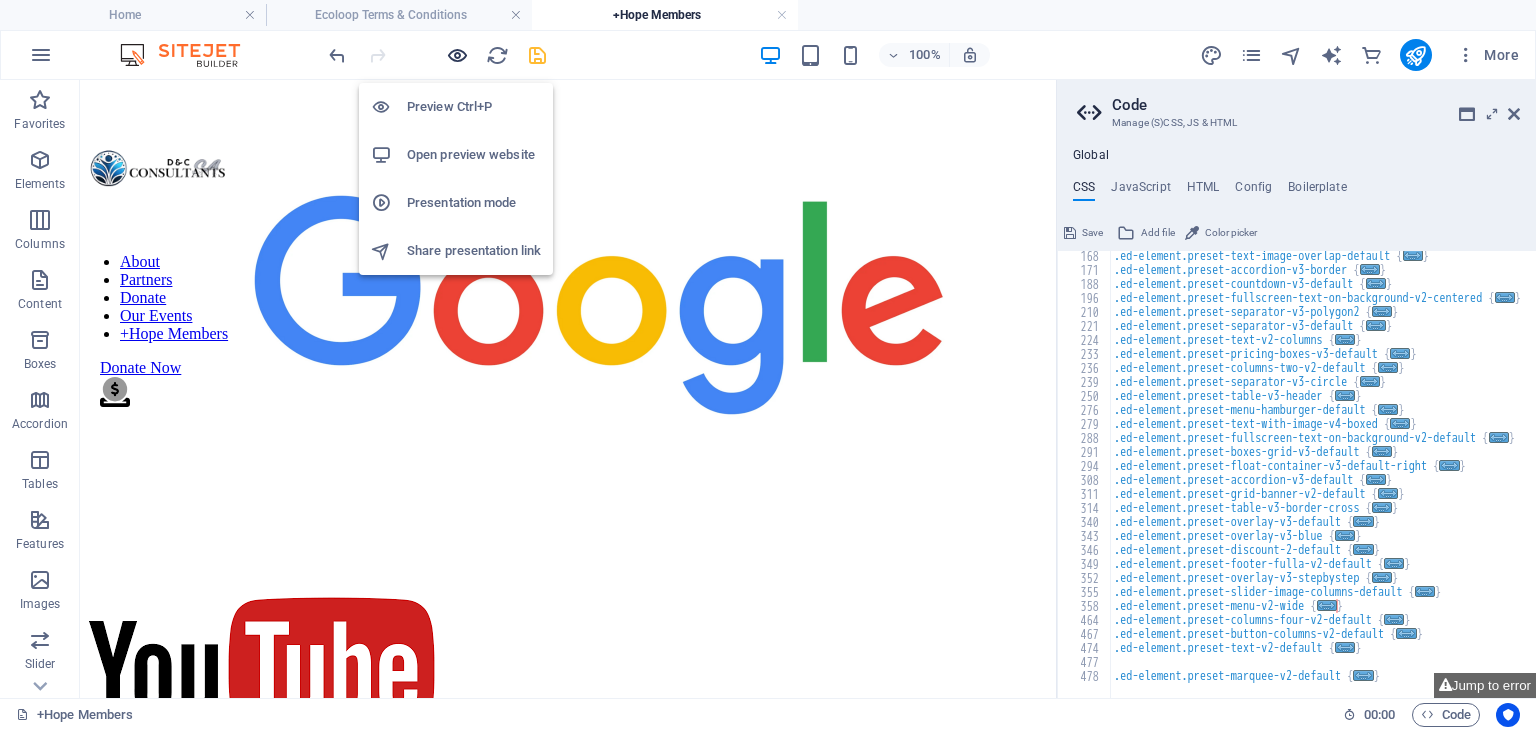click at bounding box center [457, 55] 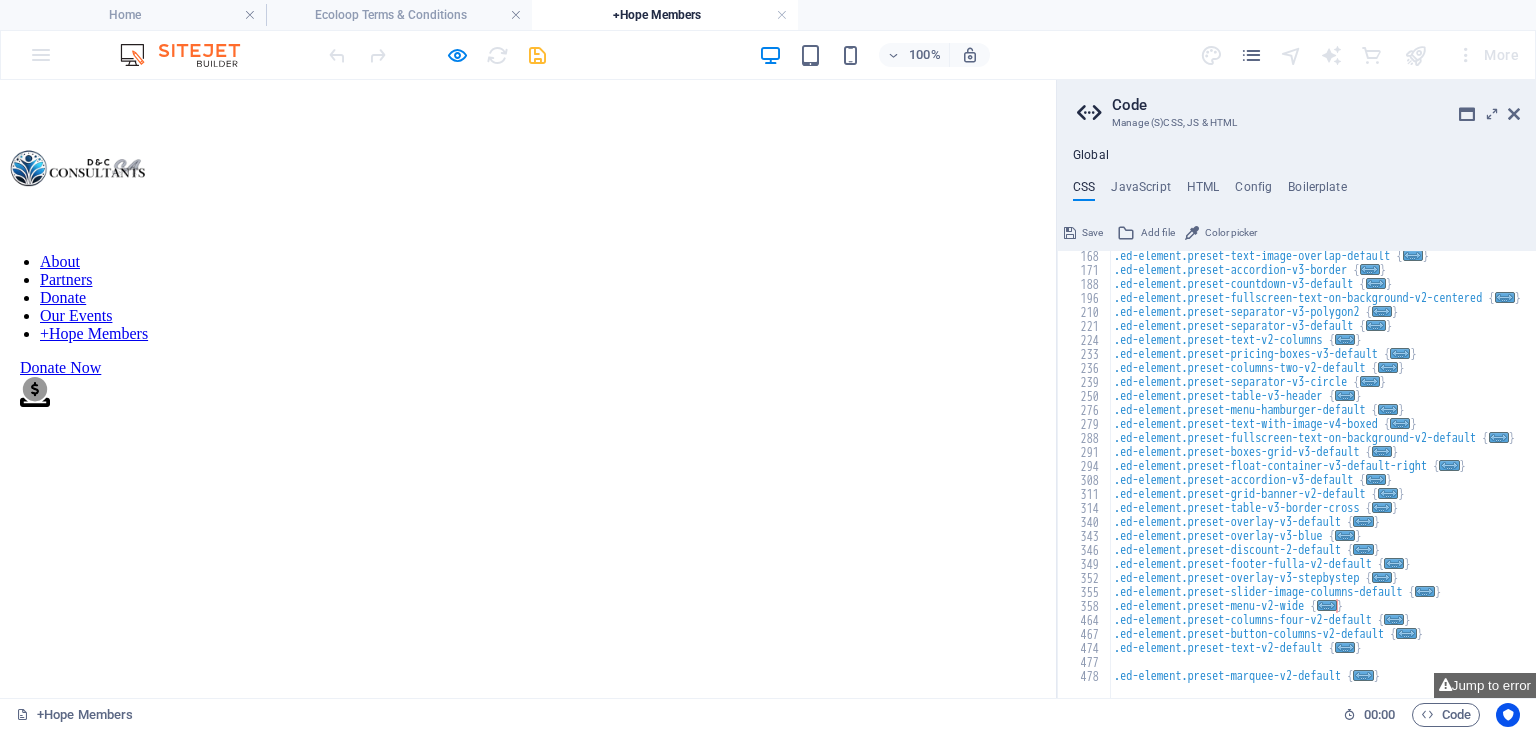 scroll, scrollTop: 1023, scrollLeft: 0, axis: vertical 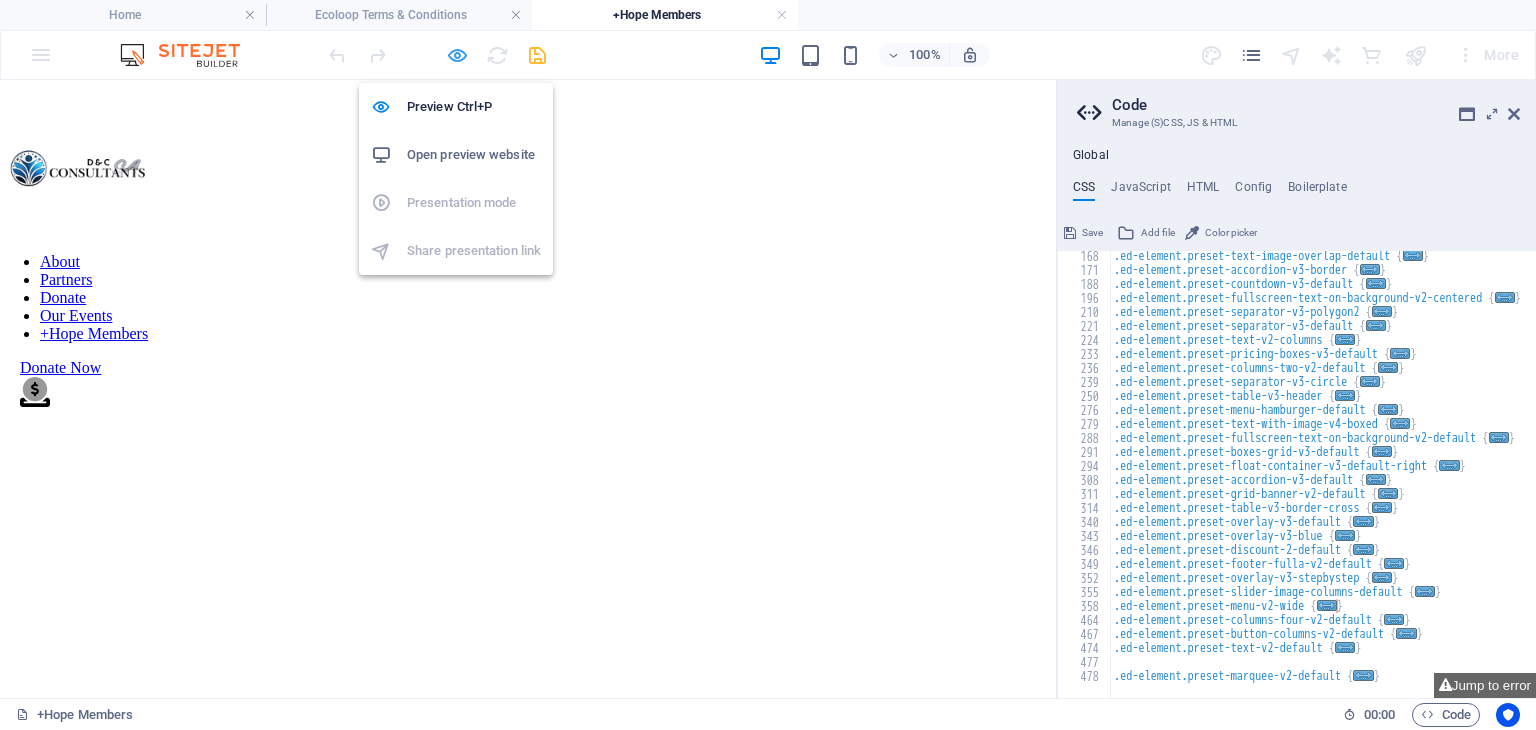 click at bounding box center (457, 55) 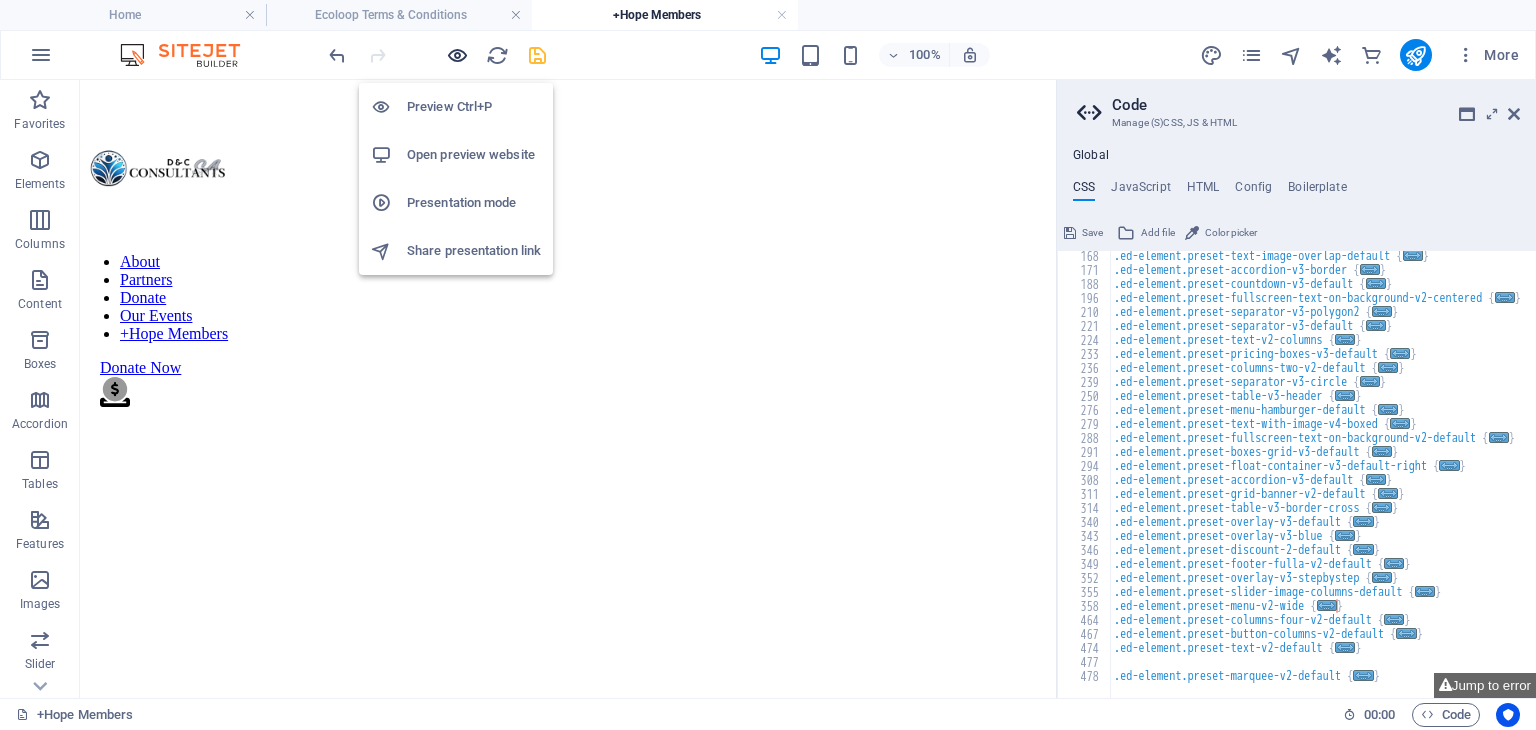 scroll, scrollTop: 1090, scrollLeft: 0, axis: vertical 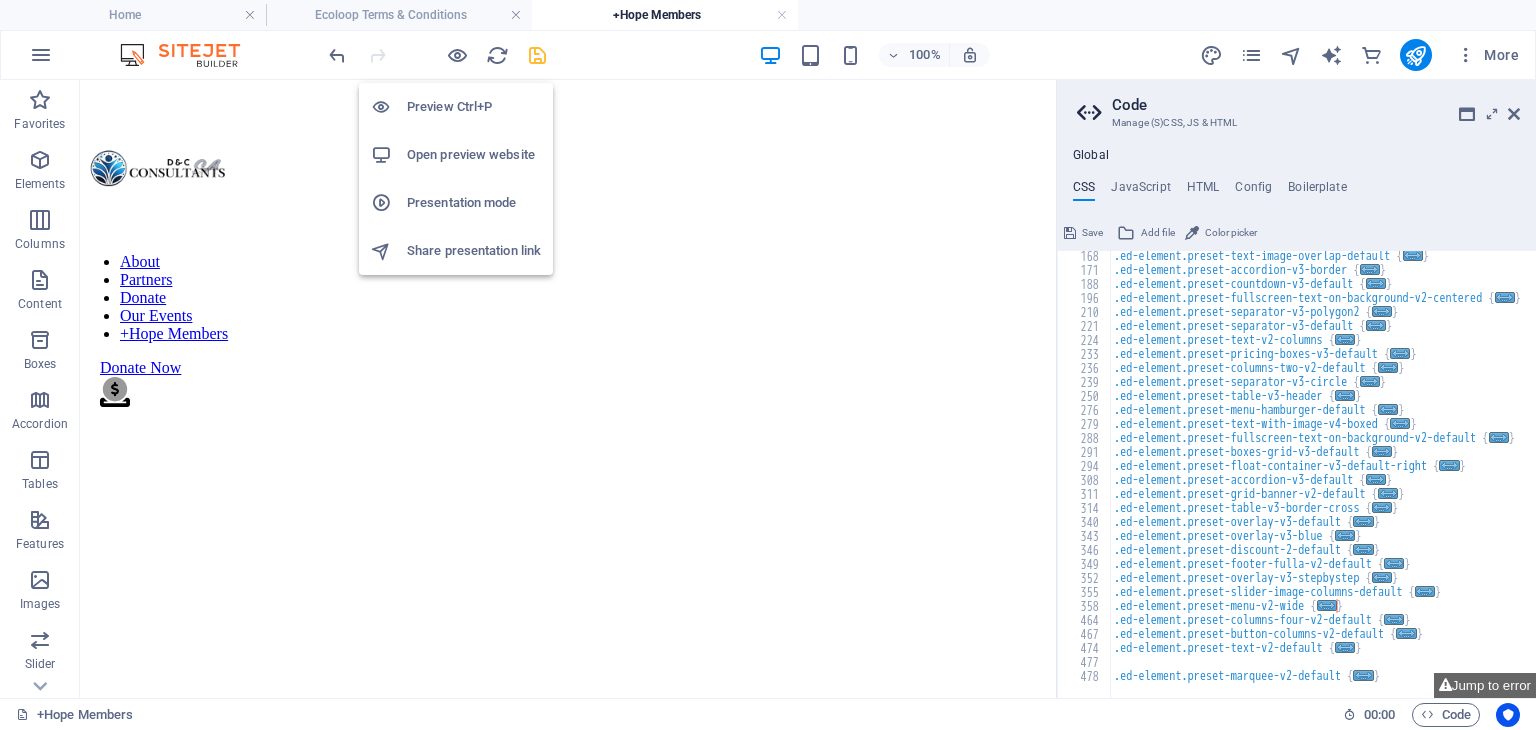 click on "Open preview website" at bounding box center (456, 155) 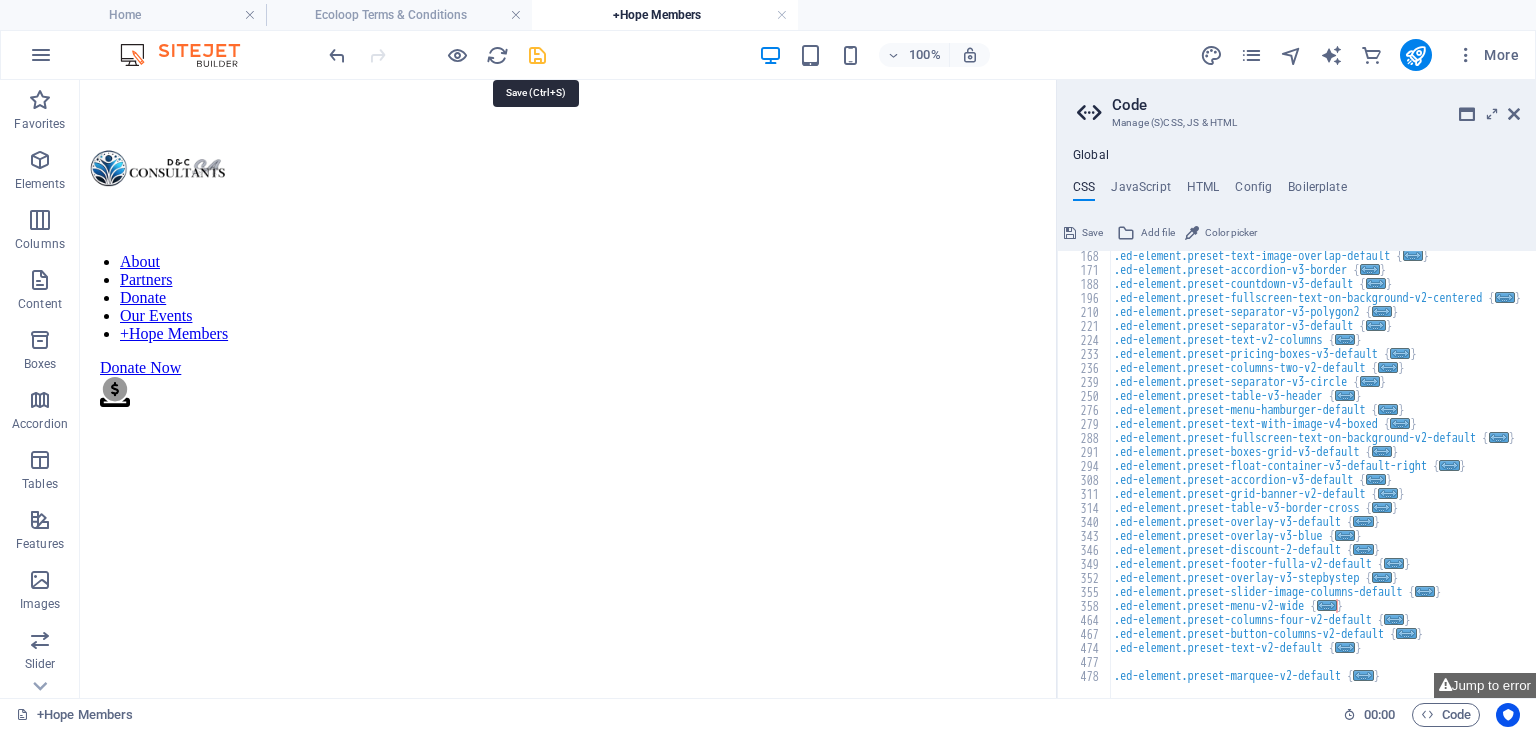 click at bounding box center [537, 55] 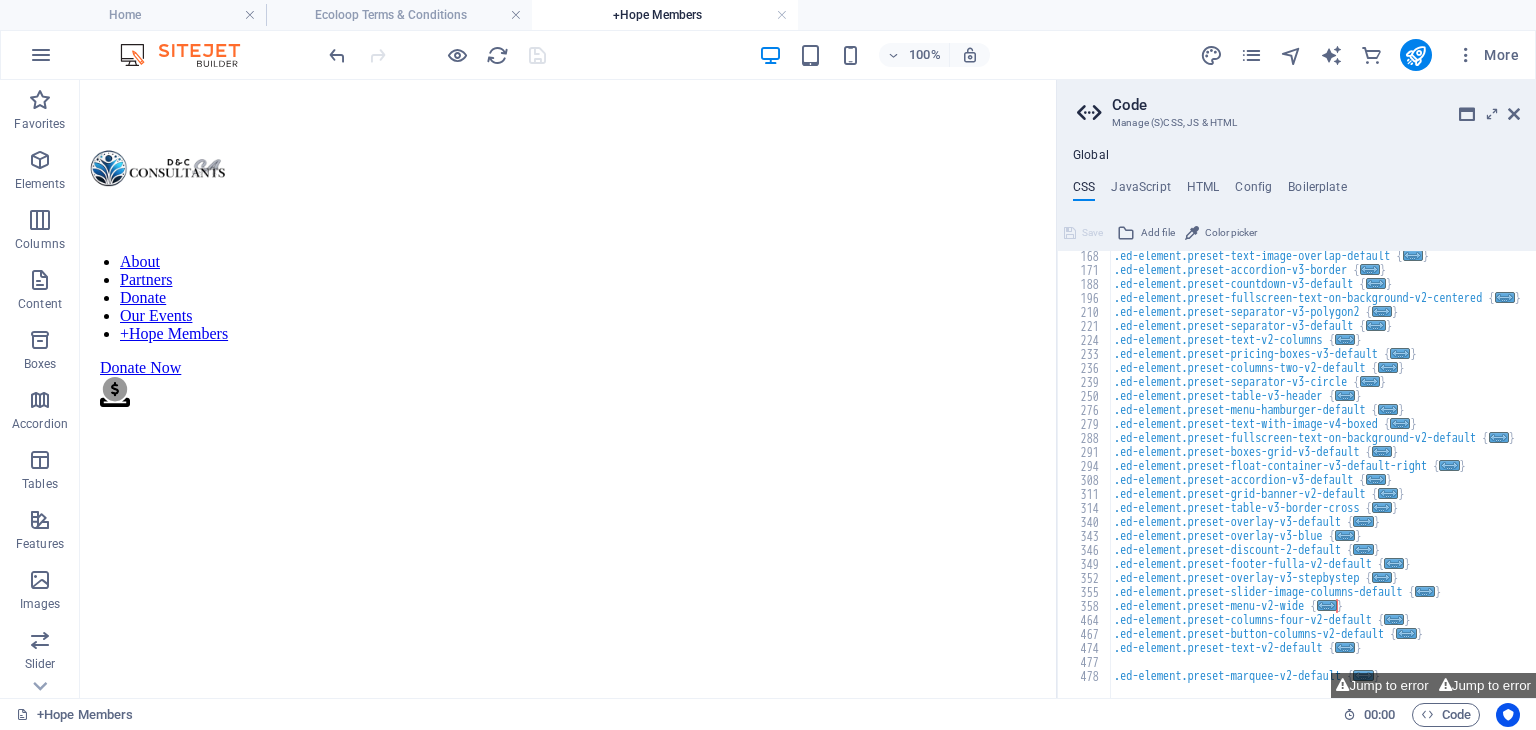 scroll, scrollTop: 1090, scrollLeft: 0, axis: vertical 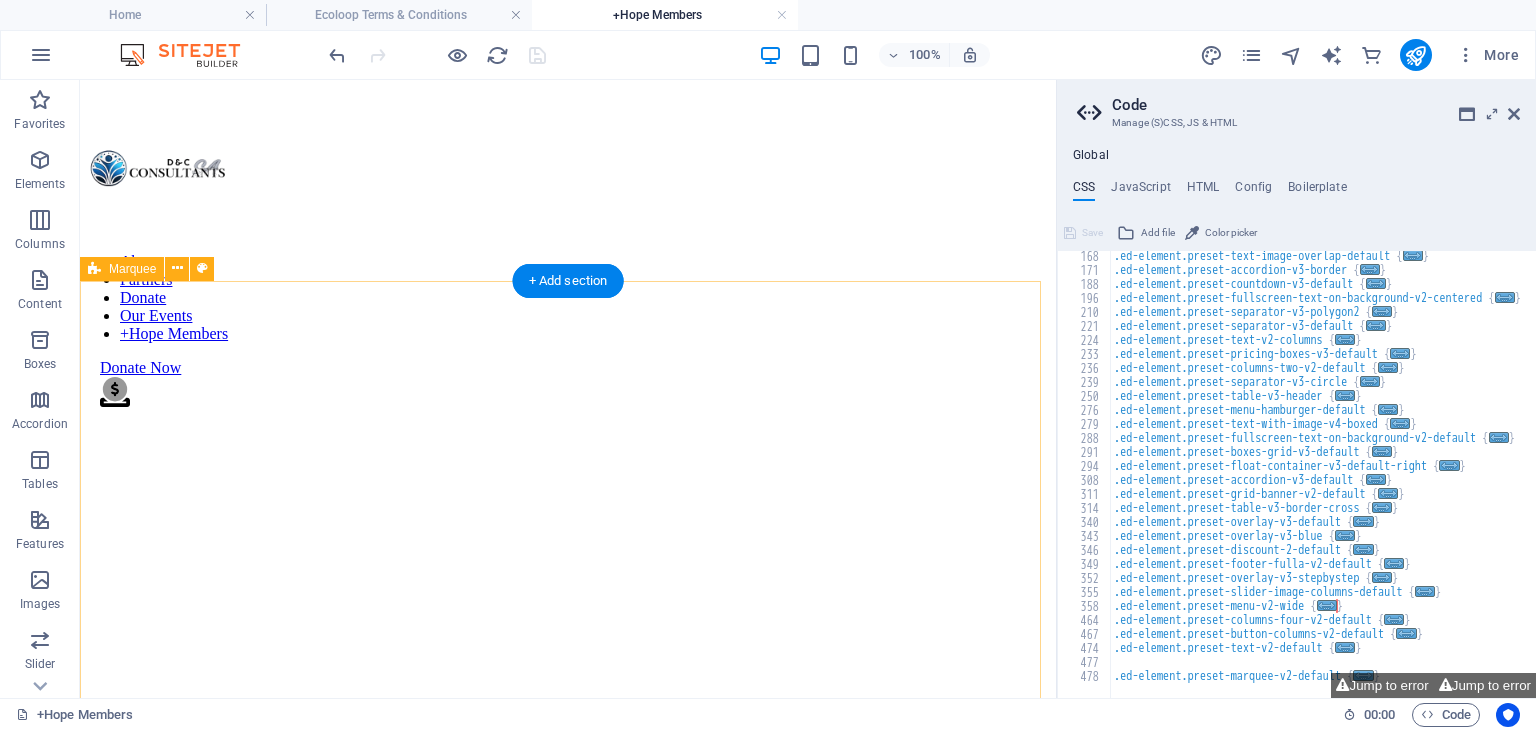 click at bounding box center [568, 2303] 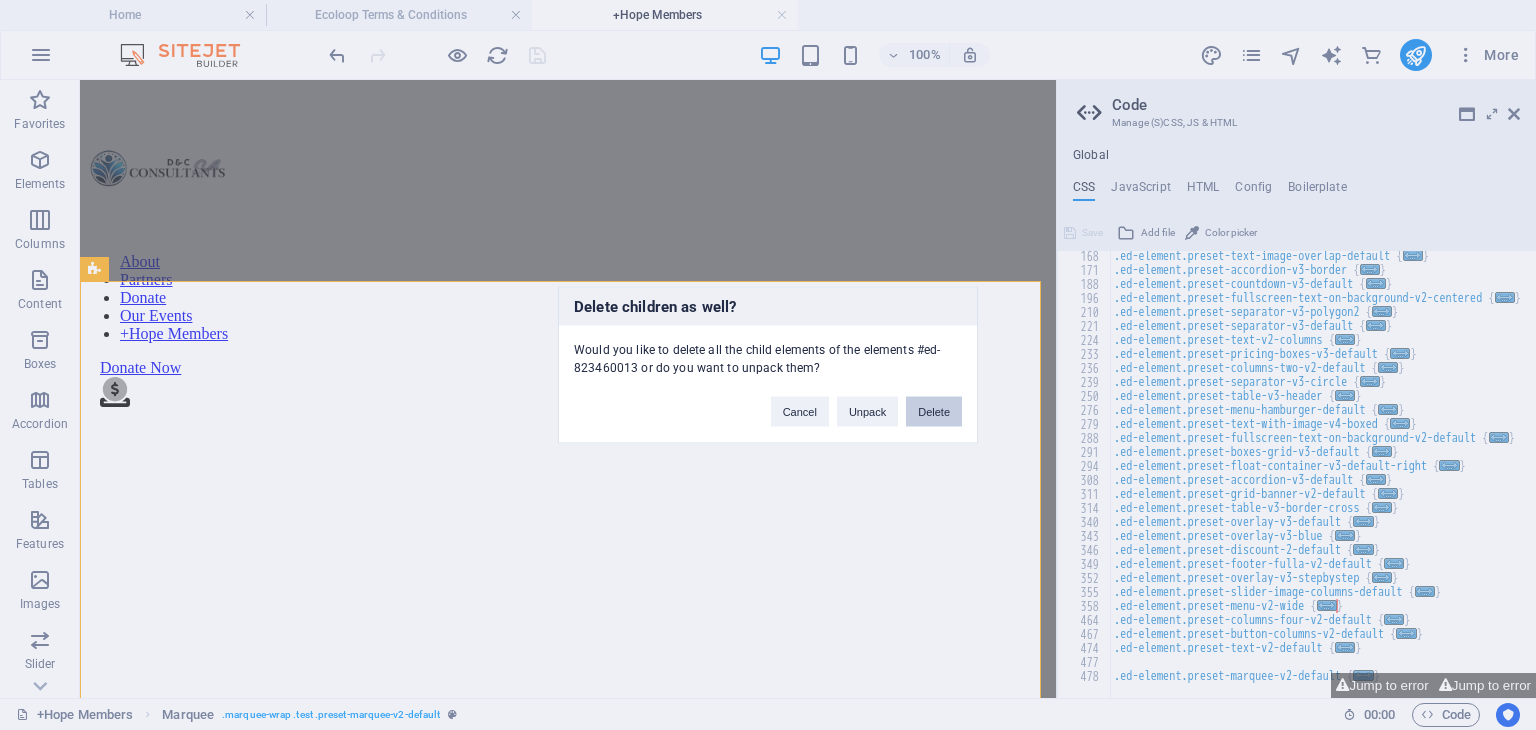click on "Delete" at bounding box center (934, 412) 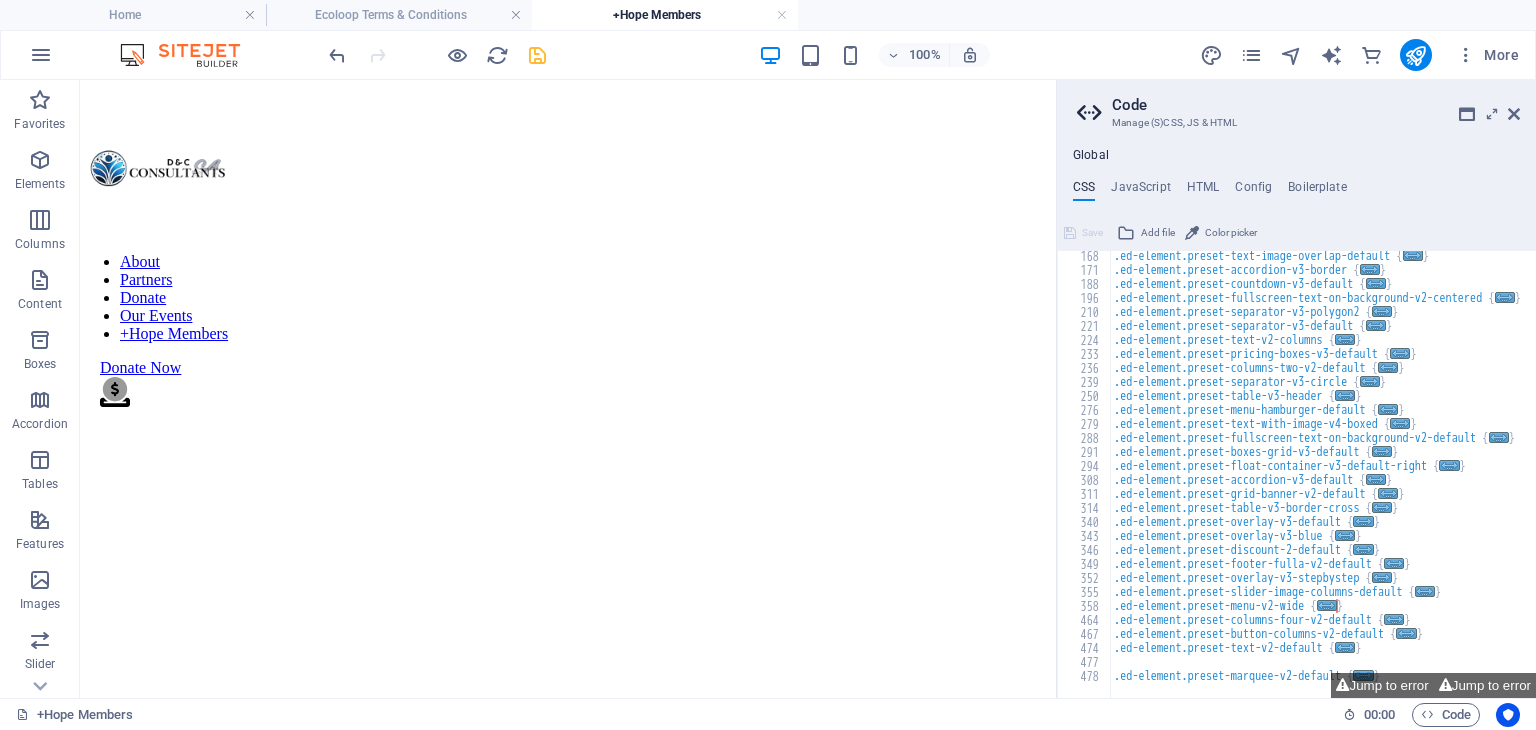 click on "Code Manage (S)CSS, JS & HTML Global CSS JavaScript HTML Config Boilerplate /* -------- CHARITY DONATION TEMPLATE -------- */ 168 171 188 196 210 221 224 233 236 239 250 276 279 288 291 294 308 311 314 340 343 346 349 352 355 358 464 467 474 477 478 .ed-element.preset-text-image-overlap-default   { ... } .ed-element.preset-accordion-v3-border   { ... } .ed-element.preset-countdown-v3-default   { ... } .ed-element.preset-fullscreen-text-on-background-v2-centered   { ... } .ed-element.preset-separator-v3-polygon2   { ... } .ed-element.preset-separator-v3-default   { ... } .ed-element.preset-text-v2-columns   { ... } .ed-element.preset-pricing-boxes-v3-default   { ... } .ed-element.preset-columns-two-v2-default   { ... } .ed-element.preset-separator-v3-circle   { ... } .ed-element.preset-table-v3-header   { ... } .ed-element.preset-menu-hamburger-default   { ... } .ed-element.preset-text-with-image-v4-boxed   { ... } .ed-element.preset-fullscreen-text-on-background-v2-default   { ... }   { ... }   { ... }   { }" at bounding box center [1296, 389] 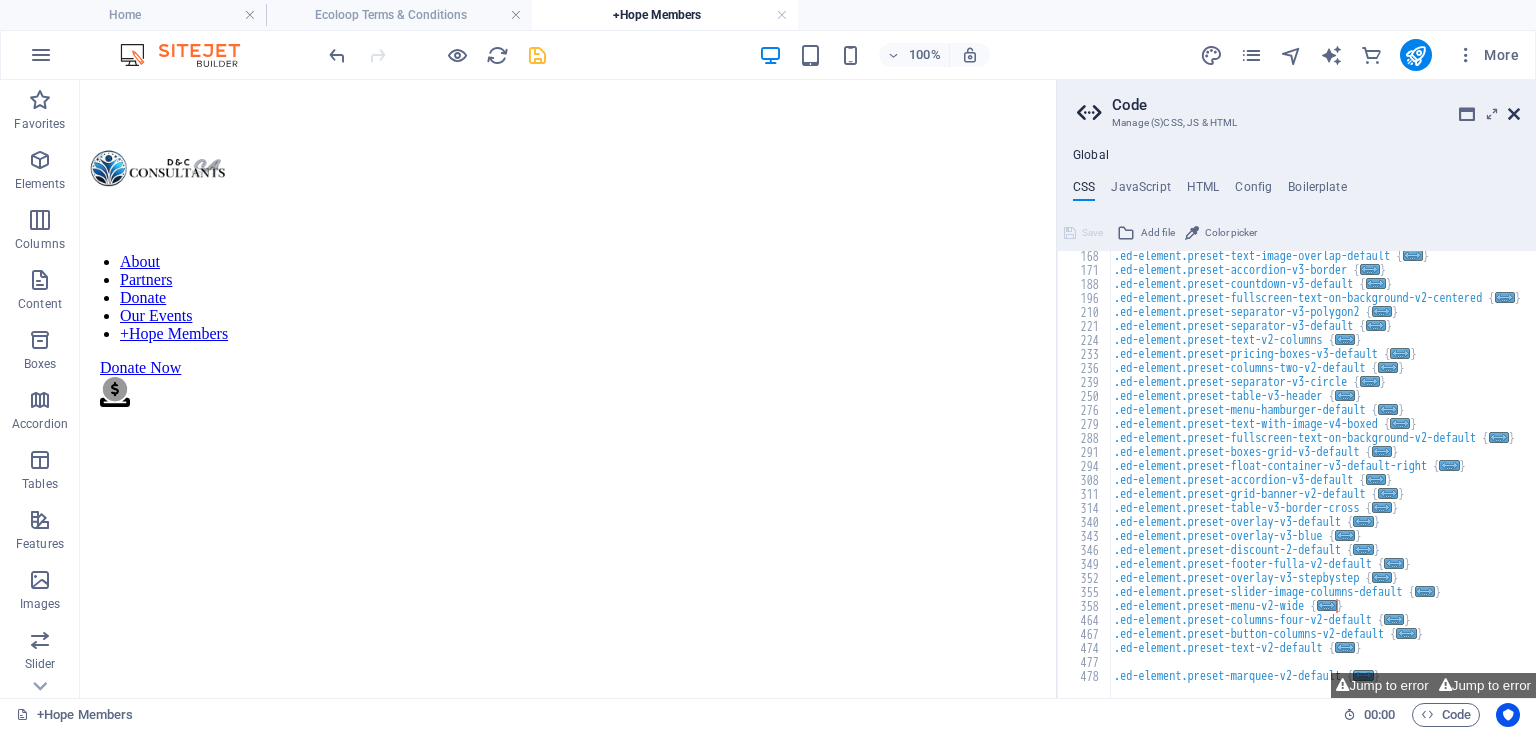 click at bounding box center (1514, 114) 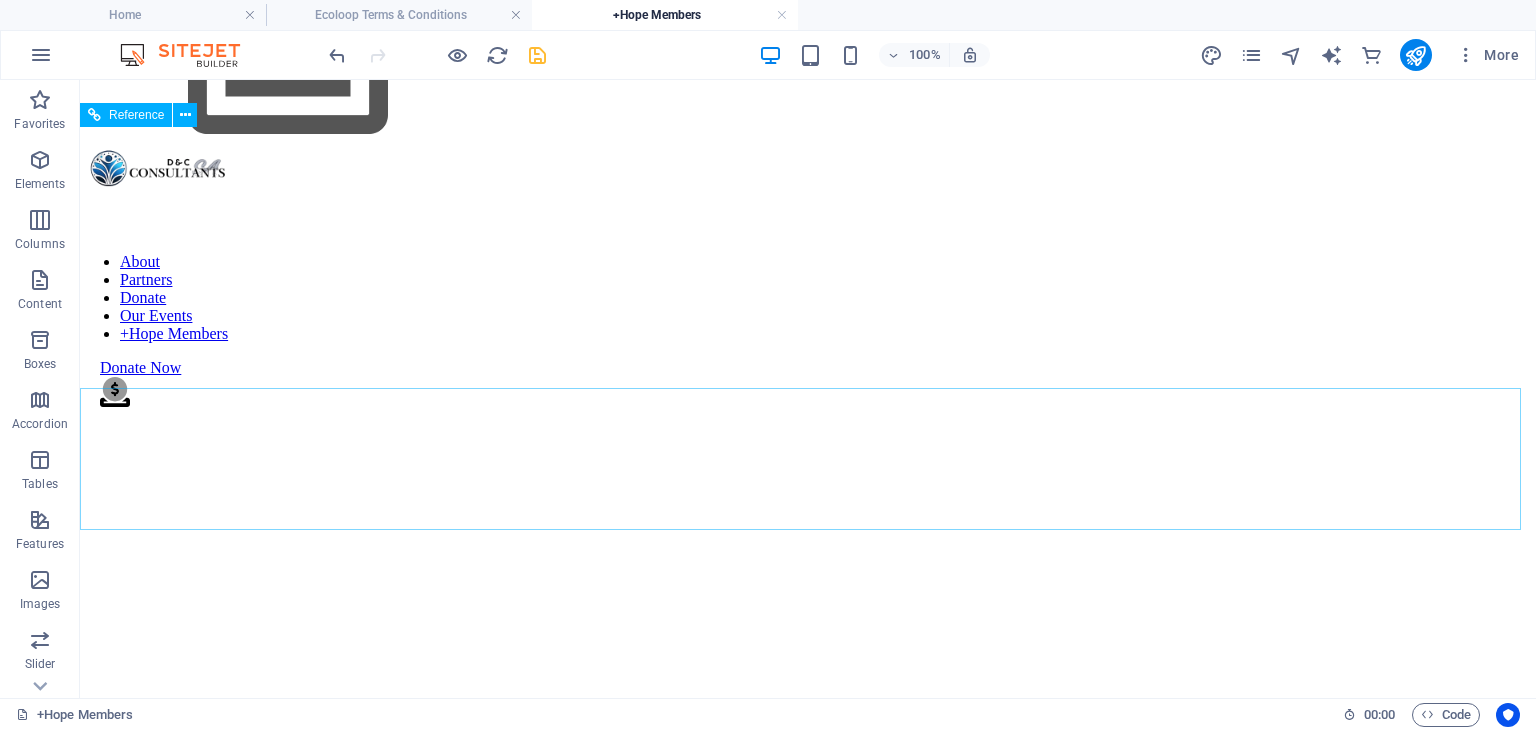 scroll, scrollTop: 426, scrollLeft: 0, axis: vertical 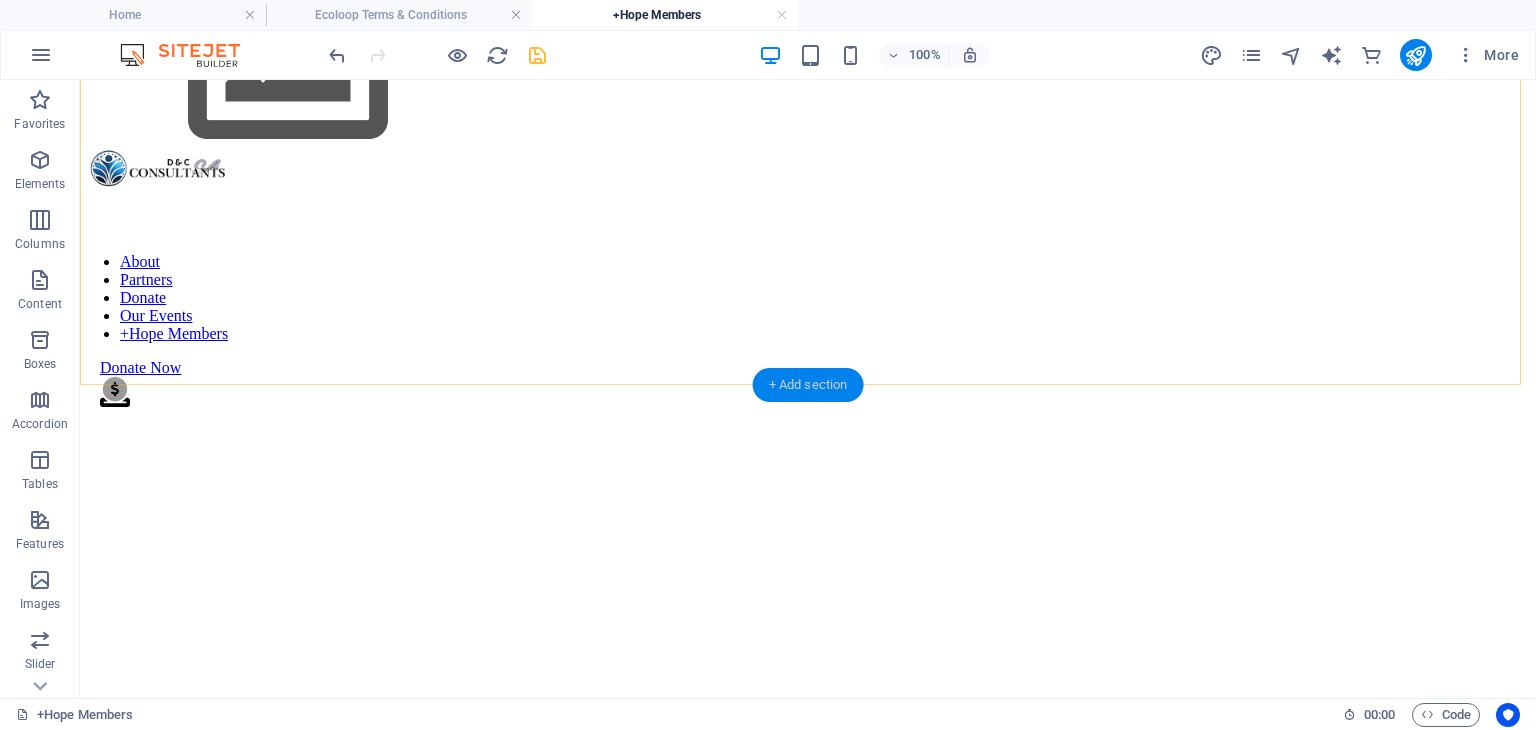 click on "+ Add section" at bounding box center [808, 385] 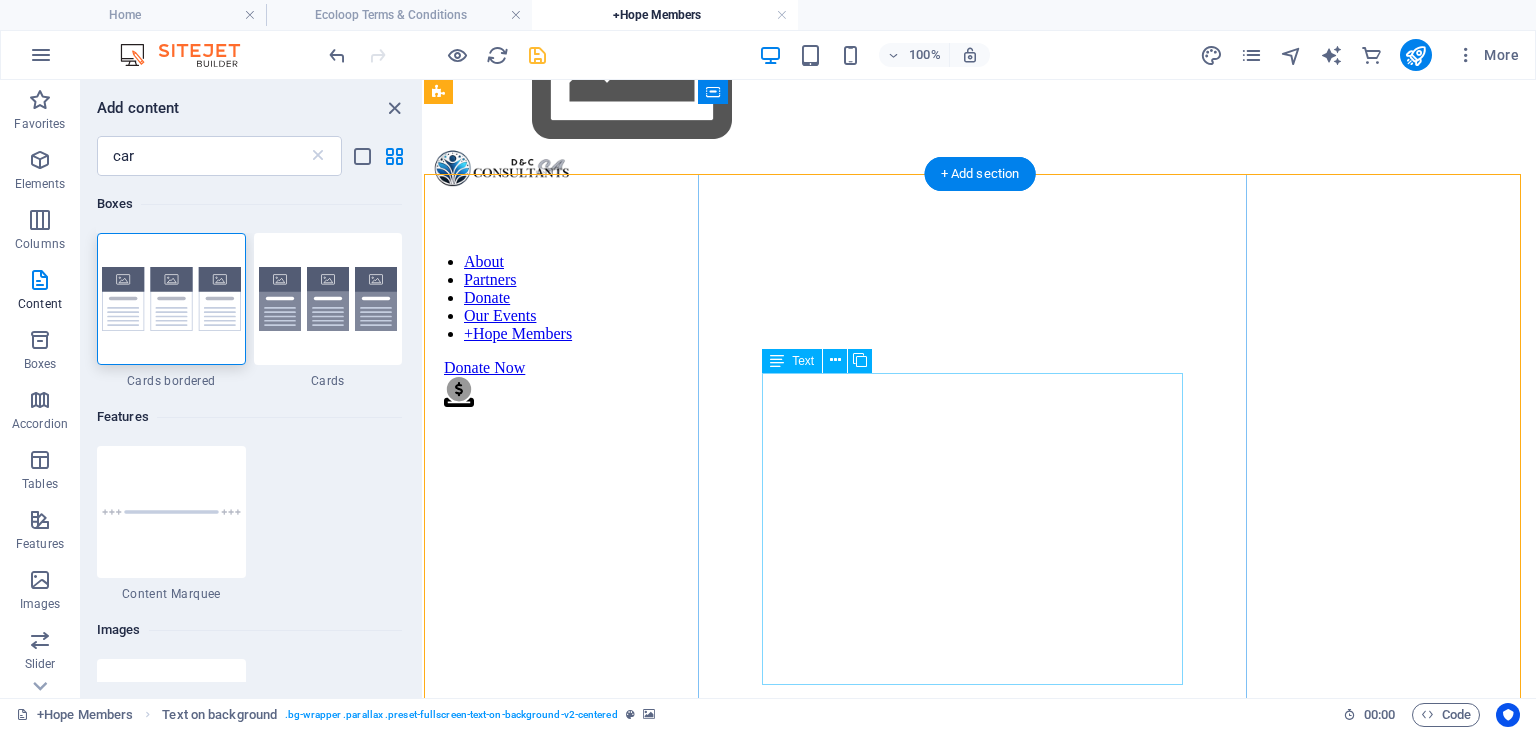 scroll, scrollTop: 0, scrollLeft: 0, axis: both 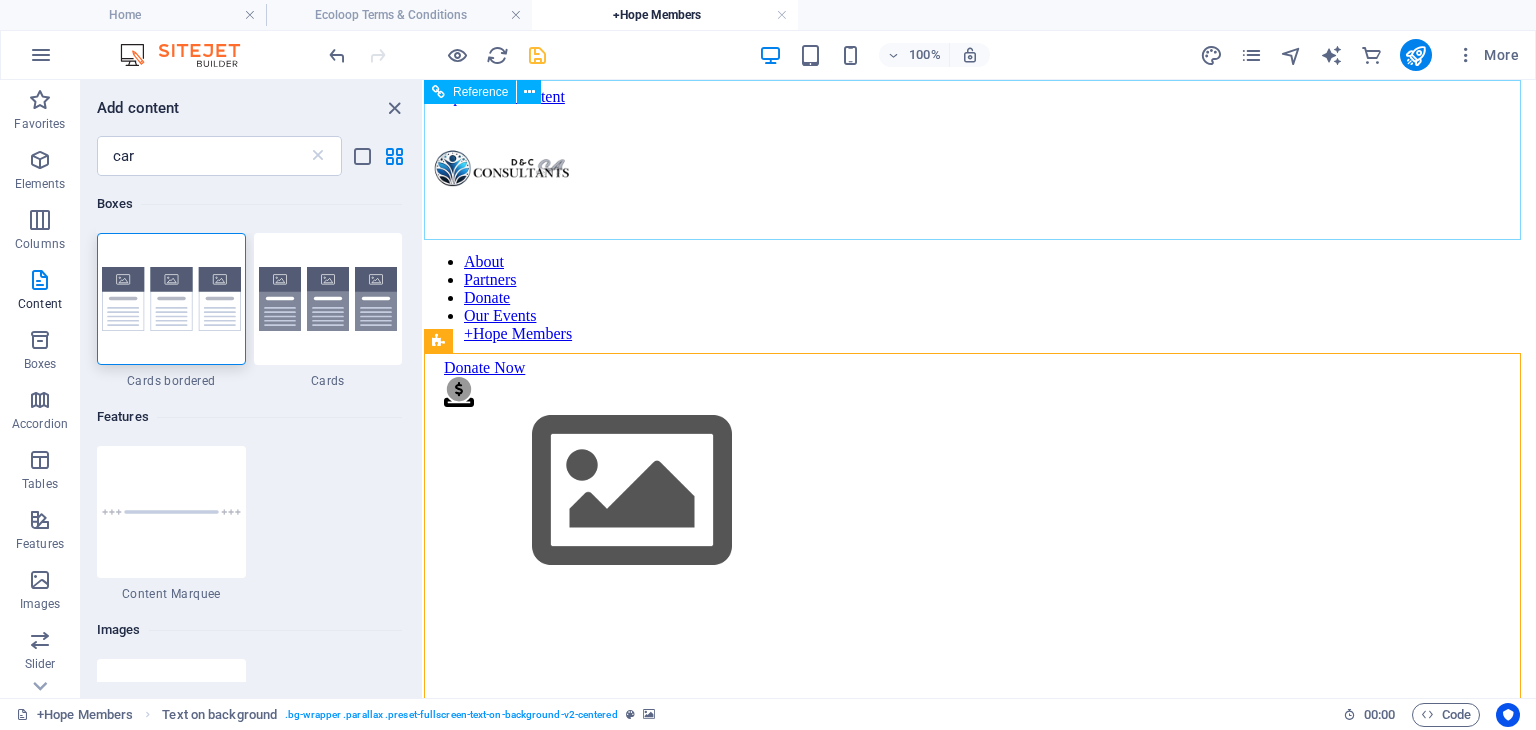 click on "About Partners Donate Our Events +Hope Members" at bounding box center (980, 298) 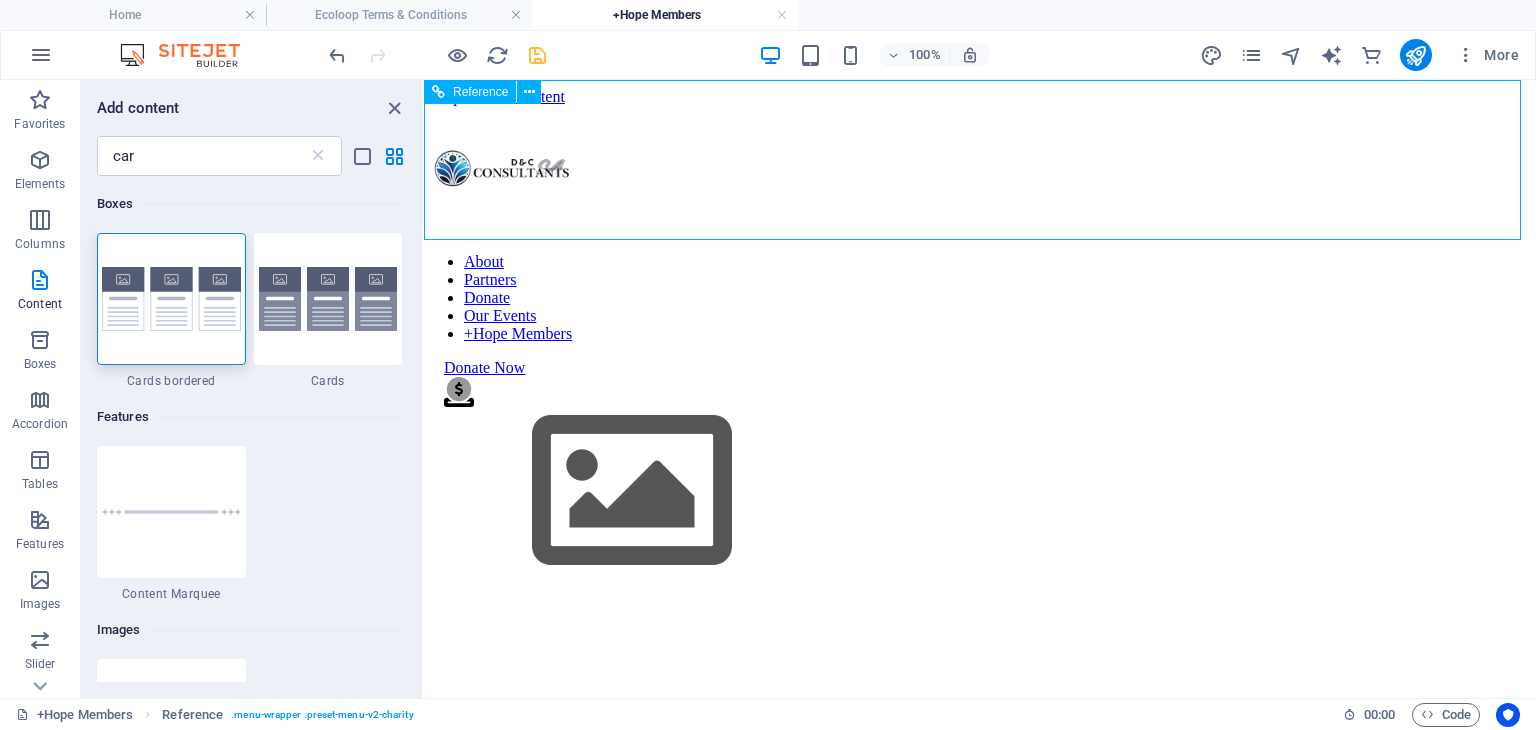 click on "About Partners Donate Our Events +Hope Members" at bounding box center [980, 298] 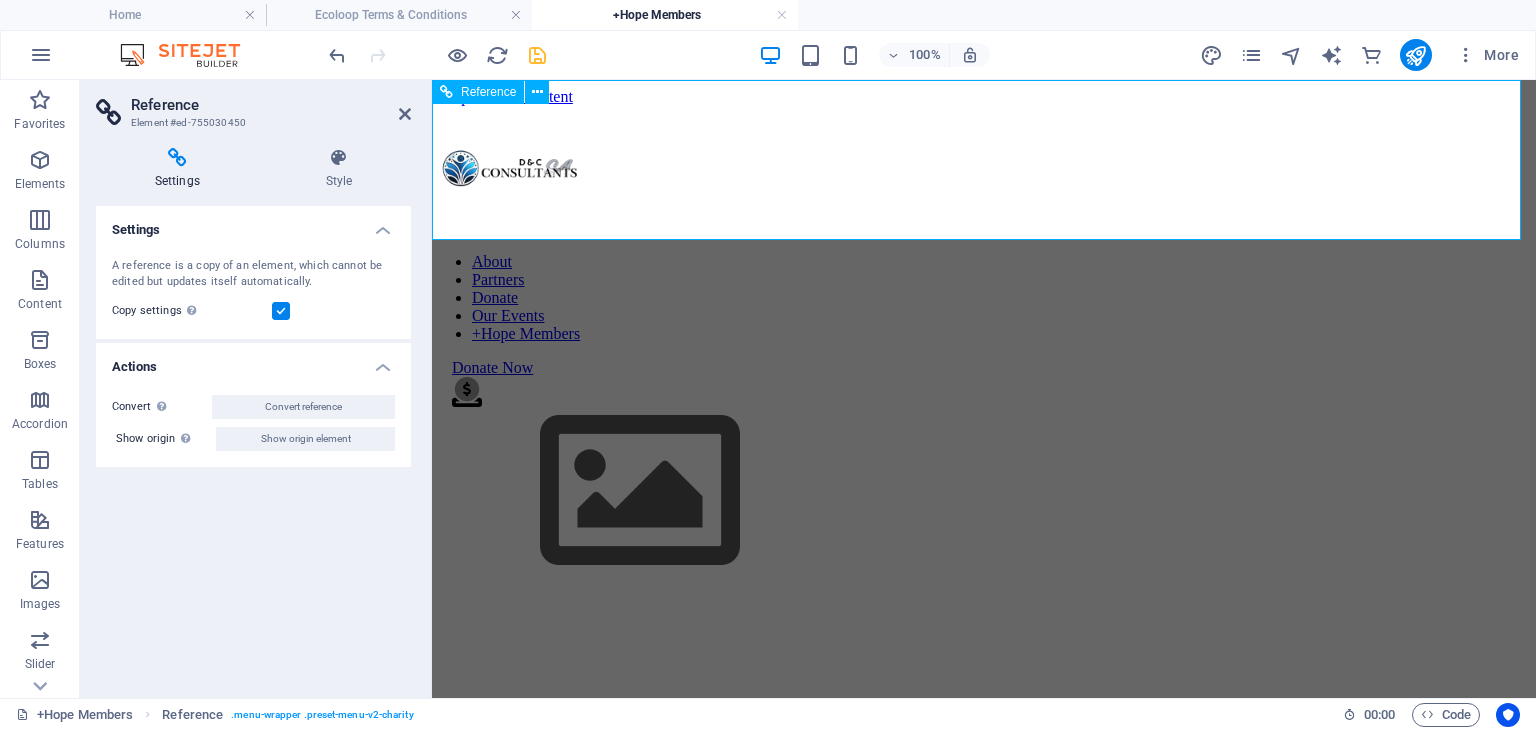 click on "About Partners Donate Our Events +Hope Members" at bounding box center [984, 298] 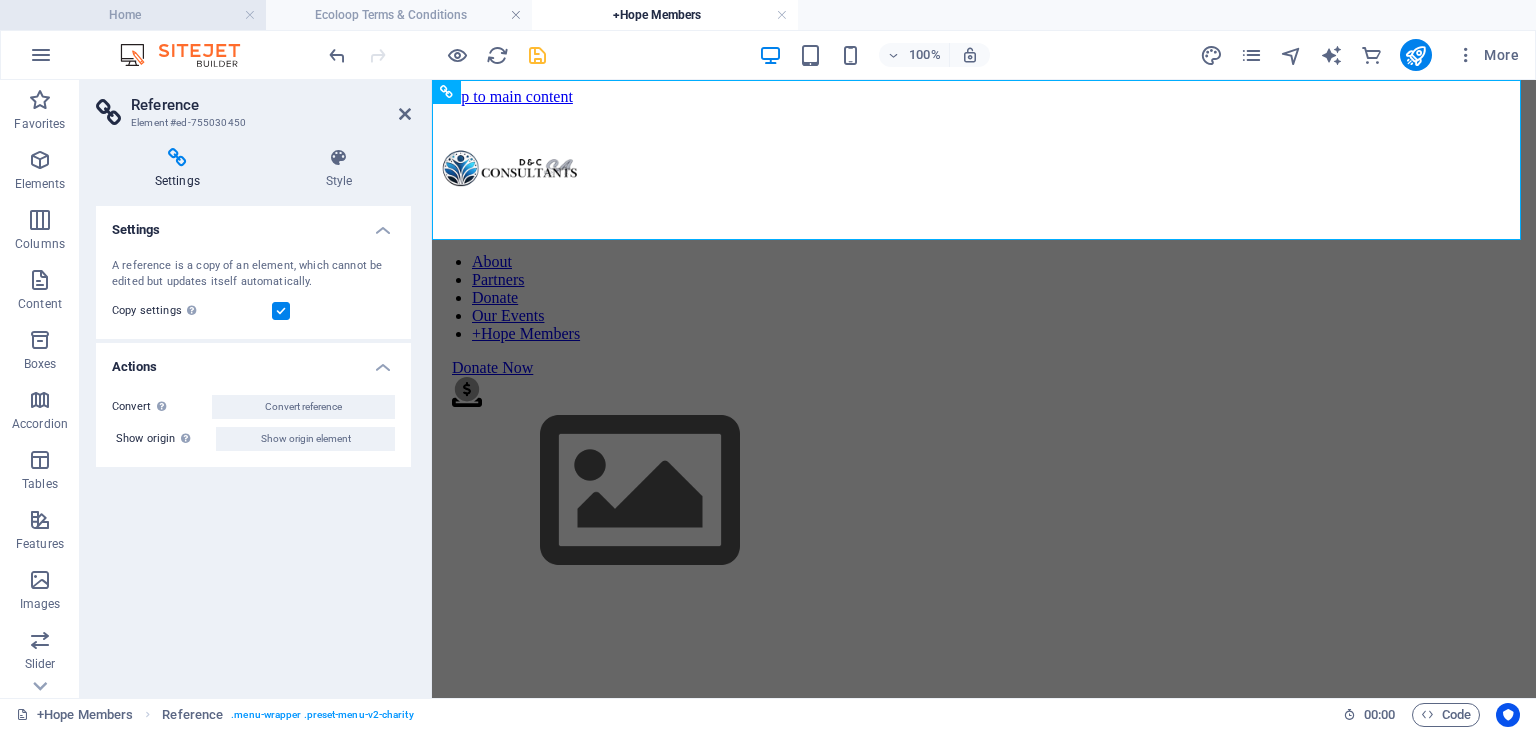 click on "Home" at bounding box center (133, 15) 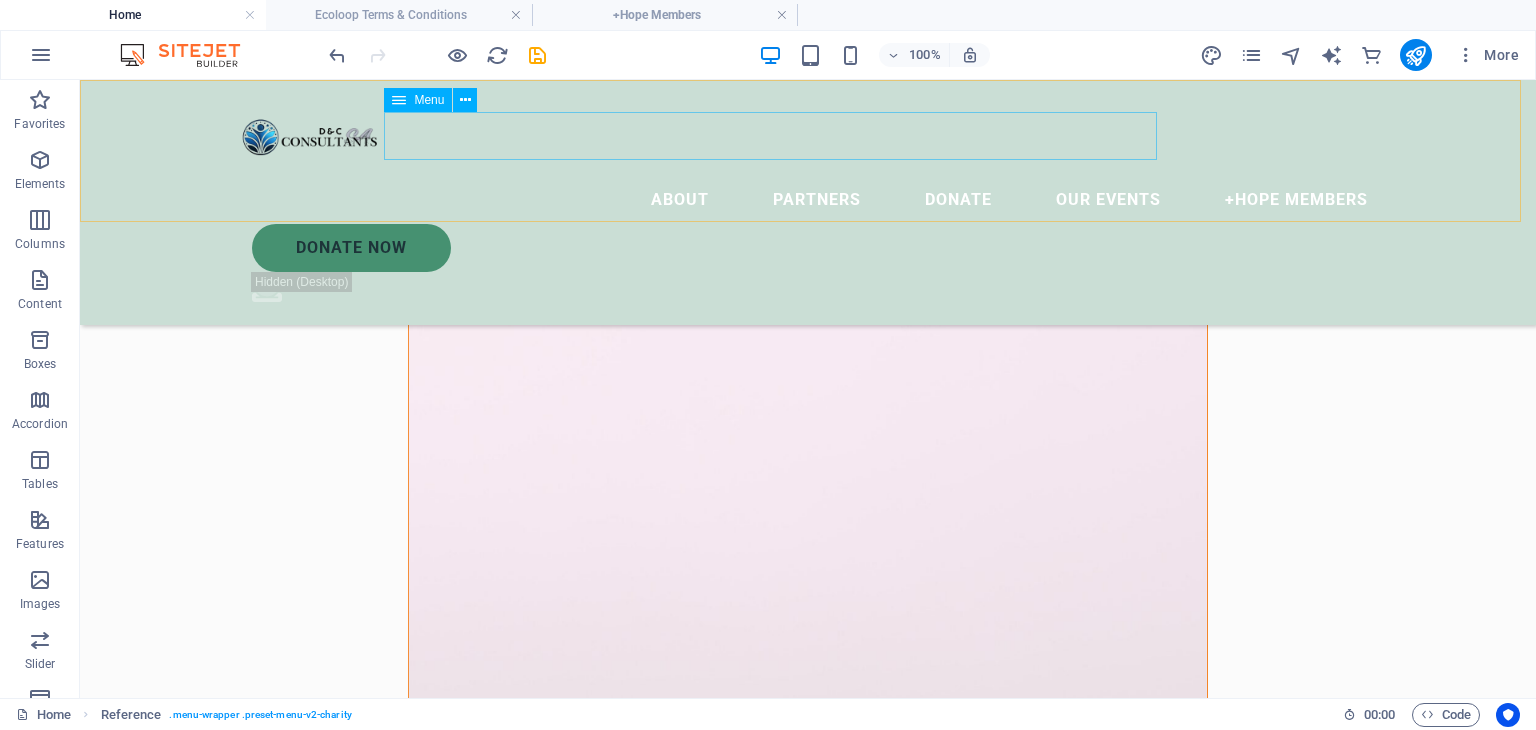 click on "About Partners Donate Our Events +Hope Members" at bounding box center (808, 200) 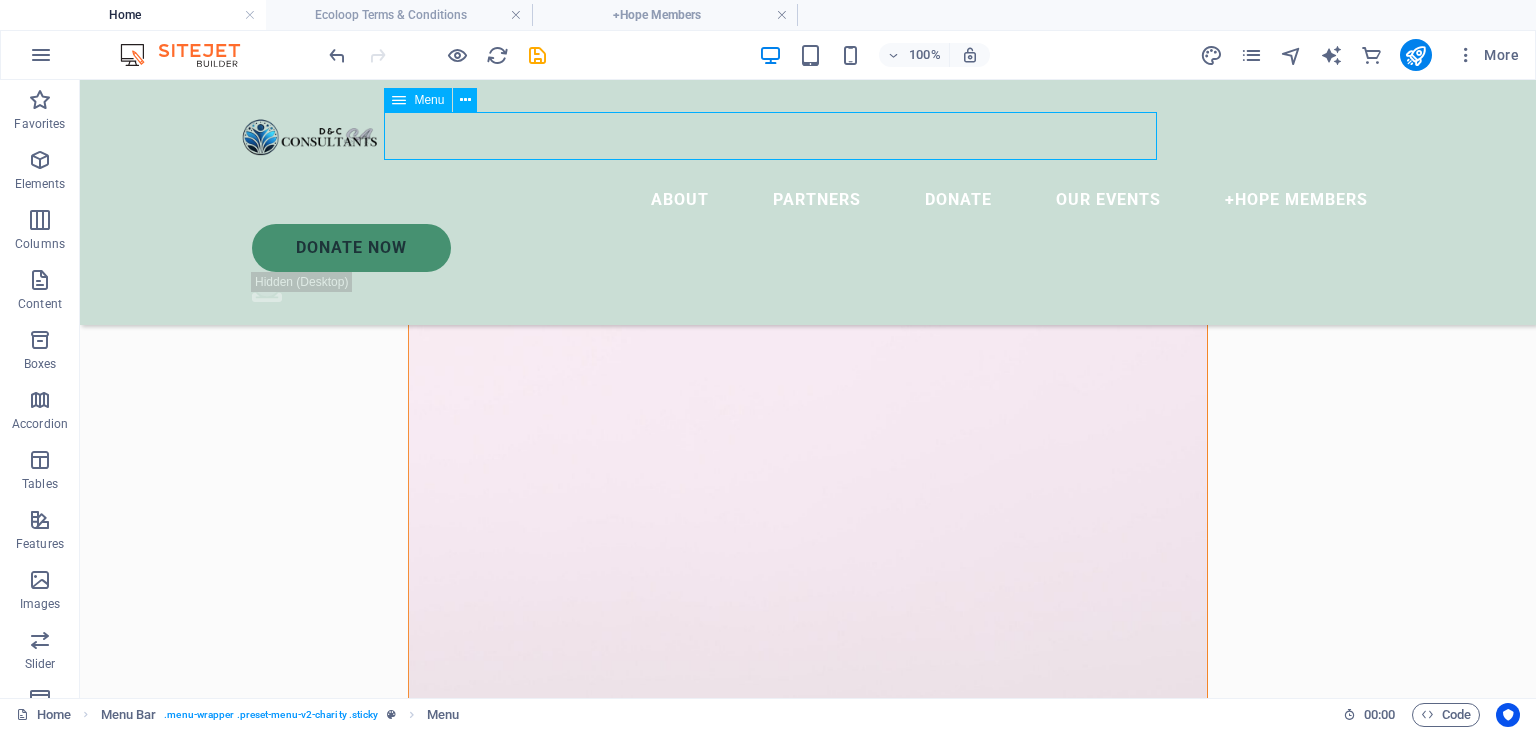 click on "About Partners Donate Our Events +Hope Members" at bounding box center [808, 200] 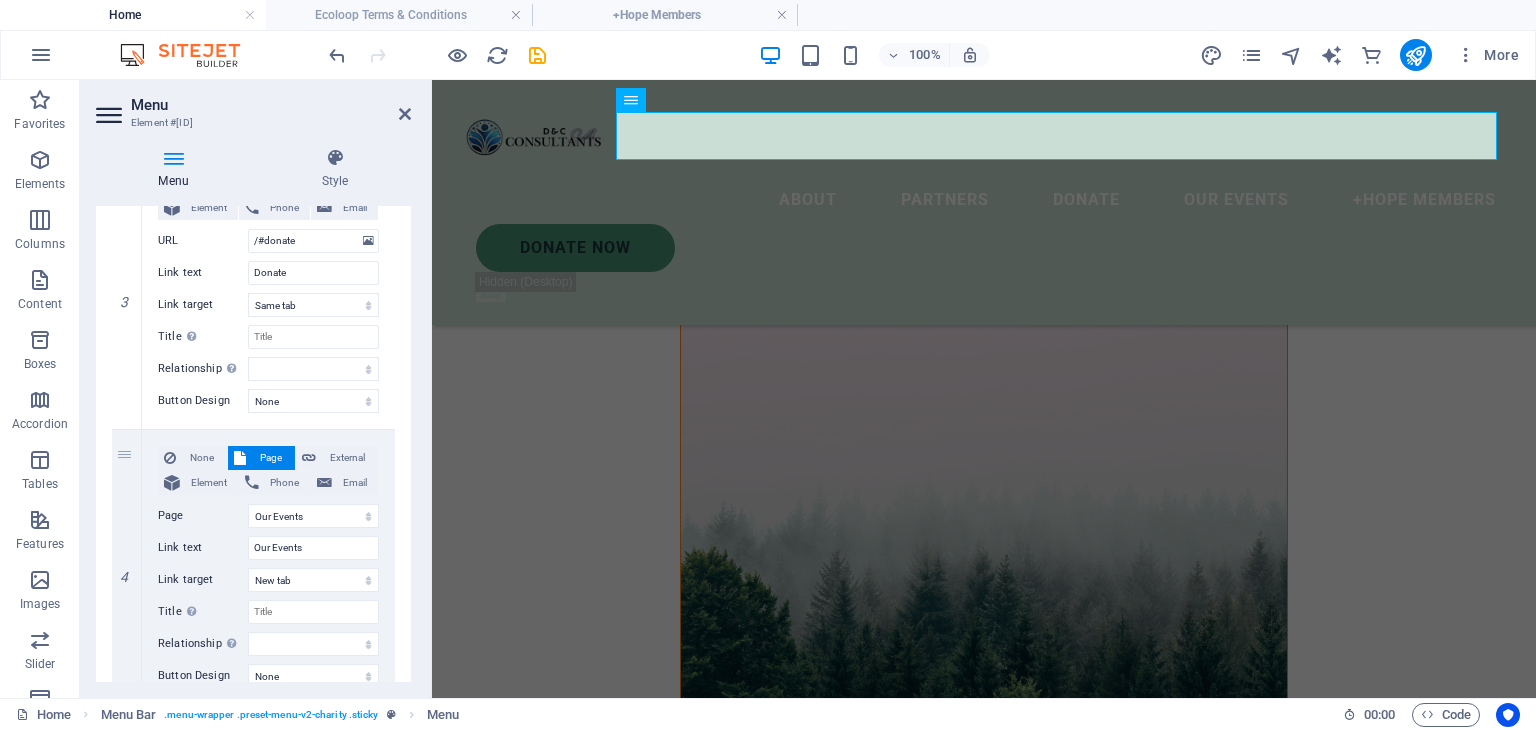 scroll, scrollTop: 1144, scrollLeft: 0, axis: vertical 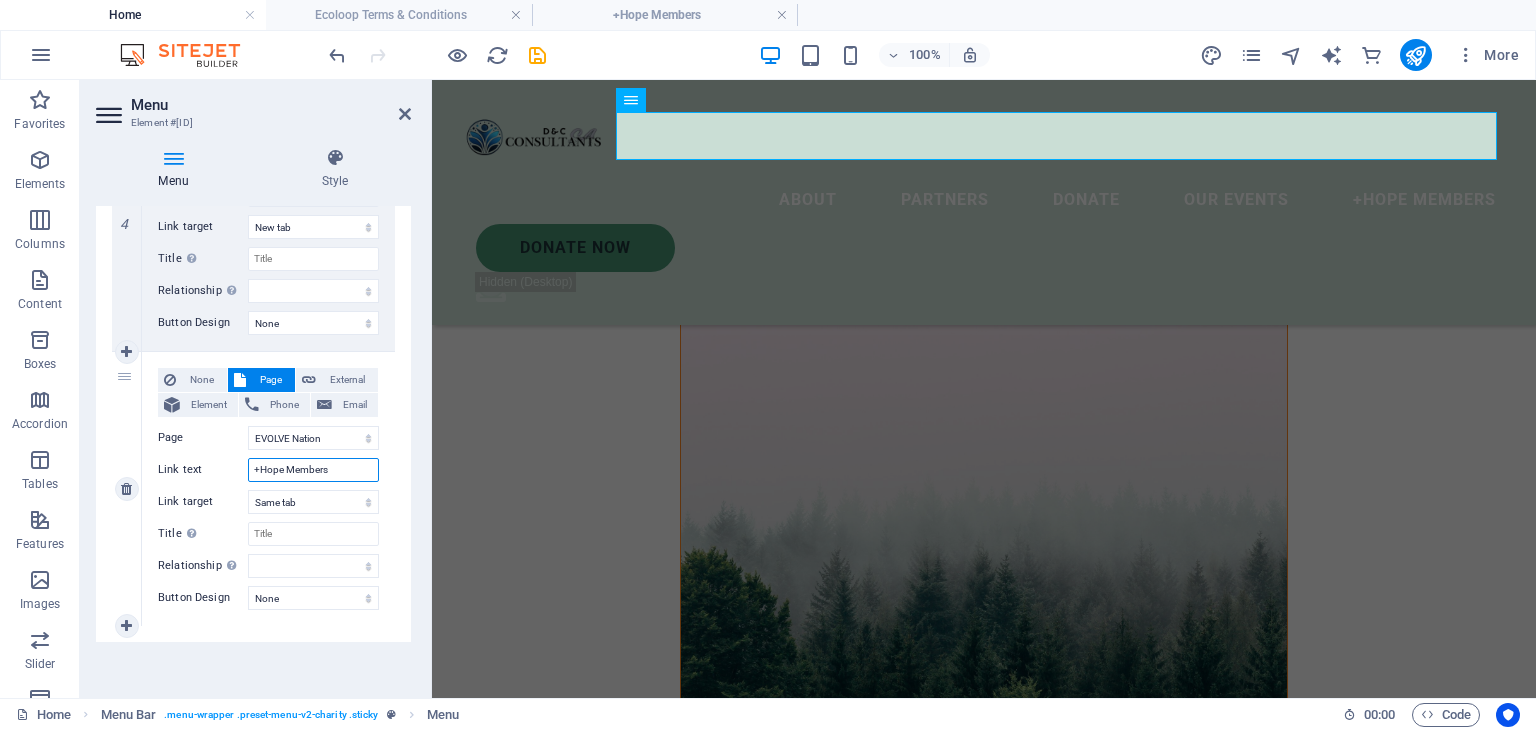 drag, startPoint x: 335, startPoint y: 470, endPoint x: 224, endPoint y: 472, distance: 111.01801 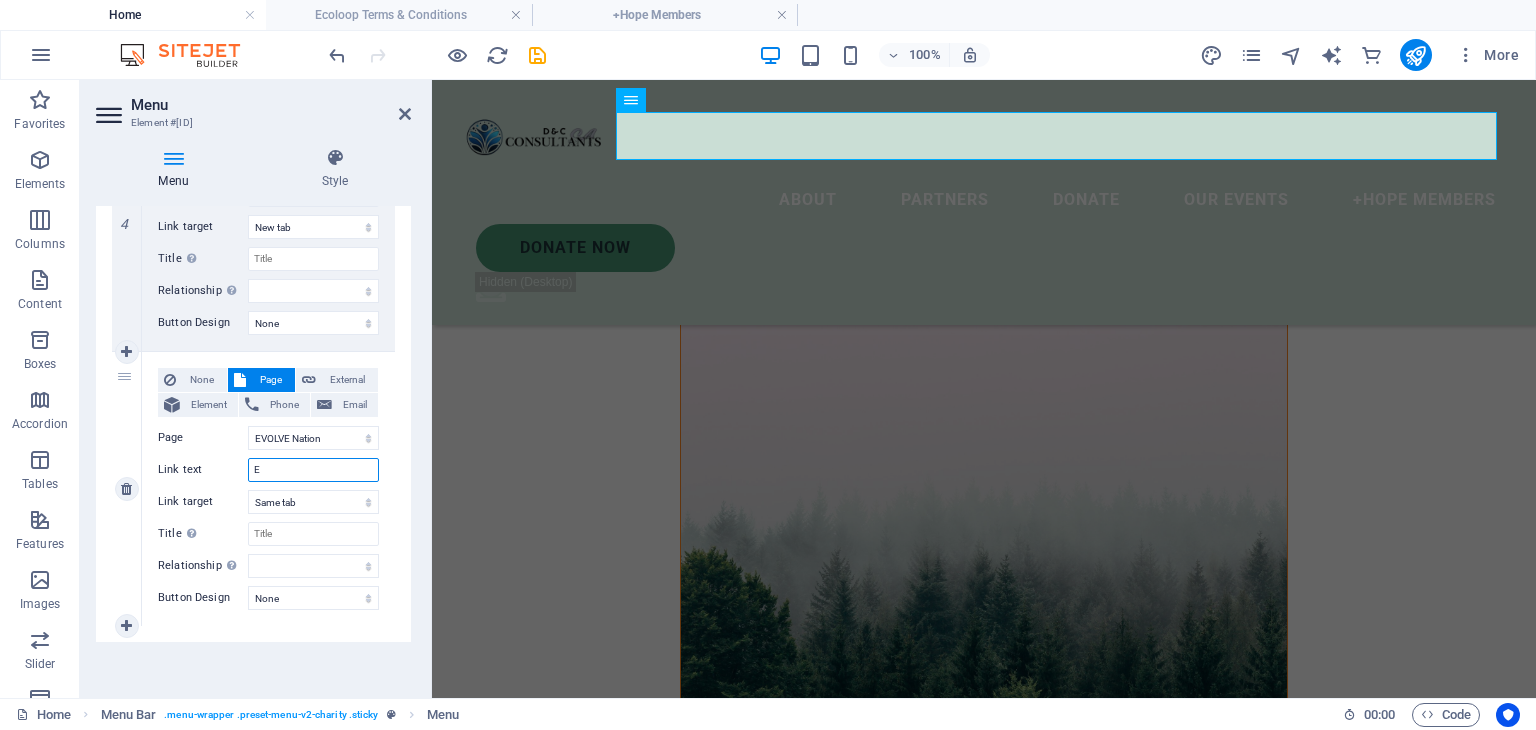 select 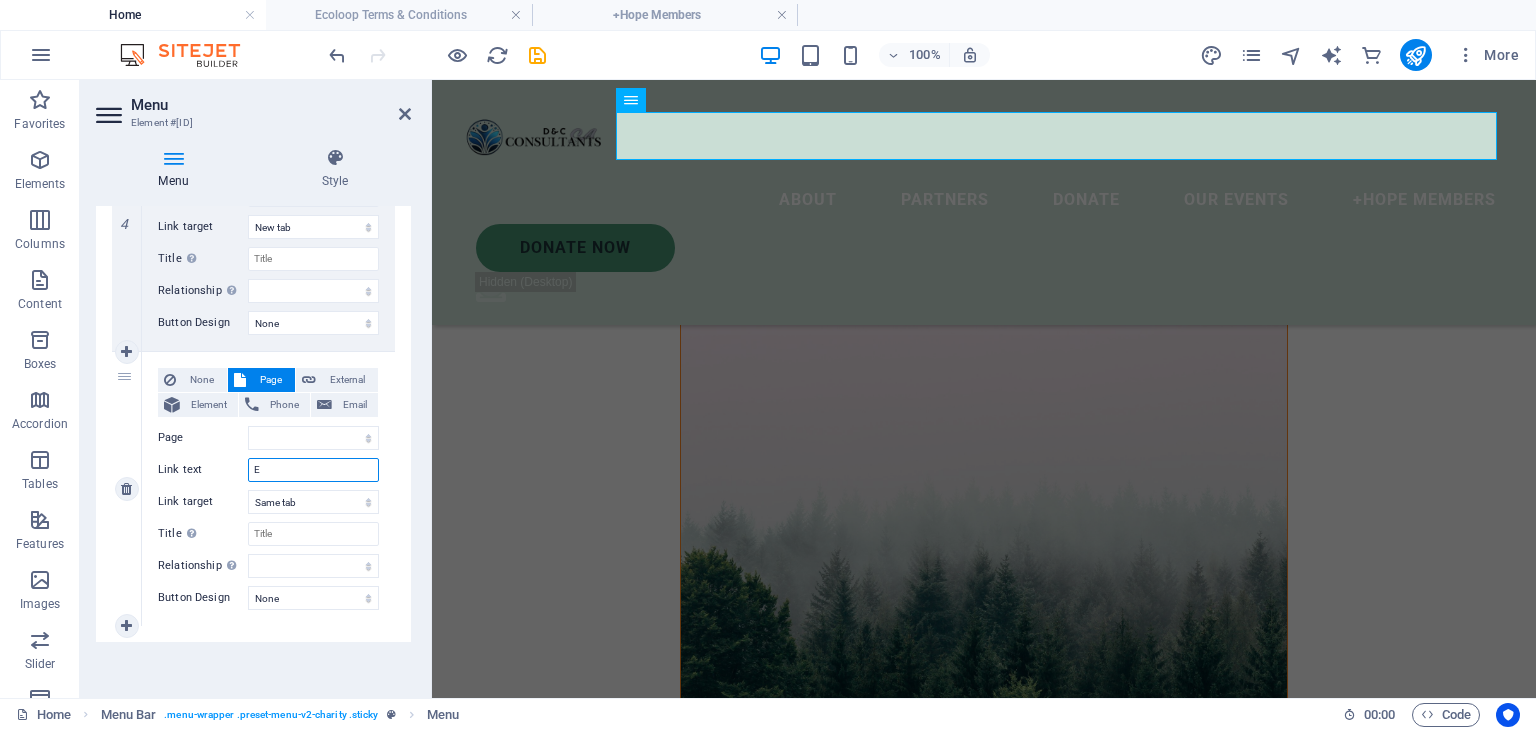 scroll, scrollTop: 763, scrollLeft: 0, axis: vertical 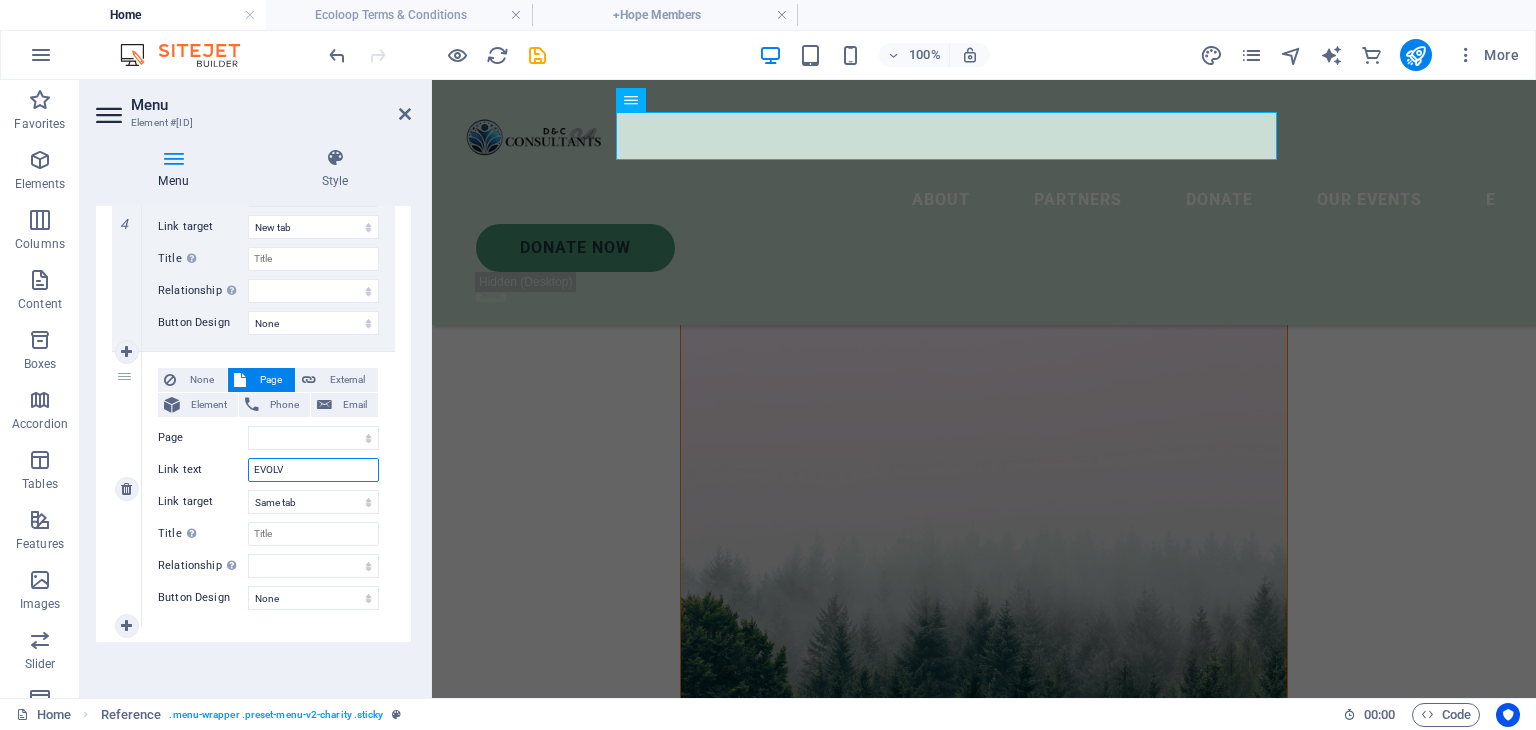 type on "EVOLVE" 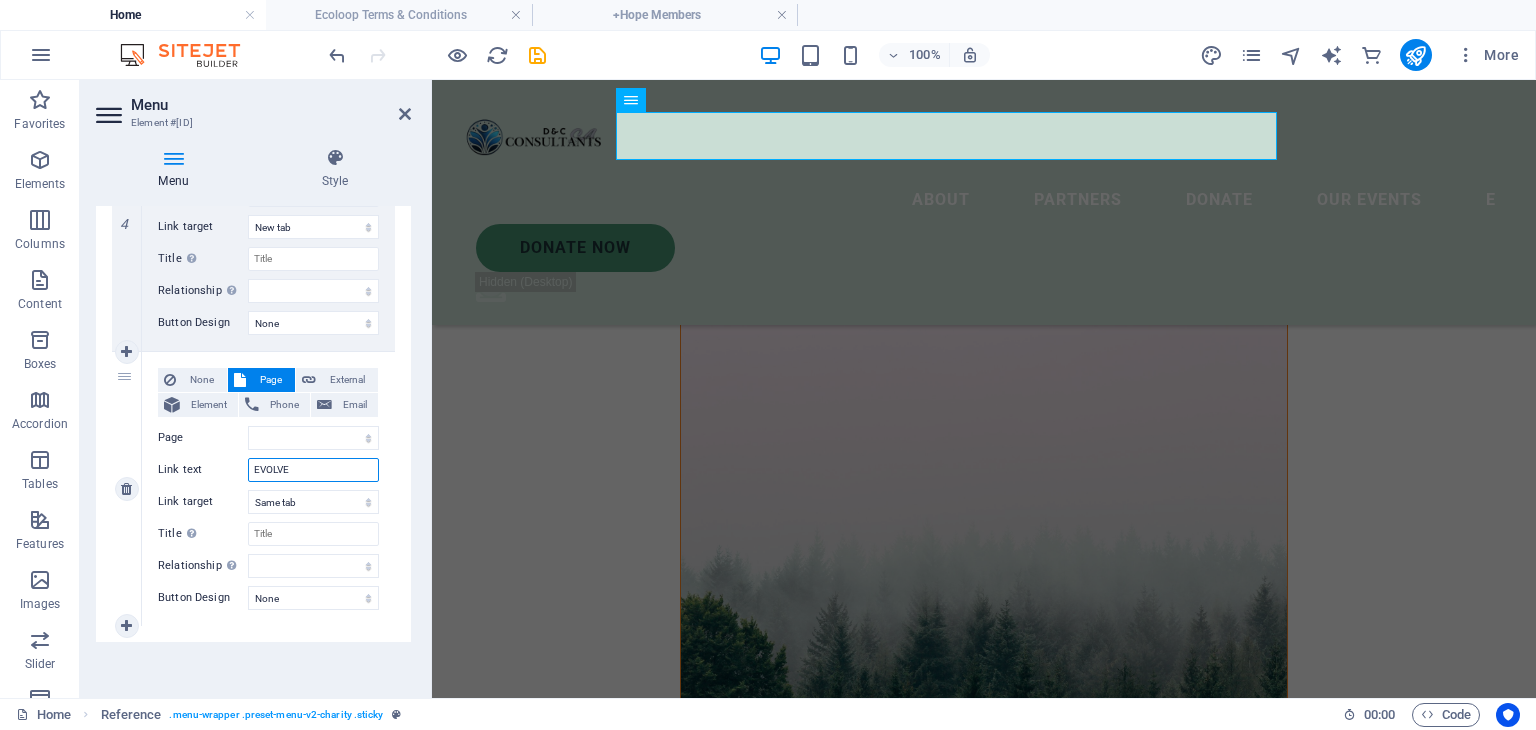 select 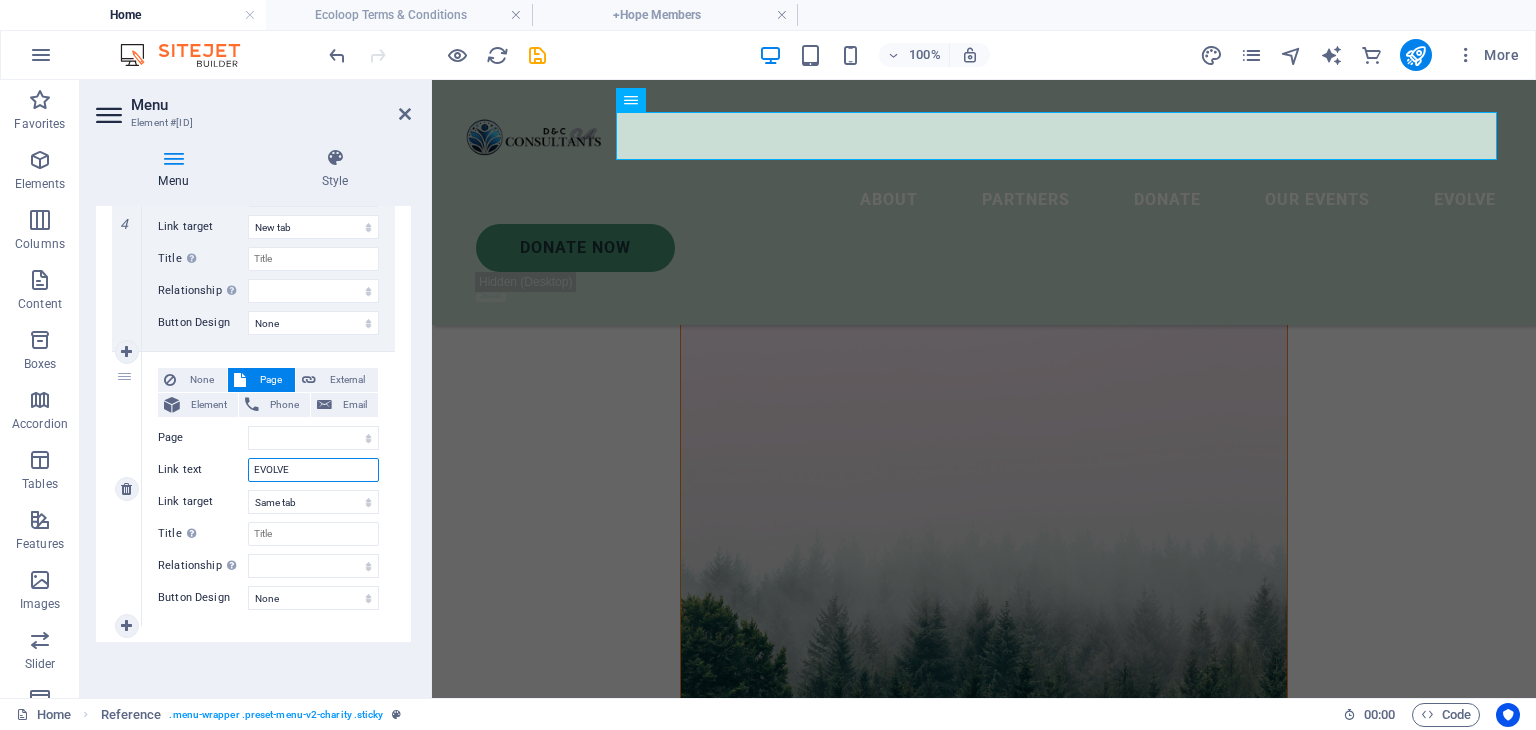 type on "EVOLVE N" 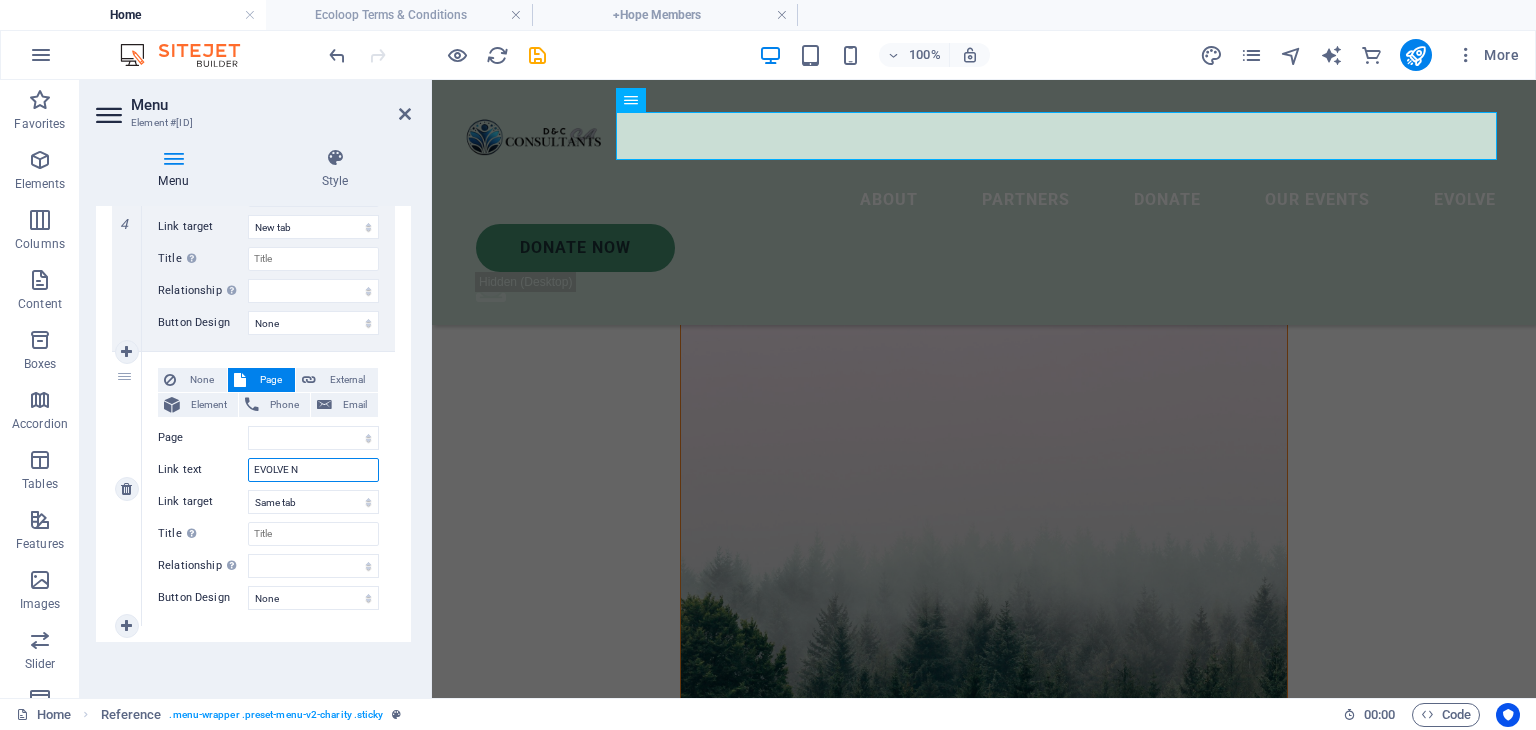 select 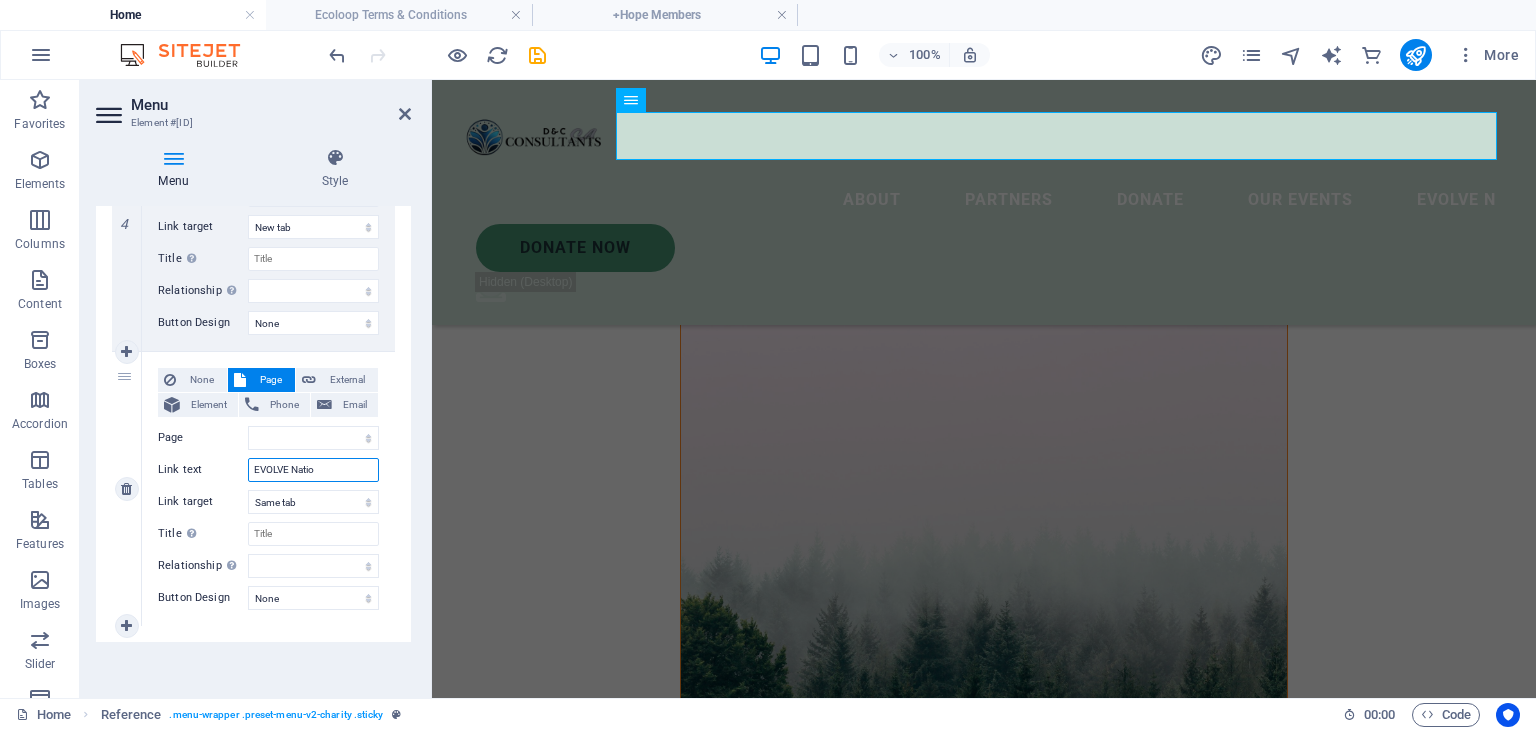 type on "EVOLVE Nation" 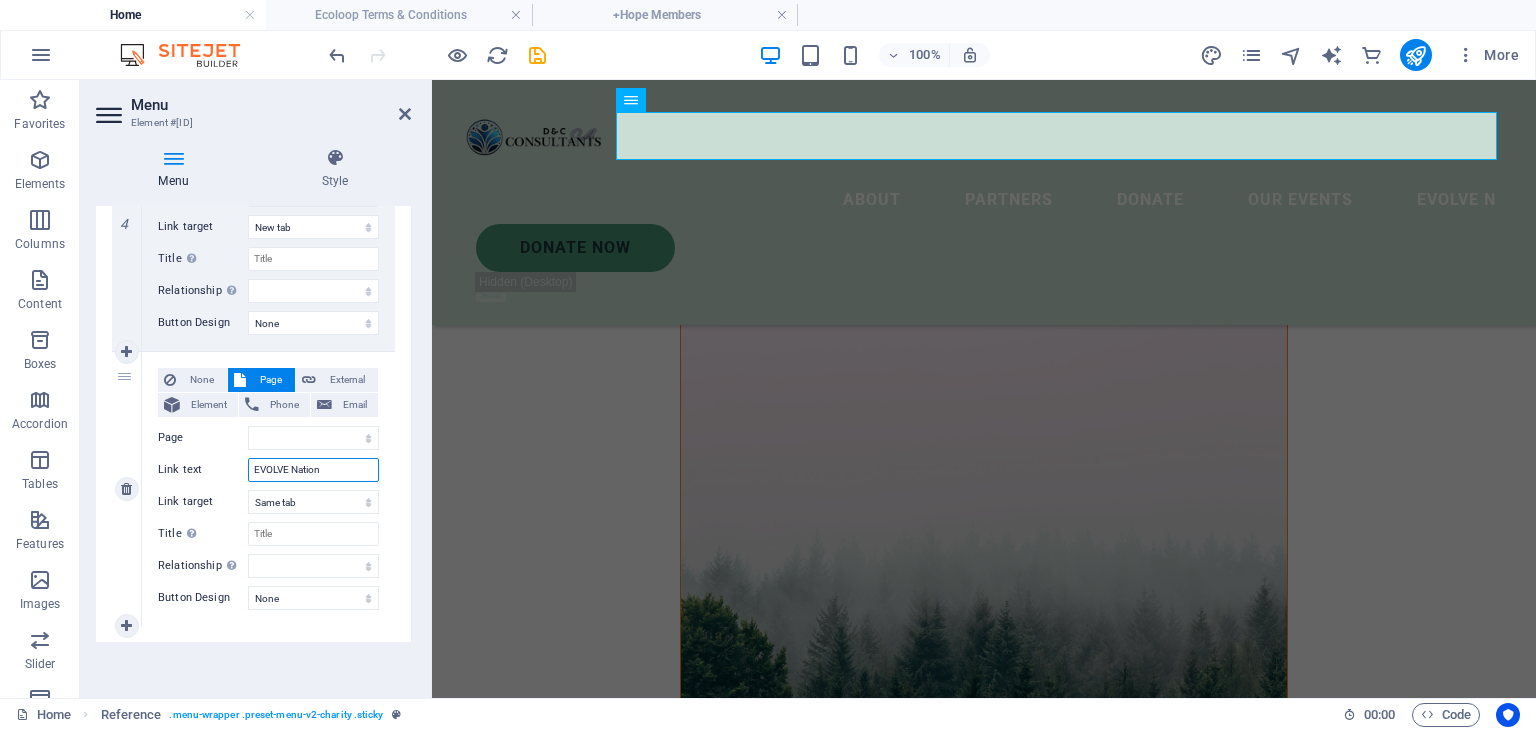 select 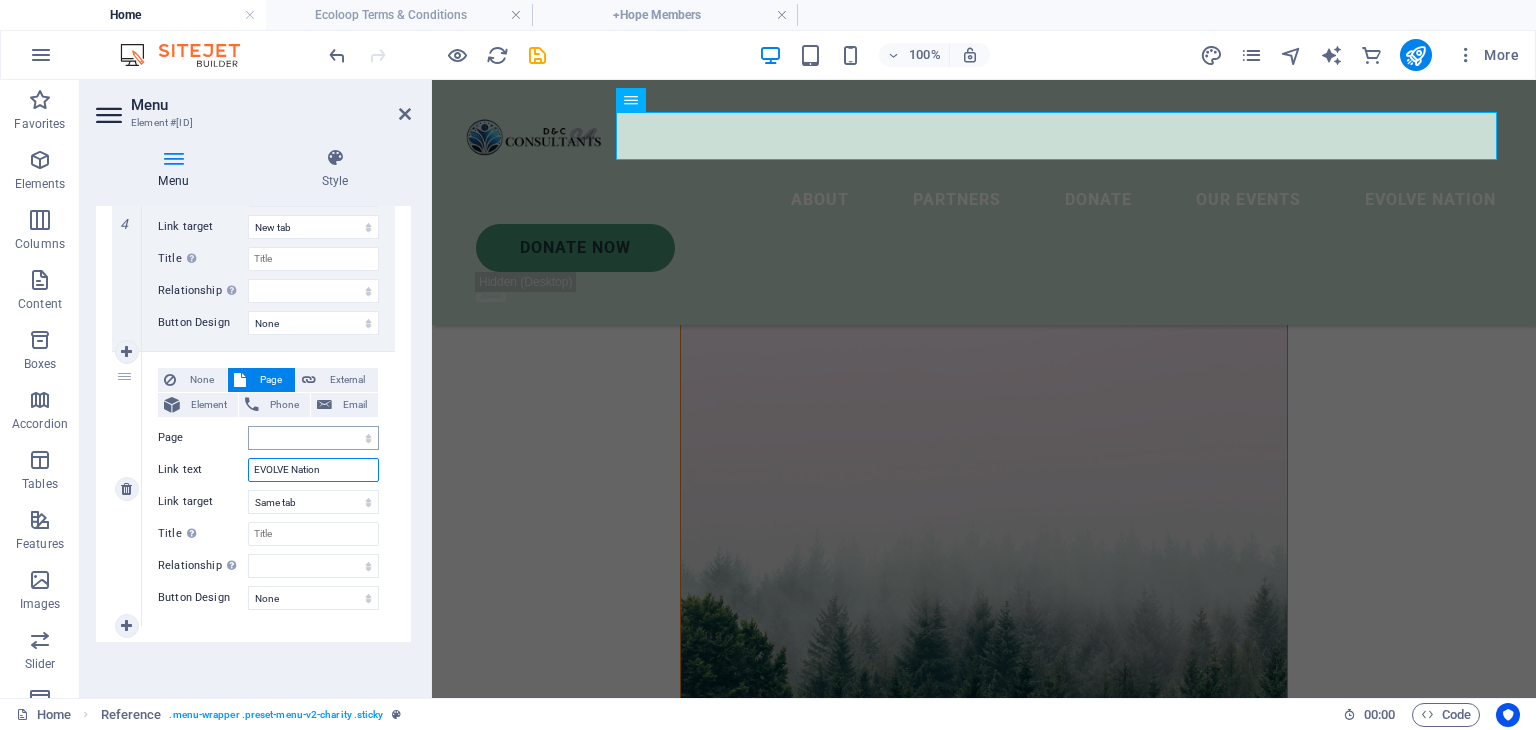 type on "EVOLVE Nation" 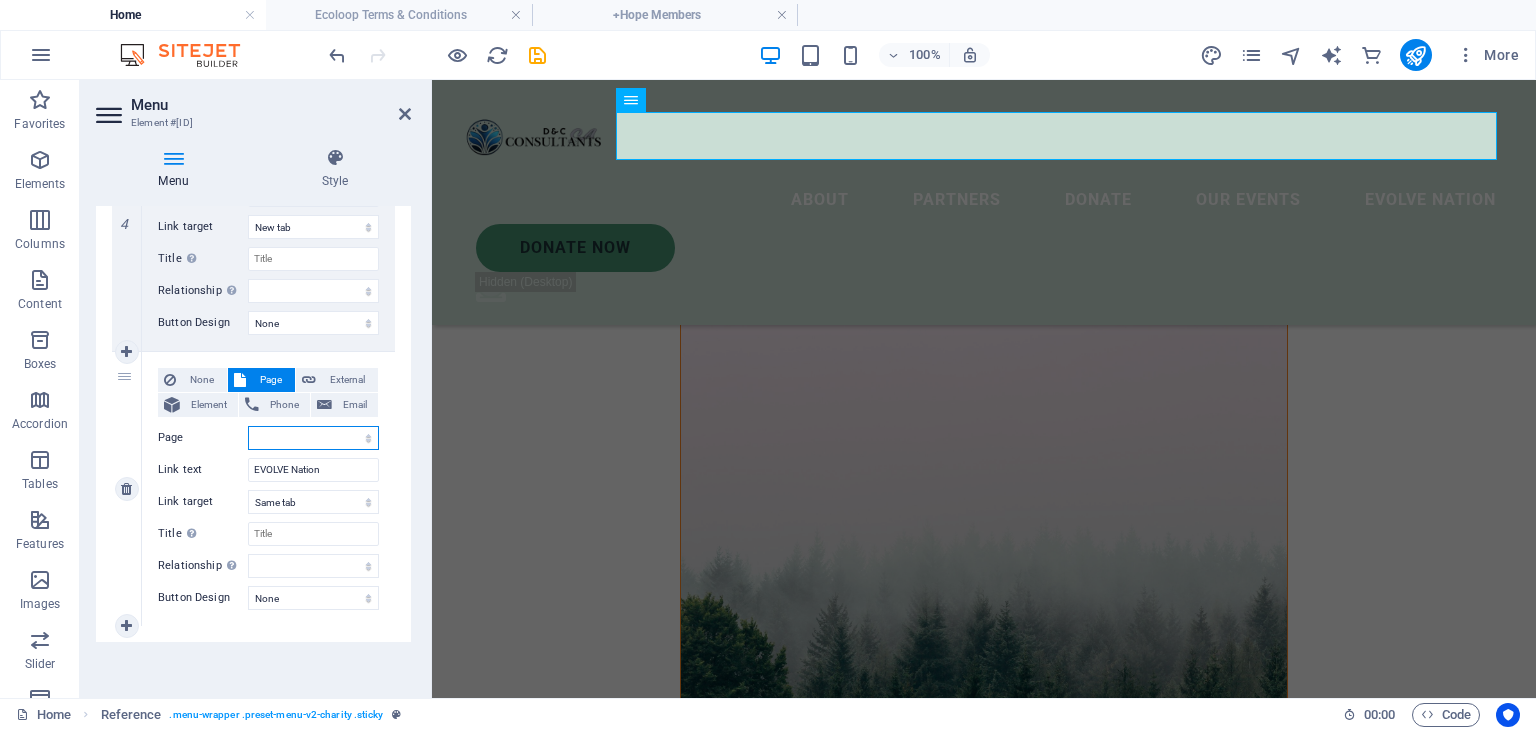 click on "Home Legal Notice Privacy Donation Station Our Events FAQ&#39;s EVOLVE Nation EVOLVE Ecoloop SkillBridge Skillbridge Portal Skillbridge How It Works EcoloopPortal EcoloopDropSitePortal Ecoloop Terms &amp; Conditions" at bounding box center (313, 438) 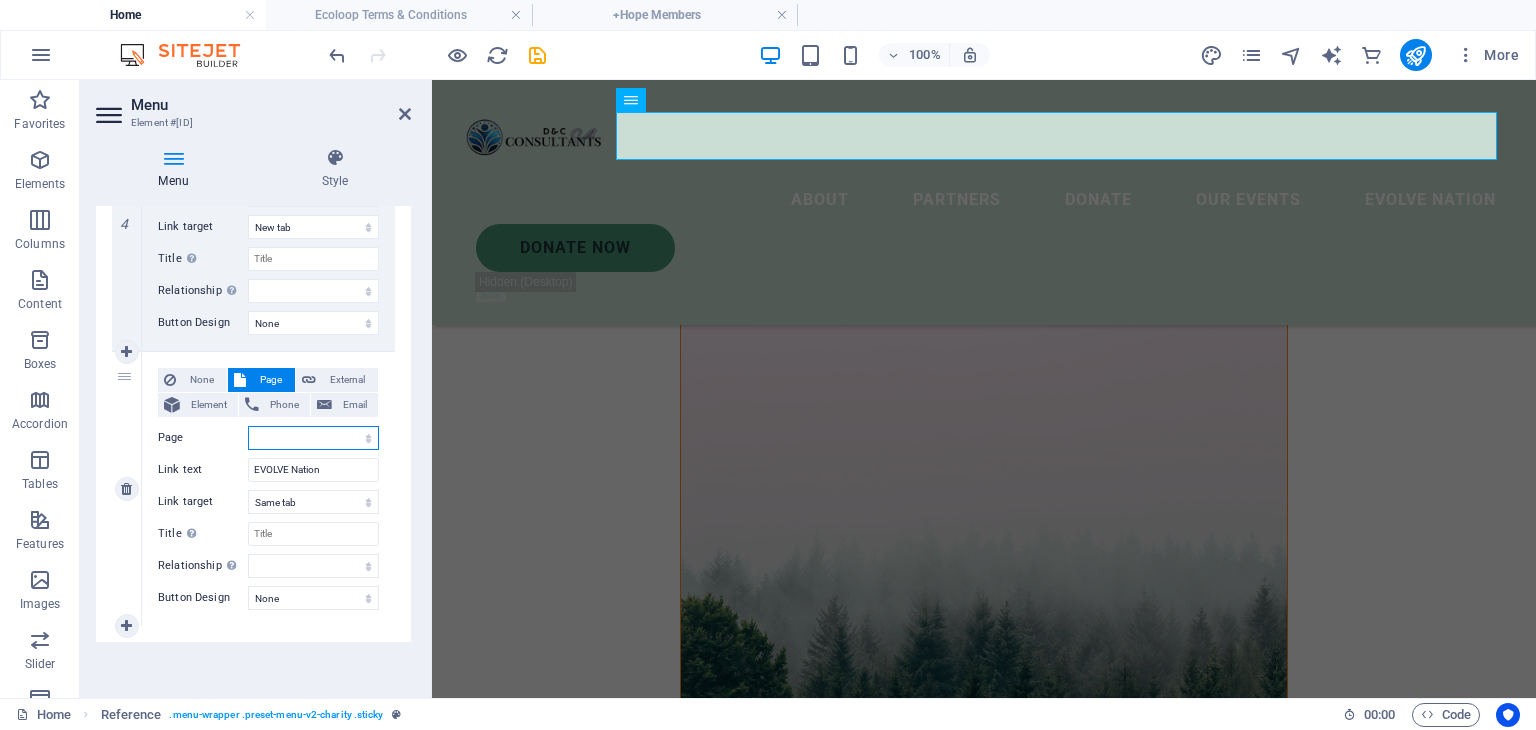 select on "6" 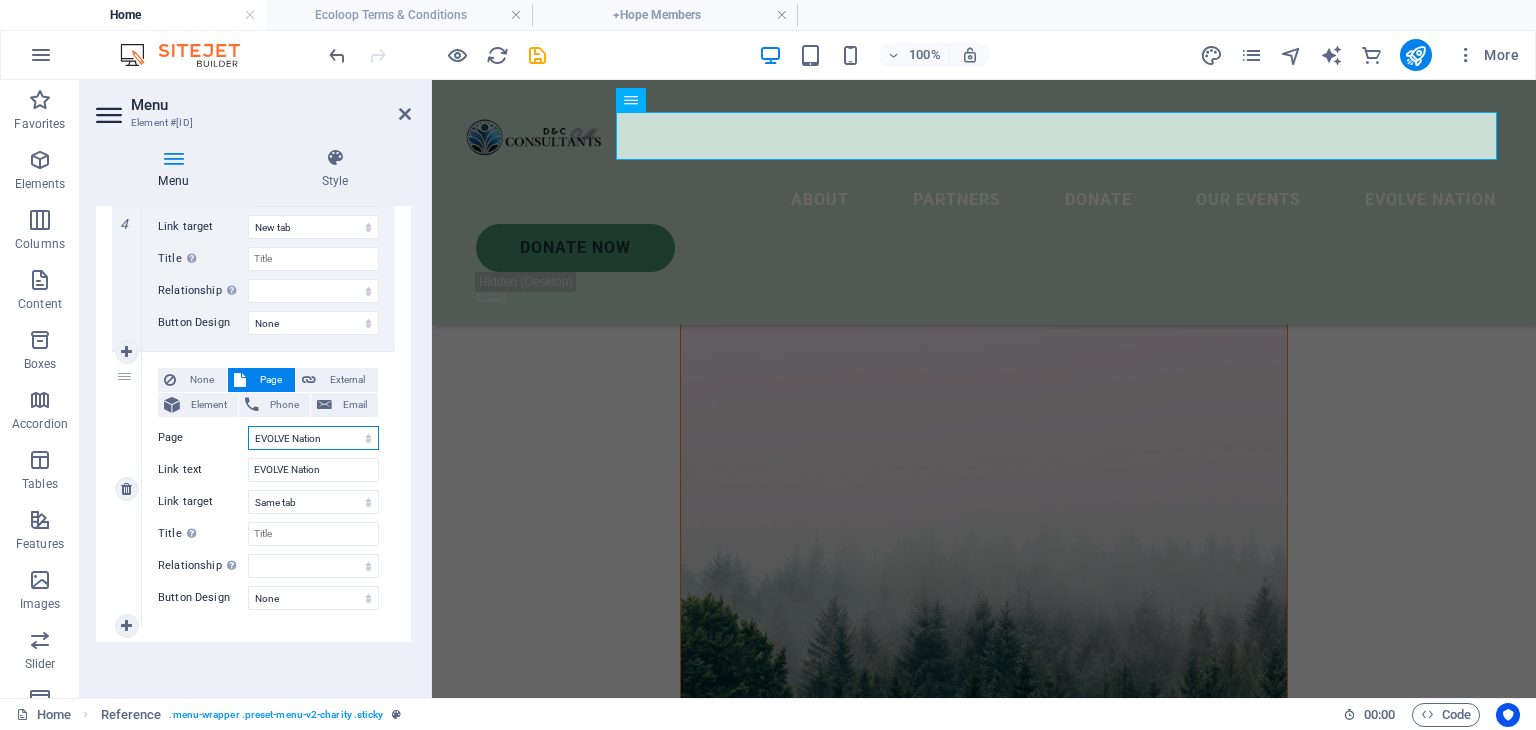 click on "Home Legal Notice Privacy Donation Station Our Events FAQ&#39;s EVOLVE Nation EVOLVE Ecoloop SkillBridge Skillbridge Portal Skillbridge How It Works EcoloopPortal EcoloopDropSitePortal Ecoloop Terms &amp; Conditions" at bounding box center (313, 438) 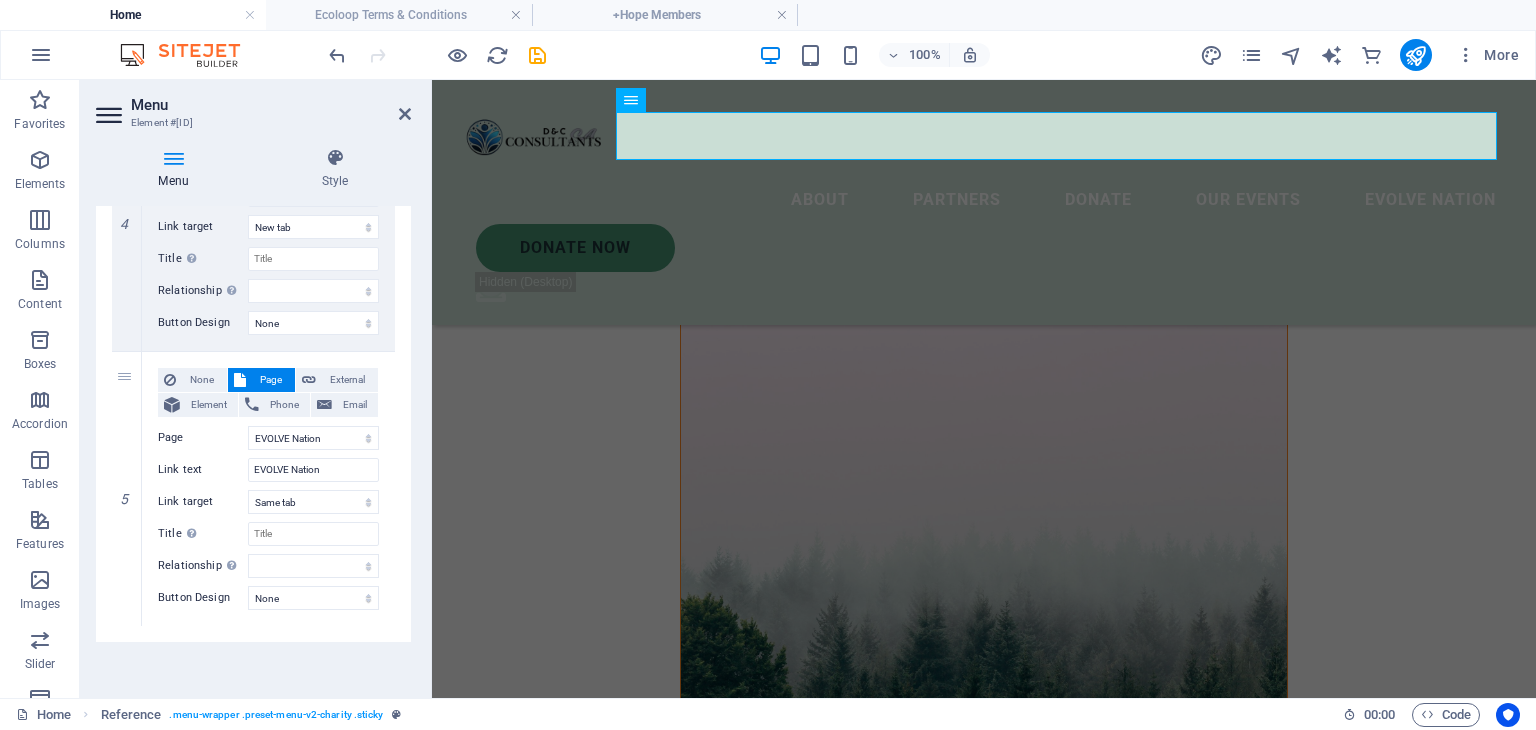 click on "About Partners Donate Our Events EVOLVE Nation Donate Now .fa-secondary{opacity:.4} Want to get Involved?   I have read and understand the privacy policy. Unreadable? Load new Submit
Our Organisation in a nutshell D&C Consultants SA is a non-profit organisation based in Johannesburg with National office's in Cape Town, dedicated to uplifting underserved communities through skills development, youth employment, social innovation, and strategic partnerships. Our flagship initiatives, like the EVOLVE Programme, connect people to opportunities in the digital and 4IR economy. We work at the intersection of education, enterprise, and empowerment — driving long-term change from the ground up. donate now WHAT'S NEW? SkillBridge enter here ECOloop enter here EVOLVE enter here What we’ve done so far 100000  + Households have benefitted from D&C Food Parcels (JHB)  R 200000 200 Micro-Task's Completed by D&C Consultants SA Volunteer 25  + or" at bounding box center (984, 10799) 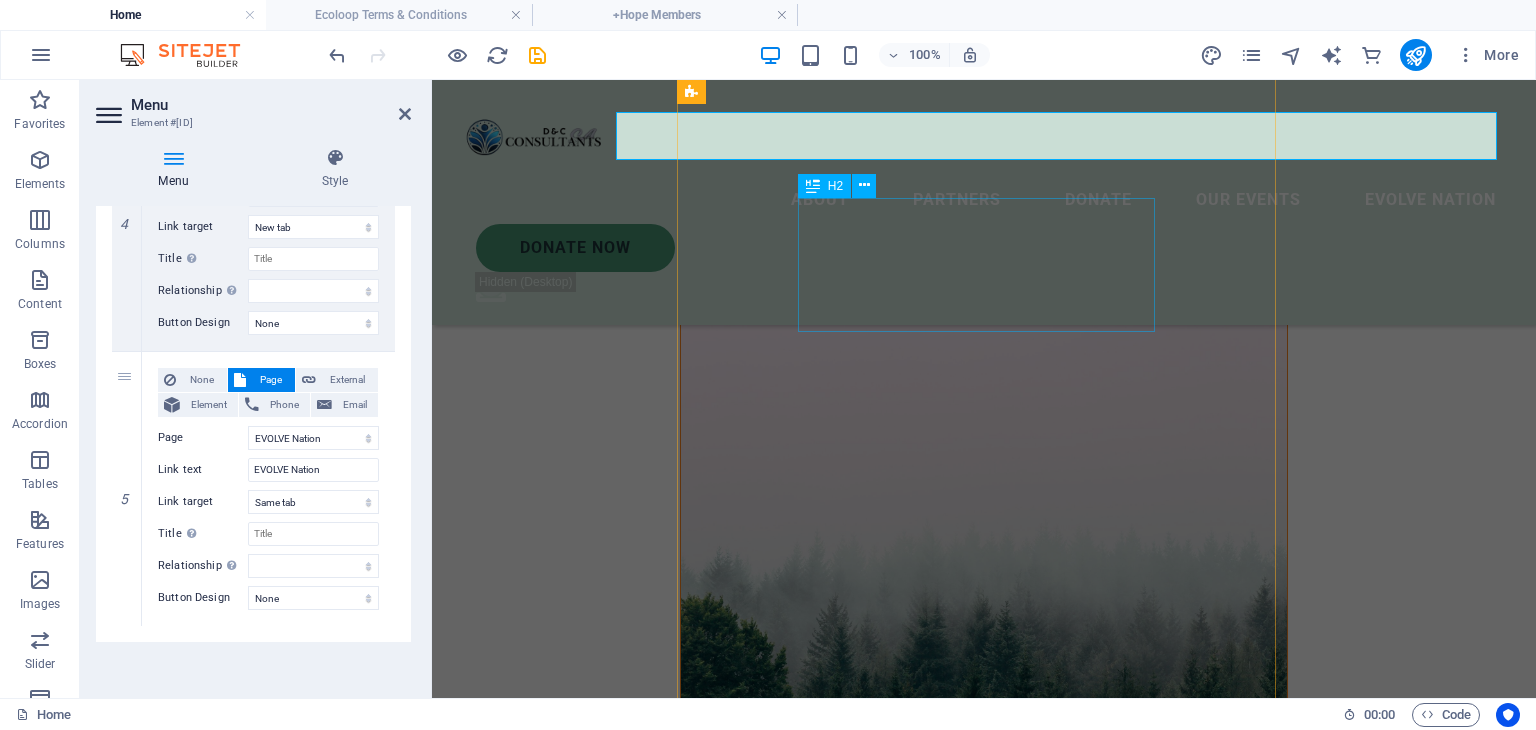 click on "Want to get Involved?" at bounding box center (983, 1190) 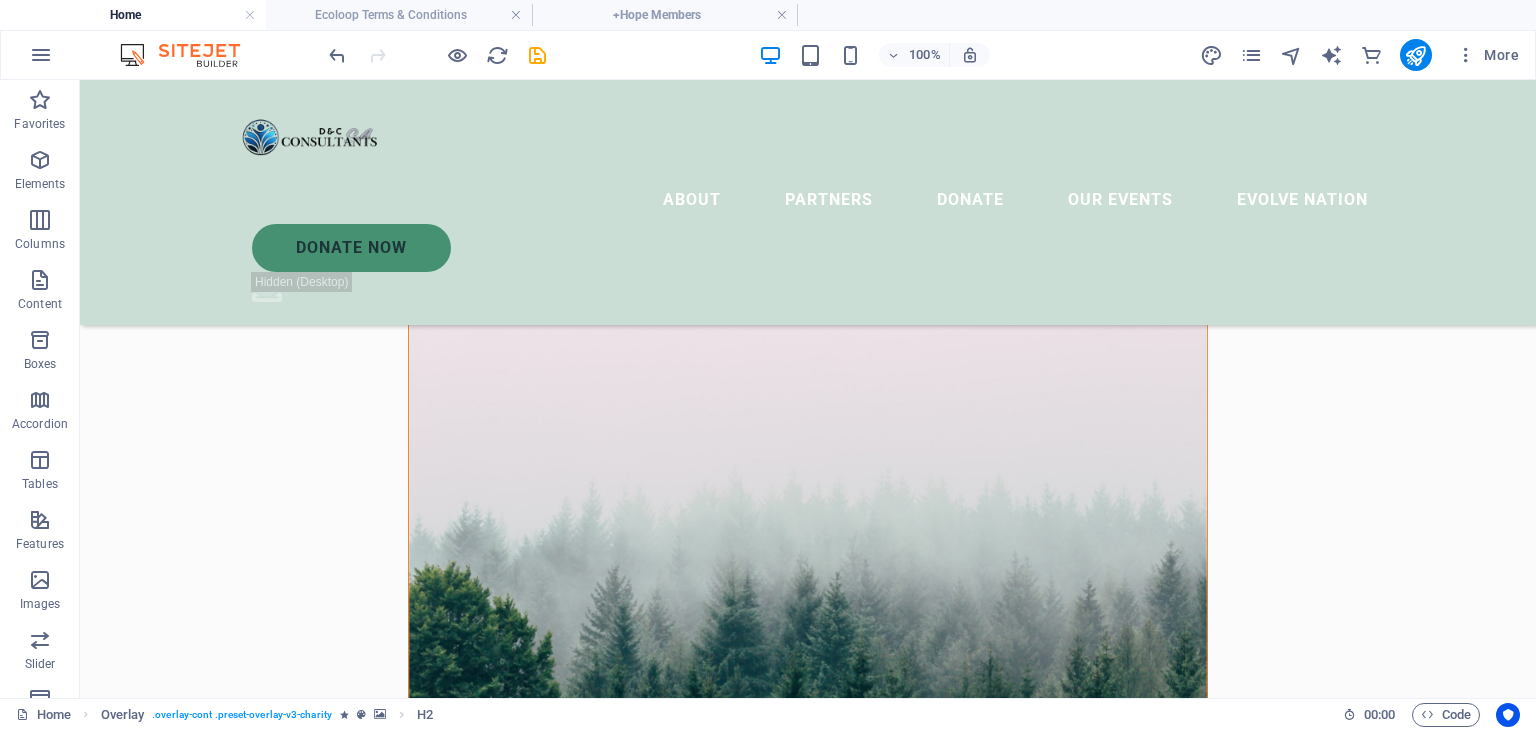 scroll, scrollTop: 0, scrollLeft: 0, axis: both 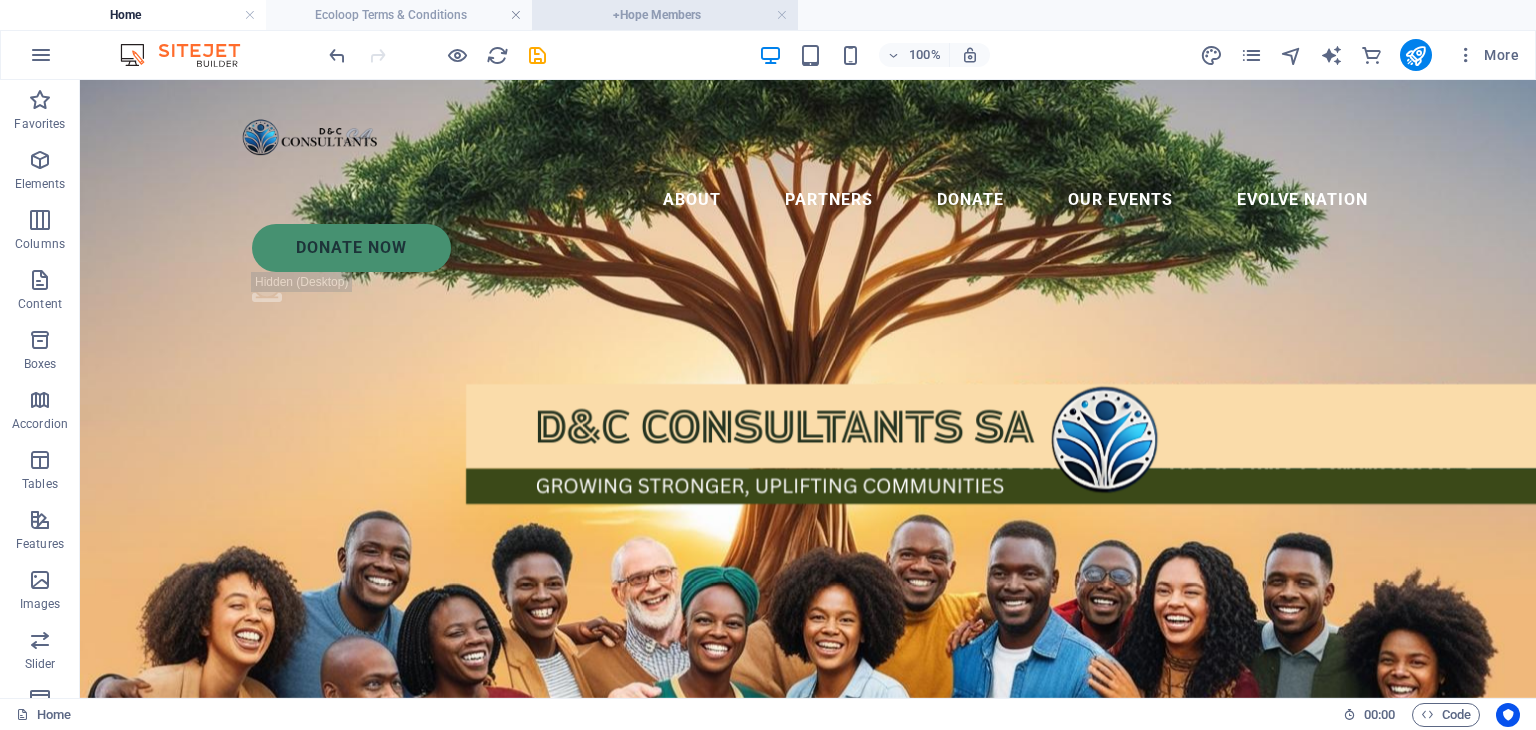 click on "+Hope Members" at bounding box center [665, 15] 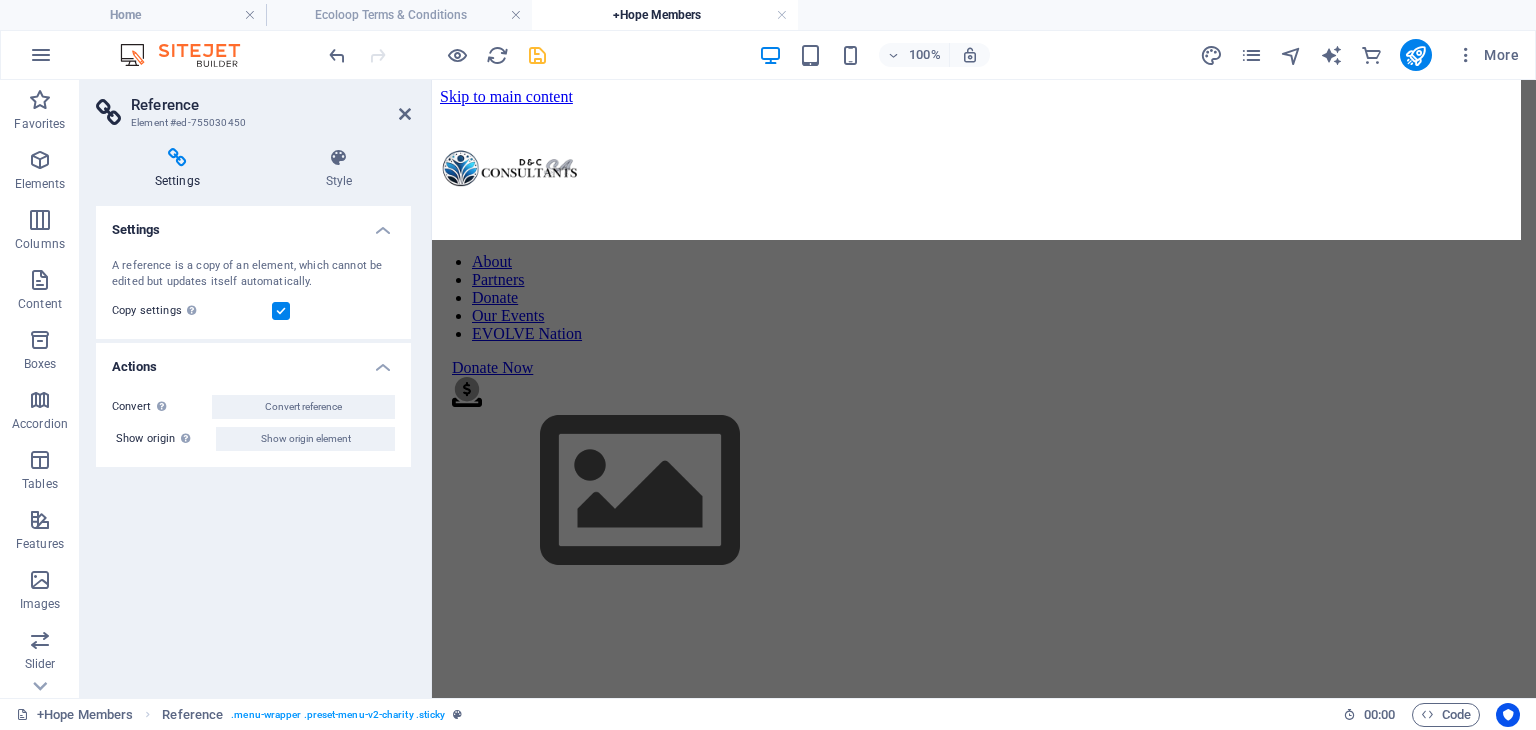 click at bounding box center (984, 472) 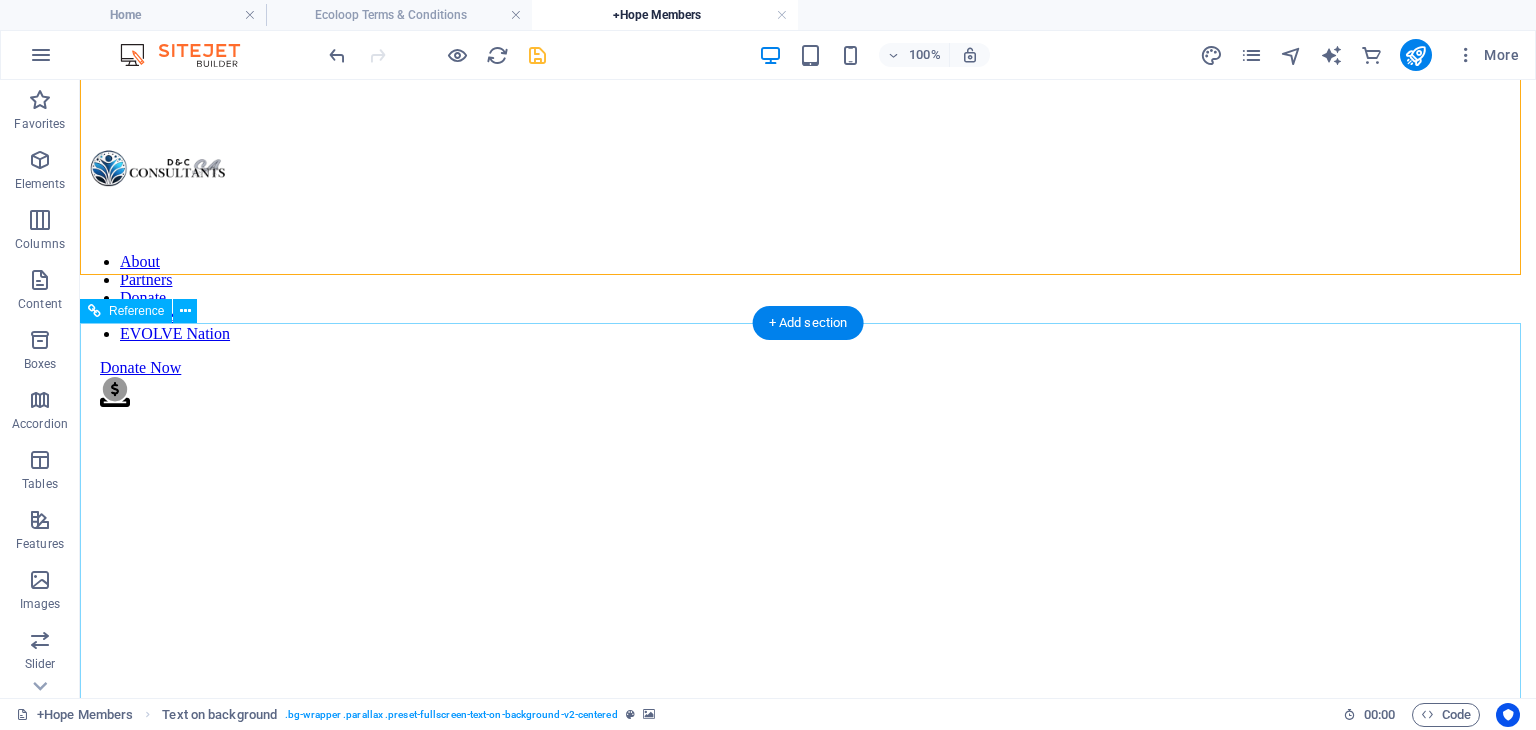 scroll, scrollTop: 680, scrollLeft: 0, axis: vertical 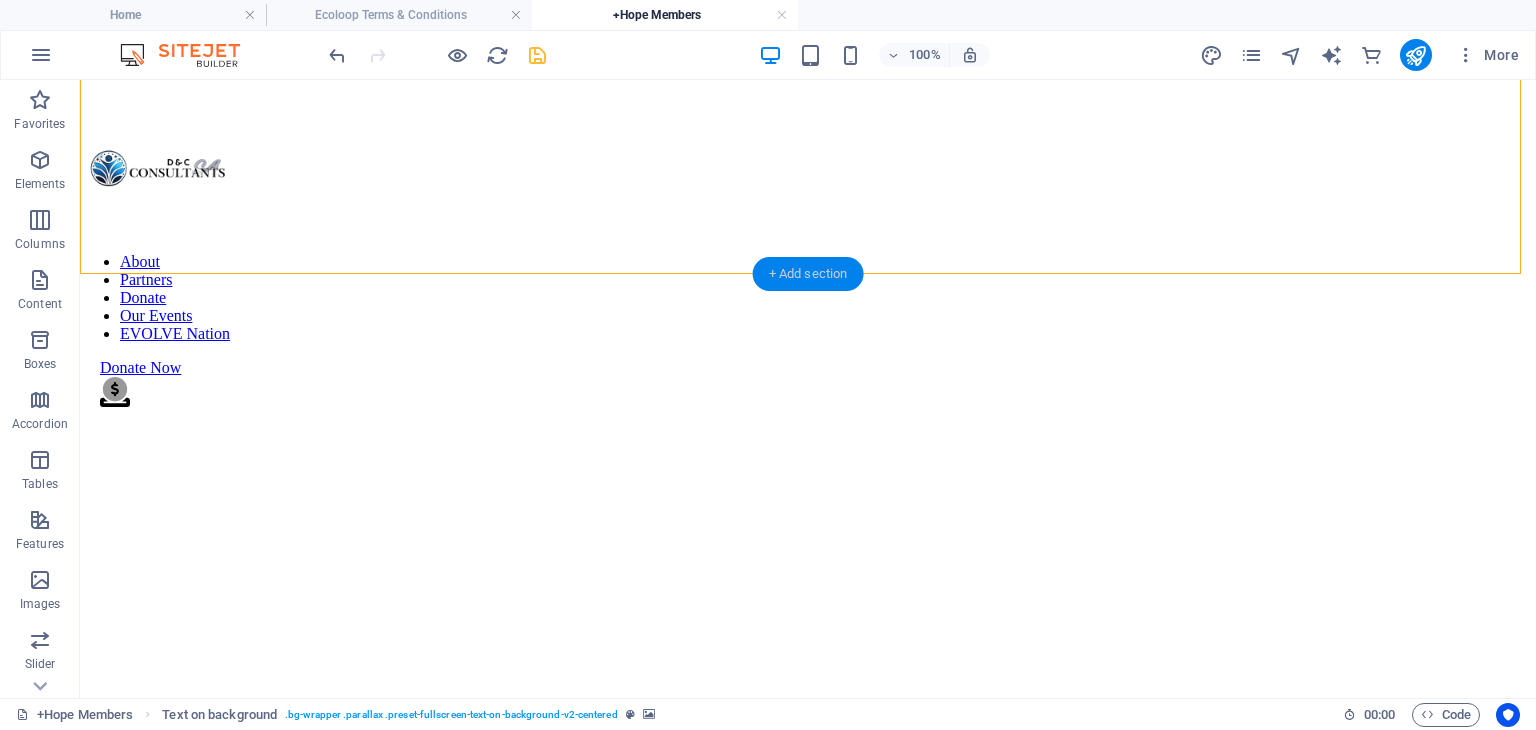 click on "+ Add section" at bounding box center [808, 274] 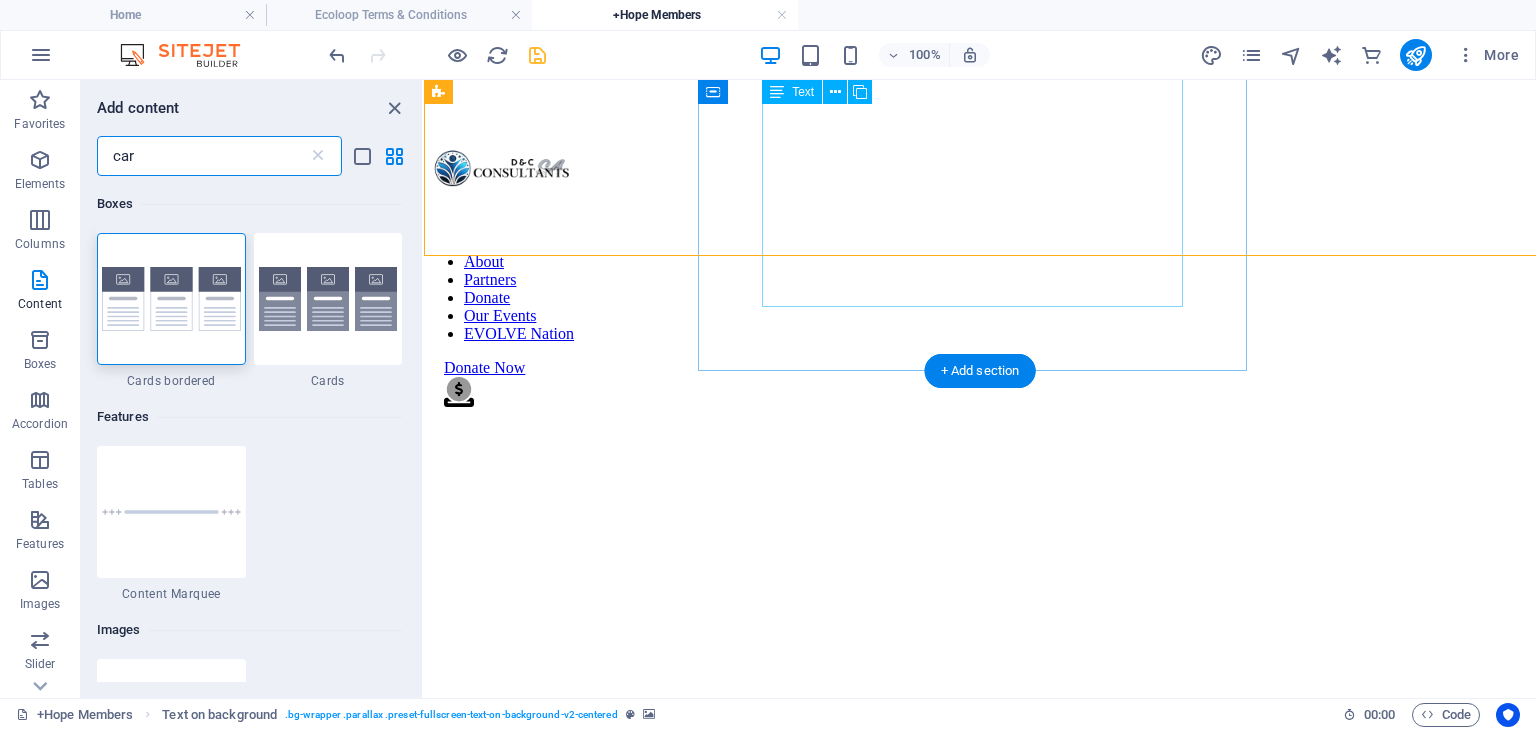 scroll, scrollTop: 697, scrollLeft: 0, axis: vertical 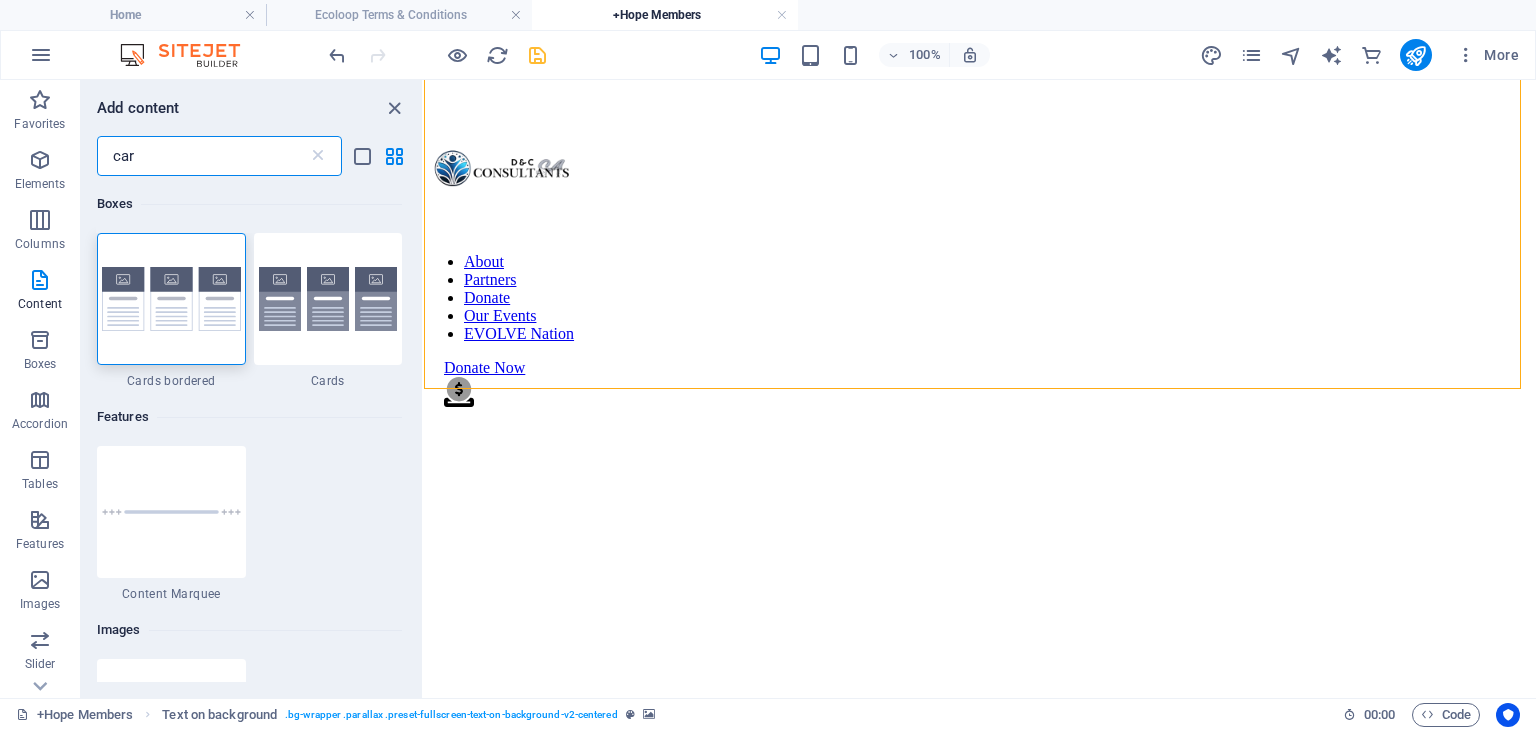 click on "car" at bounding box center [202, 156] 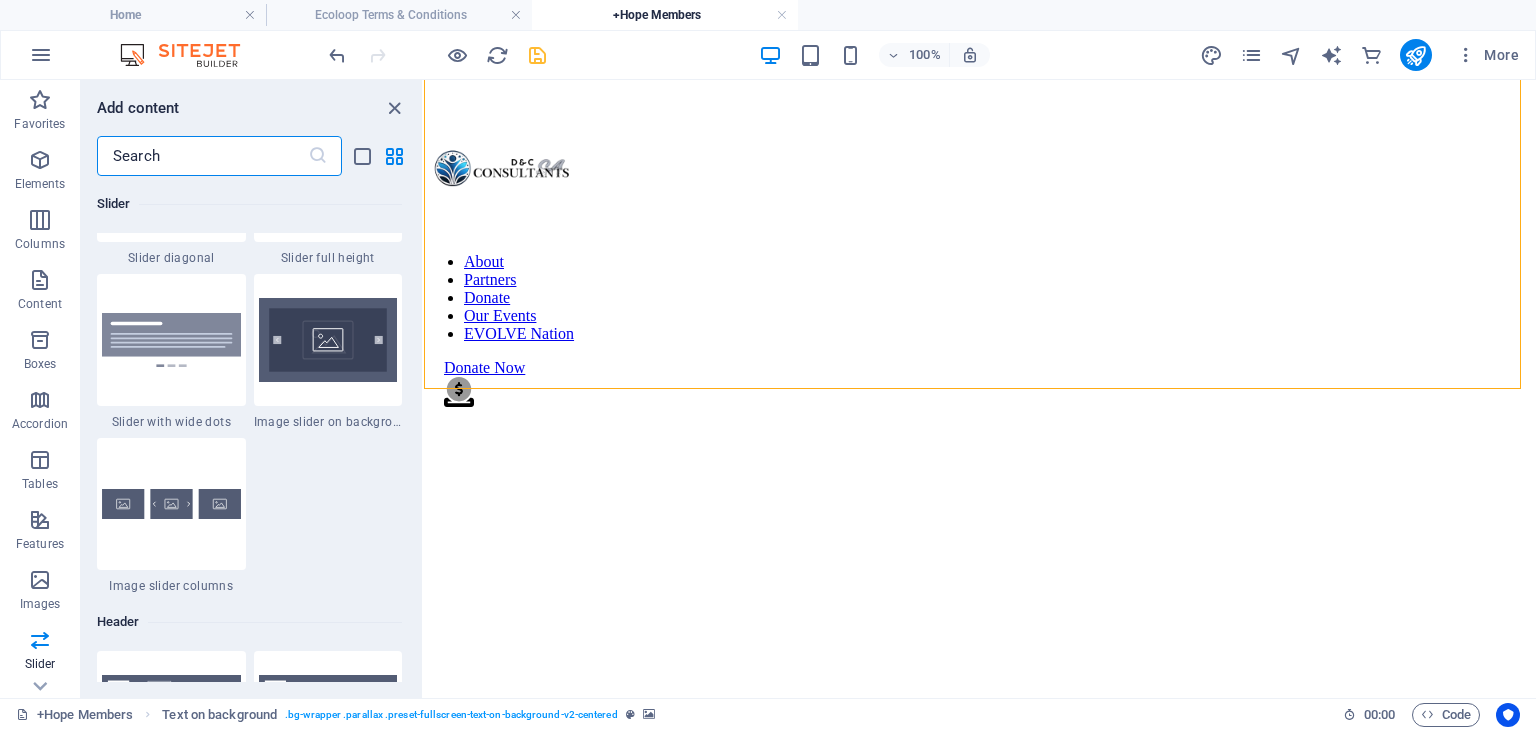 scroll, scrollTop: 11624, scrollLeft: 0, axis: vertical 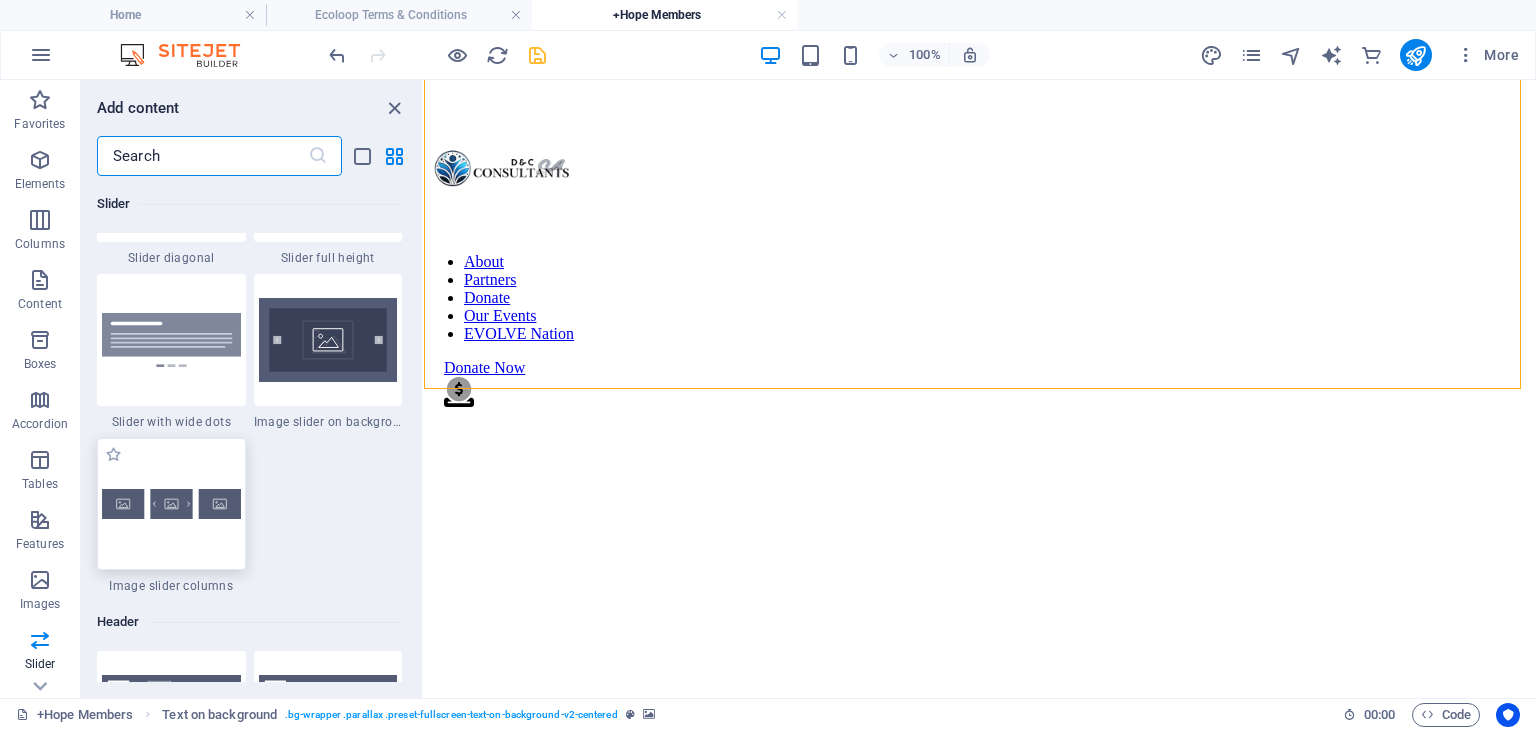 type 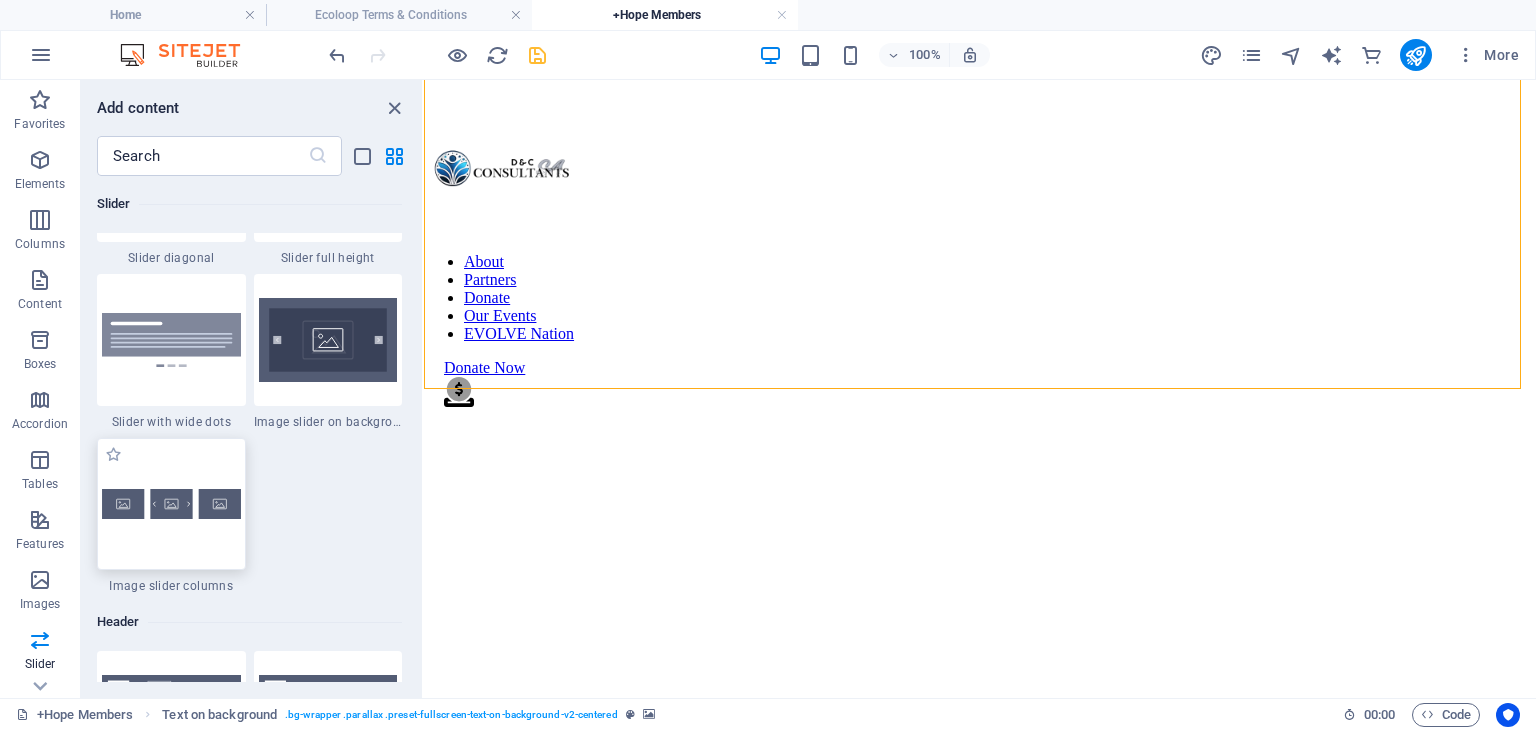 click at bounding box center [171, 504] 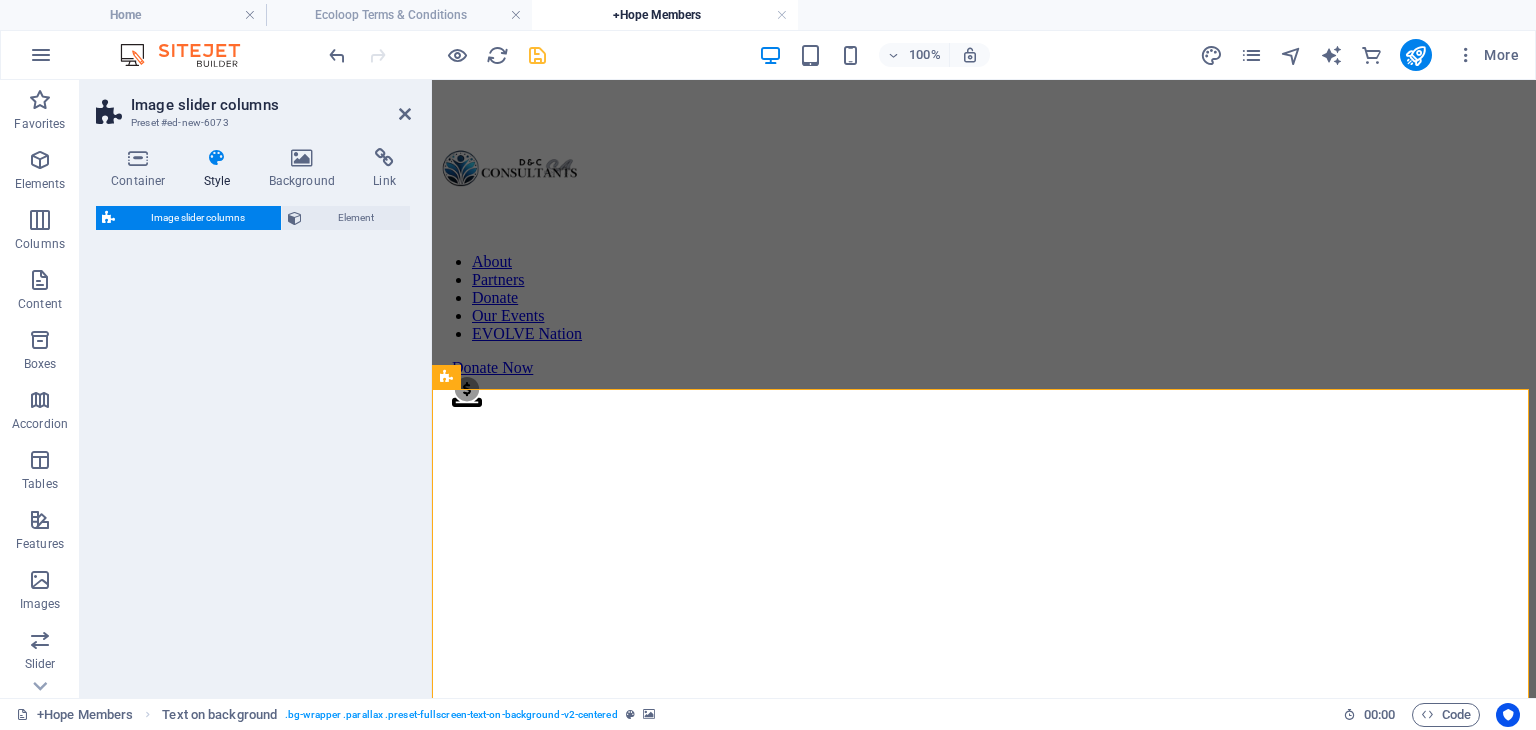 select on "rem" 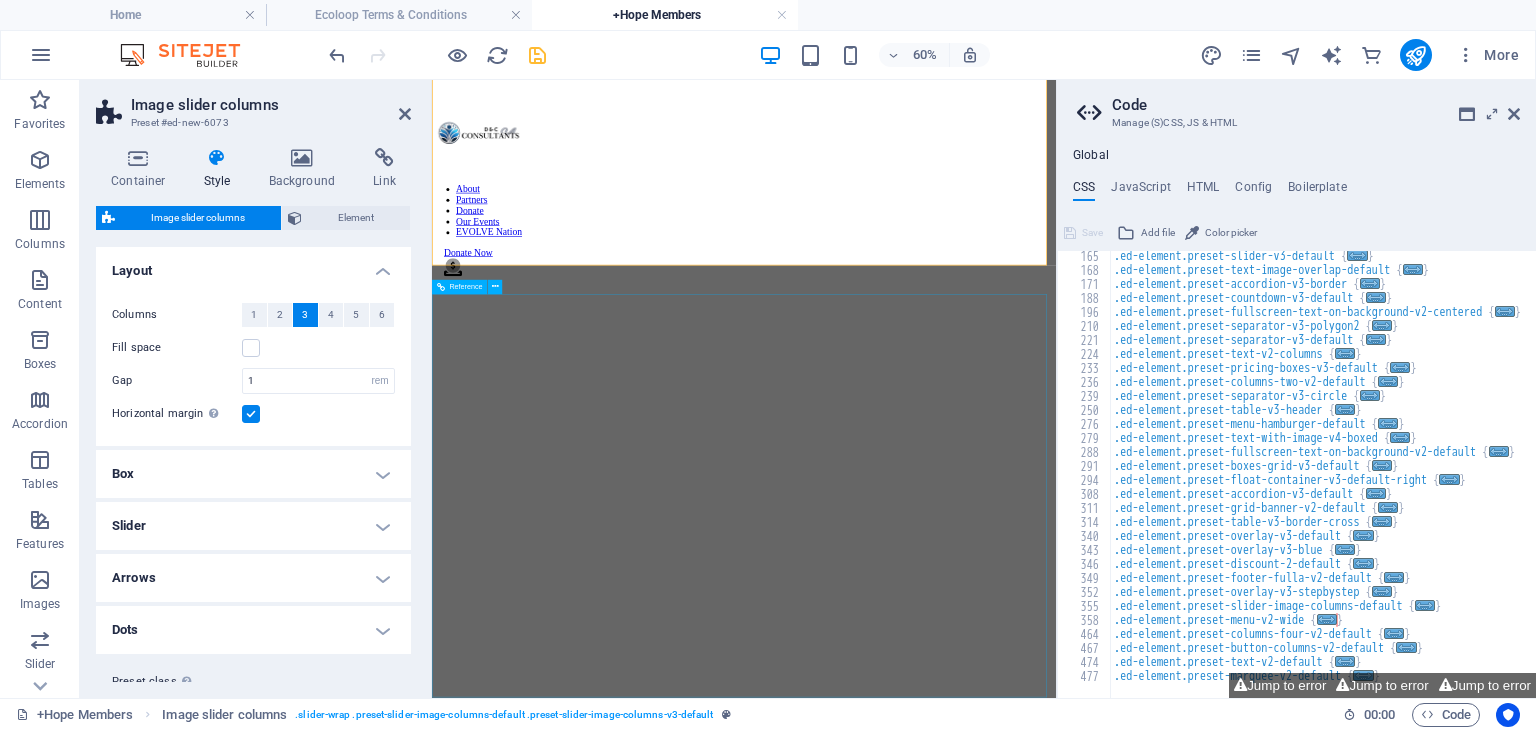scroll, scrollTop: 1074, scrollLeft: 0, axis: vertical 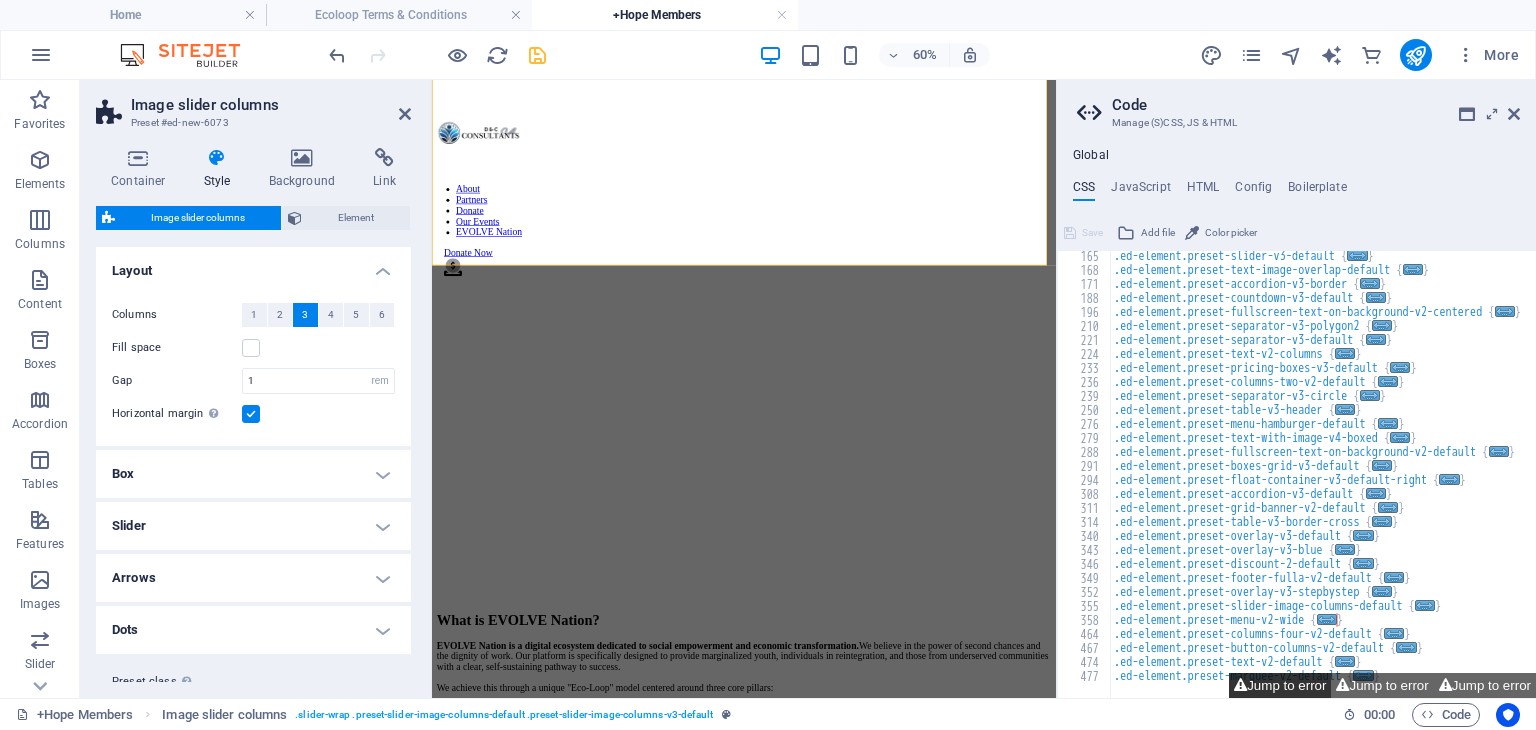 click on "Jump to error" at bounding box center [1280, 685] 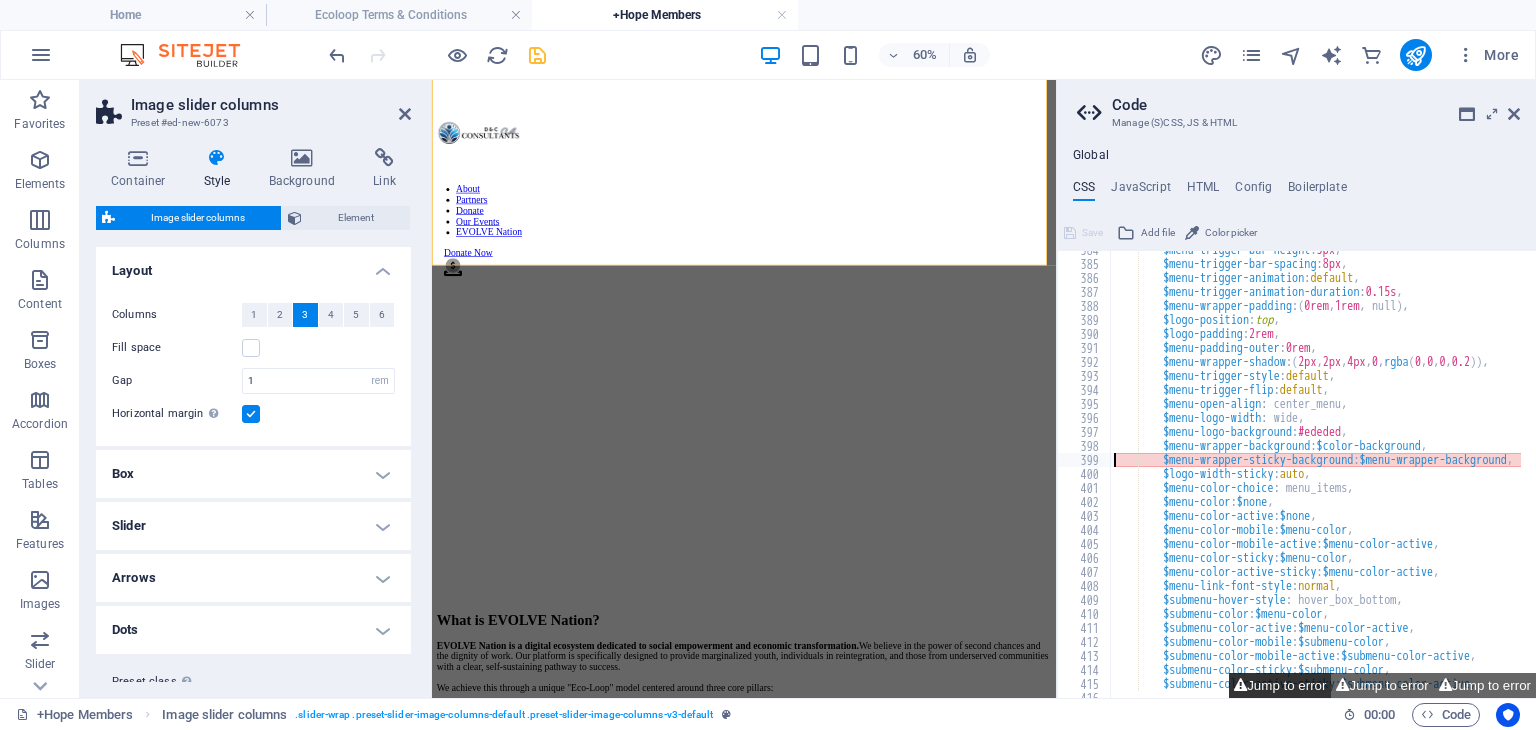 scroll, scrollTop: 1128, scrollLeft: 0, axis: vertical 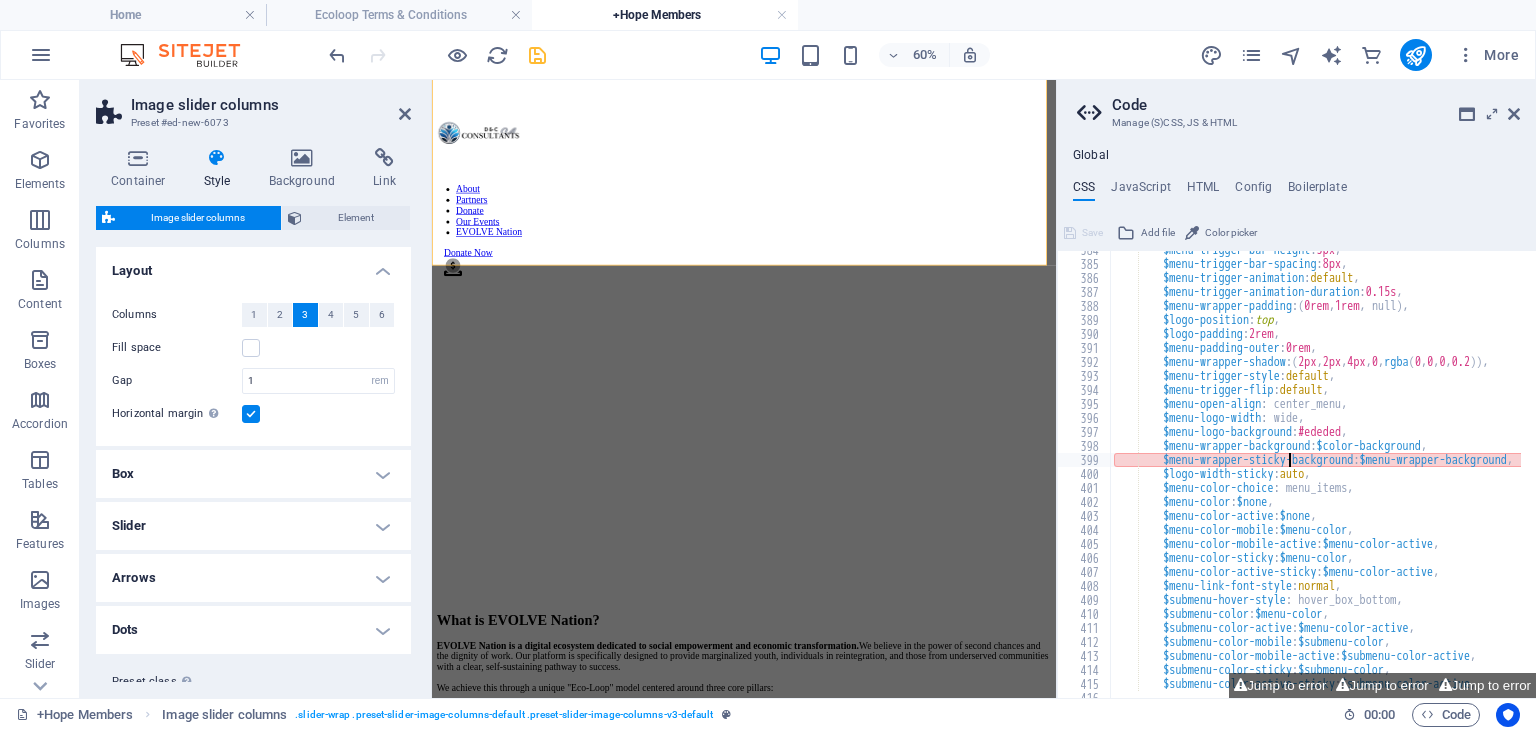 click on "$menu-trigger-bar-height :  3px ,            $menu-trigger-bar-spacing :  8px ,            $menu-trigger-animation :  default ,            $menu-trigger-animation-duration :  0.15s ,            $menu-wrapper-padding :  ( 0rem ,  1rem , null ) ,            $logo-position :  top ,            $logo-padding :  2rem ,            $menu-padding-outer :  0rem ,            $menu-wrapper-shadow :  ( 2px ,  2px ,  4px ,  0 ,  rgba ( 0 ,  0 ,  0 ,  0.2 )) ,            $menu-trigger-style :  default ,            $menu-trigger-flip :  default ,            $menu-open-align : center_menu,            $menu-logo-width : wide,            $menu-logo-background :  #ededed ,            $menu-wrapper-background :  $color-background ,            $menu-wrapper-sticky-background :  $menu-wrapper-background ,            $logo-width-sticky :  auto ,            $menu-color-choice : menu_items,            $menu-color :  $none ,            $menu-color-active :  $none ,            $menu-color-mobile :  $menu-color ,            :" at bounding box center [1353, 473] 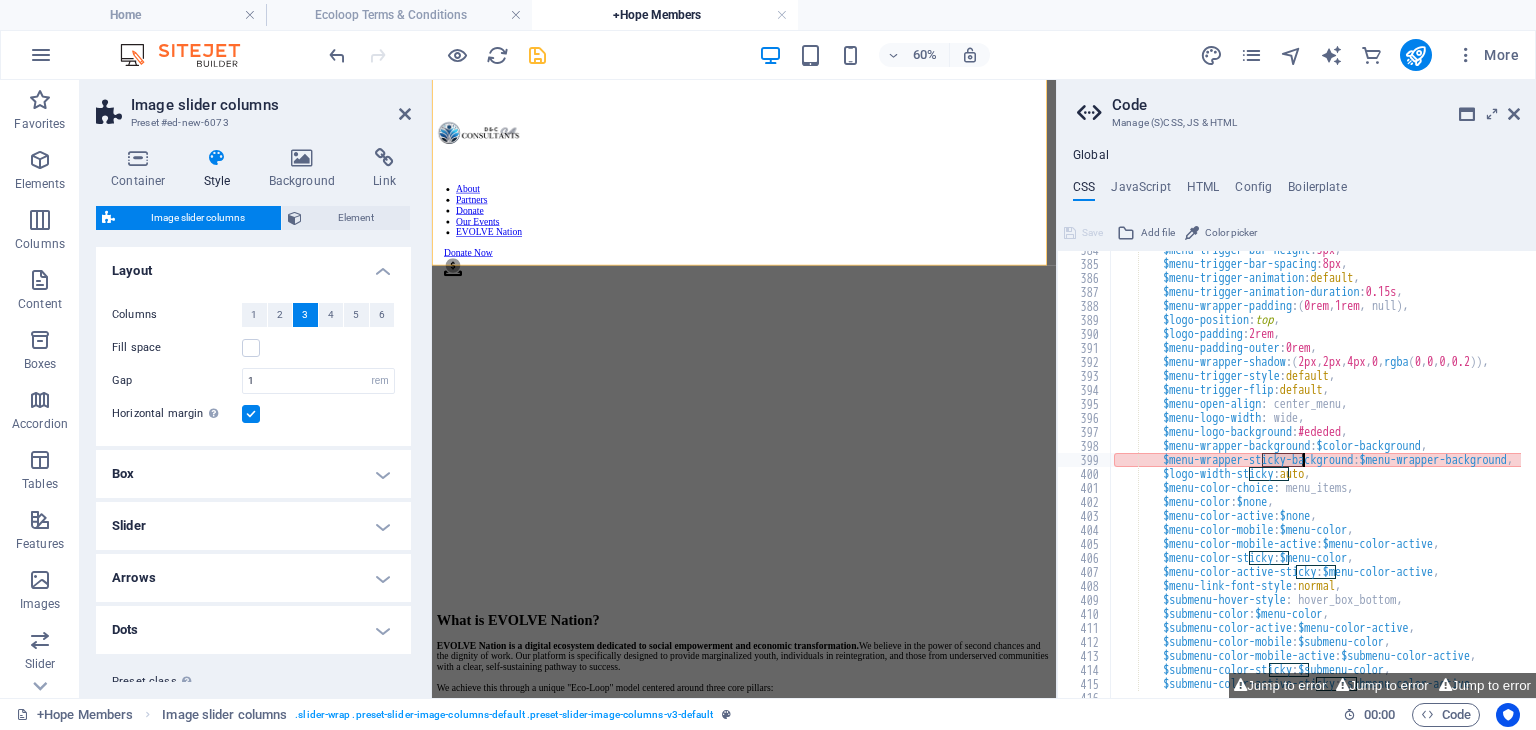click on "$menu-trigger-bar-height :  3px ,            $menu-trigger-bar-spacing :  8px ,            $menu-trigger-animation :  default ,            $menu-trigger-animation-duration :  0.15s ,            $menu-wrapper-padding :  ( 0rem ,  1rem , null ) ,            $logo-position :  top ,            $logo-padding :  2rem ,            $menu-padding-outer :  0rem ,            $menu-wrapper-shadow :  ( 2px ,  2px ,  4px ,  0 ,  rgba ( 0 ,  0 ,  0 ,  0.2 )) ,            $menu-trigger-style :  default ,            $menu-trigger-flip :  default ,            $menu-open-align : center_menu,            $menu-logo-width : wide,            $menu-logo-background :  #ededed ,            $menu-wrapper-background :  $color-background ,            $menu-wrapper-sticky-background :  $menu-wrapper-background ,            $logo-width-sticky :  auto ,            $menu-color-choice : menu_items,            $menu-color :  $none ,            $menu-color-active :  $none ,            $menu-color-mobile :  $menu-color ,            :" at bounding box center [1353, 473] 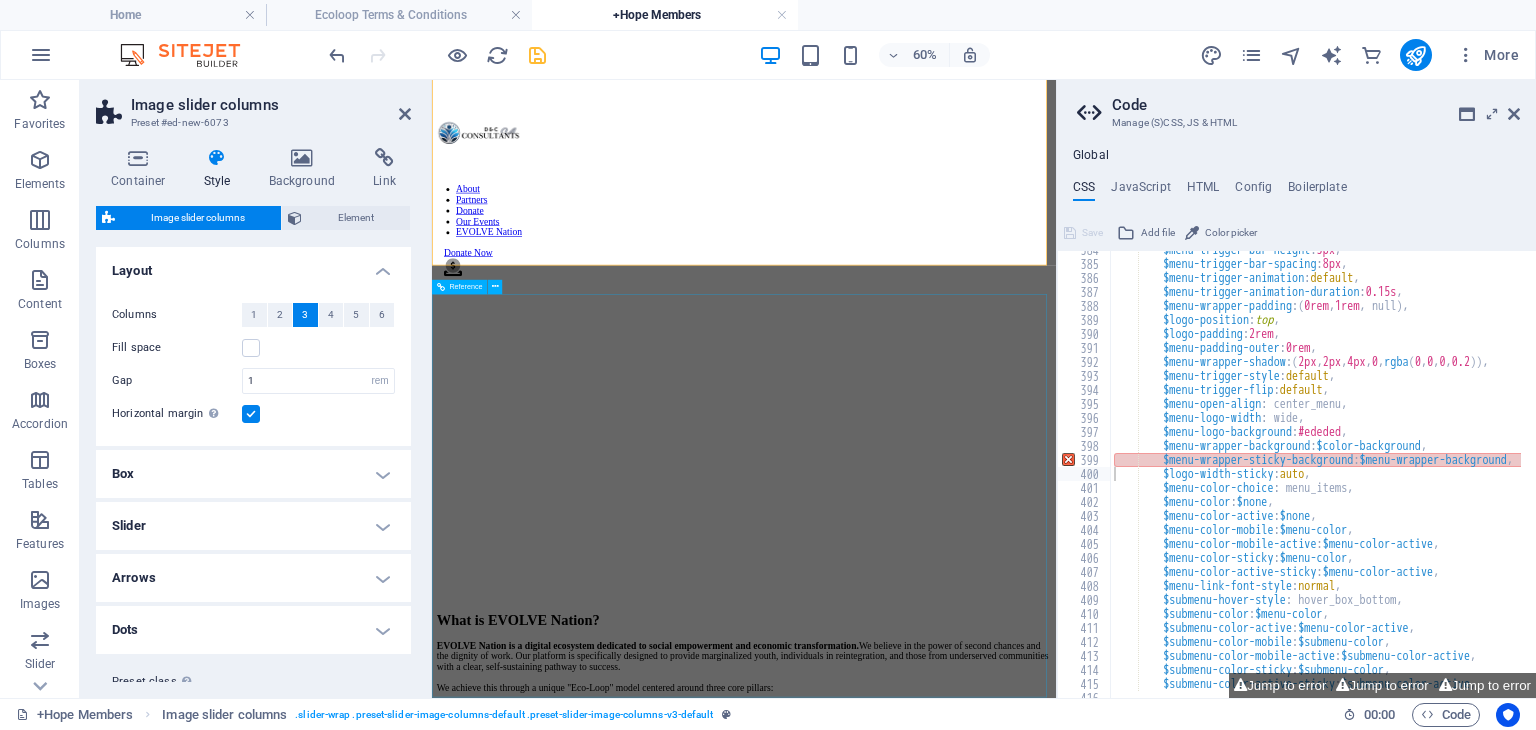 click on "Contact Us About Partners Donate Board of Directors: Chairman: [NAME] [LAST], Treasurer: [NAME] [LAST], Minister of internal affairs: [NAME] [LAST], Secretary: [NAME] [LAST], Ex-co: Chief Liaison Officer: [NAME] [LAST], Head of MC: [NAME] [LAST], Head of Marketing: [NAME] [LAST], Head of Communication: [NAME] [LAST], Programme & Technical Director: [NAME] [LAST] HEADQUATERS: [NUMBER] [STREET], [CITY], [PROVINCE], [CITY], [POSTAL_CODE] BRANCH OFFICE: [NUMBER] [STREET], [CITY], [POSTAL_CODE] NPO #: [NUMBER] | PBO #:[NUMBER]" at bounding box center [766, 7455] 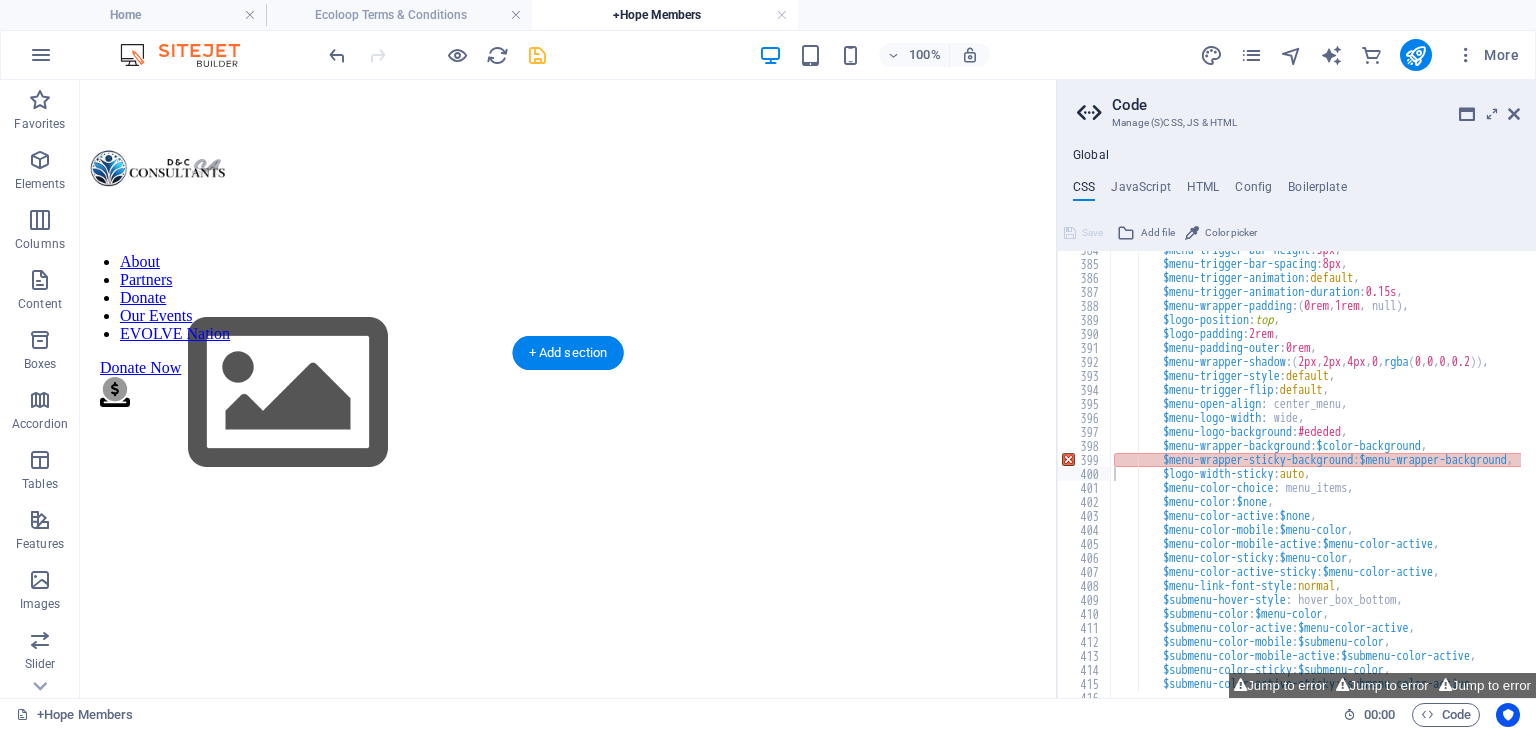 scroll, scrollTop: 0, scrollLeft: 0, axis: both 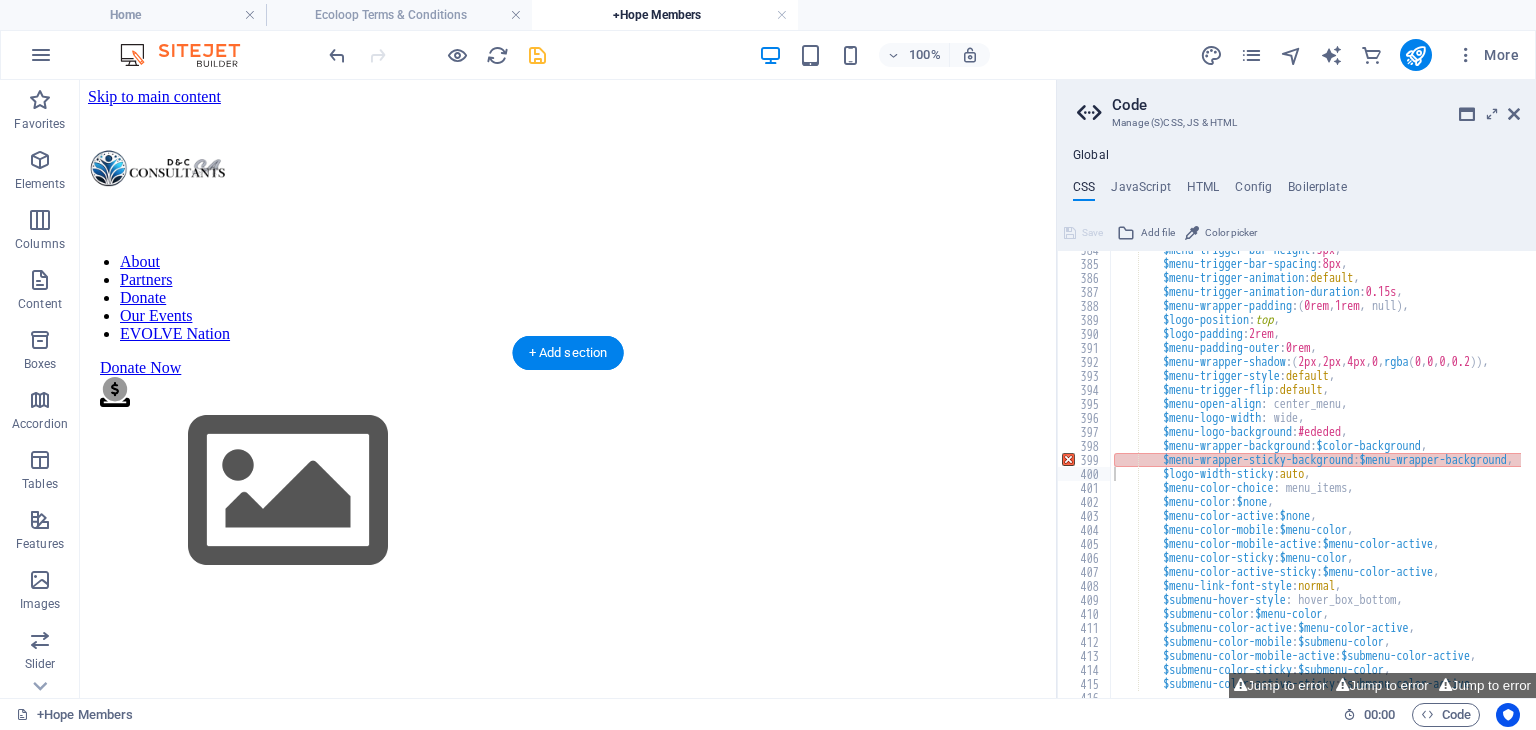 click at bounding box center [568, 472] 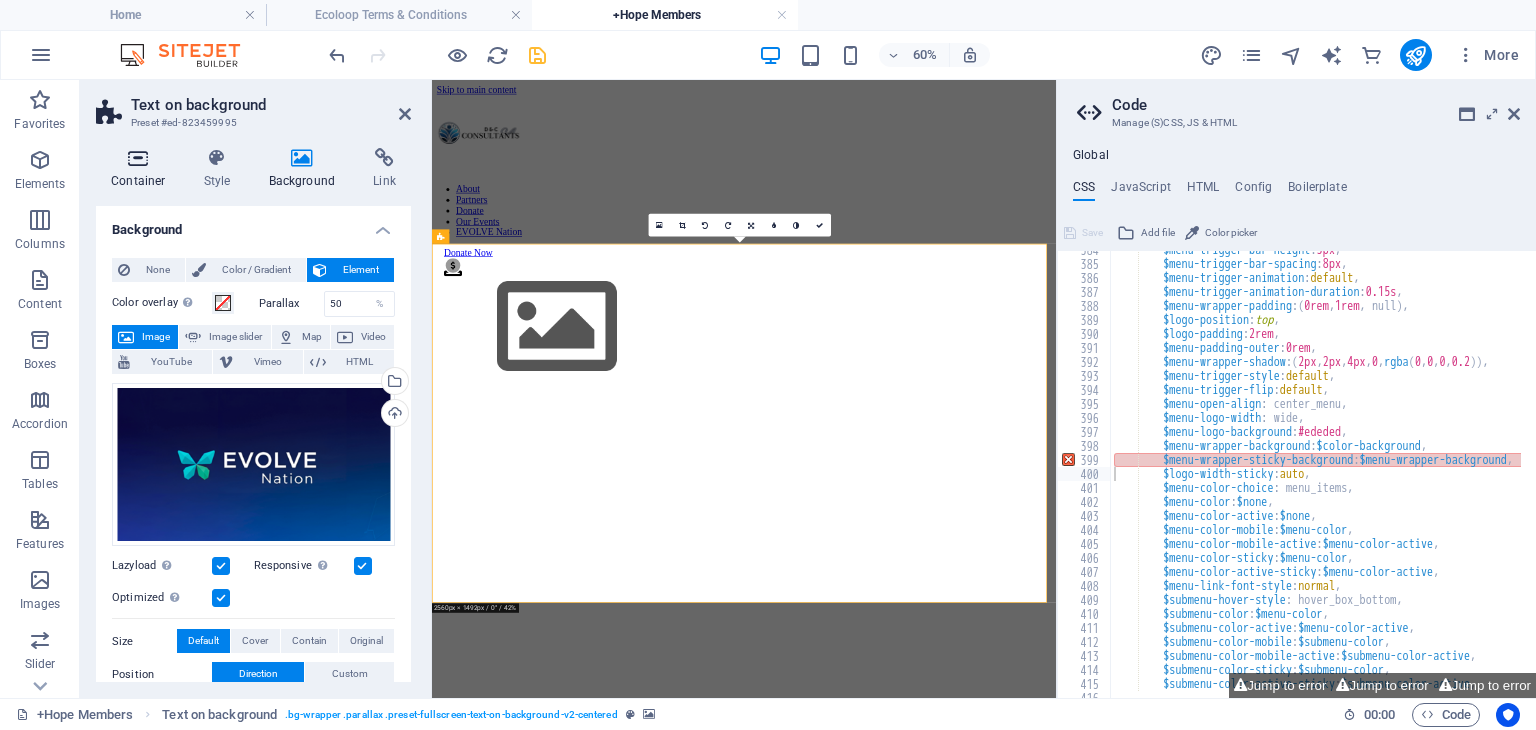 click on "Container" at bounding box center (142, 169) 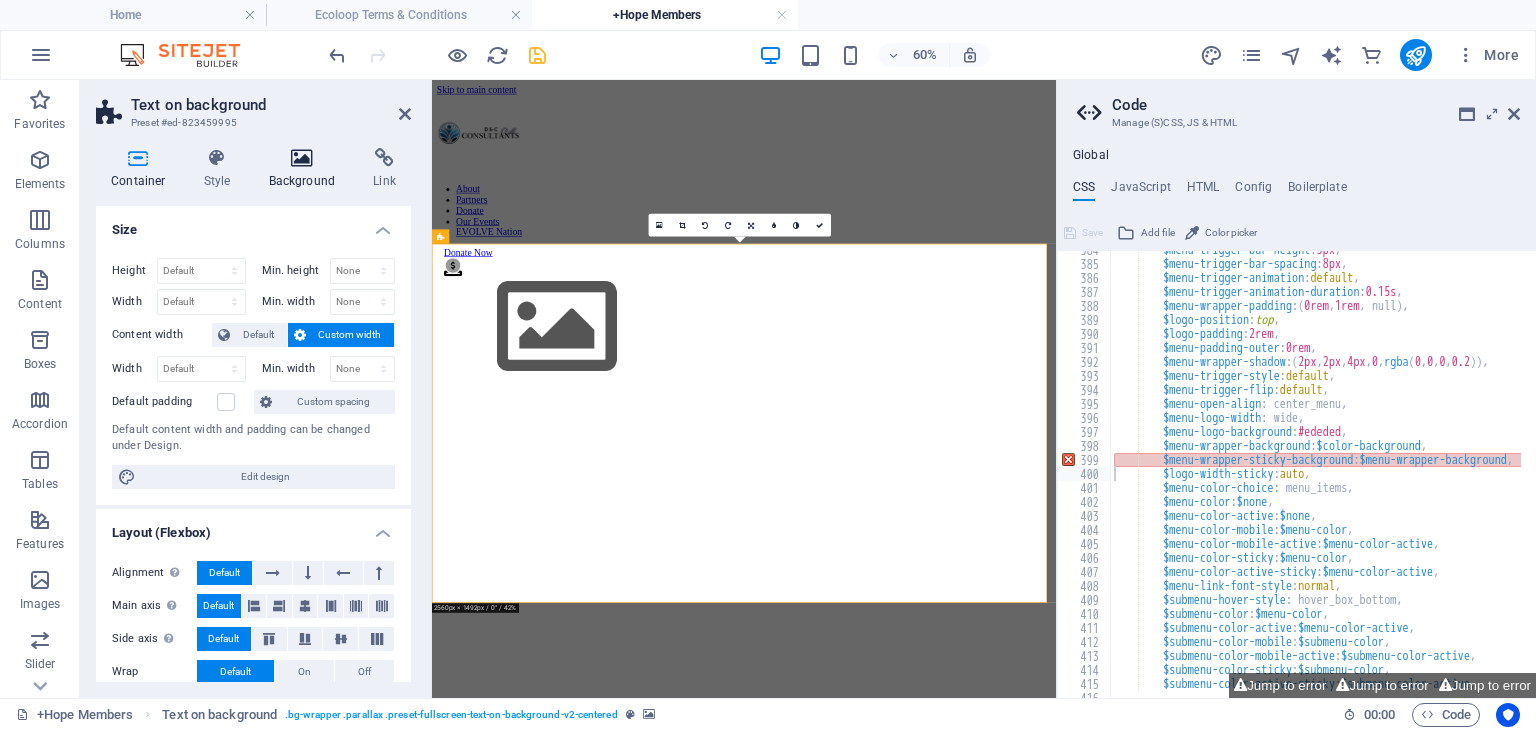 click on "Background" at bounding box center [306, 169] 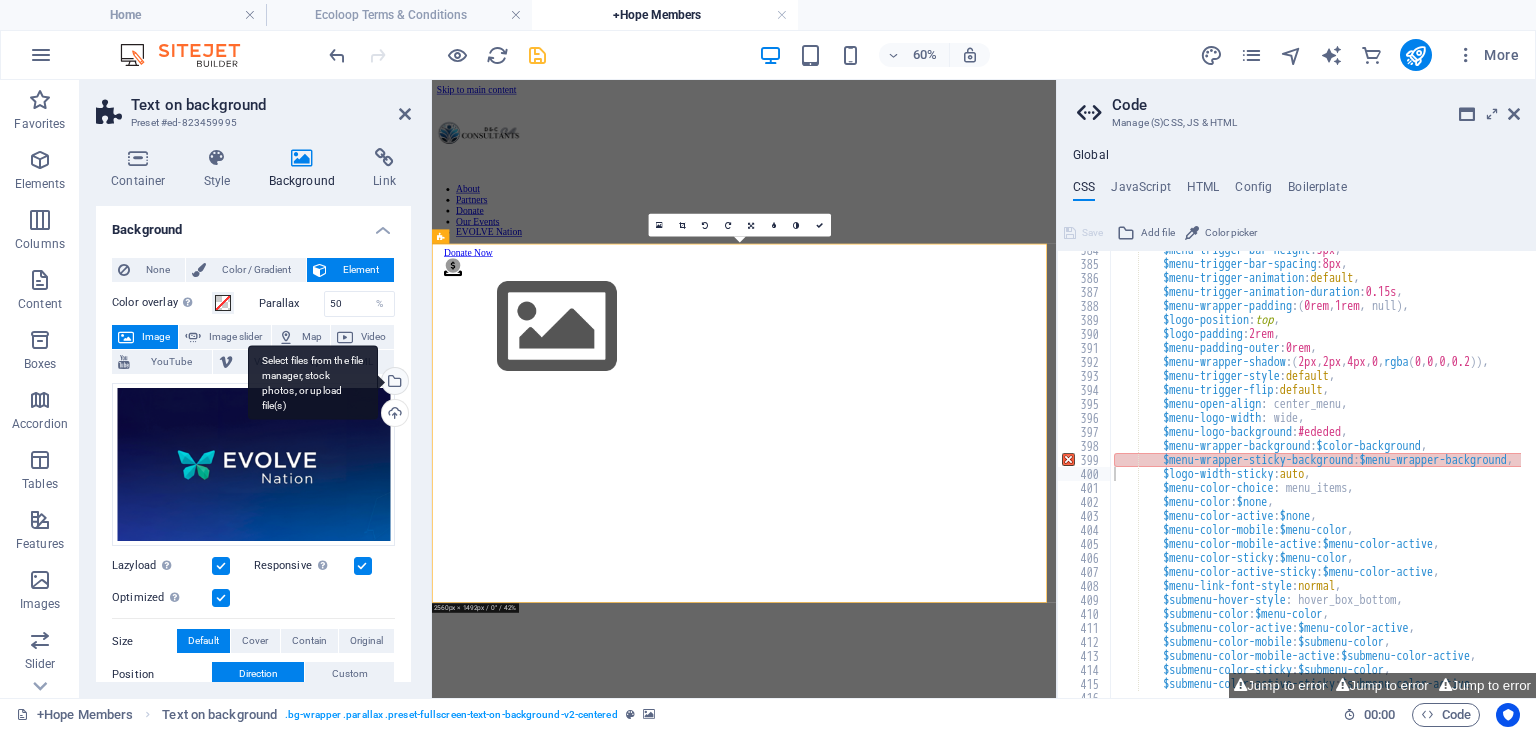 click on "Select files from the file manager, stock photos, or upload file(s)" at bounding box center (393, 383) 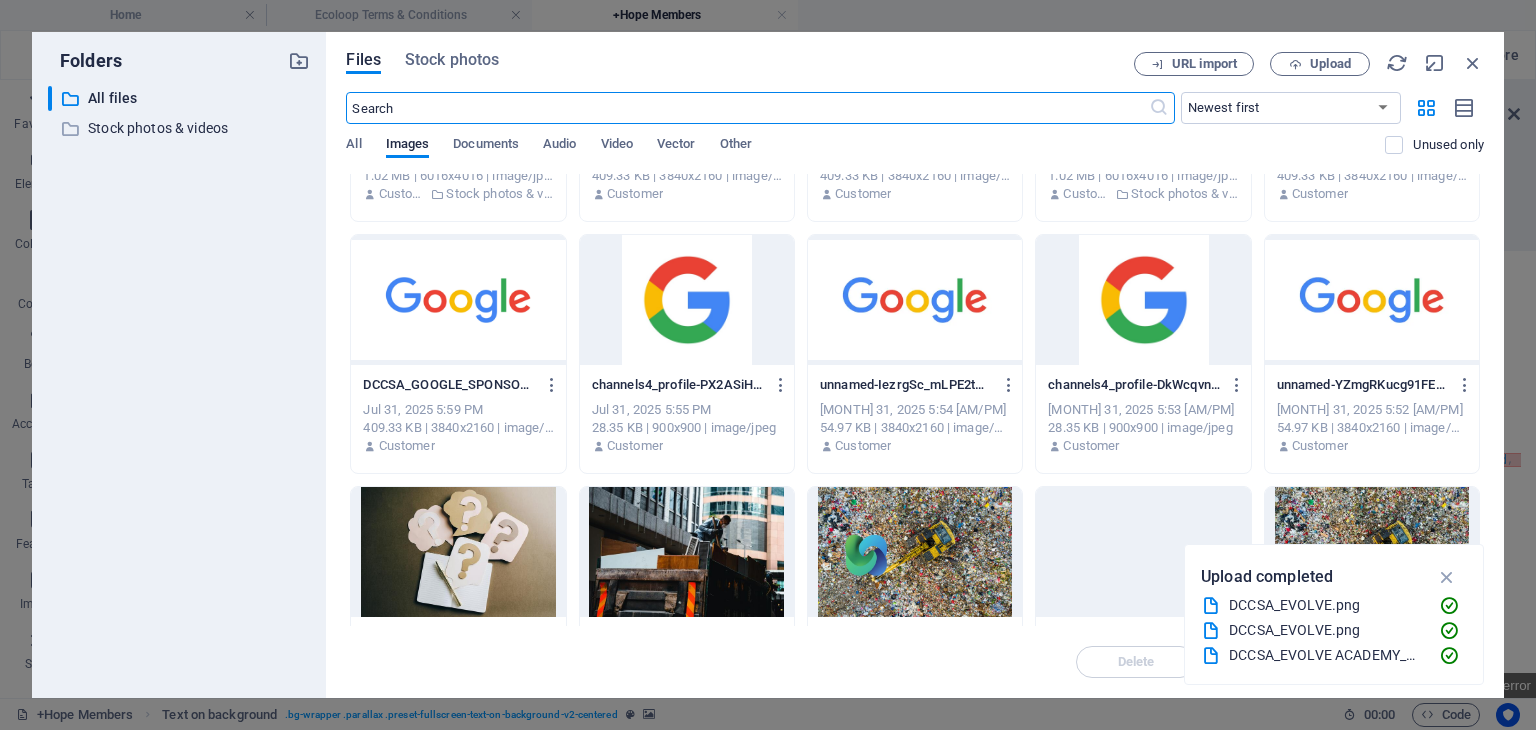 scroll, scrollTop: 1200, scrollLeft: 0, axis: vertical 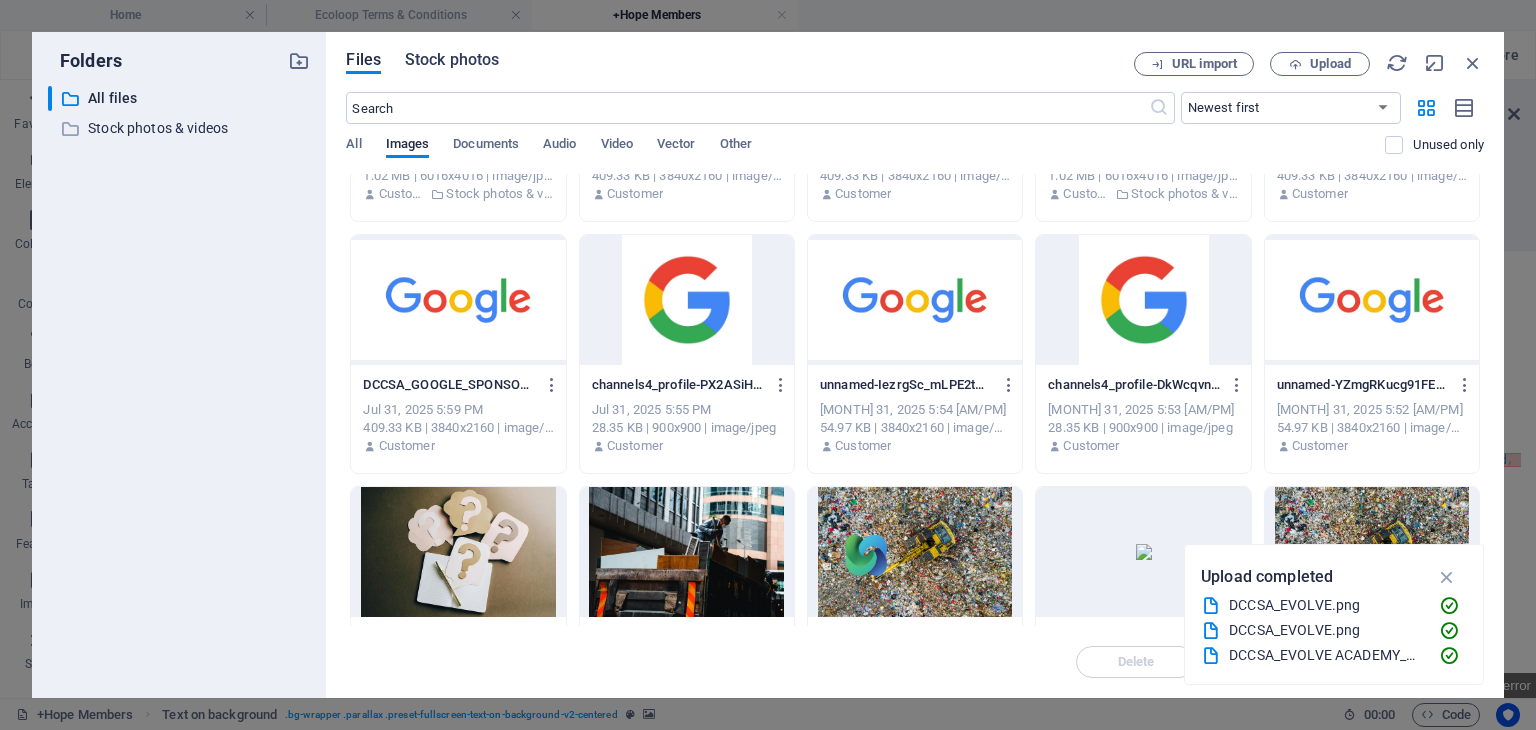 click on "Stock photos" at bounding box center [452, 60] 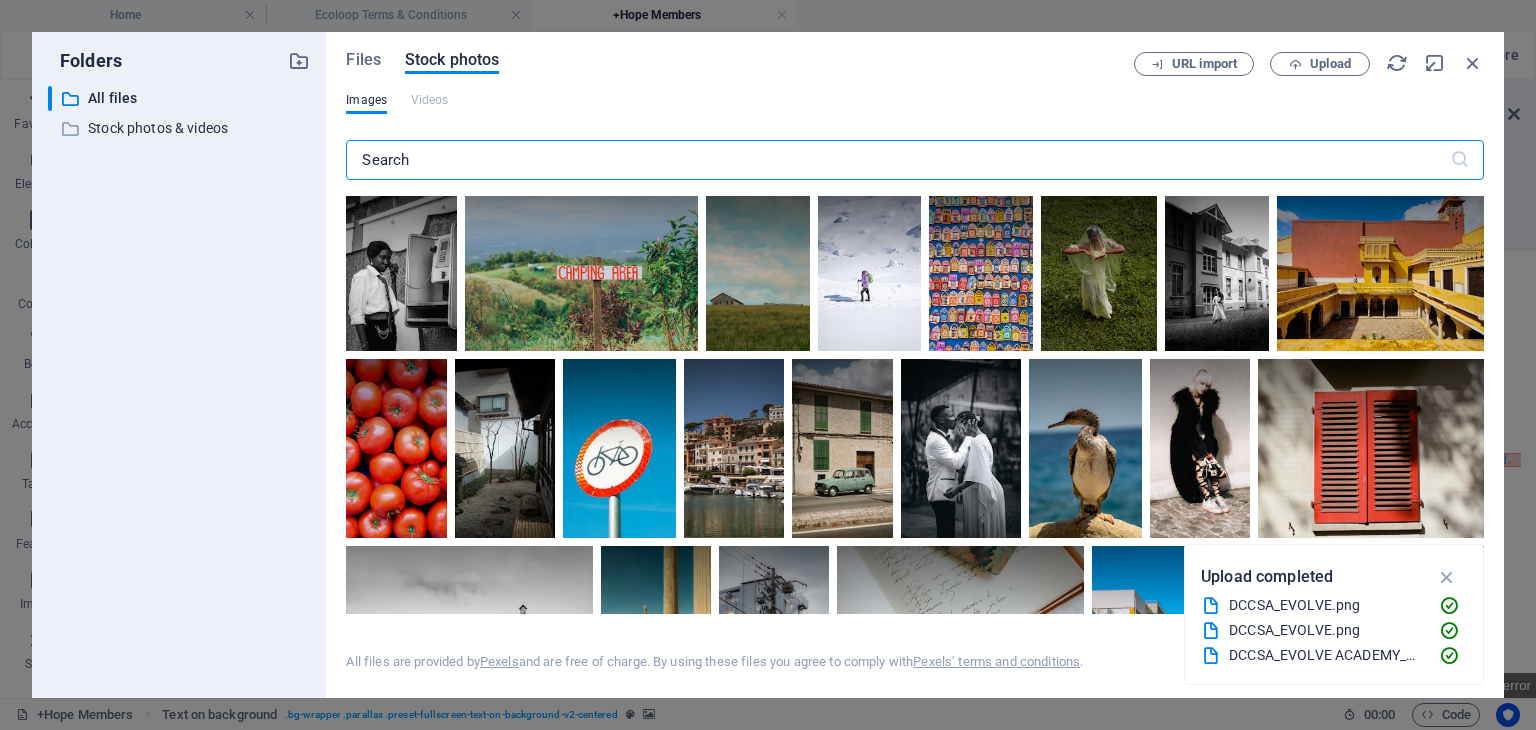 click at bounding box center (897, 160) 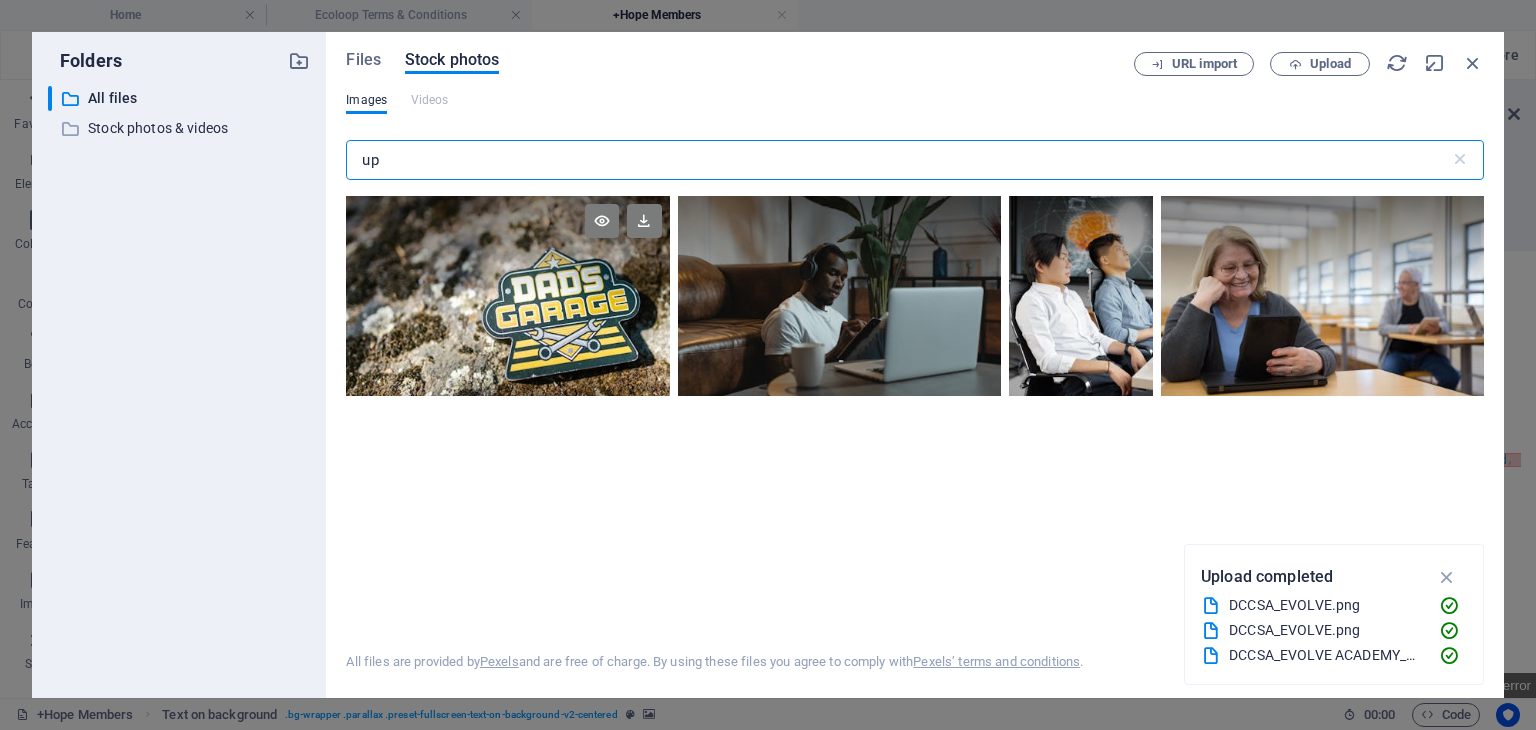 type on "u" 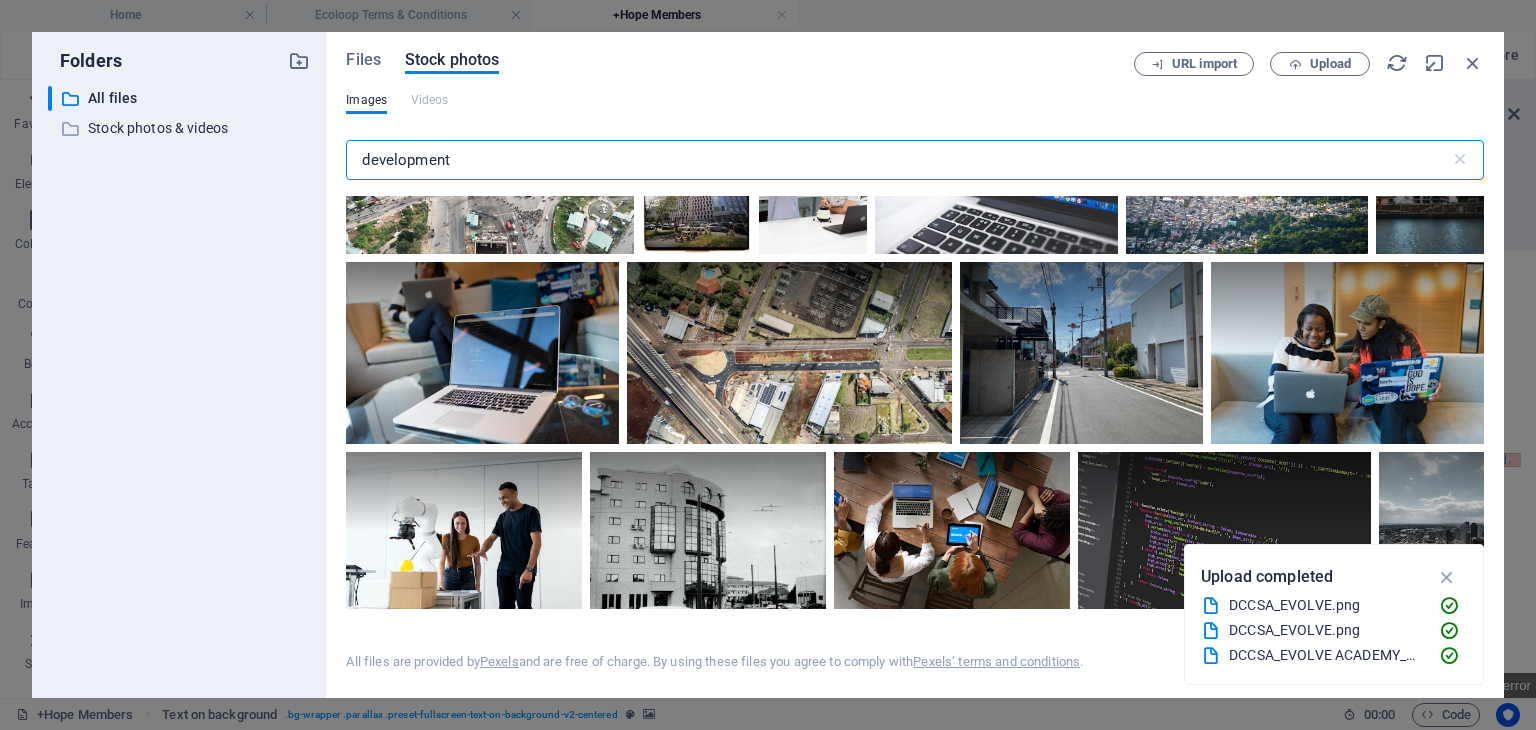 scroll, scrollTop: 3075, scrollLeft: 0, axis: vertical 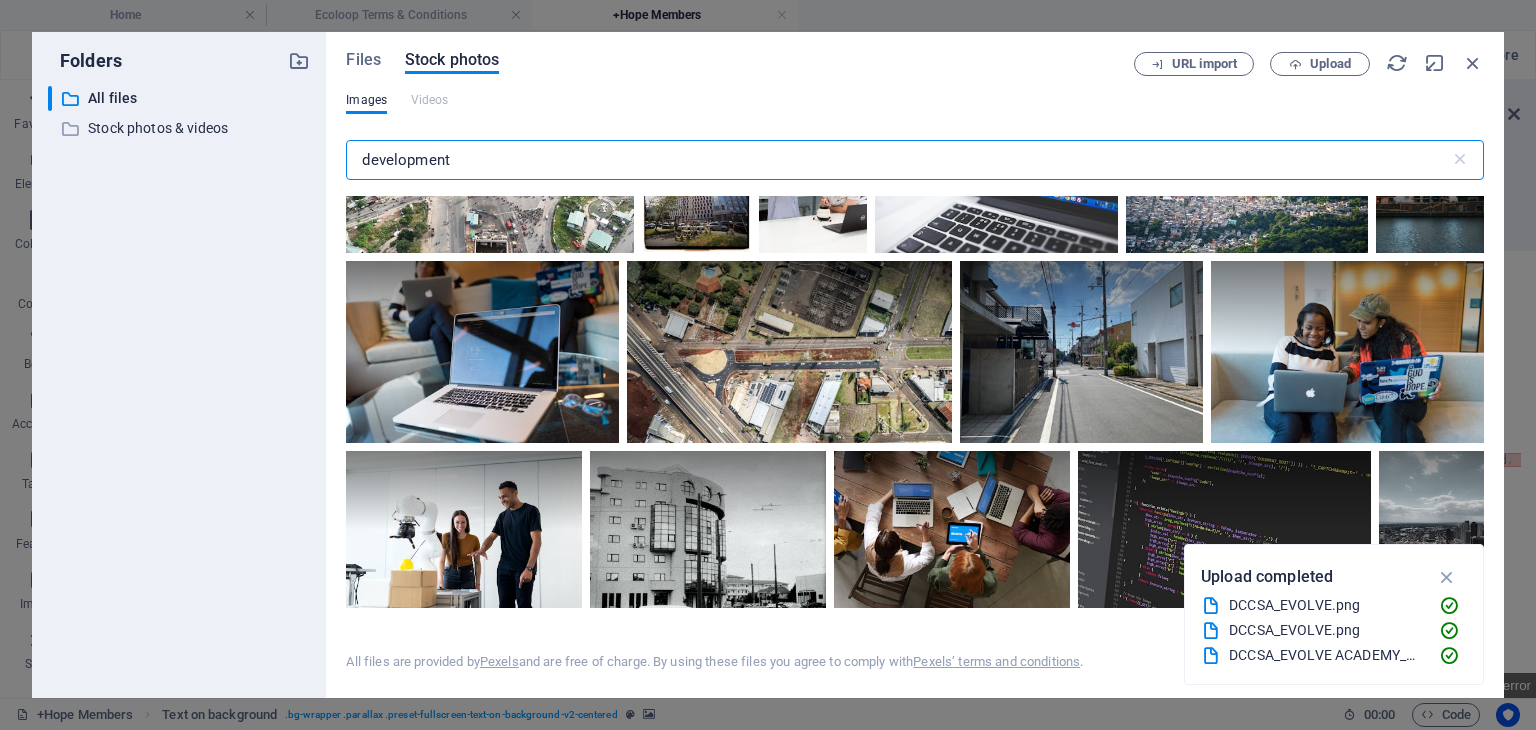 click on "development" at bounding box center [897, 160] 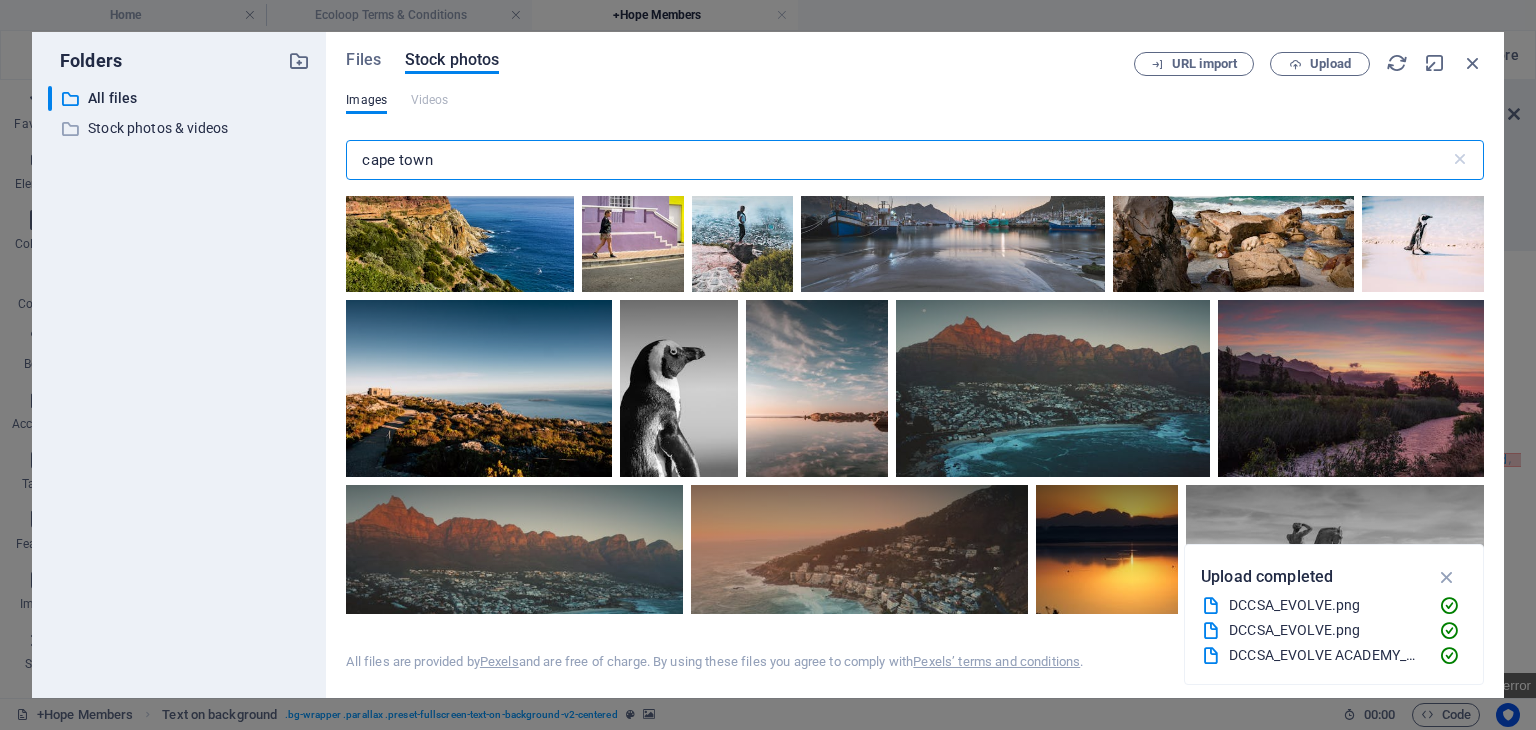scroll, scrollTop: 380, scrollLeft: 0, axis: vertical 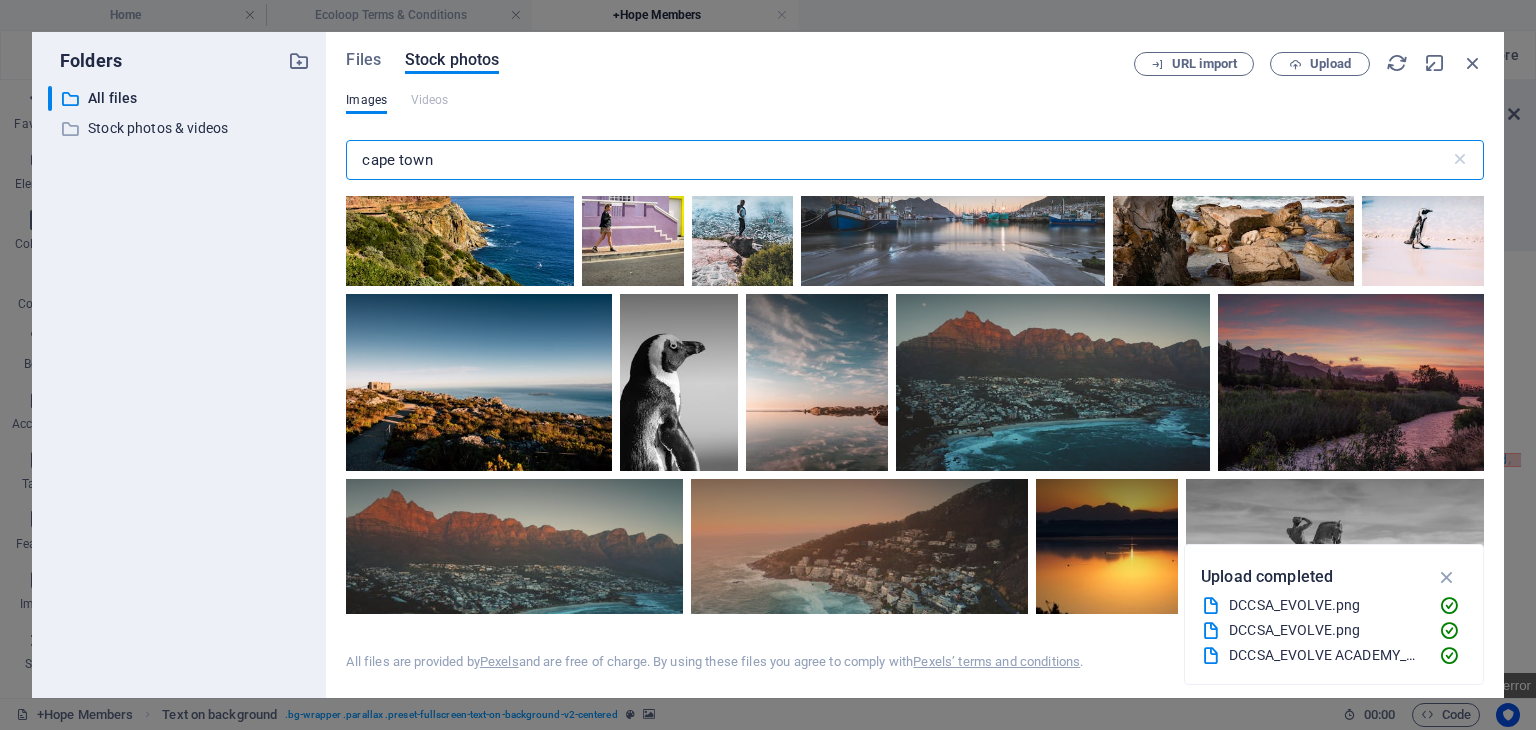 click on "cape town" at bounding box center [897, 160] 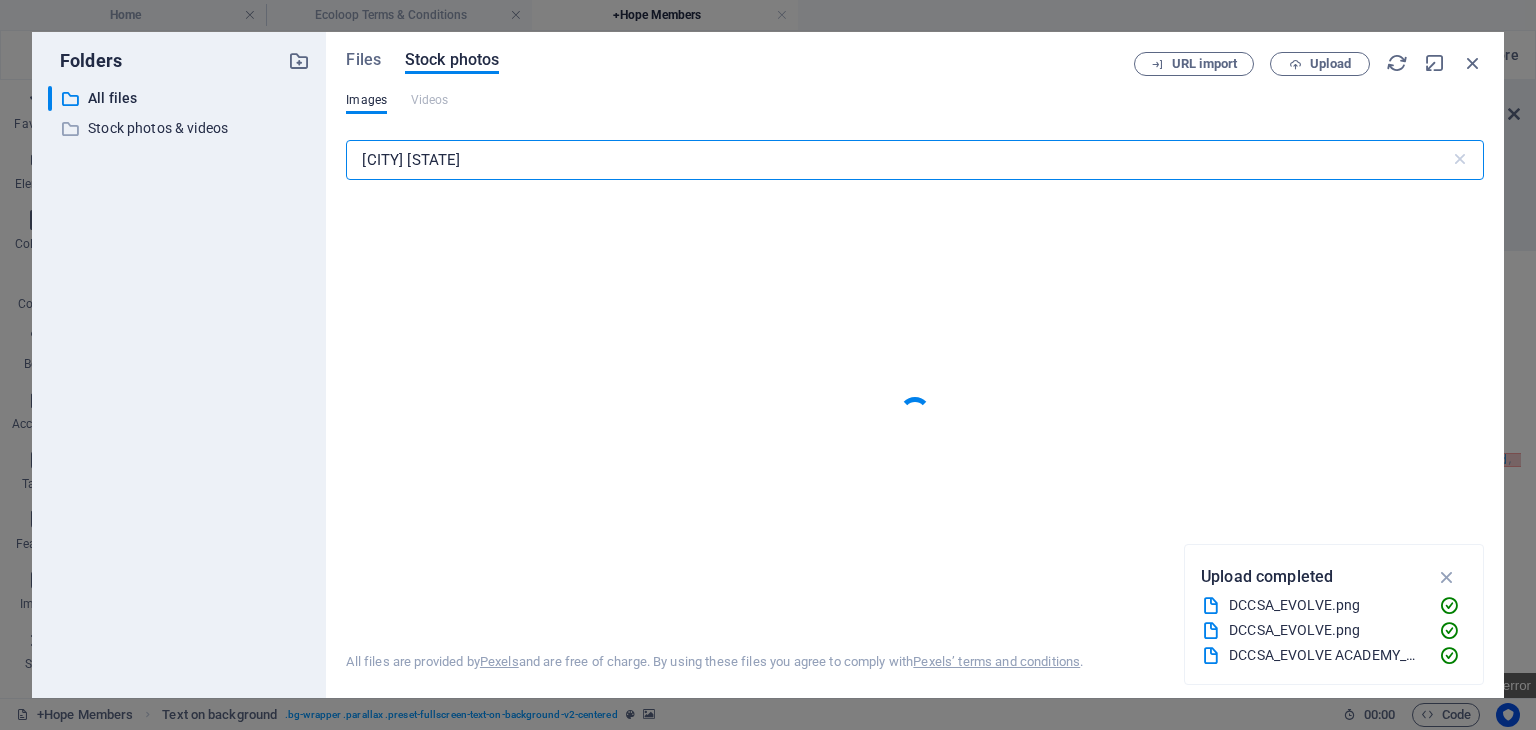 click on "[CITY] [STATE]" at bounding box center [897, 160] 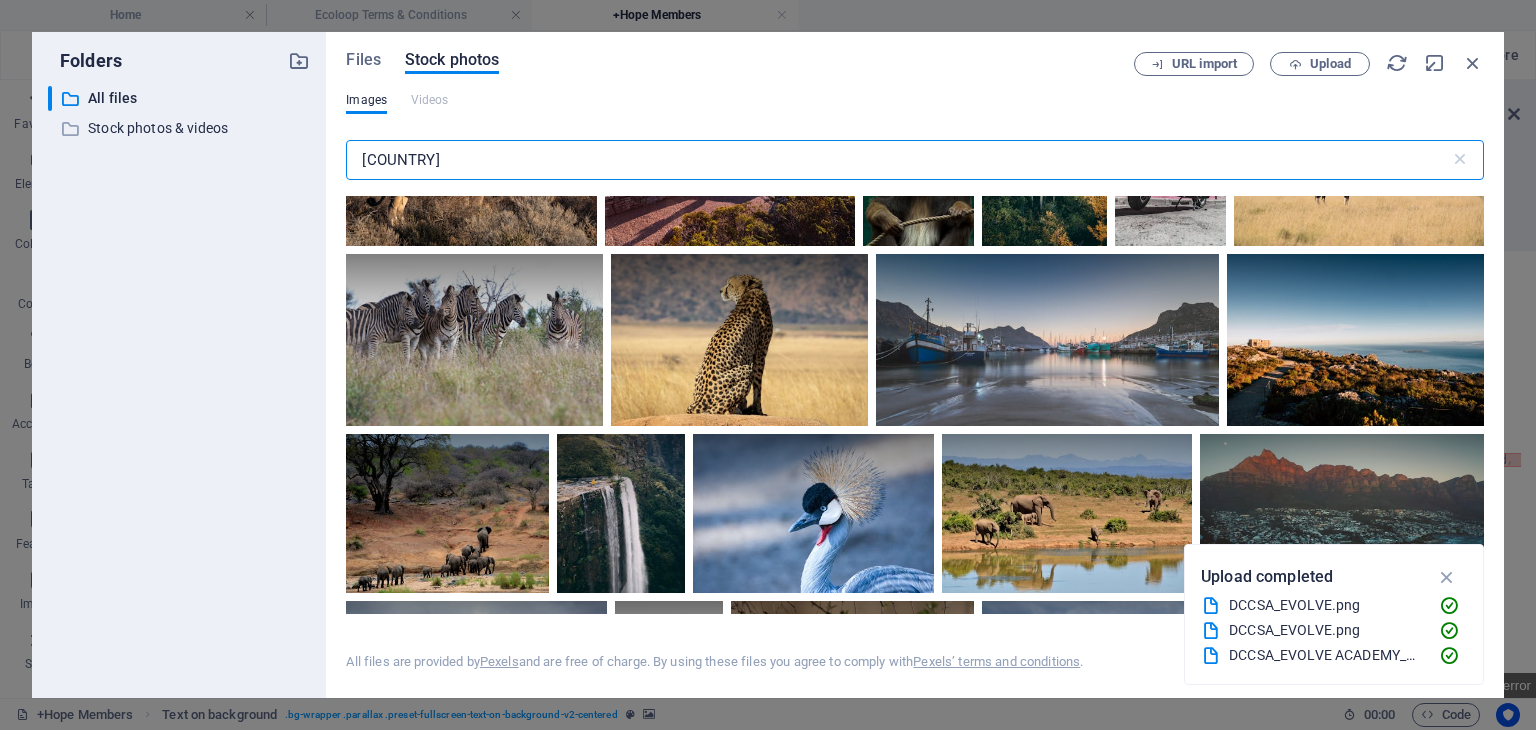 scroll, scrollTop: 1896, scrollLeft: 0, axis: vertical 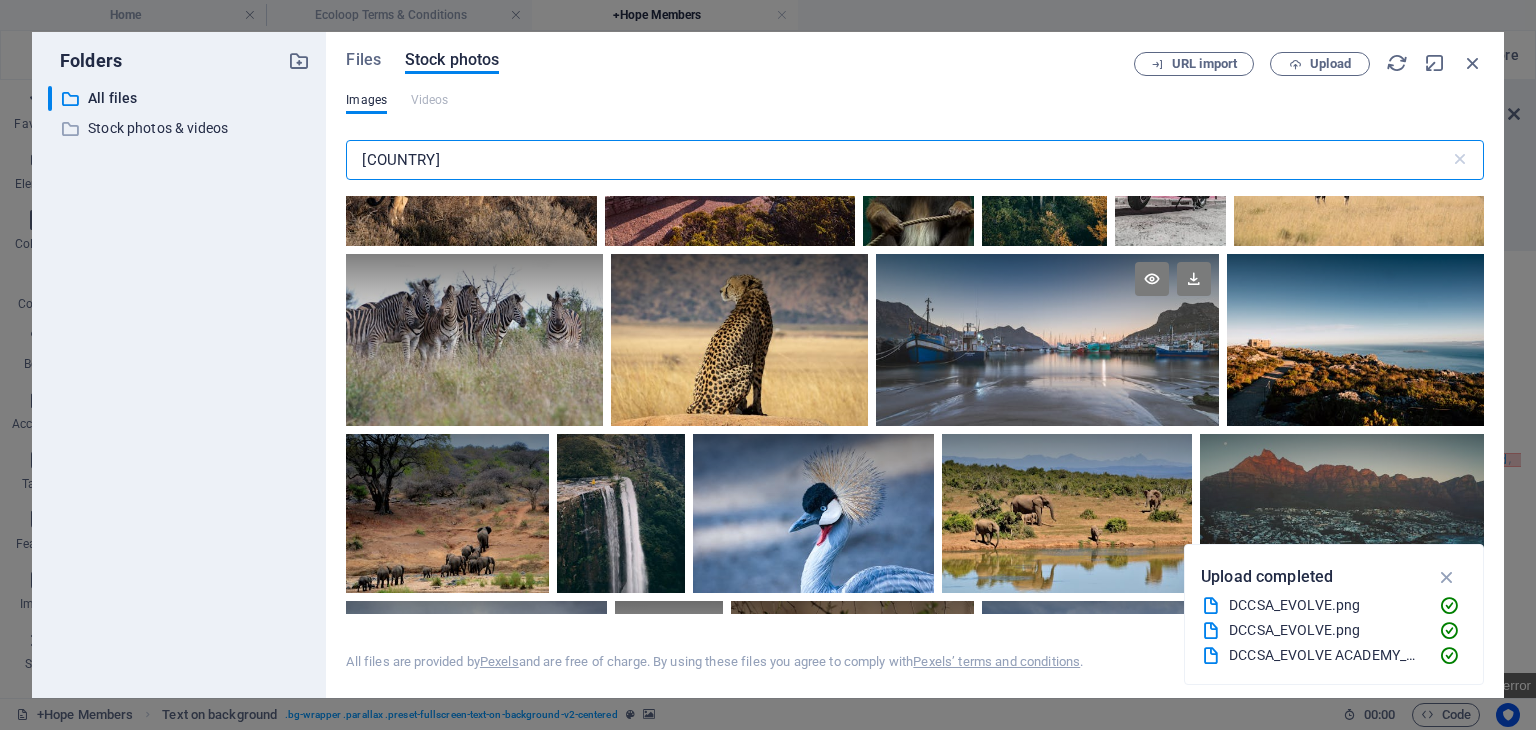 type on "[COUNTRY]" 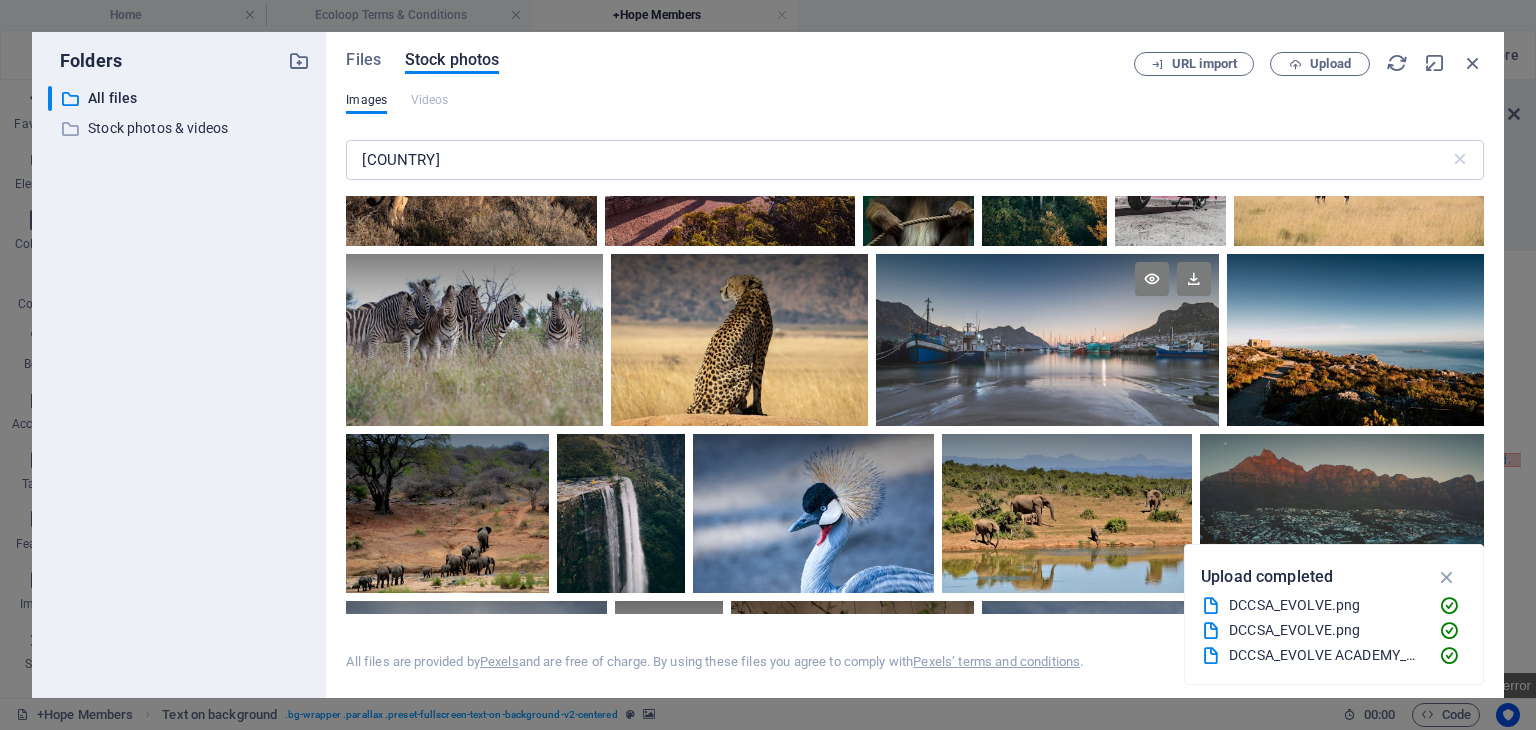 click at bounding box center [1047, 339] 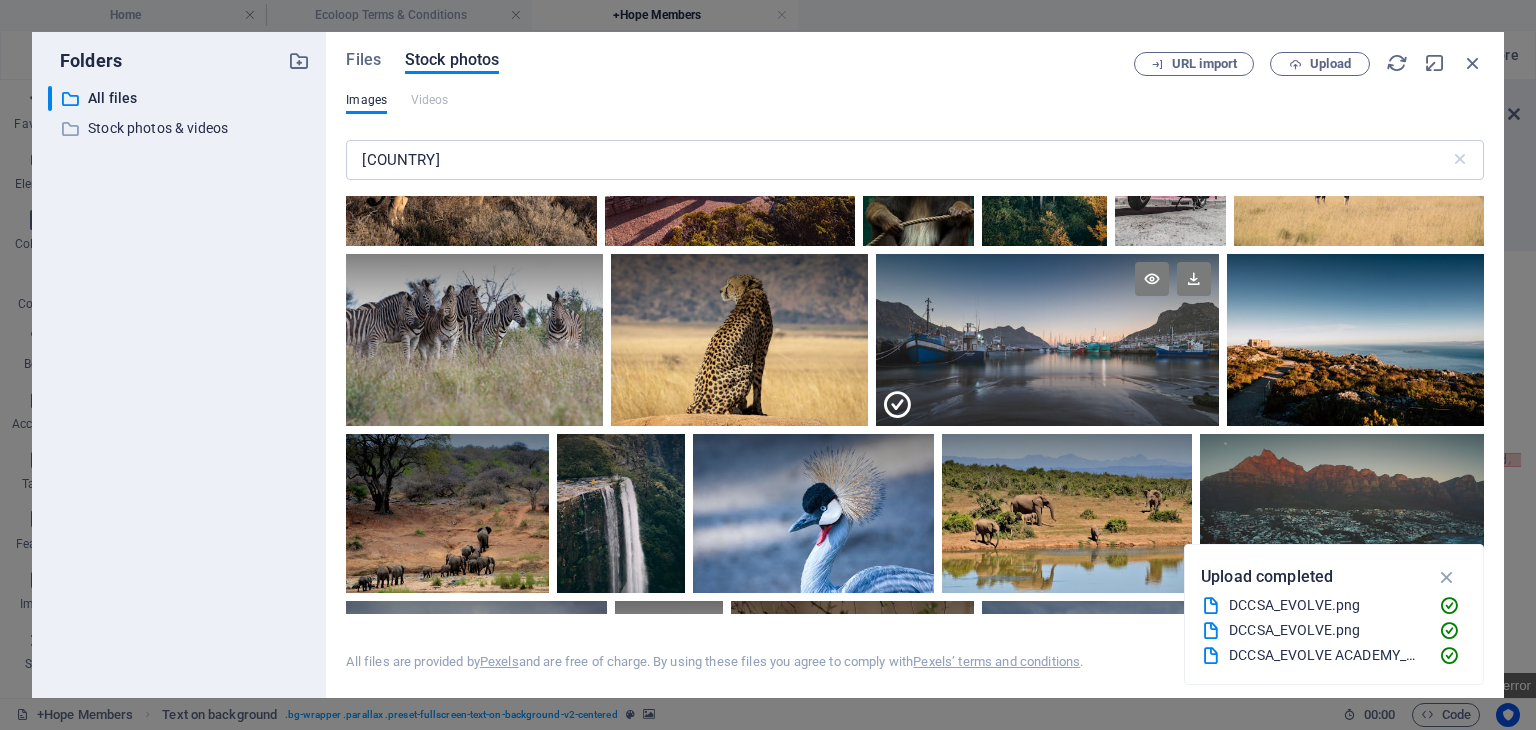 click at bounding box center [1047, 383] 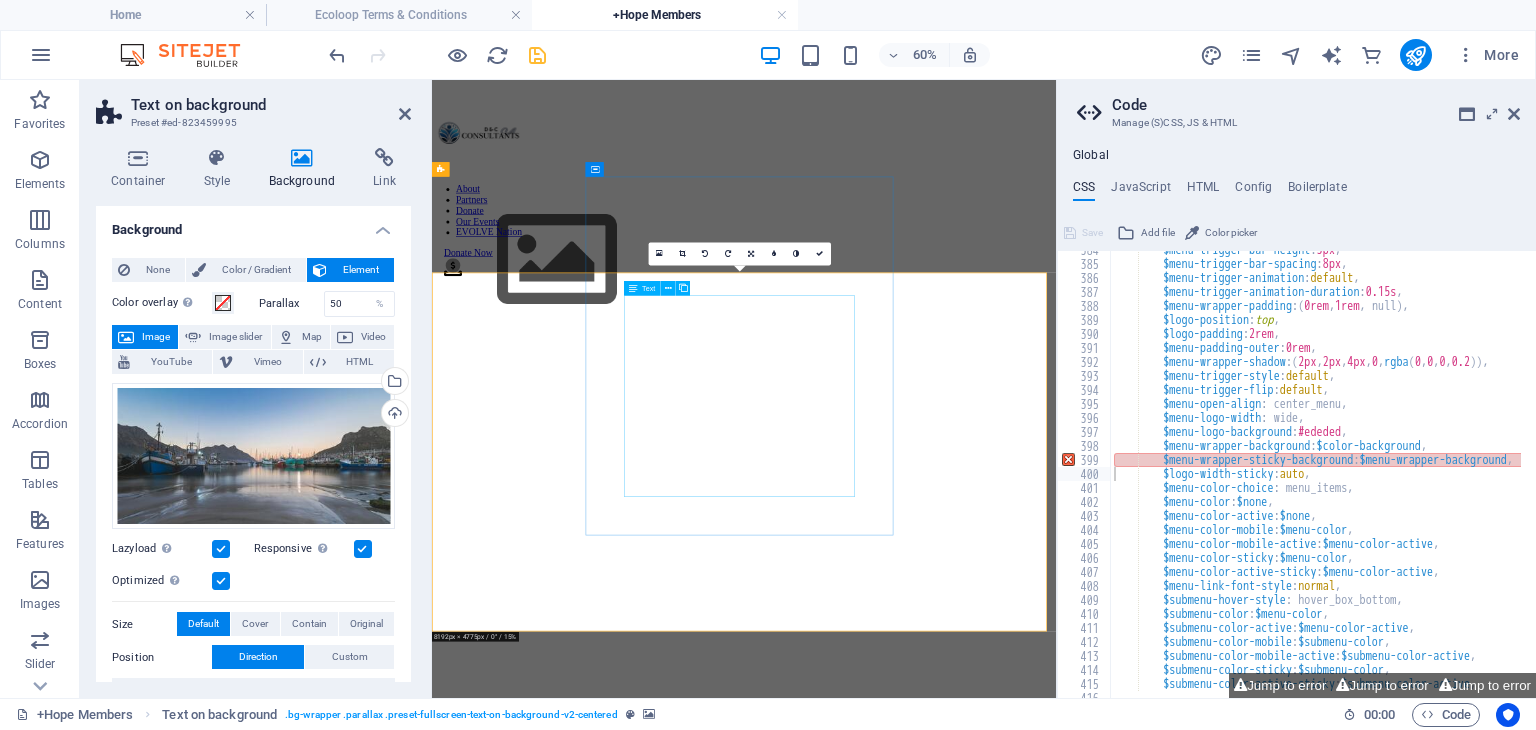 scroll, scrollTop: 0, scrollLeft: 0, axis: both 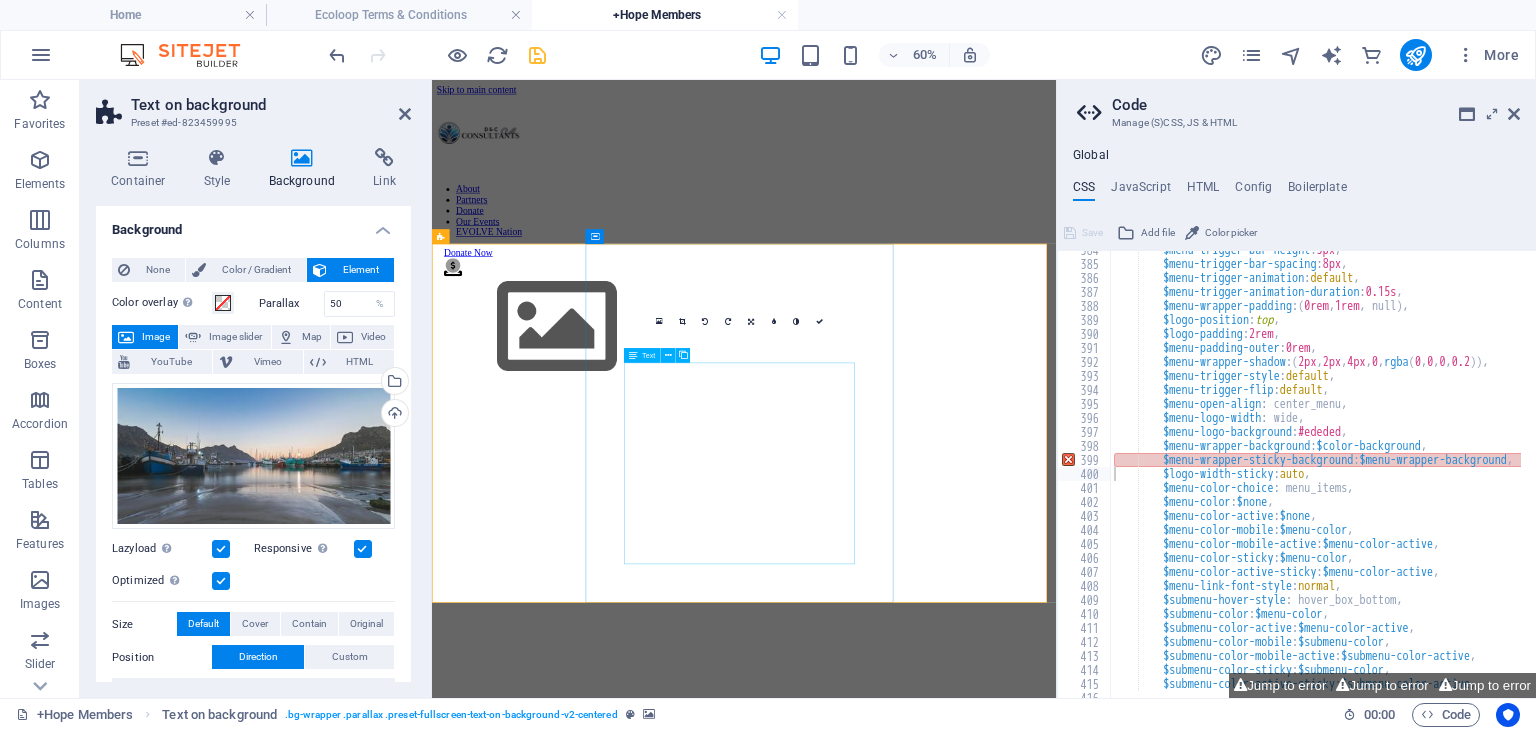 click on "EVOLVE Nation is a digital ecosystem dedicated to social empowerment and economic transformation.  We believe in the power of second chances and the dignity of work. Our platform is specifically designed to provide marginalized youth, individuals in reintegration, and those from underserved communities with a clear, self-sustaining pathway to success. We achieve this through a unique "Eco-Loop" model centered around three core pillars: Earn (The SkillBridge Project) Learn (The EVOLVE Academy) Serve (The D&C Community Project)" at bounding box center [952, 2183] 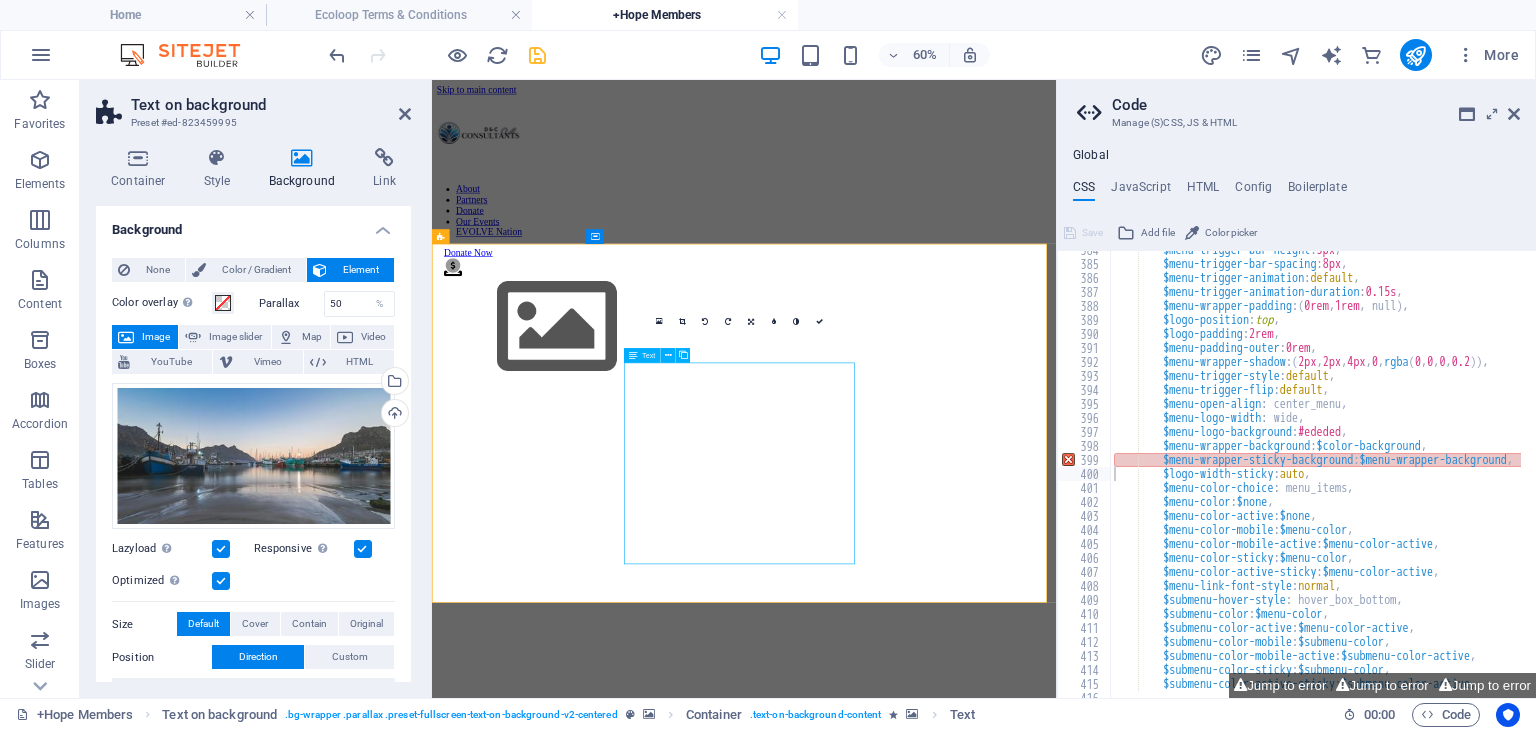 click on "EVOLVE Nation is a digital ecosystem dedicated to social empowerment and economic transformation.  We believe in the power of second chances and the dignity of work. Our platform is specifically designed to provide marginalized youth, individuals in reintegration, and those from underserved communities with a clear, self-sustaining pathway to success. We achieve this through a unique "Eco-Loop" model centered around three core pillars: Earn (The SkillBridge Project) Learn (The EVOLVE Academy) Serve (The D&C Community Project)" at bounding box center [952, 2183] 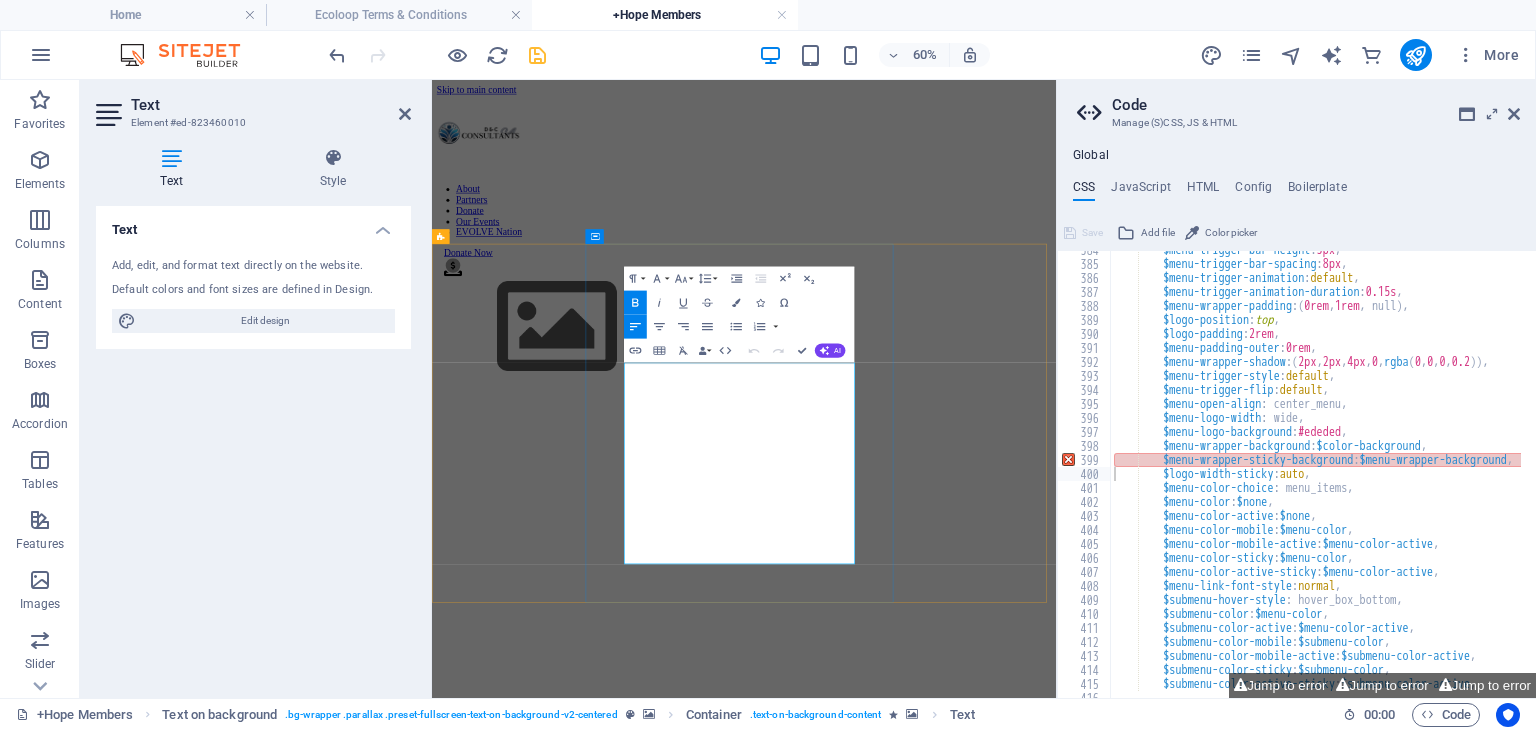 drag, startPoint x: 1032, startPoint y: 876, endPoint x: 861, endPoint y: 872, distance: 171.04678 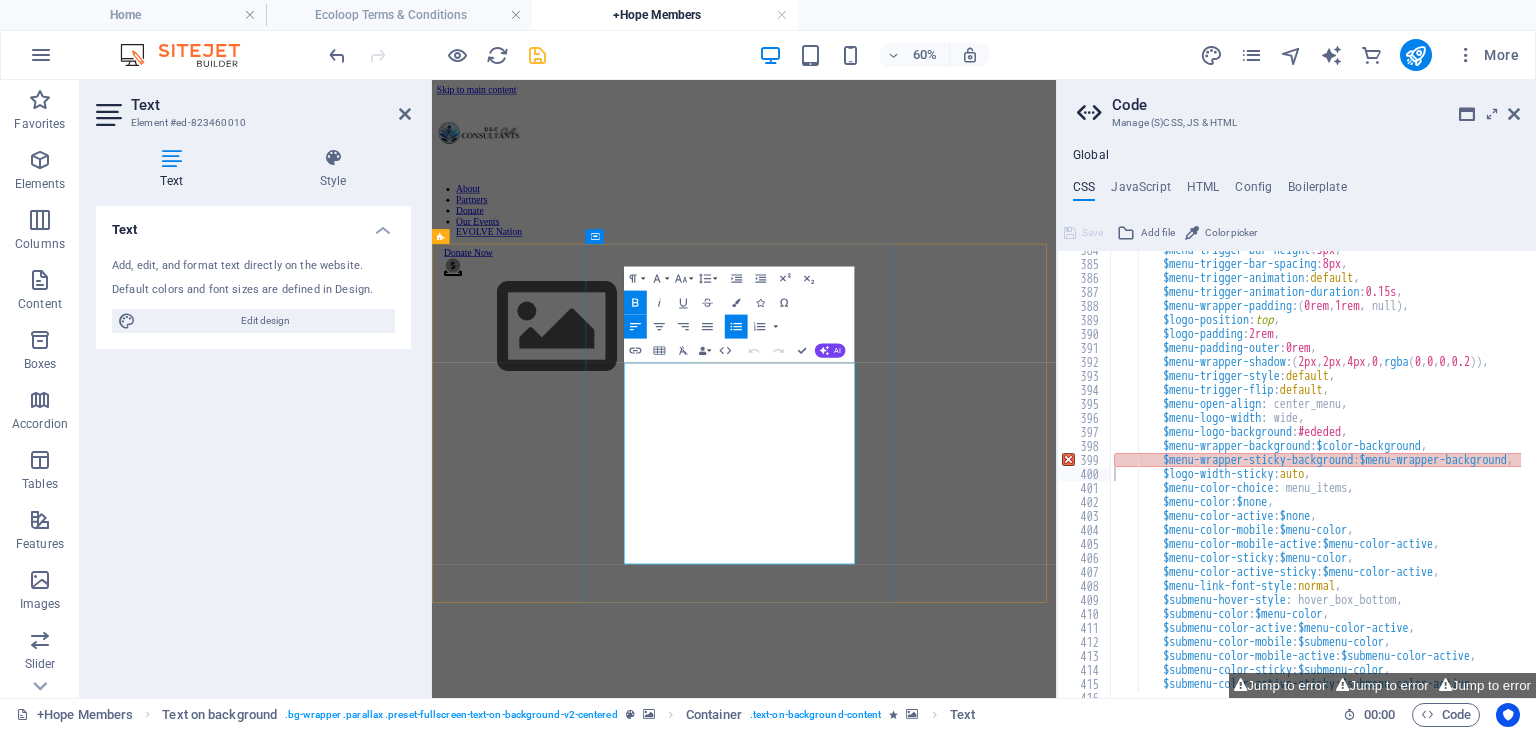type 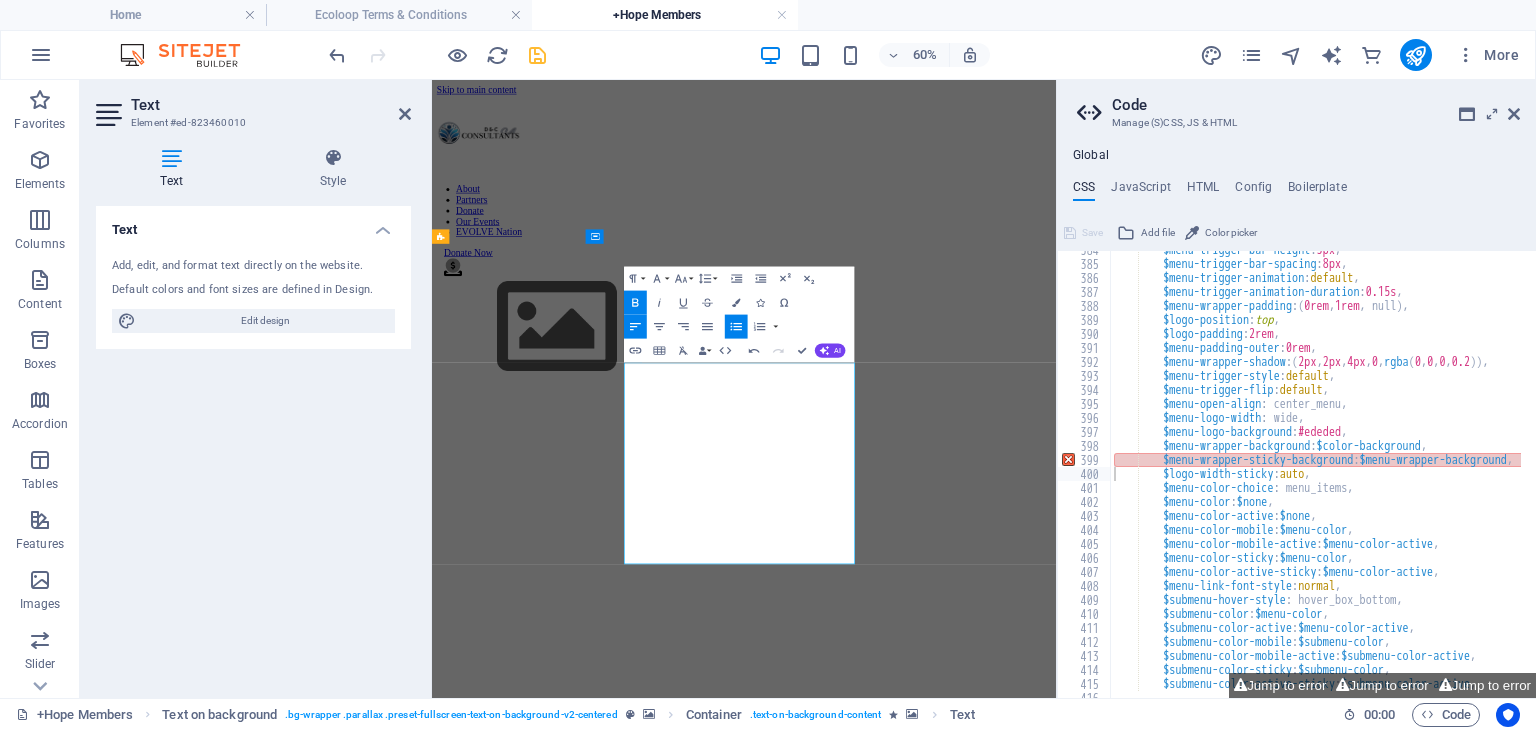 click at bounding box center [952, 472] 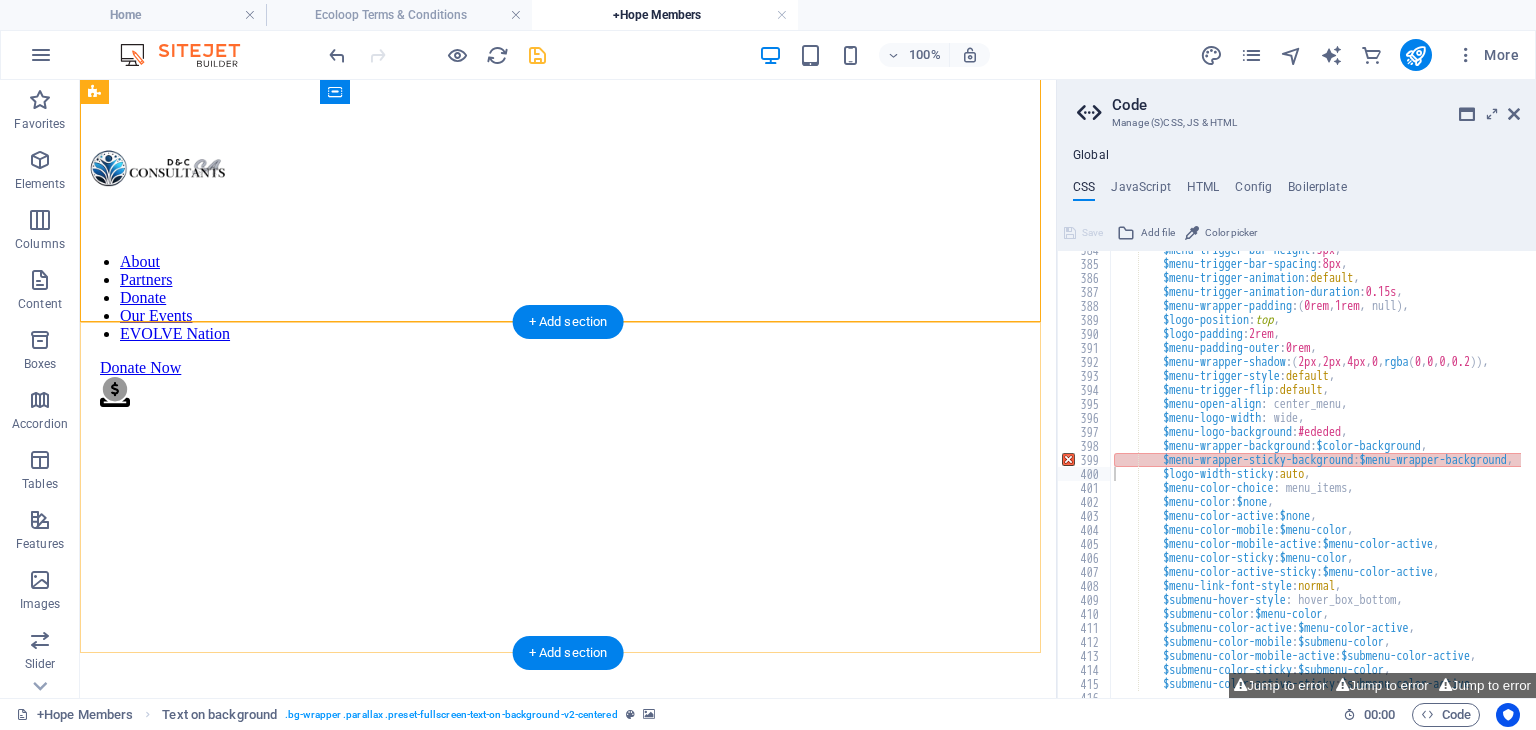 scroll, scrollTop: 856, scrollLeft: 0, axis: vertical 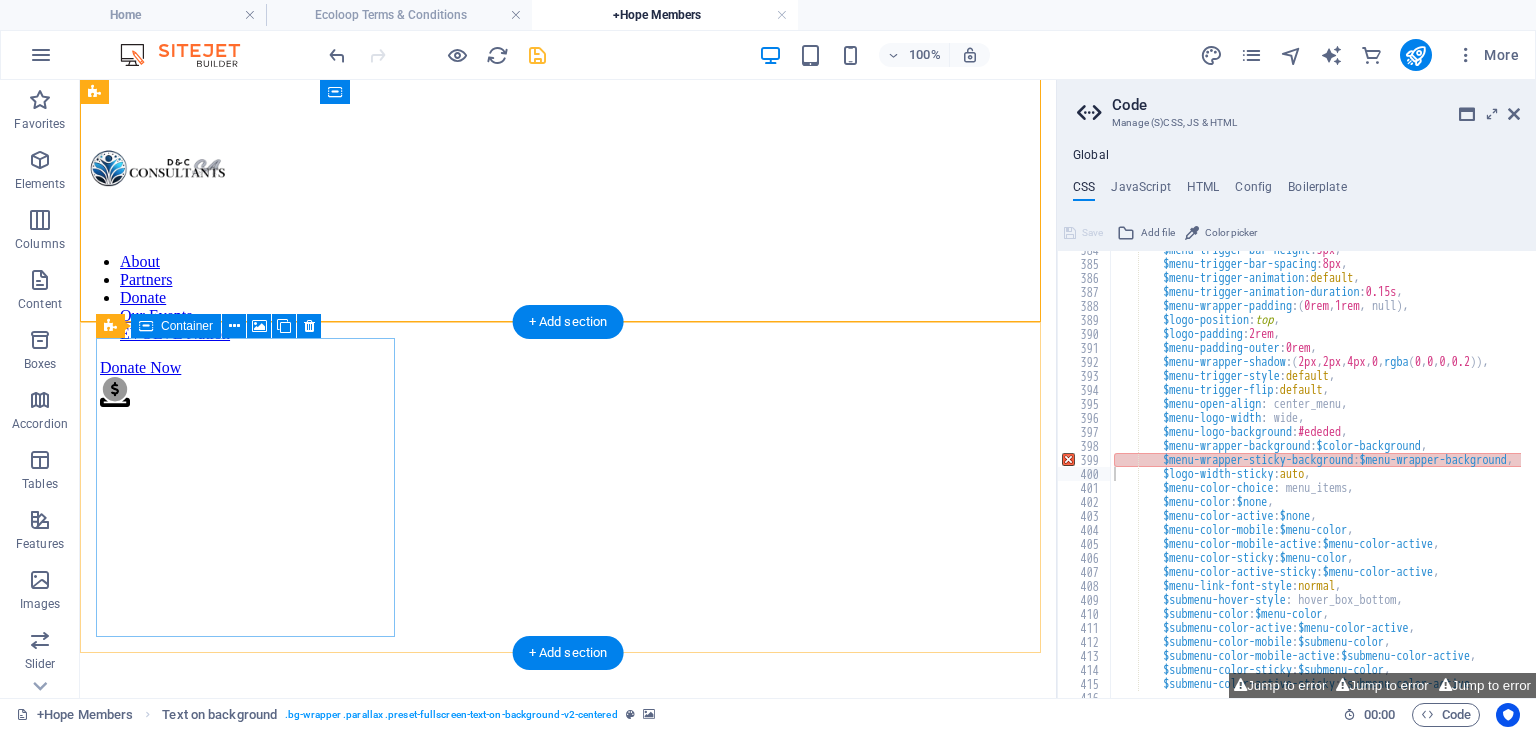 click on "Drop content here or  Add elements  Paste clipboard" at bounding box center (568, 1705) 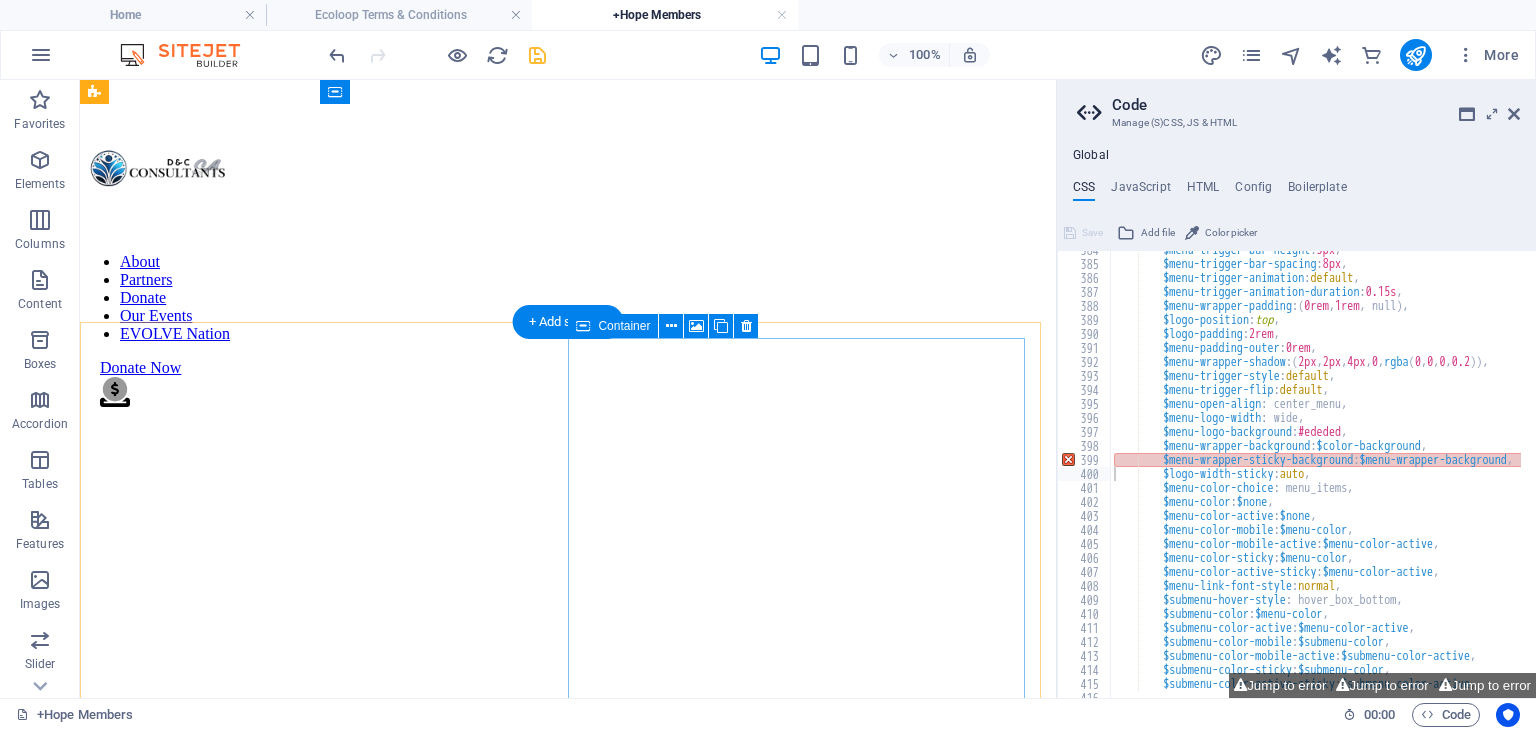 click on "Drop content here or  Add elements  Paste clipboard" at bounding box center [568, 5178] 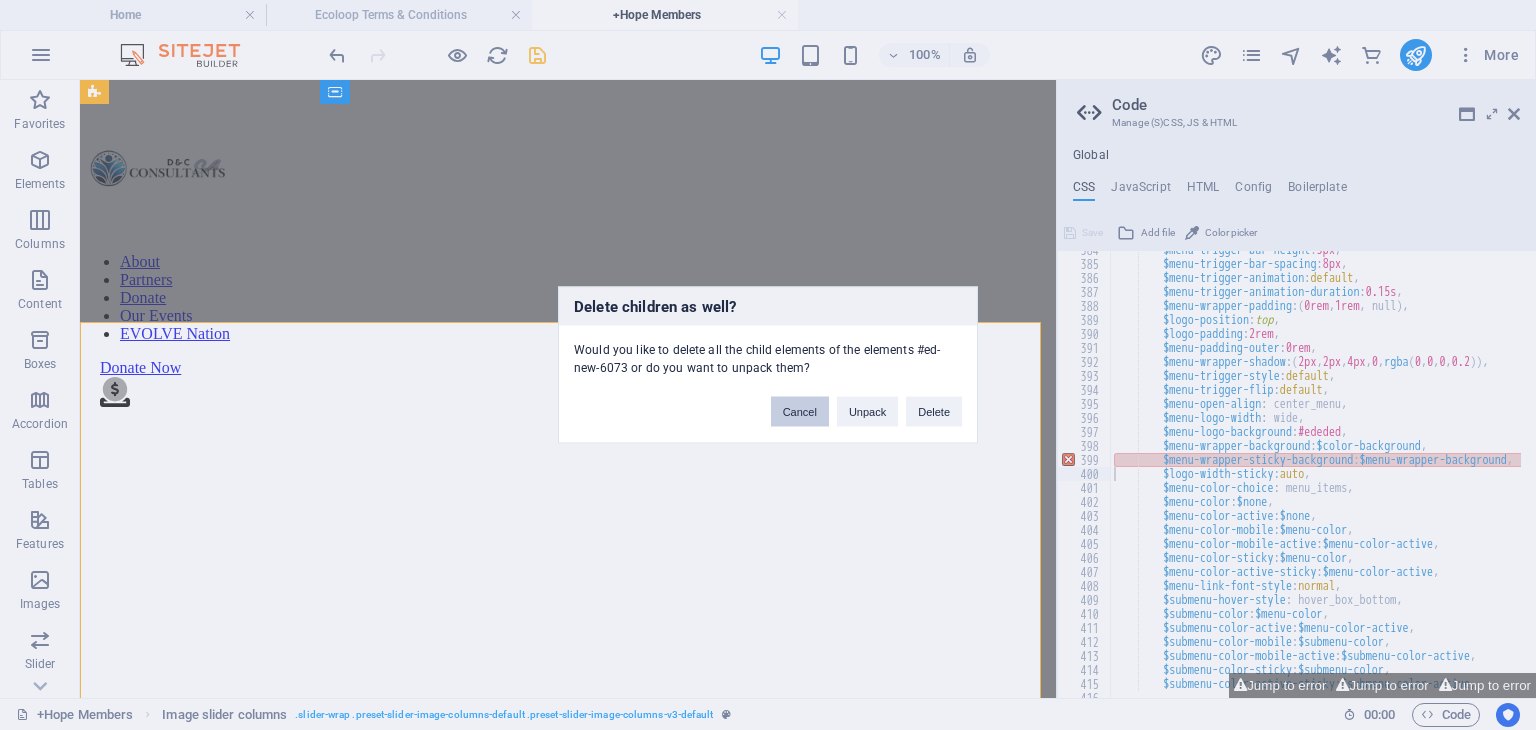 click on "Cancel" at bounding box center [800, 412] 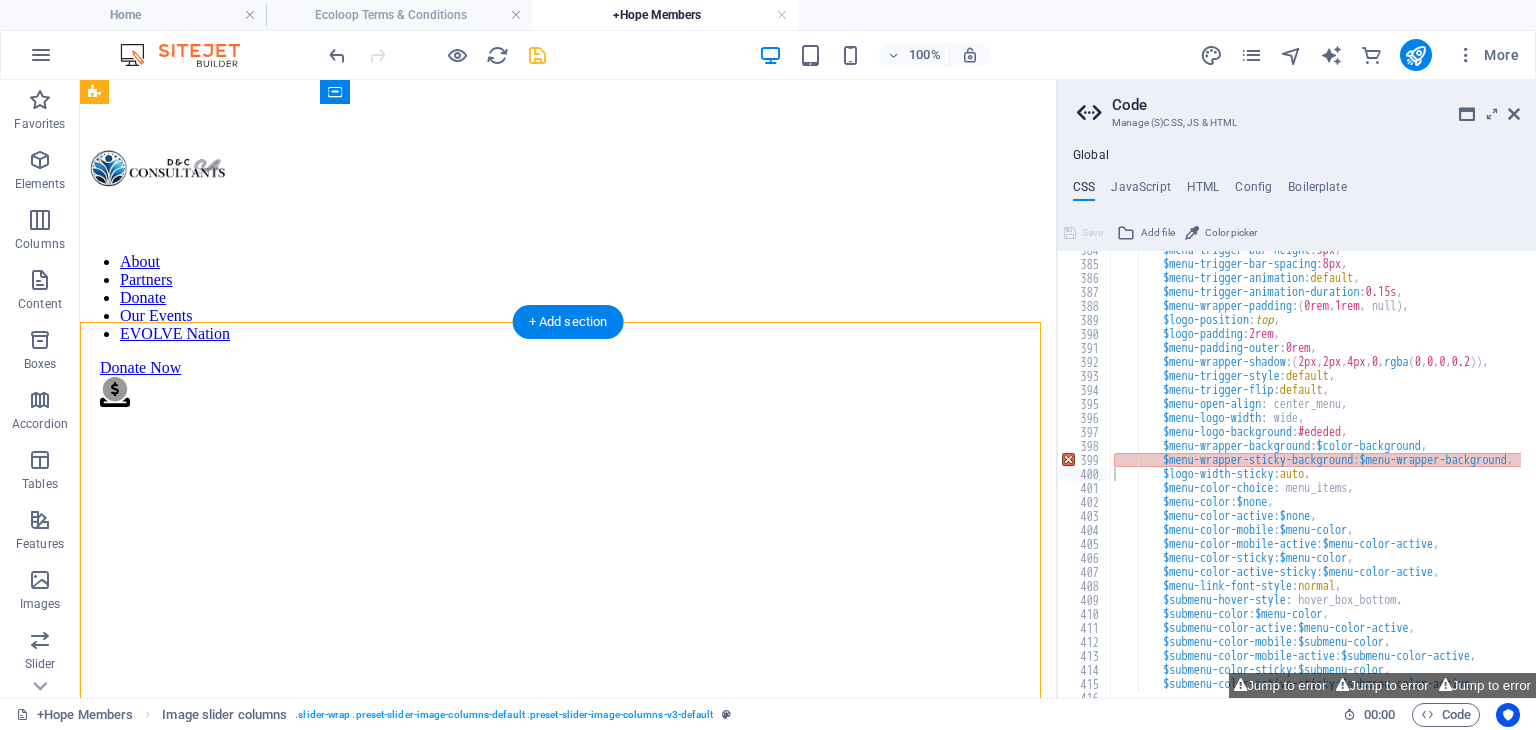 click at bounding box center (568, 4651) 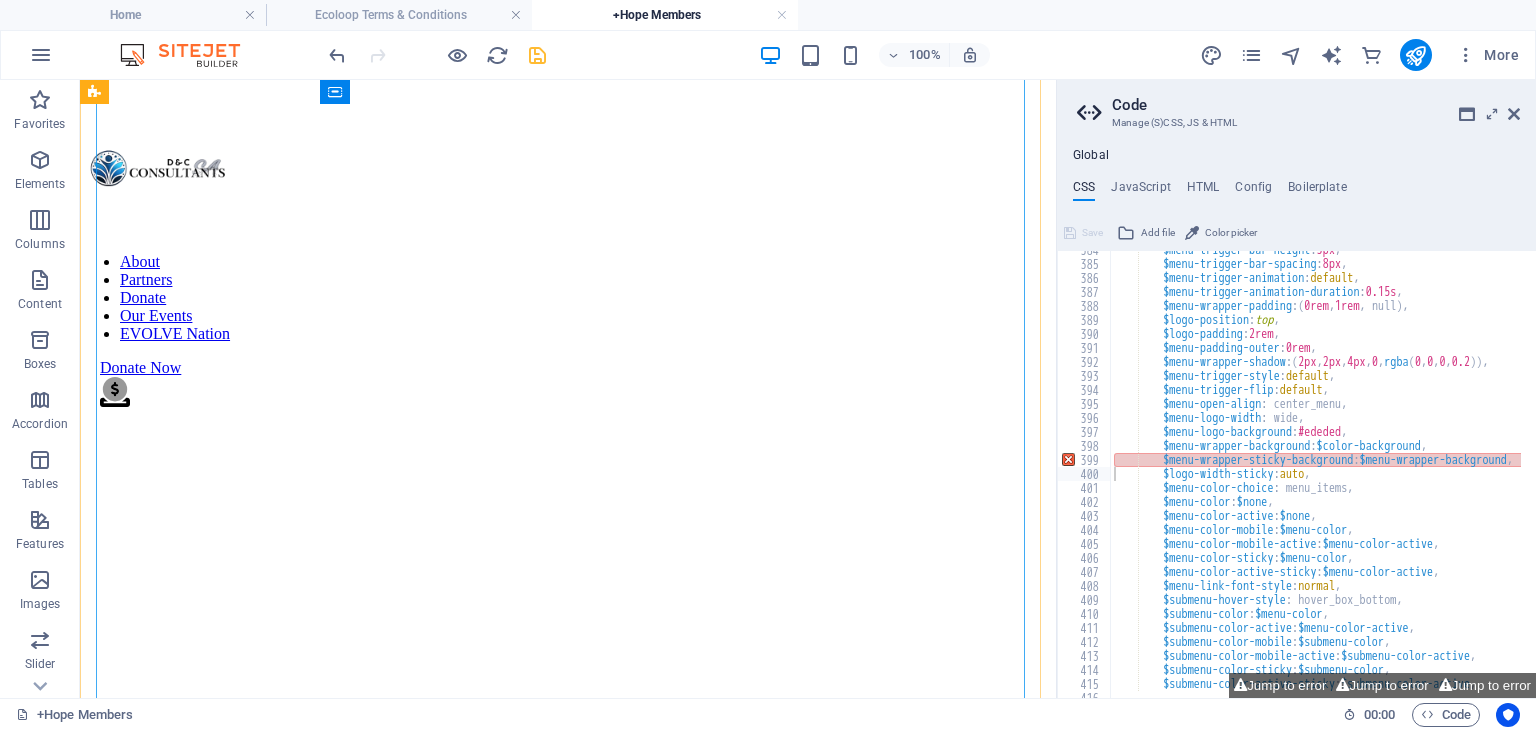 scroll, scrollTop: 1243, scrollLeft: 0, axis: vertical 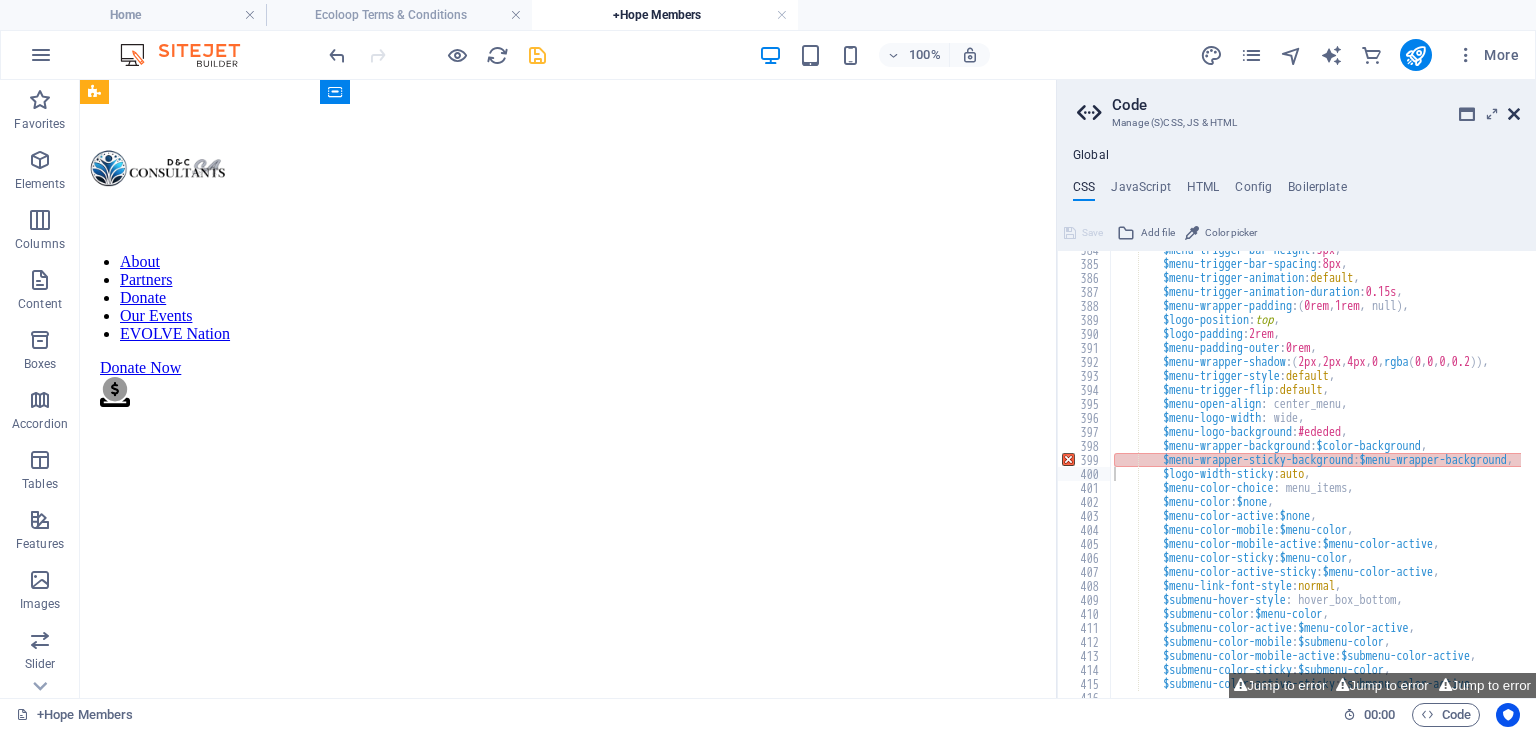 click at bounding box center [1514, 114] 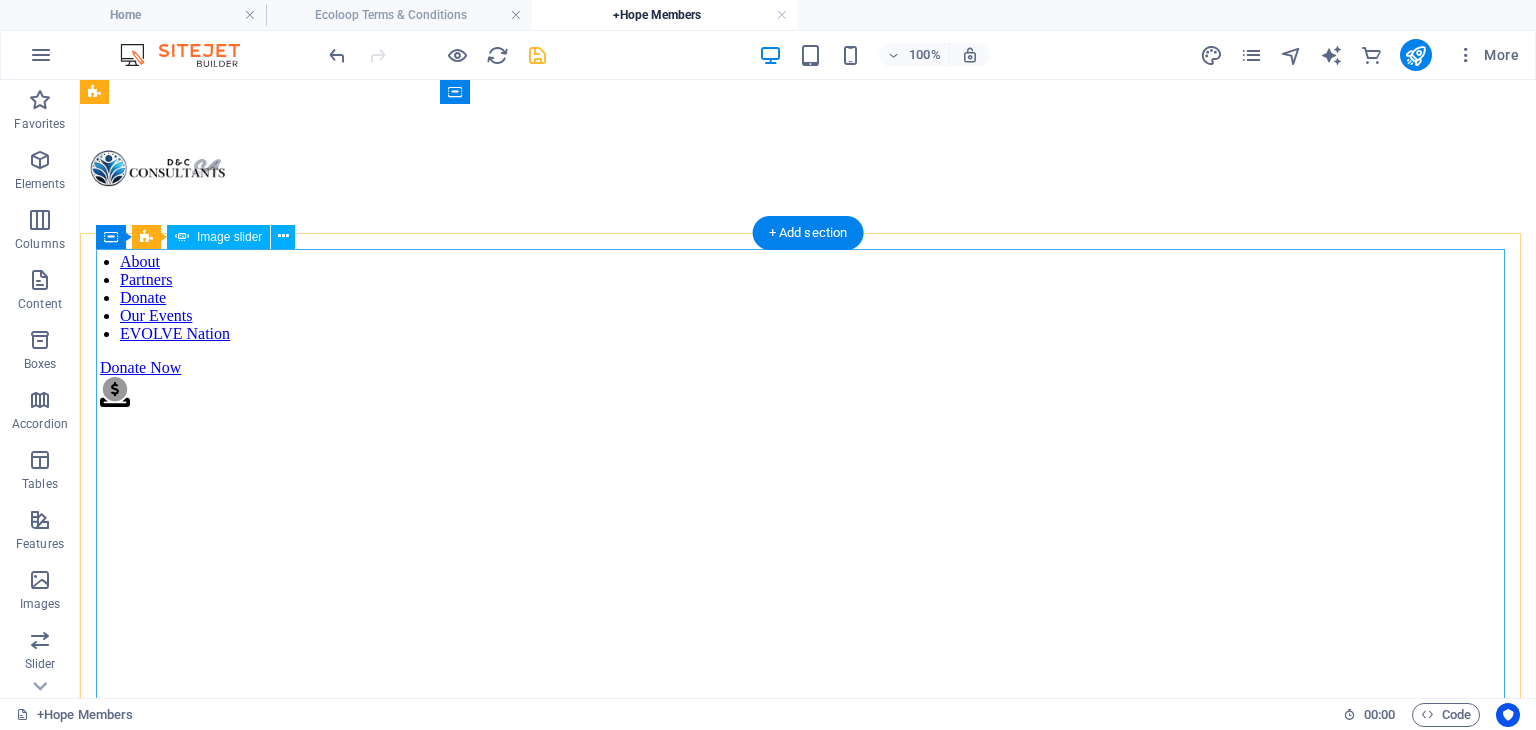 scroll, scrollTop: 716, scrollLeft: 0, axis: vertical 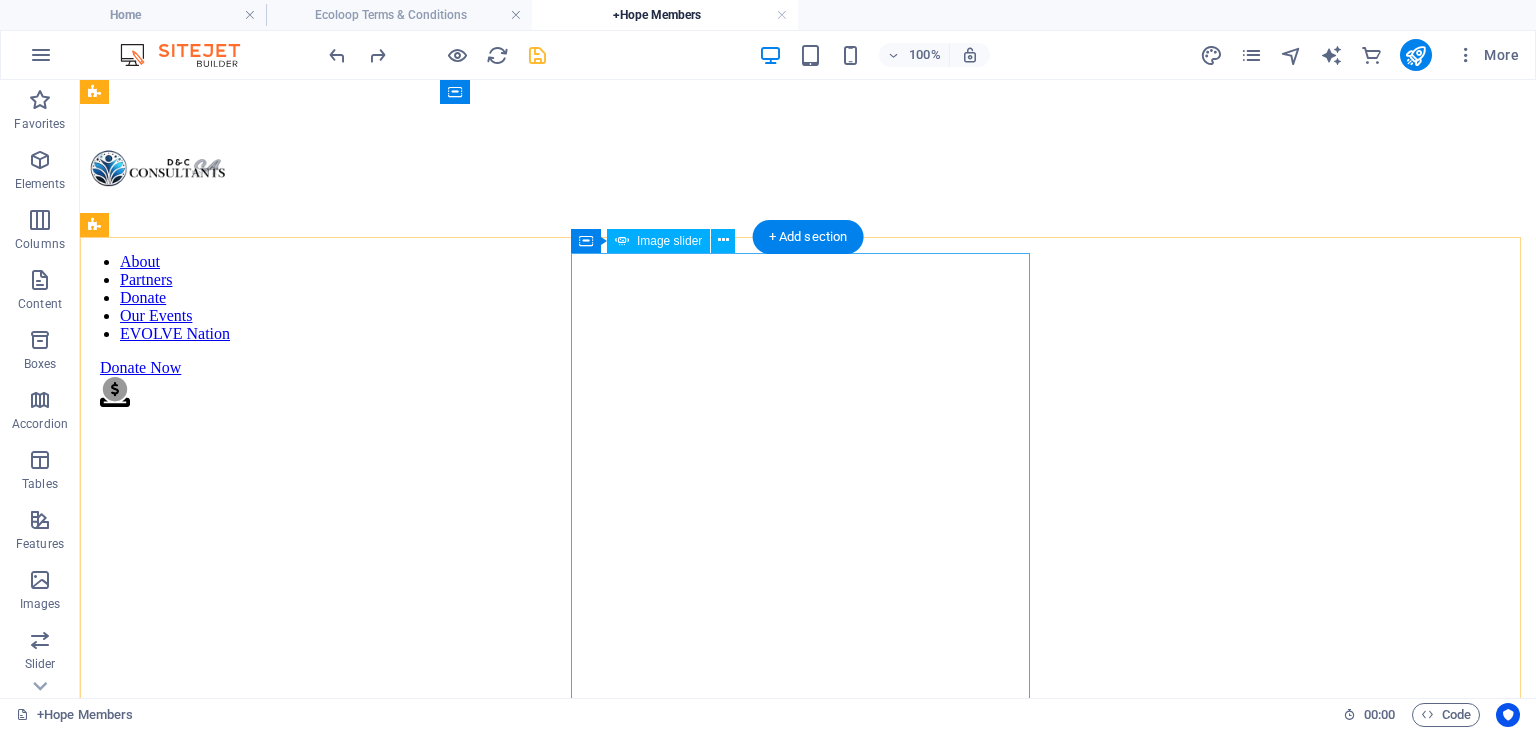 click at bounding box center [-1770, 4654] 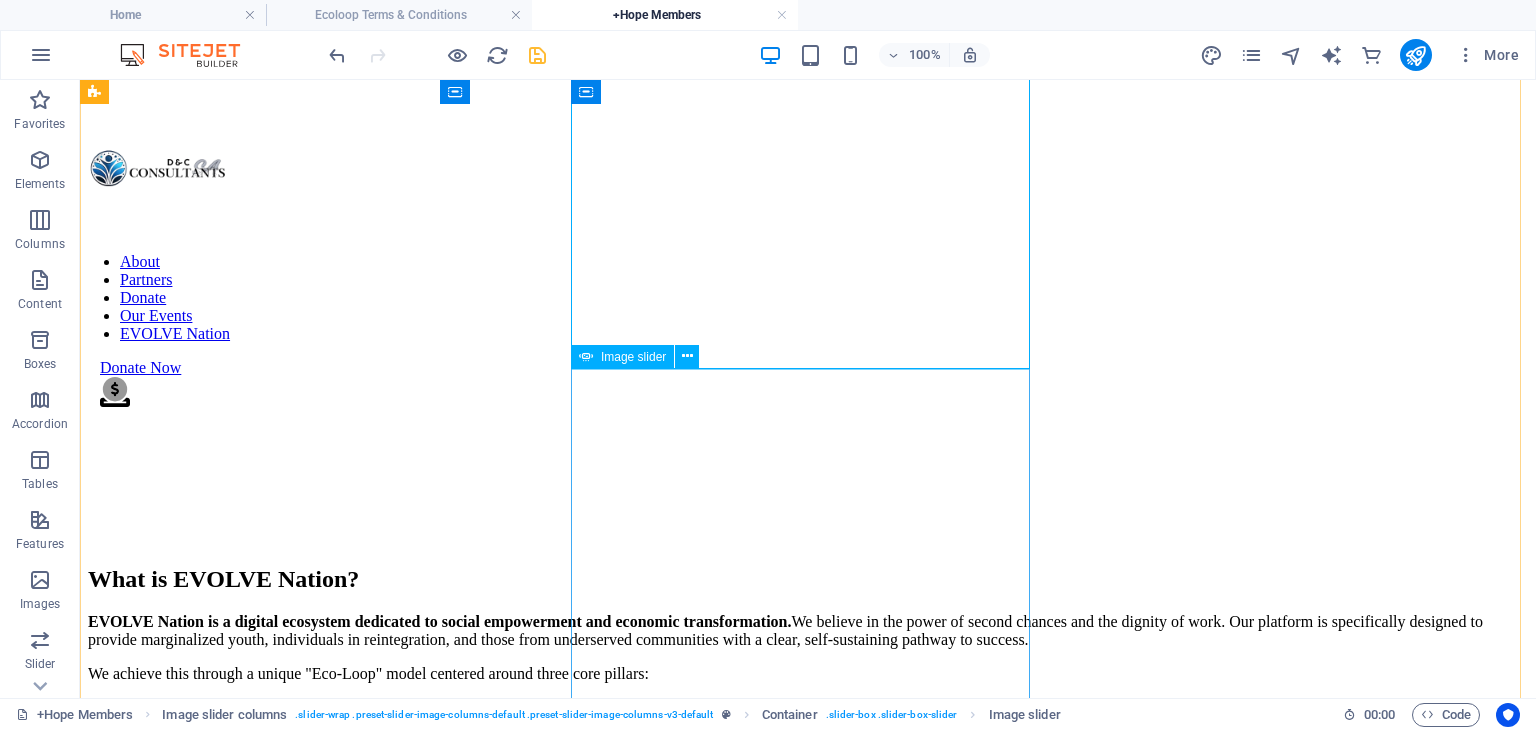 scroll, scrollTop: 1060, scrollLeft: 0, axis: vertical 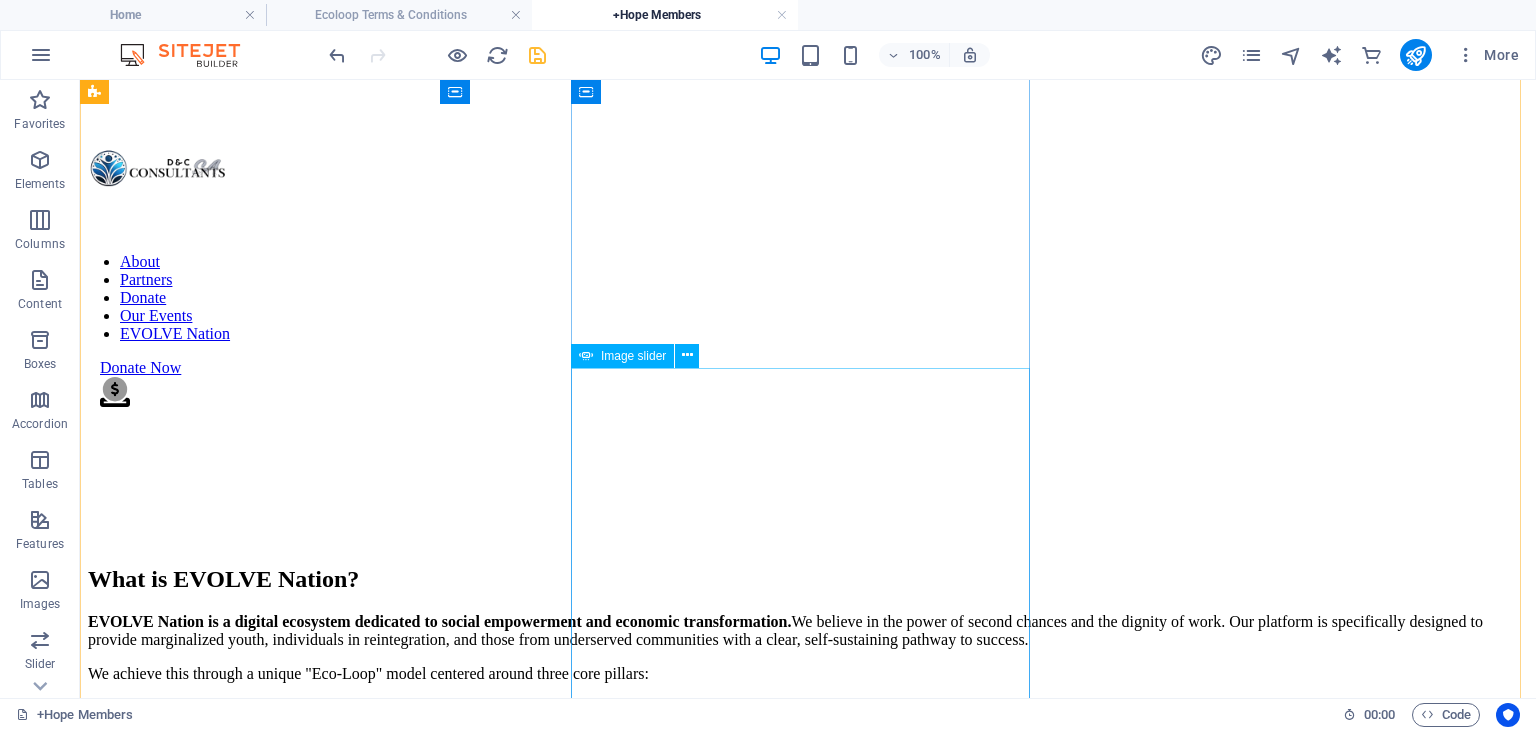 click at bounding box center [-1770, 8565] 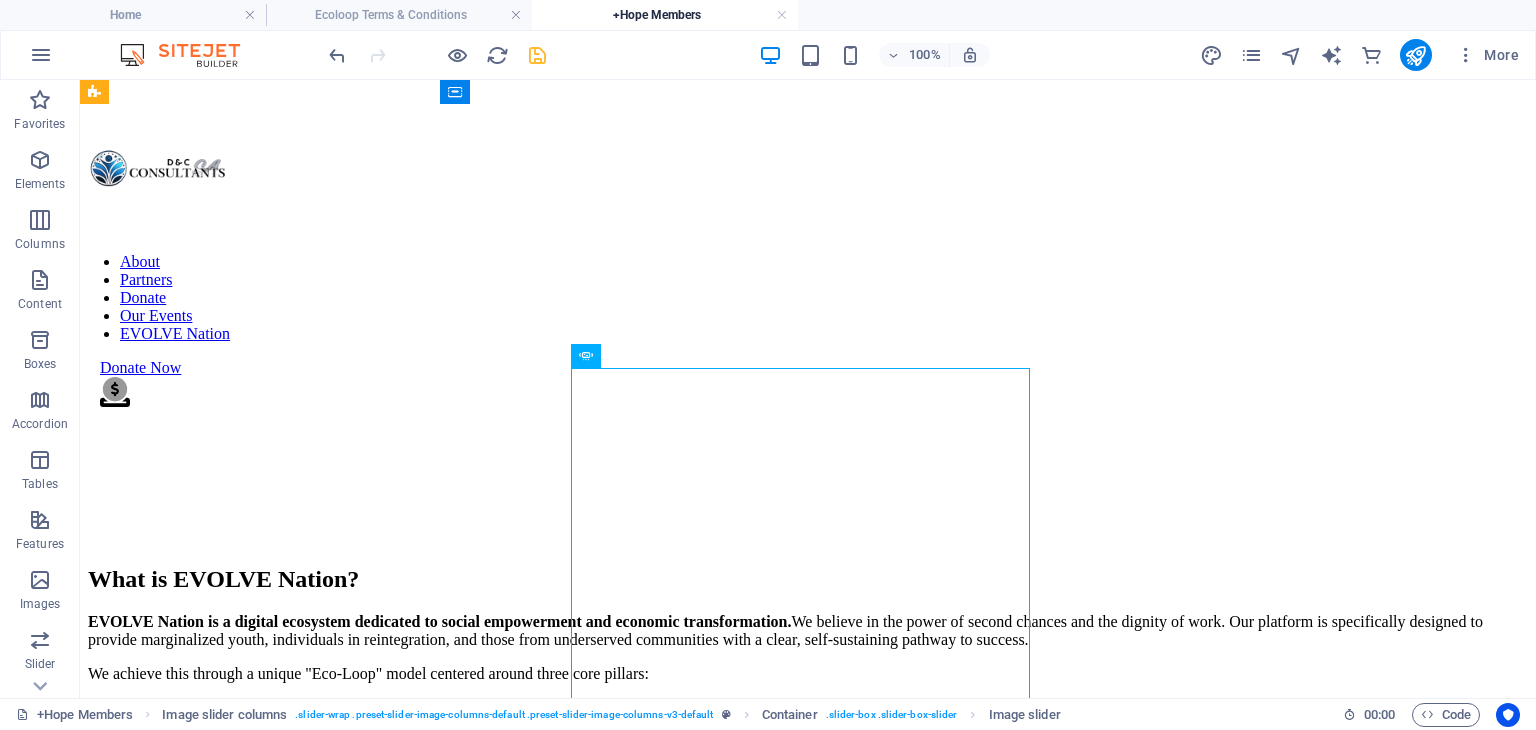 click at bounding box center (808, 9455) 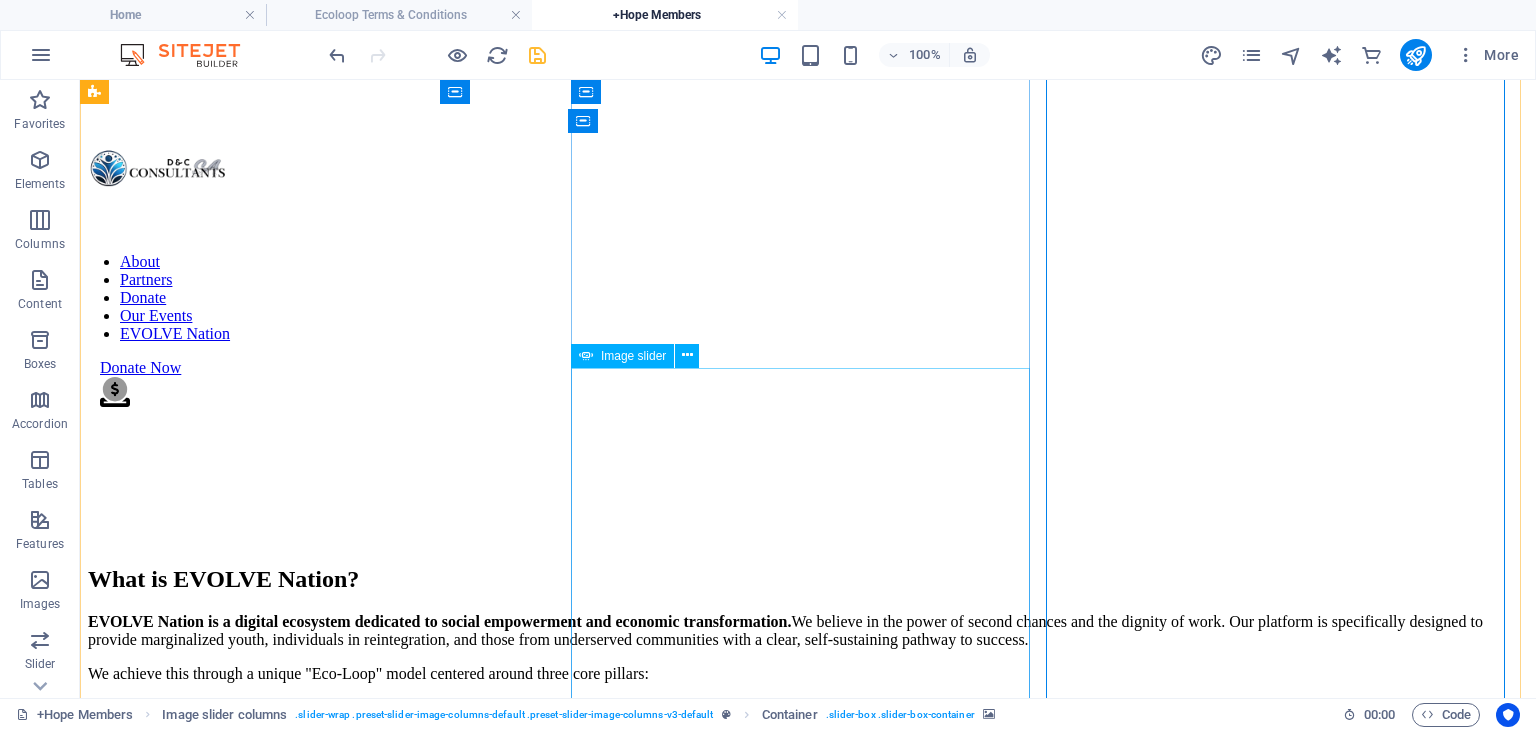 click at bounding box center [-1770, 8565] 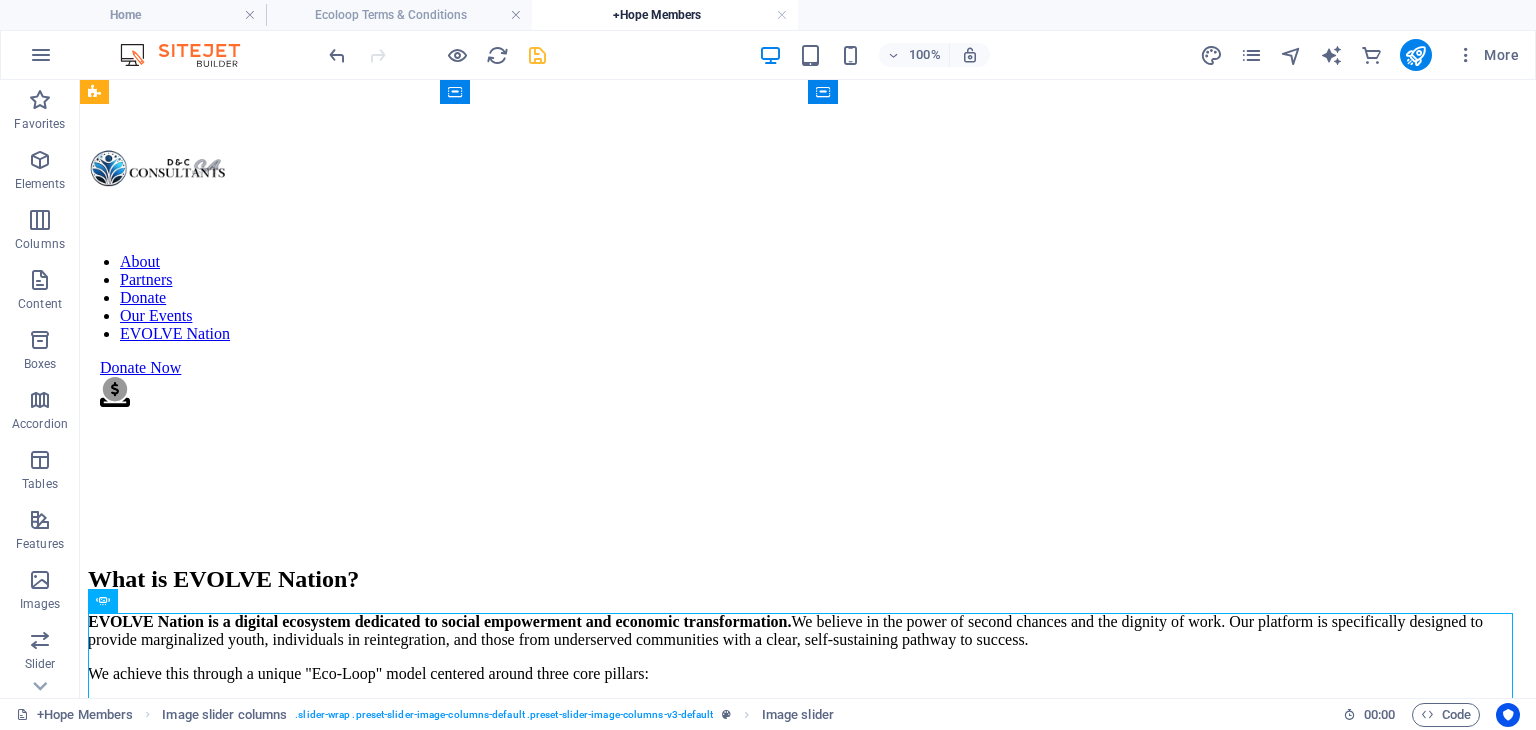 click at bounding box center (808, 803) 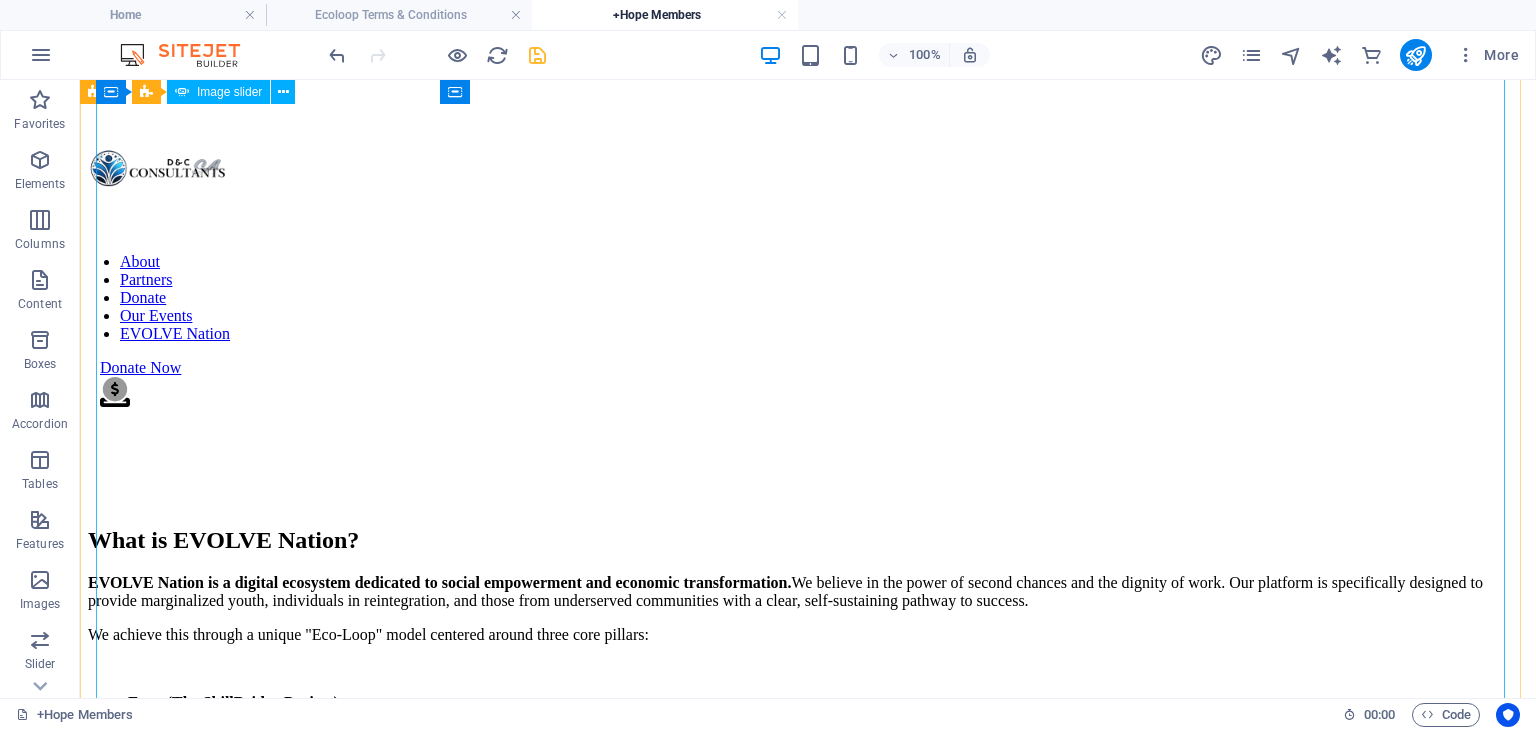 scroll, scrollTop: 1093, scrollLeft: 0, axis: vertical 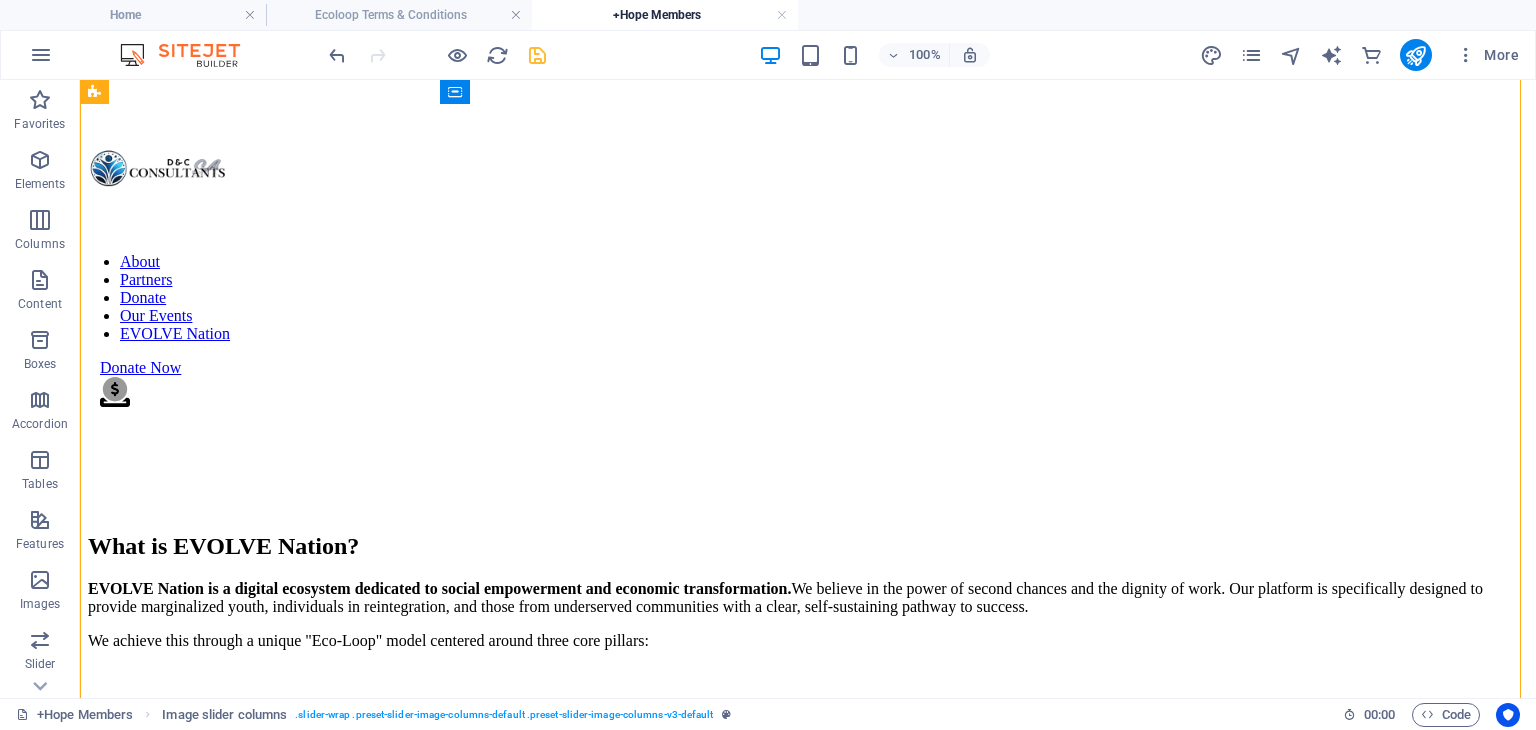 drag, startPoint x: 1458, startPoint y: 573, endPoint x: 1461, endPoint y: 590, distance: 17.262676 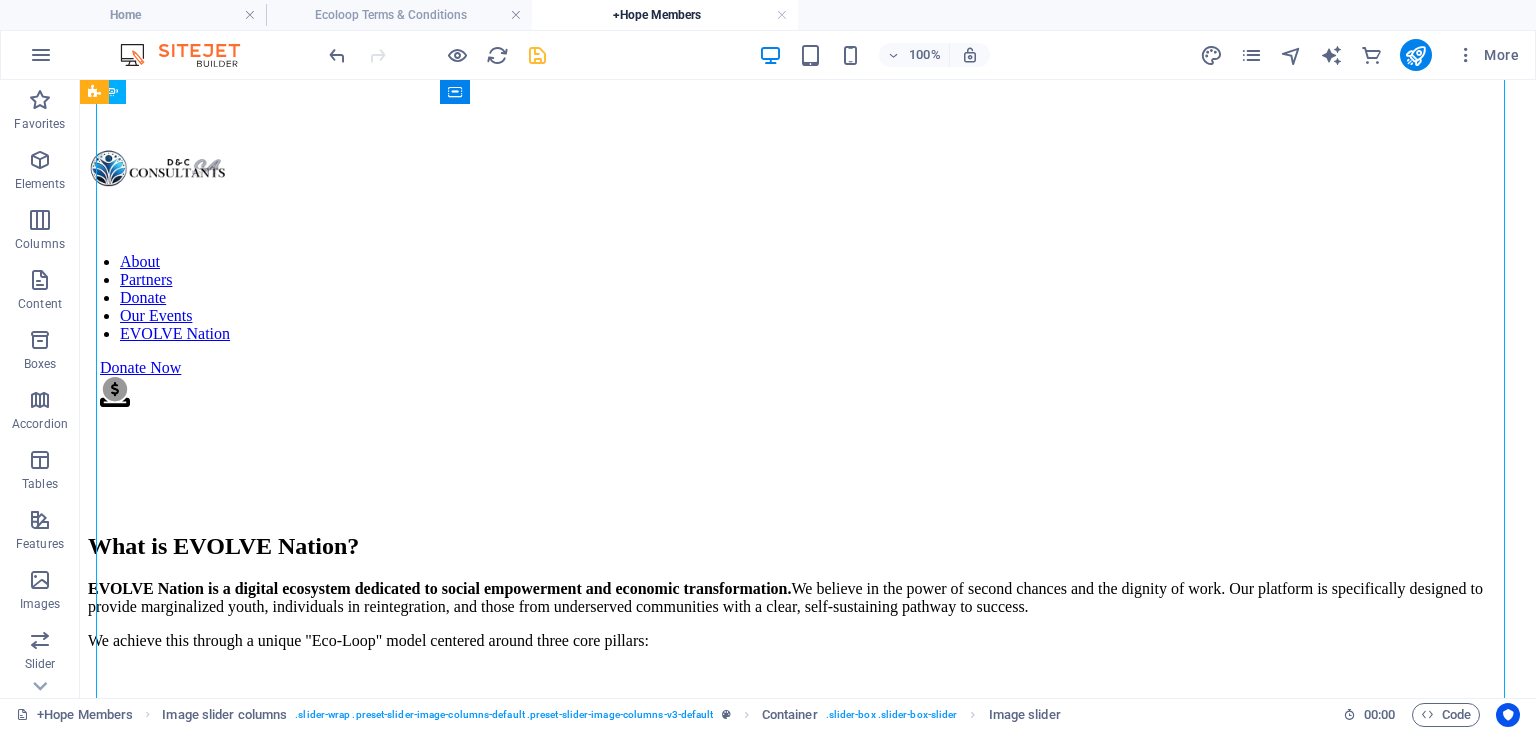 click at bounding box center [96, 4562] 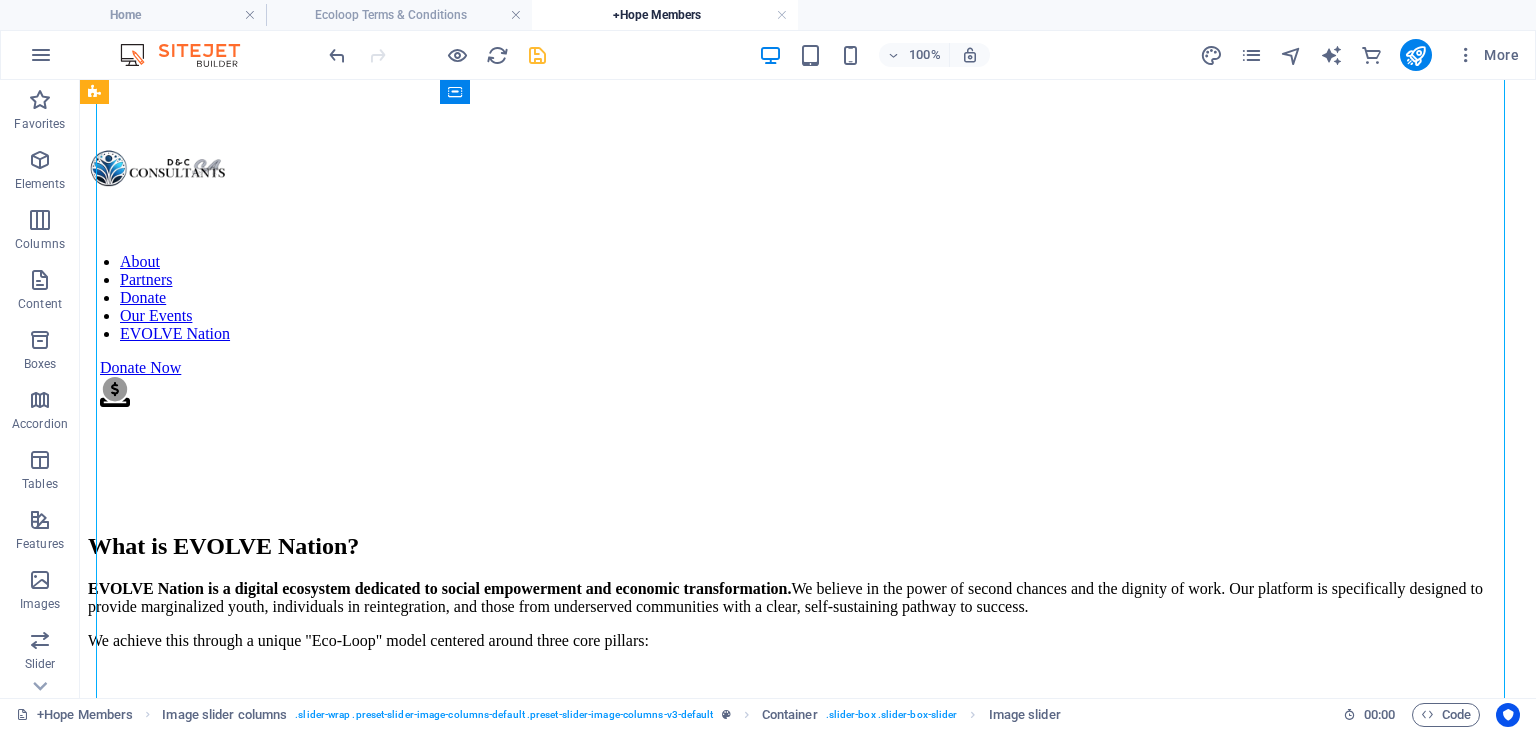 click at bounding box center (96, 4562) 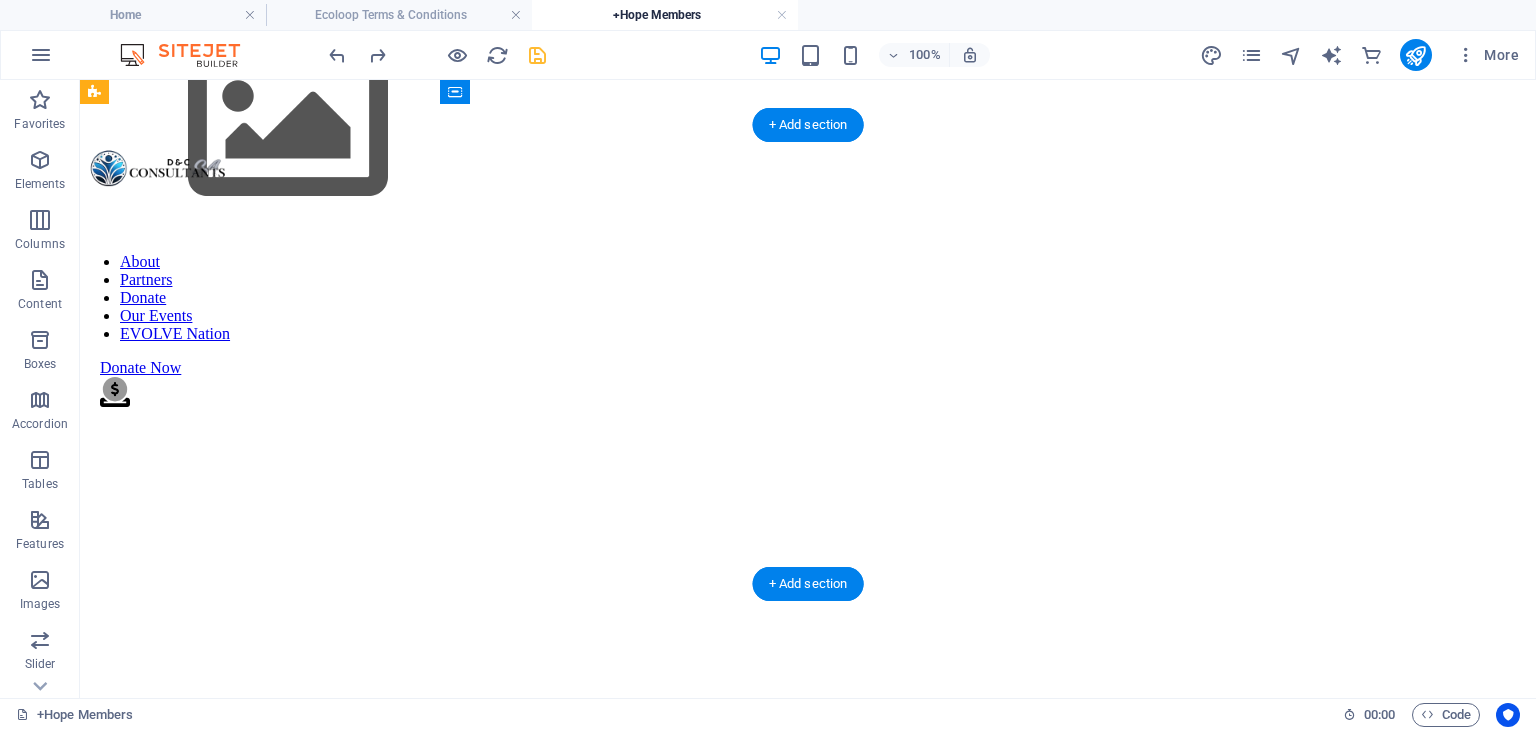 scroll, scrollTop: 368, scrollLeft: 0, axis: vertical 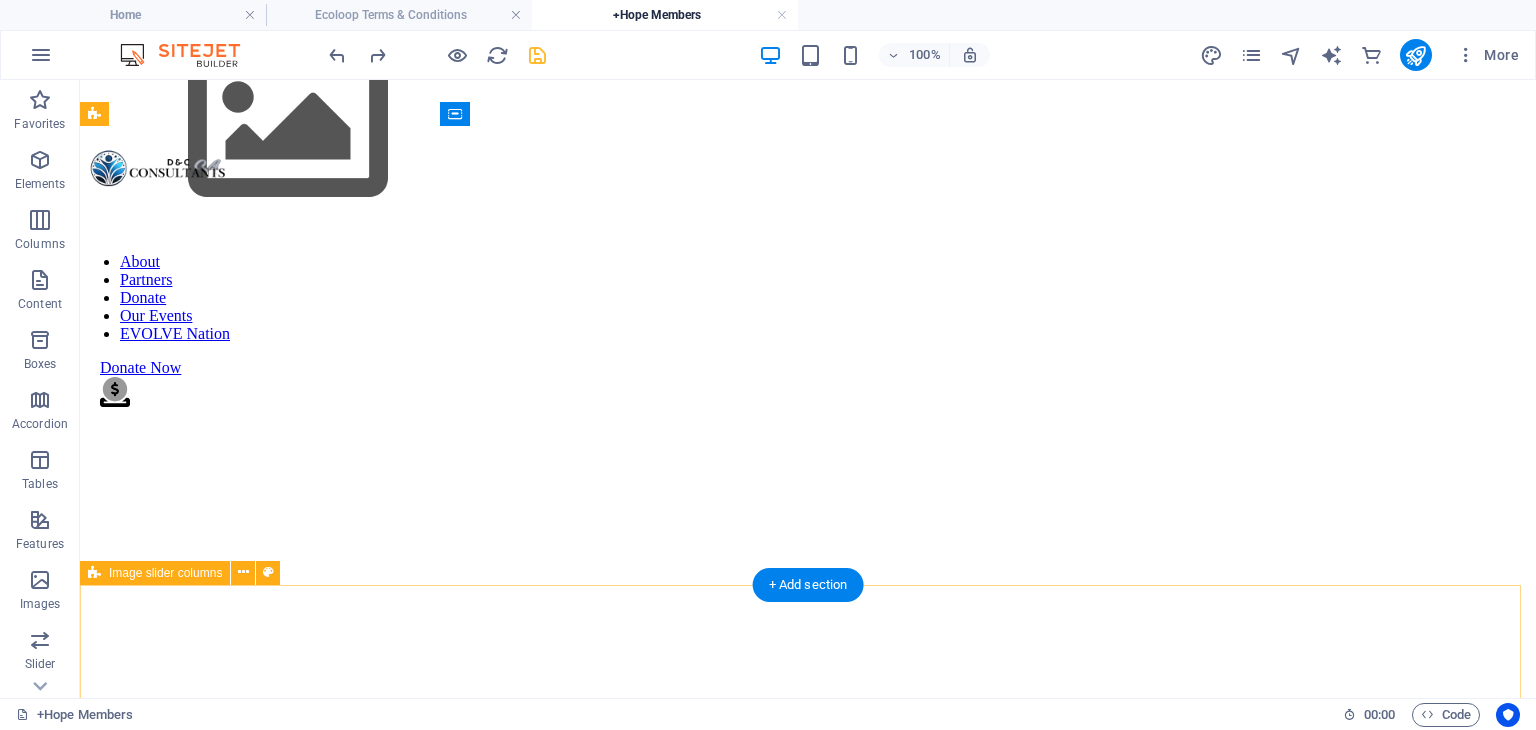 click on "Drop content here or  Add elements  Paste clipboard Drop content here or  Add elements  Paste clipboard" at bounding box center [808, 3994] 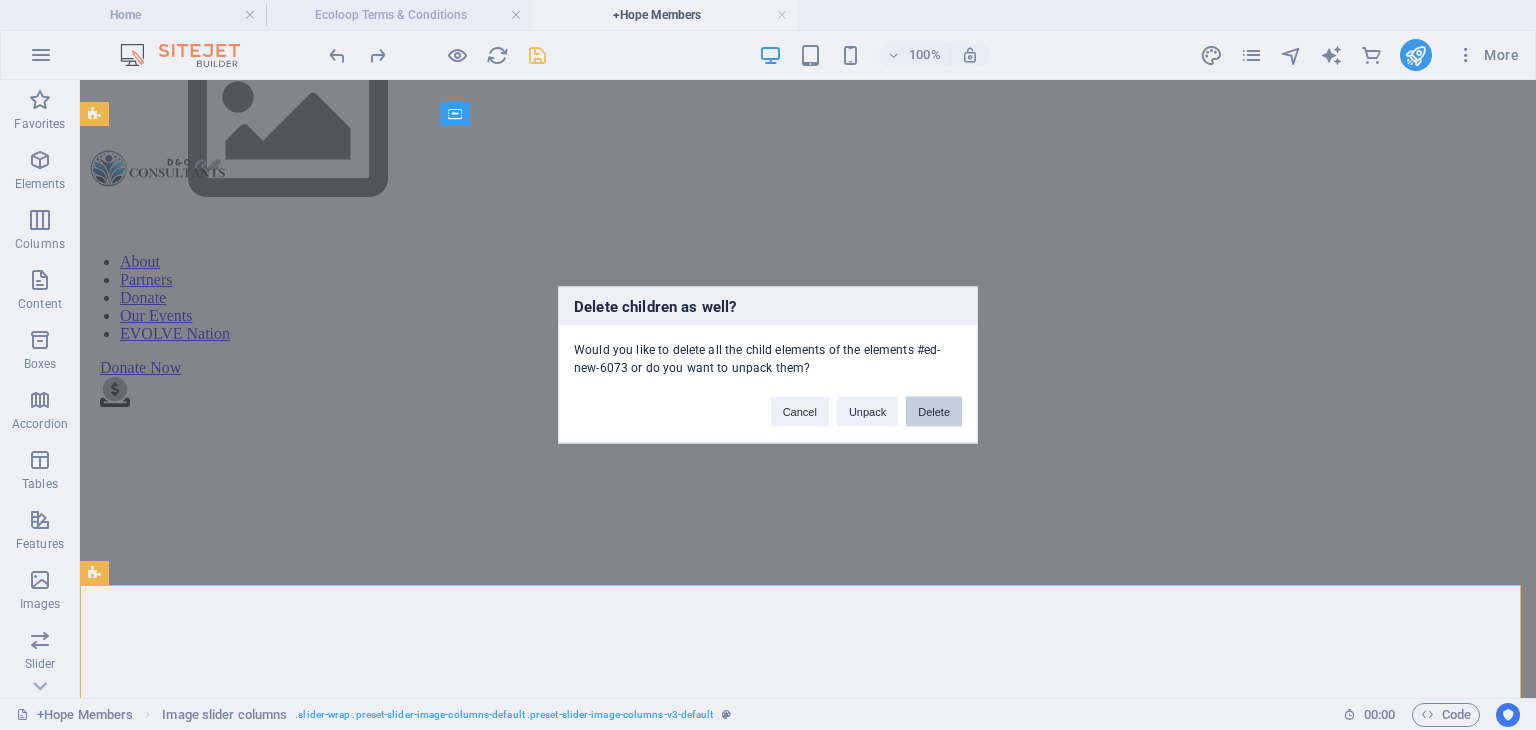 type 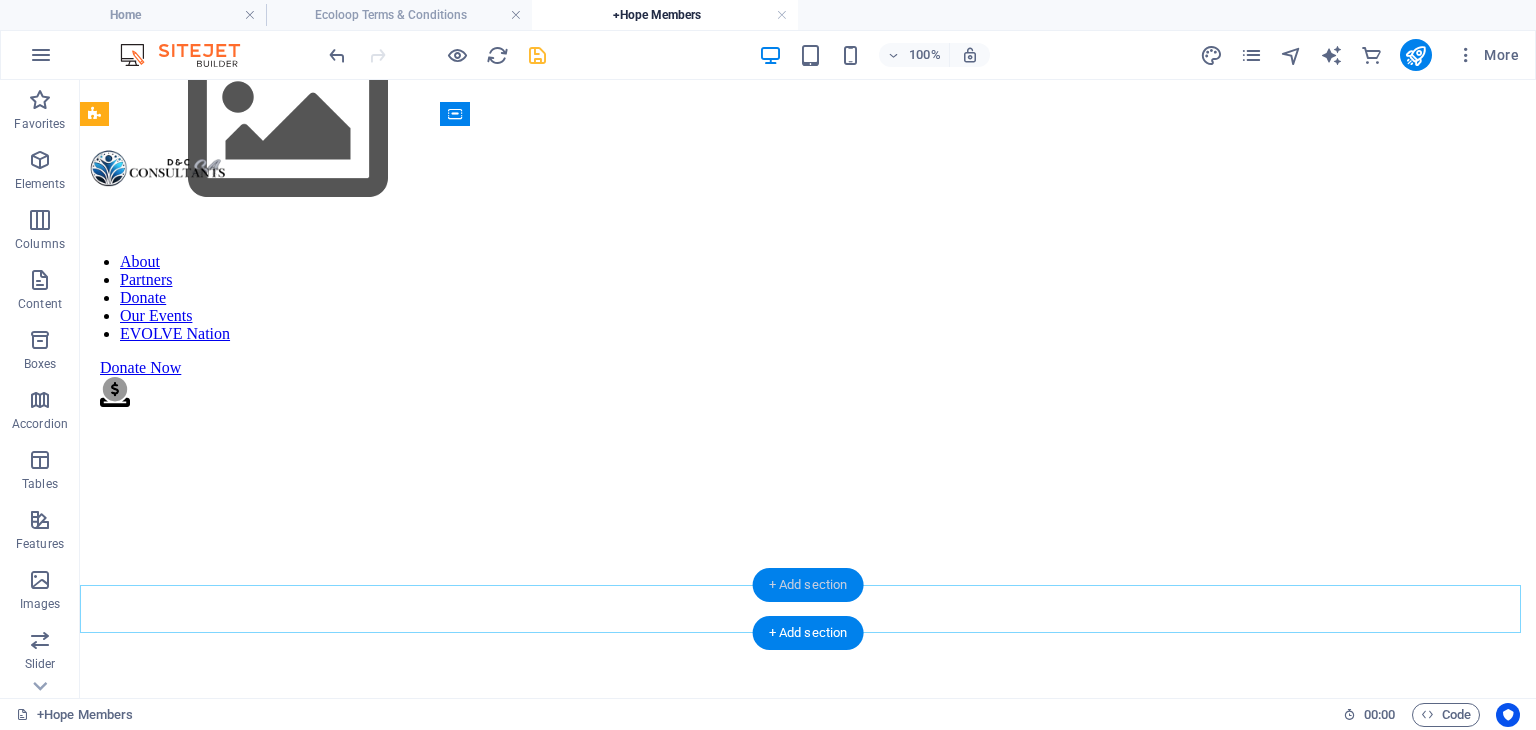 click on "+ Add section" at bounding box center (808, 585) 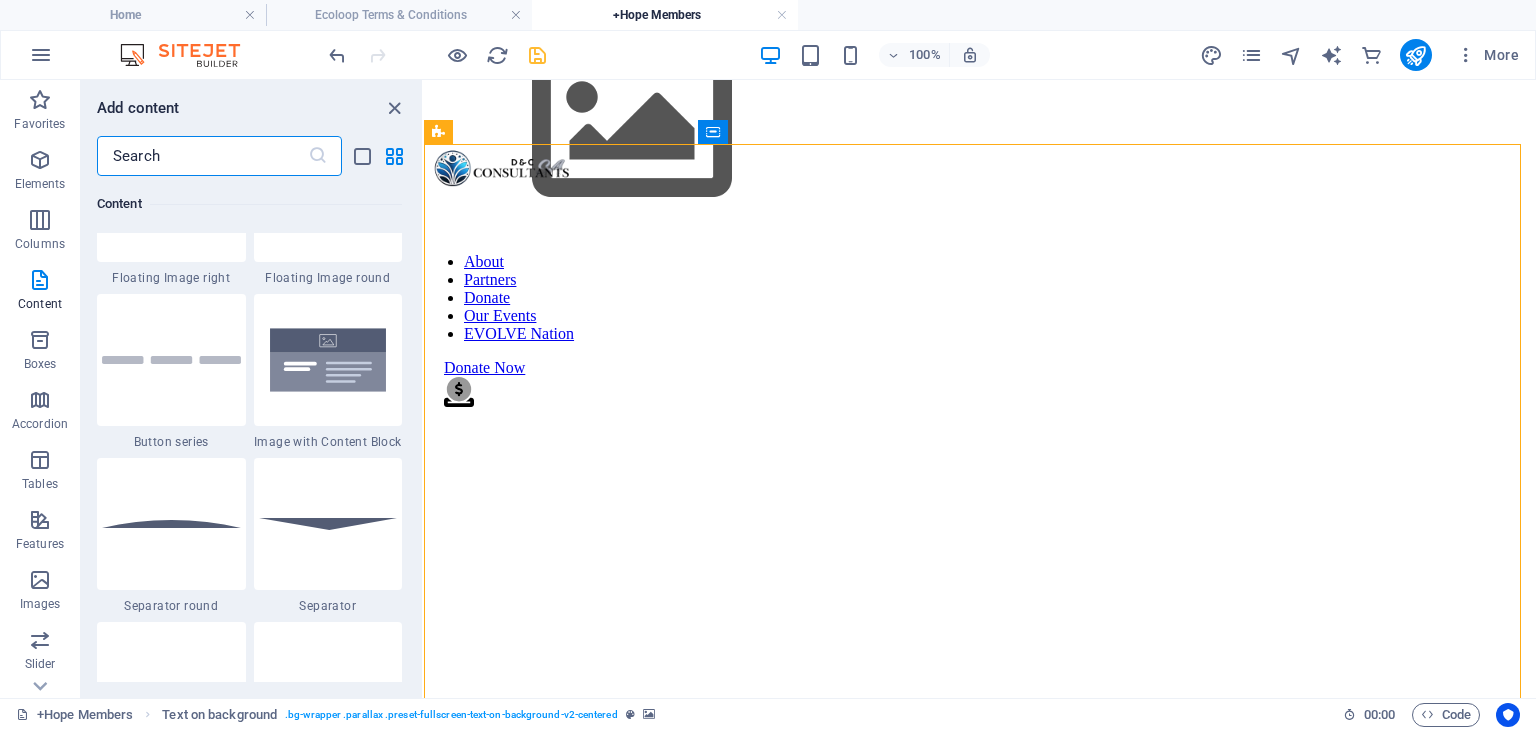 scroll, scrollTop: 4587, scrollLeft: 0, axis: vertical 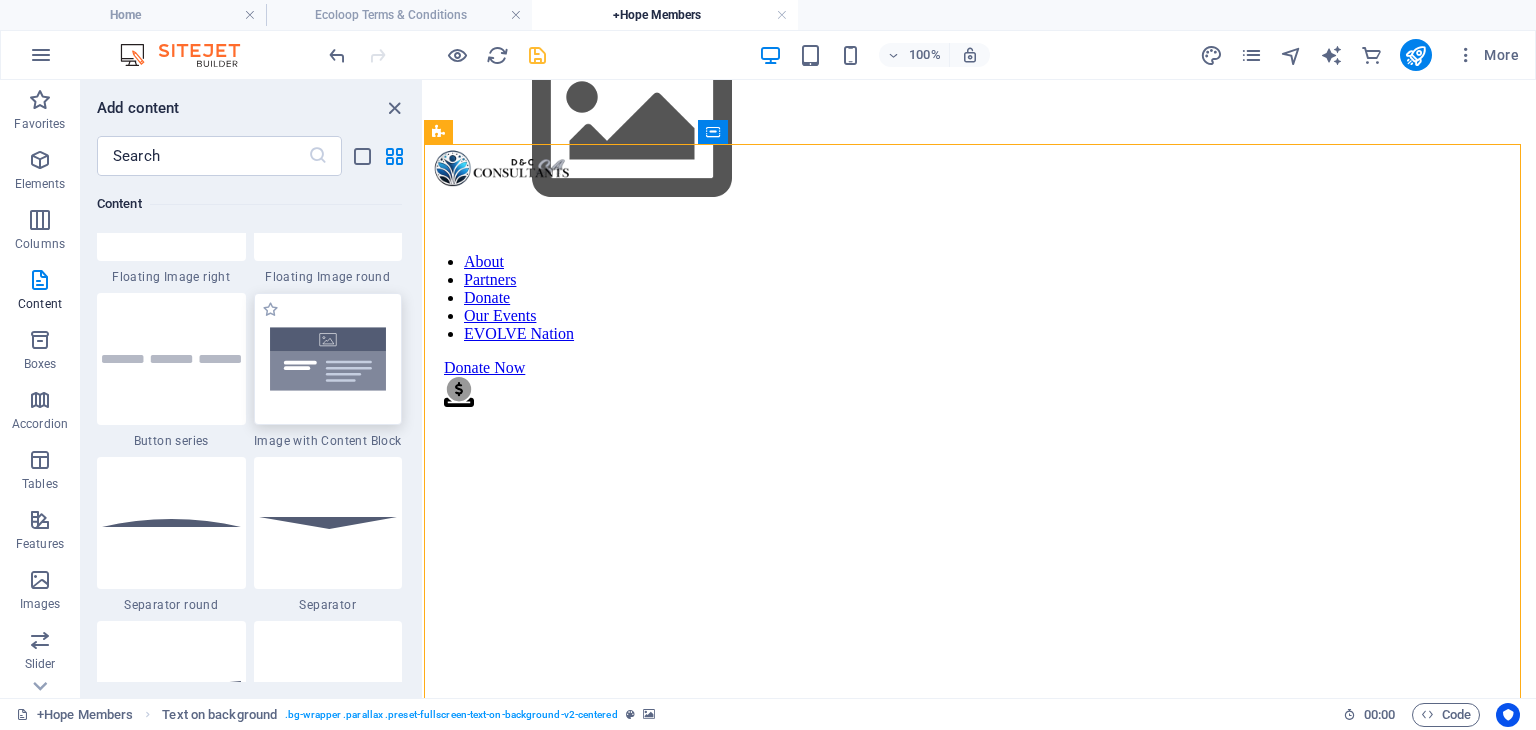 click at bounding box center [328, 359] 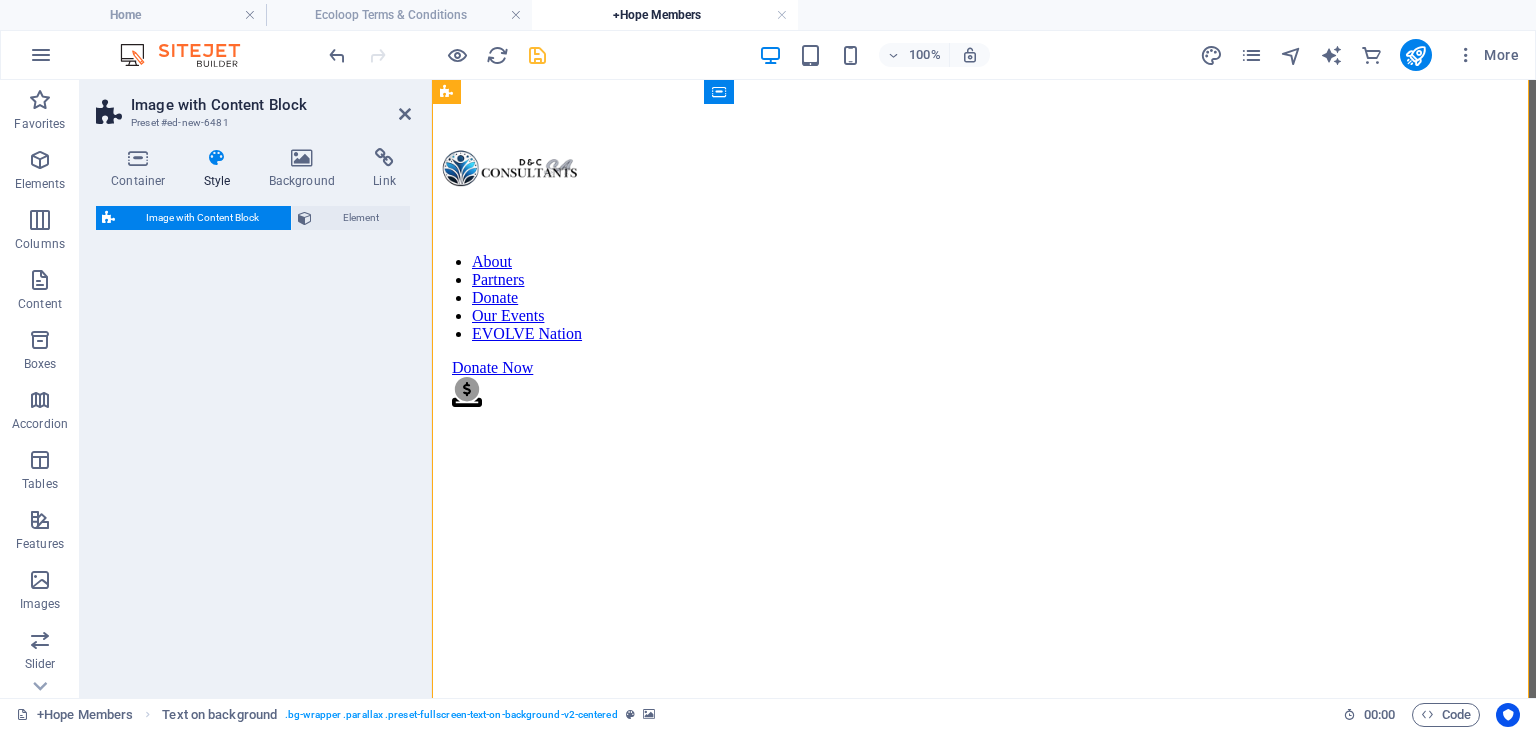 select on "rem" 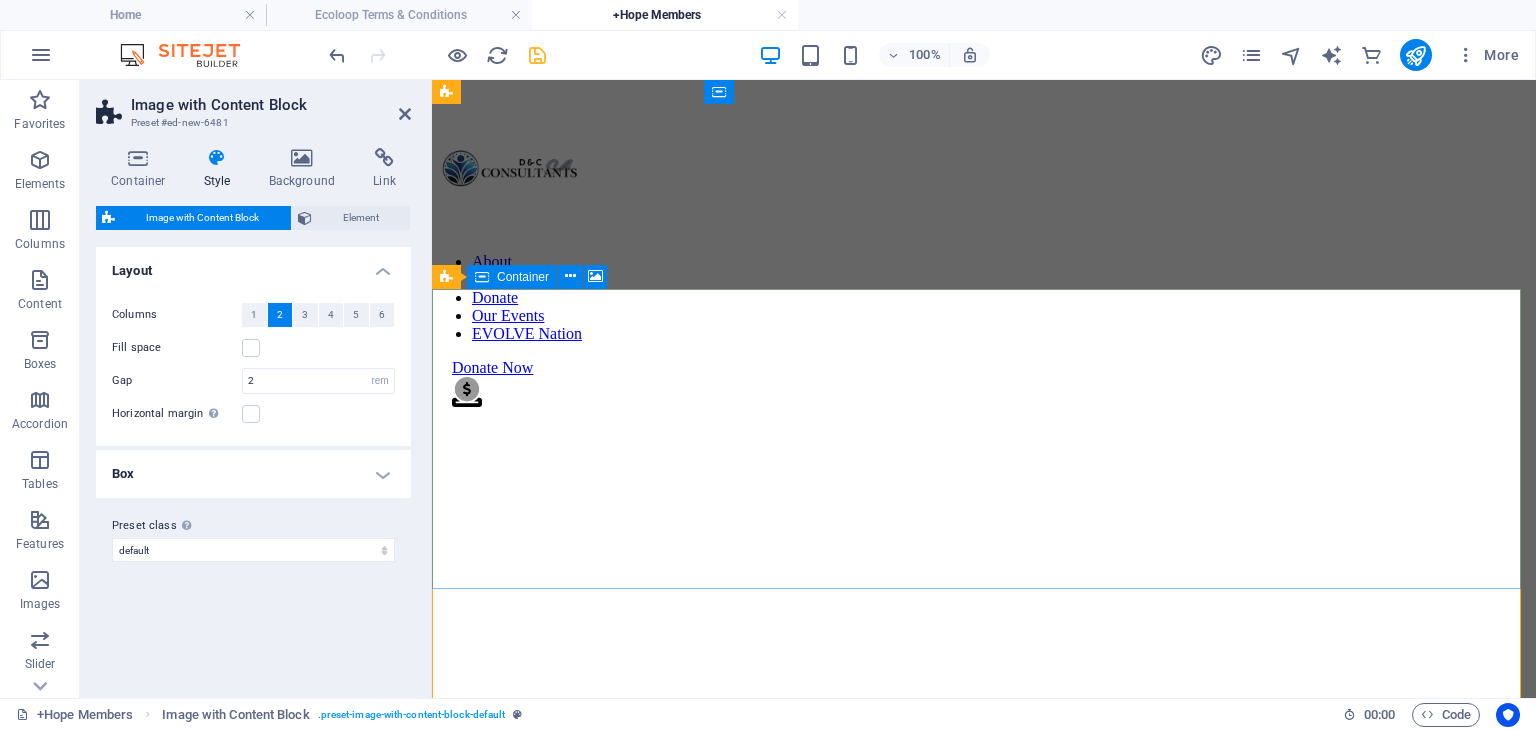 click on "Drop content here or  Add elements  Paste clipboard" at bounding box center (984, 1627) 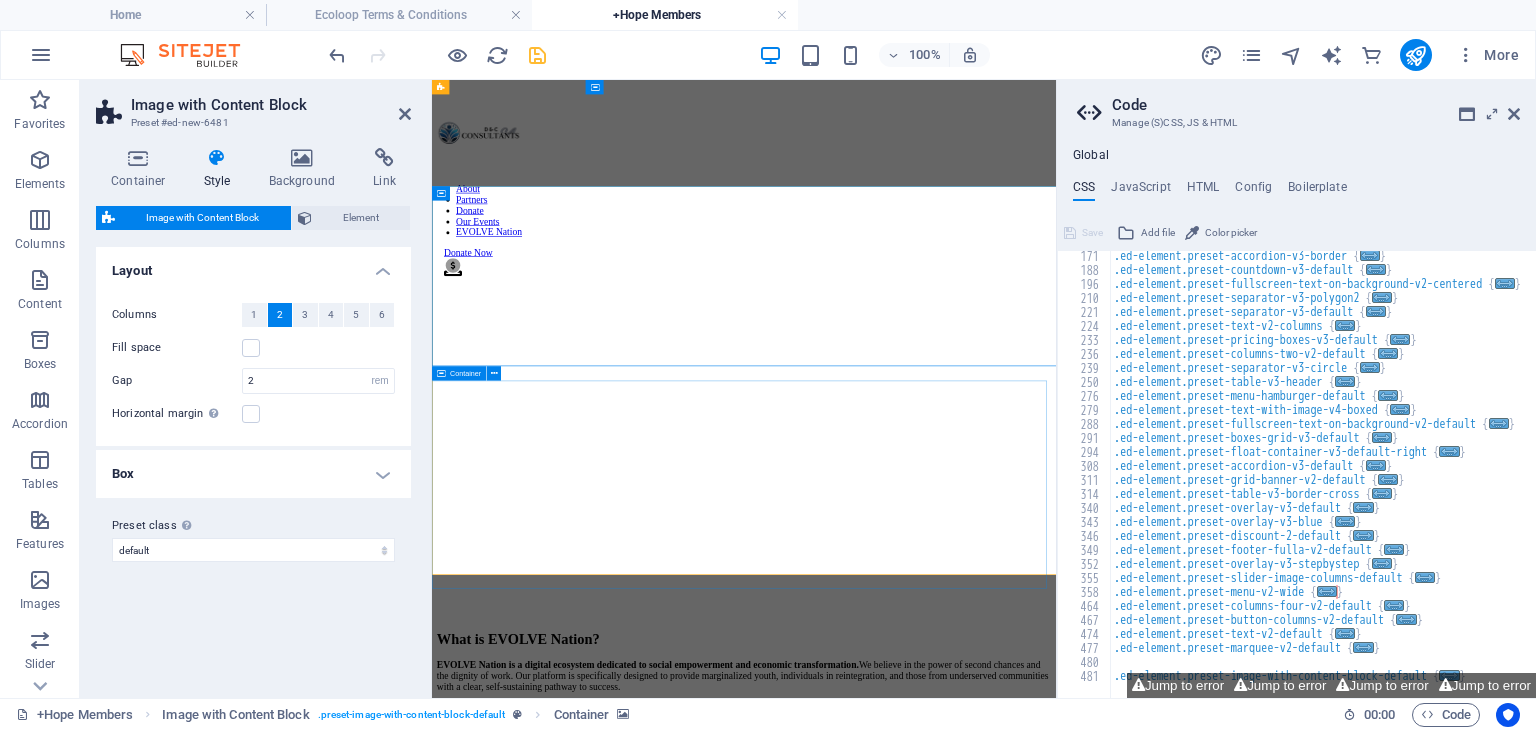 scroll, scrollTop: 830, scrollLeft: 0, axis: vertical 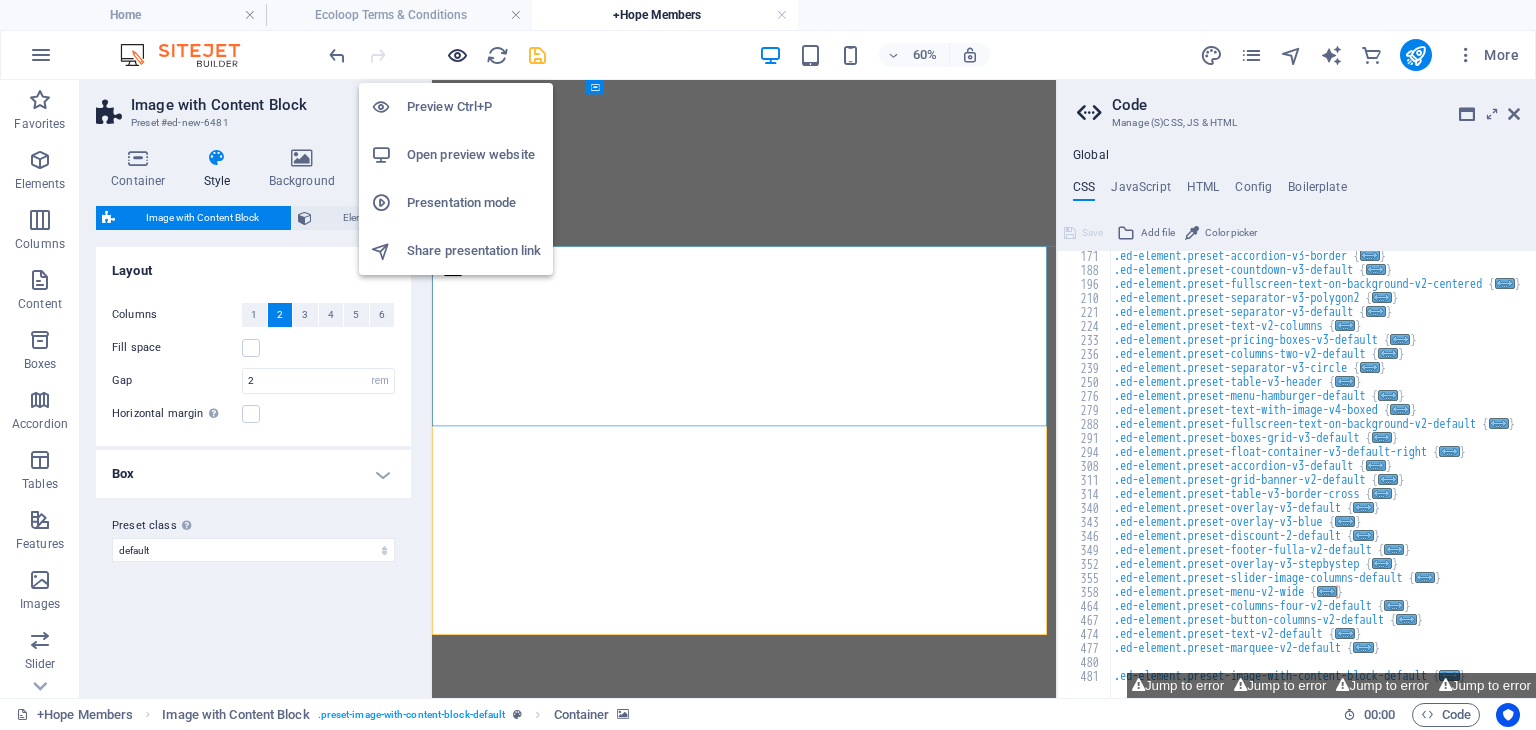 click at bounding box center [457, 55] 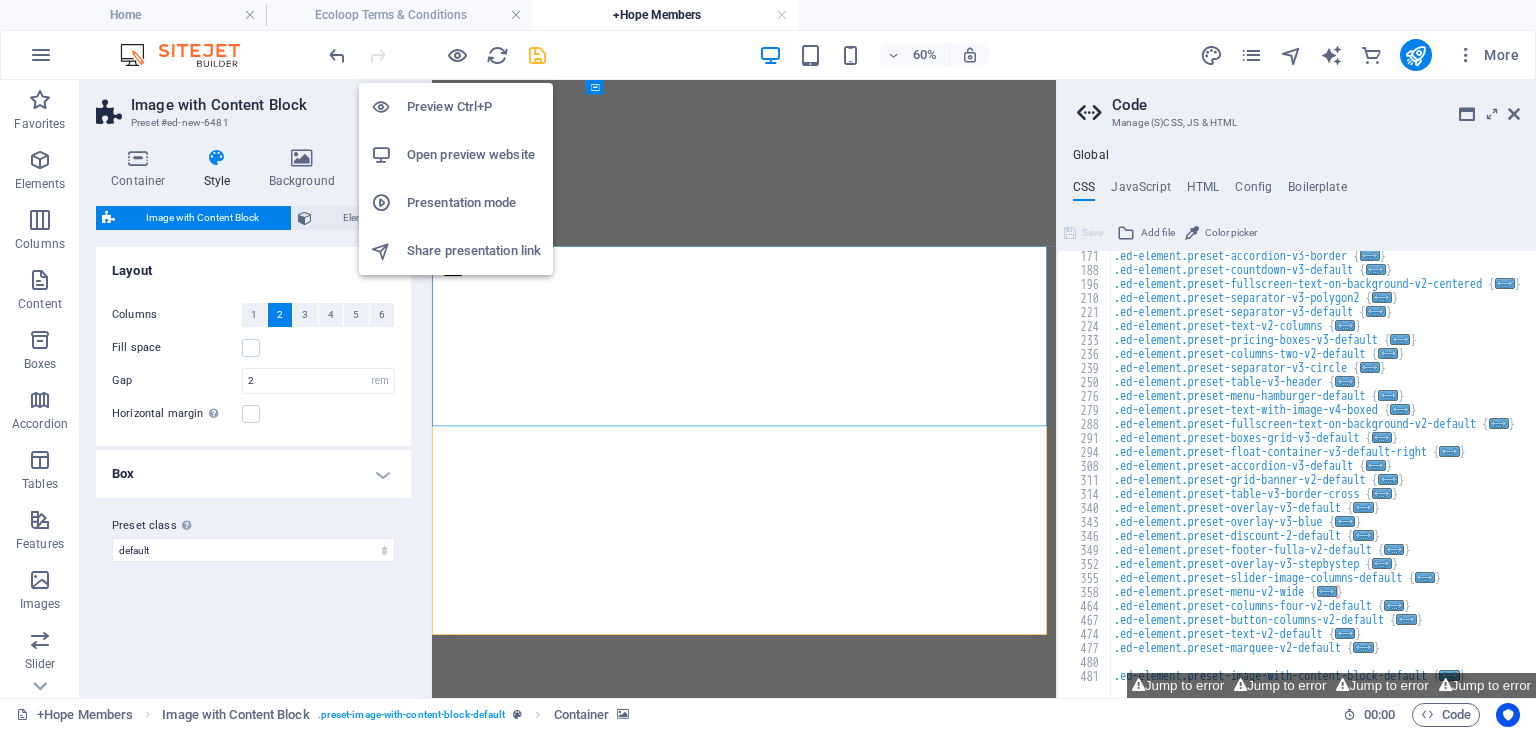 click on "Preview Ctrl+P" at bounding box center [474, 107] 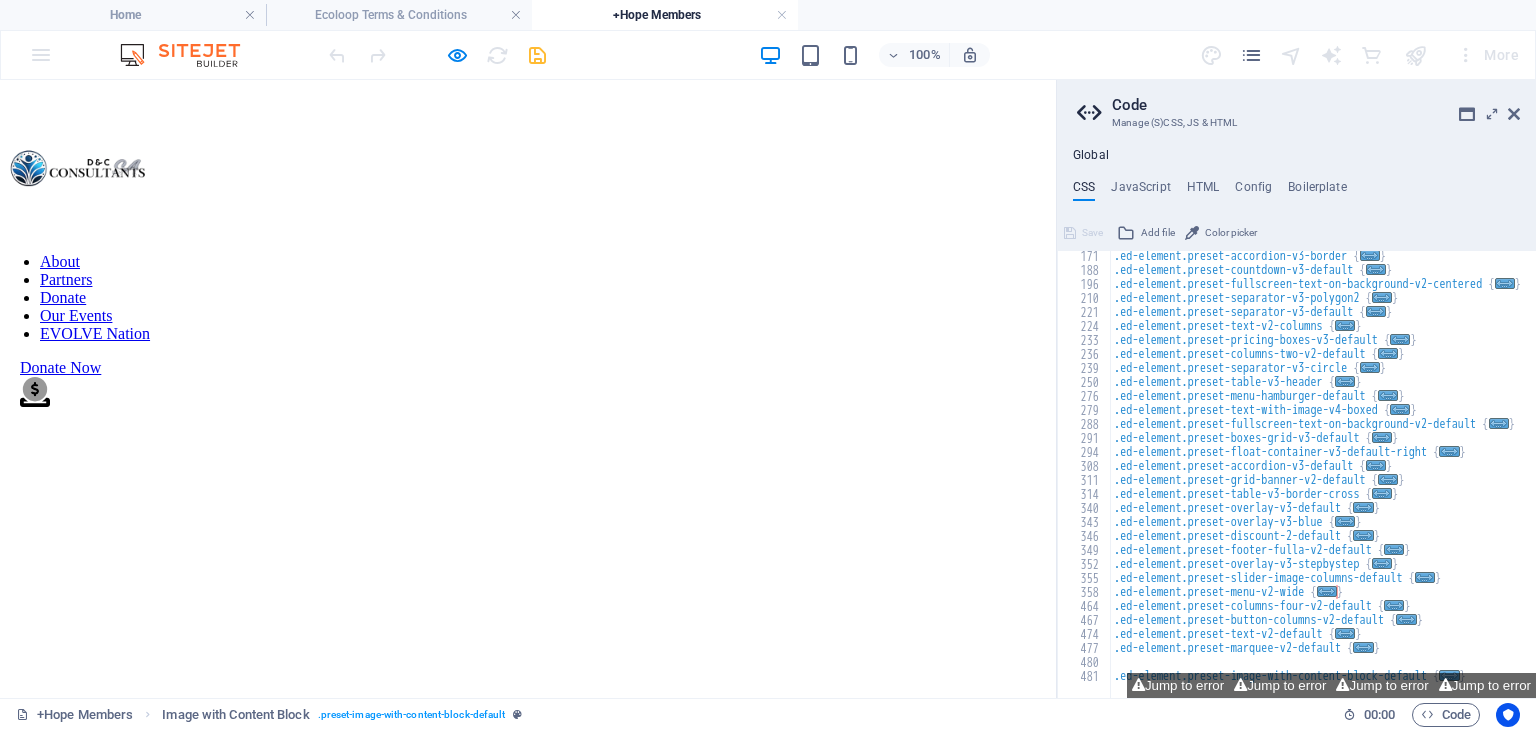 scroll, scrollTop: 805, scrollLeft: 0, axis: vertical 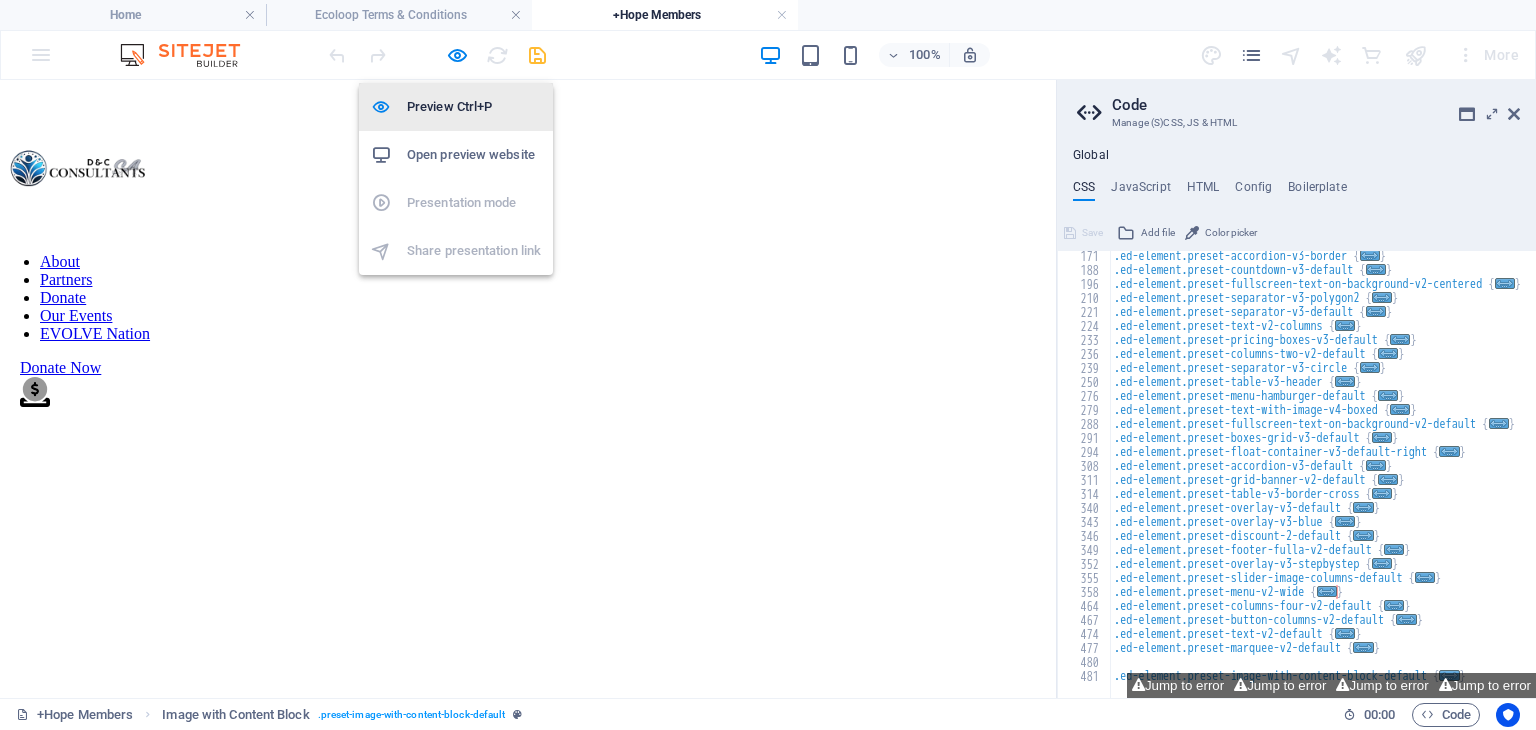 click on "Preview Ctrl+P" at bounding box center [456, 107] 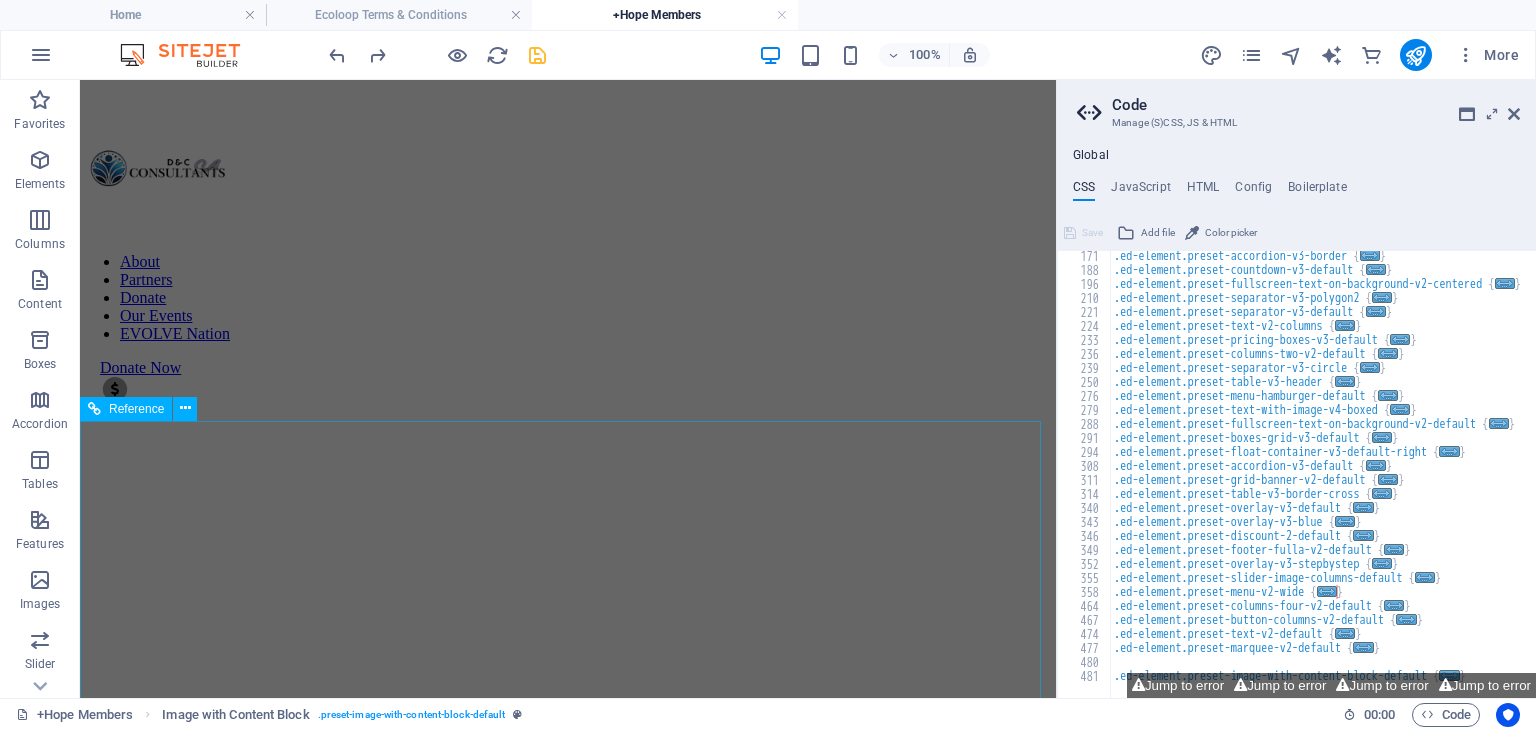 click on "Contact Us About Partners Donate Board of Directors: Chairman: [NAME] [LAST], Treasurer: [NAME] [LAST], Minister of internal affairs: [NAME] [LAST], Secretary: [NAME] [LAST], Ex-co: Chief Liaison Officer: [NAME] [LAST], Head of MC: [NAME] [LAST], Head of Marketing: [NAME] [LAST], Head of Communication: [NAME] [LAST], Programme & Technical Director: [NAME] [LAST] HEADQUATERS: [NUMBER] [STREET], [CITY], [PROVINCE], [CITY], [POSTAL_CODE] BRANCH OFFICE: [NUMBER] [STREET], [CITY], [POSTAL_CODE] NPO #: [NUMBER] | PBO #:[NUMBER]" at bounding box center (394, 3162) 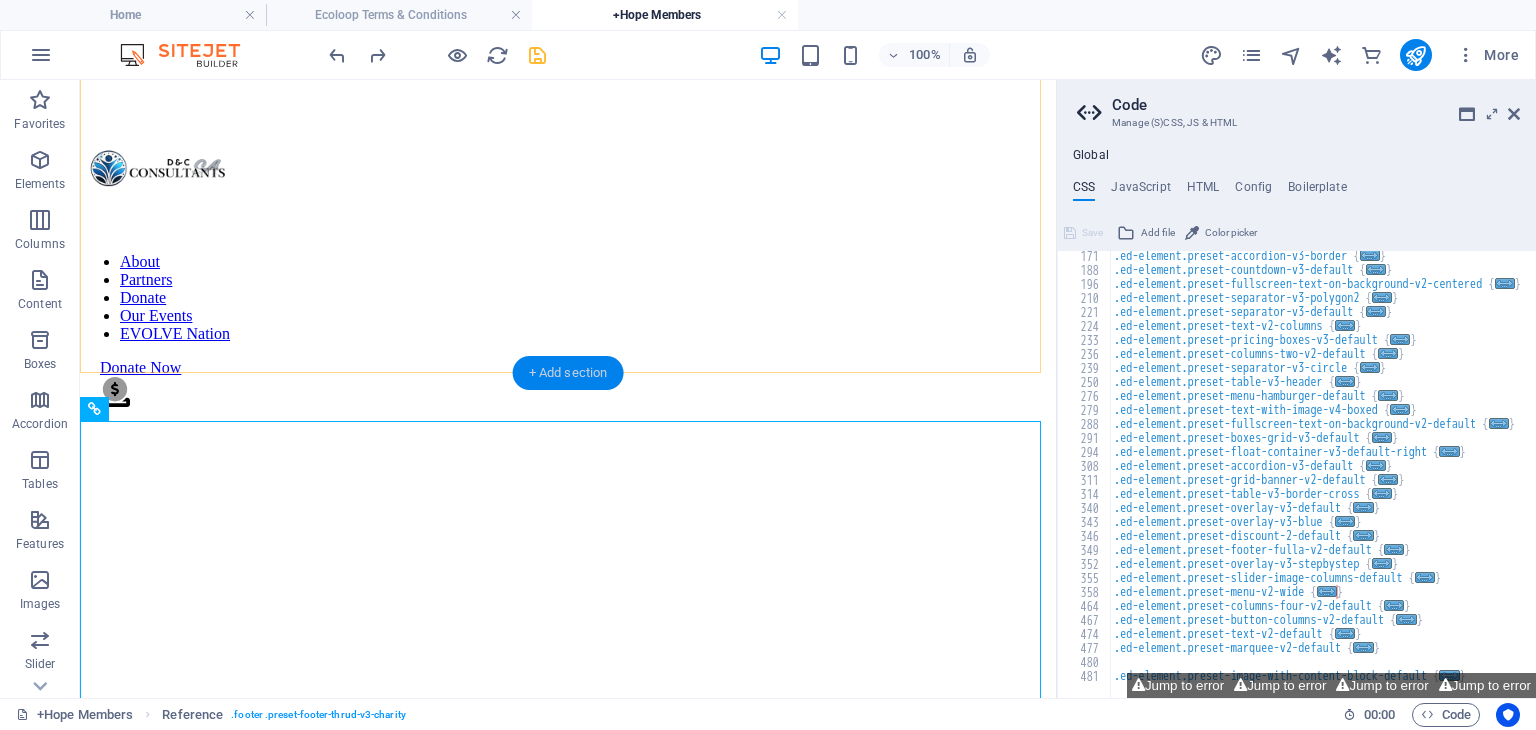 click on "+ Add section" at bounding box center [568, 373] 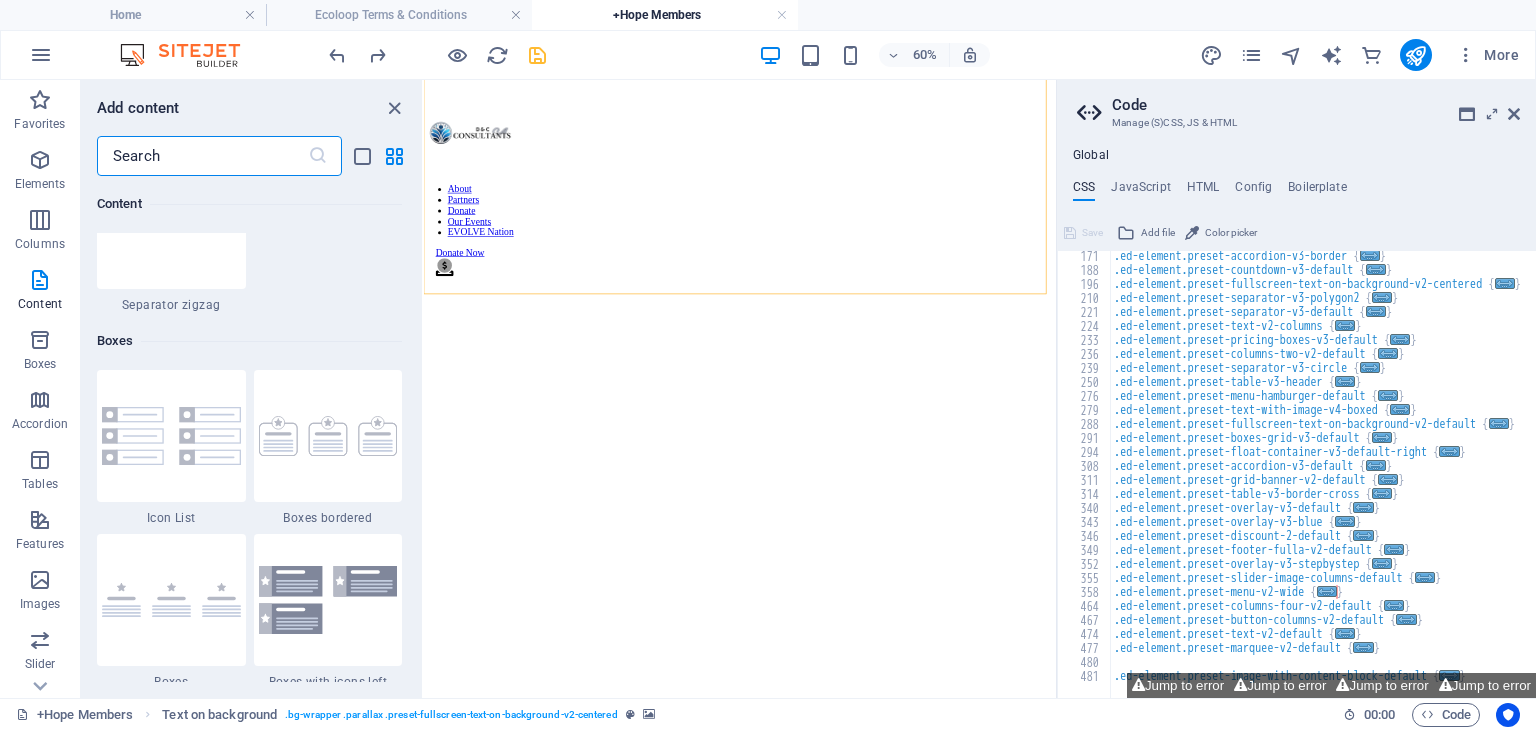 scroll, scrollTop: 5380, scrollLeft: 0, axis: vertical 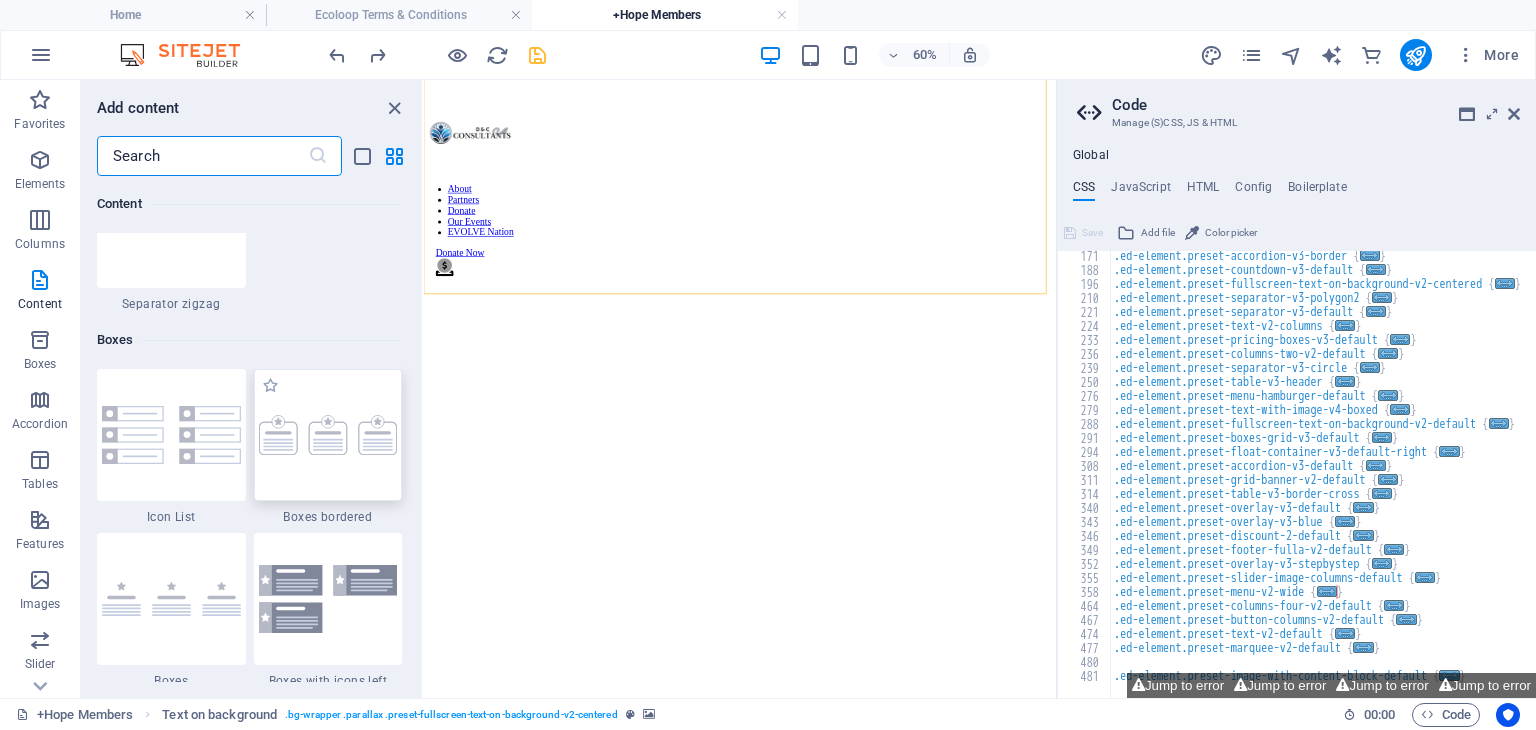 click at bounding box center (328, 435) 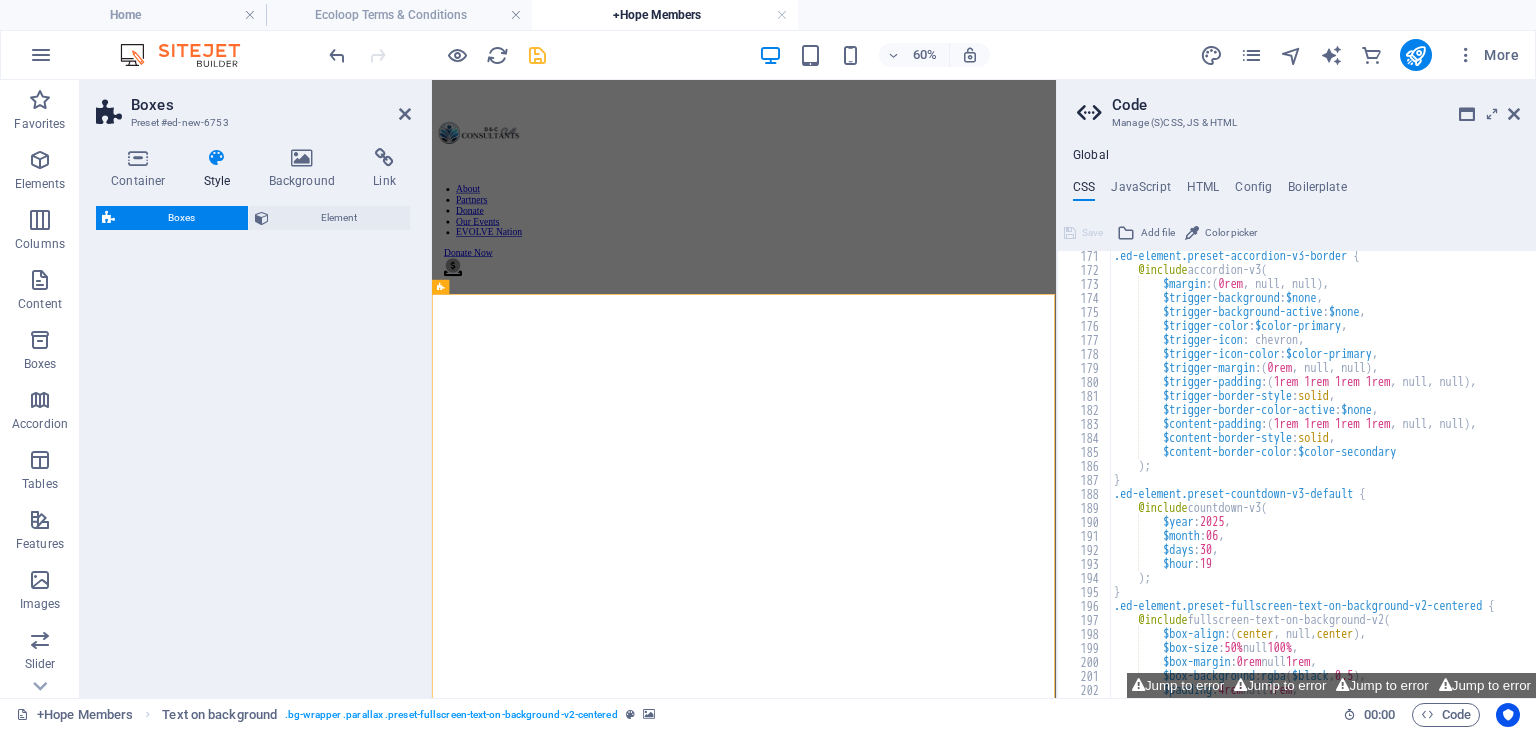 select on "rem" 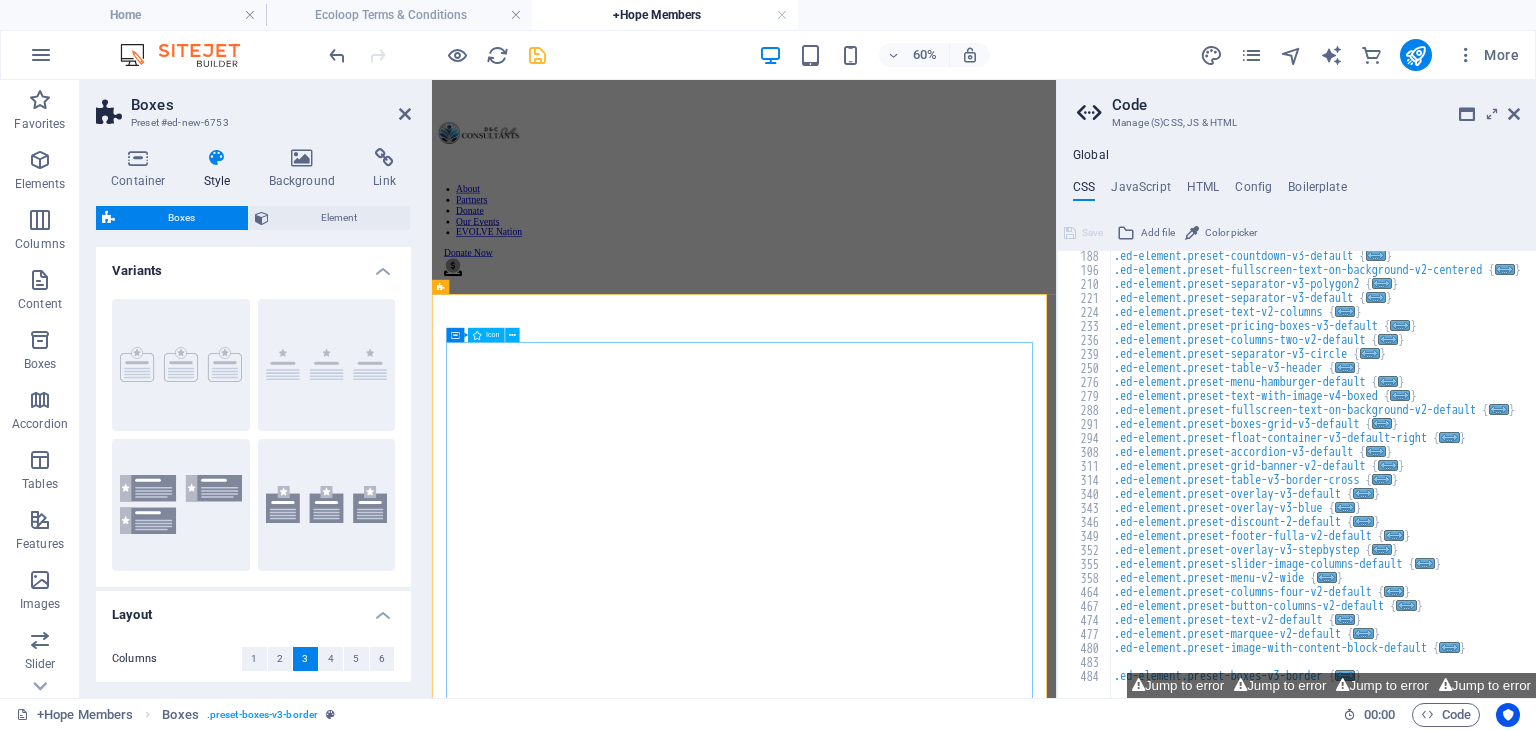 scroll, scrollTop: 436, scrollLeft: 0, axis: vertical 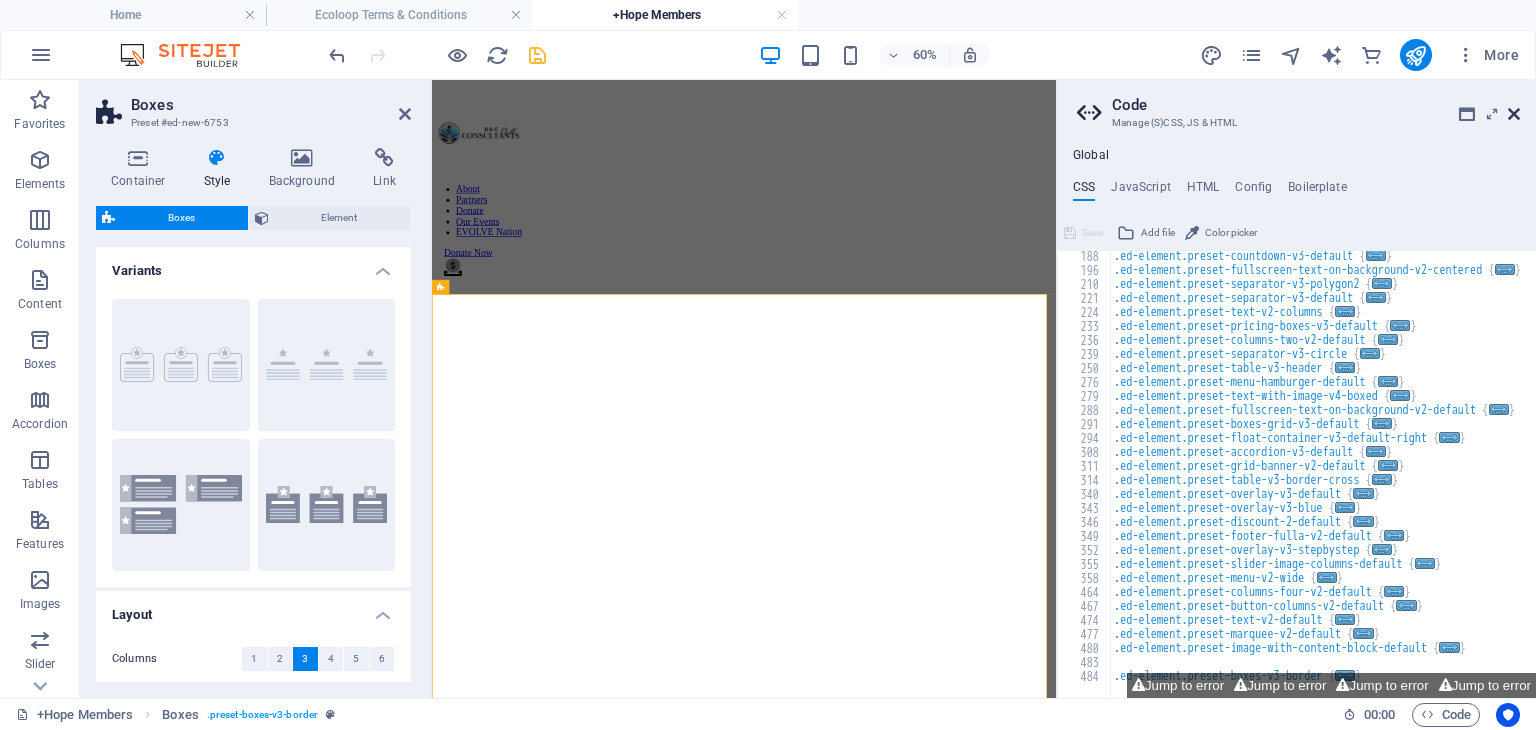 click at bounding box center (1514, 114) 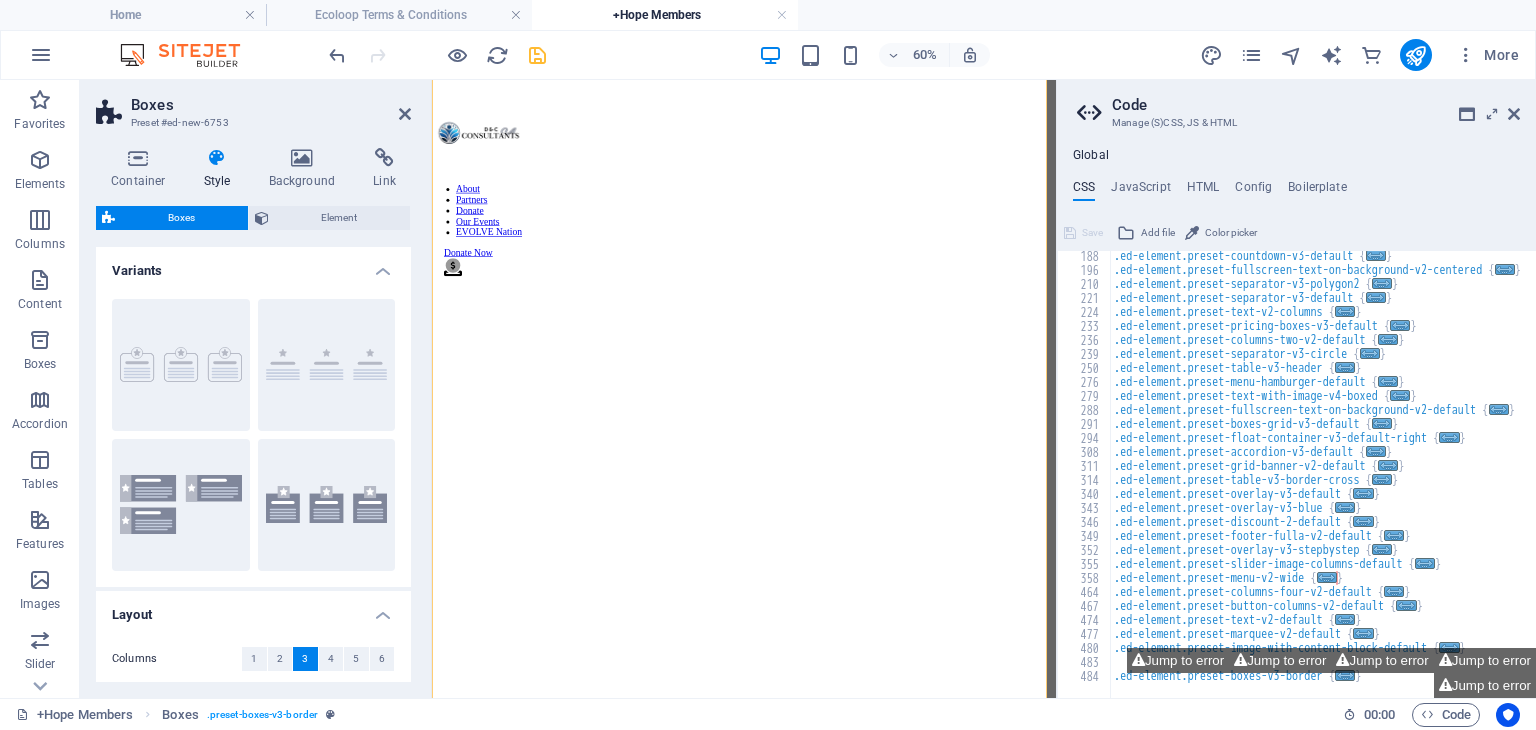 scroll, scrollTop: 2111, scrollLeft: 0, axis: vertical 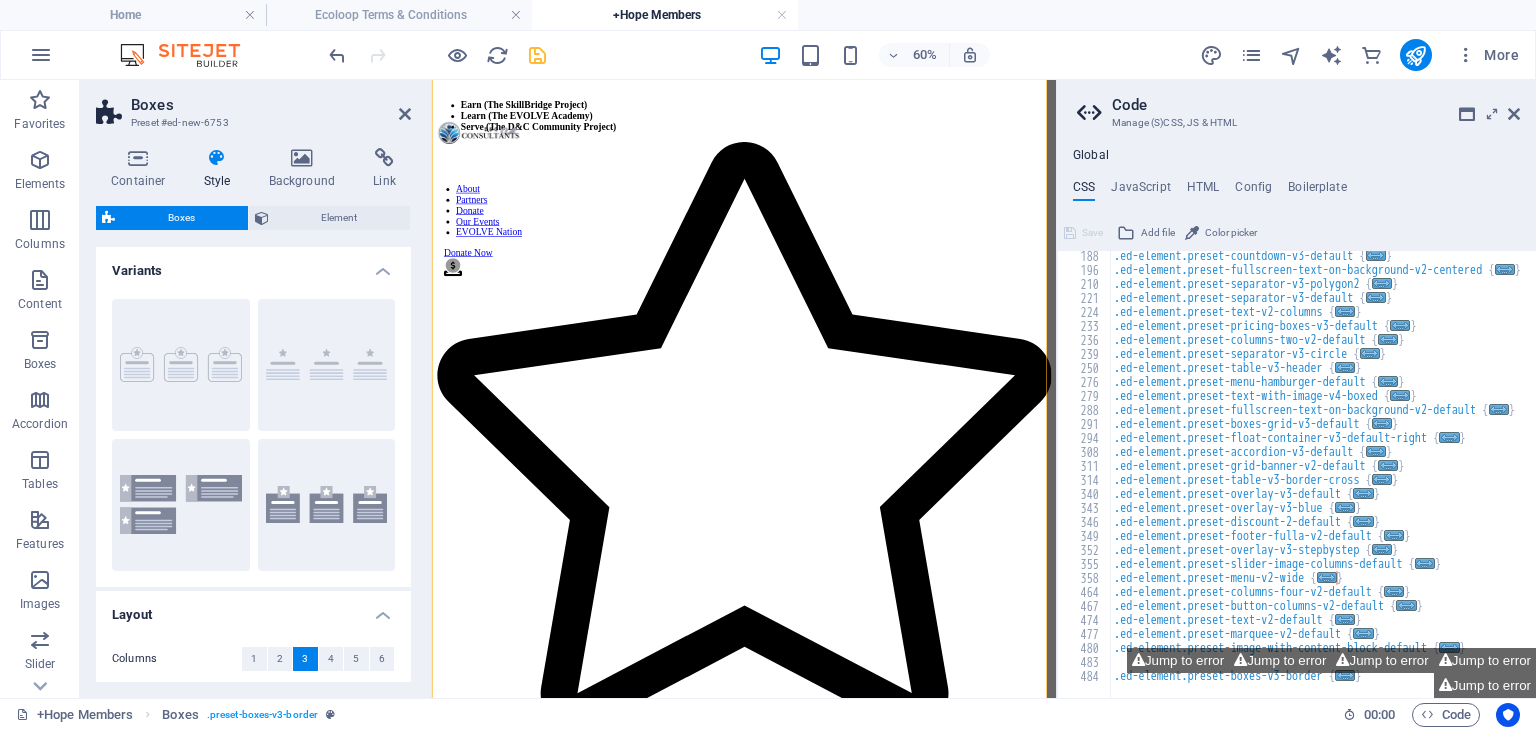 click at bounding box center (1514, 114) 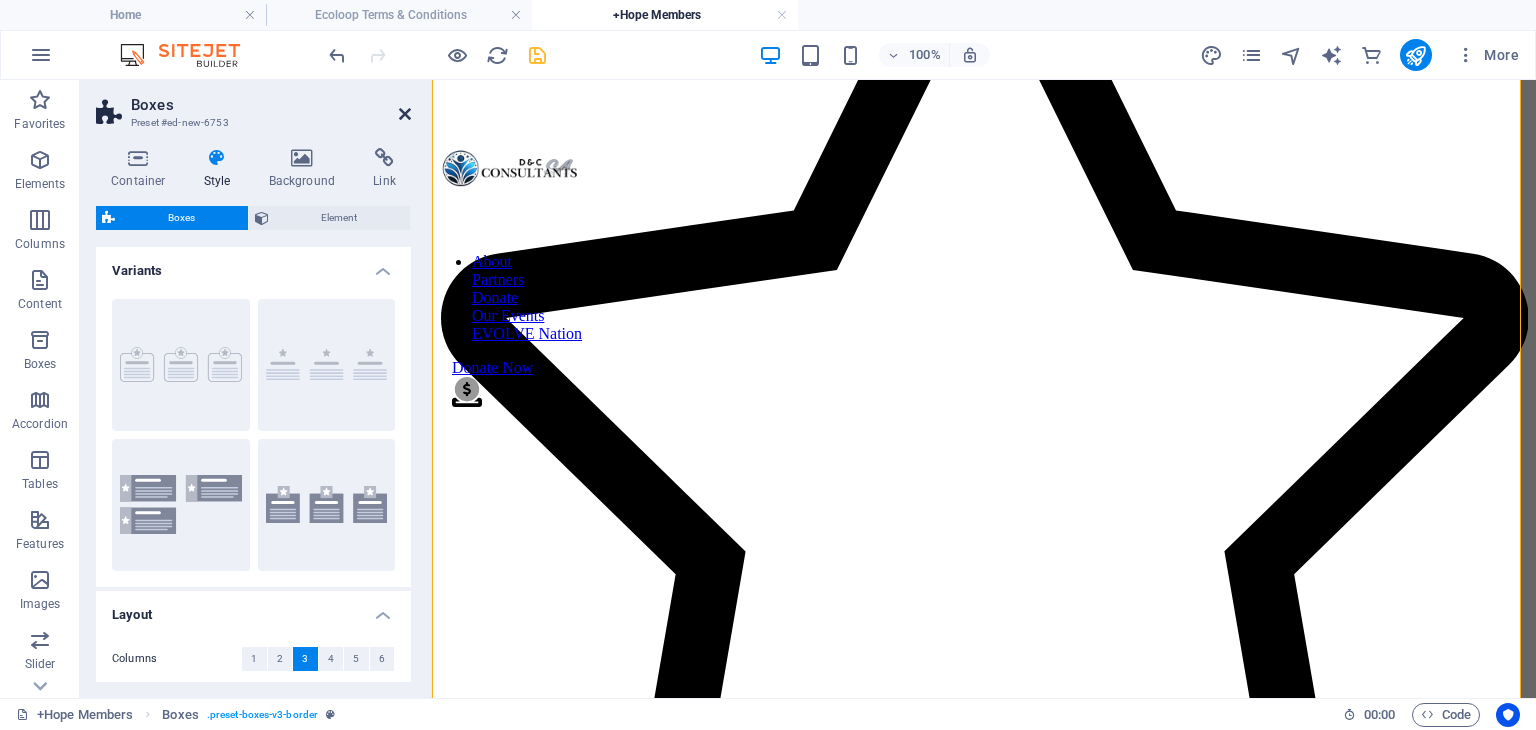 click at bounding box center (405, 114) 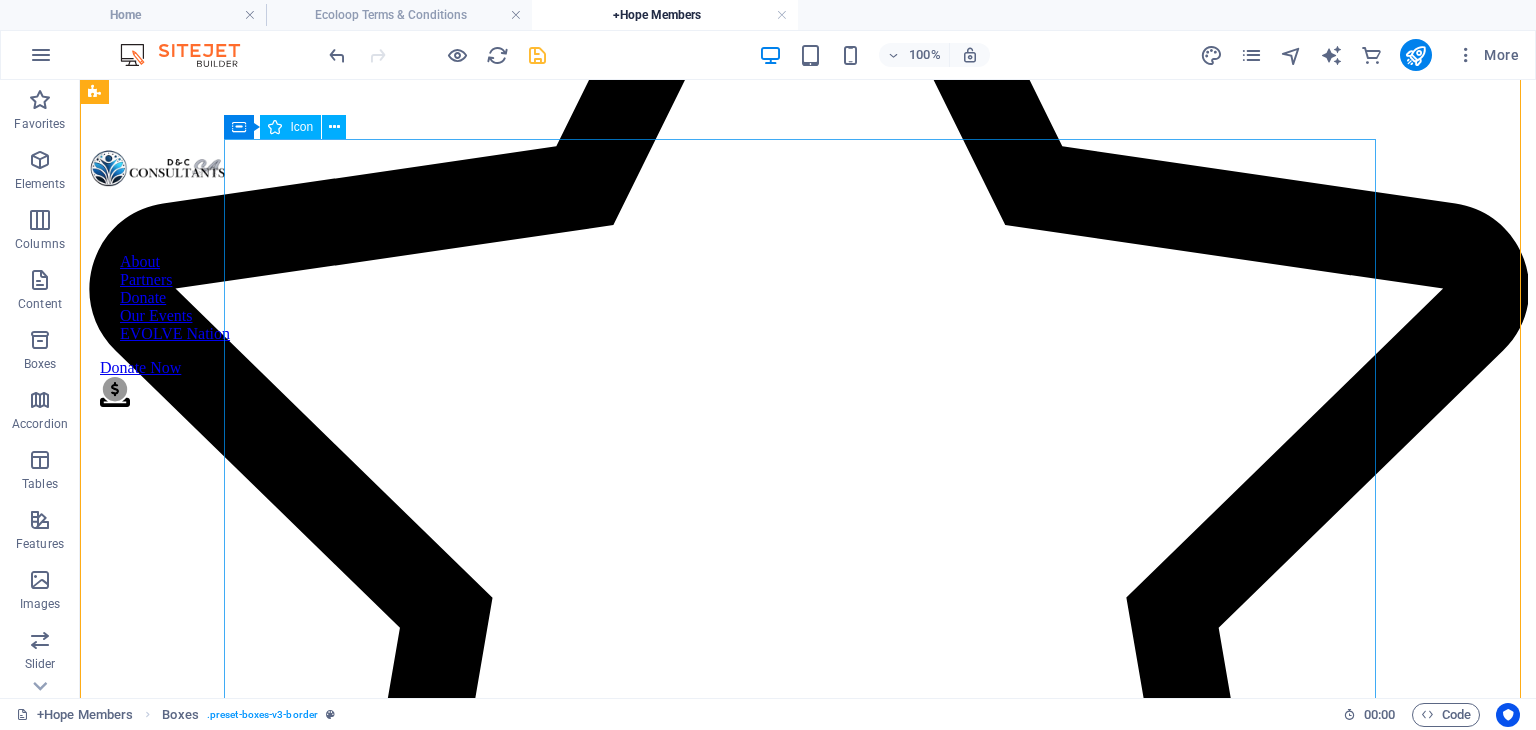 click at bounding box center [808, 1908] 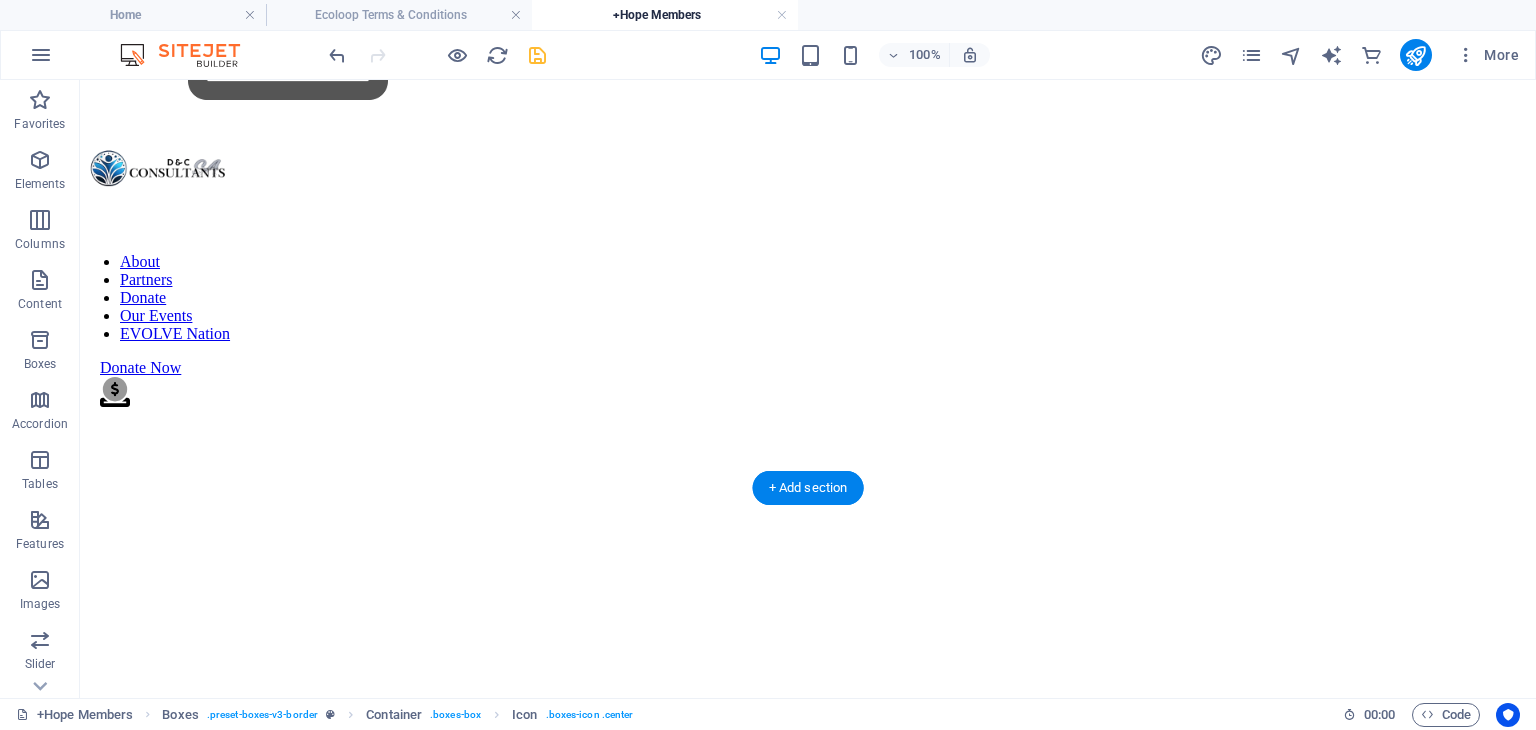 scroll, scrollTop: 840, scrollLeft: 0, axis: vertical 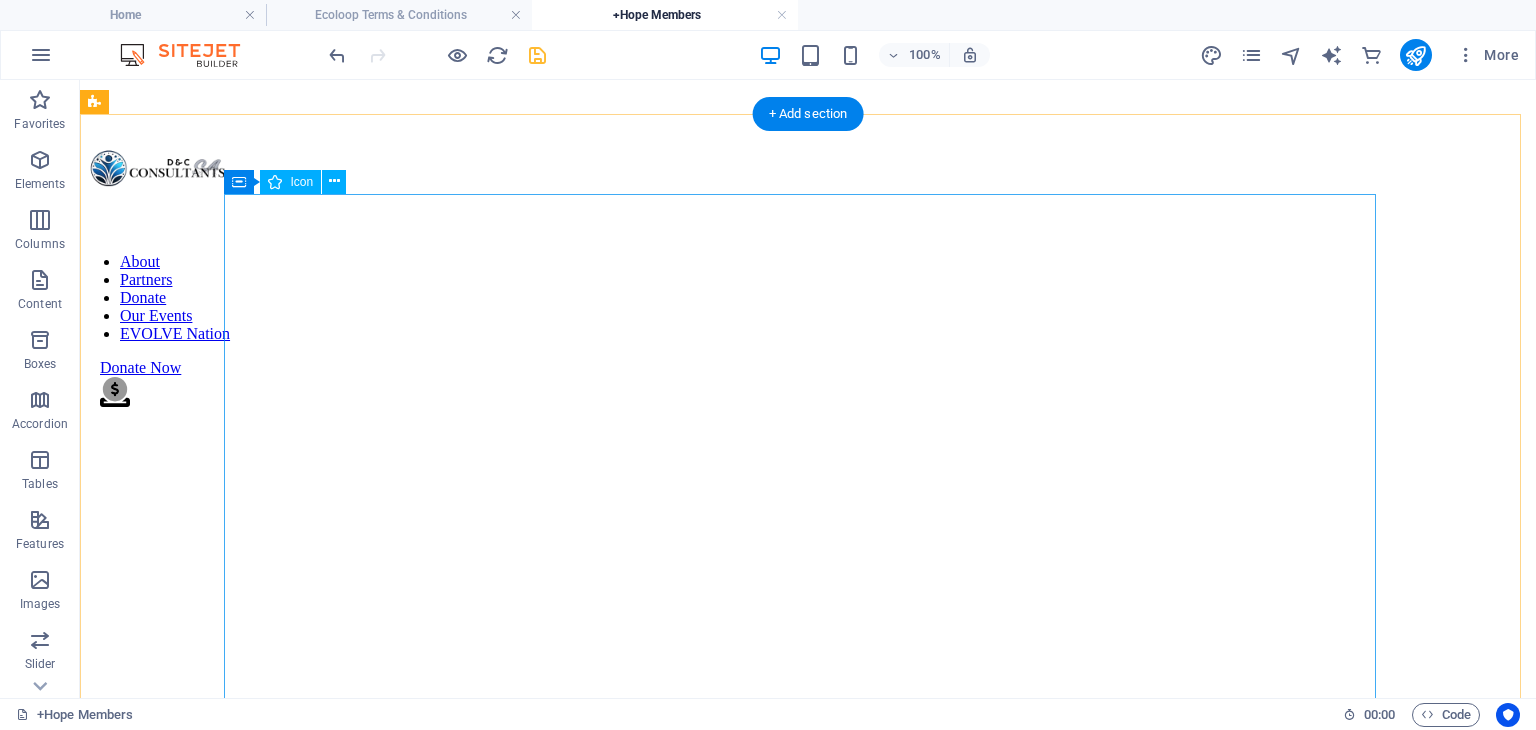 click at bounding box center [808, 1714] 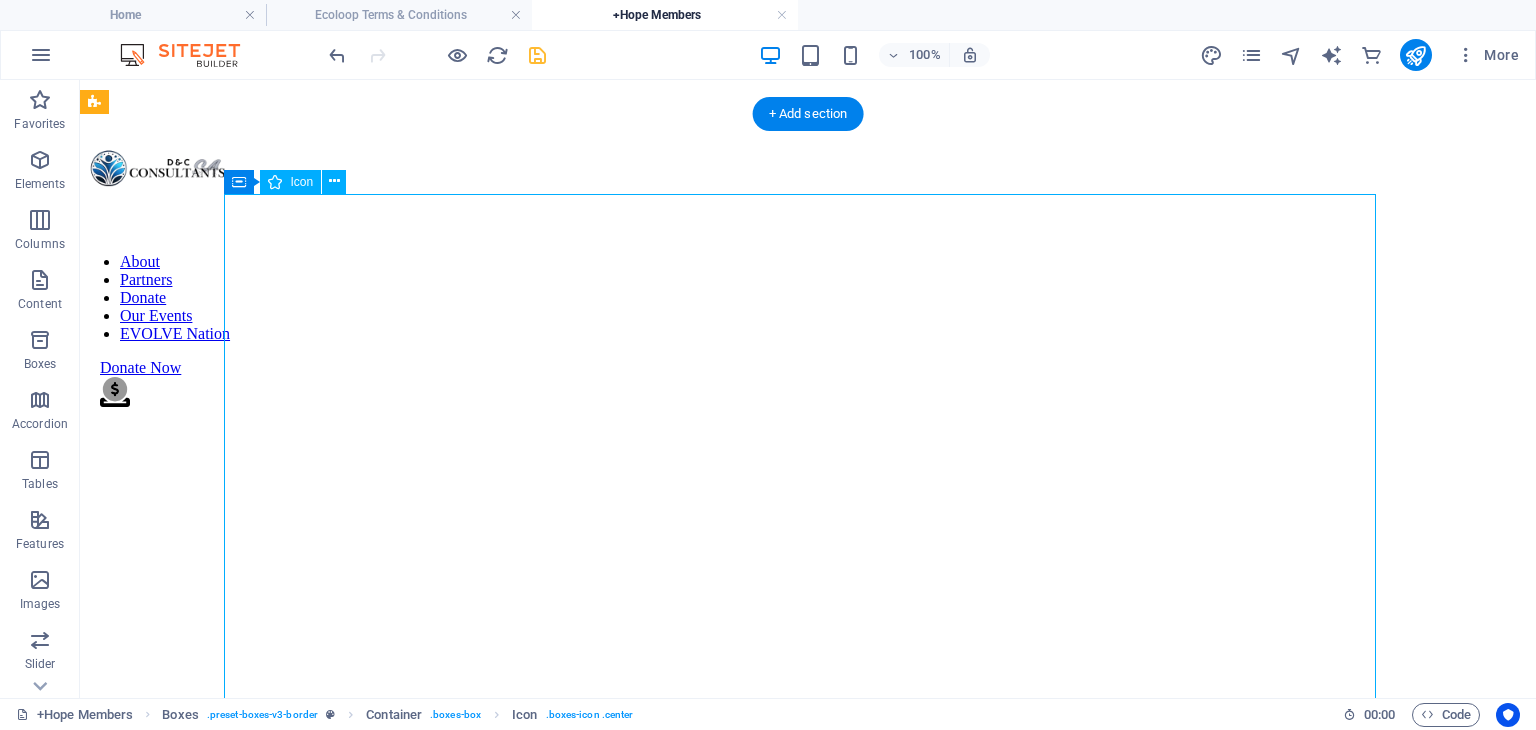 click at bounding box center [808, 1714] 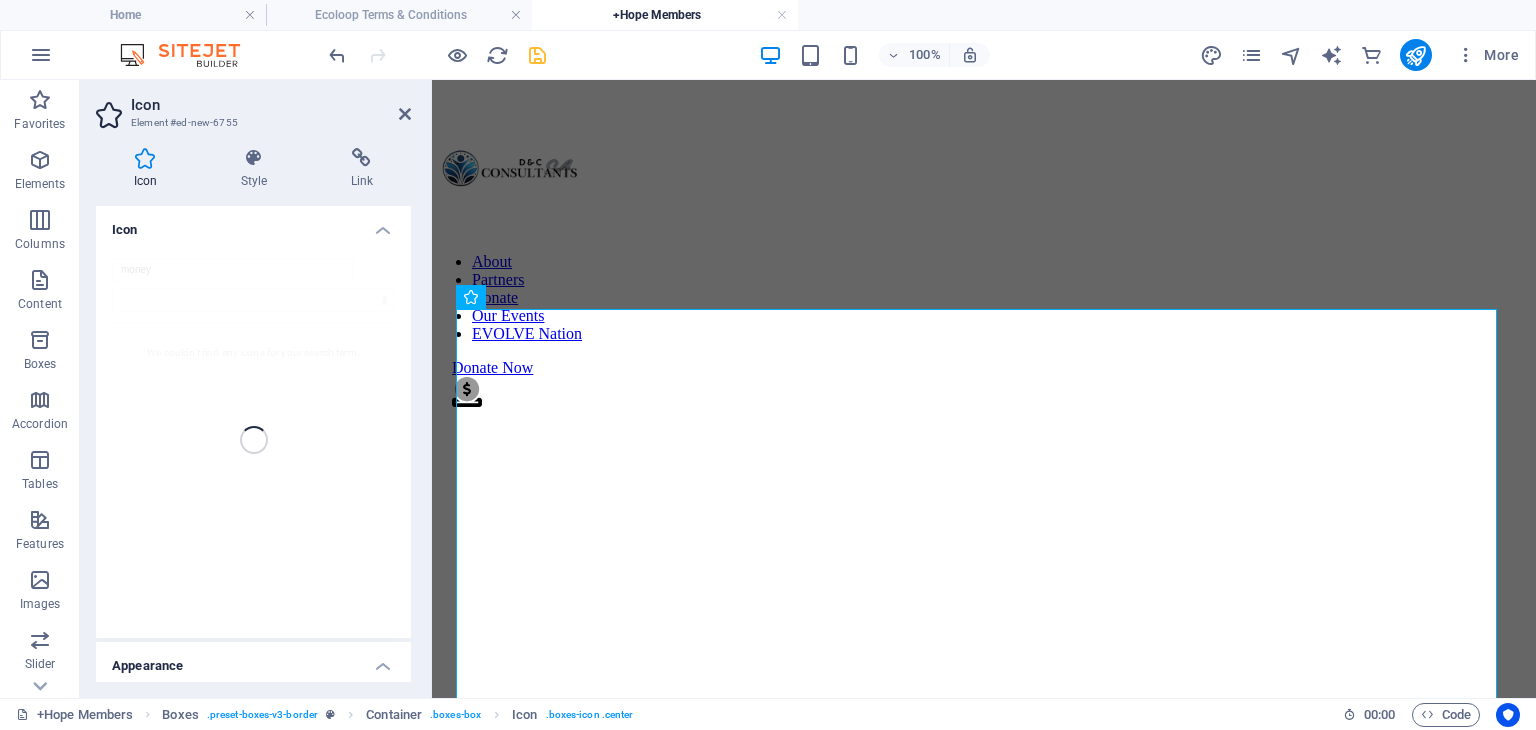 click on "money We couldn't find any icons for your search term." at bounding box center (253, 440) 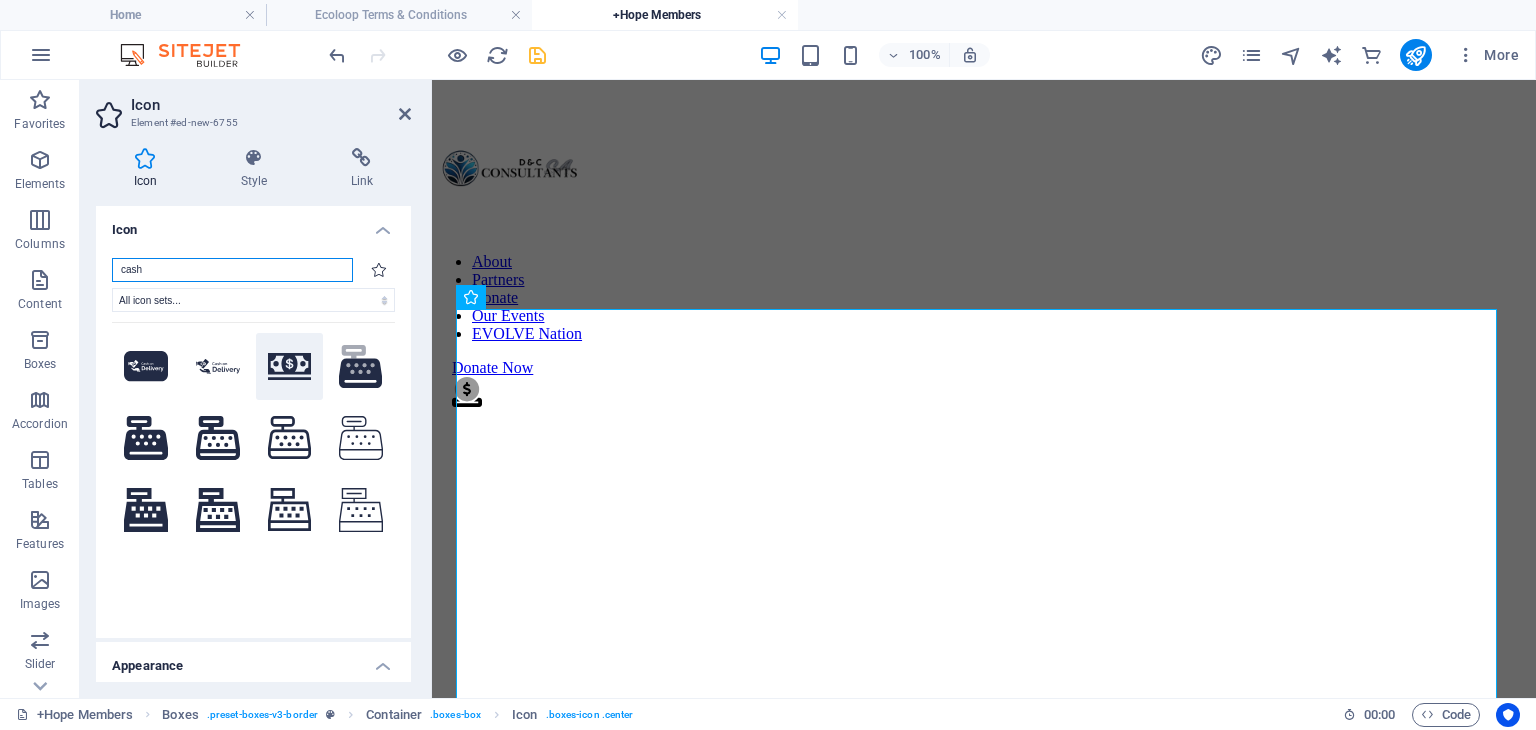 type on "cash" 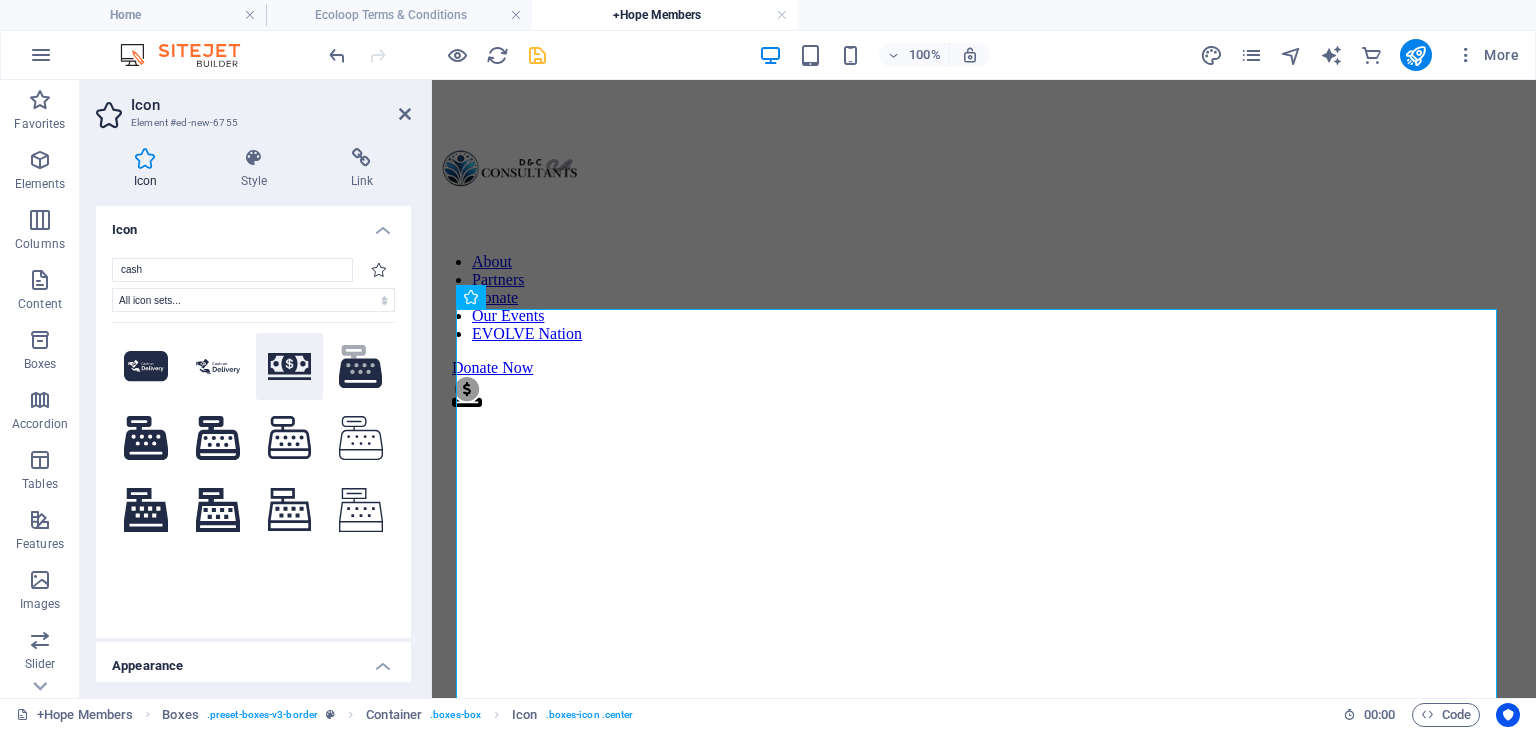 click 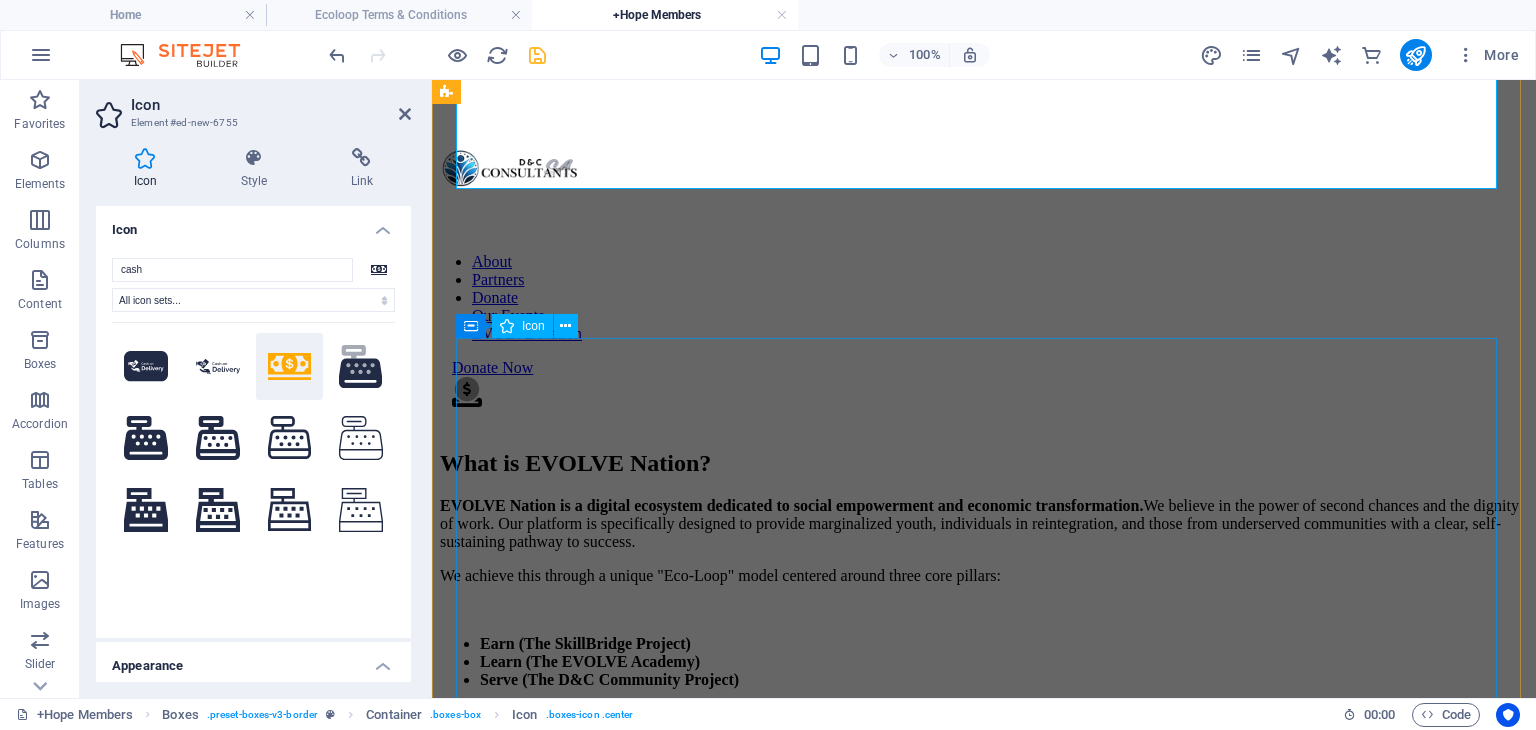 scroll, scrollTop: 1634, scrollLeft: 0, axis: vertical 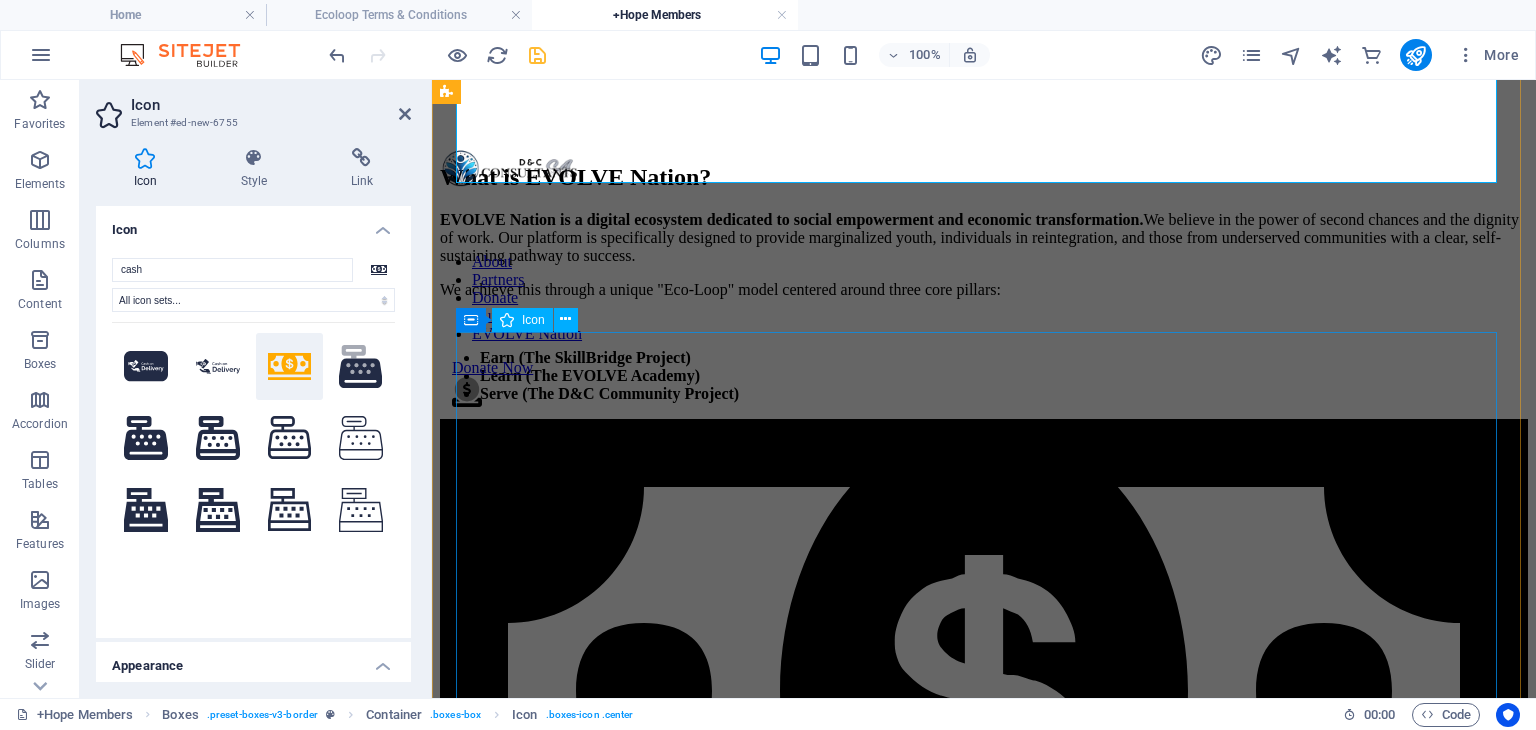 click at bounding box center (984, 1718) 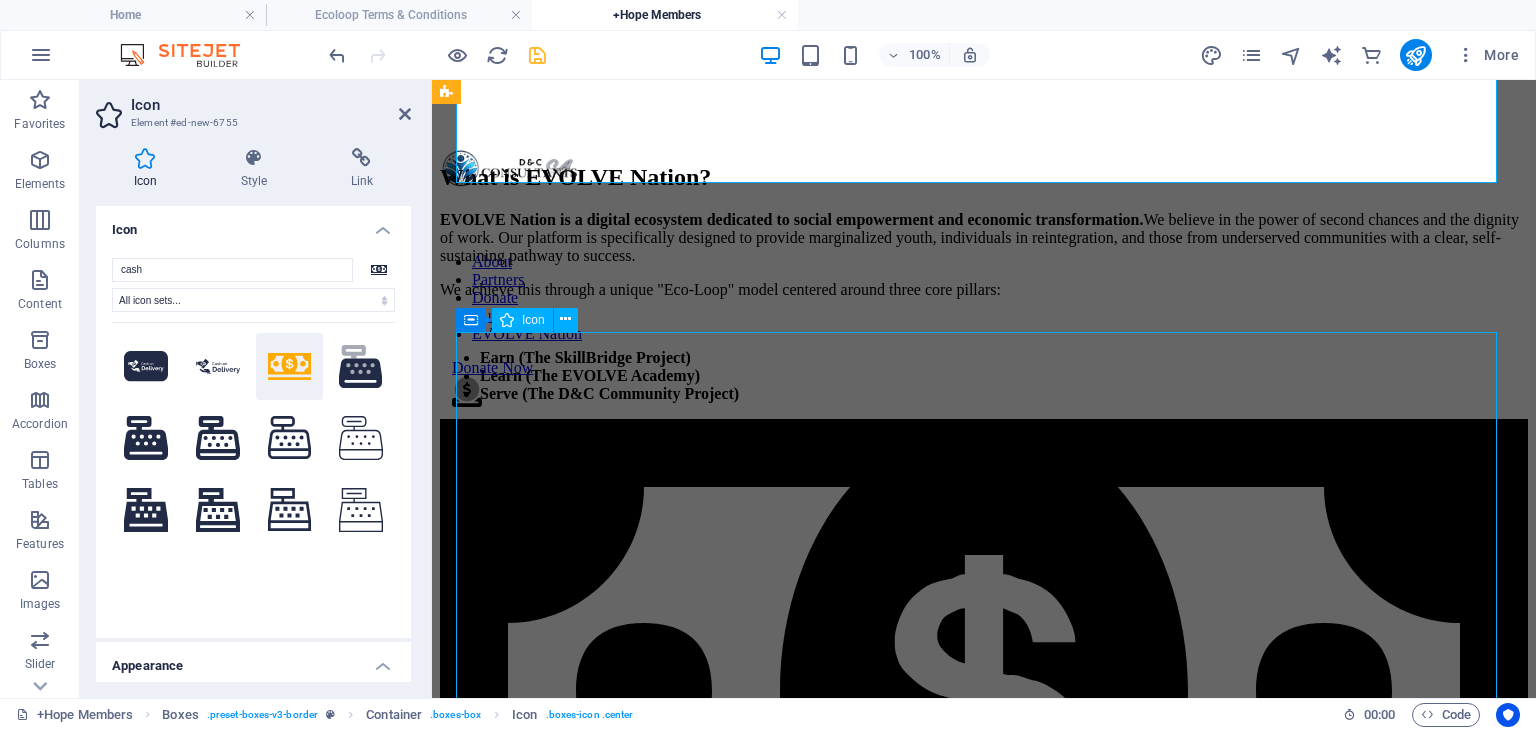 click at bounding box center [984, 1718] 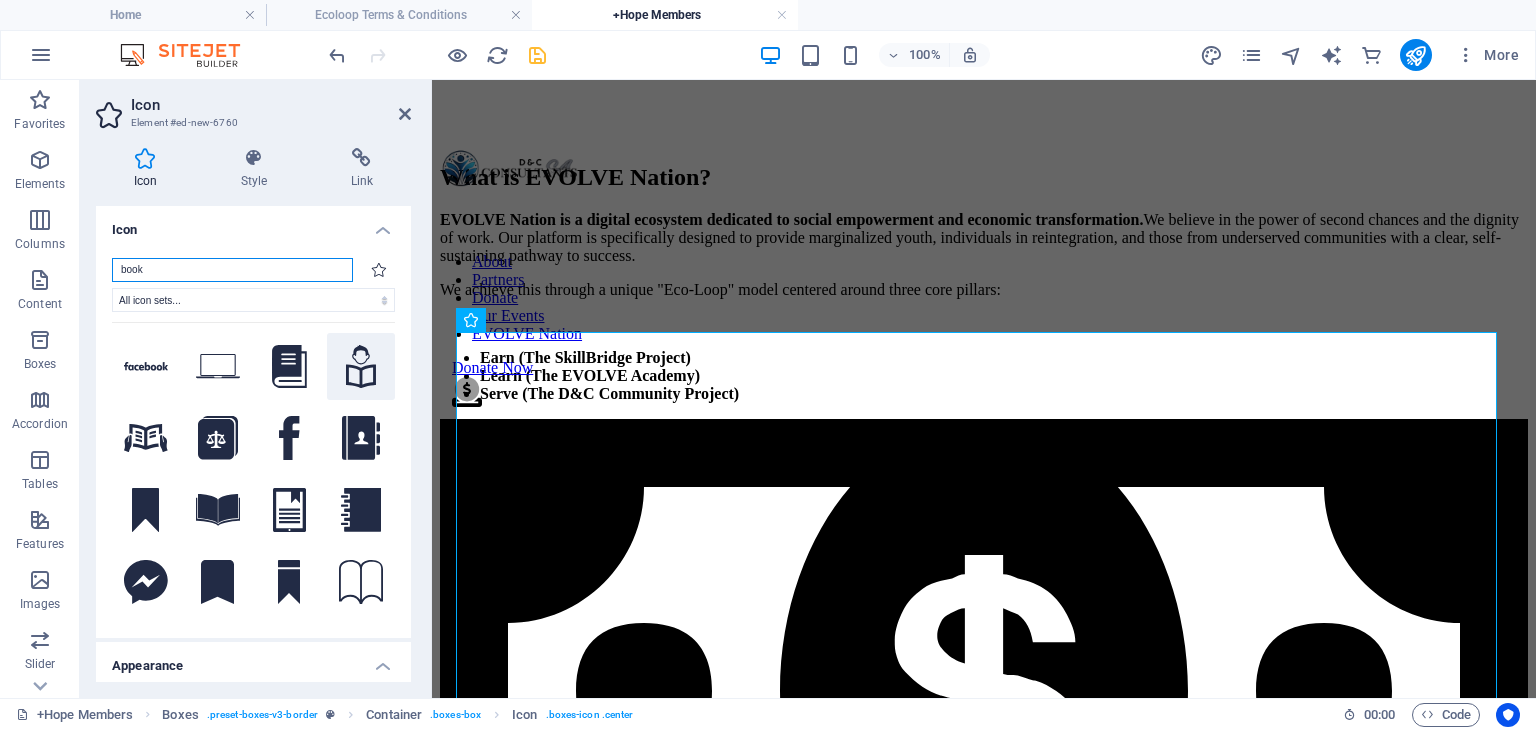 type on "book" 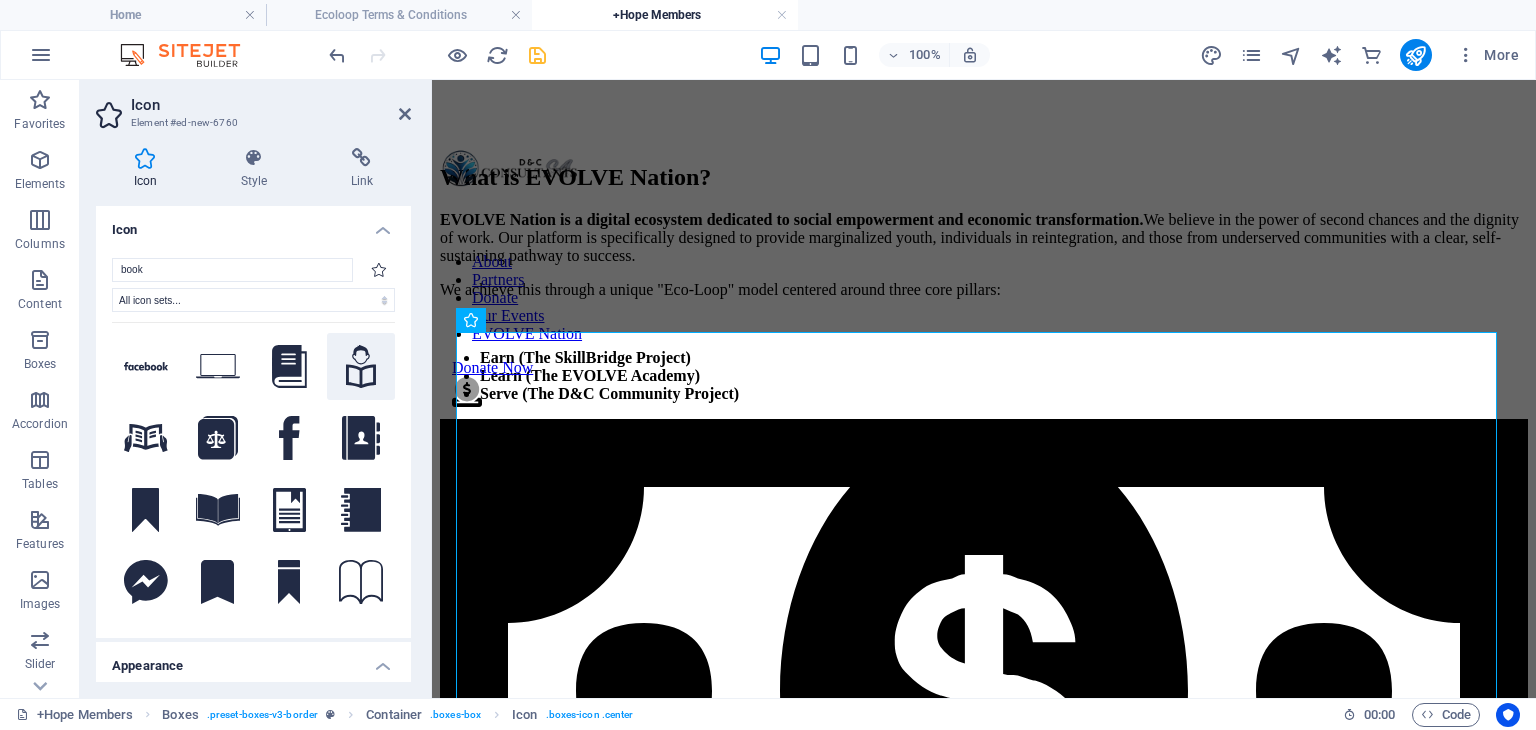 click 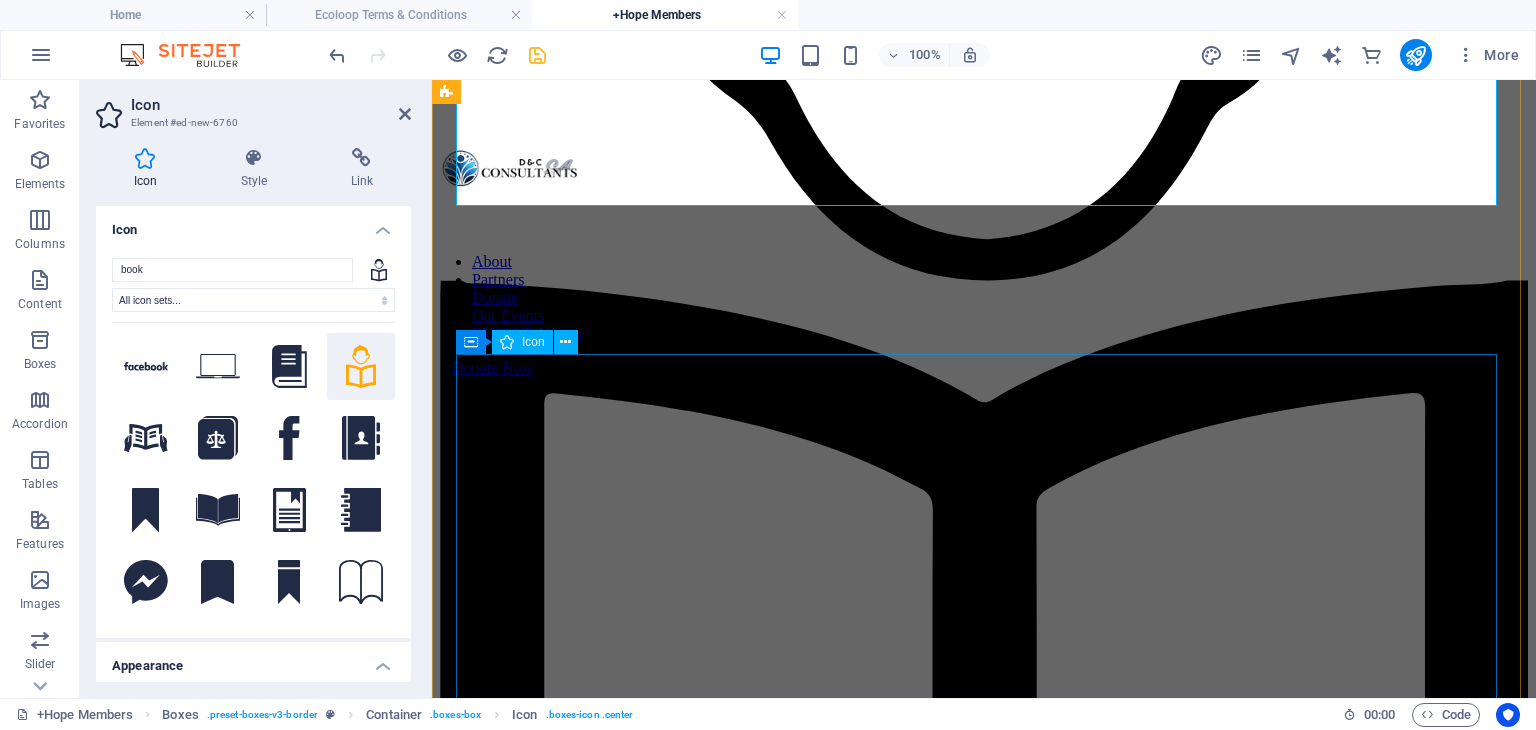 click at bounding box center [984, 1757] 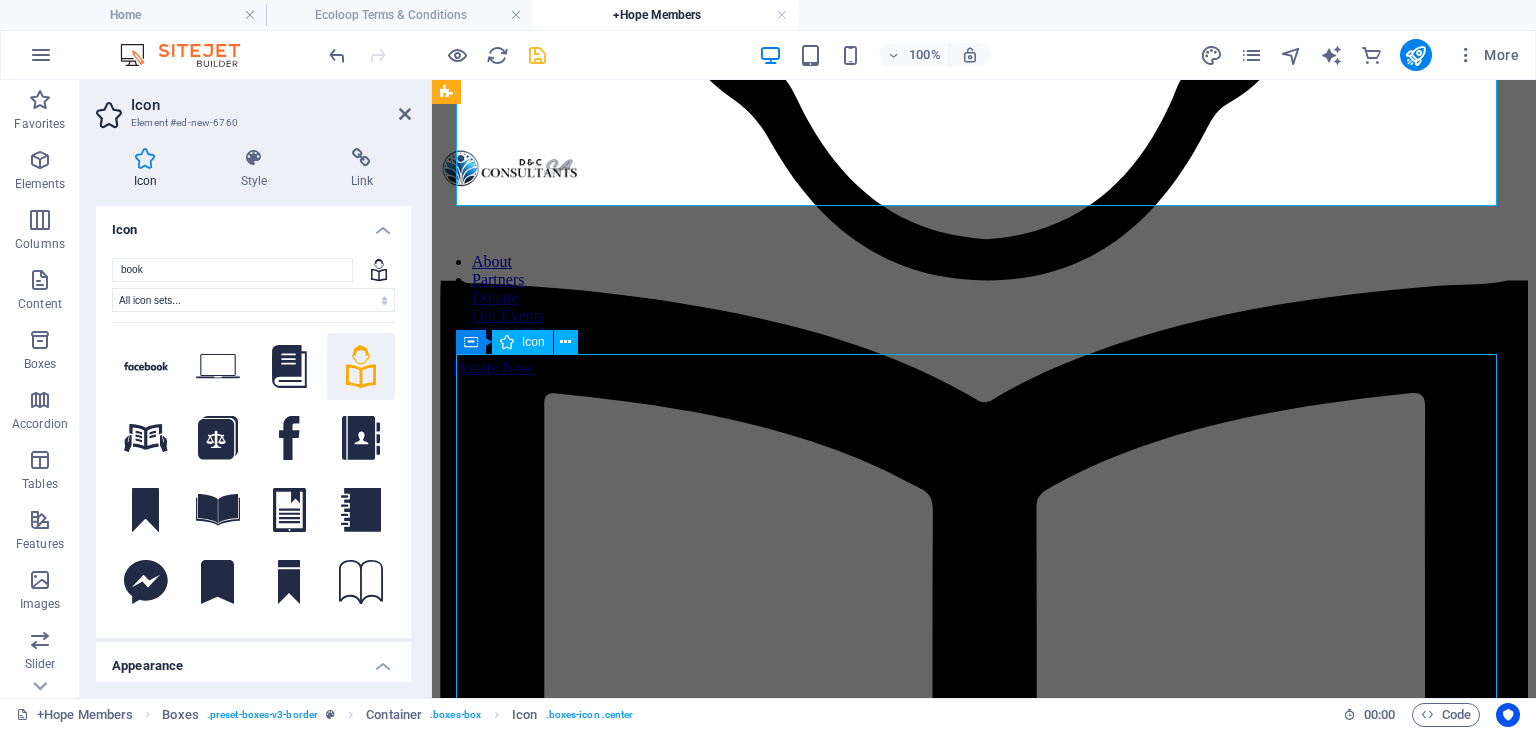 scroll, scrollTop: 3168, scrollLeft: 0, axis: vertical 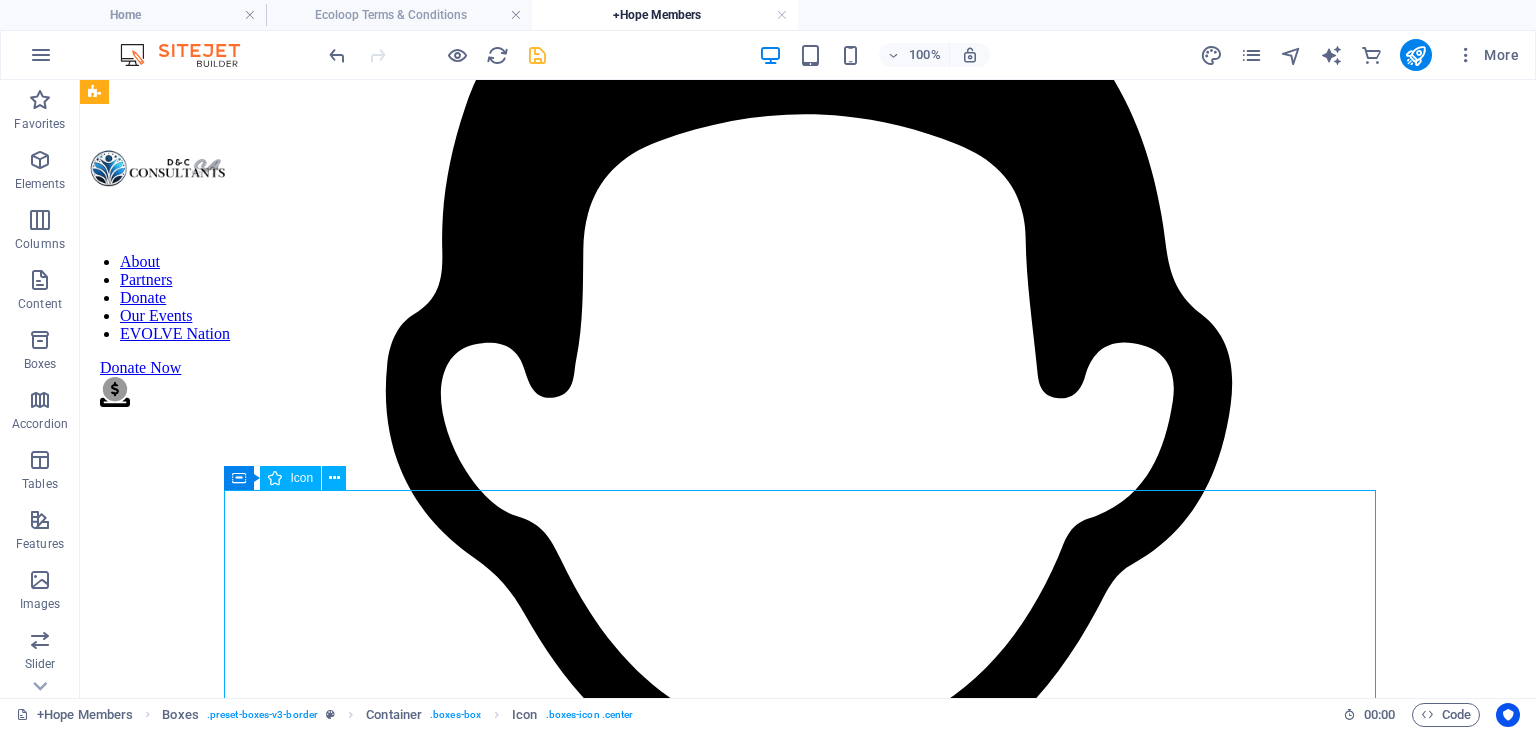 click at bounding box center [808, 2722] 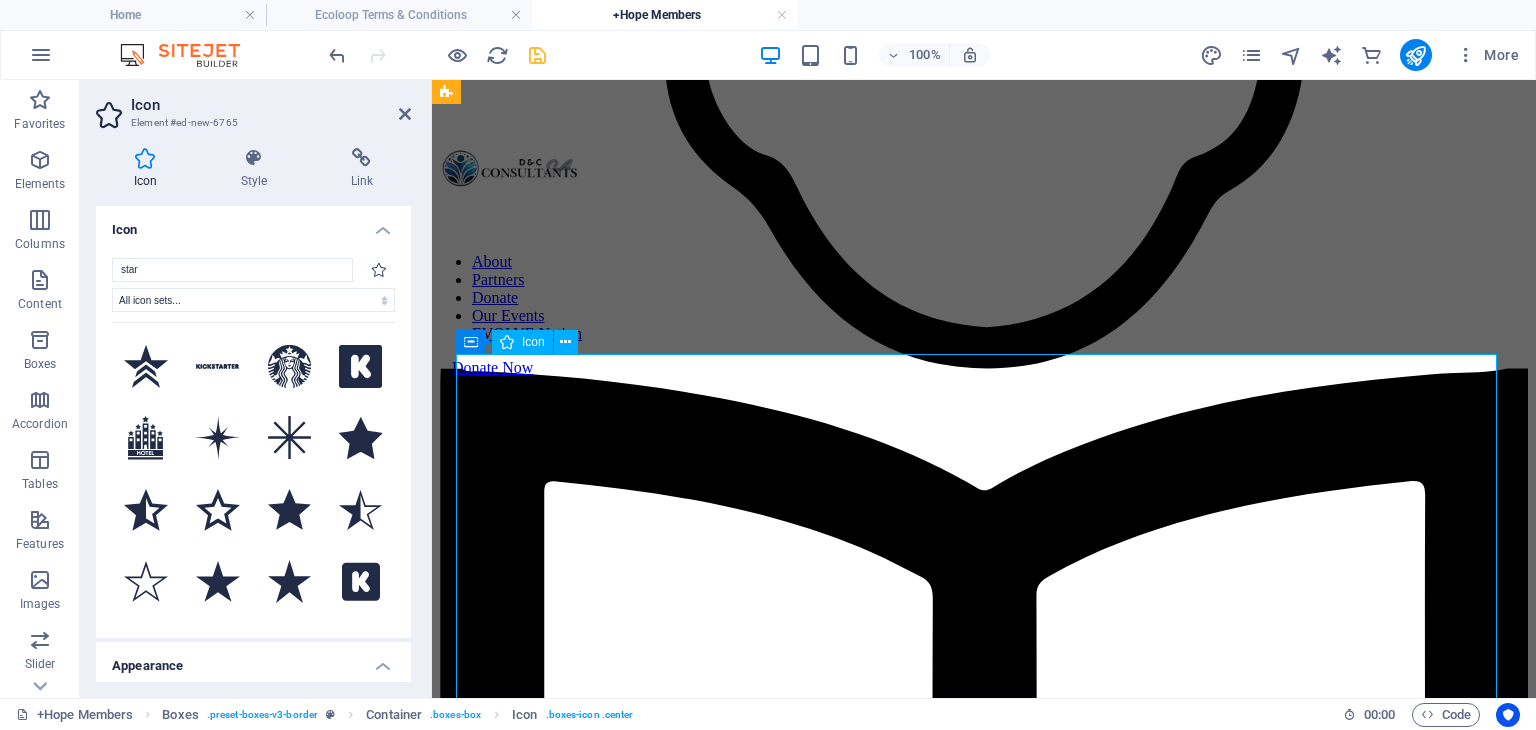 scroll, scrollTop: 3256, scrollLeft: 0, axis: vertical 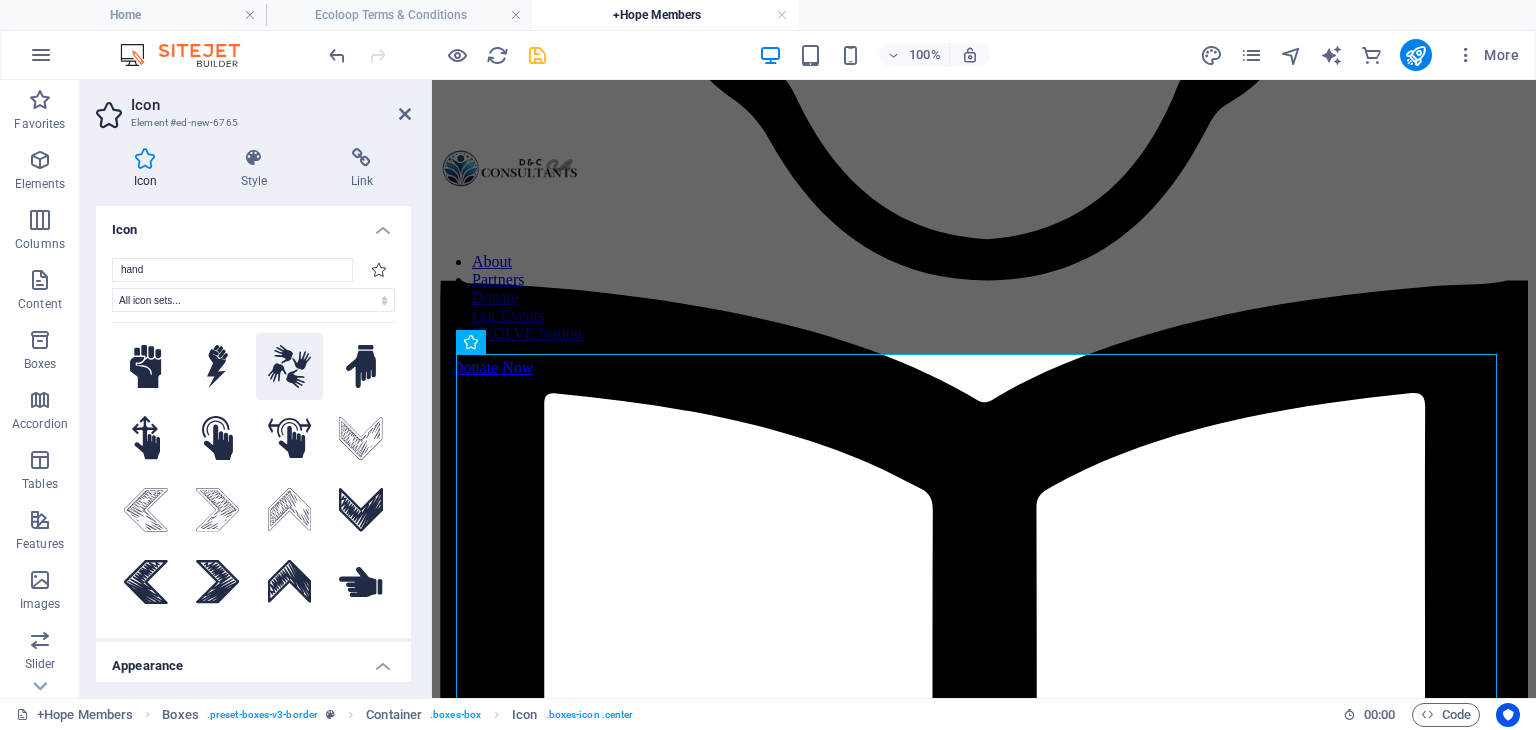 type on "hand" 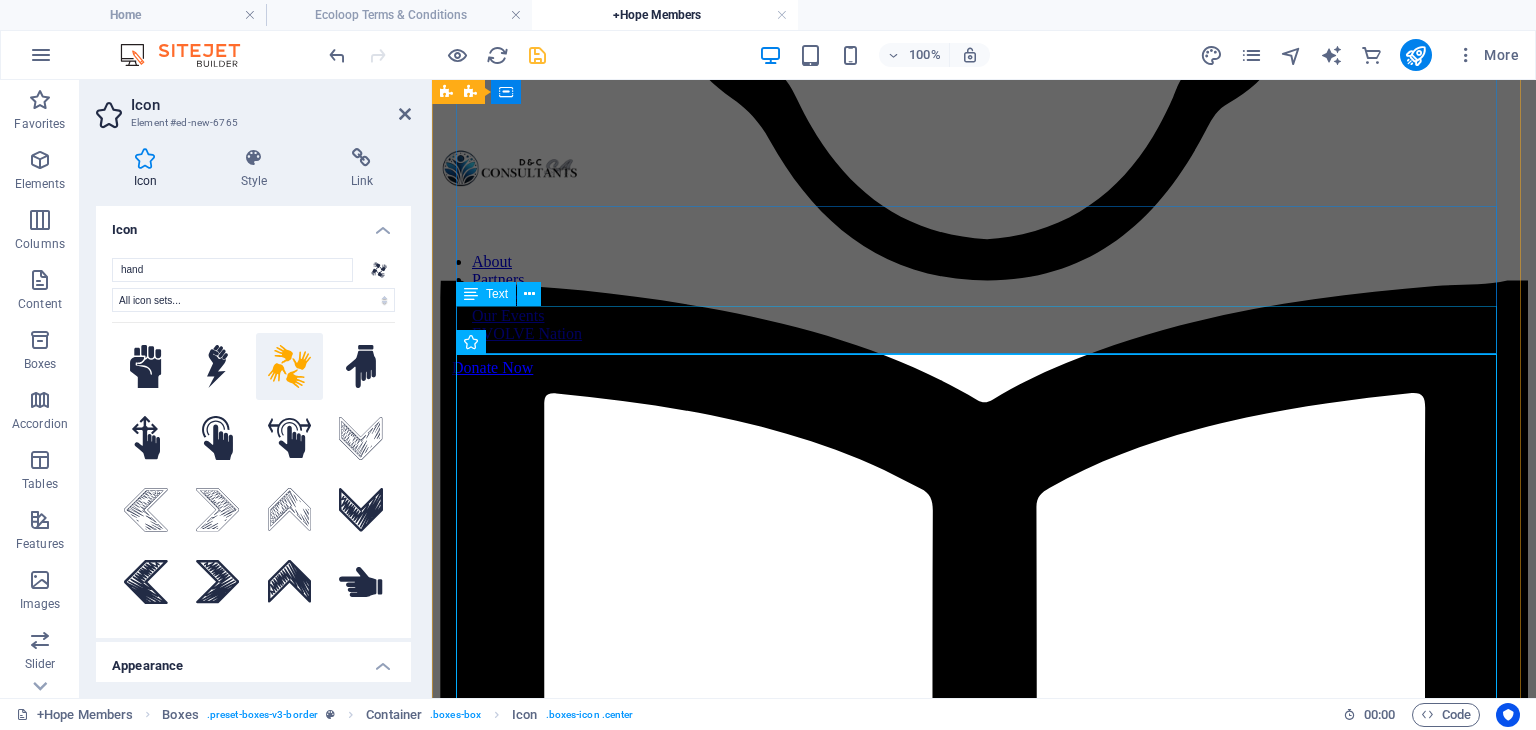 click on "Lorem ipsum dolor sit amet, consectetuer adipiscing elit. Aenean commodo ligula eget dolor. Lorem ipsum dolor sit amet, consectetuer adipiscing elit leget dolor." at bounding box center [984, 1210] 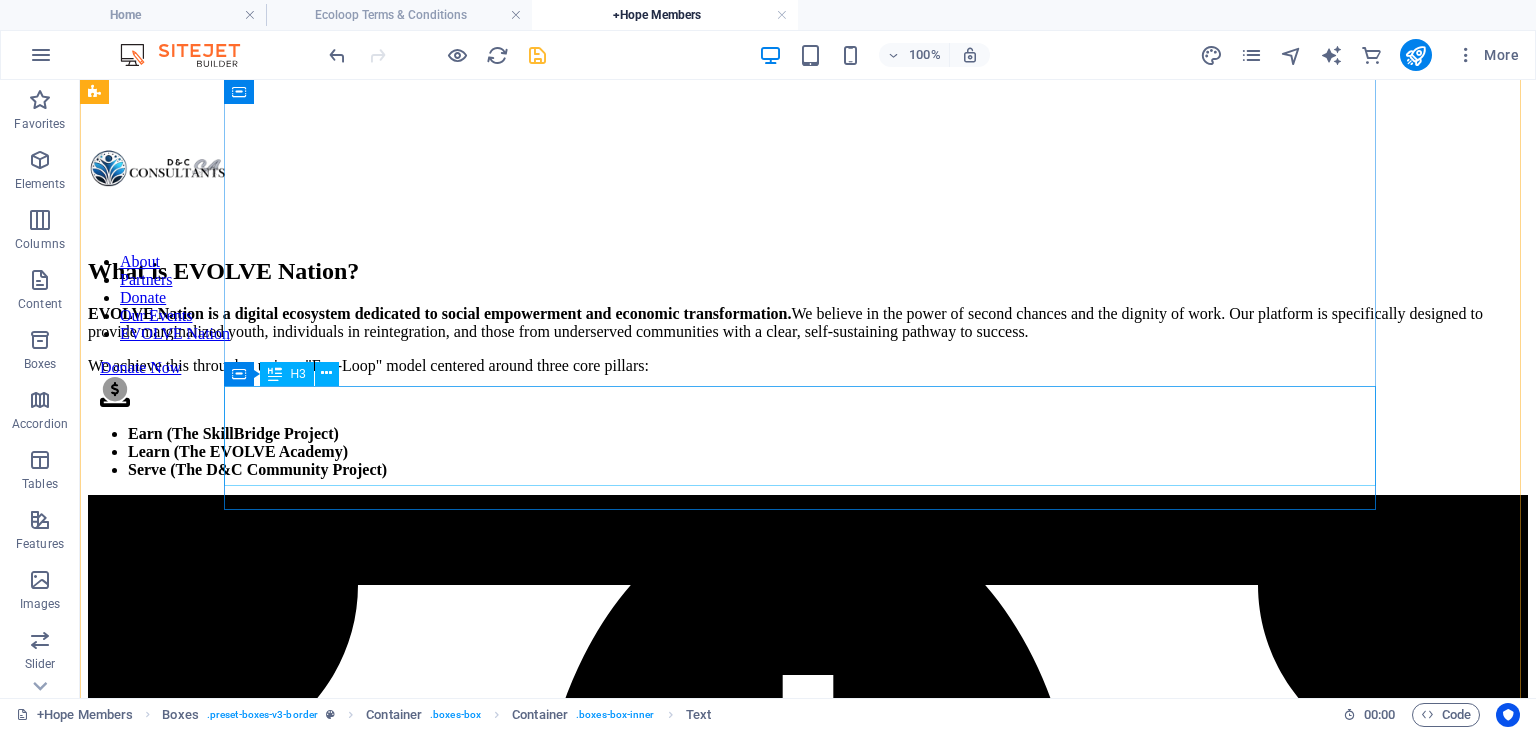 scroll, scrollTop: 1364, scrollLeft: 0, axis: vertical 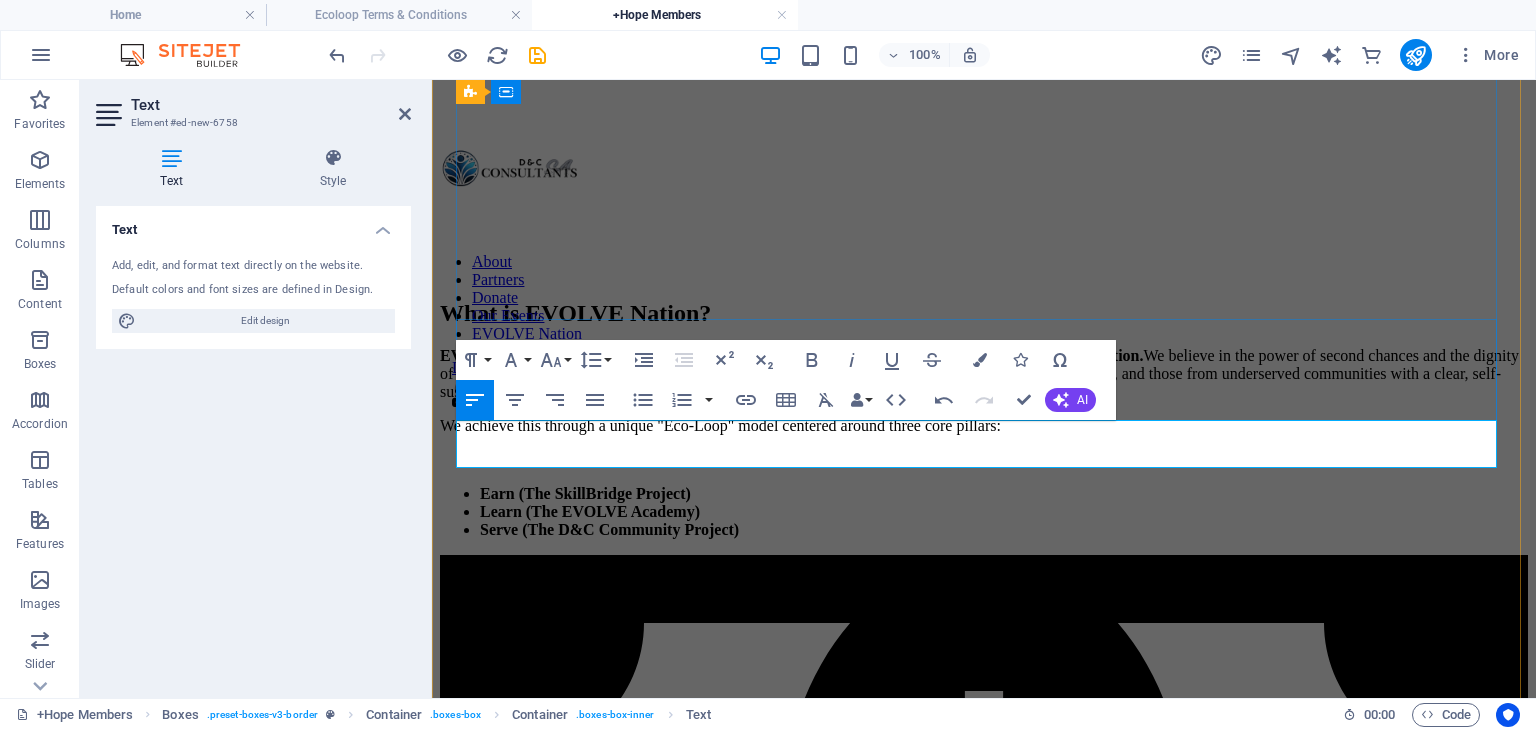 click on "Our micro-task platform connects you to real-world, paid digital and physical jobs. Every task you complete earns you a legitimate income and builds a verifiable work history." at bounding box center (967, 1315) 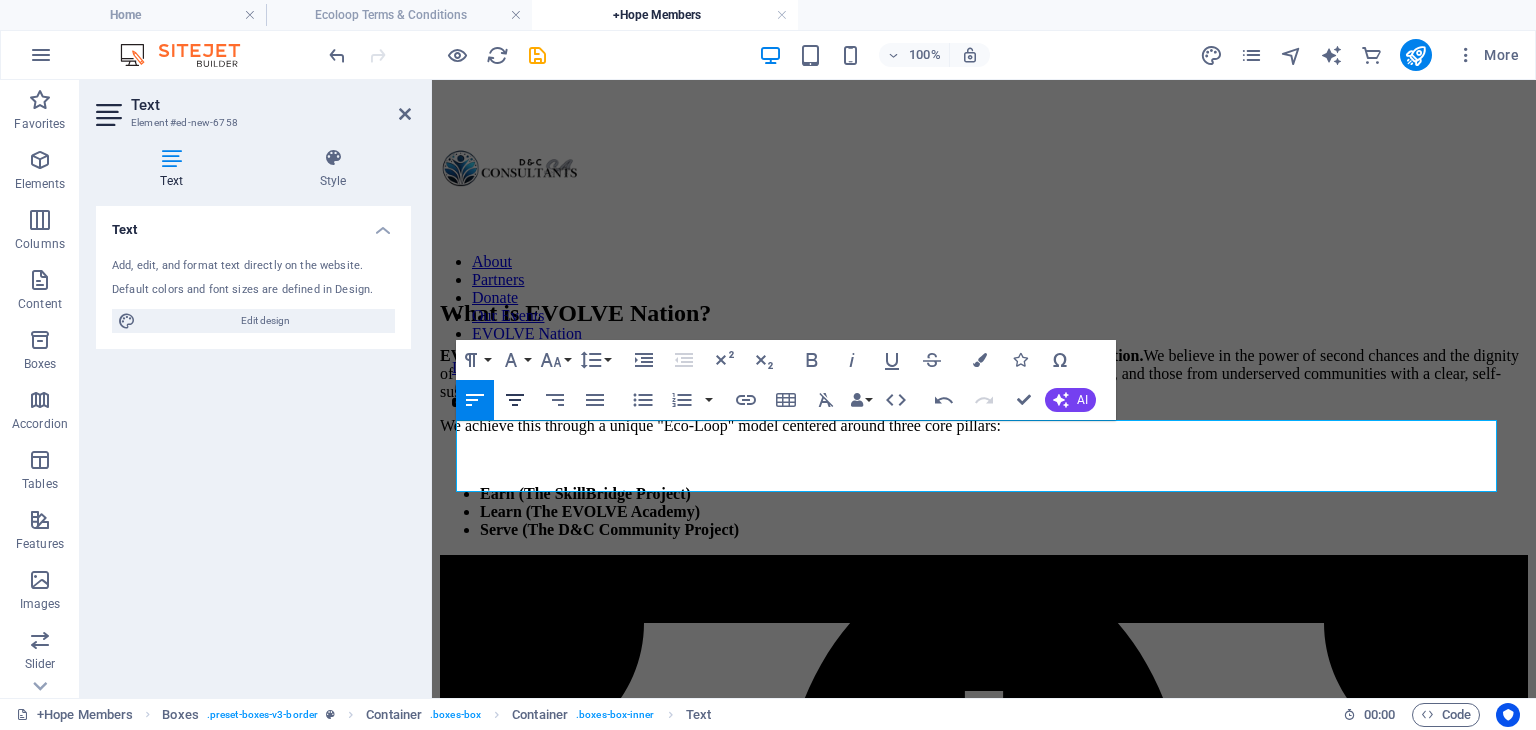 click 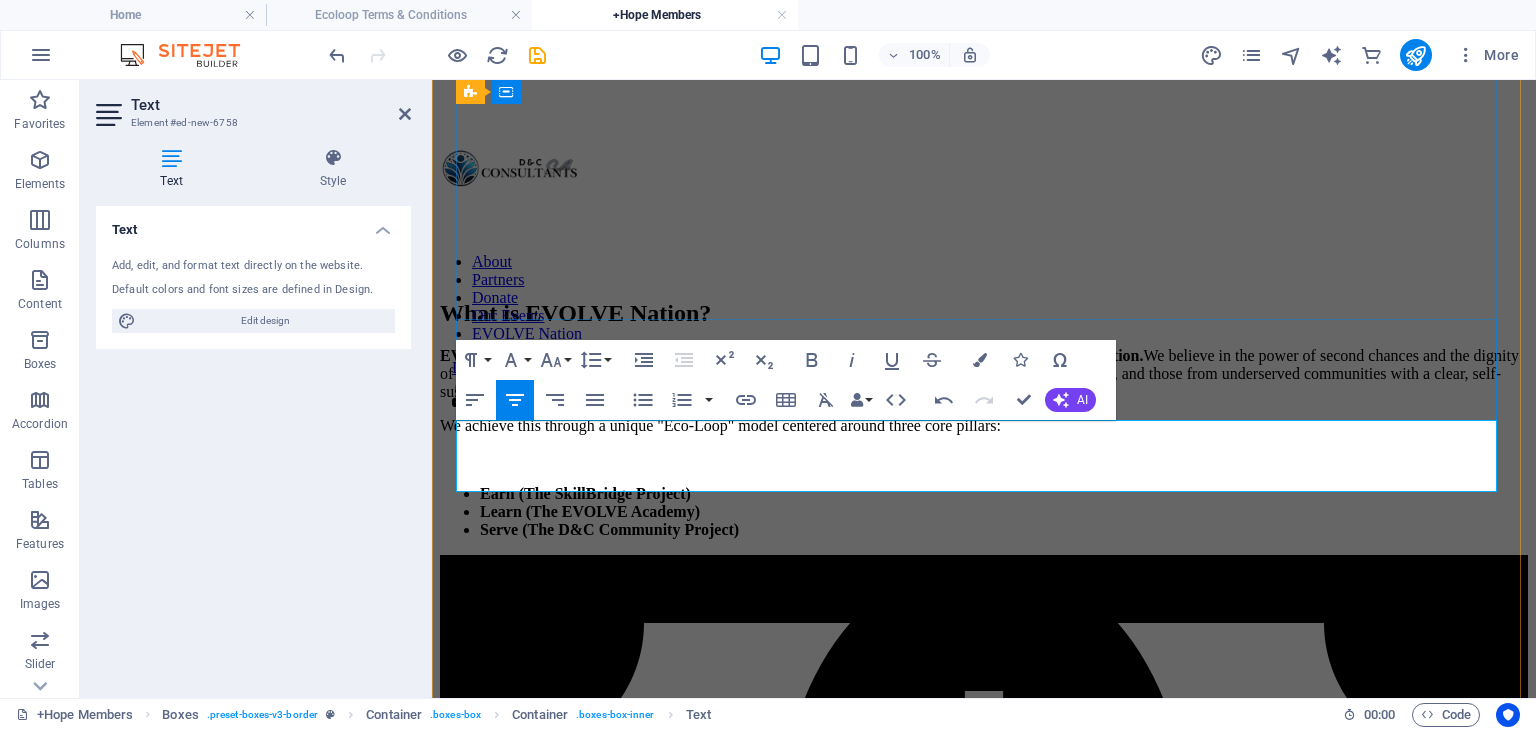 click on "Earn (The SkillBridge Project):" at bounding box center [548, 1306] 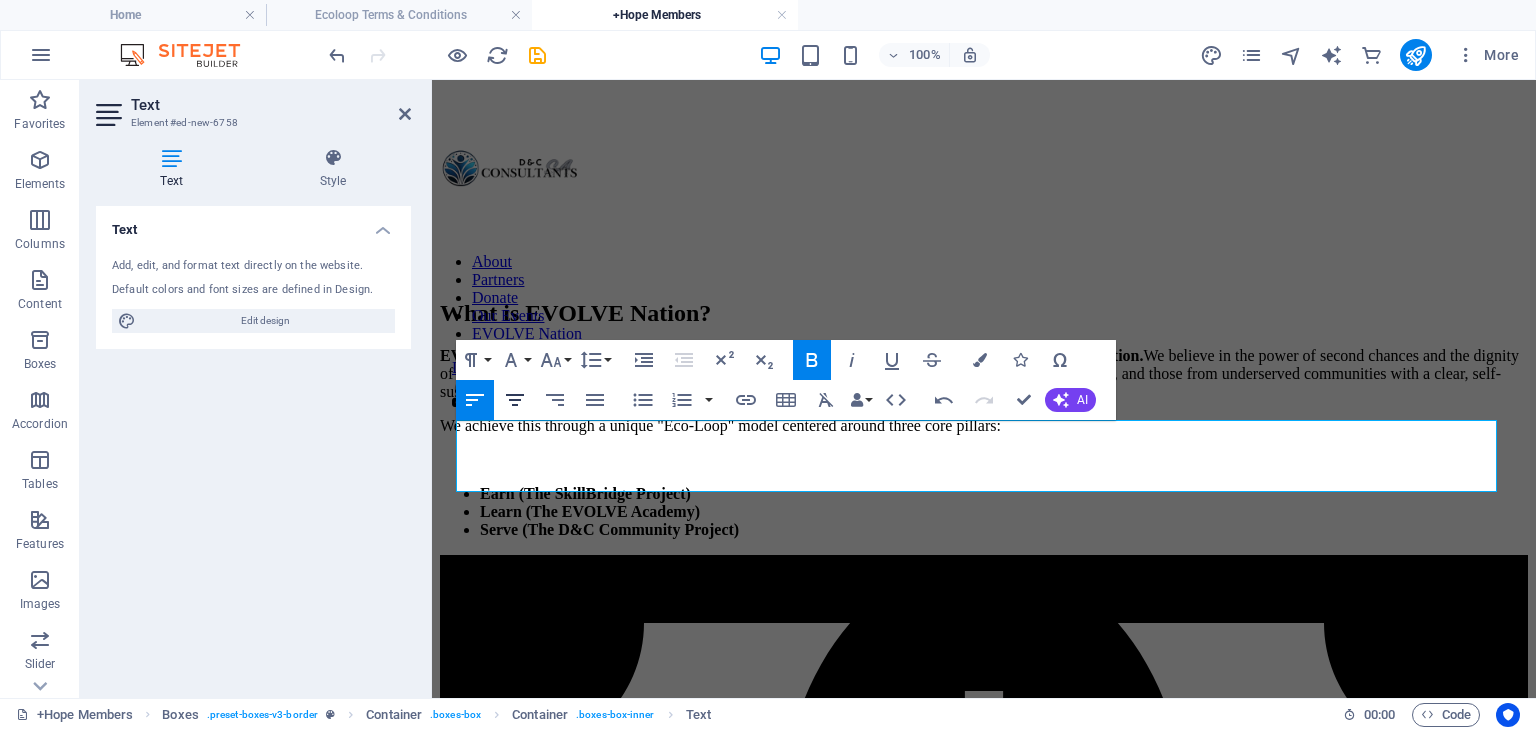 click 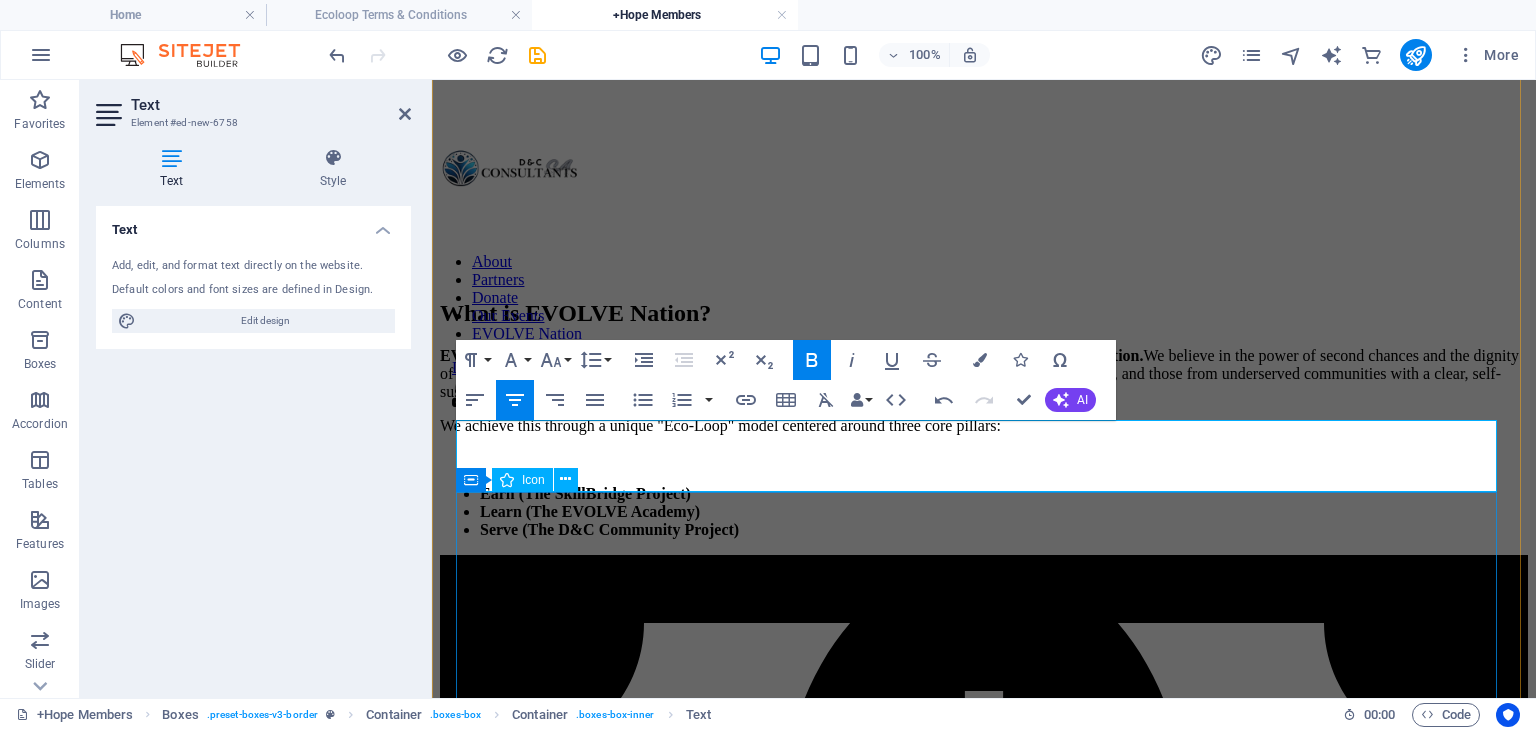 click at bounding box center [984, 2167] 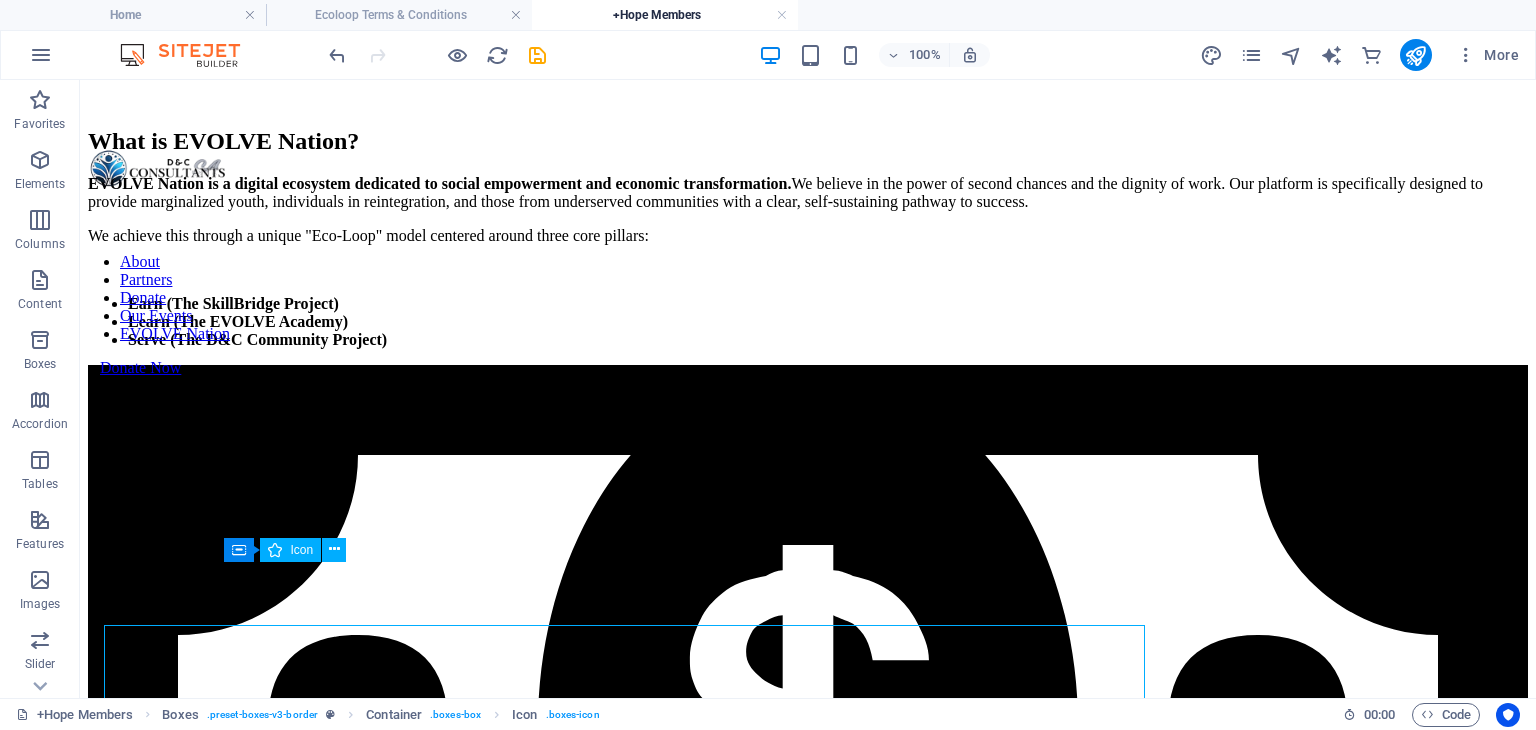 scroll, scrollTop: 1364, scrollLeft: 0, axis: vertical 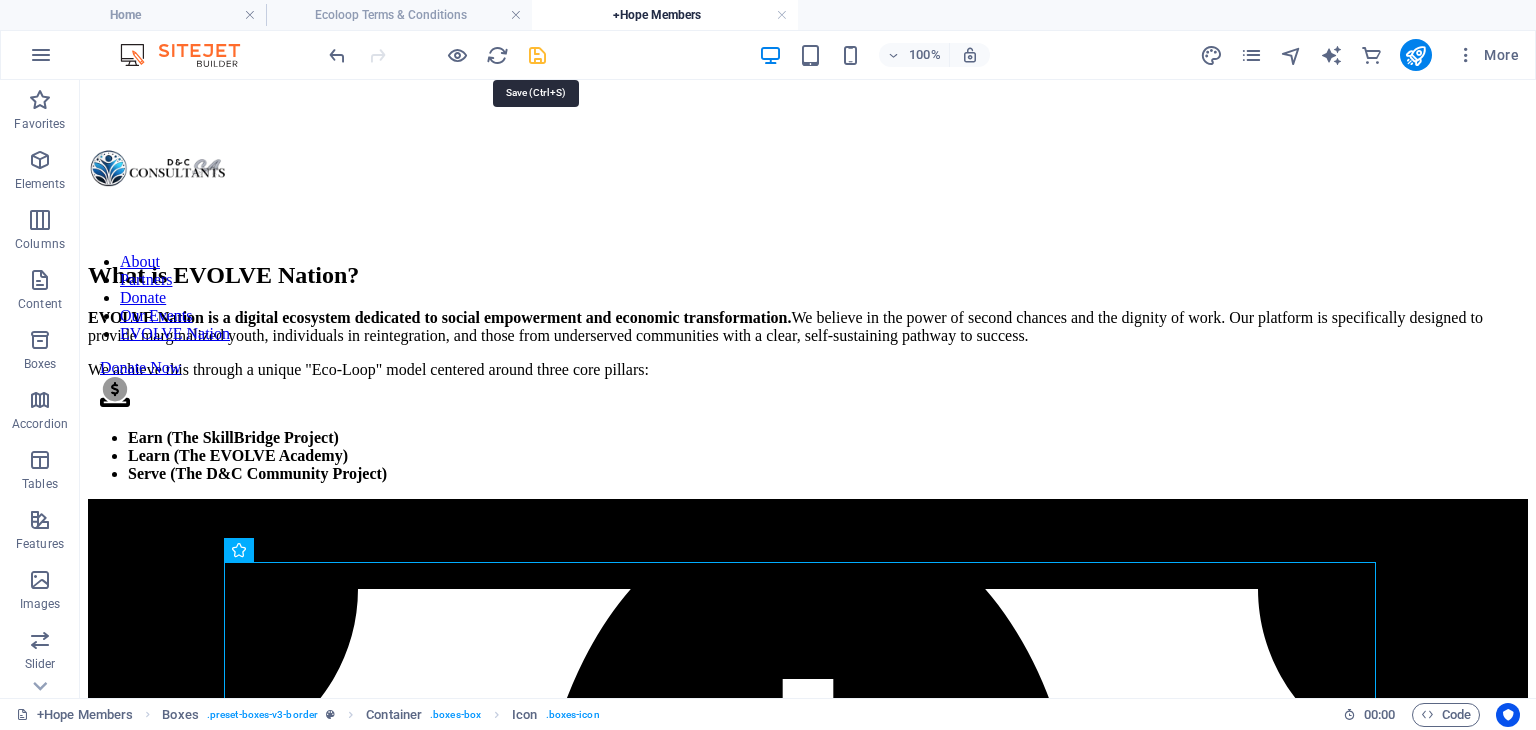 click at bounding box center [537, 55] 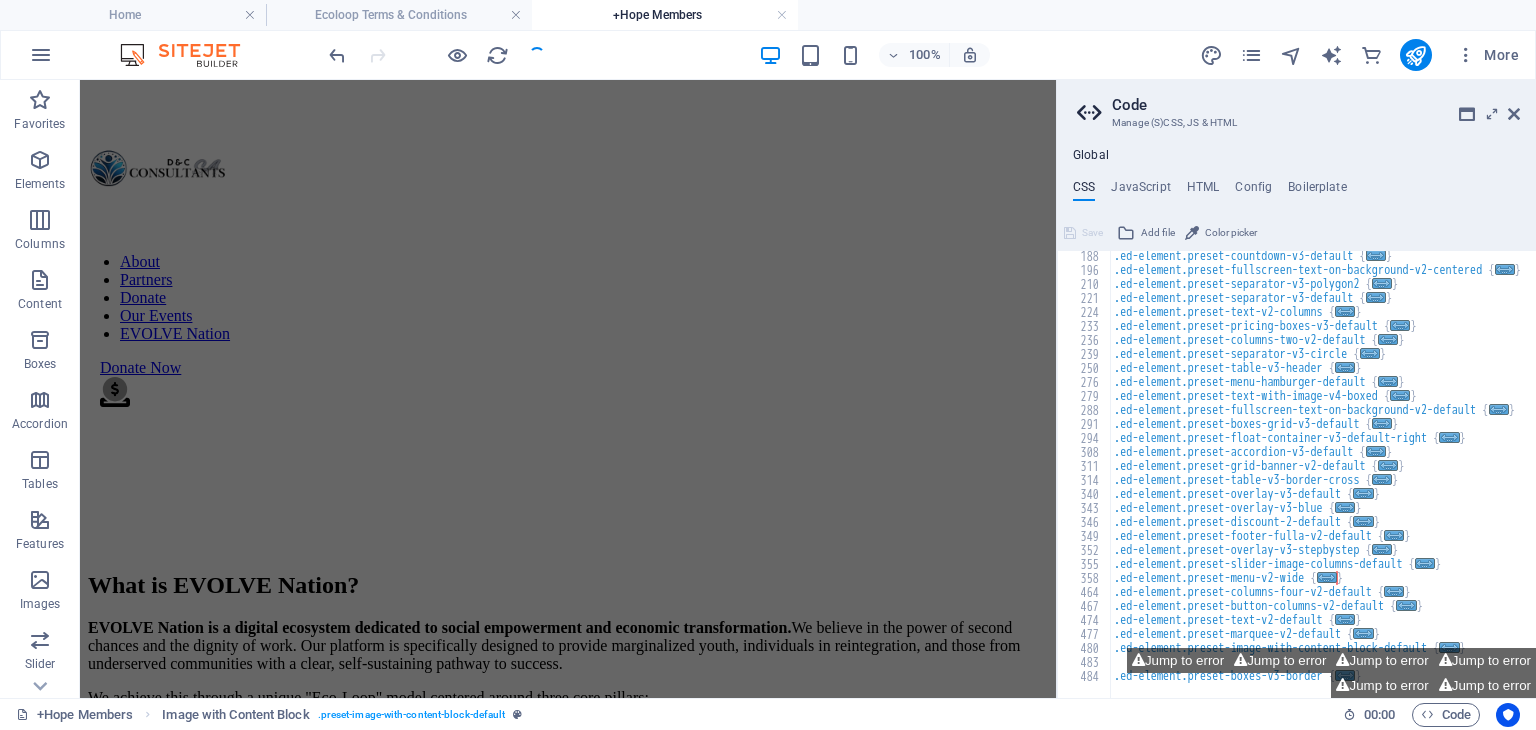 scroll, scrollTop: 1589, scrollLeft: 0, axis: vertical 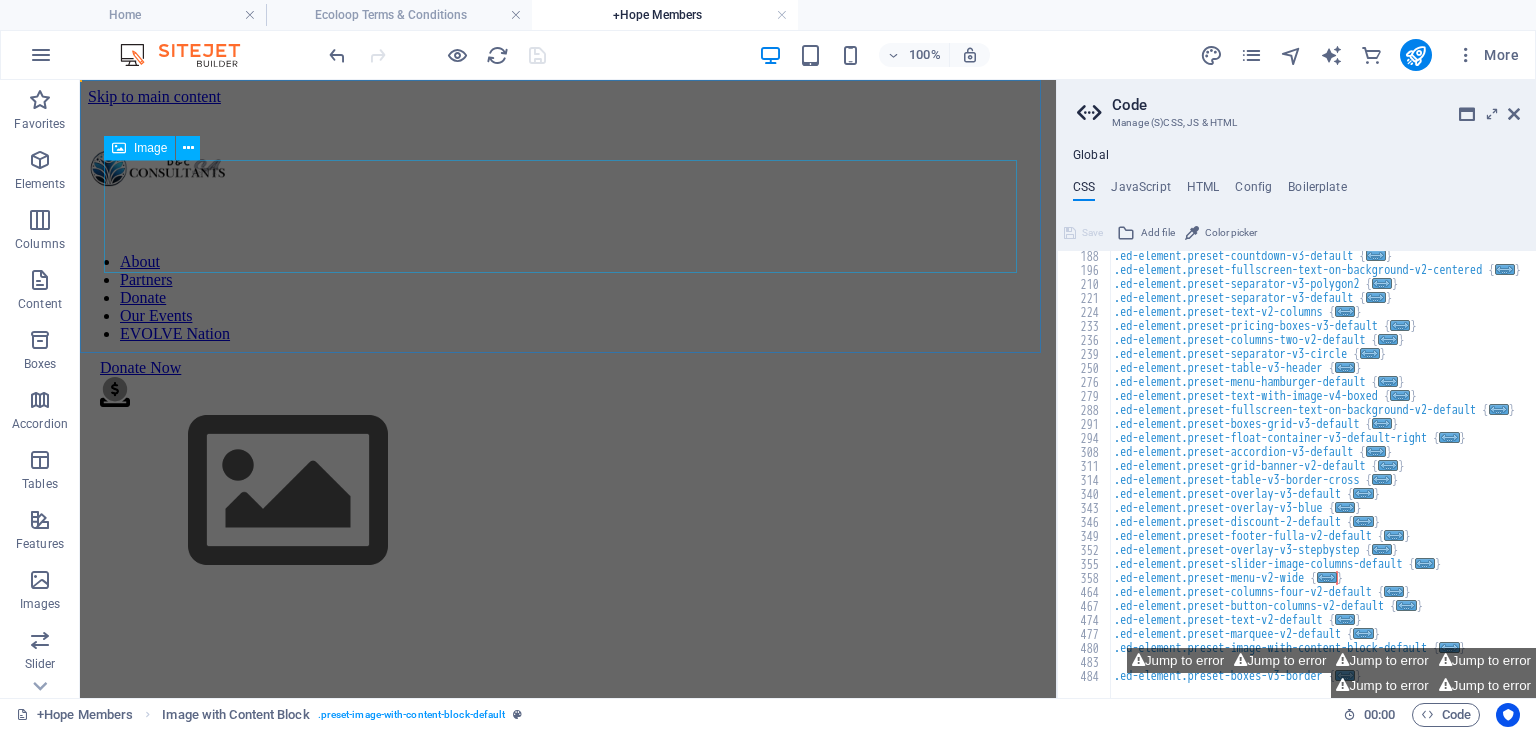 click at bounding box center [568, 493] 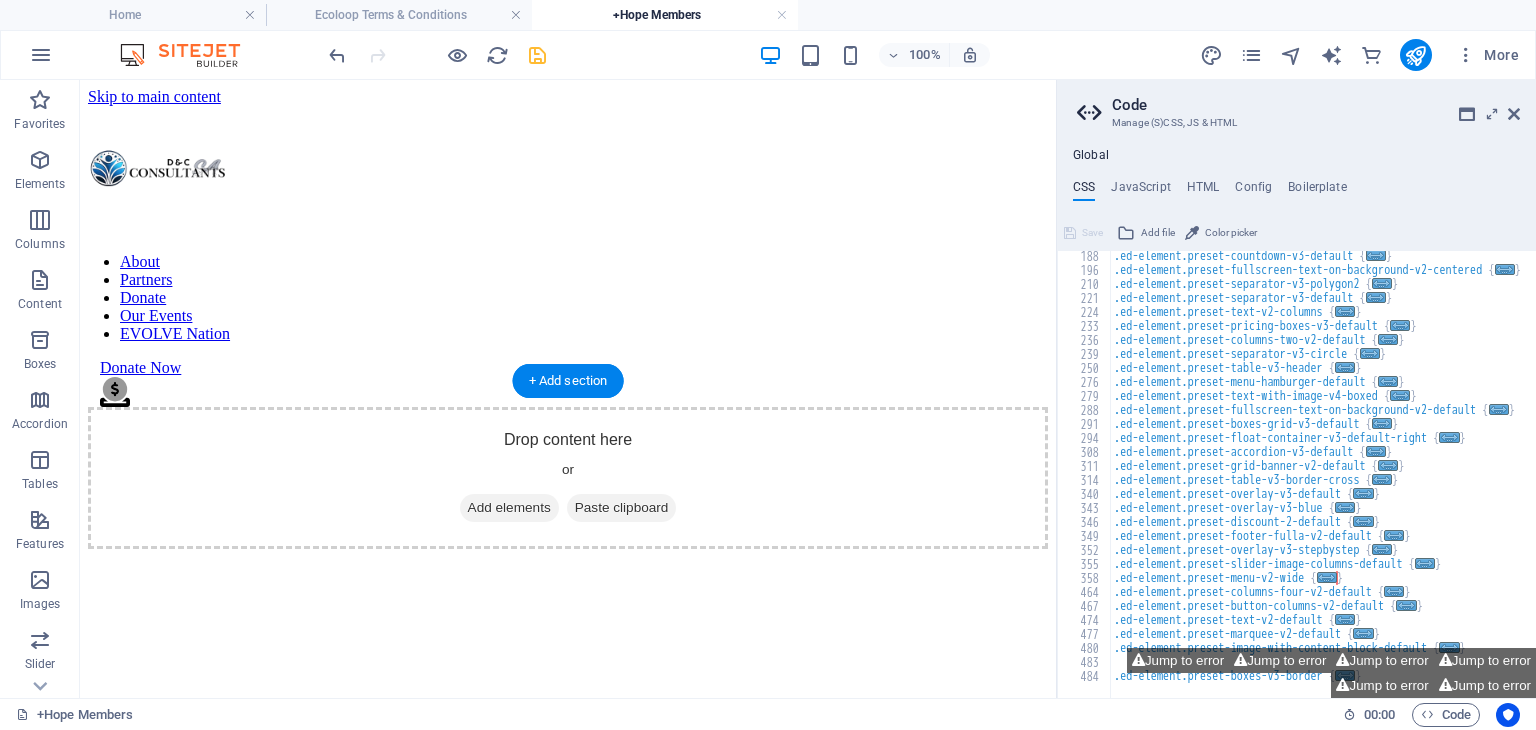 click at bounding box center (568, 399) 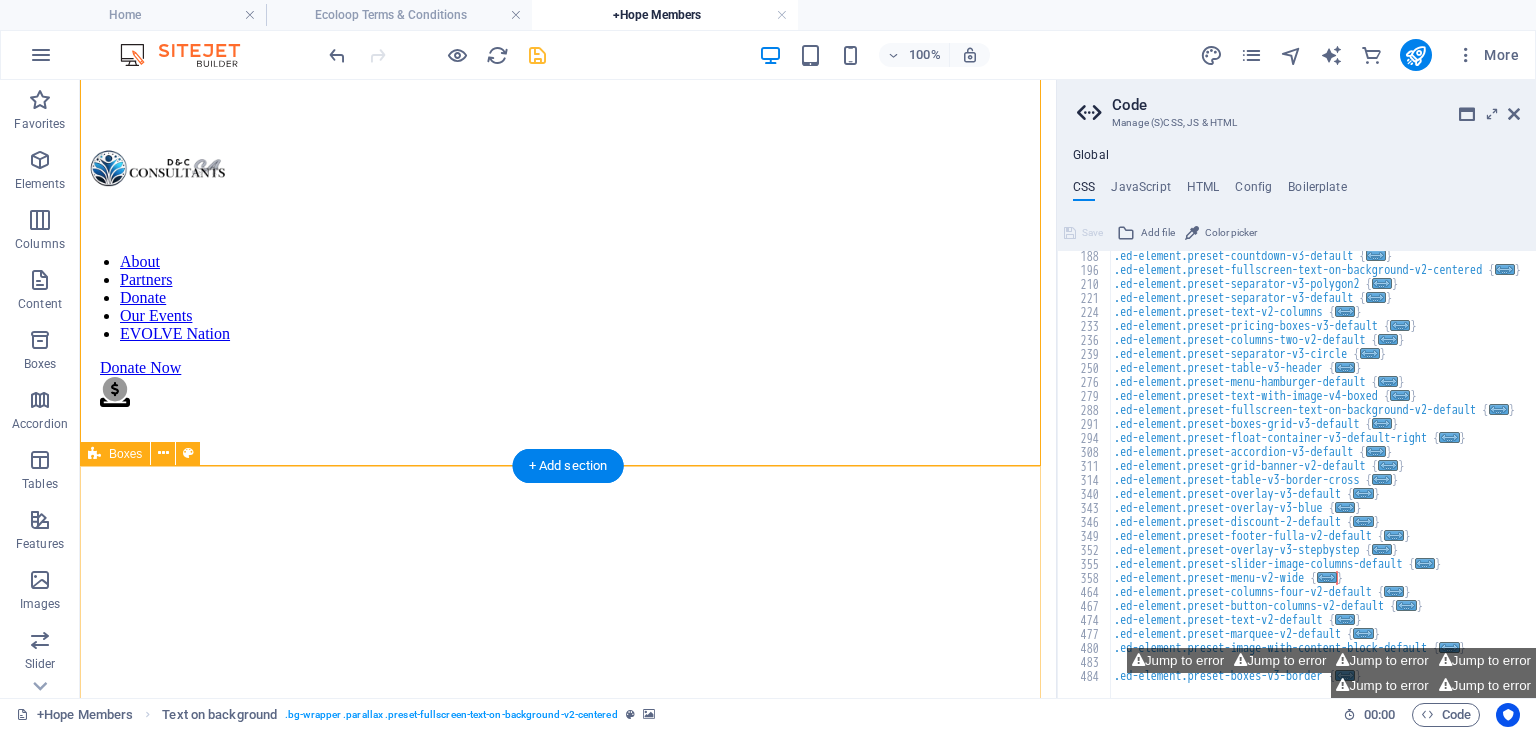 scroll, scrollTop: 759, scrollLeft: 0, axis: vertical 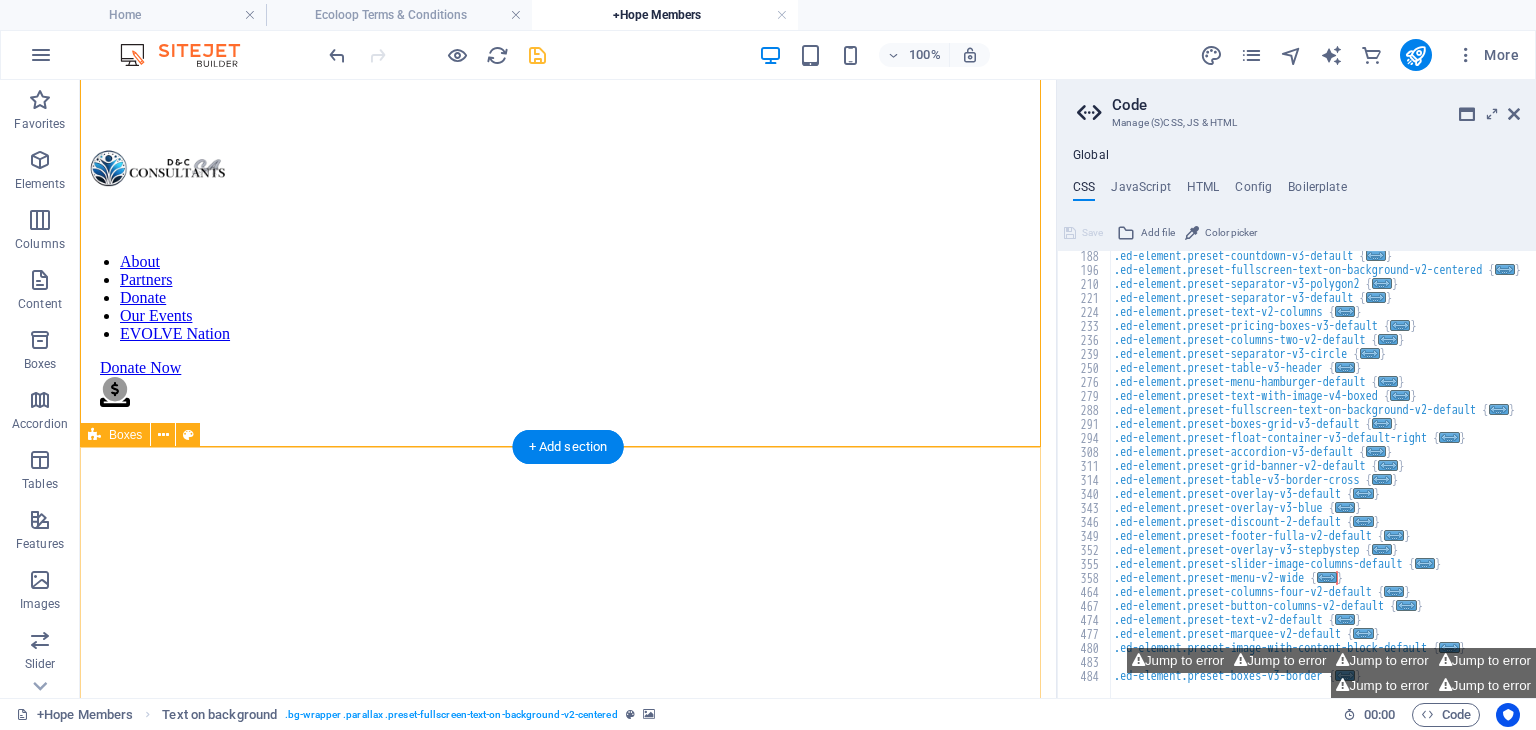 click on "Headline Earn (The SkillBridge Project):   Our micro-task platform connects you to real-world, paid digital and physical jobs. Every task you complete earns you a legitimate income and builds a verifiable work history. Headline Lorem ipsum dolor sit amet, consectetuer adipiscing elit. Aenean commodo ligula eget dolor. Lorem ipsum dolor sit amet, consectetuer adipiscing elit leget dolor. Headline Lorem ipsum dolor sit amet, consectetuer adipiscing elit. Aenean commodo ligula eget dolor. Lorem ipsum dolor sit amet, consectetuer adipiscing elit leget dolor." at bounding box center [568, 3033] 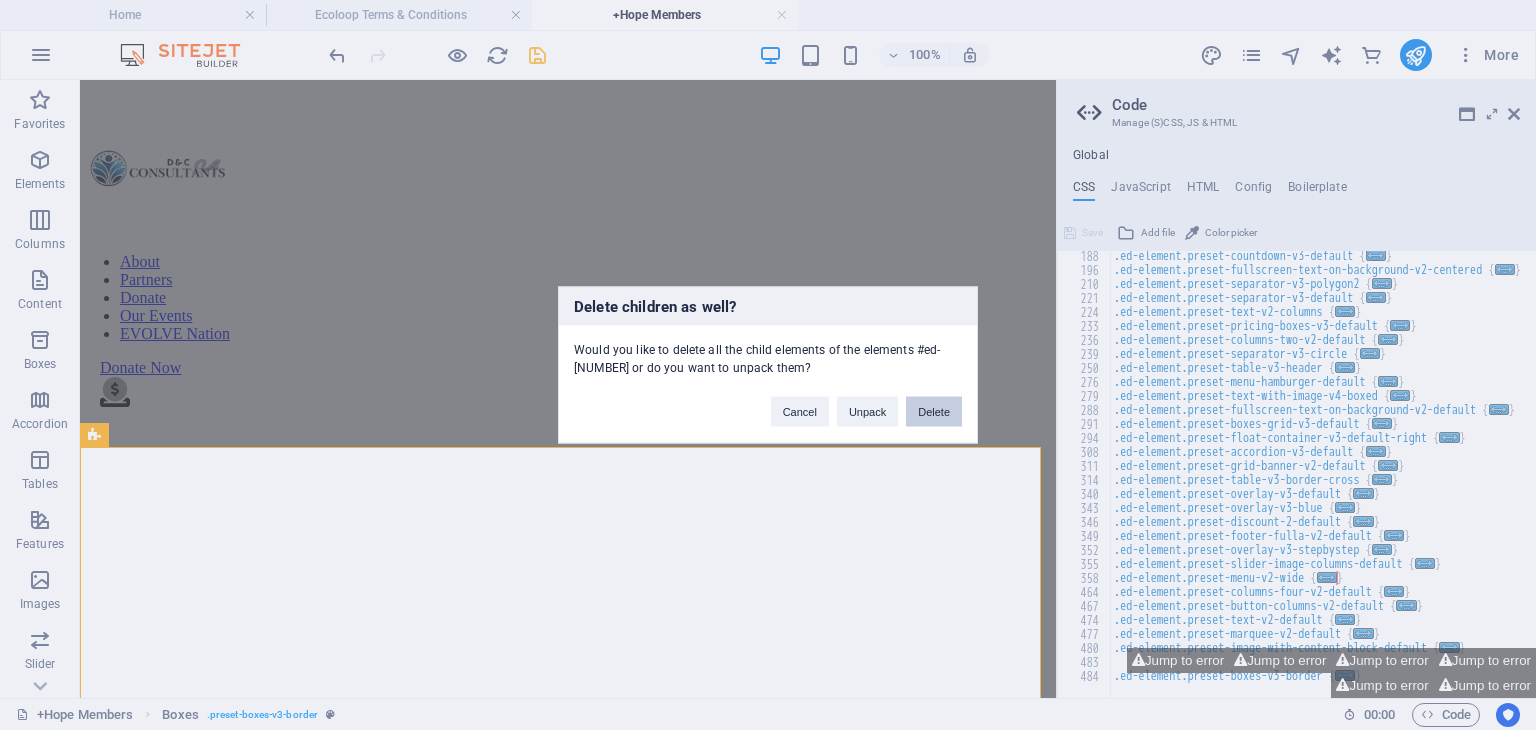 type 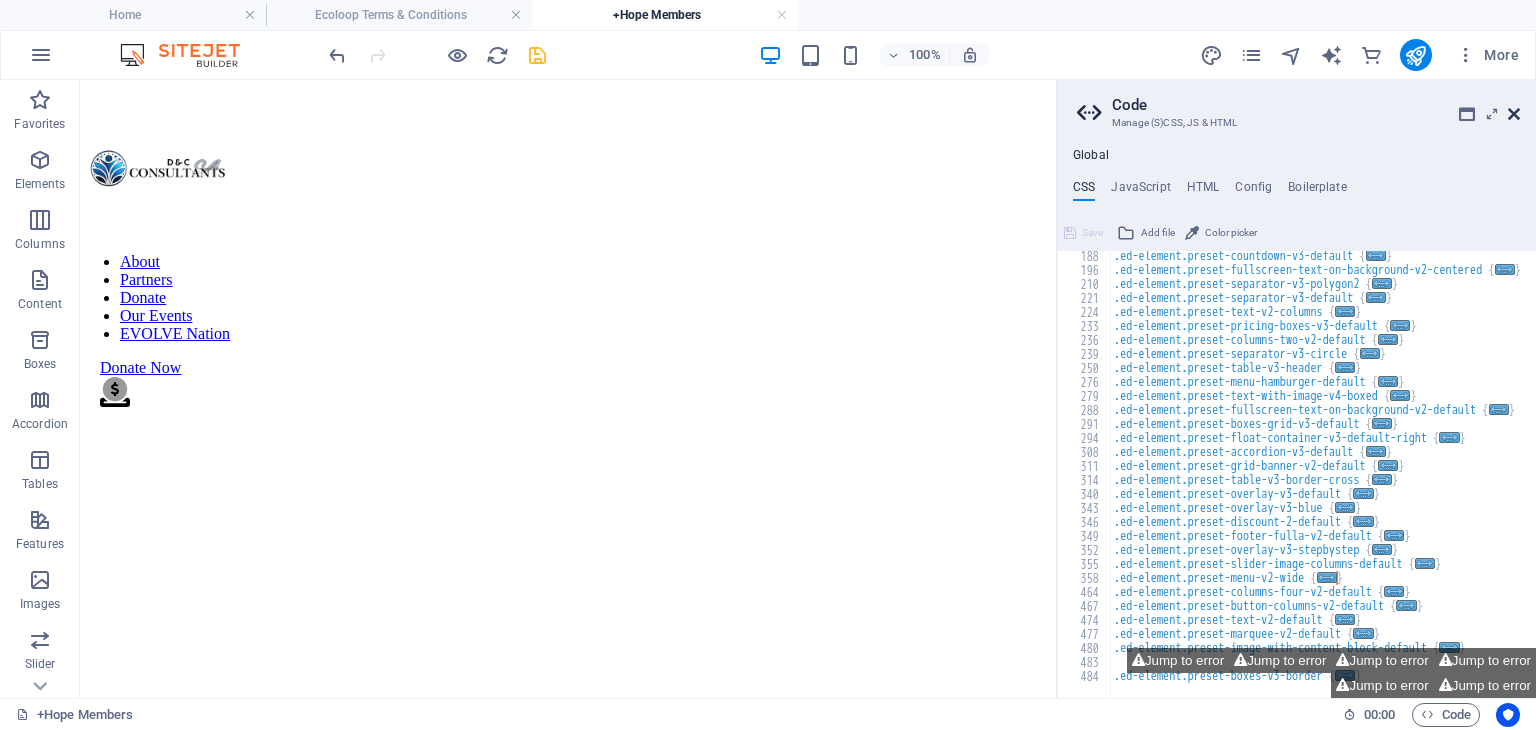 click at bounding box center (1514, 114) 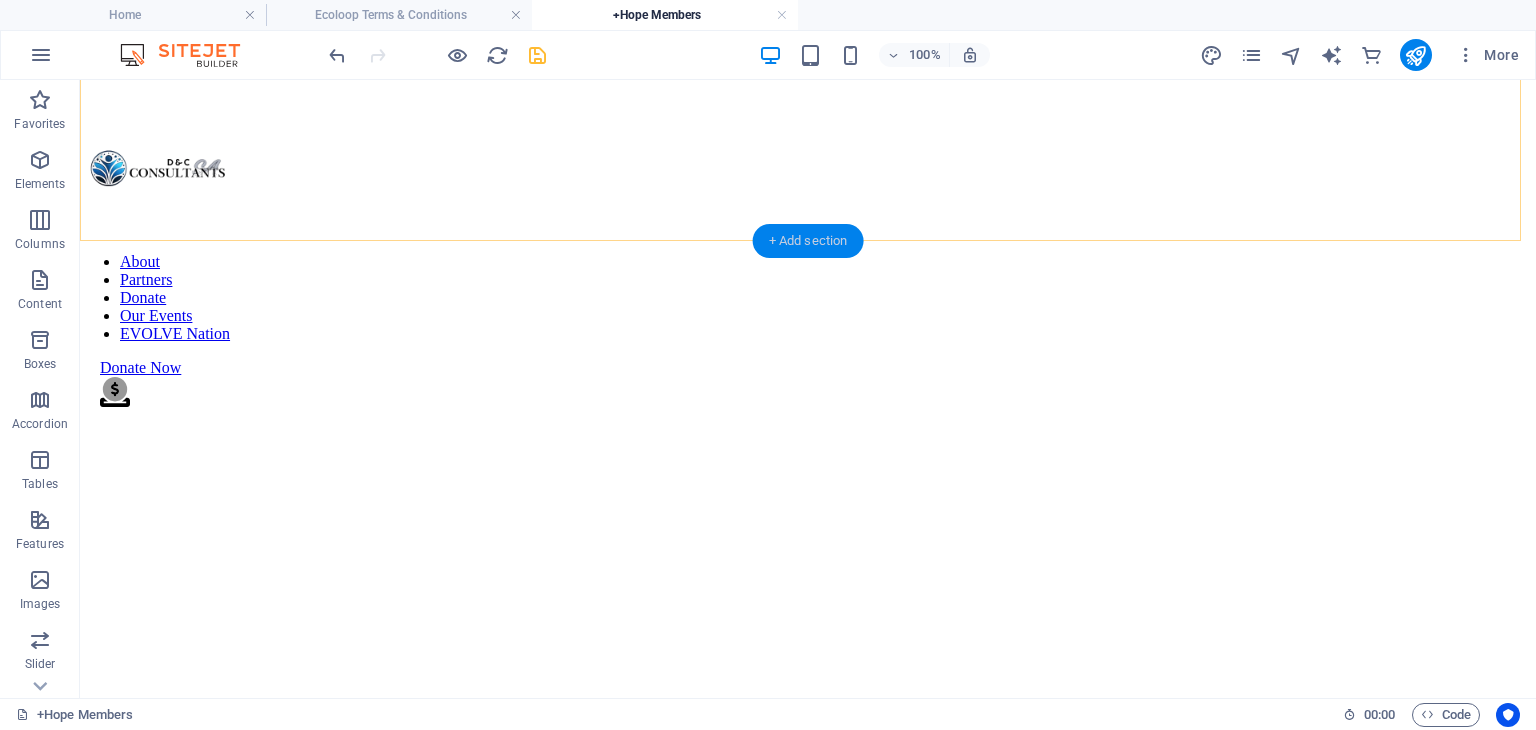 click on "+ Add section" at bounding box center (808, 241) 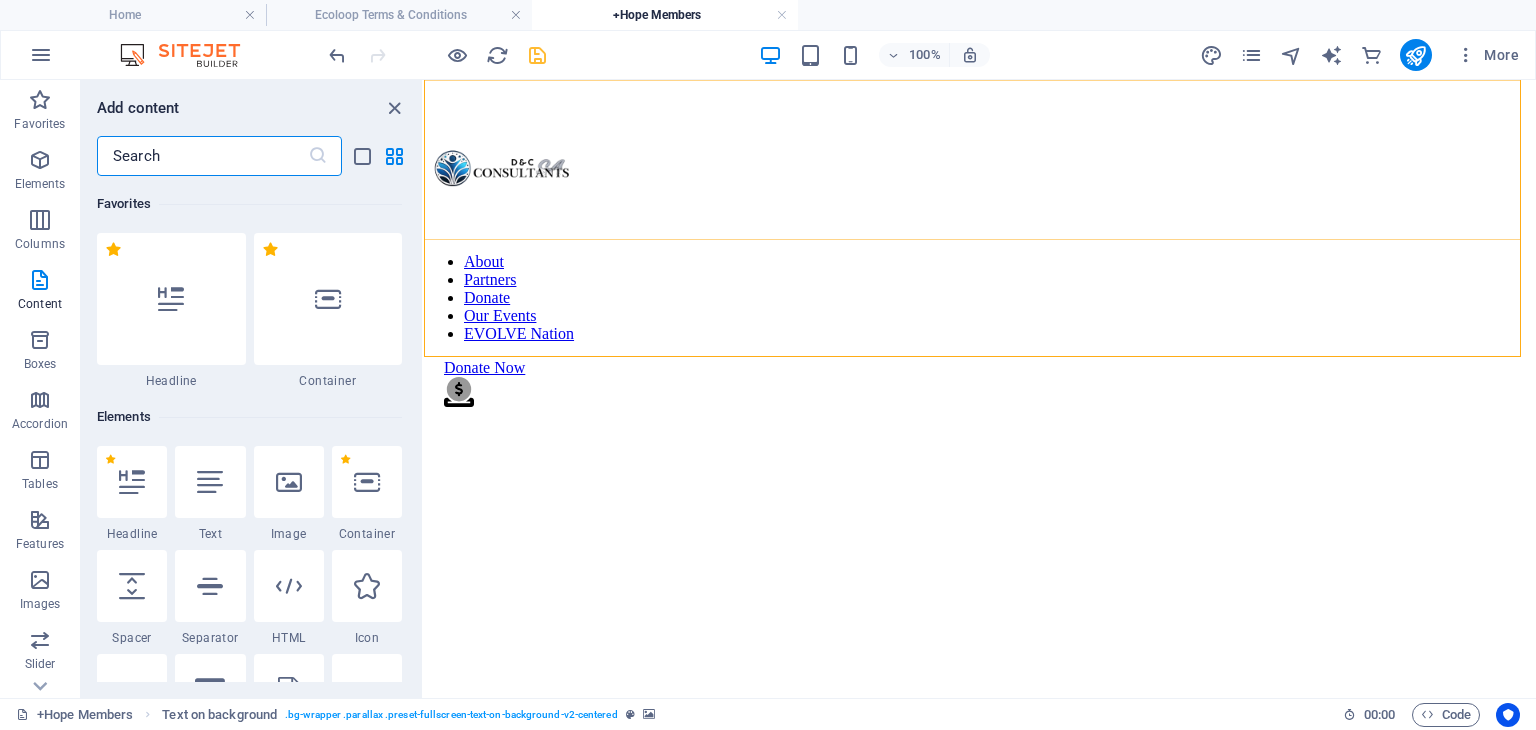 scroll, scrollTop: 758, scrollLeft: 0, axis: vertical 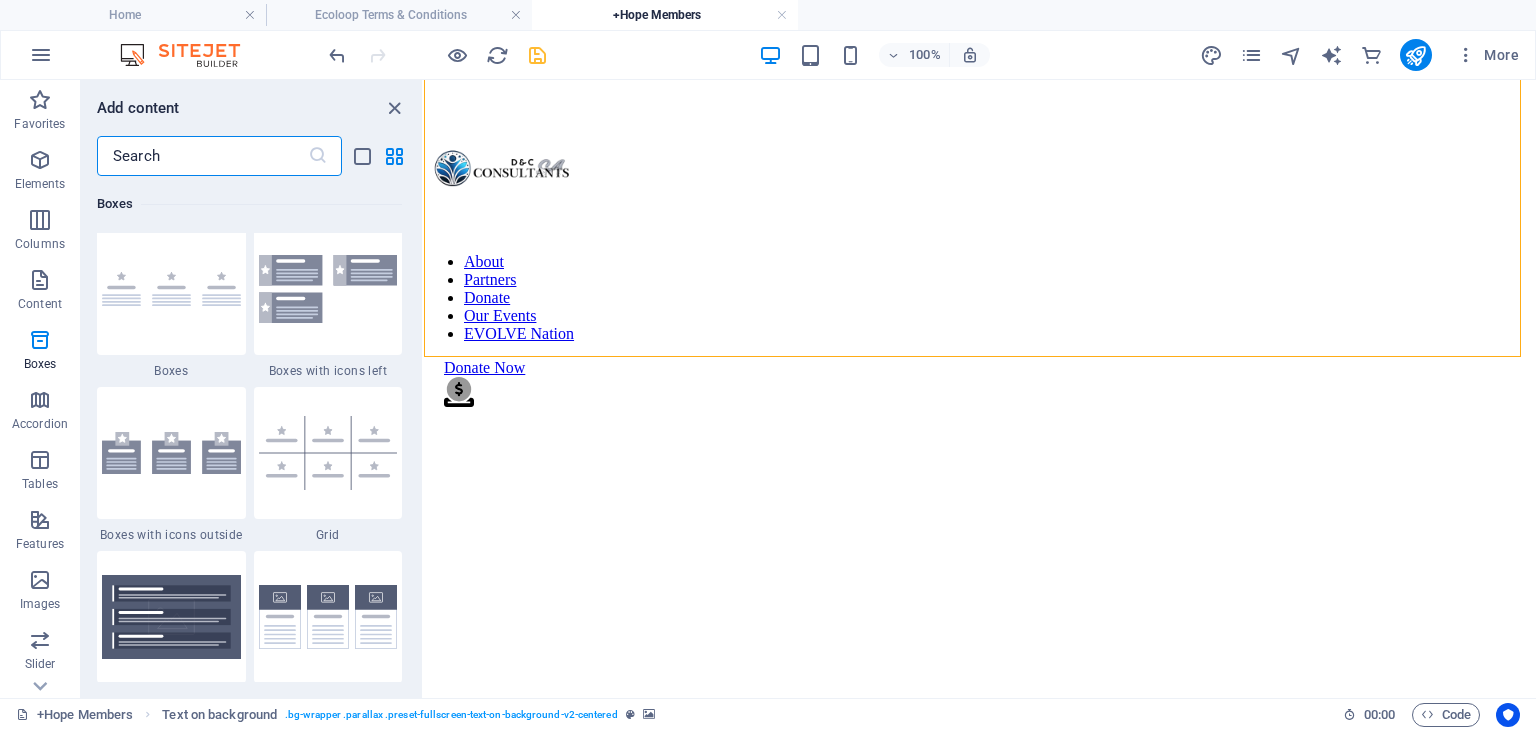 click at bounding box center [171, 453] 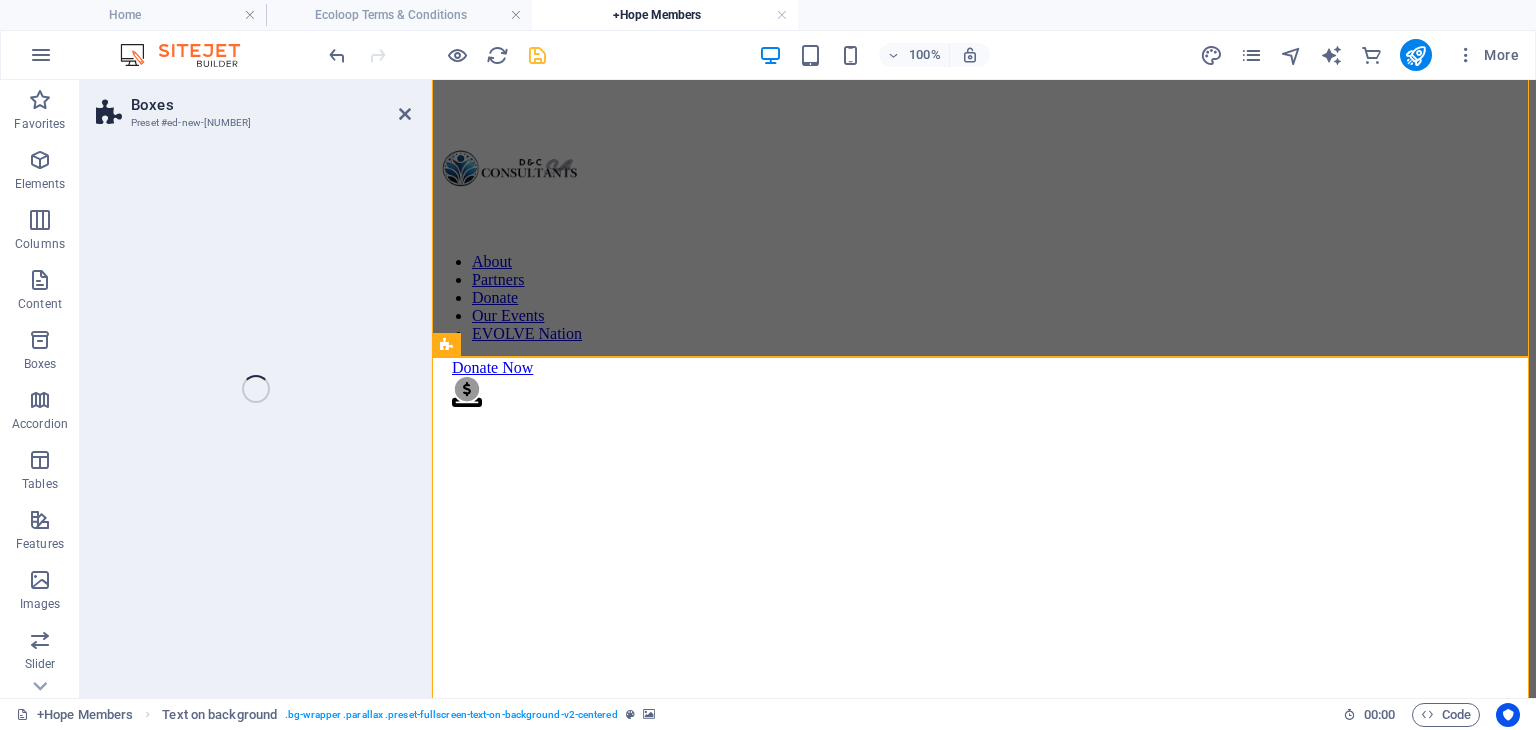 select on "rem" 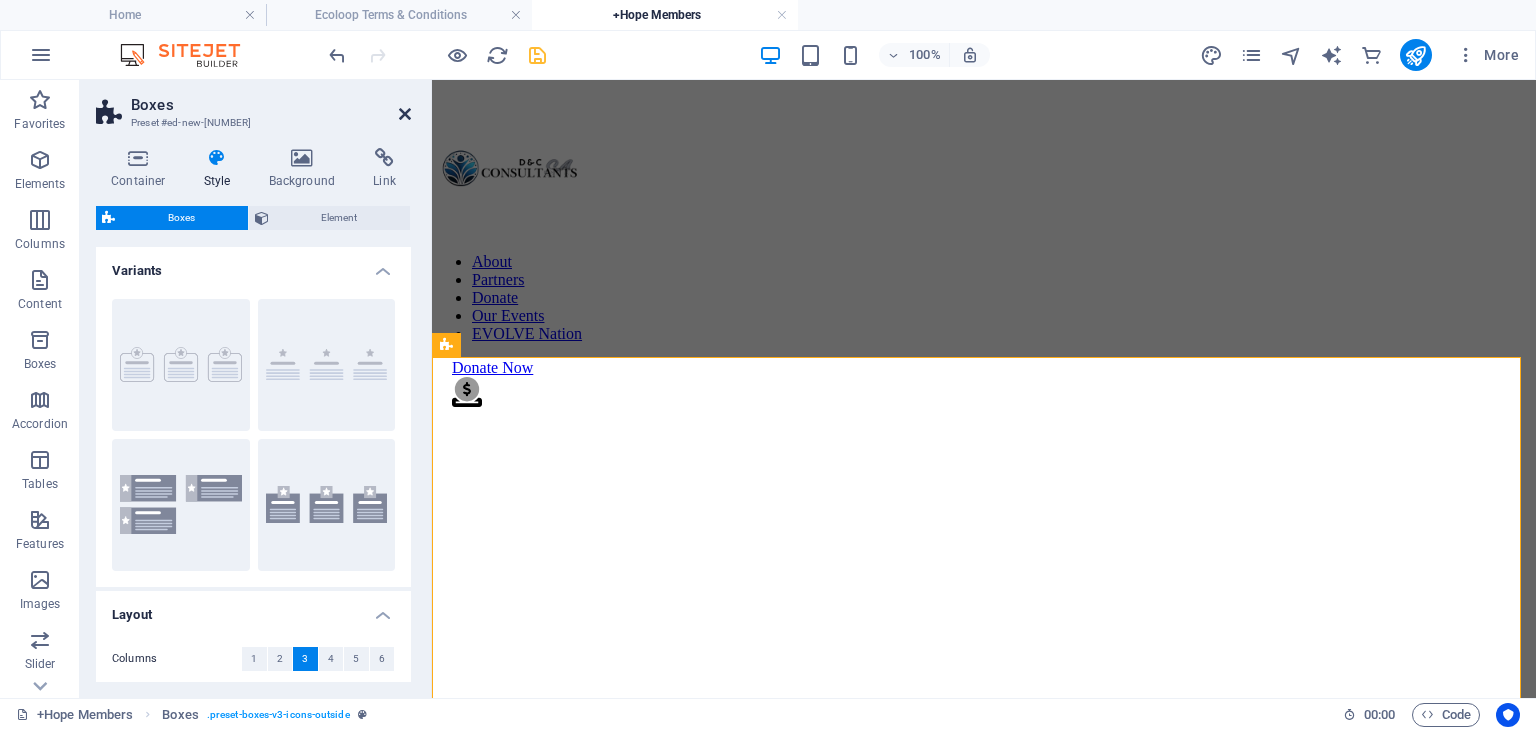 click at bounding box center [405, 114] 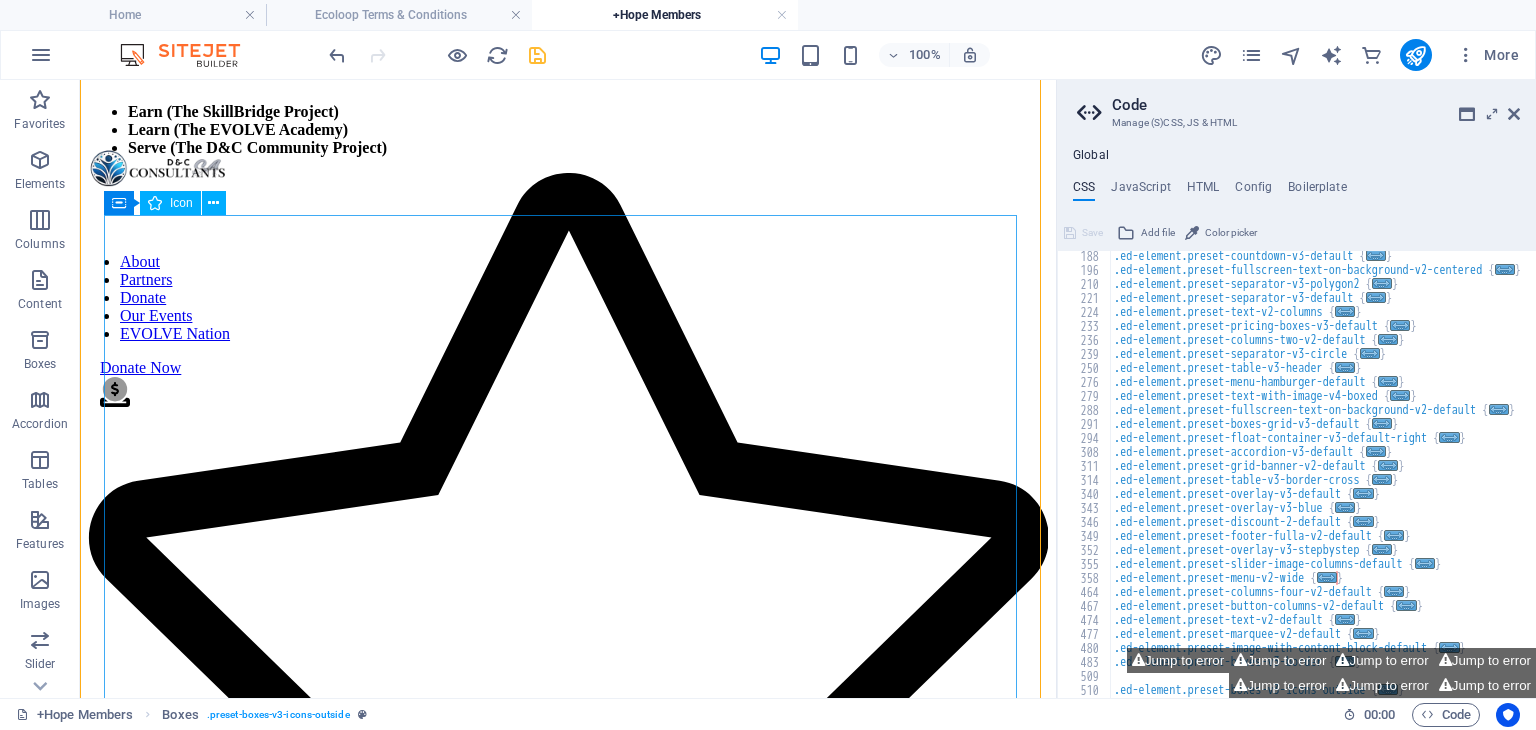 scroll, scrollTop: 2093, scrollLeft: 0, axis: vertical 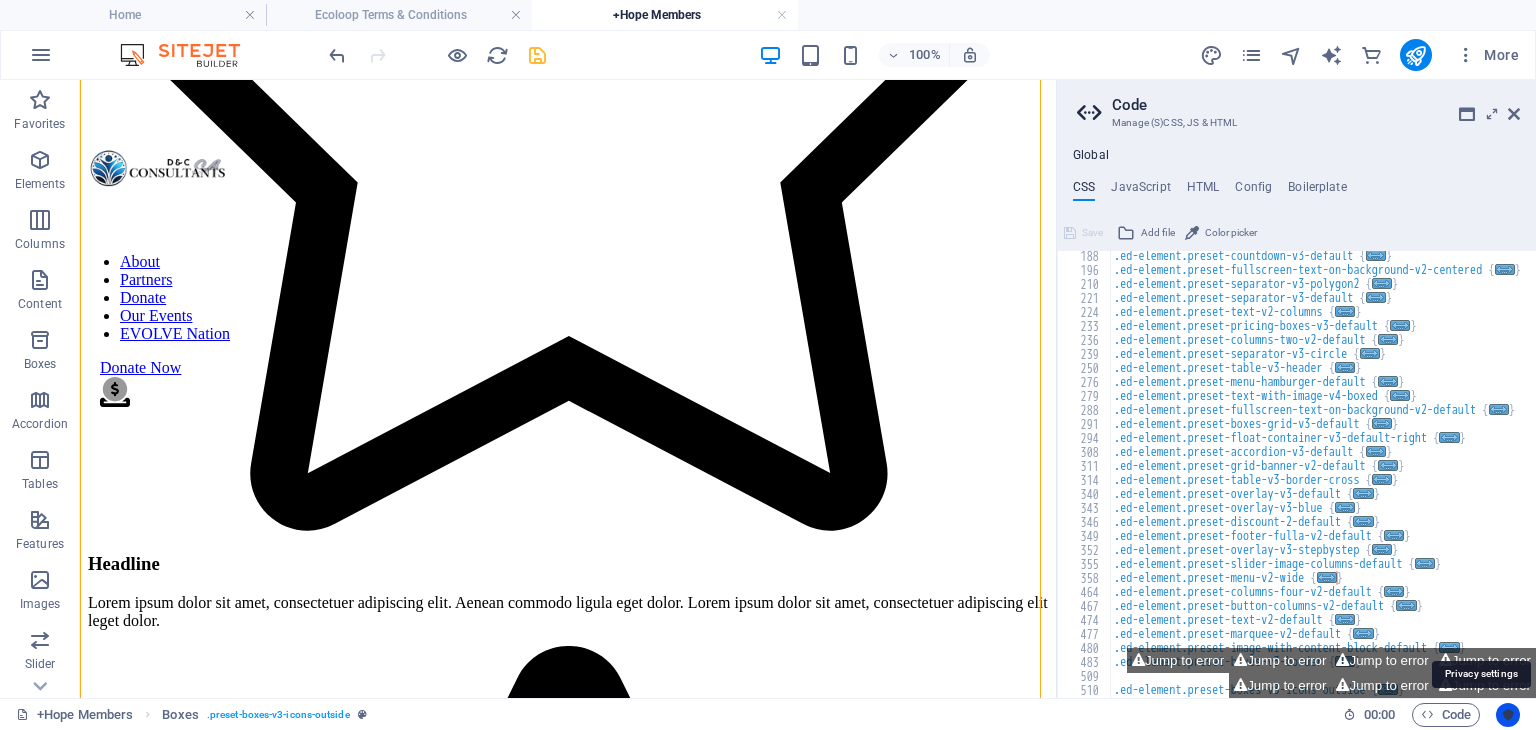 click at bounding box center [1508, 715] 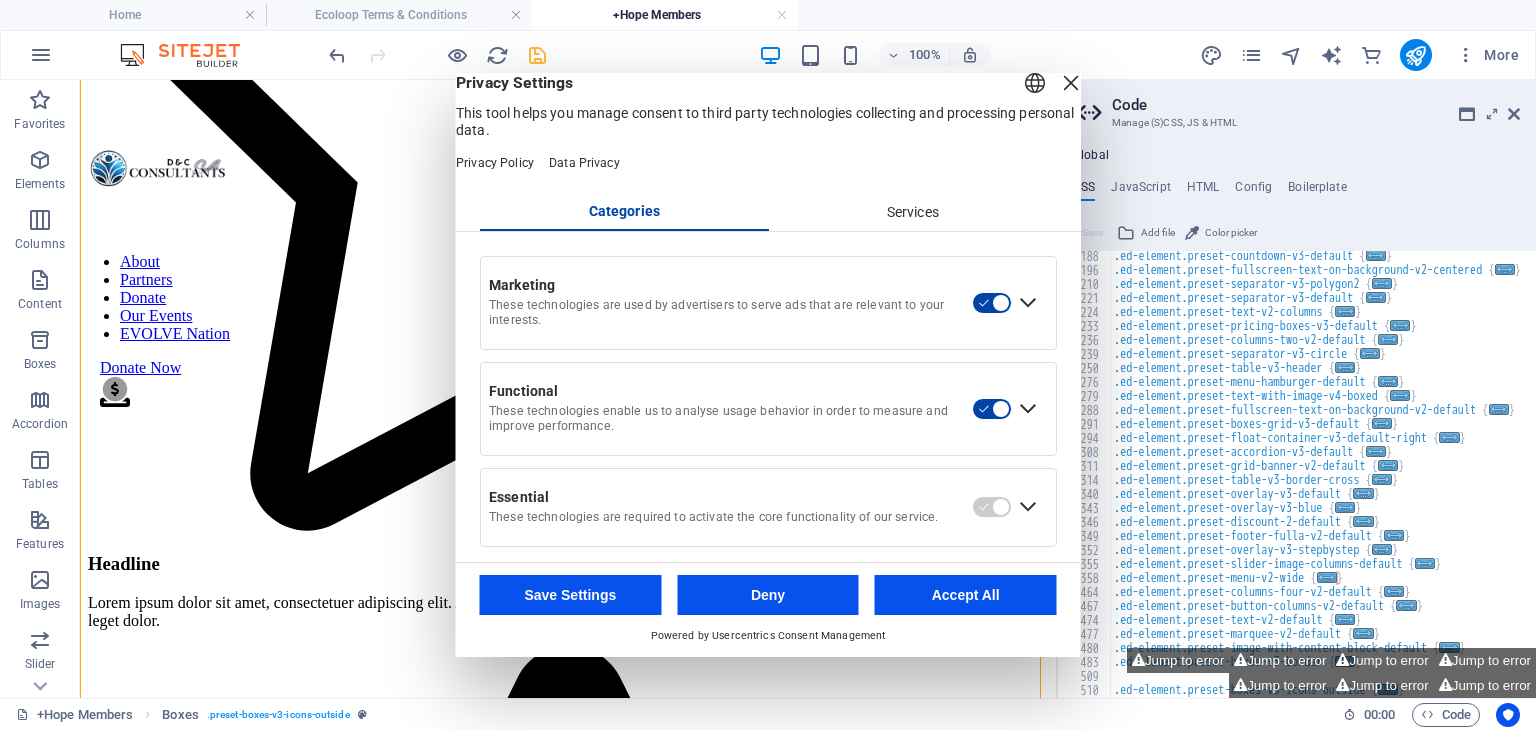 click on "Accept All" at bounding box center [966, 595] 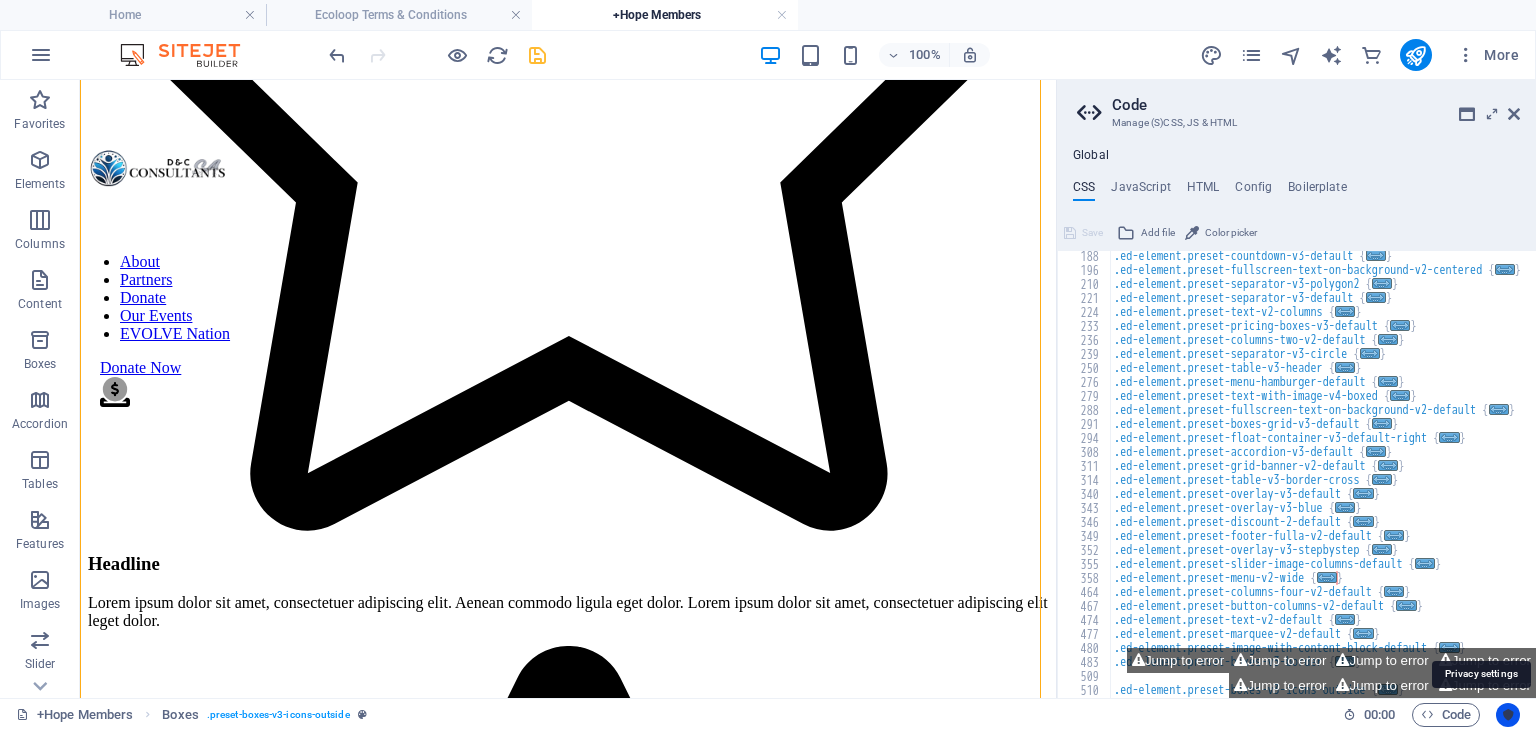 click at bounding box center (1508, 715) 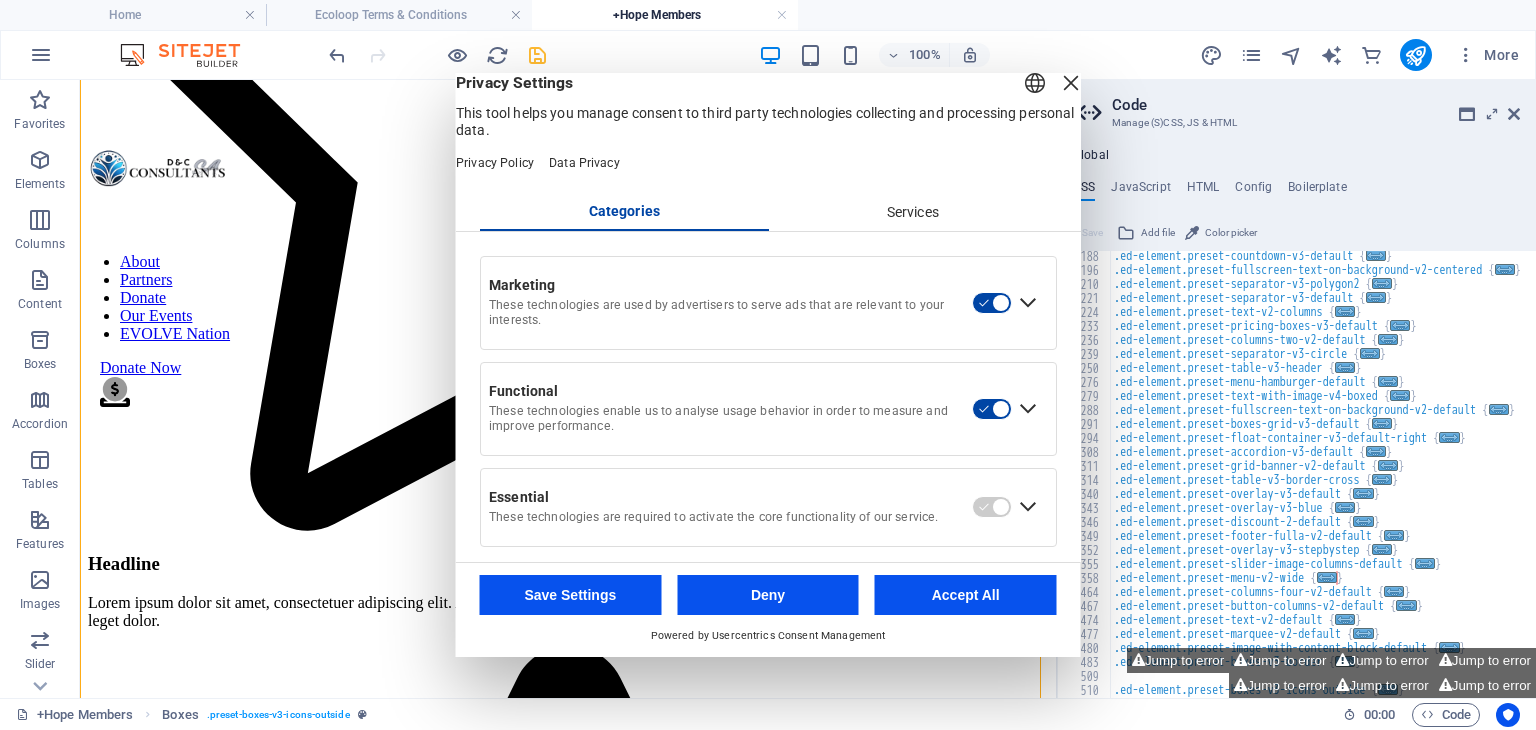 click on "Services" at bounding box center (912, 213) 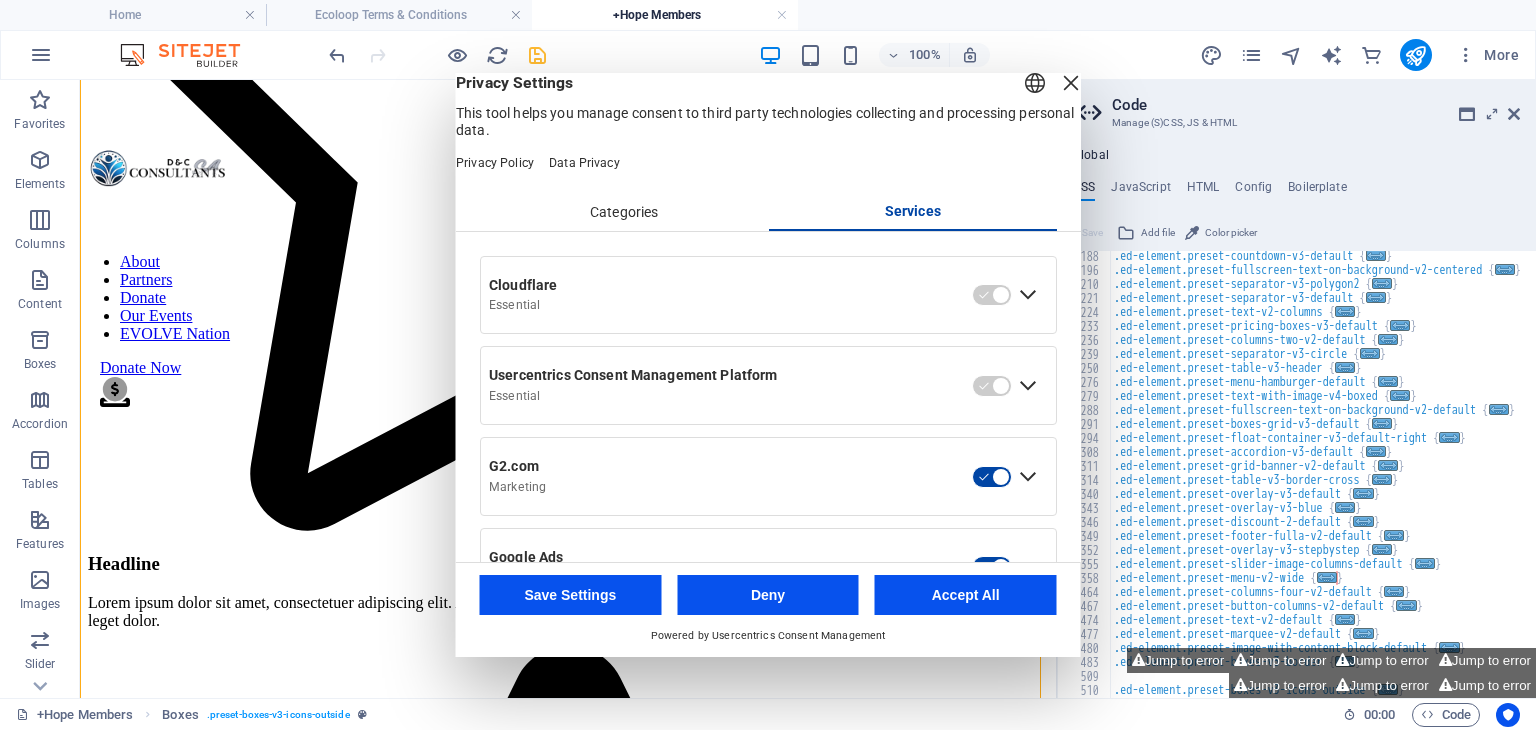click on "Accept All" at bounding box center [966, 595] 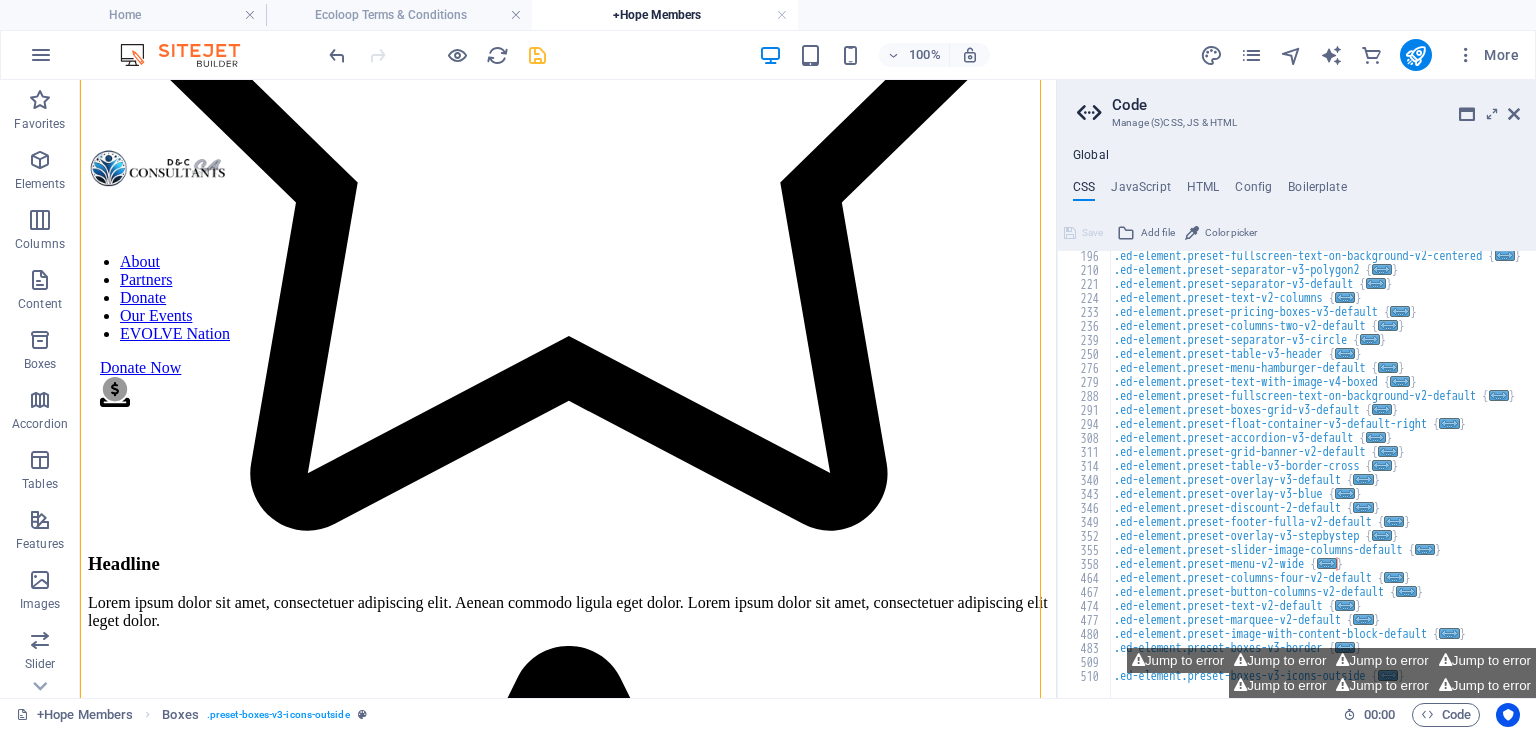scroll, scrollTop: 450, scrollLeft: 0, axis: vertical 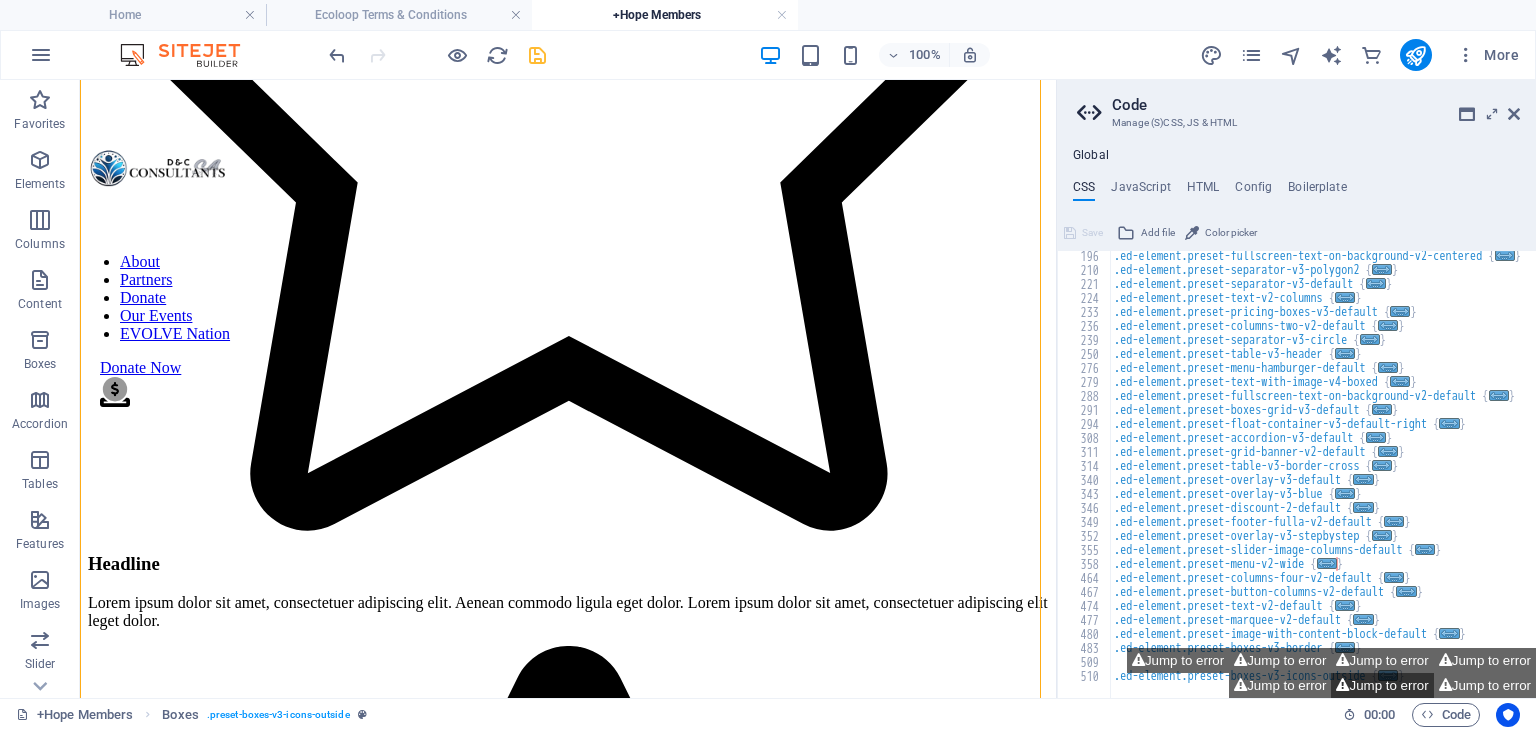 click at bounding box center [1342, 685] 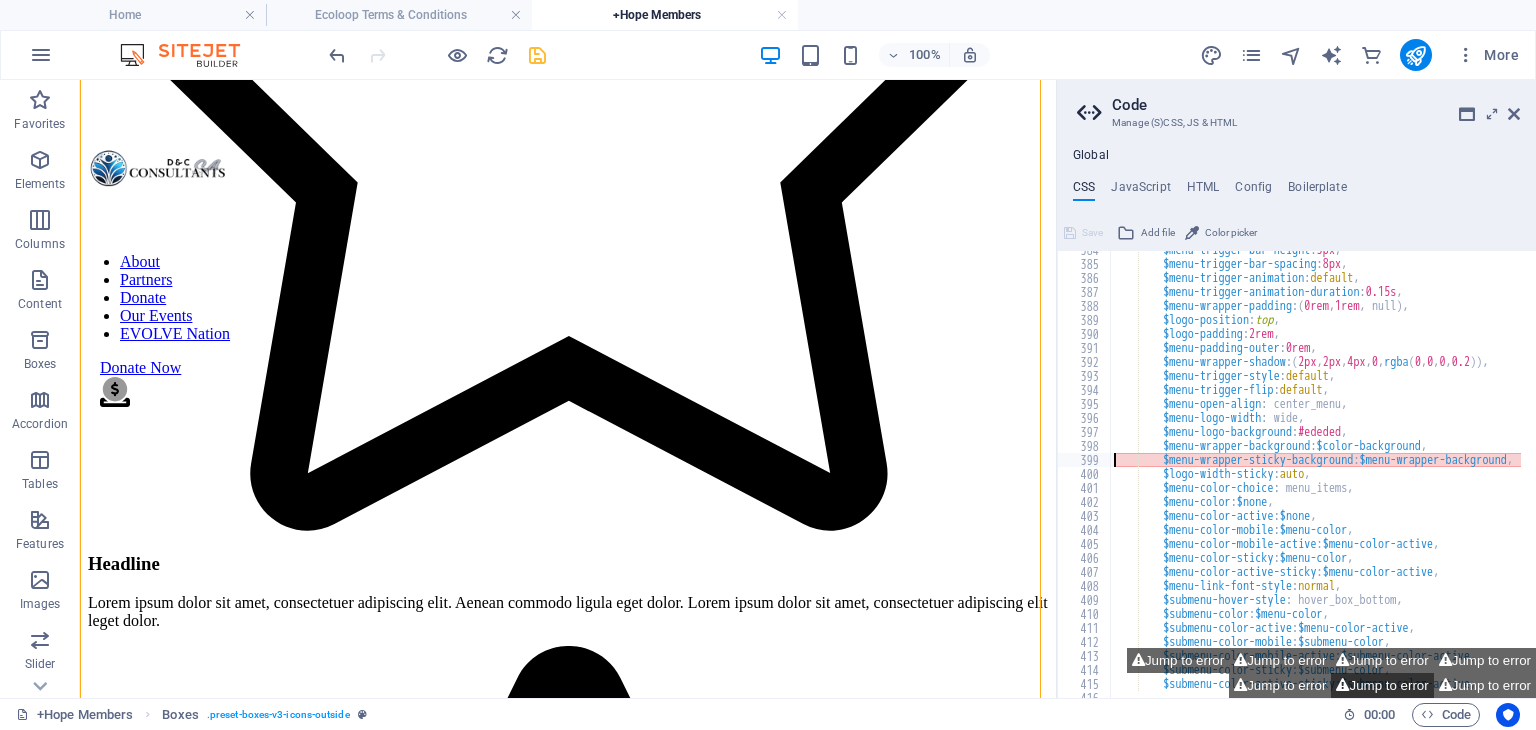 scroll, scrollTop: 1128, scrollLeft: 0, axis: vertical 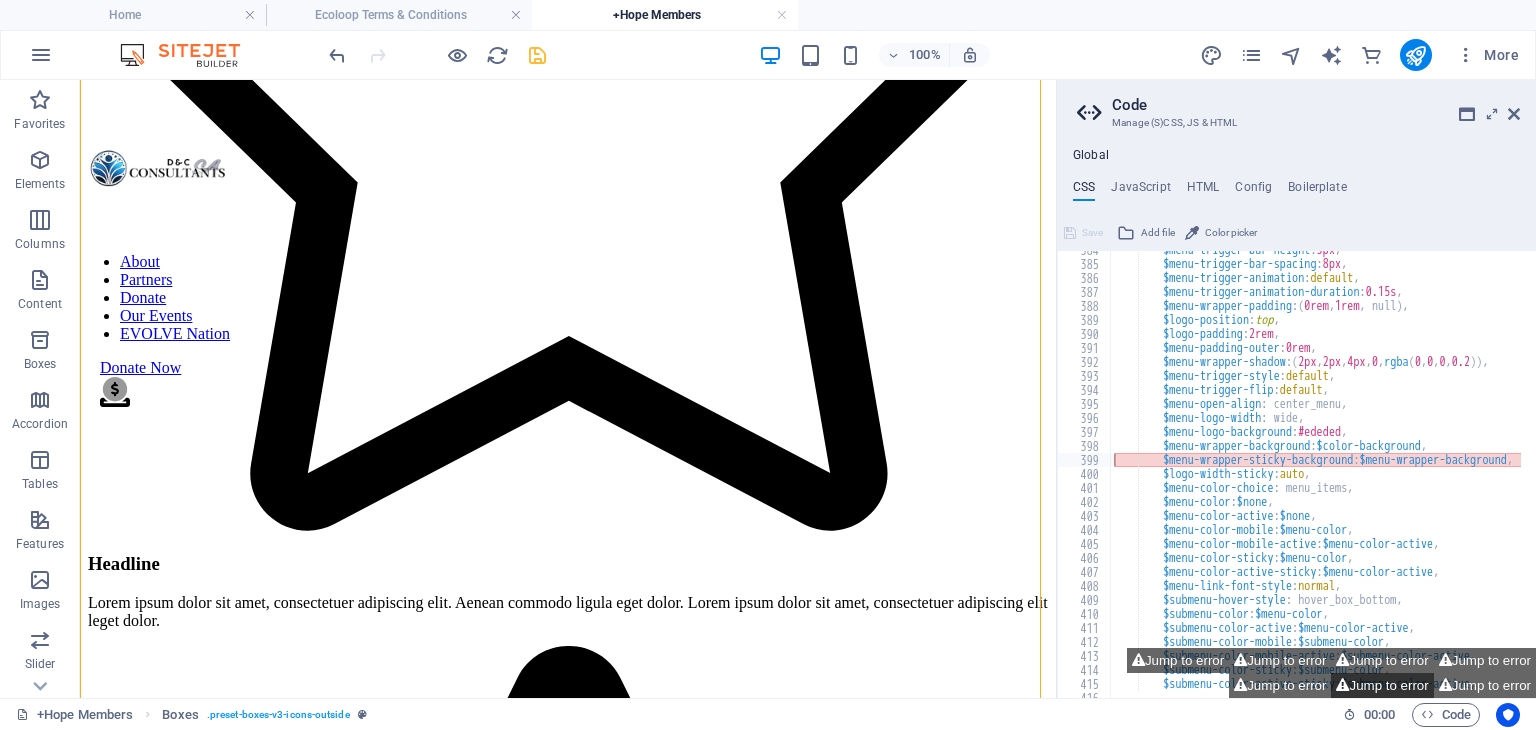 click at bounding box center [1342, 685] 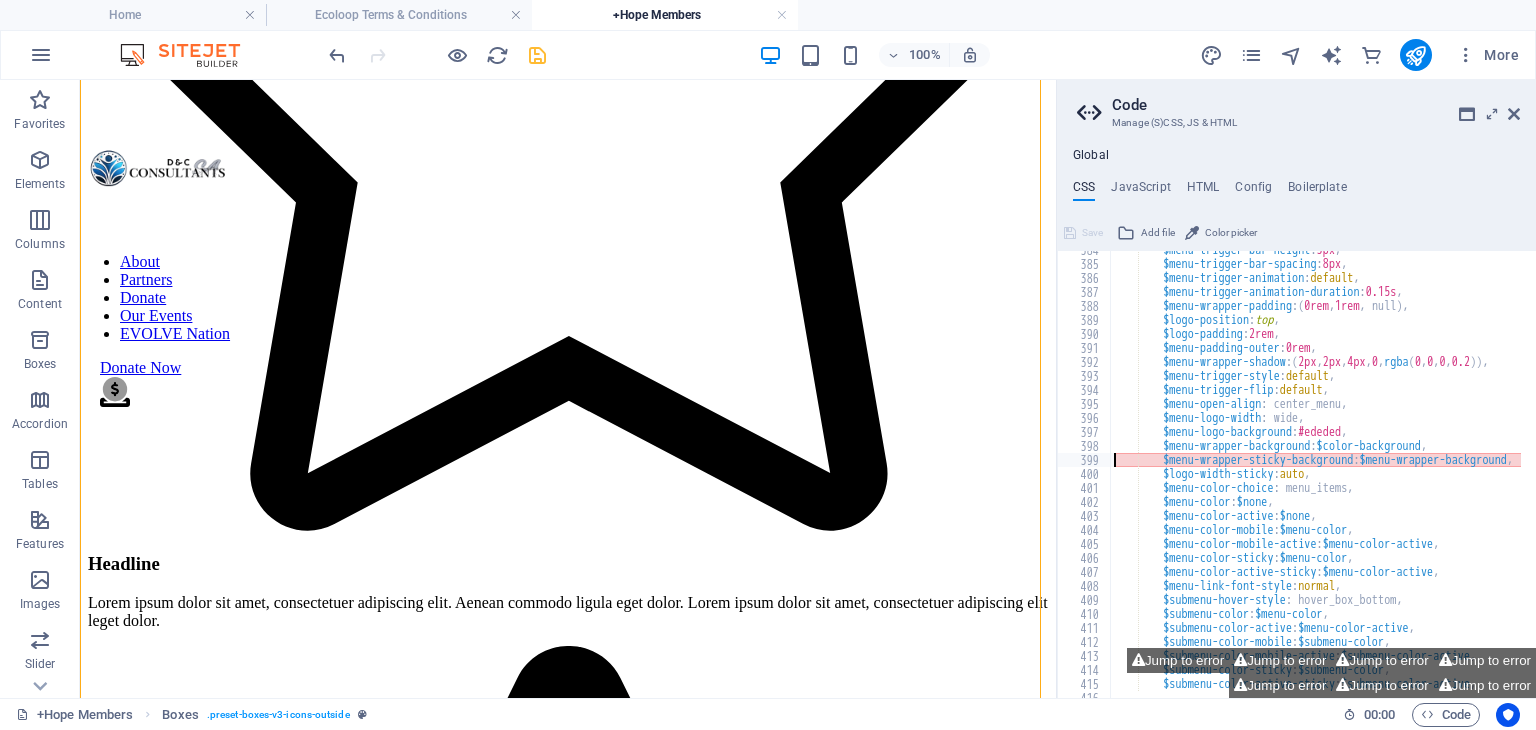 click on "$menu-trigger-bar-height :  3px ,            $menu-trigger-bar-spacing :  8px ,            $menu-trigger-animation :  default ,            $menu-trigger-animation-duration :  0.15s ,            $menu-wrapper-padding :  ( 0rem ,  1rem , null ) ,            $logo-position :  top ,            $logo-padding :  2rem ,            $menu-padding-outer :  0rem ,            $menu-wrapper-shadow :  ( 2px ,  2px ,  4px ,  0 ,  rgba ( 0 ,  0 ,  0 ,  0.2 )) ,            $menu-trigger-style :  default ,            $menu-trigger-flip :  default ,            $menu-open-align : center_menu,            $menu-logo-width : wide,            $menu-logo-background :  #ededed ,            $menu-wrapper-background :  $color-background ,            $menu-wrapper-sticky-background :  $menu-wrapper-background ,            $logo-width-sticky :  auto ,            $menu-color-choice : menu_items,            $menu-color :  $none ,            $menu-color-active :  $none ,            $menu-color-mobile :  $menu-color ,            :" at bounding box center [1353, 473] 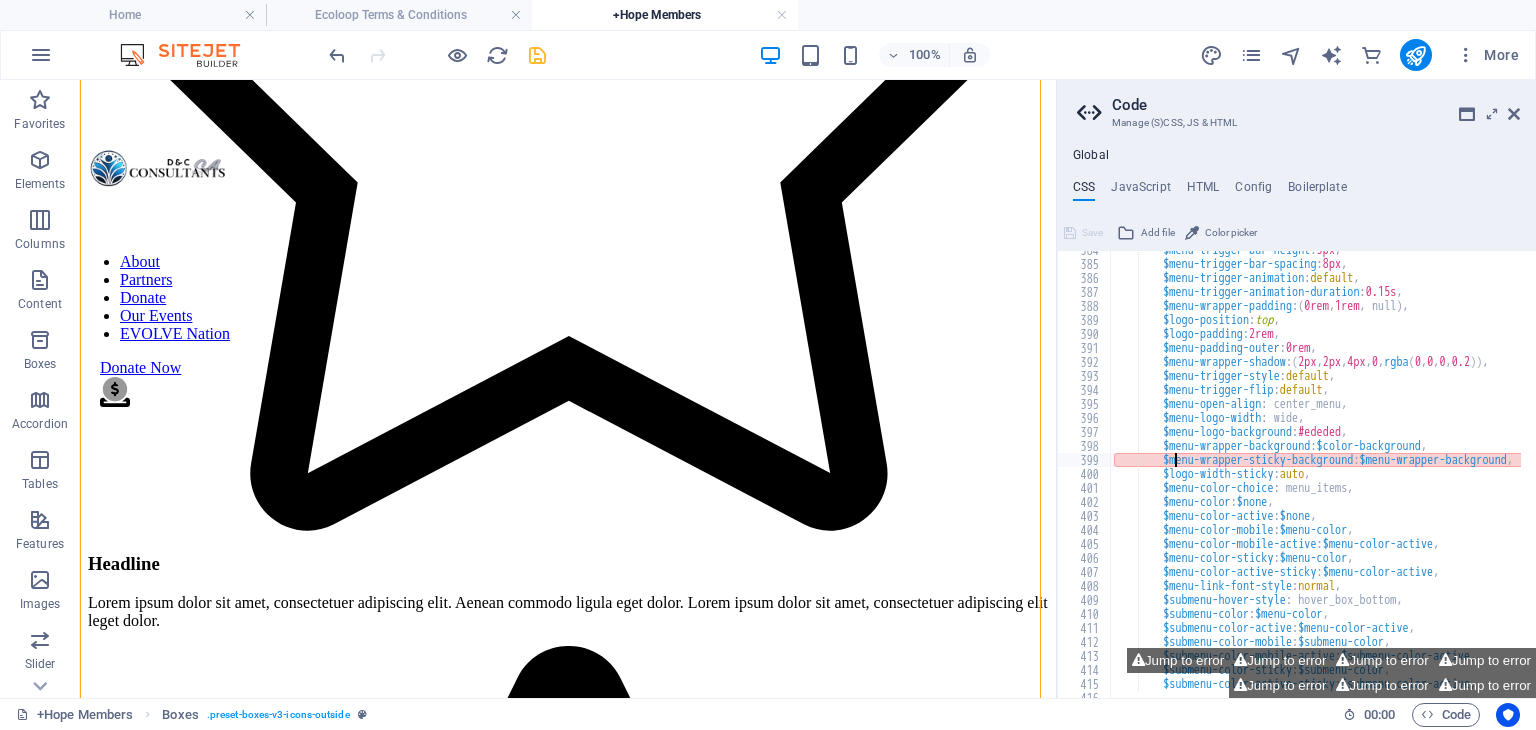 click on "$menu-trigger-bar-height :  3px ,            $menu-trigger-bar-spacing :  8px ,            $menu-trigger-animation :  default ,            $menu-trigger-animation-duration :  0.15s ,            $menu-wrapper-padding :  ( 0rem ,  1rem , null ) ,            $logo-position :  top ,            $logo-padding :  2rem ,            $menu-padding-outer :  0rem ,            $menu-wrapper-shadow :  ( 2px ,  2px ,  4px ,  0 ,  rgba ( 0 ,  0 ,  0 ,  0.2 )) ,            $menu-trigger-style :  default ,            $menu-trigger-flip :  default ,            $menu-open-align : center_menu,            $menu-logo-width : wide,            $menu-logo-background :  #ededed ,            $menu-wrapper-background :  $color-background ,            $menu-wrapper-sticky-background :  $menu-wrapper-background ,            $logo-width-sticky :  auto ,            $menu-color-choice : menu_items,            $menu-color :  $none ,            $menu-color-active :  $none ,            $menu-color-mobile :  $menu-color ,            :" at bounding box center [1353, 473] 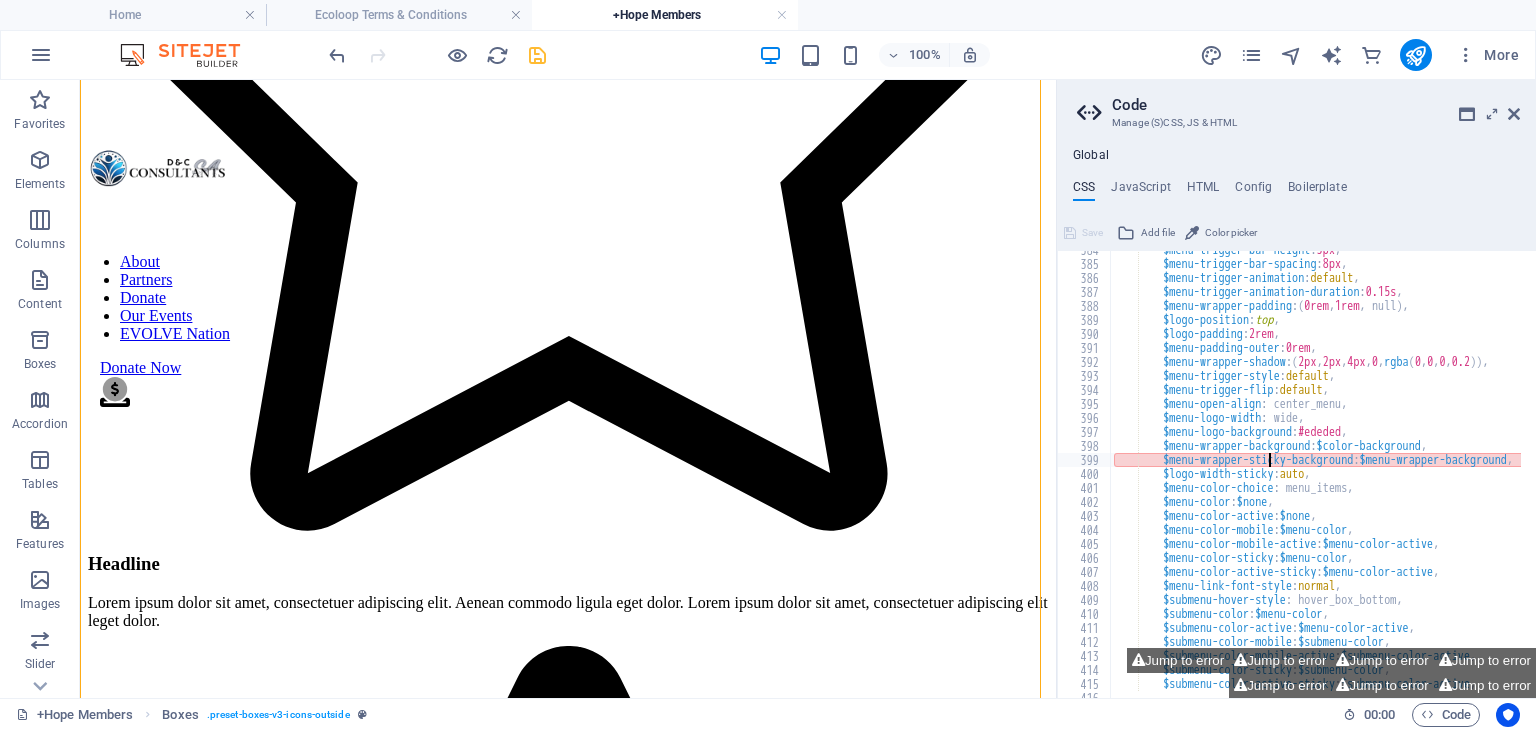 click on "$menu-trigger-bar-height :  3px ,            $menu-trigger-bar-spacing :  8px ,            $menu-trigger-animation :  default ,            $menu-trigger-animation-duration :  0.15s ,            $menu-wrapper-padding :  ( 0rem ,  1rem , null ) ,            $logo-position :  top ,            $logo-padding :  2rem ,            $menu-padding-outer :  0rem ,            $menu-wrapper-shadow :  ( 2px ,  2px ,  4px ,  0 ,  rgba ( 0 ,  0 ,  0 ,  0.2 )) ,            $menu-trigger-style :  default ,            $menu-trigger-flip :  default ,            $menu-open-align : center_menu,            $menu-logo-width : wide,            $menu-logo-background :  #ededed ,            $menu-wrapper-background :  $color-background ,            $menu-wrapper-sticky-background :  $menu-wrapper-background ,            $logo-width-sticky :  auto ,            $menu-color-choice : menu_items,            $menu-color :  $none ,            $menu-color-active :  $none ,            $menu-color-mobile :  $menu-color ,            :" at bounding box center [1353, 473] 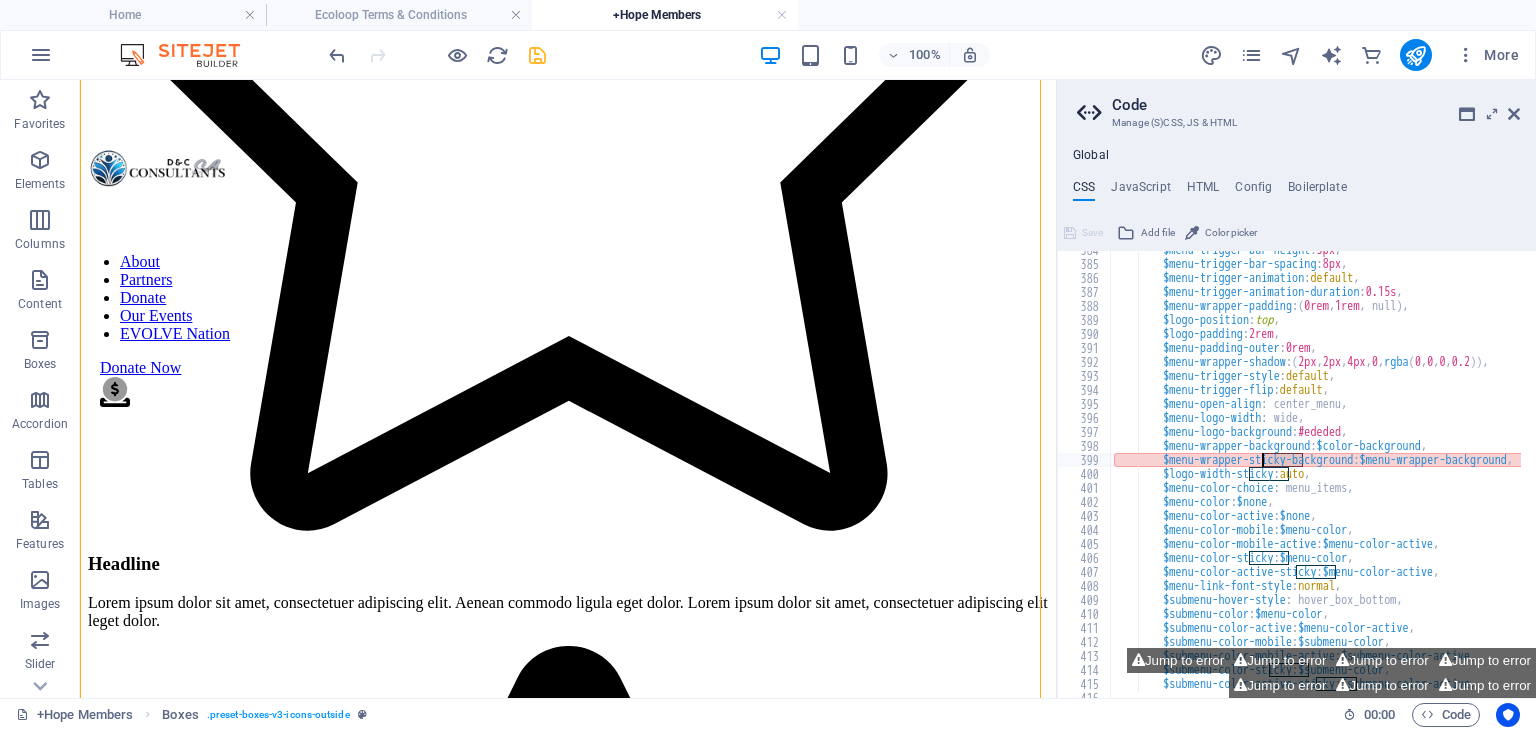 click on "$menu-trigger-bar-height :  3px ,            $menu-trigger-bar-spacing :  8px ,            $menu-trigger-animation :  default ,            $menu-trigger-animation-duration :  0.15s ,            $menu-wrapper-padding :  ( 0rem ,  1rem , null ) ,            $logo-position :  top ,            $logo-padding :  2rem ,            $menu-padding-outer :  0rem ,            $menu-wrapper-shadow :  ( 2px ,  2px ,  4px ,  0 ,  rgba ( 0 ,  0 ,  0 ,  0.2 )) ,            $menu-trigger-style :  default ,            $menu-trigger-flip :  default ,            $menu-open-align : center_menu,            $menu-logo-width : wide,            $menu-logo-background :  #ededed ,            $menu-wrapper-background :  $color-background ,            $menu-wrapper-sticky-background :  $menu-wrapper-background ,            $logo-width-sticky :  auto ,            $menu-color-choice : menu_items,            $menu-color :  $none ,            $menu-color-active :  $none ,            $menu-color-mobile :  $menu-color ,            :" at bounding box center [1353, 473] 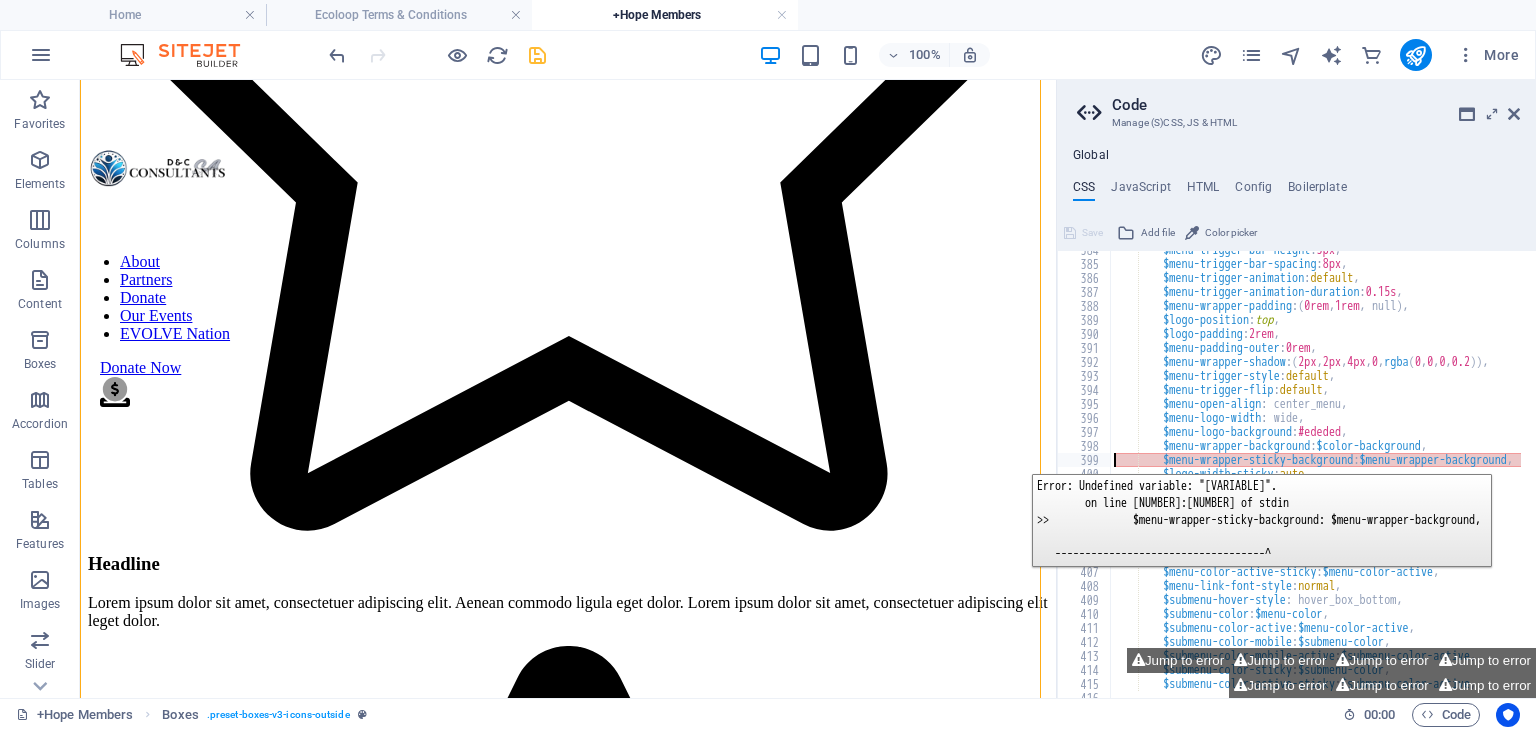 click on "399" at bounding box center [1085, 460] 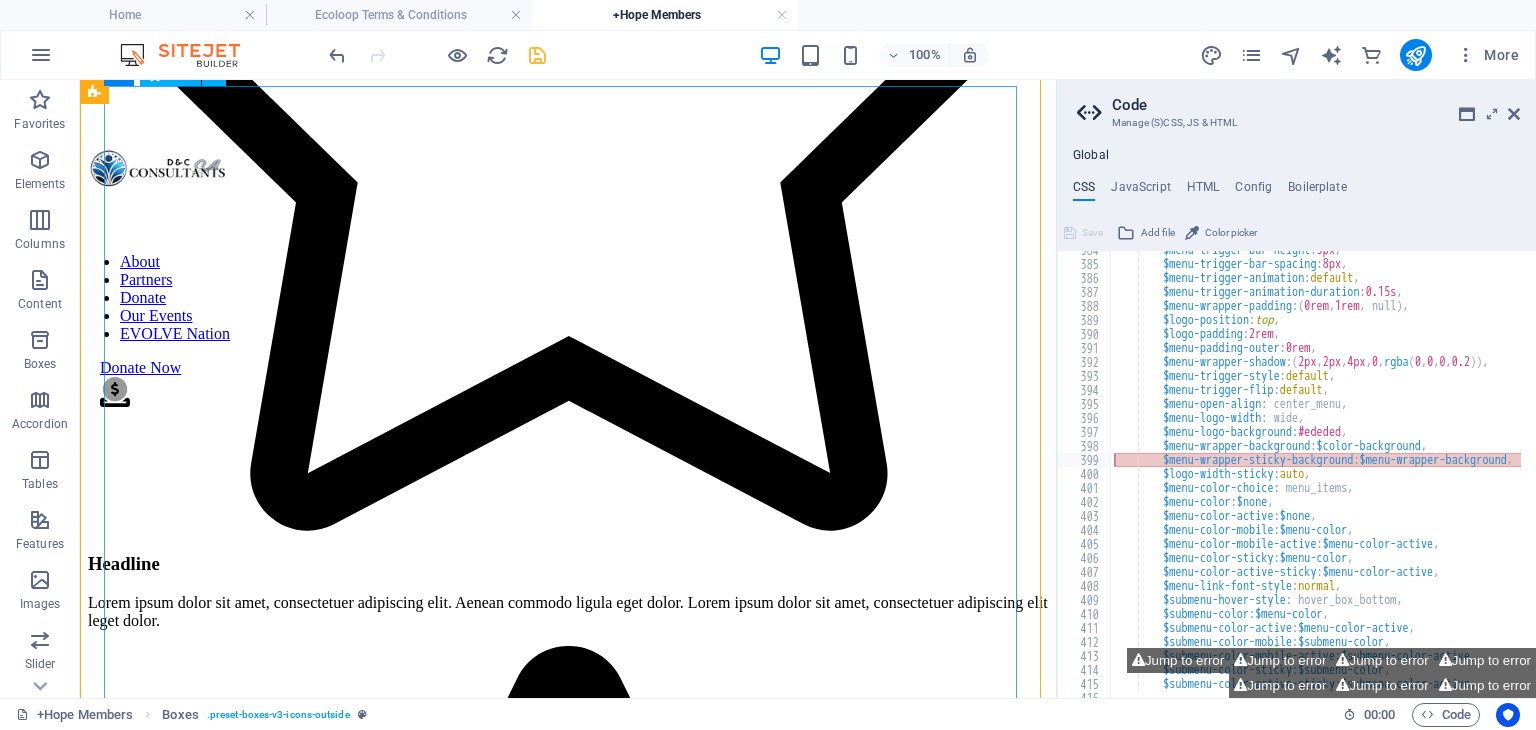 click at bounding box center (568, 1107) 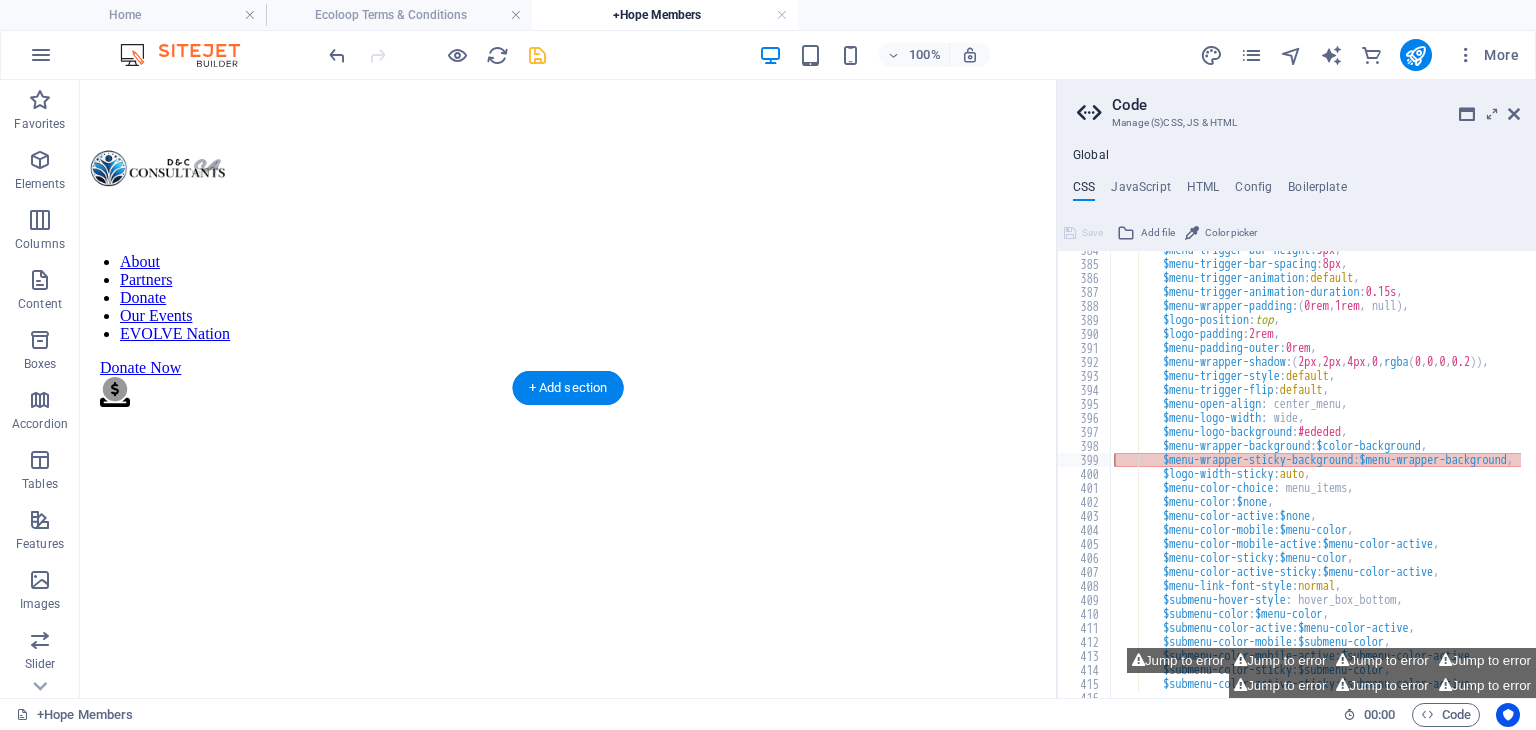 scroll, scrollTop: 818, scrollLeft: 0, axis: vertical 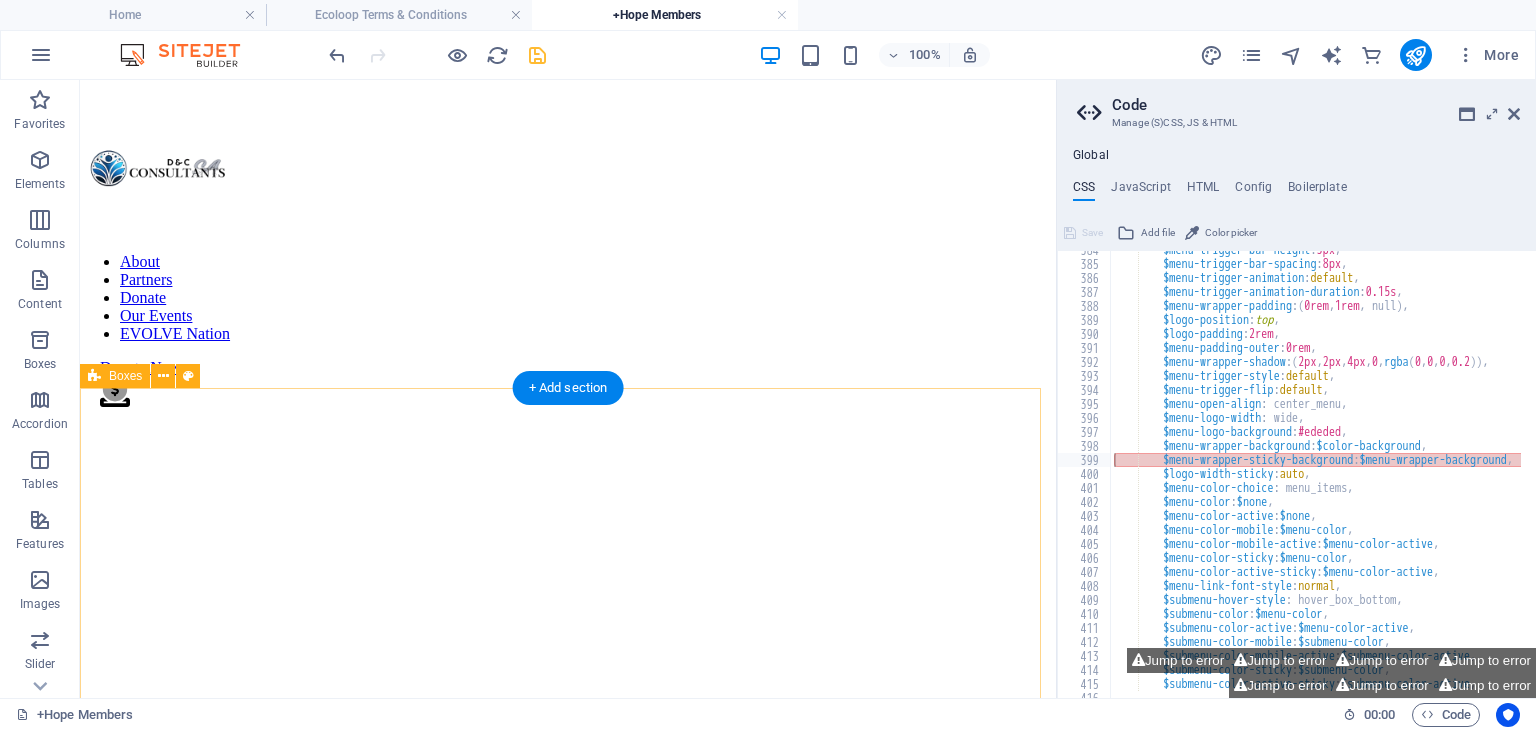 click on "Headline Lorem ipsum dolor sit amet, consectetuer adipiscing elit. Aenean commodo ligula eget dolor. Lorem ipsum dolor sit amet, consectetuer adipiscing elit leget dolor. Headline Lorem ipsum dolor sit amet, consectetuer adipiscing elit. Aenean commodo ligula eget dolor. Lorem ipsum dolor sit amet, consectetuer adipiscing elit leget dolor. Headline Lorem ipsum dolor sit amet, consectetuer adipiscing elit. Aenean commodo ligula eget dolor. Lorem ipsum dolor sit amet, consectetuer adipiscing elit leget dolor." at bounding box center [568, 2404] 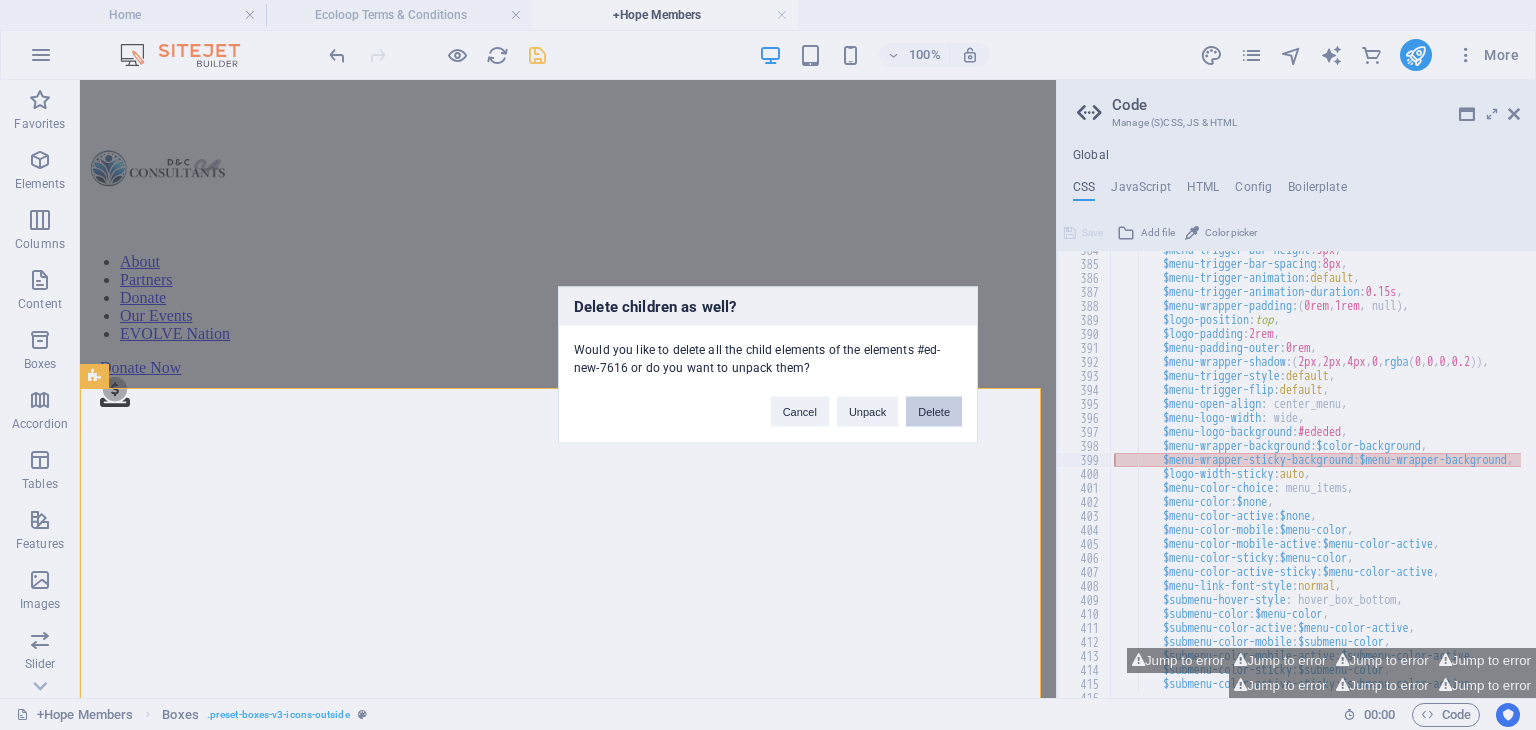 click on "Delete" at bounding box center (934, 412) 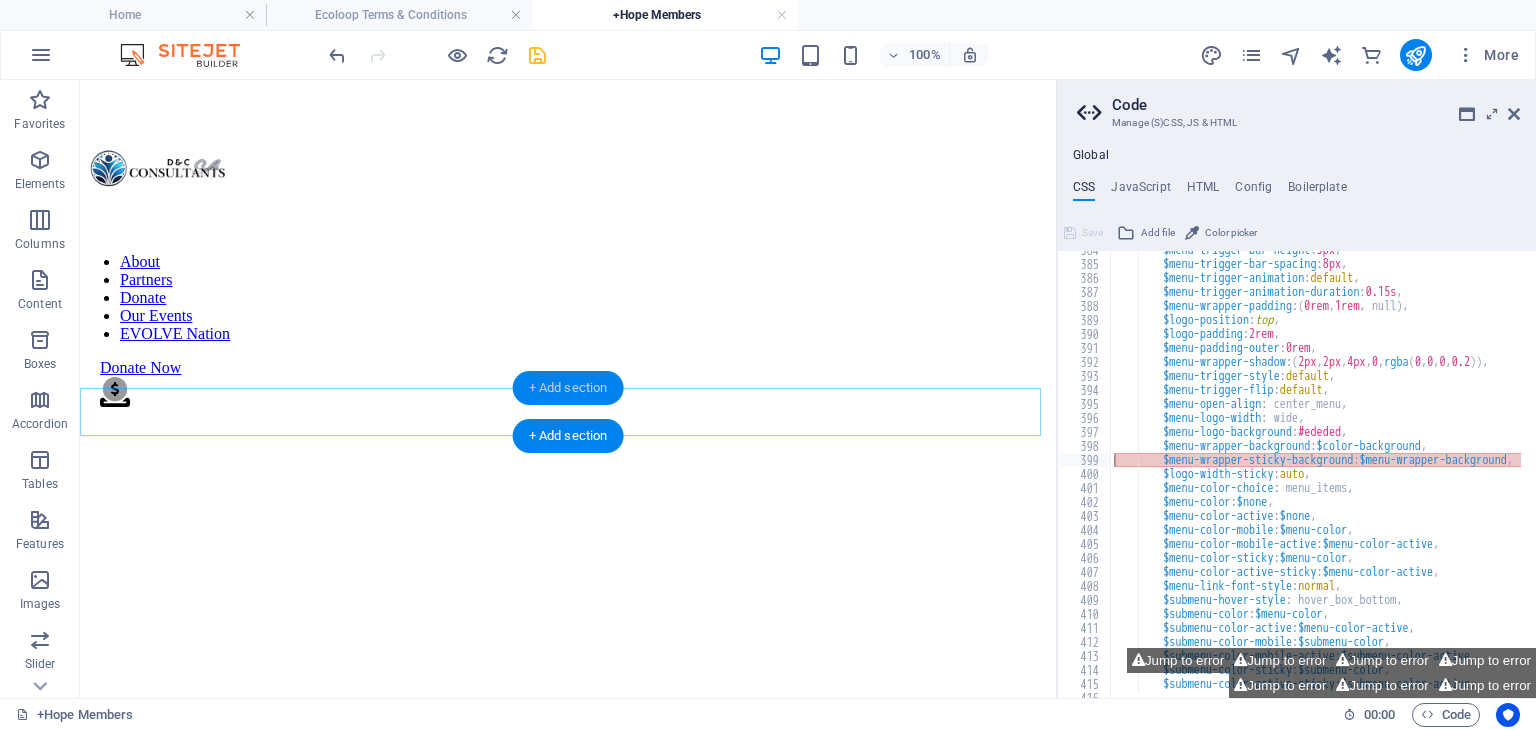 click on "+ Add section" at bounding box center (568, 388) 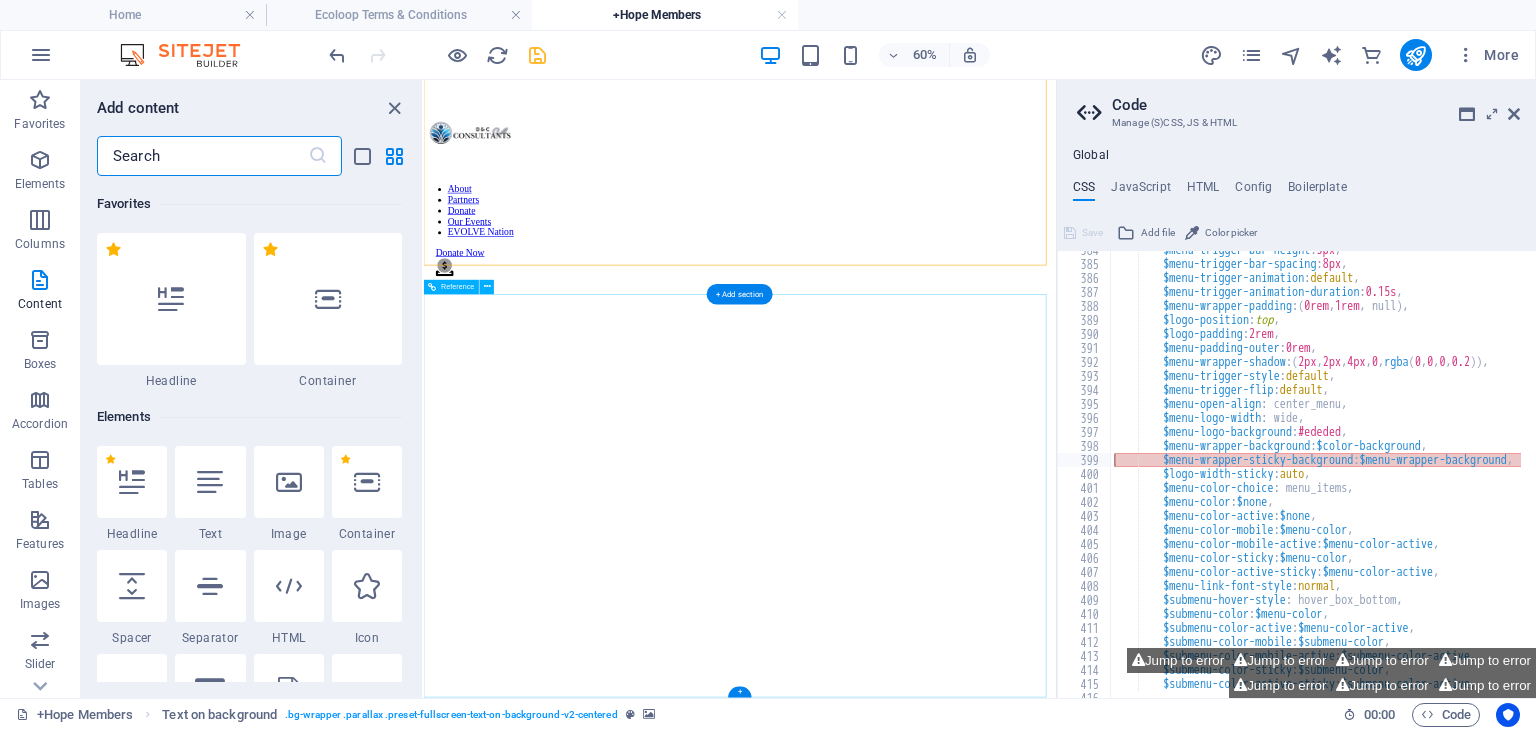 scroll, scrollTop: 750, scrollLeft: 0, axis: vertical 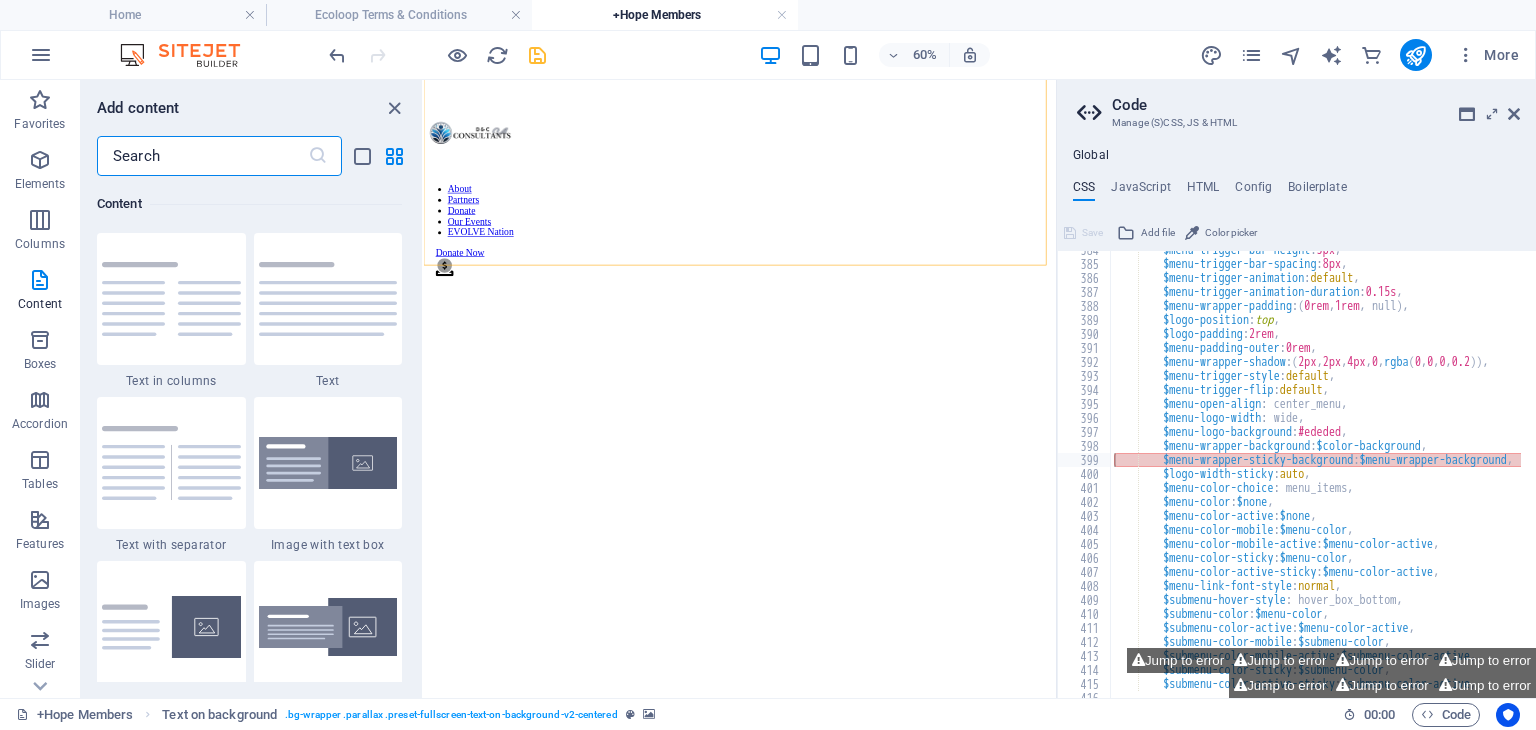 click at bounding box center [202, 156] 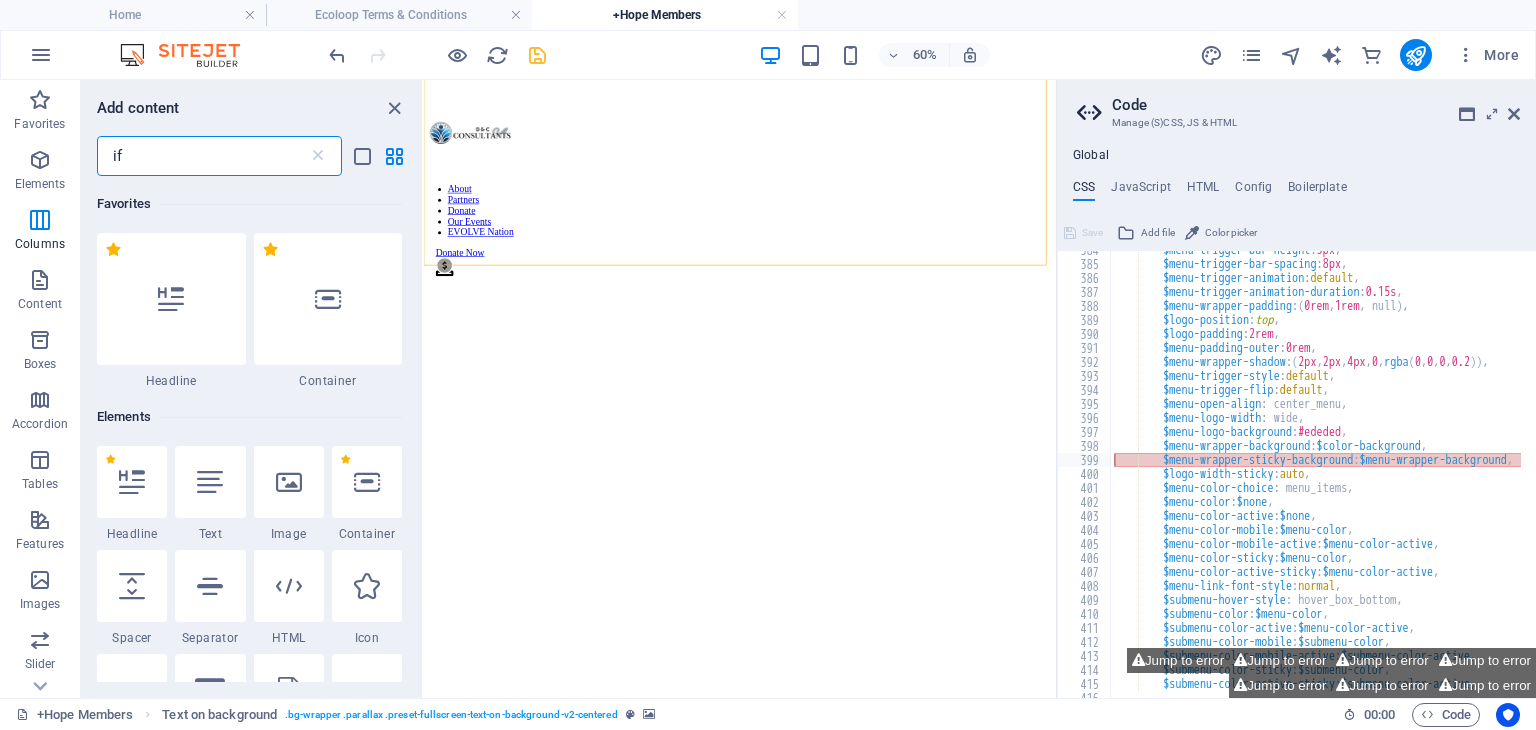 scroll, scrollTop: 0, scrollLeft: 0, axis: both 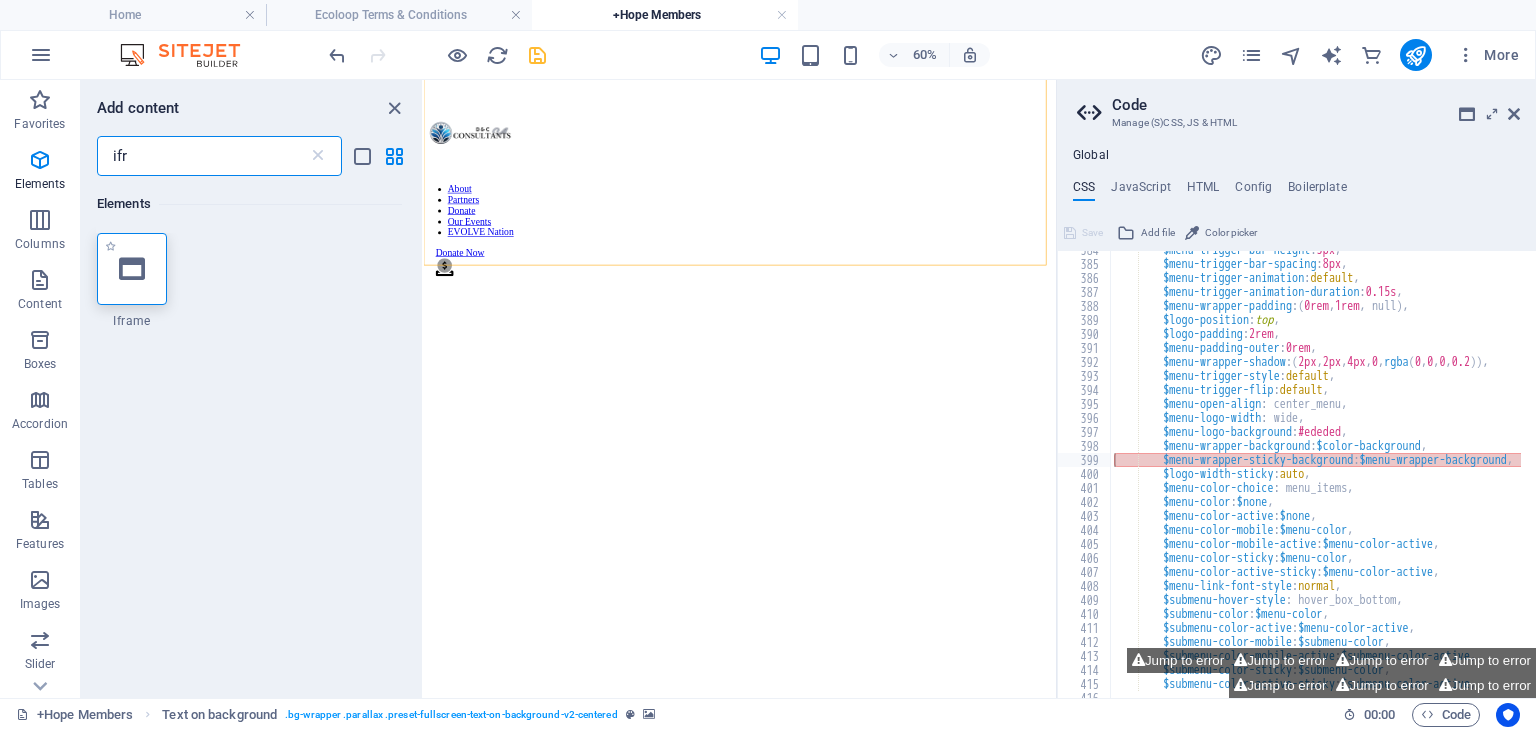 type on "ifr" 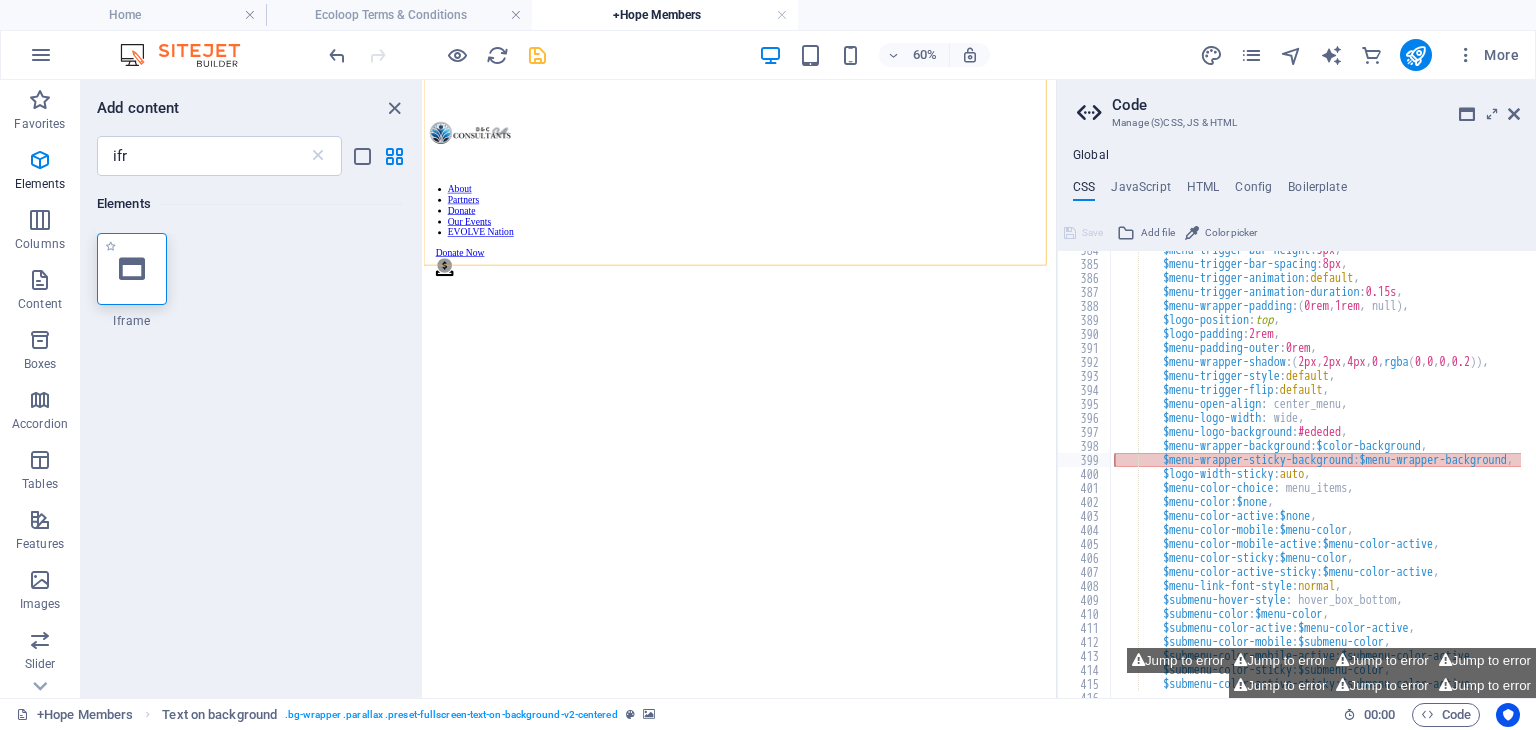 click at bounding box center (132, 269) 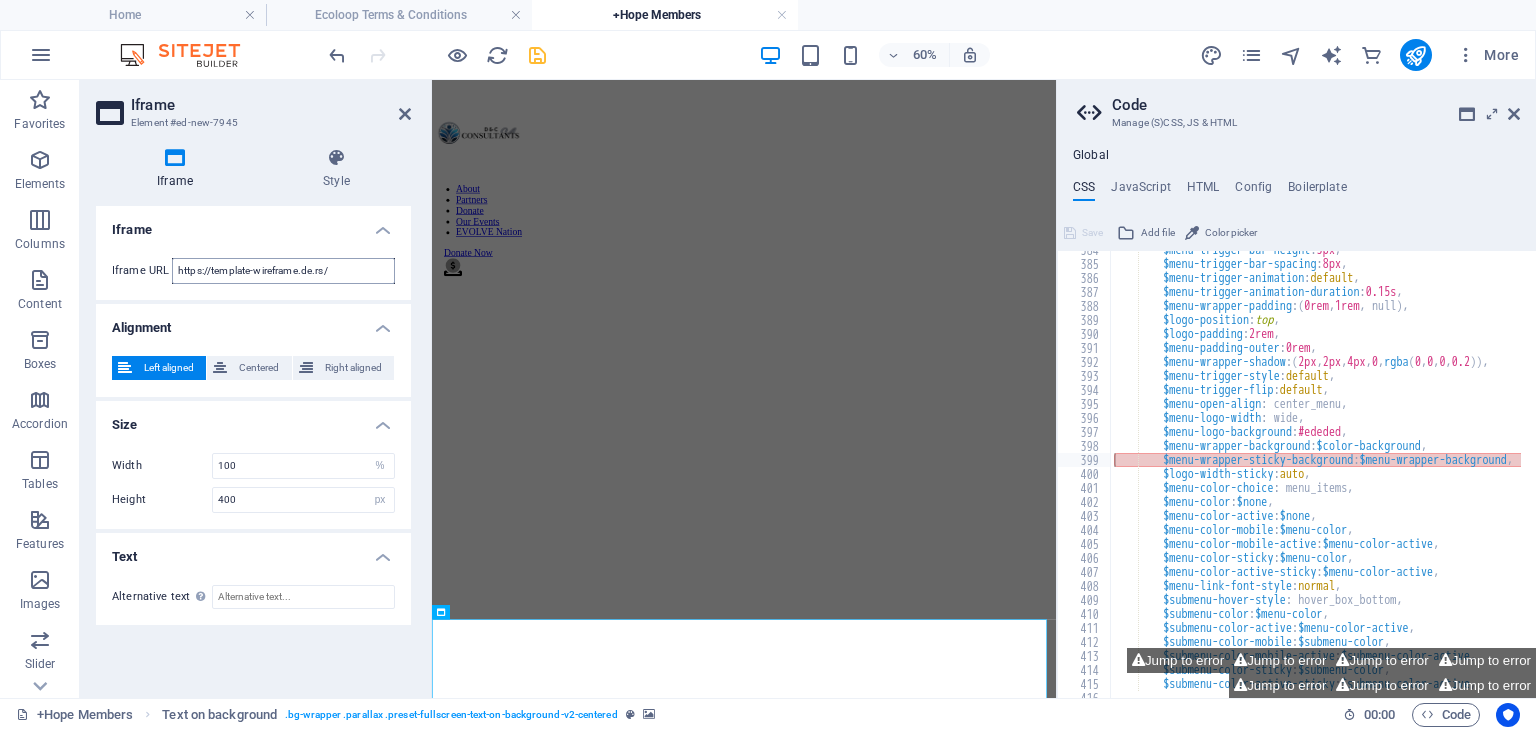 scroll, scrollTop: 0, scrollLeft: 0, axis: both 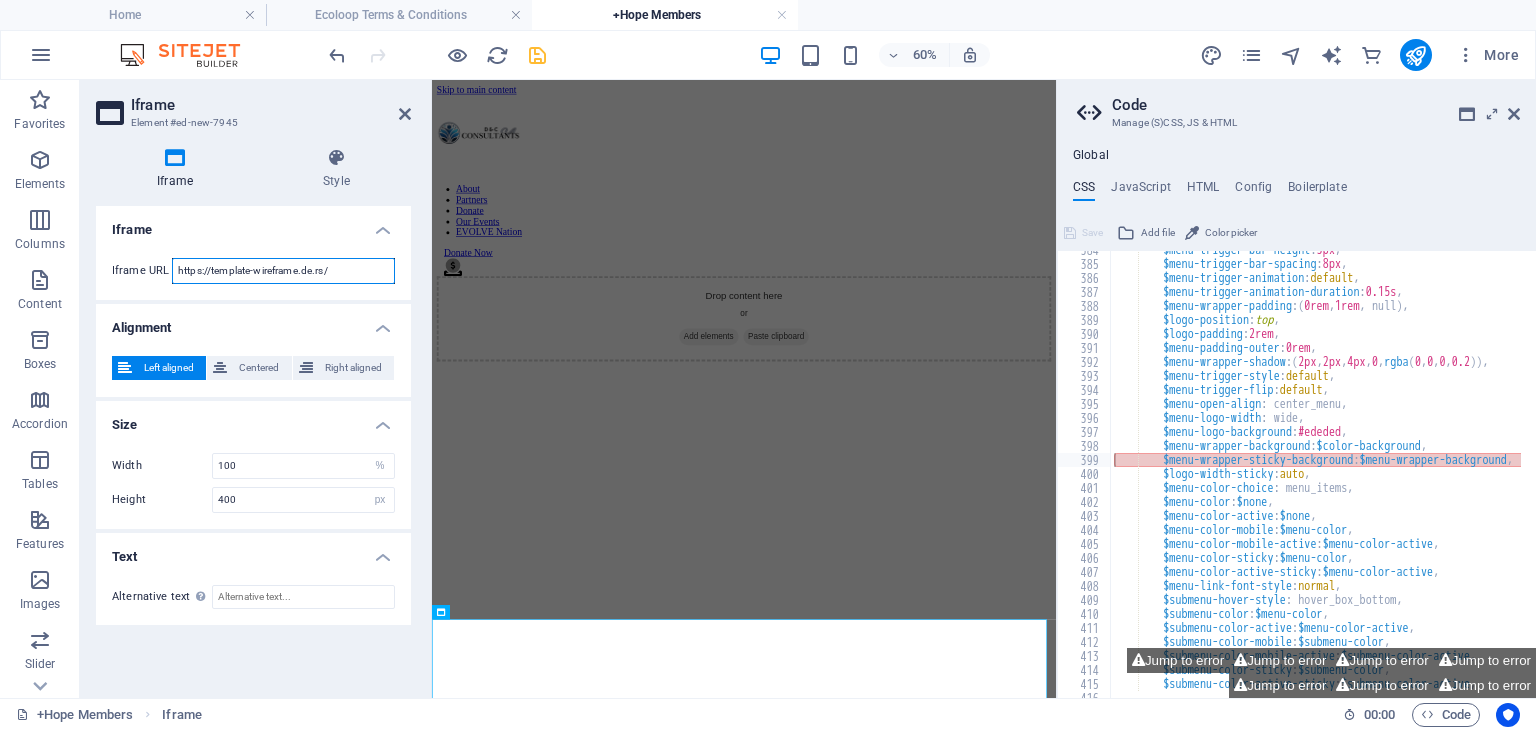 click on "https://template-wireframe.de.rs/" at bounding box center (283, 271) 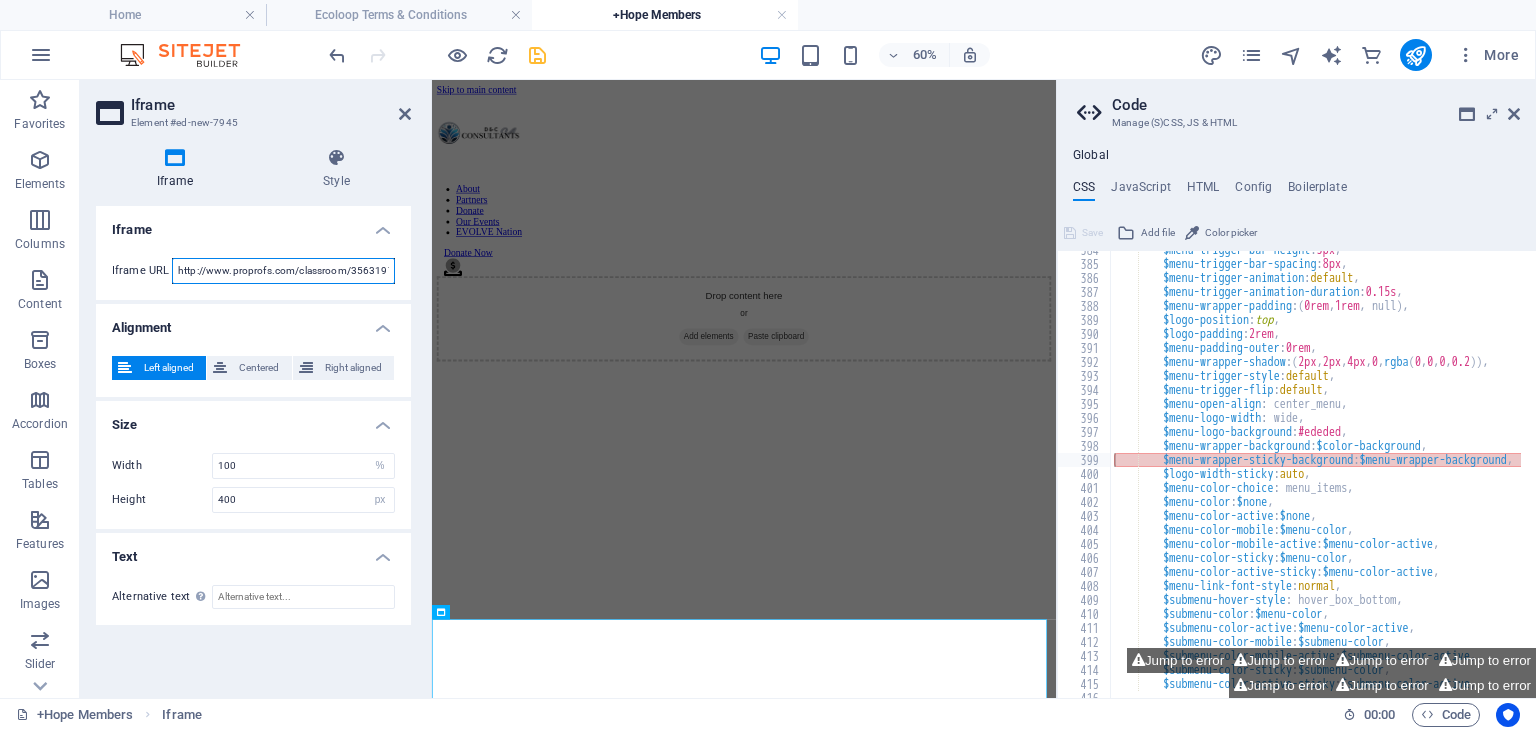 type on "http://www.proprofs.com/classroom/3563197" 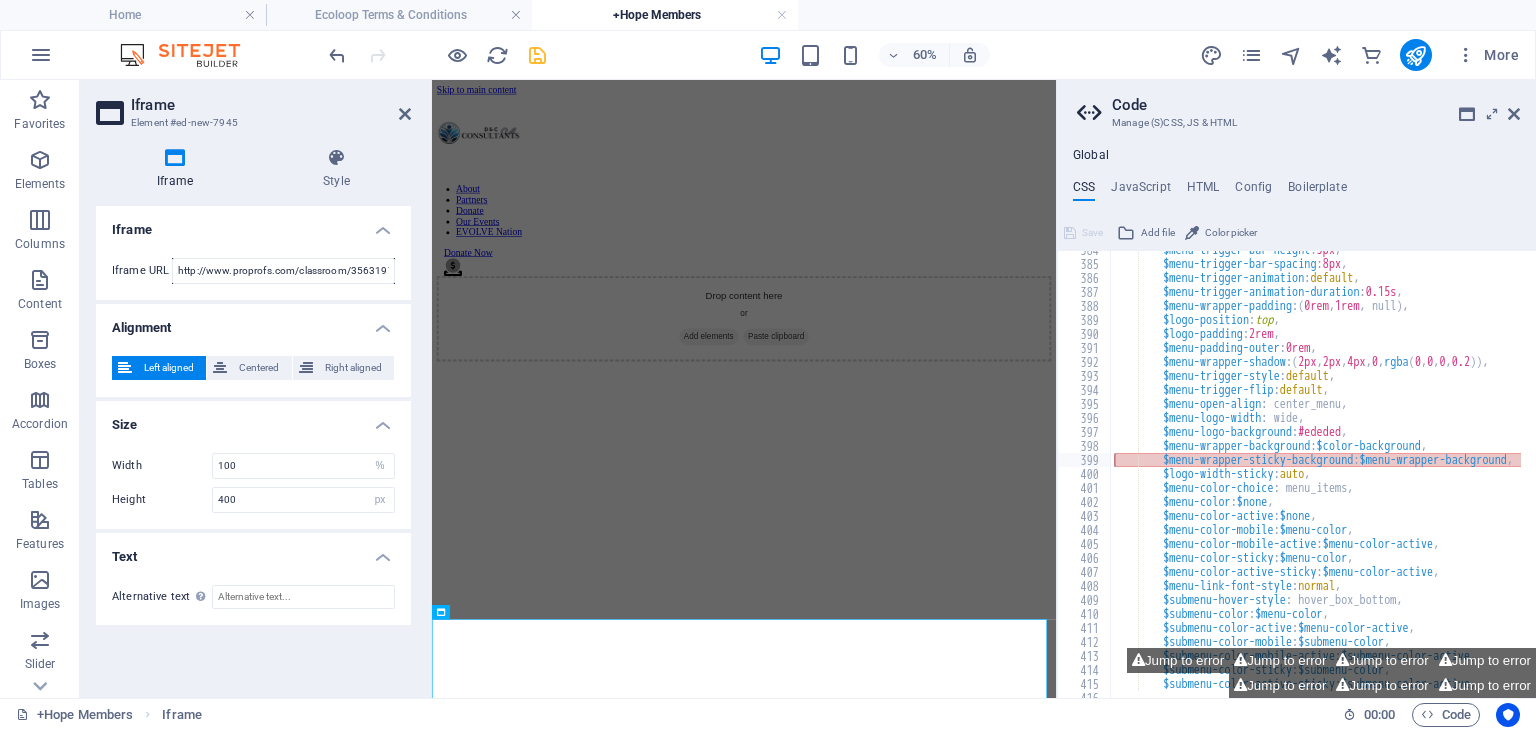click on "Iframe" at bounding box center (253, 224) 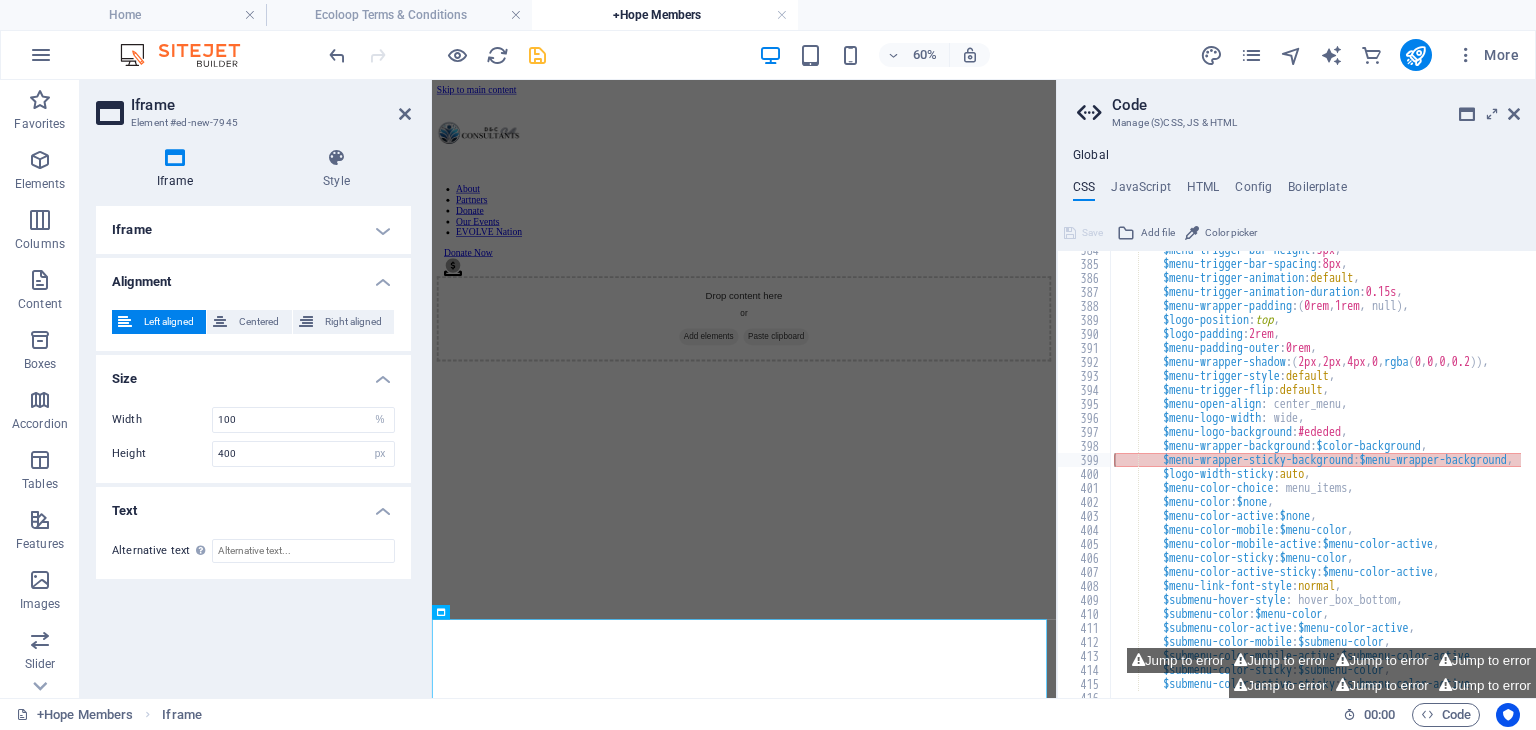 click on "Iframe" at bounding box center [253, 230] 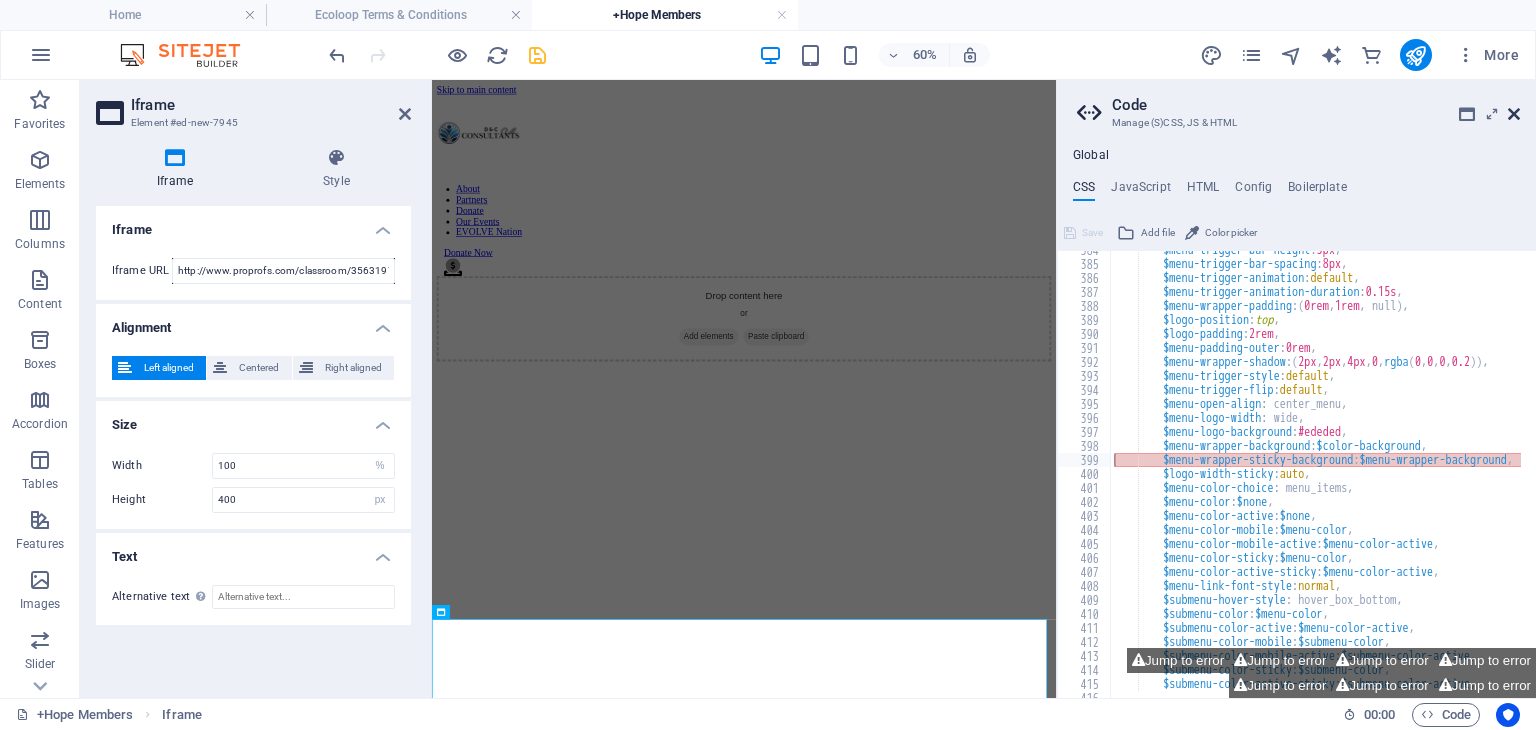 click at bounding box center [1514, 114] 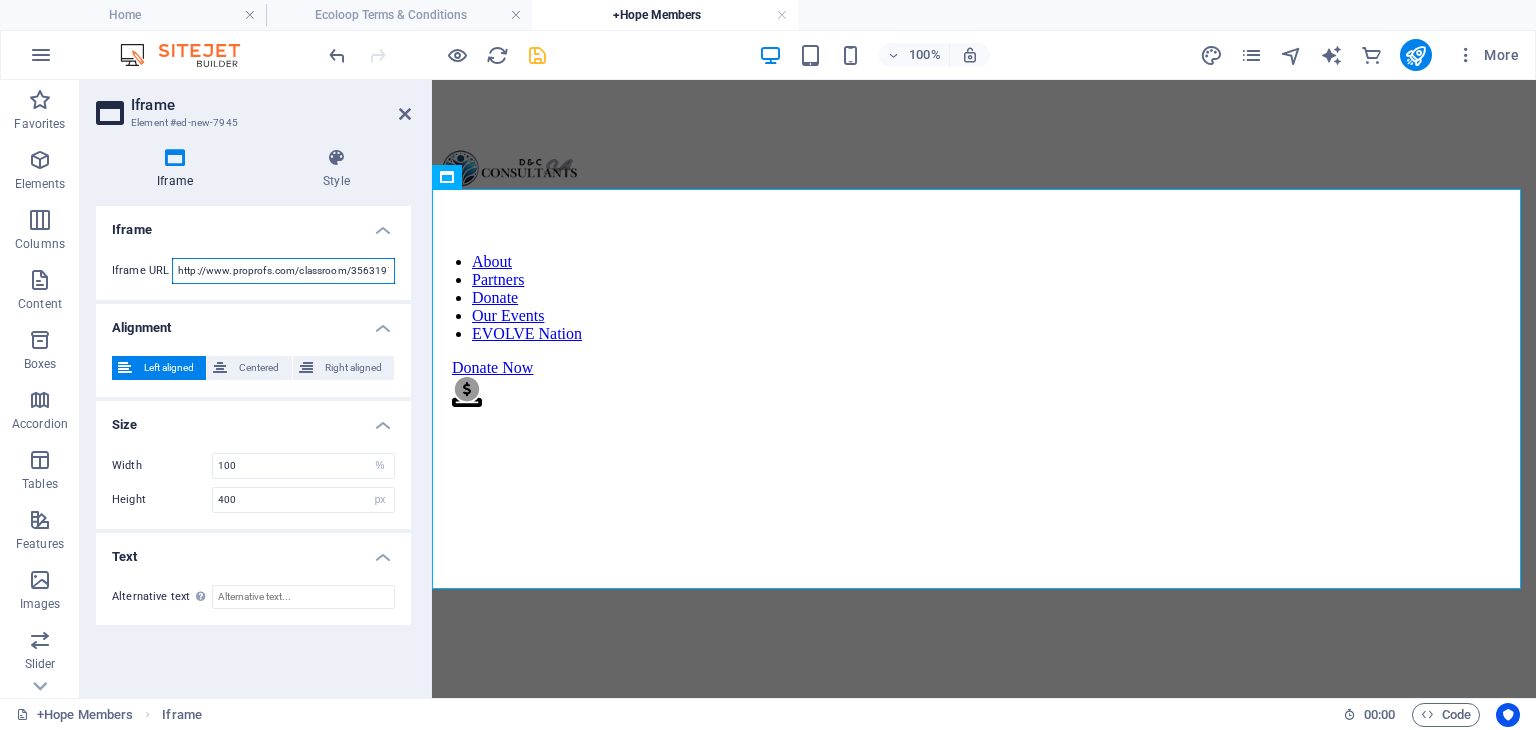 click on "http://www.proprofs.com/classroom/3563197" at bounding box center [283, 271] 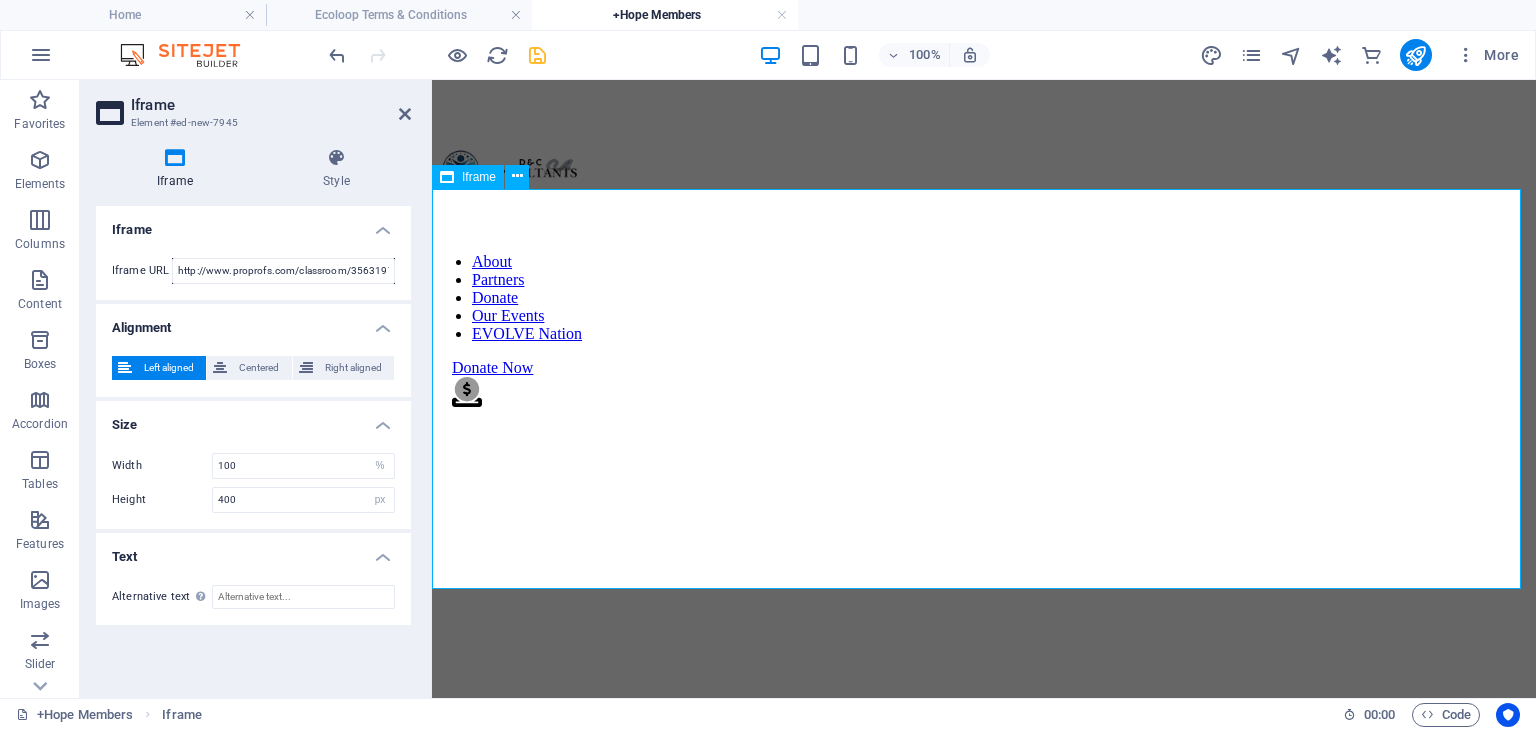 click on "</div>" at bounding box center [984, 1430] 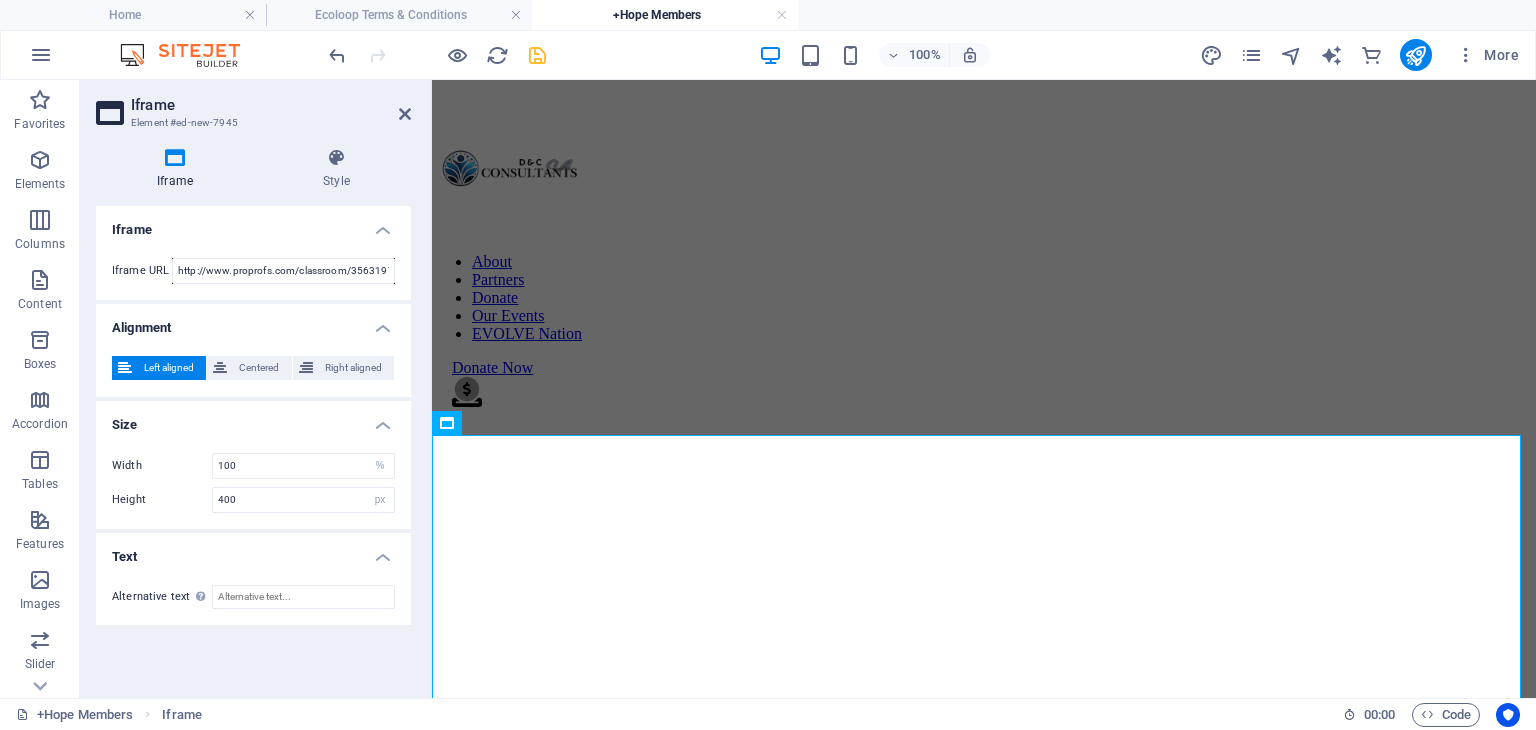 scroll, scrollTop: 496, scrollLeft: 0, axis: vertical 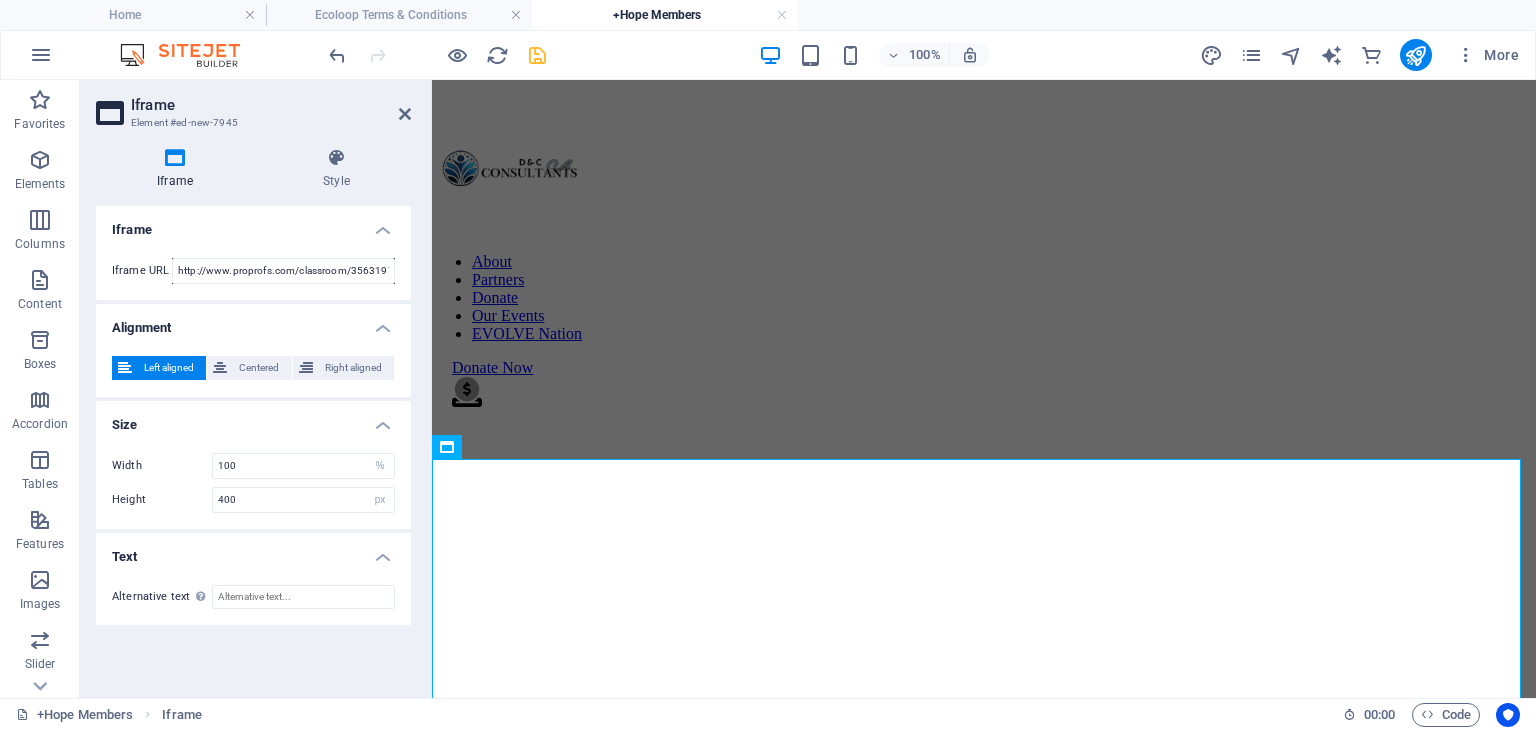 click at bounding box center [984, 649] 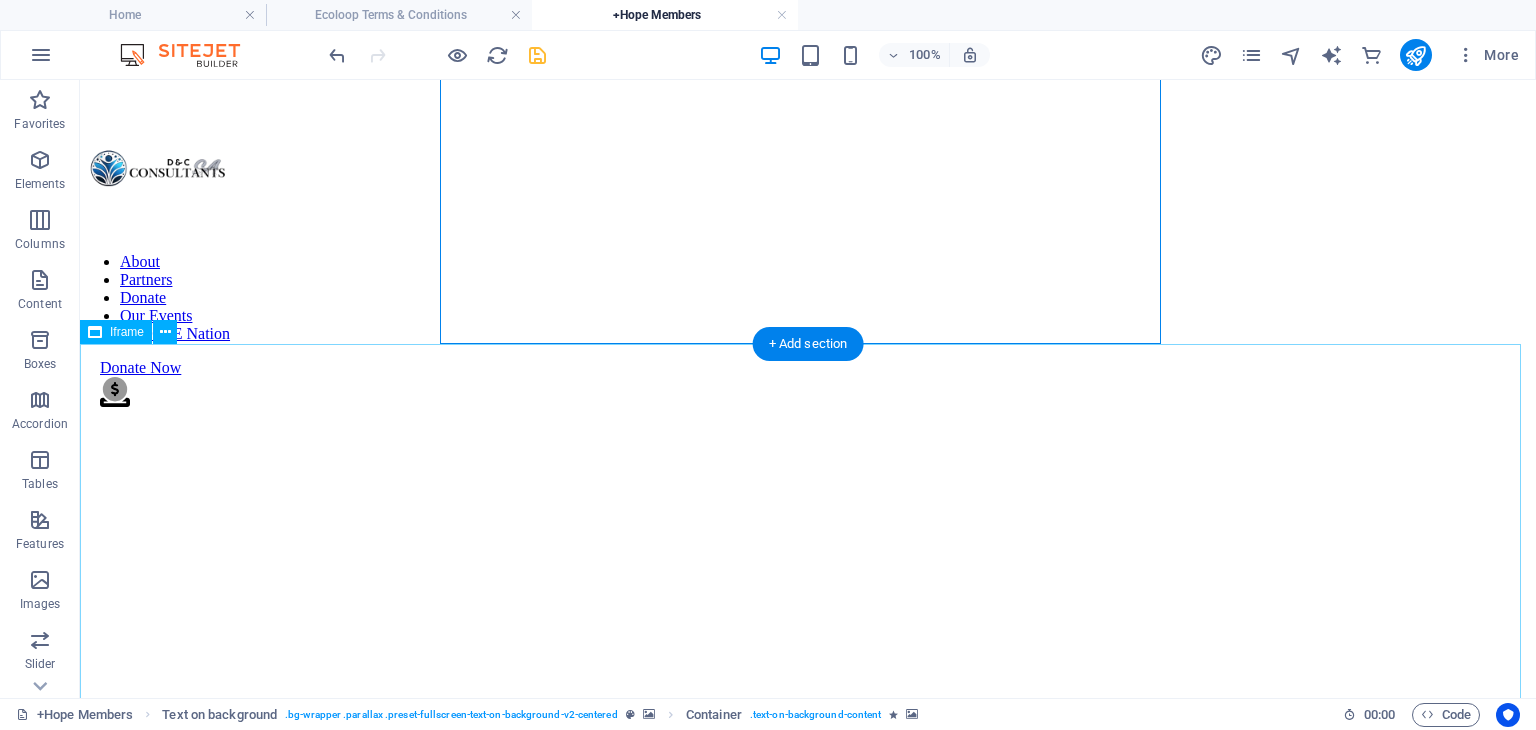 click on "</div>" at bounding box center (808, 1682) 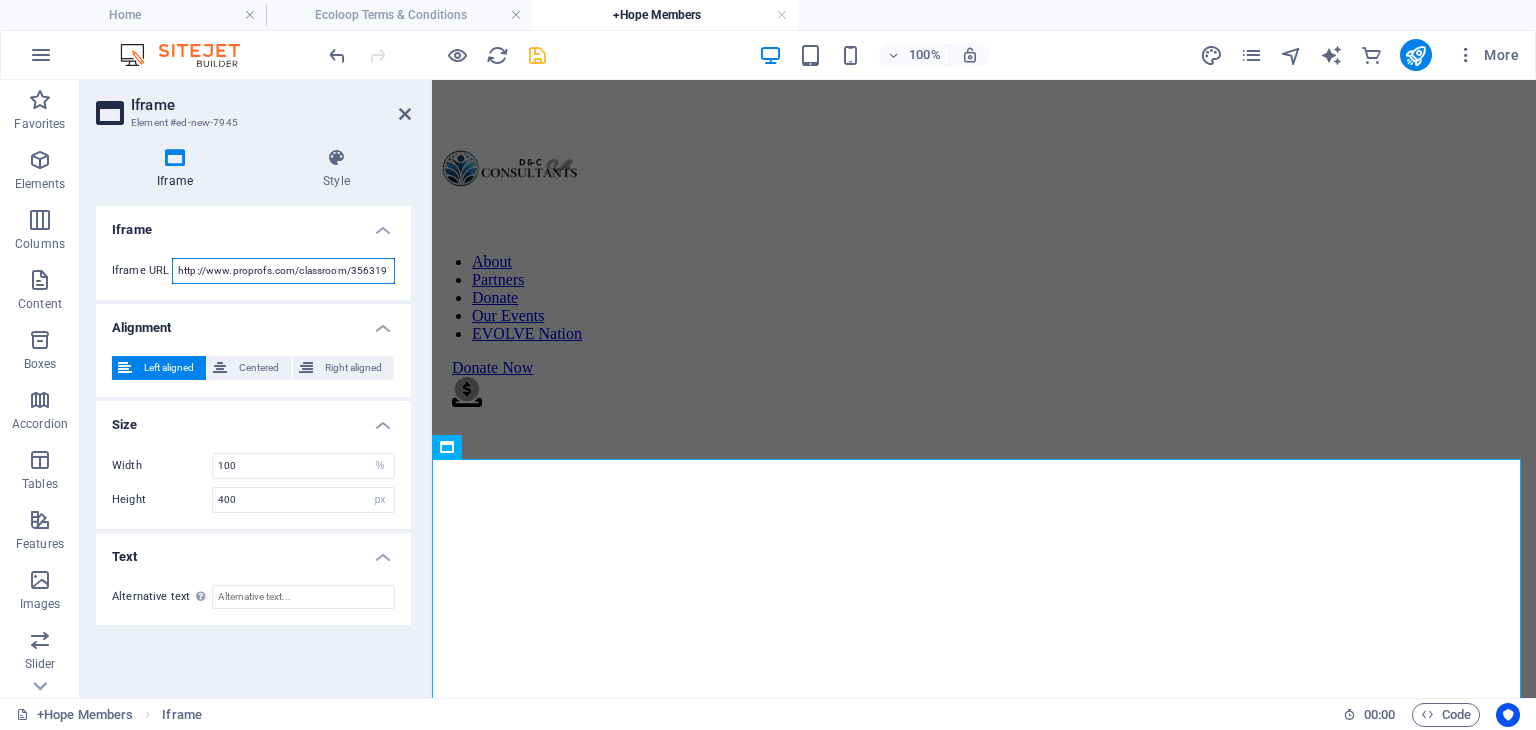 click on "http://www.proprofs.com/classroom/3563197" at bounding box center (283, 271) 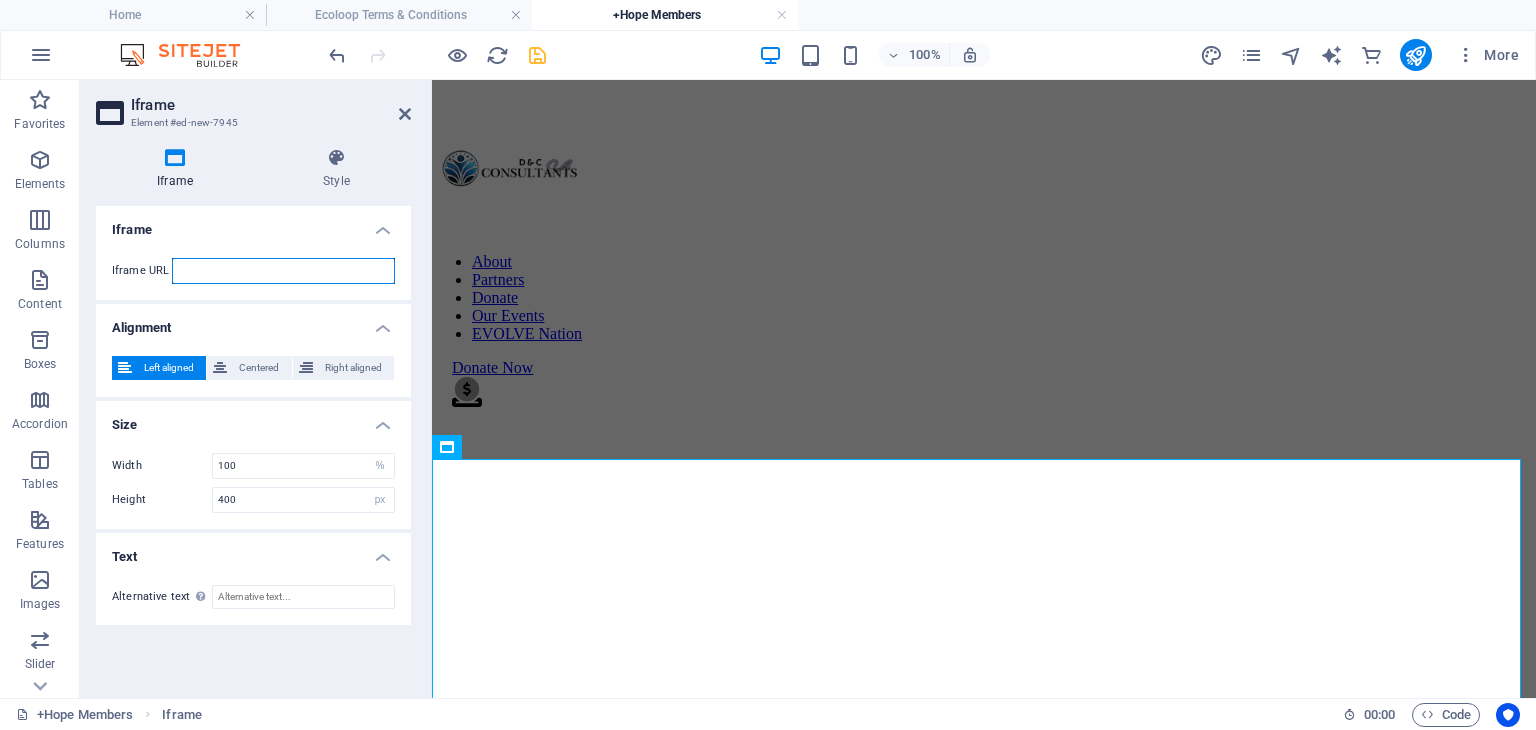 paste on "http://www.proprofs.com/classroom/3563197" 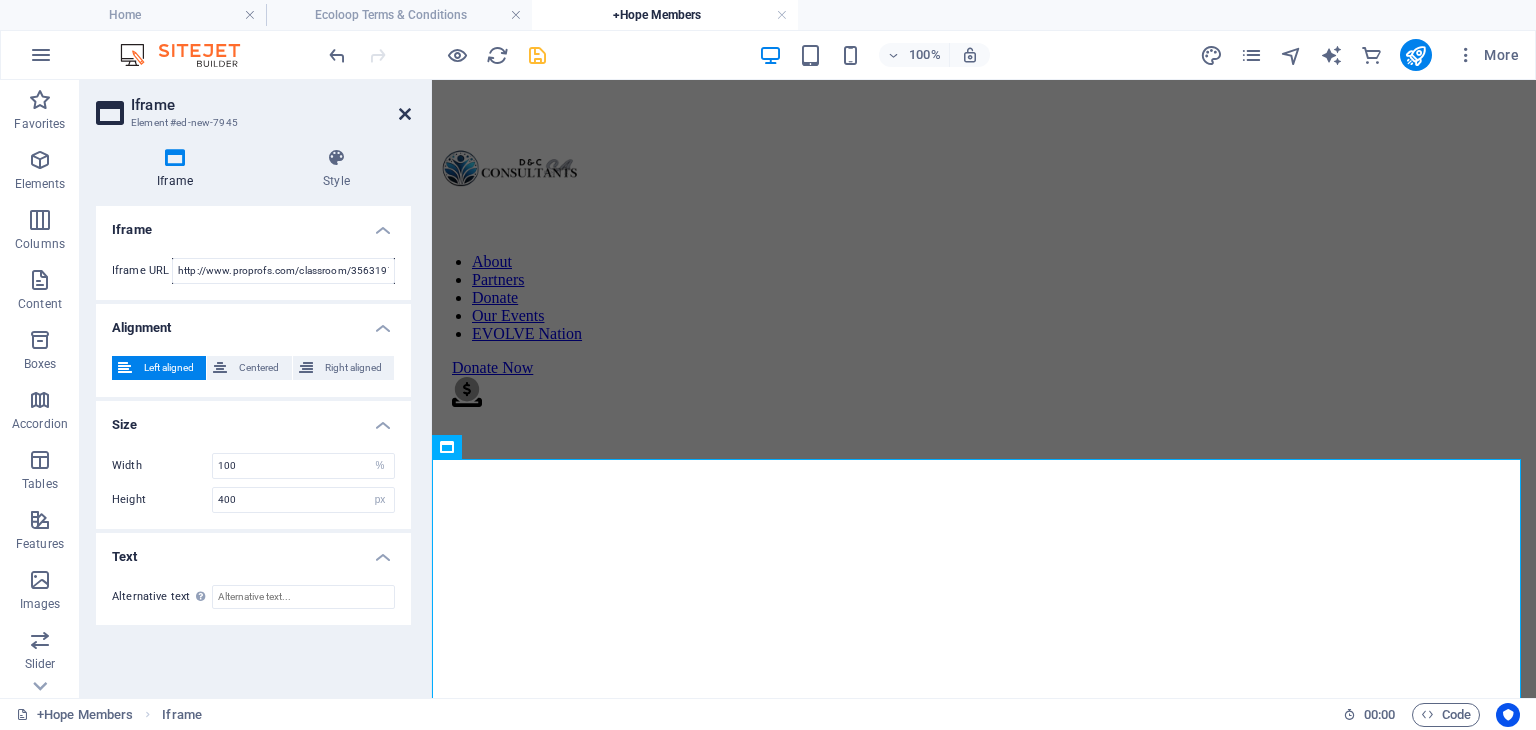 click at bounding box center [405, 114] 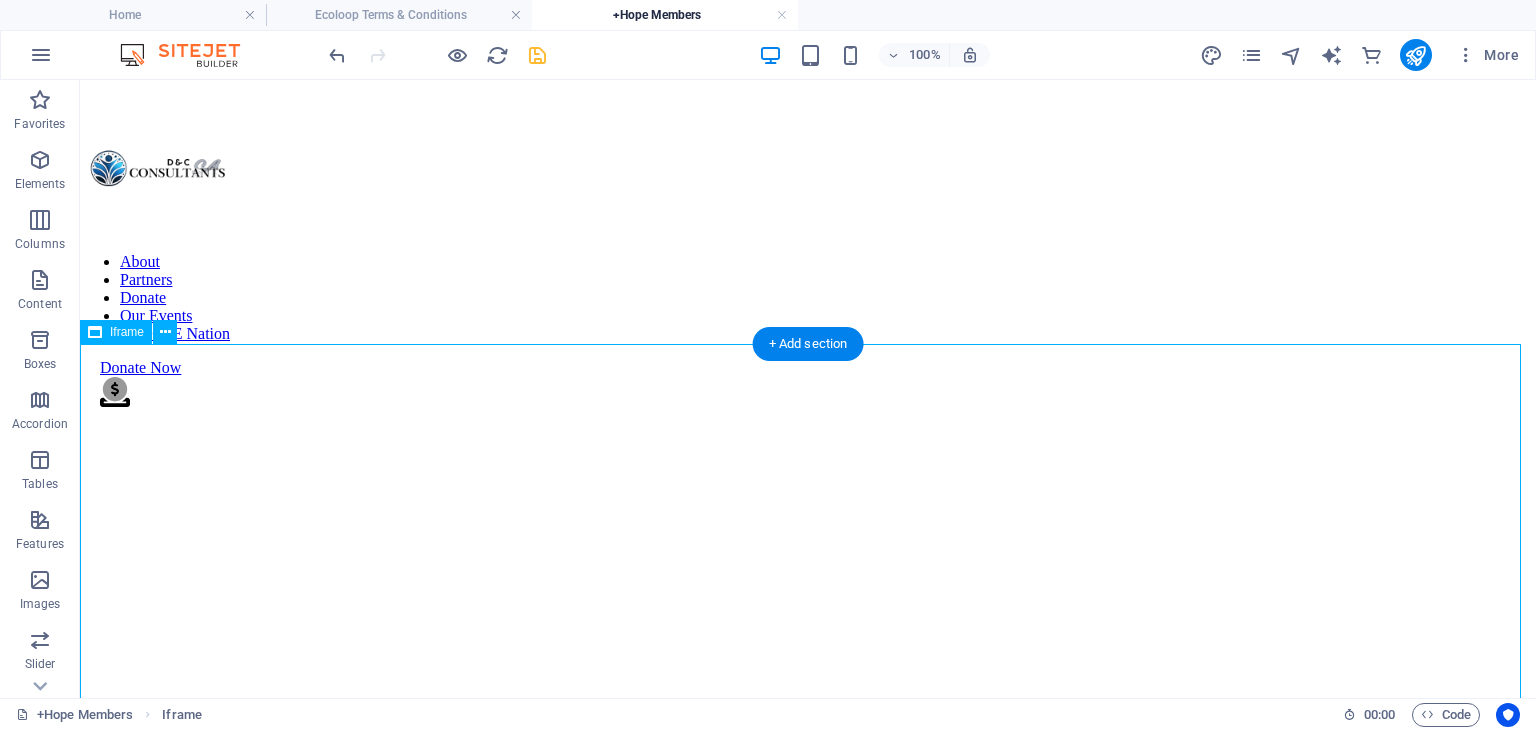click on "</div>" at bounding box center [808, 1682] 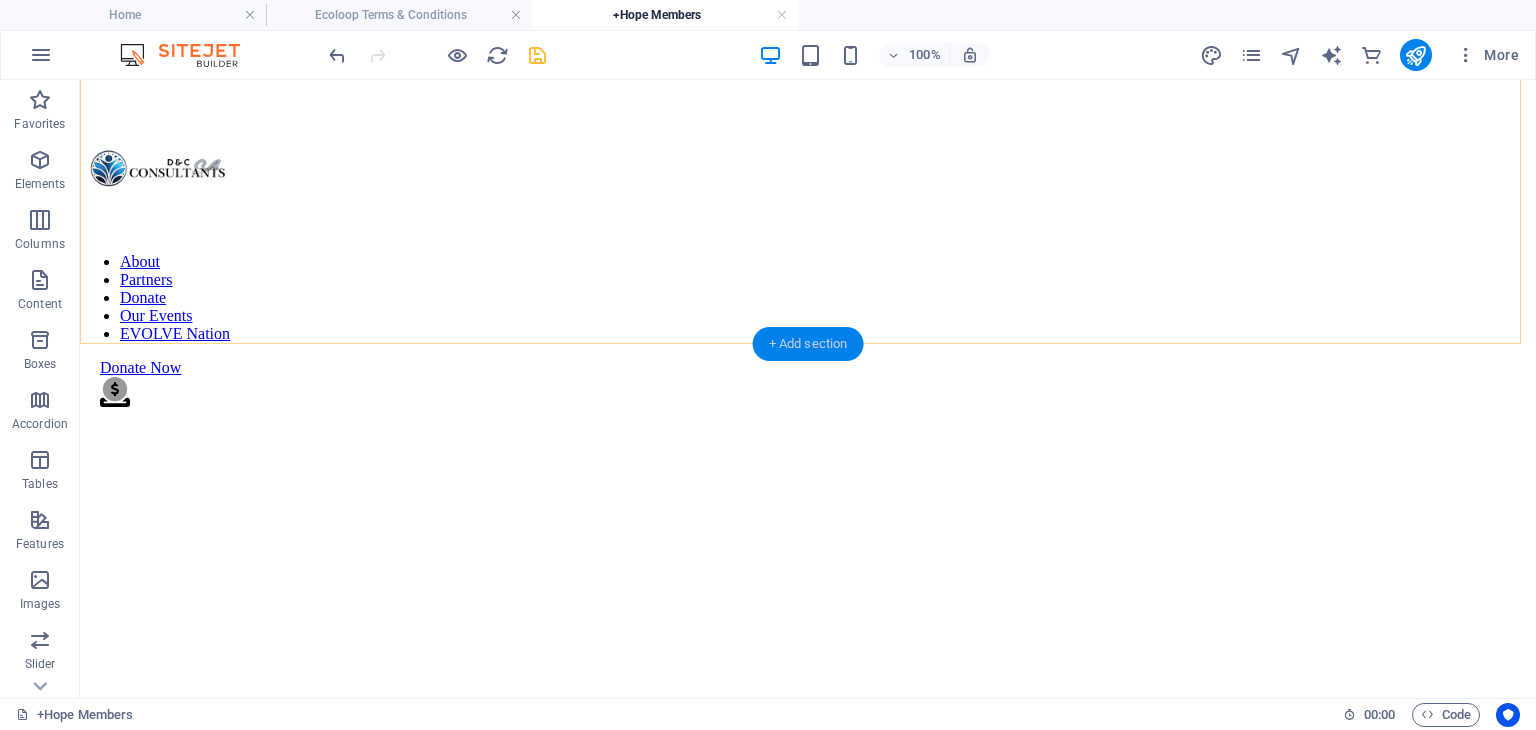 click on "+ Add section" at bounding box center [808, 344] 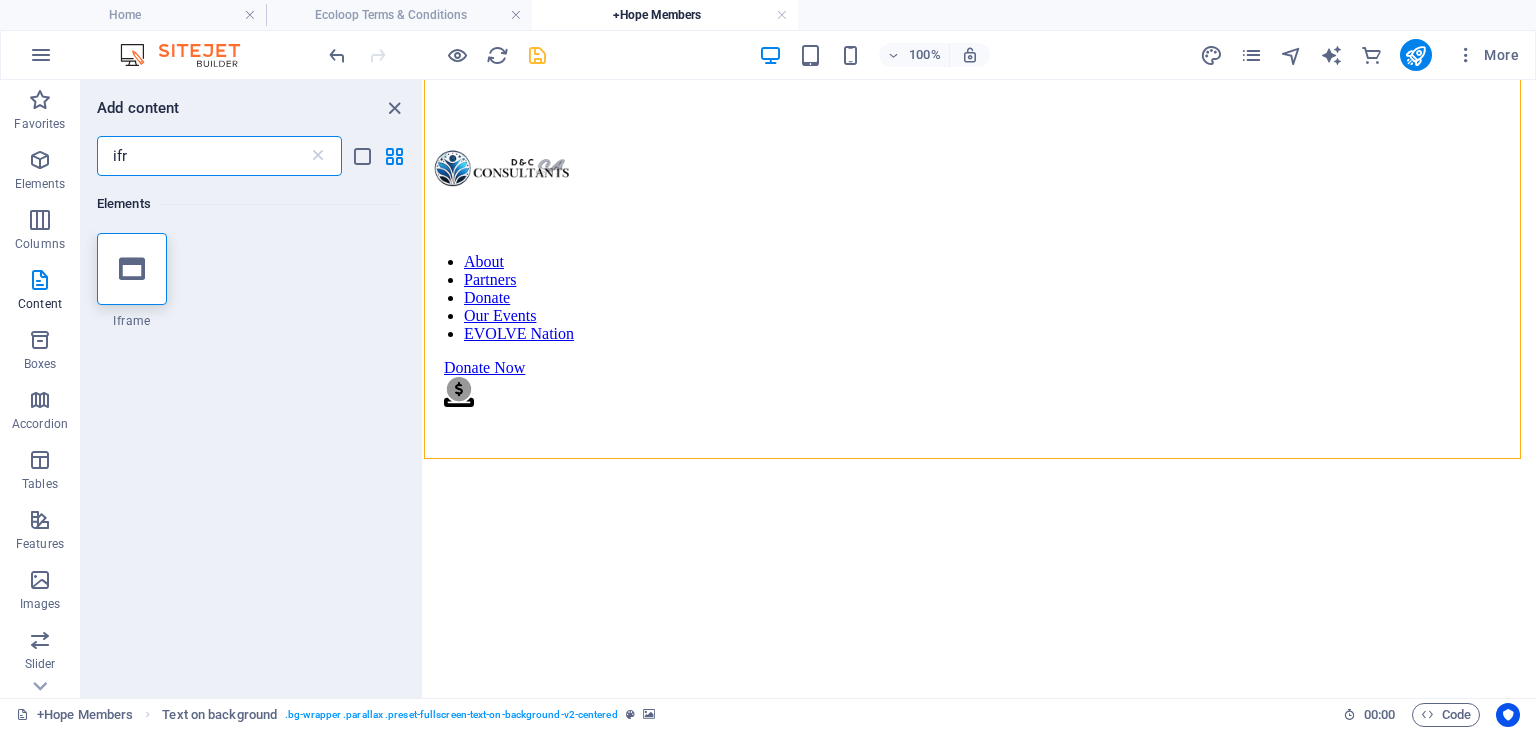 click on "ifr" at bounding box center (202, 156) 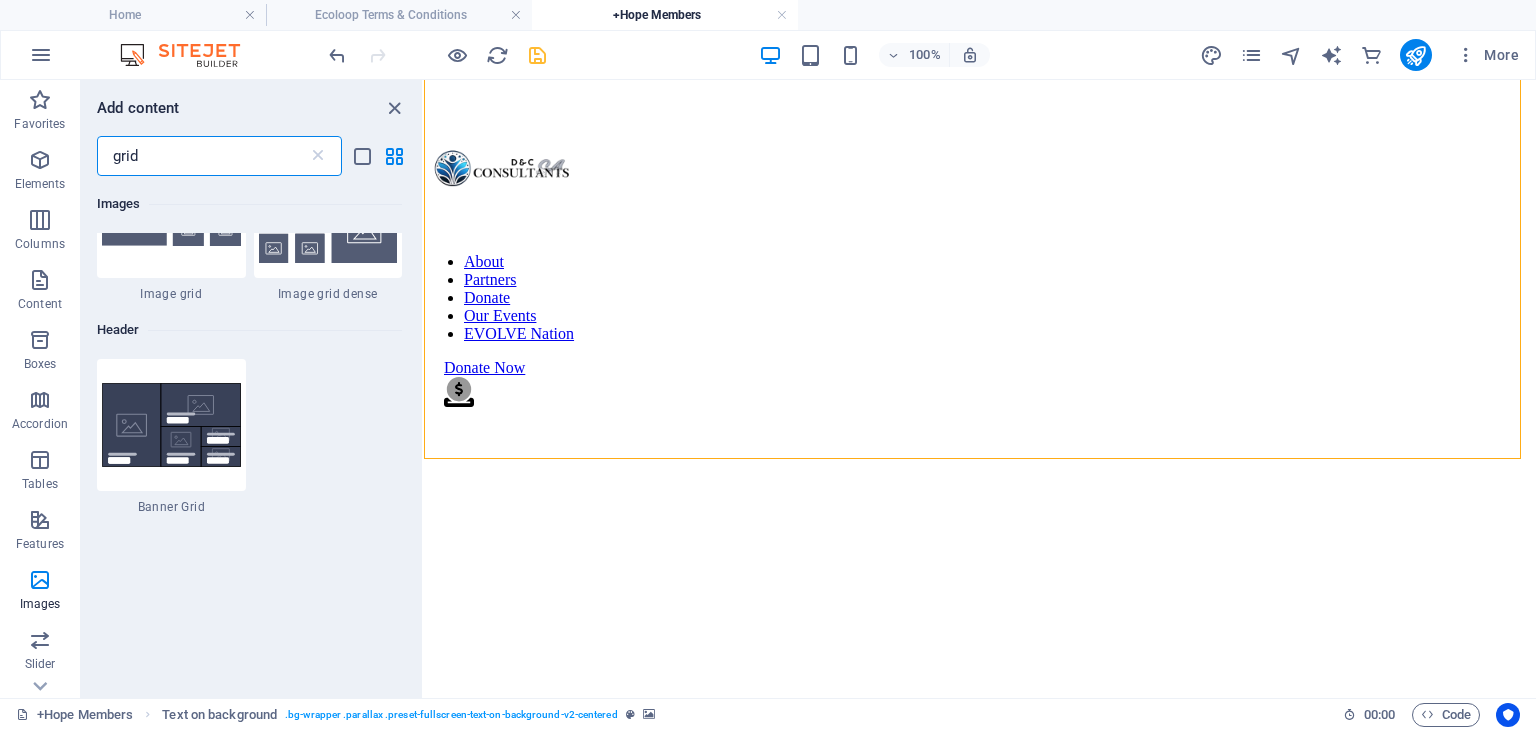 scroll, scrollTop: 2370, scrollLeft: 0, axis: vertical 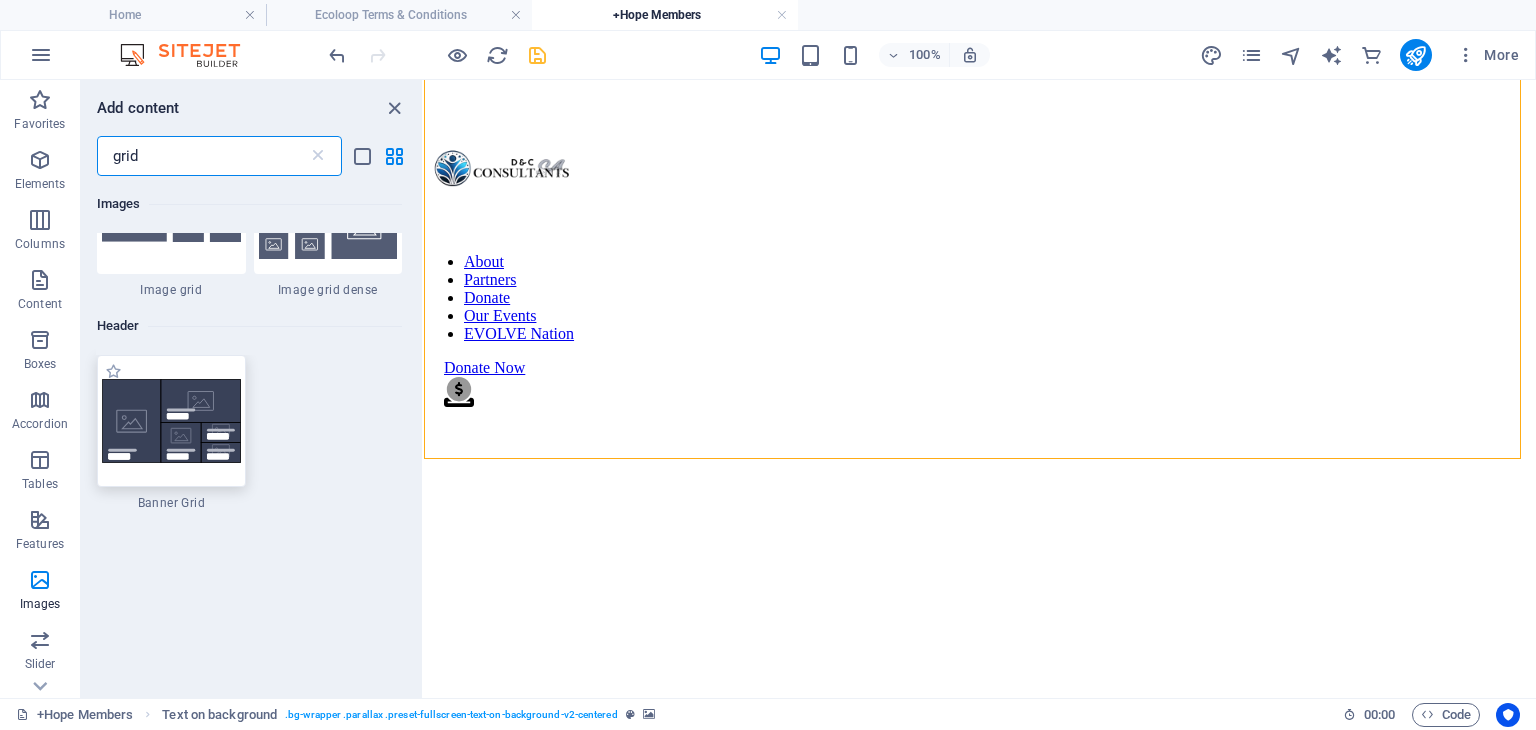 type on "grid" 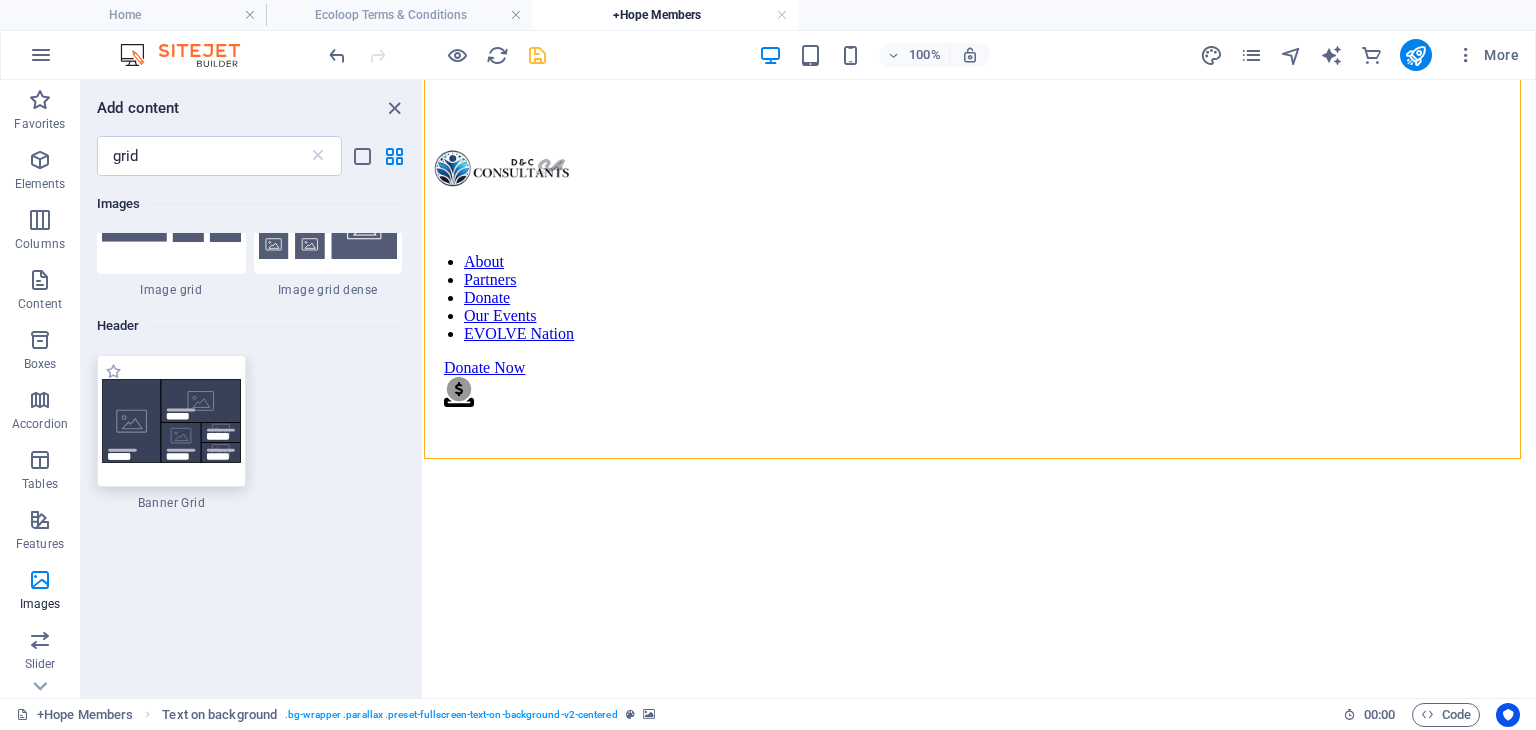 click at bounding box center [171, 421] 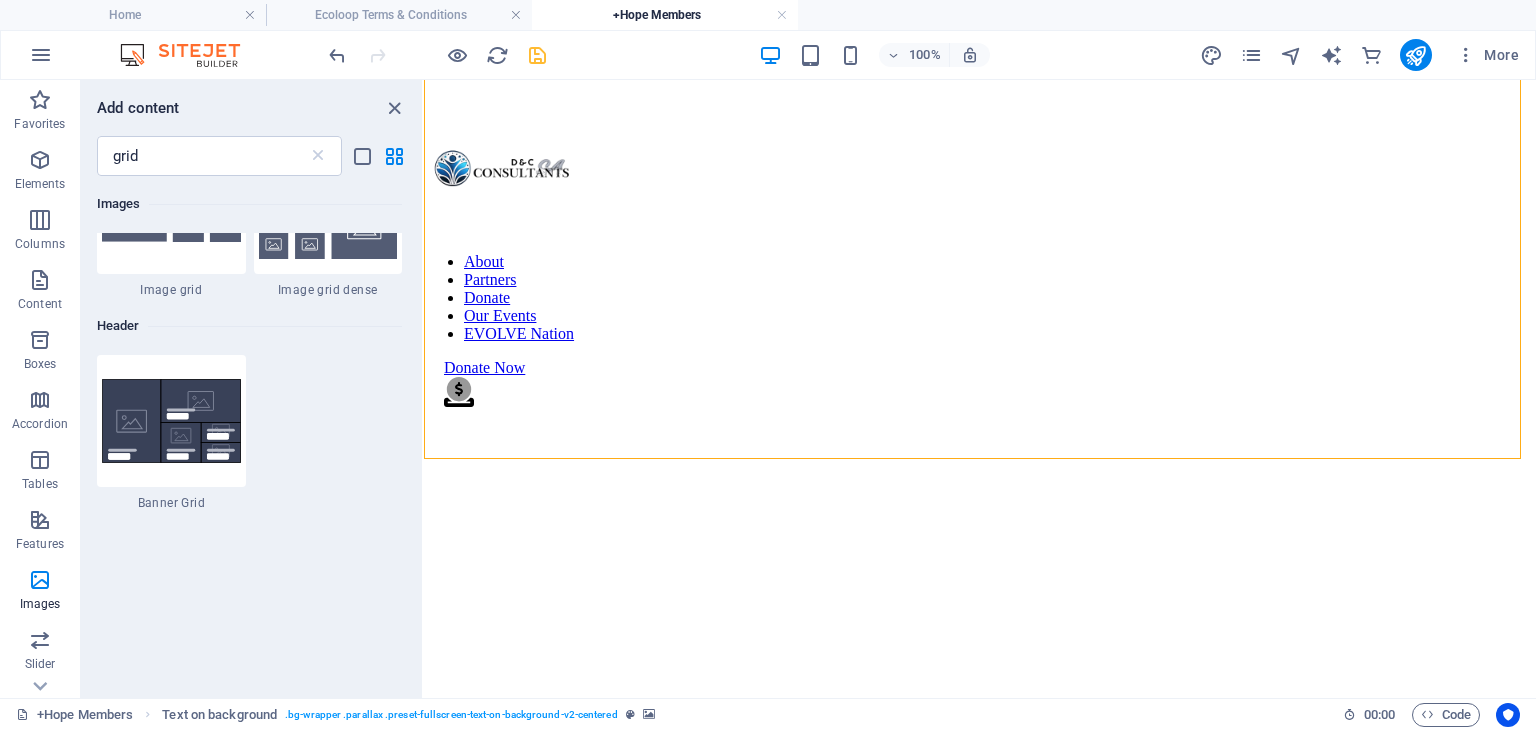 click on "Drag here to replace the existing content. Press “Ctrl” if you want to create a new element.
Reference   Image   Container   Text   Placeholder   Image   Reference   Button   Text on background   Container   Text   H2   Marquee   Container   Image   Container   Image   Container   Marquee   Image   Image   Image   Text on background   Container   Container   Image   Marquee   Container   Text   H2   Image slider columns   Placeholder   Container   Container   Image slider   Container   Placeholder   Image slider columns   Container   Container   Image slider   Image with Content Block   Container   Placeholder   Image with Content Block   Container   Boxes   Container   Icon   Boxes   Container   Container   Icon   Container   Container   Icon   Container   Container   H3   Container   Container   H3   Container   Text   Text   Container   H3   Boxes   Container   Container   Container   Icon   Image   Boxes   Container   Icon   Boxes   Container   Boxes   Container   Icon   Boxes" at bounding box center [980, 389] 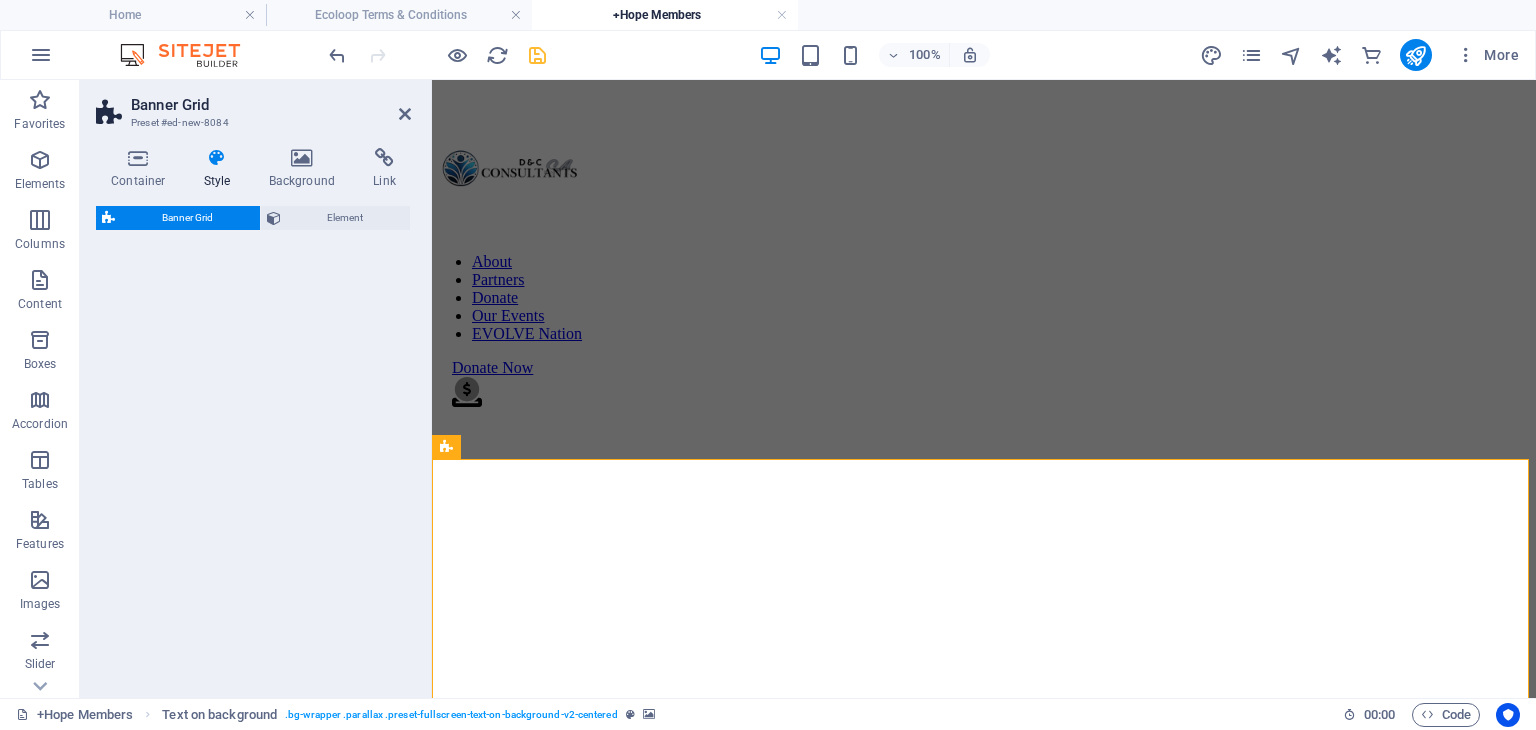 select on "vh" 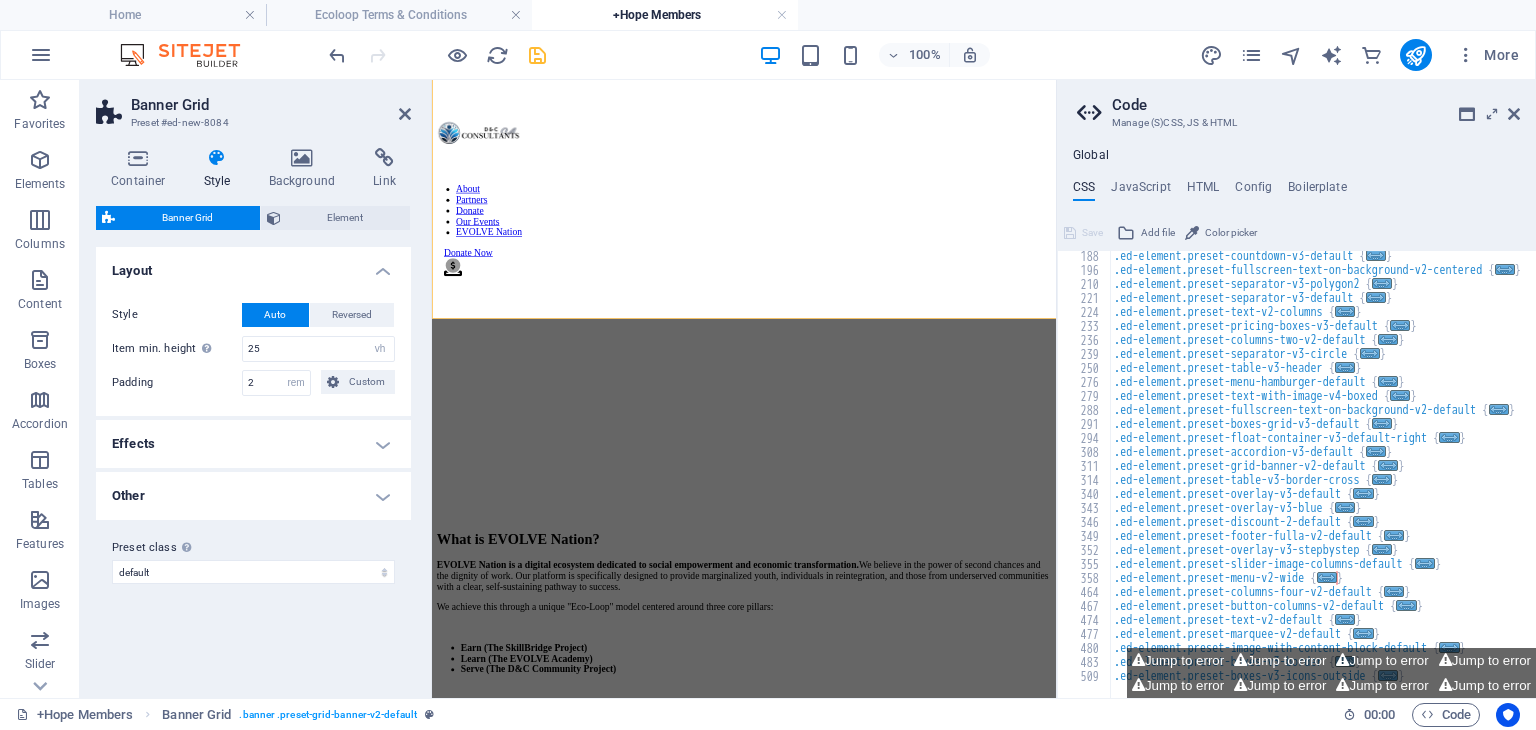 scroll, scrollTop: 1168, scrollLeft: 0, axis: vertical 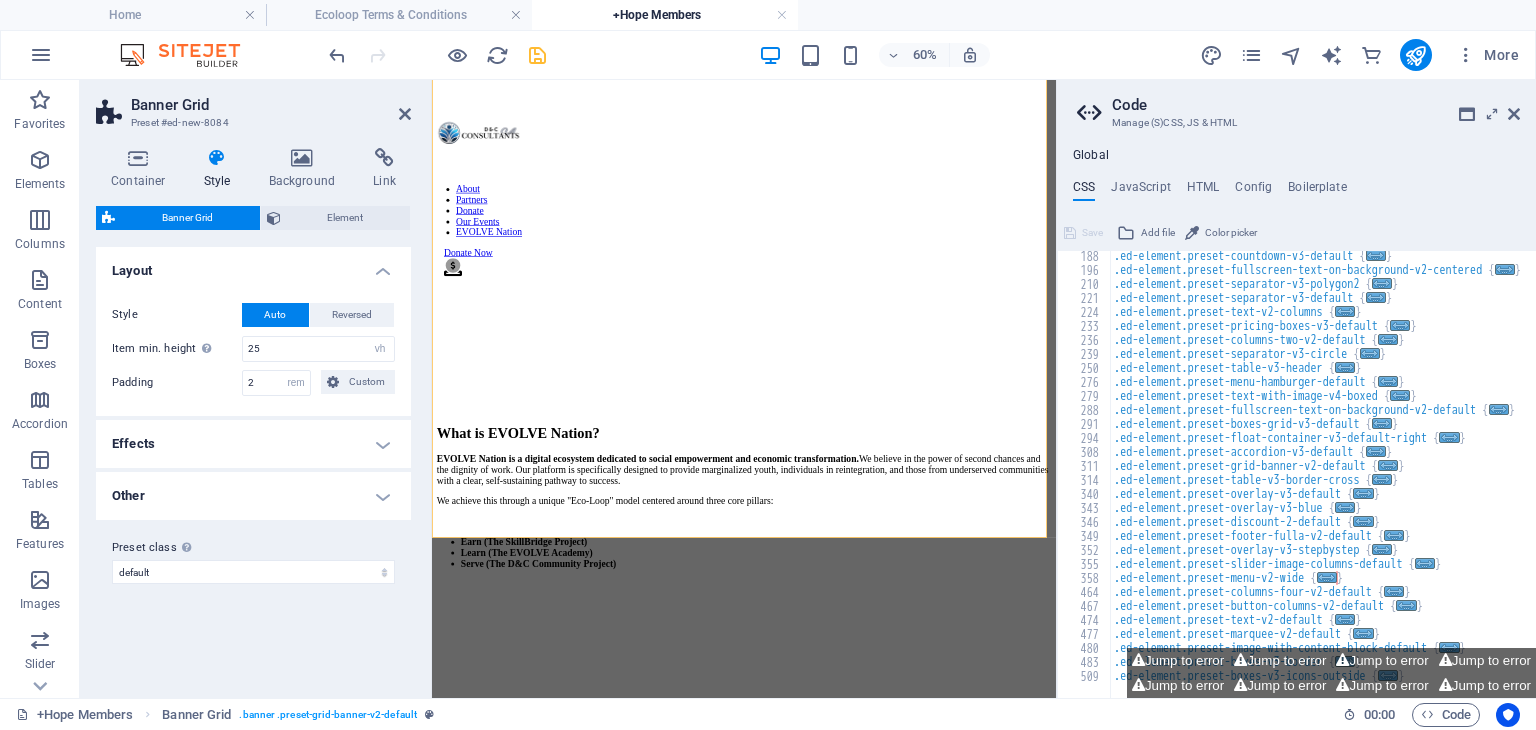 click on "Code Manage (S)CSS, JS & HTML Global CSS JavaScript HTML Config Boilerplate /* -------- CHARITY DONATION TEMPLATE -------- */ 188 196 210 221 224 233 236 239 250 276 279 288 291 294 308 311 314 340 343 346 349 352 355 358 464 467 474 477 480 483 509 .ed-element.preset-countdown-v3-default   { ... } .ed-element.preset-fullscreen-text-on-background-v2-centered   { ... } .ed-element.preset-separator-v3-polygon2   { ... } .ed-element.preset-separator-v3-default   { ... } .ed-element.preset-text-v2-columns   { ... } .ed-element.preset-pricing-boxes-v3-default   { ... } .ed-element.preset-columns-two-v2-default   { ... } .ed-element.preset-separator-v3-circle   { ... } .ed-element.preset-table-v3-header   { ... } .ed-element.preset-menu-hamburger-default   { ... } .ed-element.preset-text-with-image-v4-boxed   { ... } .ed-element.preset-fullscreen-text-on-background-v2-default   { ... } .ed-element.preset-boxes-grid-v3-default   { ... } .ed-element.preset-float-container-v3-default-right   { ... }   { ... }   { ..." at bounding box center (1296, 389) 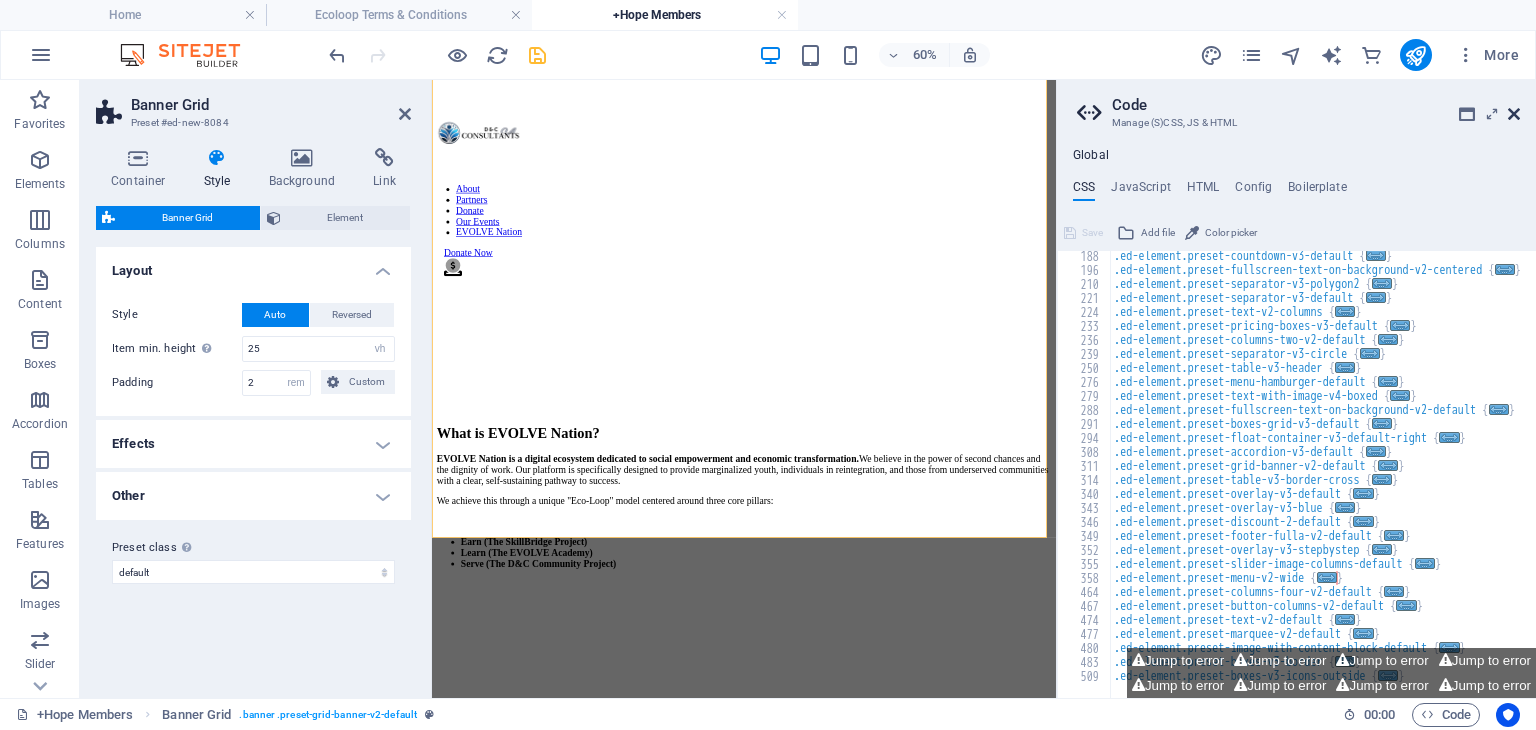 click at bounding box center [1514, 114] 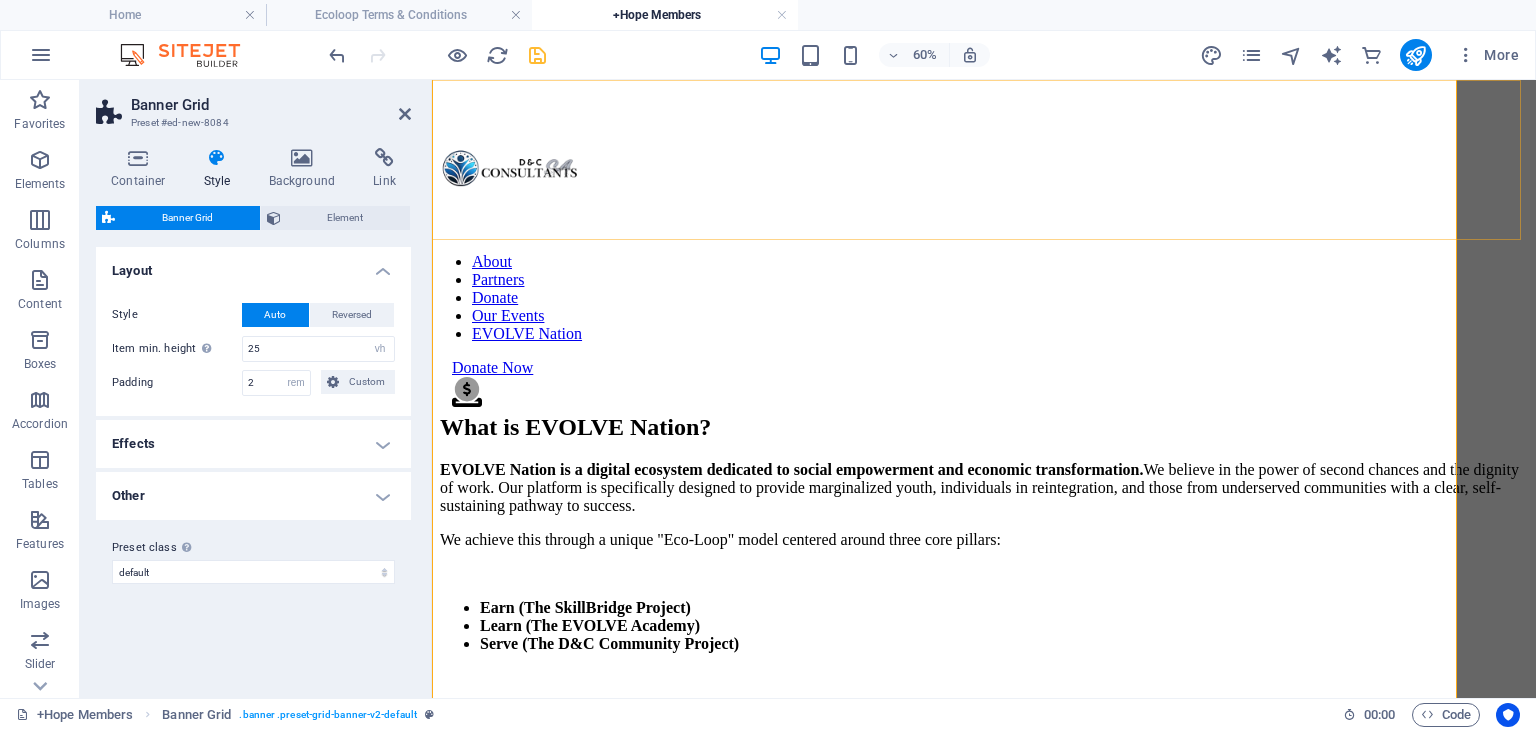 scroll, scrollTop: 1138, scrollLeft: 0, axis: vertical 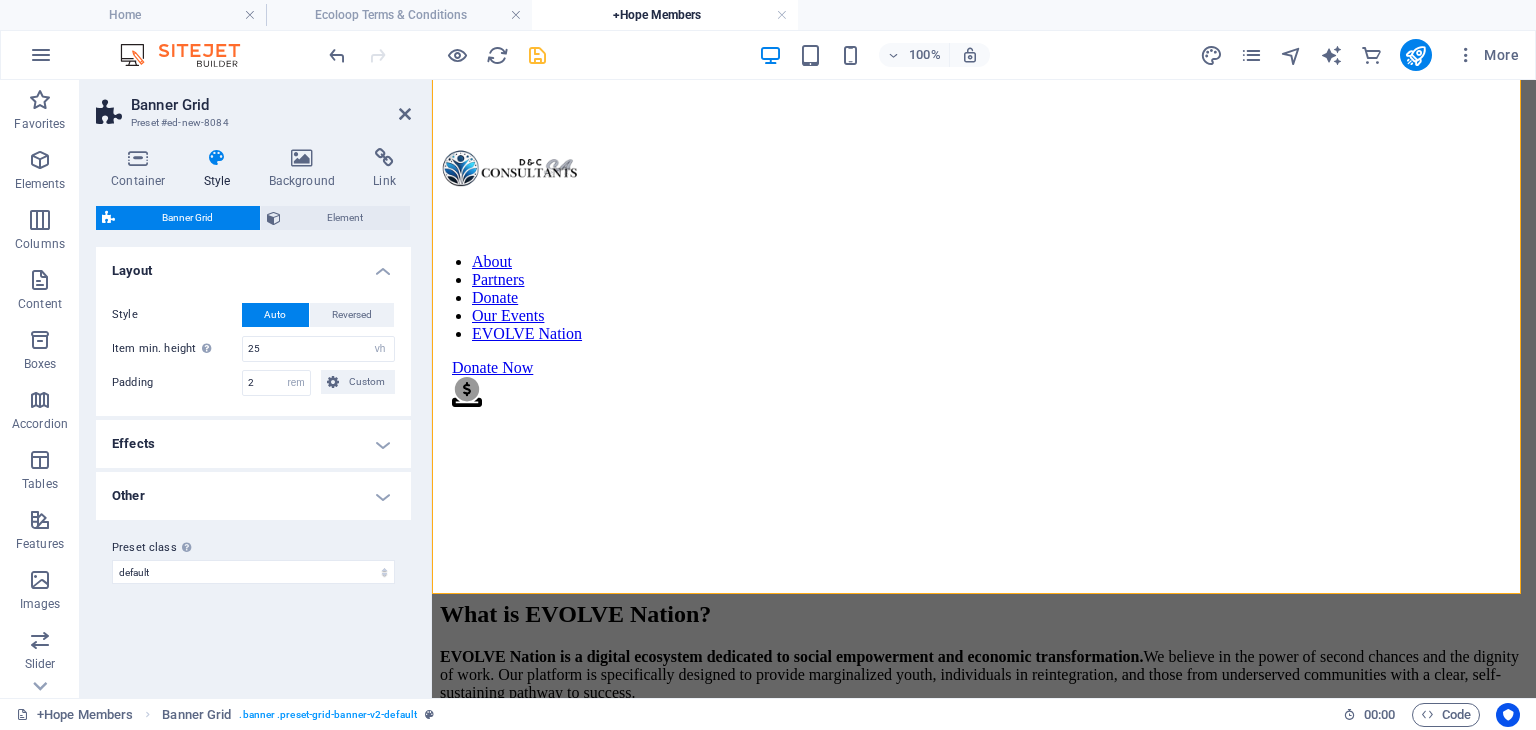 click at bounding box center (984, 2100) 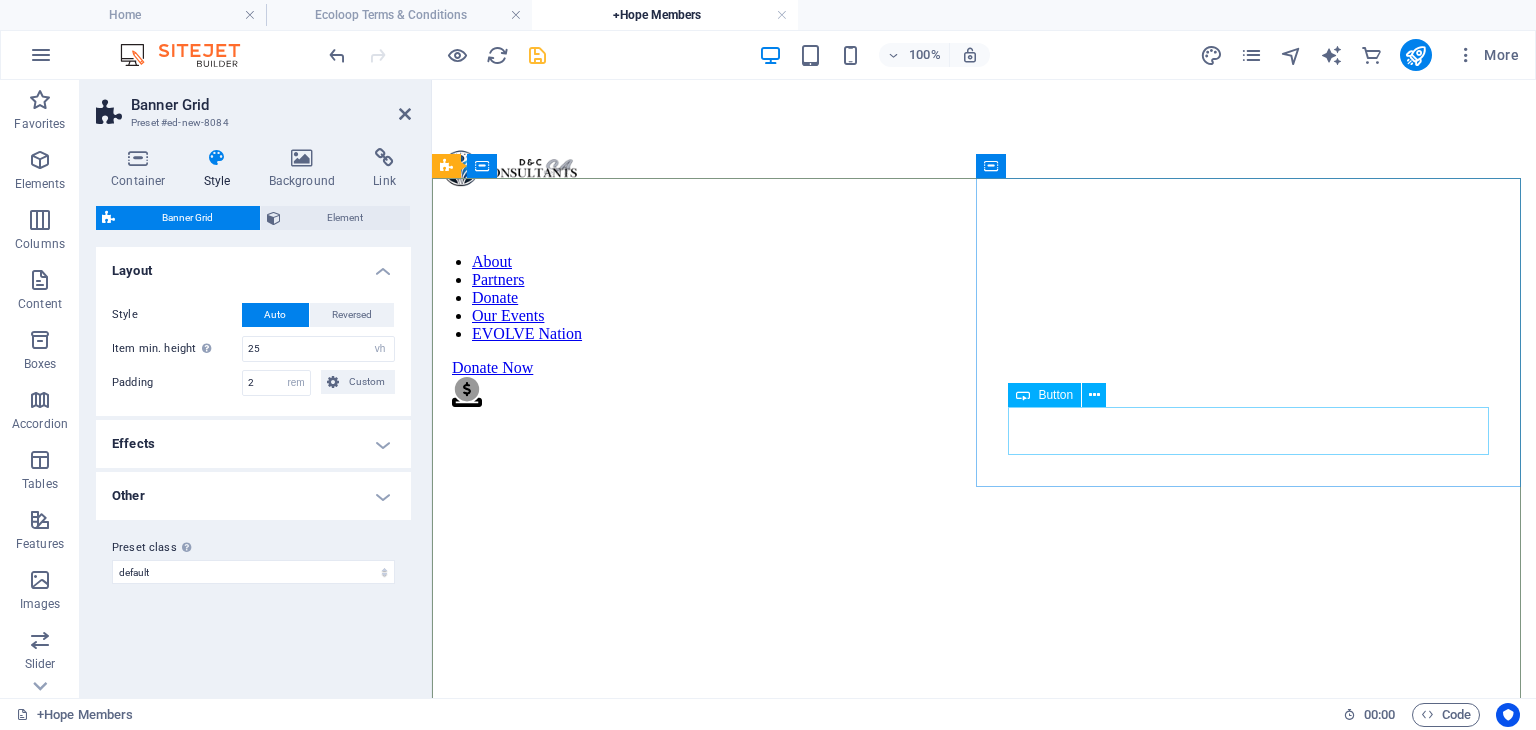 scroll, scrollTop: 934, scrollLeft: 0, axis: vertical 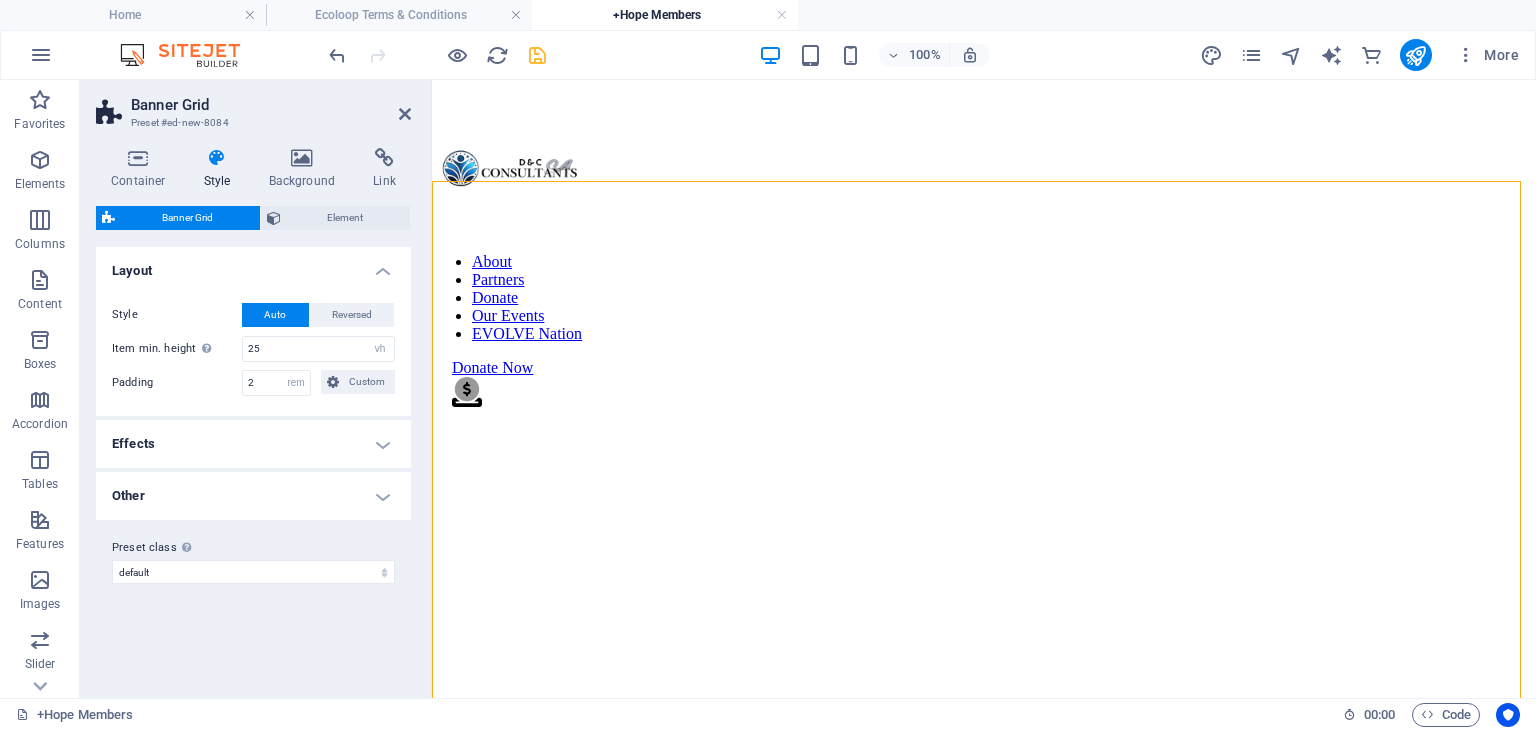 click at bounding box center (984, 1060) 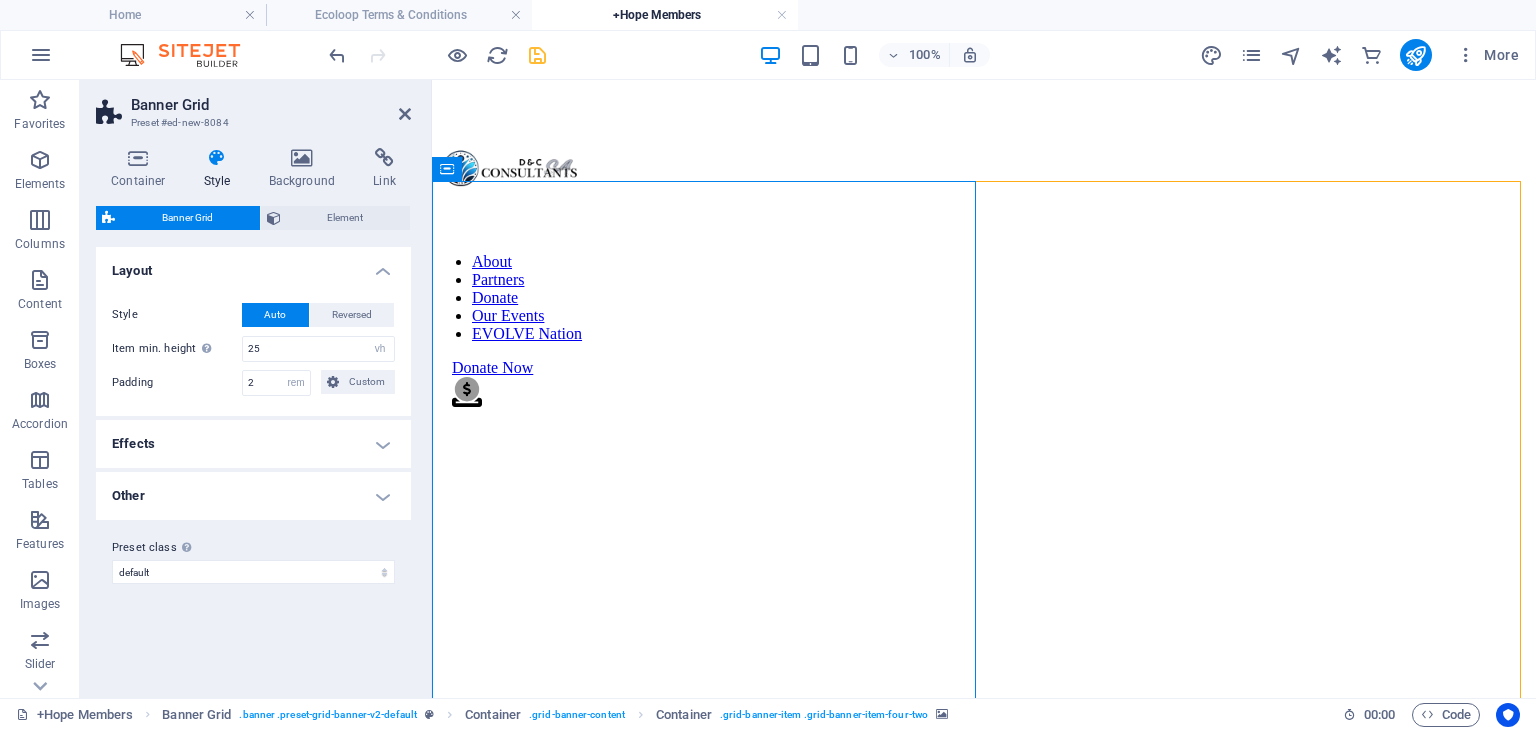 click at bounding box center [984, 1060] 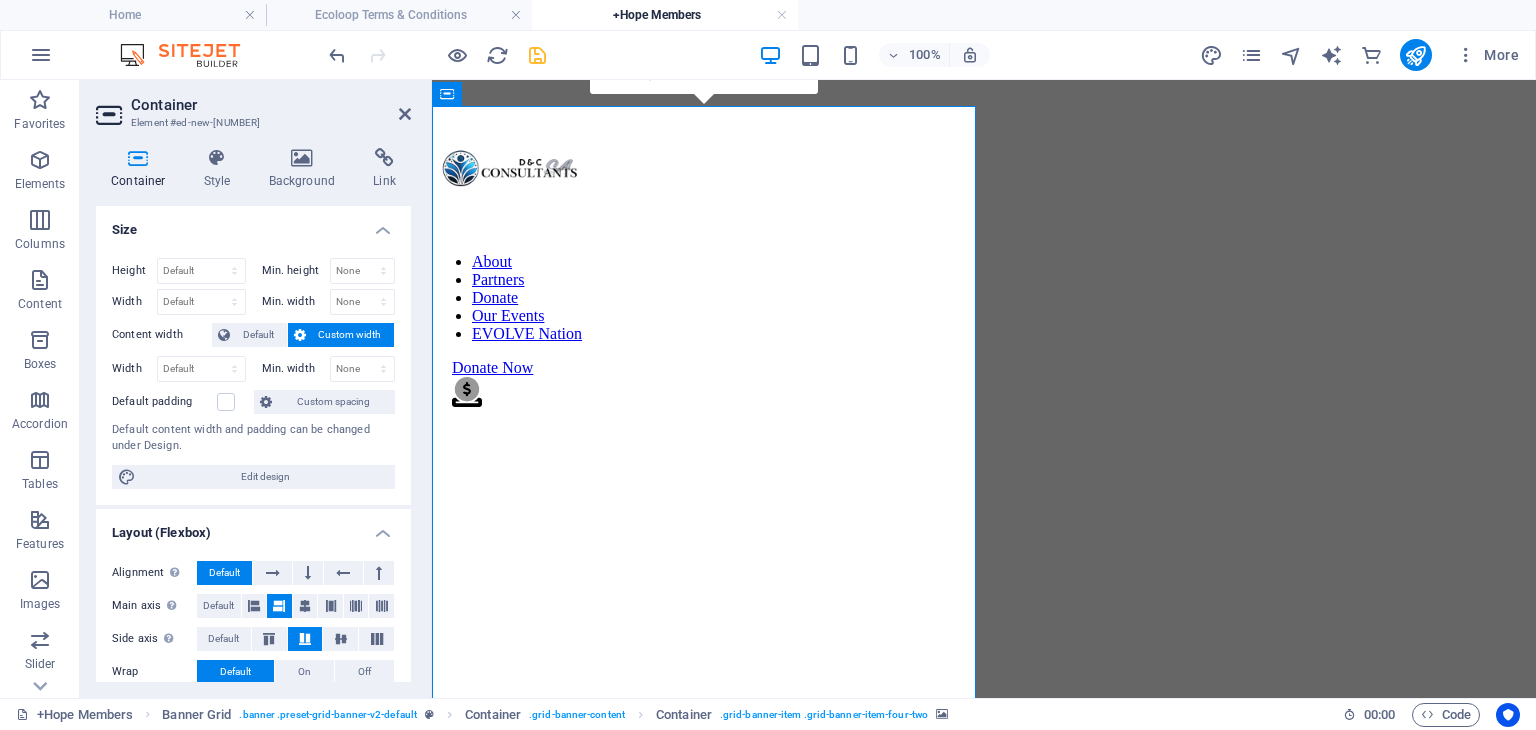 scroll, scrollTop: 1040, scrollLeft: 0, axis: vertical 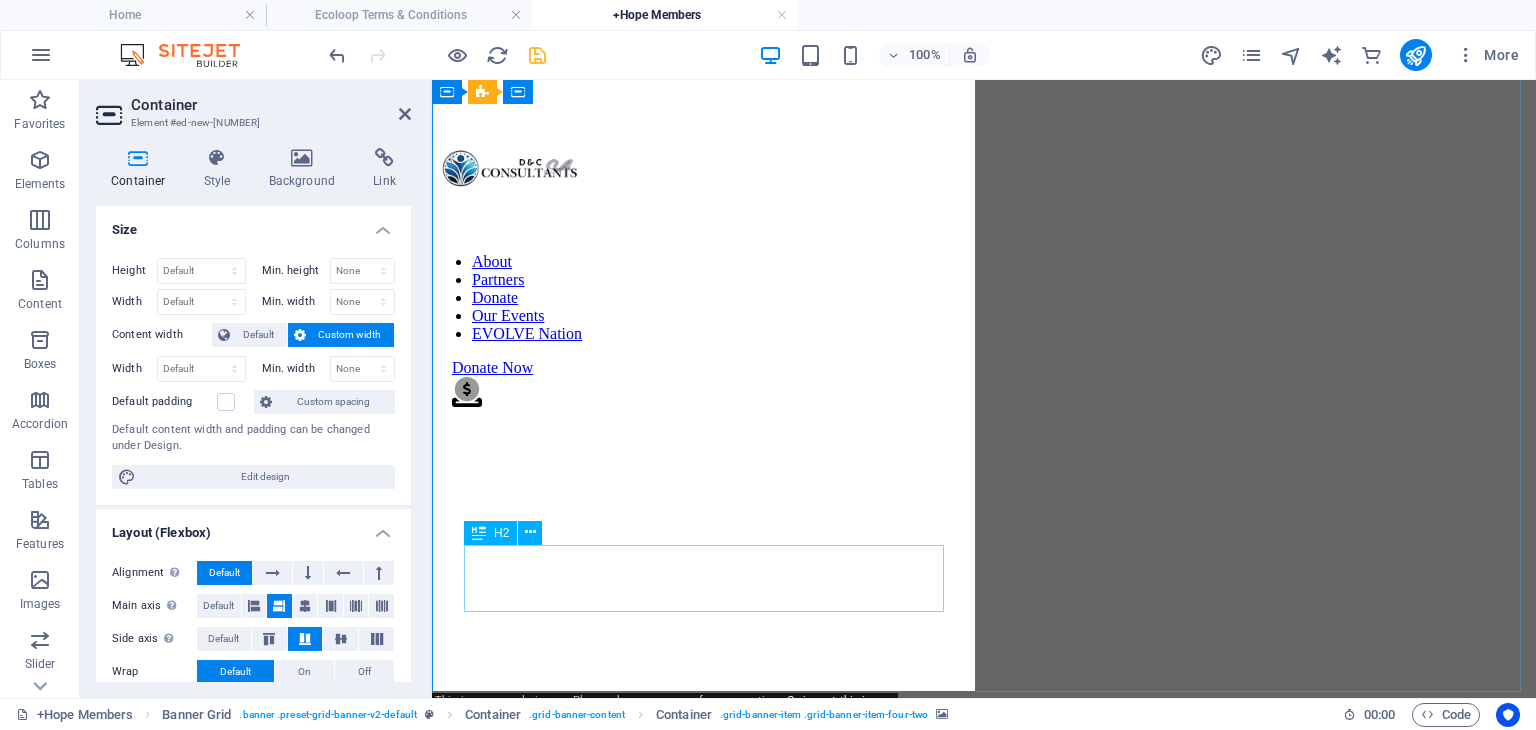 click on "Headline" at bounding box center (984, 1605) 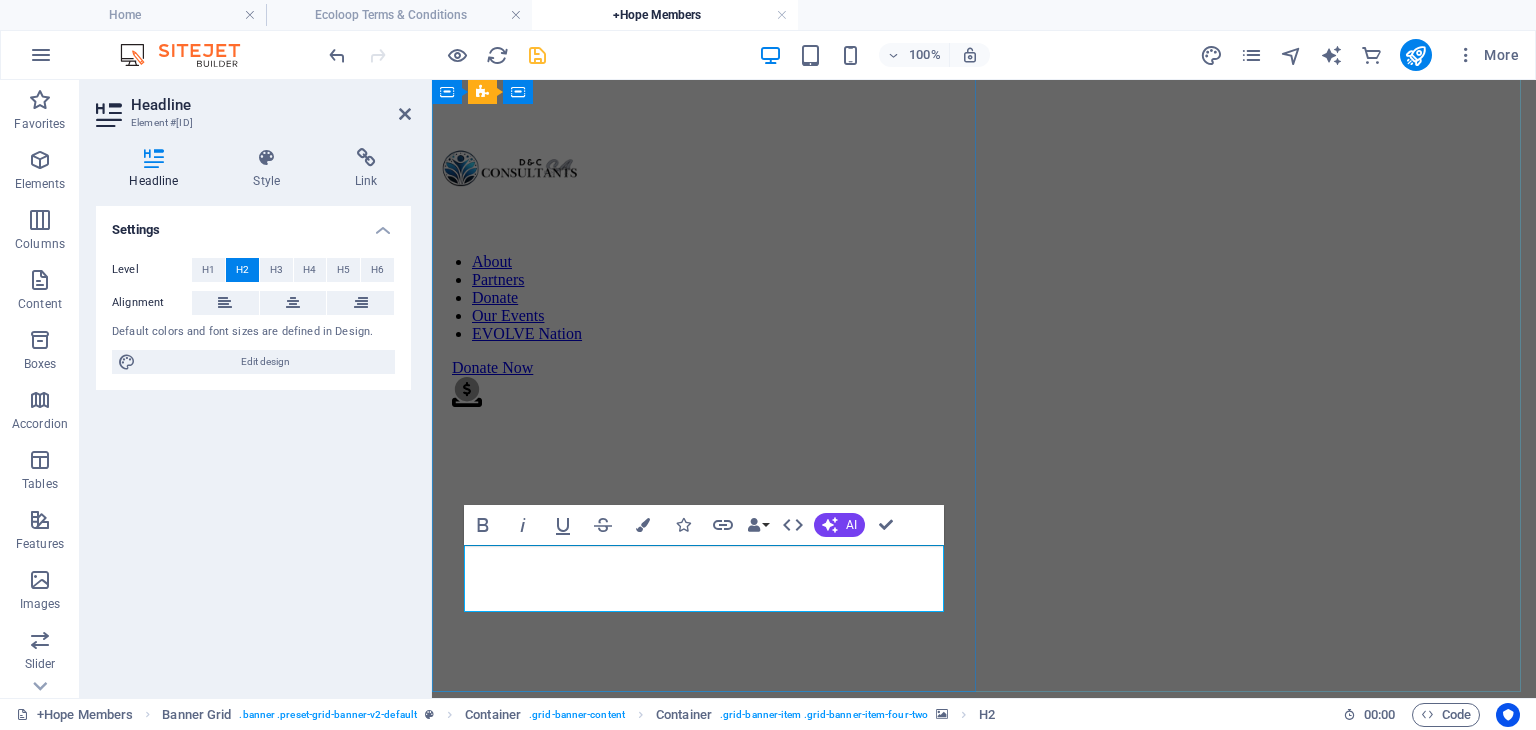 type 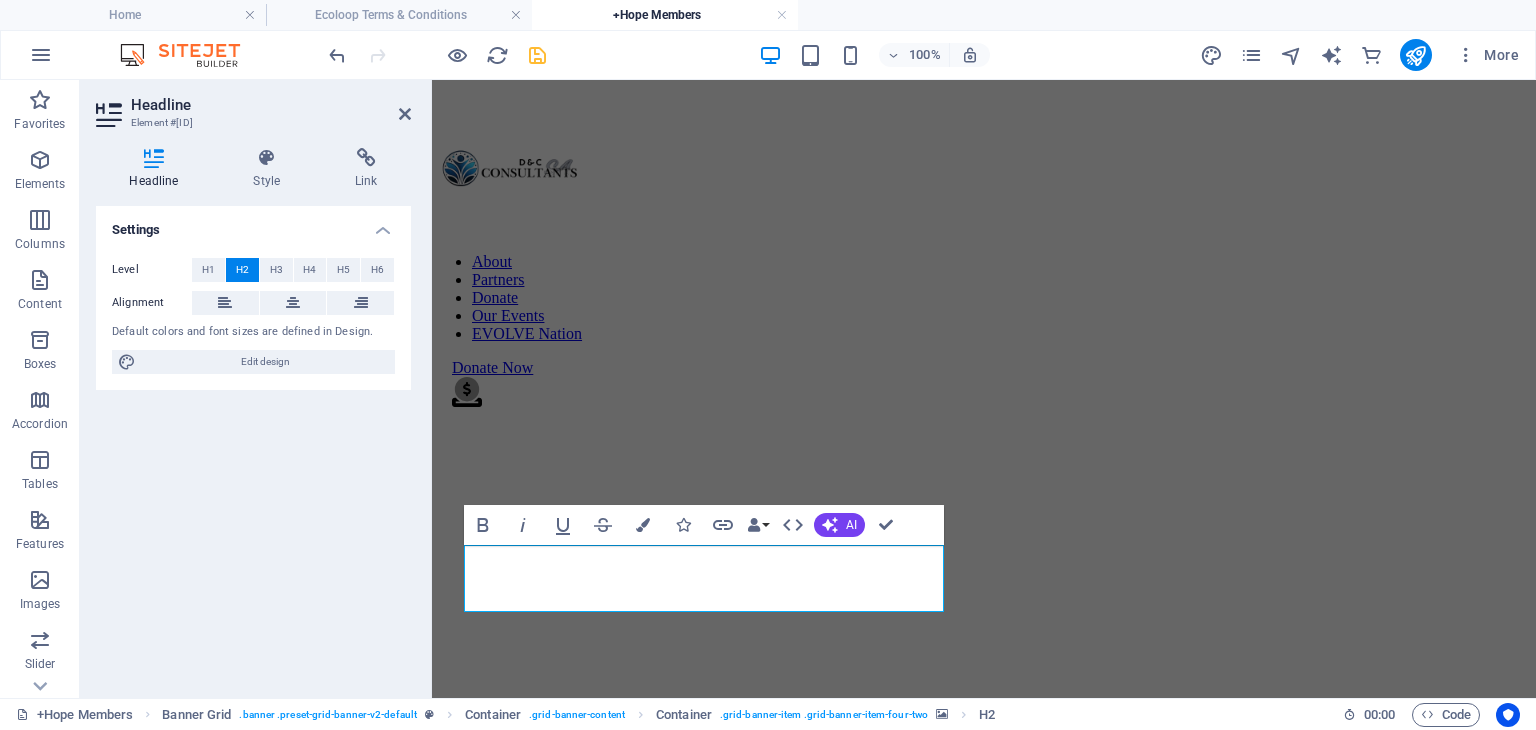 click at bounding box center [984, 954] 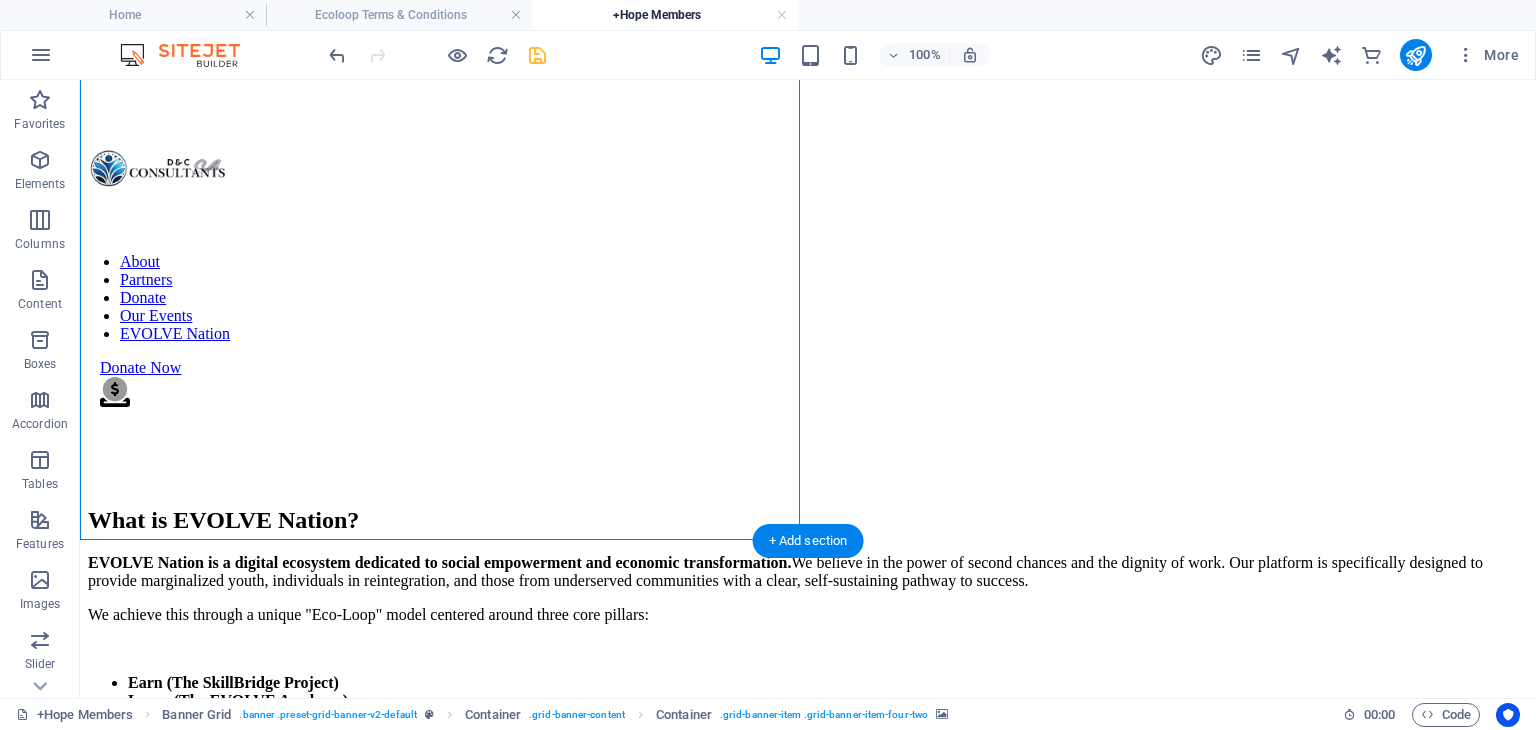 scroll, scrollTop: 1059, scrollLeft: 0, axis: vertical 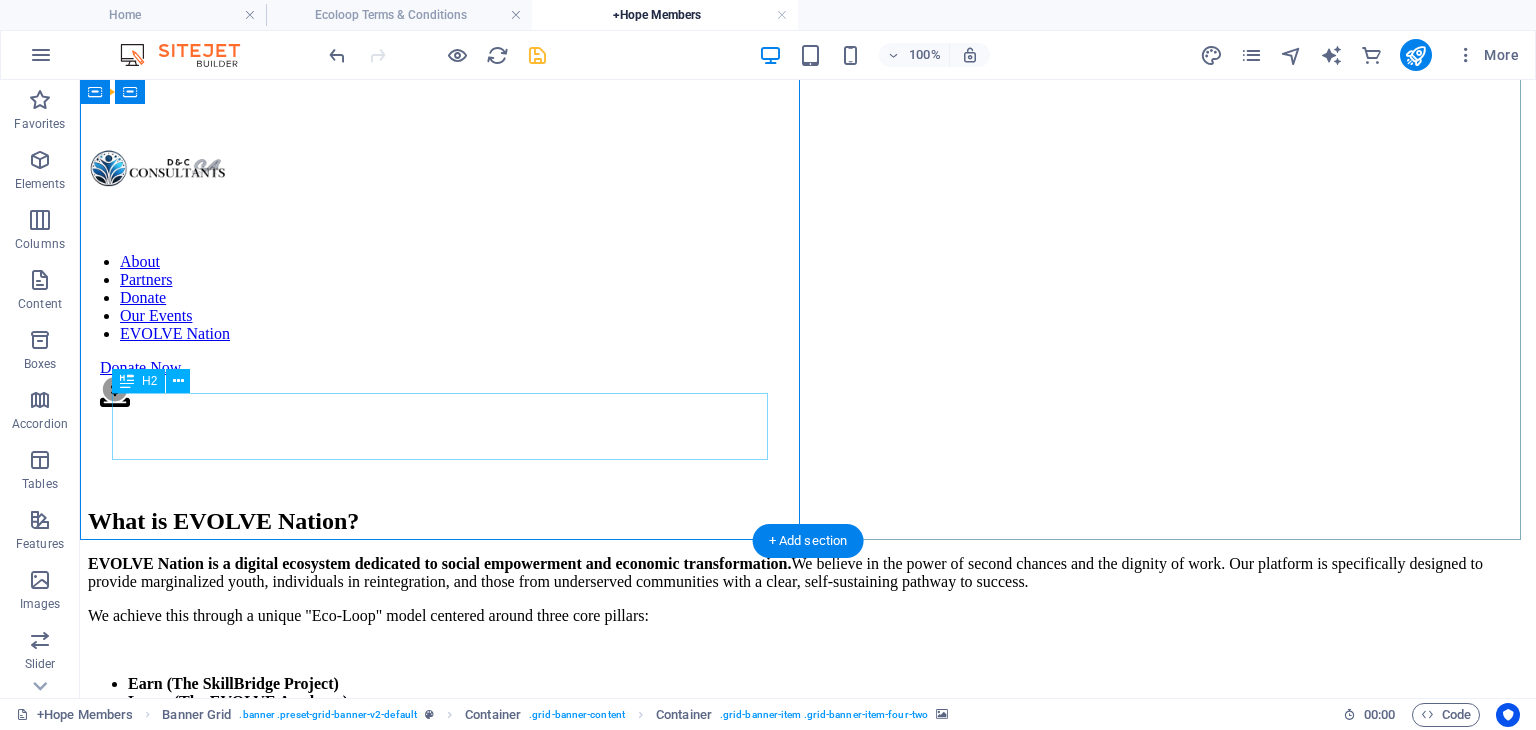 click on "Join EVOLVE Nation" at bounding box center (808, 1396) 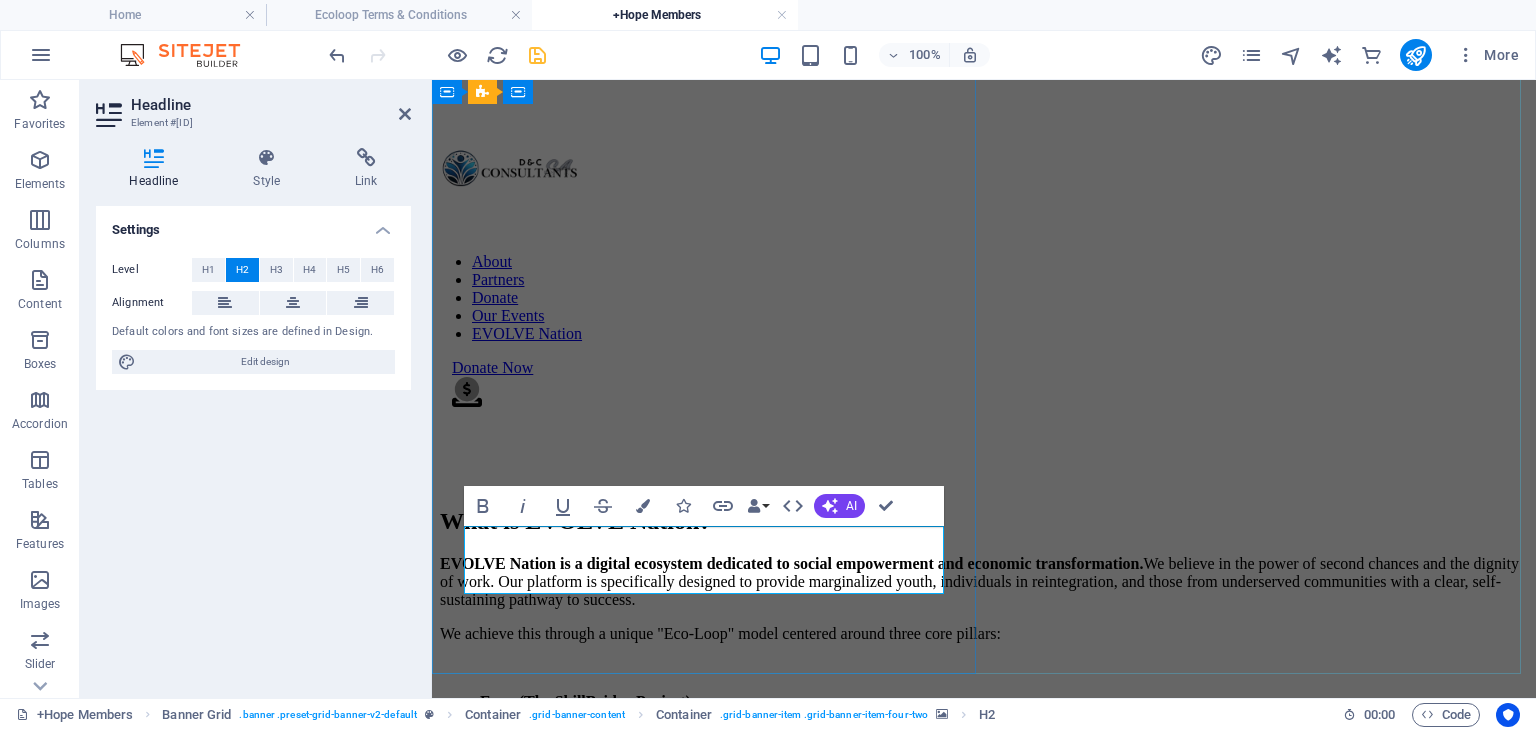 click on "Join EVOLVE Nation" at bounding box center [984, 1414] 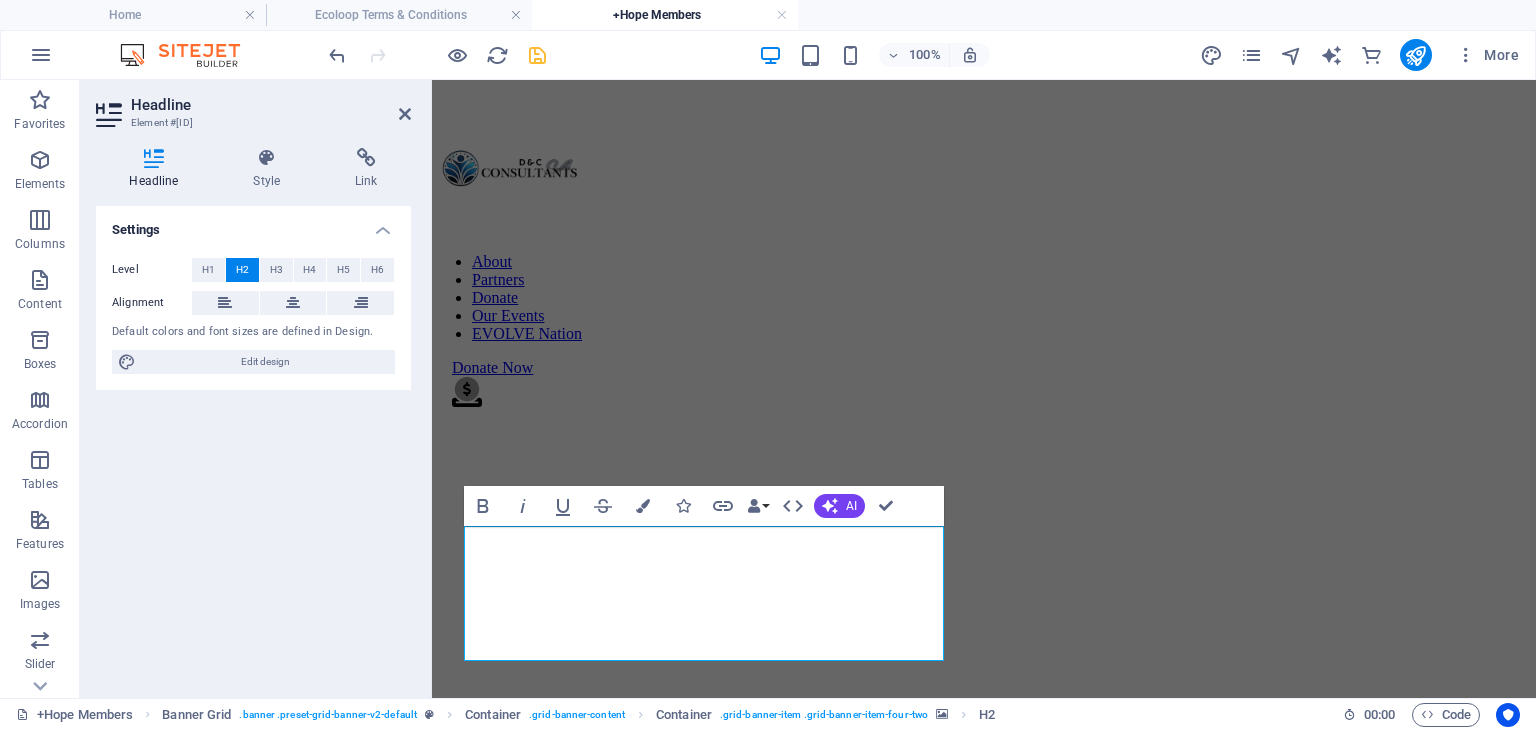 drag, startPoint x: 653, startPoint y: 637, endPoint x: 458, endPoint y: 531, distance: 221.9482 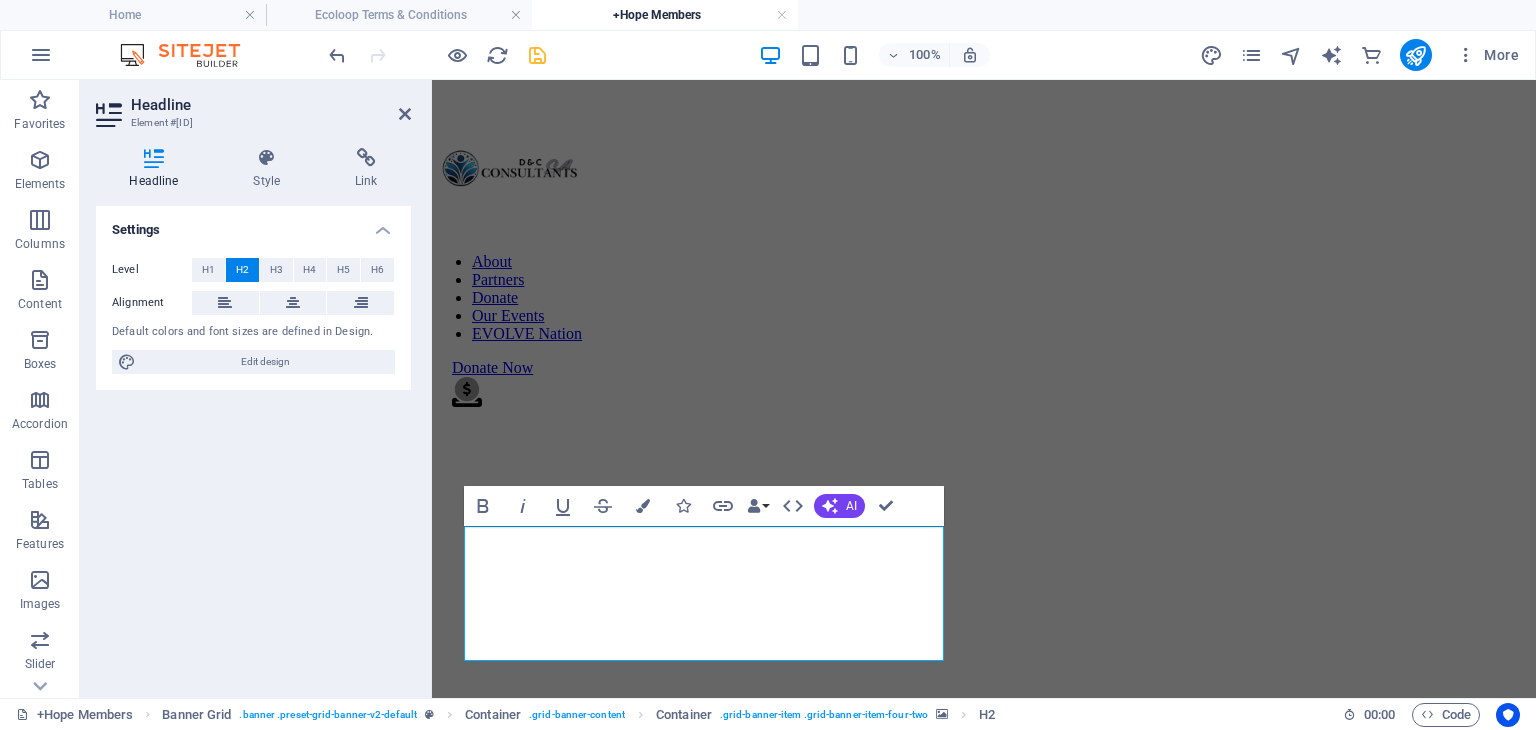 click on "Join the EVOLVE Nation Learn more" at bounding box center [984, 1353] 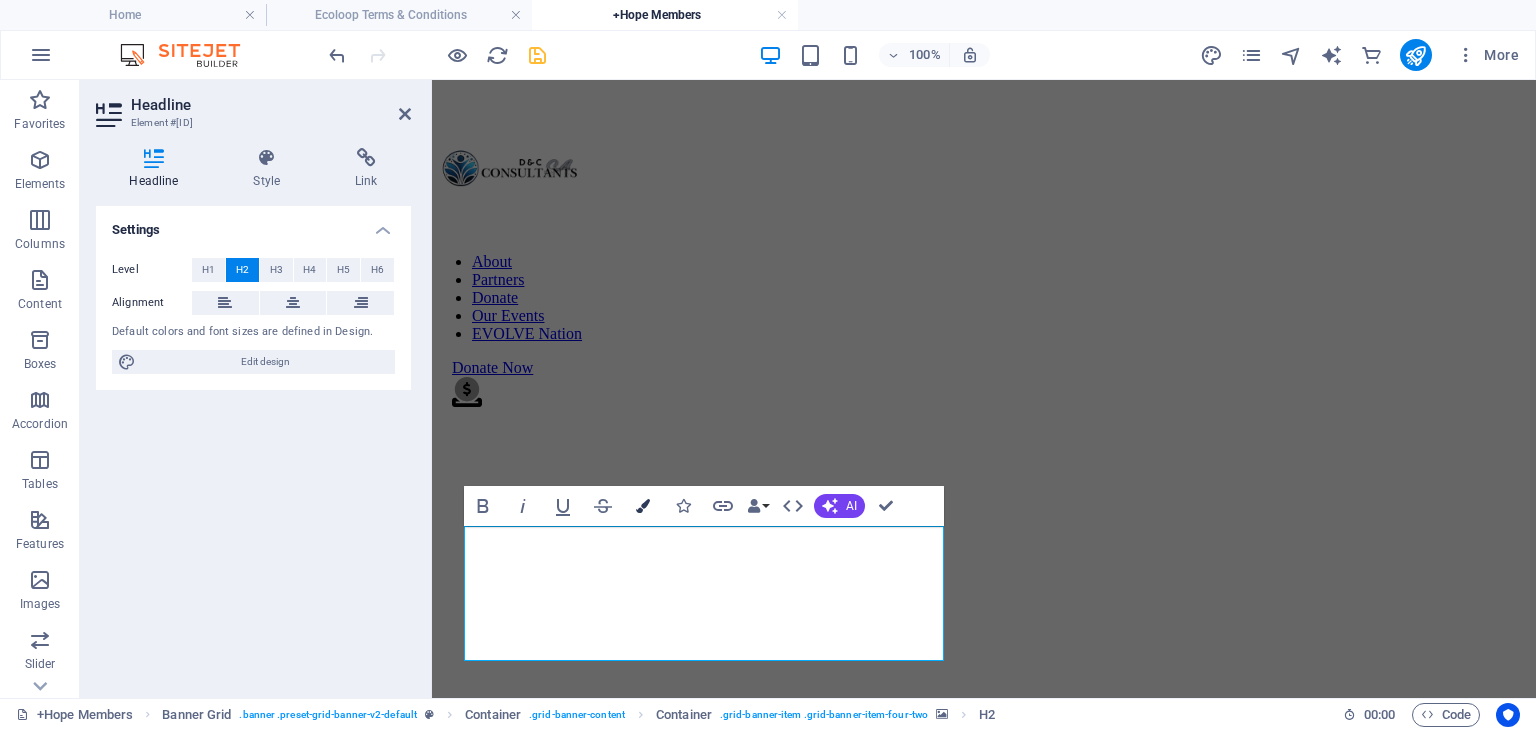 click at bounding box center (643, 506) 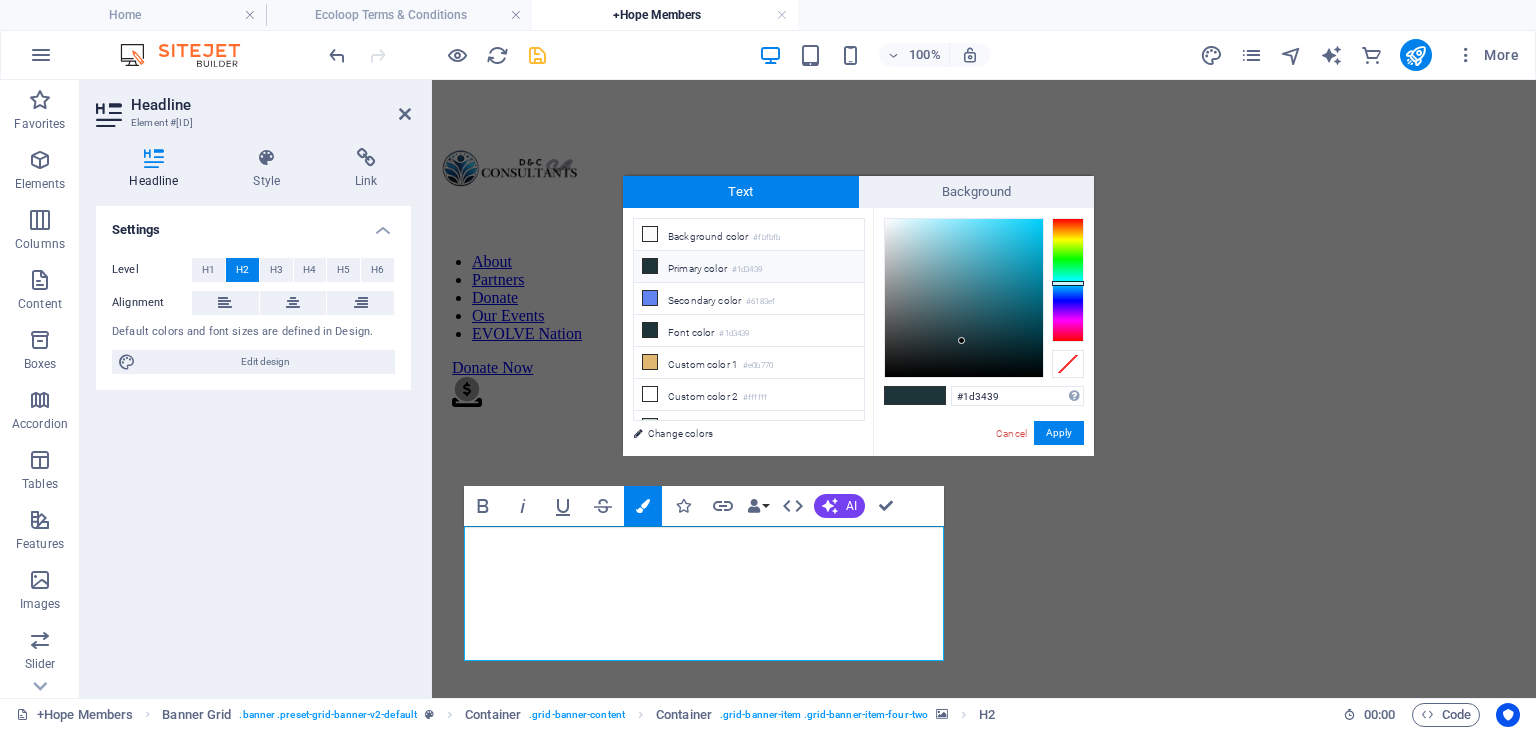 type on "#f7fafb" 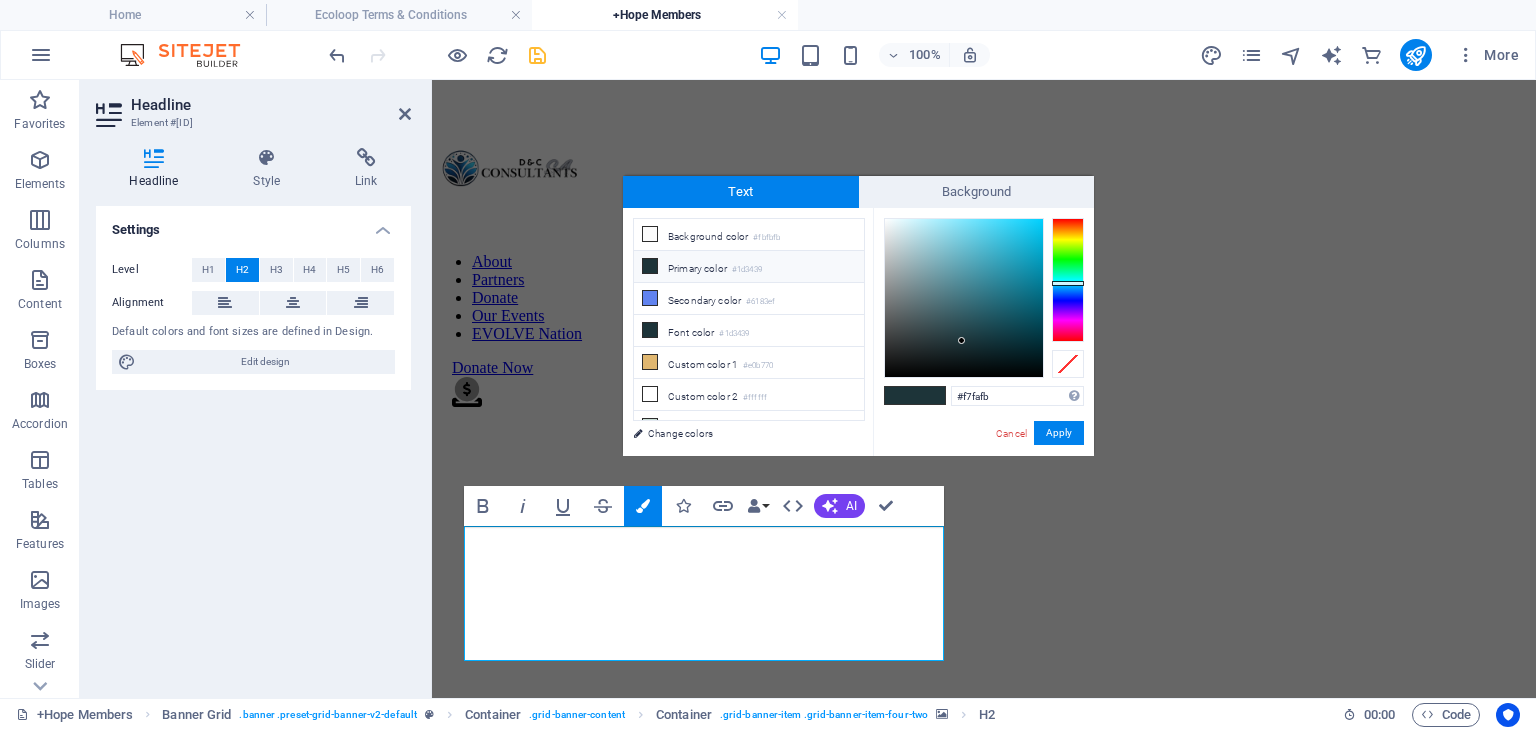 click at bounding box center (964, 298) 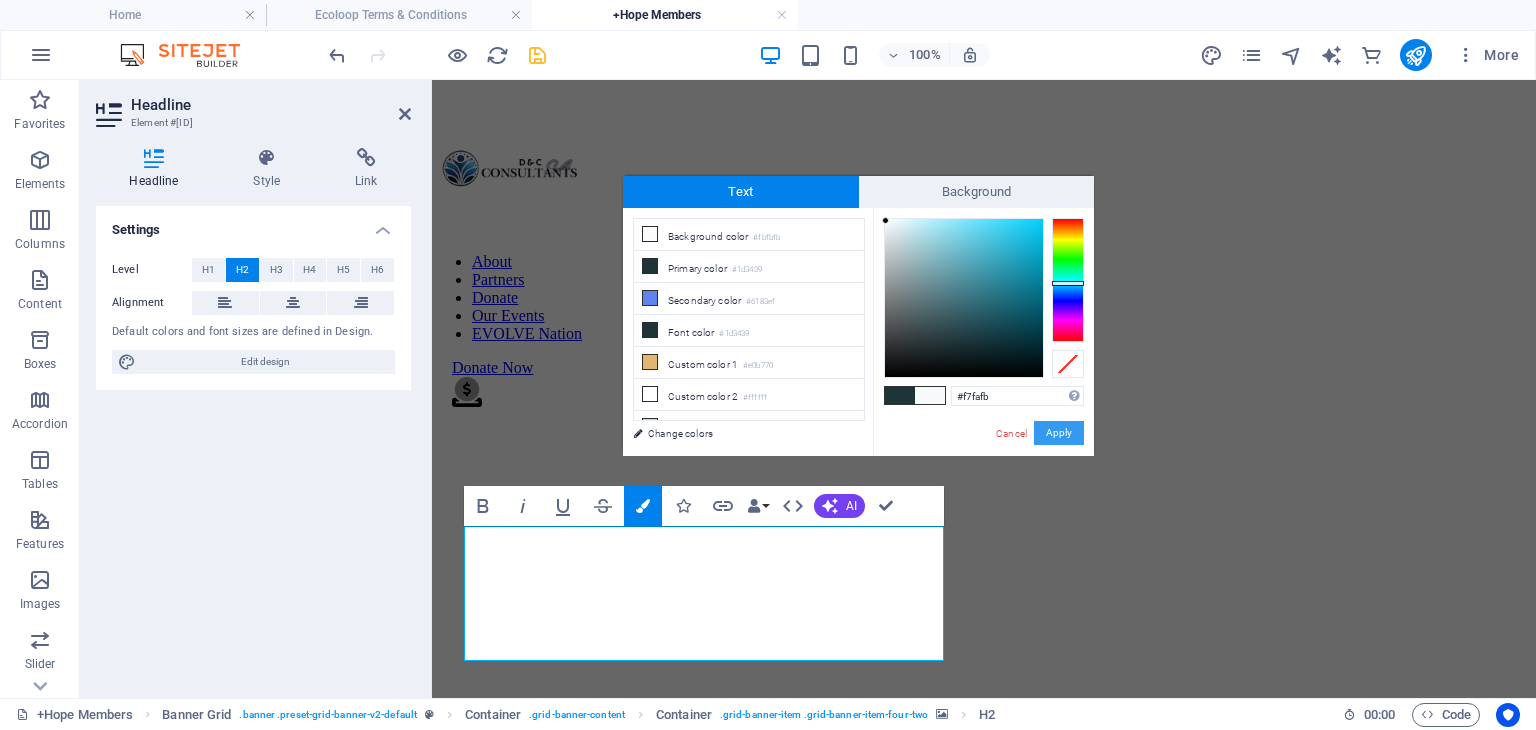 click on "Apply" at bounding box center (1059, 433) 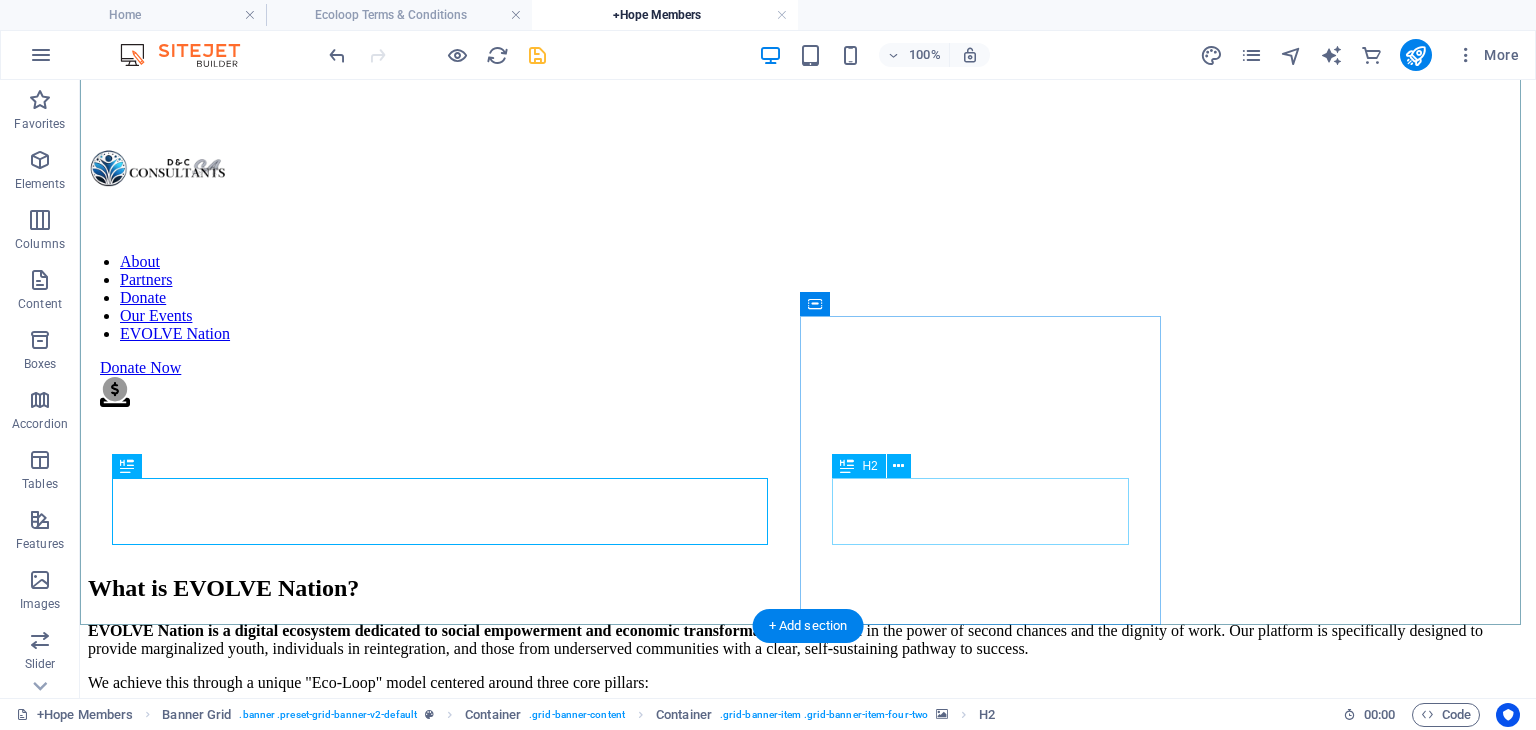scroll, scrollTop: 974, scrollLeft: 0, axis: vertical 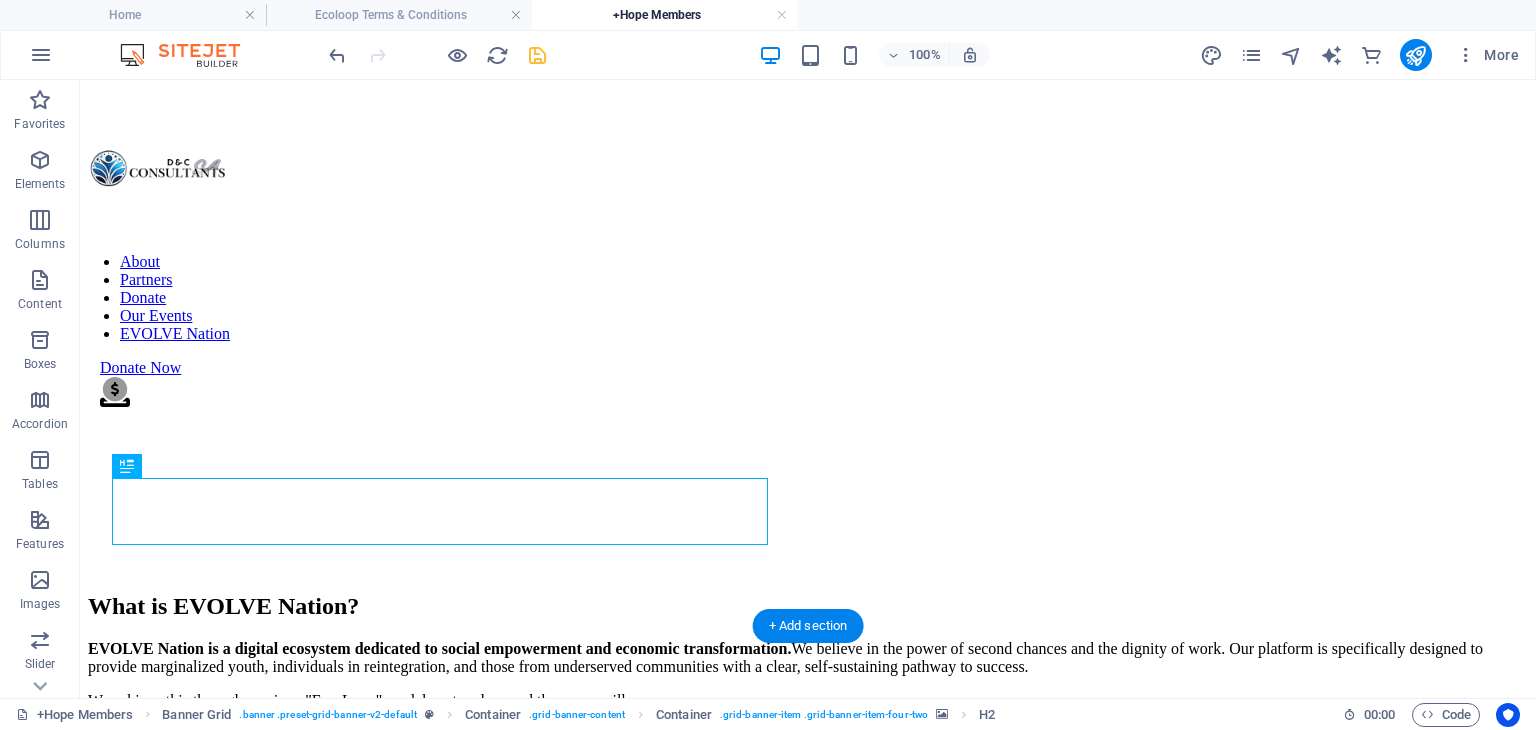click at bounding box center (808, 830) 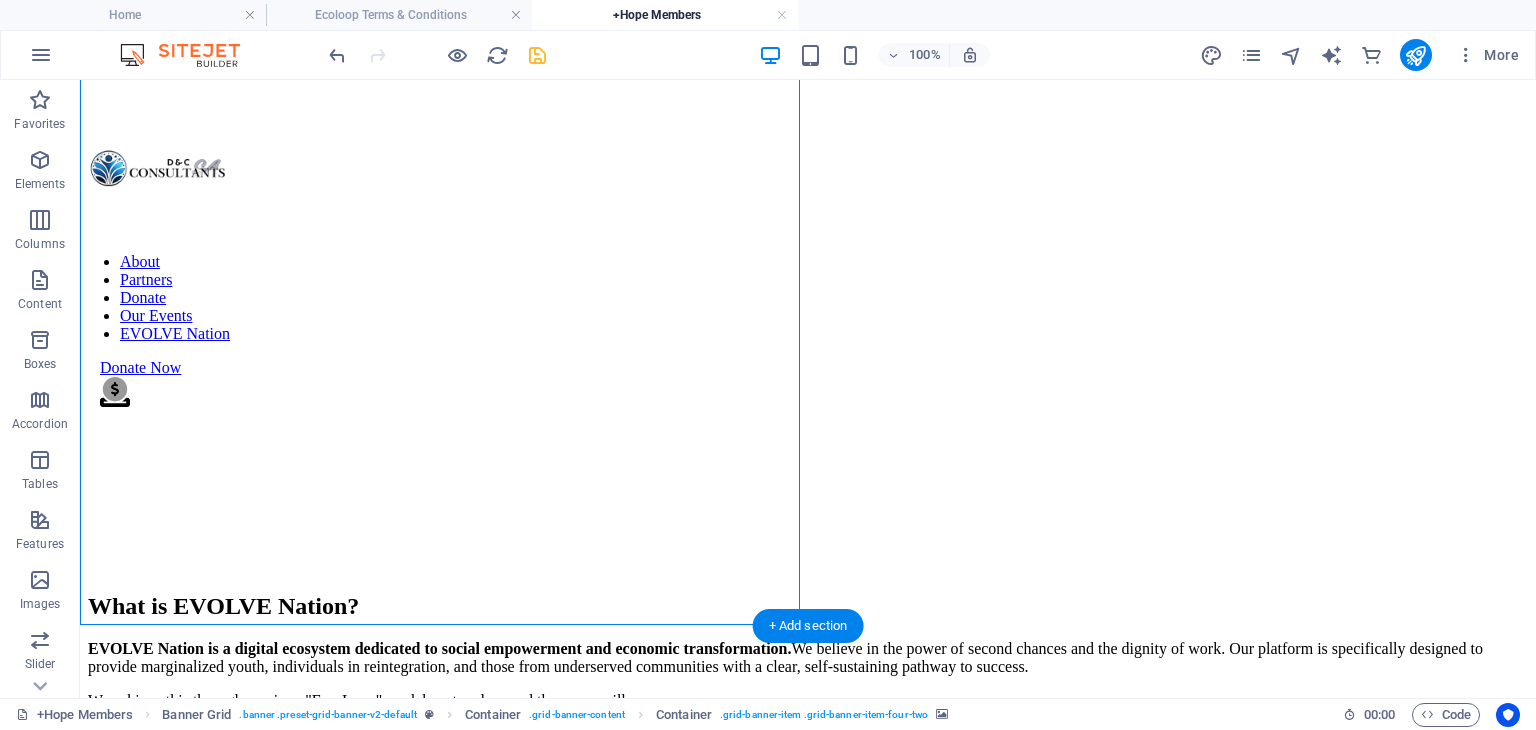 click at bounding box center (808, 830) 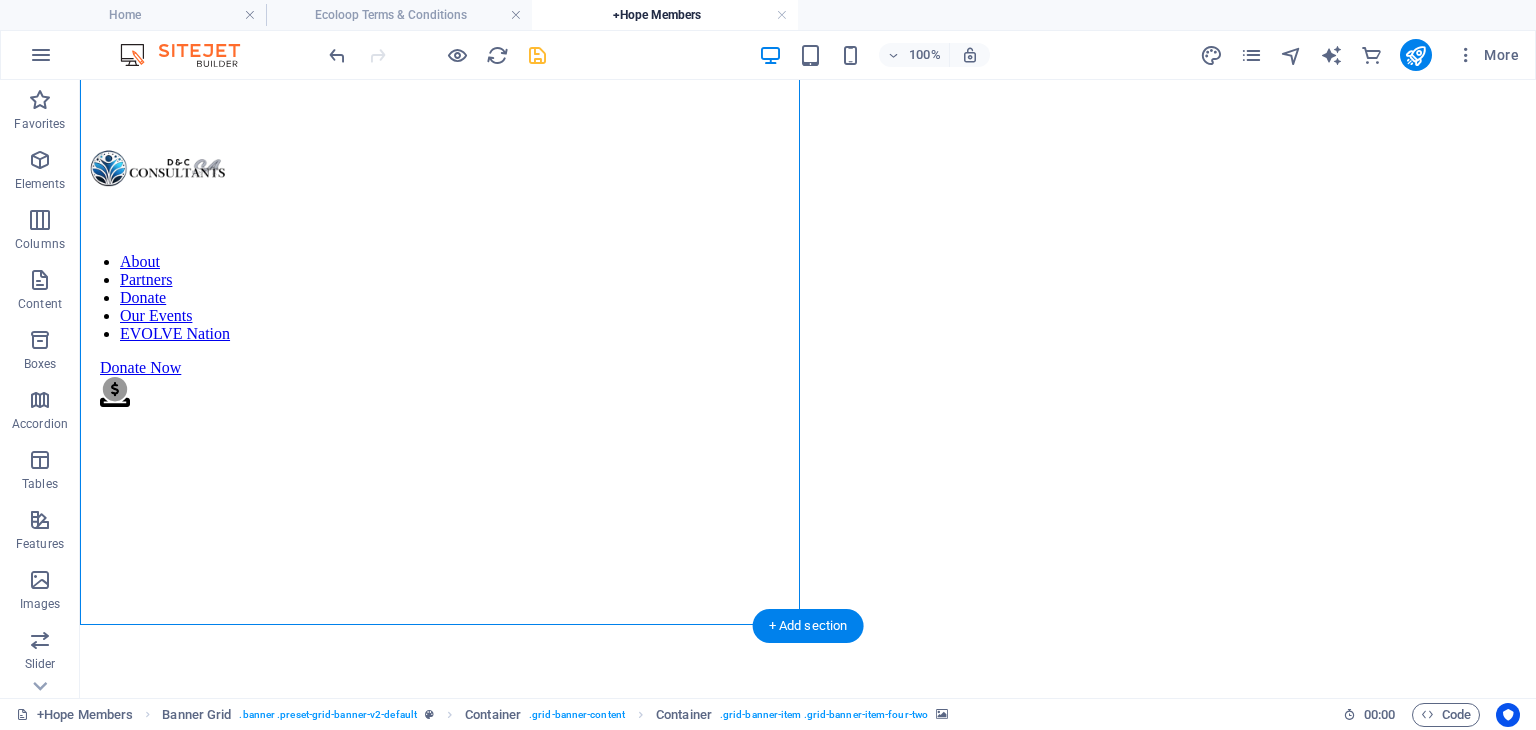 scroll, scrollTop: 992, scrollLeft: 0, axis: vertical 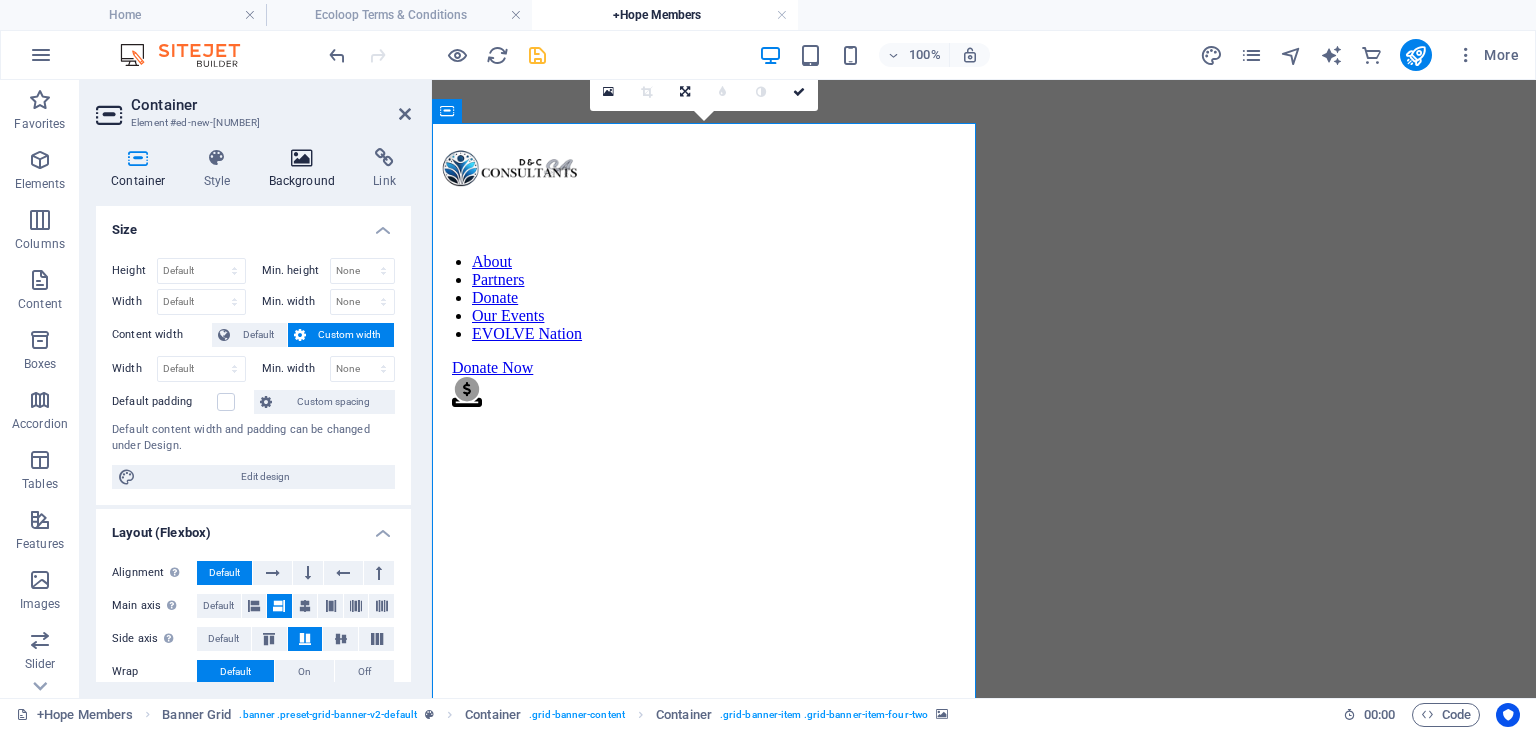 click on "Background" at bounding box center (306, 169) 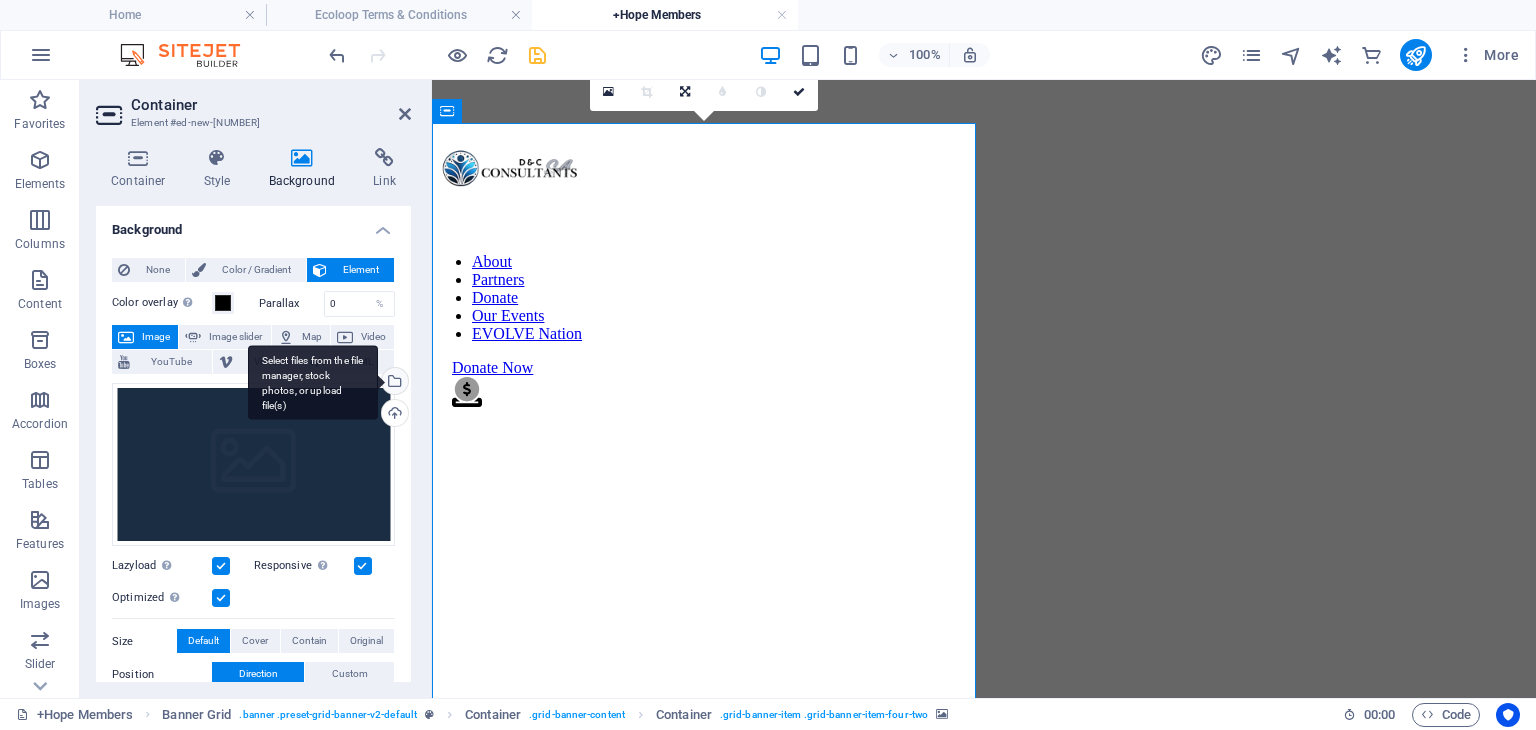 click on "Select files from the file manager, stock photos, or upload file(s)" at bounding box center (393, 383) 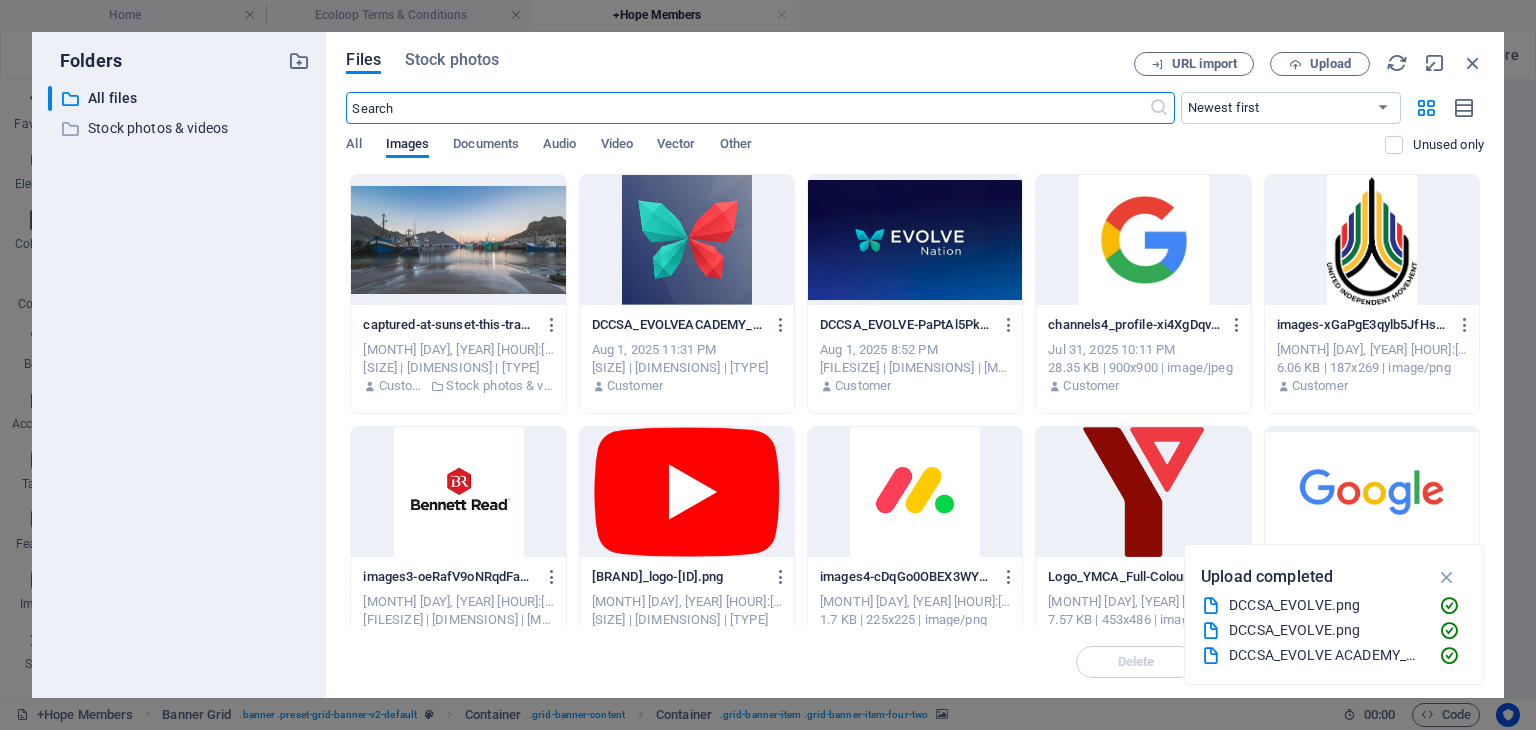 click at bounding box center [687, 240] 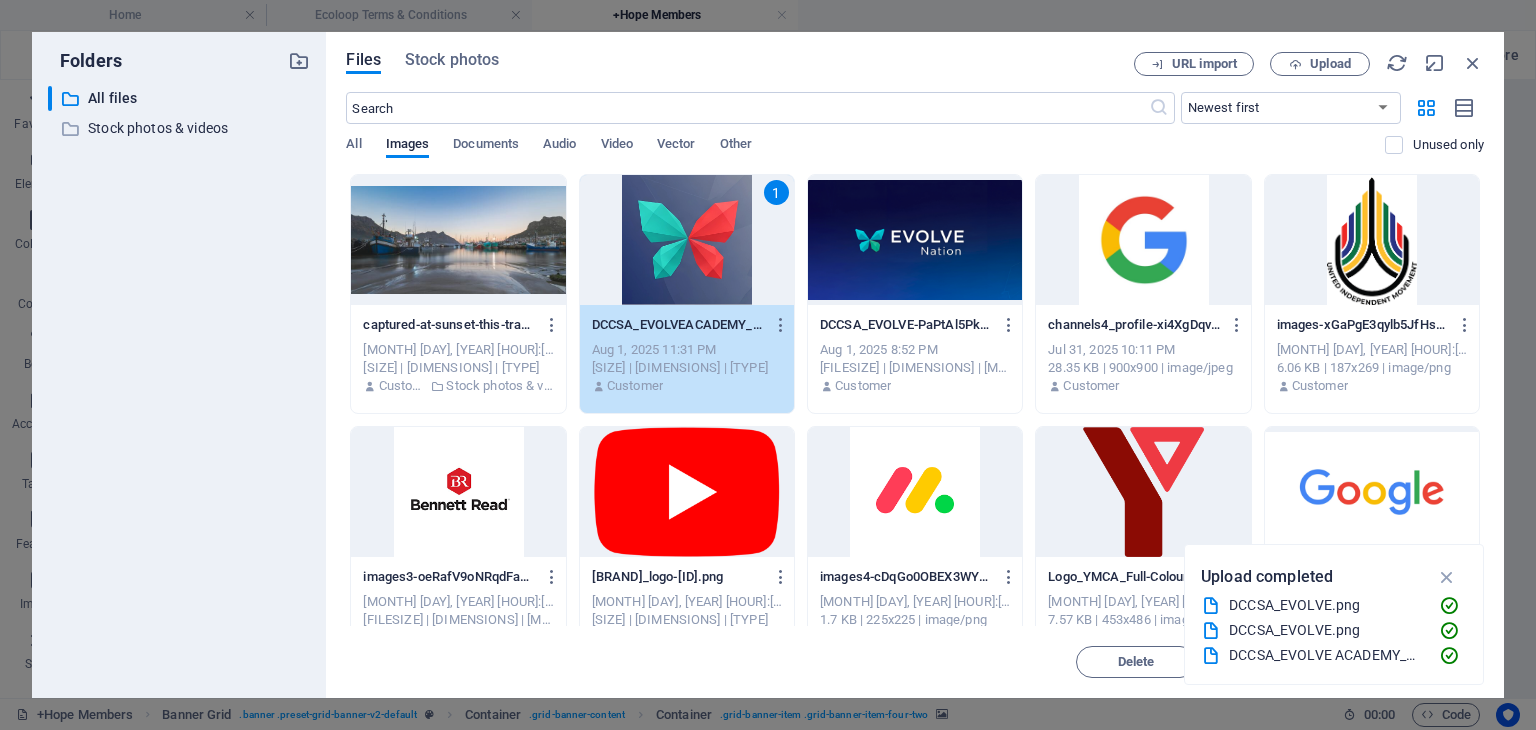 click on "1" at bounding box center (687, 240) 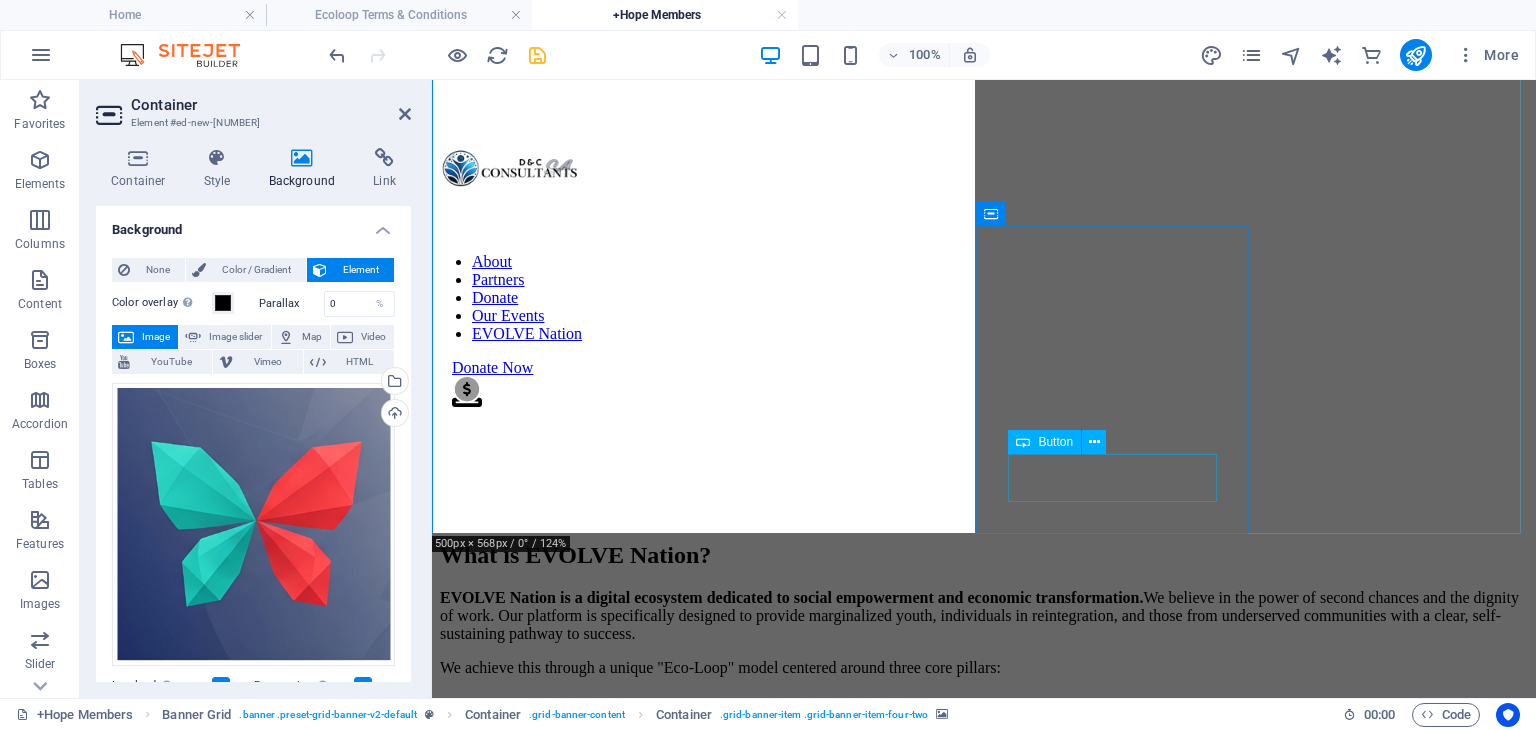 scroll, scrollTop: 1198, scrollLeft: 0, axis: vertical 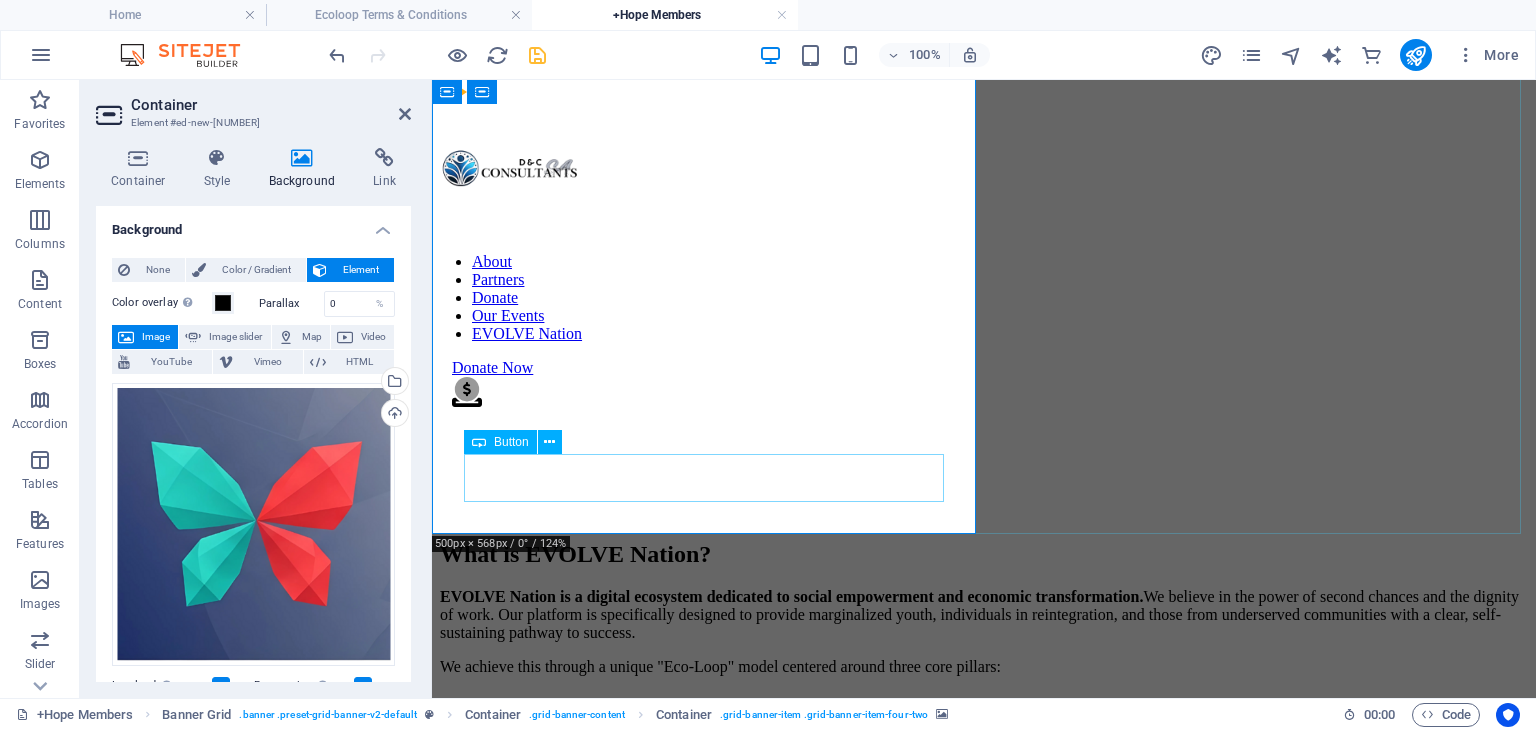 click on "Learn more" at bounding box center (984, 1490) 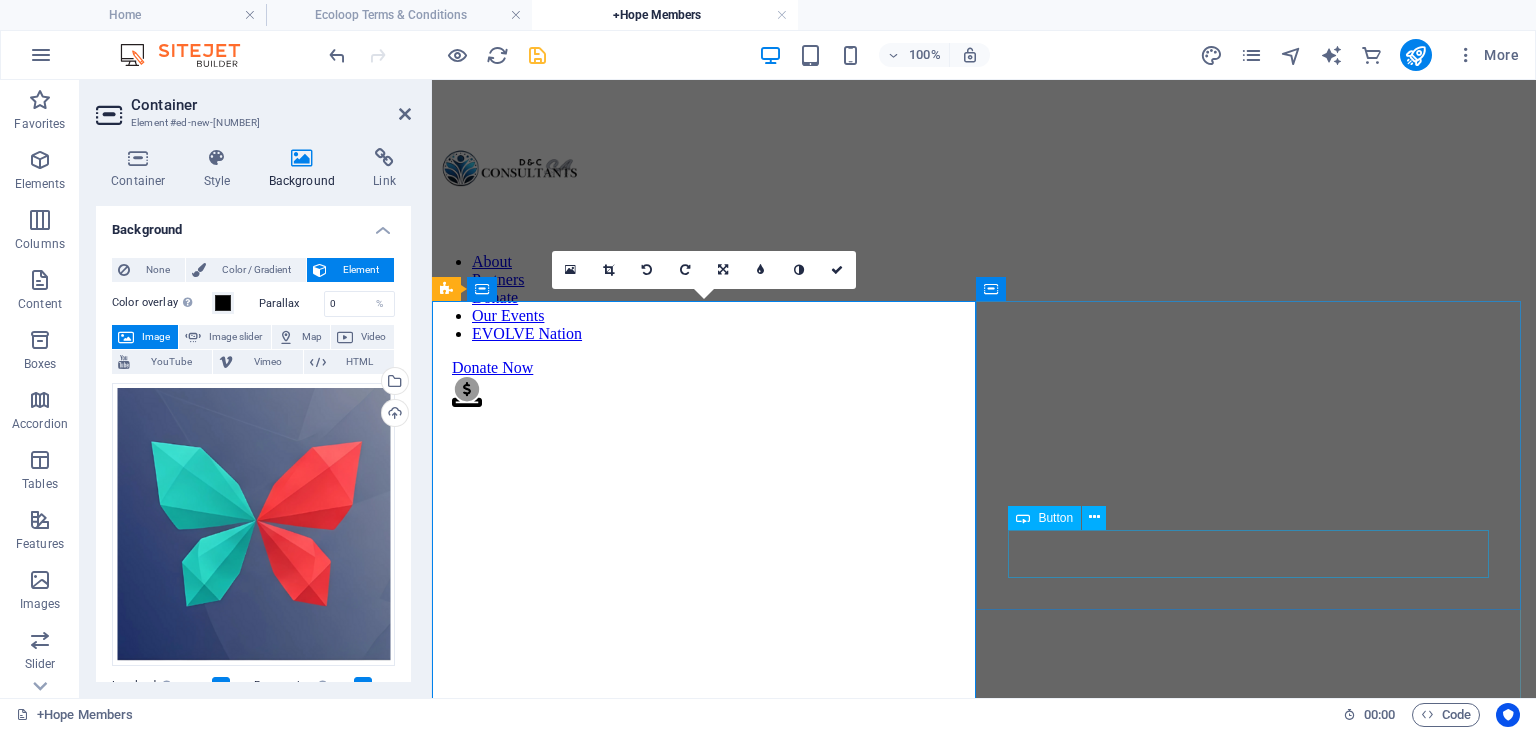 scroll, scrollTop: 814, scrollLeft: 0, axis: vertical 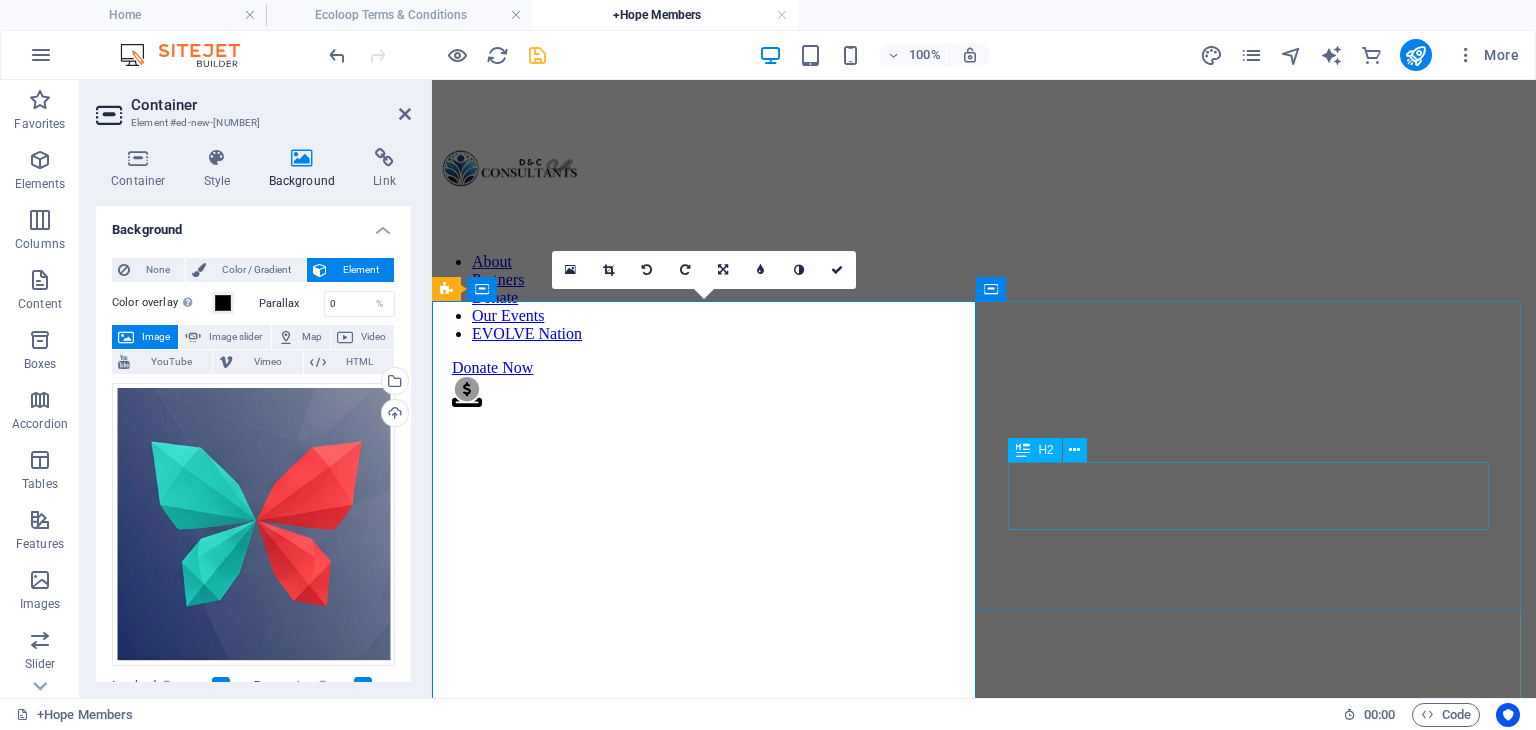 click on "Headline" at bounding box center (984, 2207) 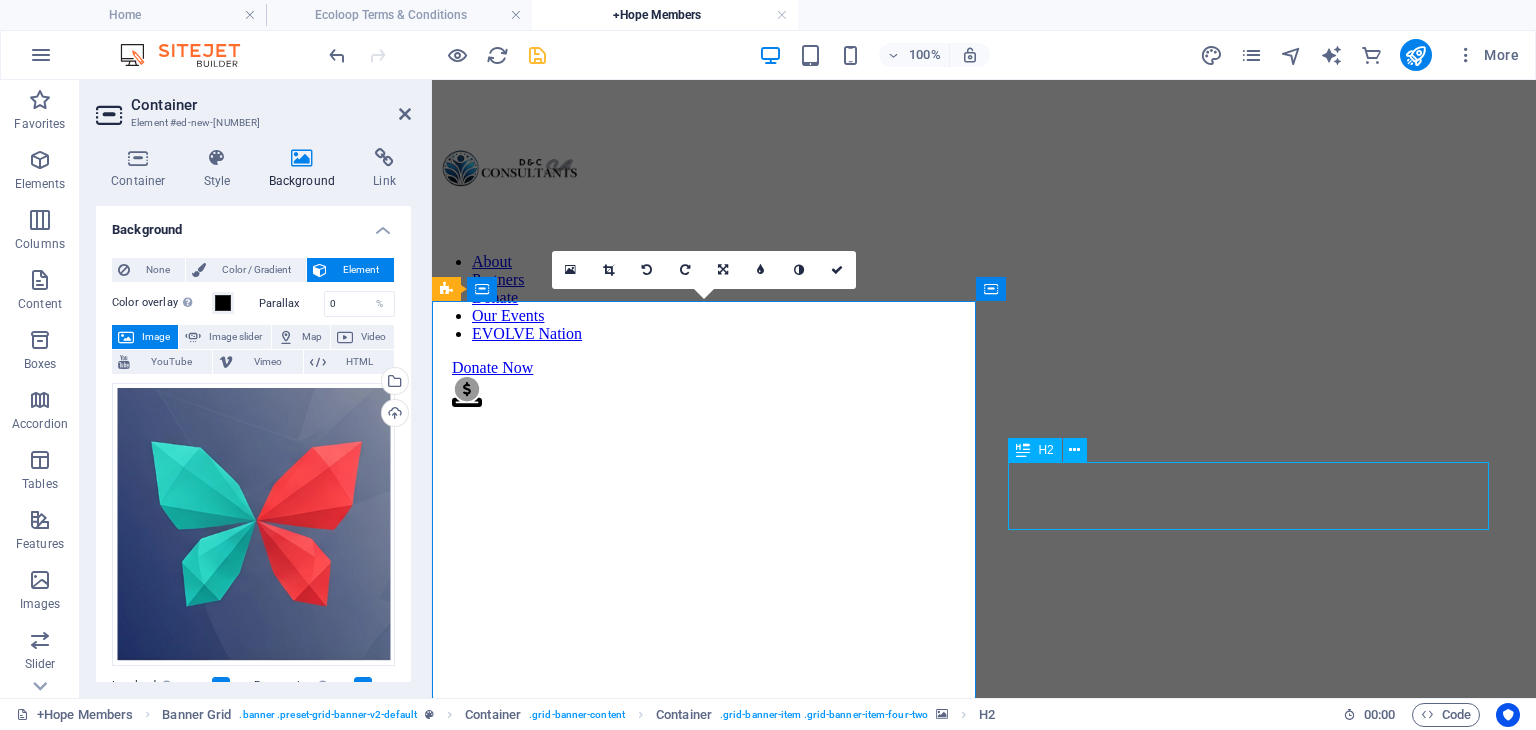 click on "Headline" at bounding box center [984, 2207] 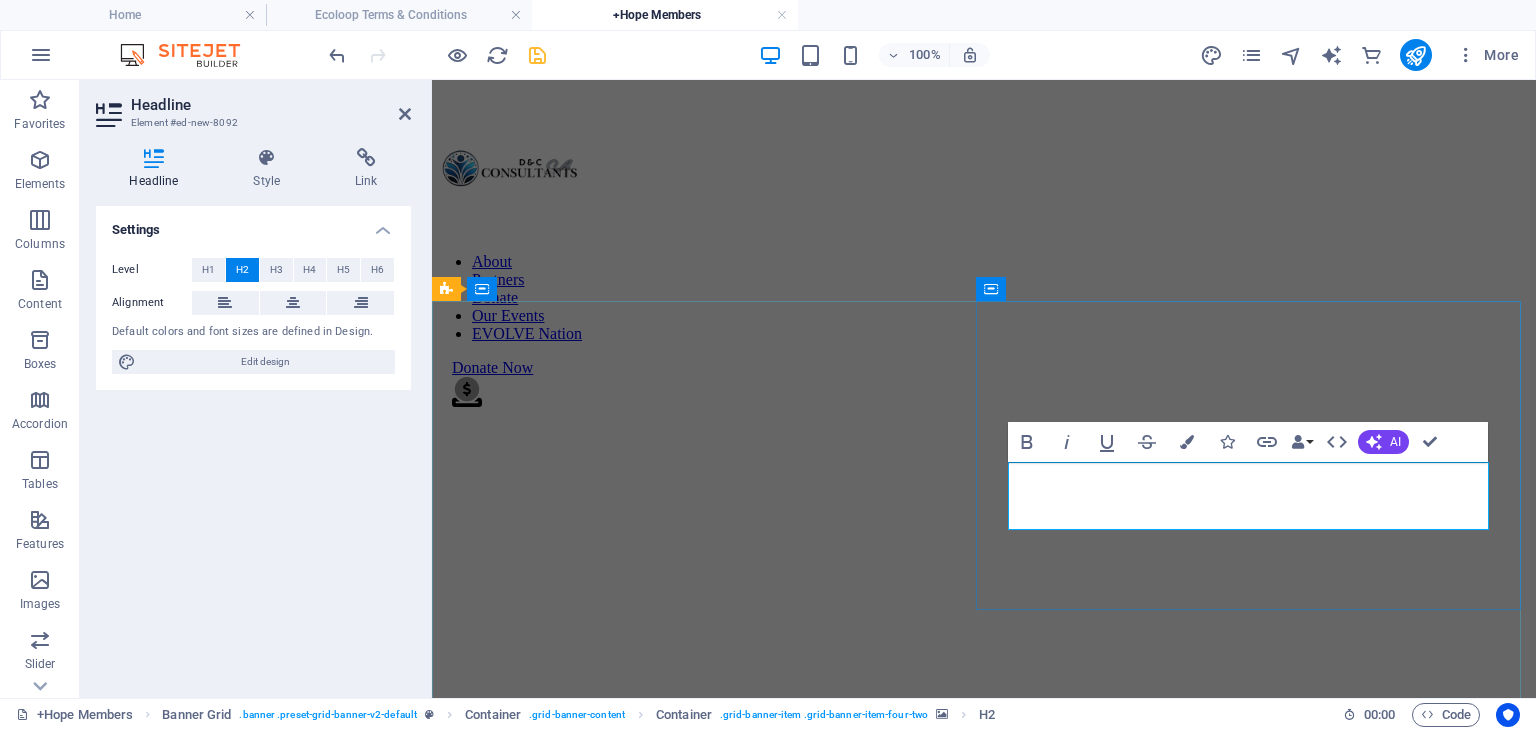 type 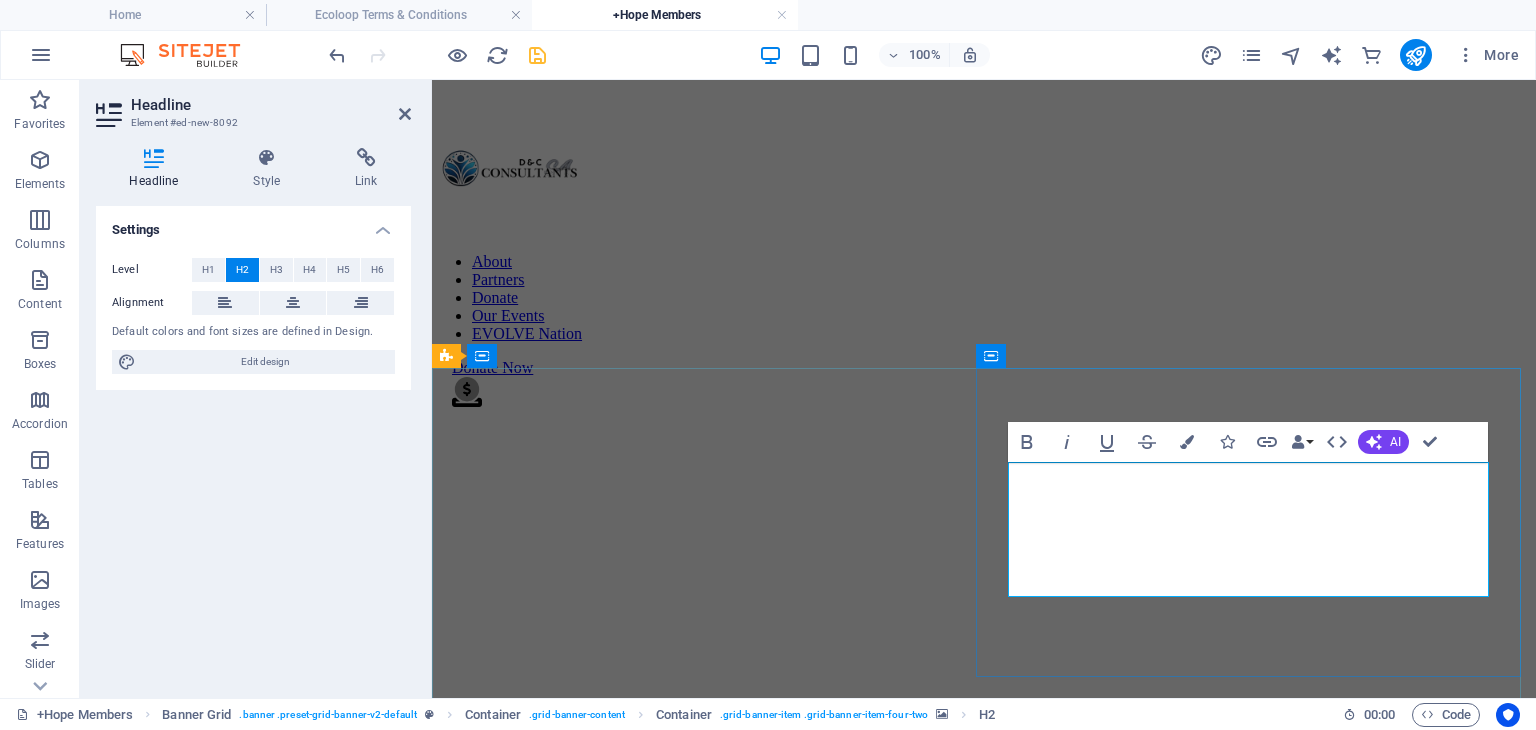 drag, startPoint x: 1247, startPoint y: 564, endPoint x: 1225, endPoint y: 541, distance: 31.827662 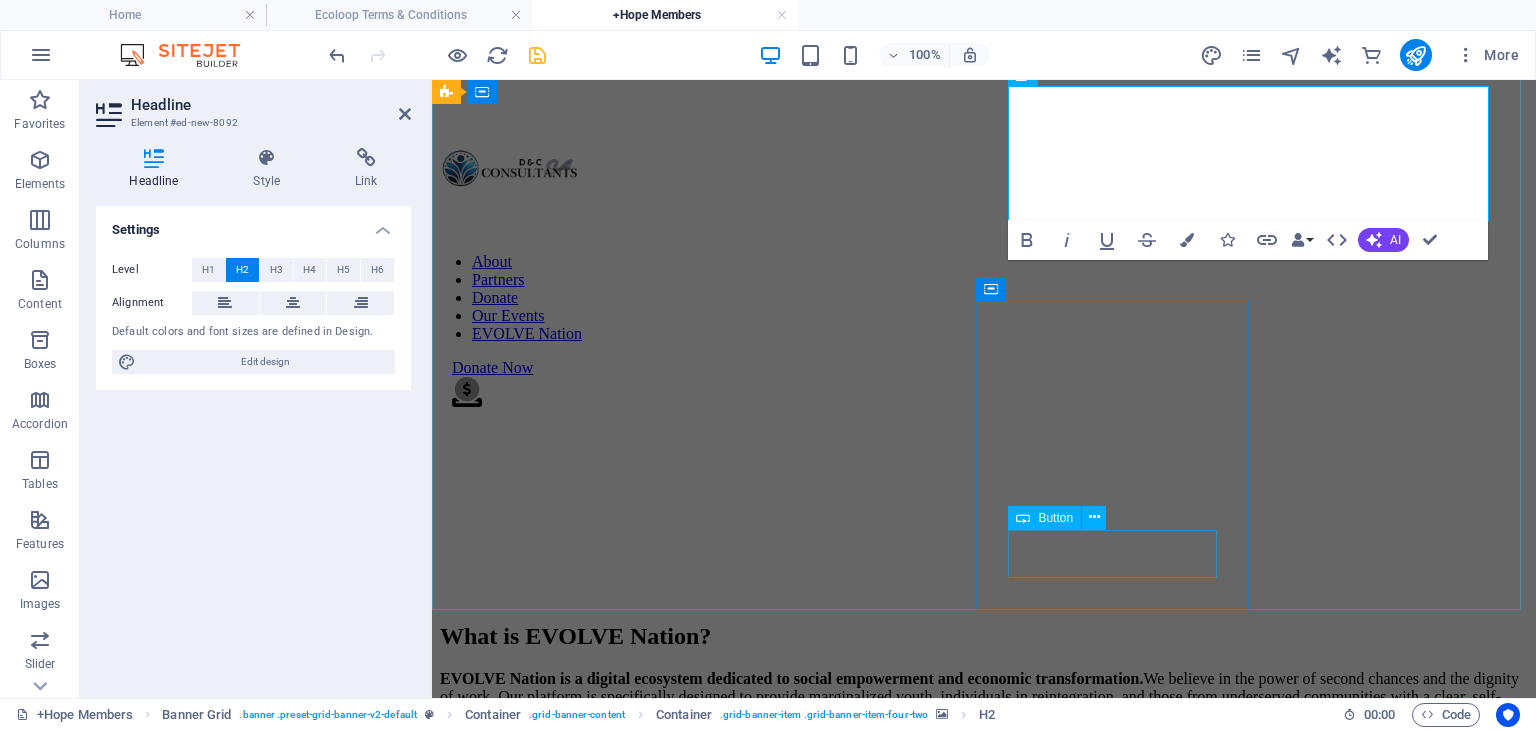 scroll, scrollTop: 1127, scrollLeft: 0, axis: vertical 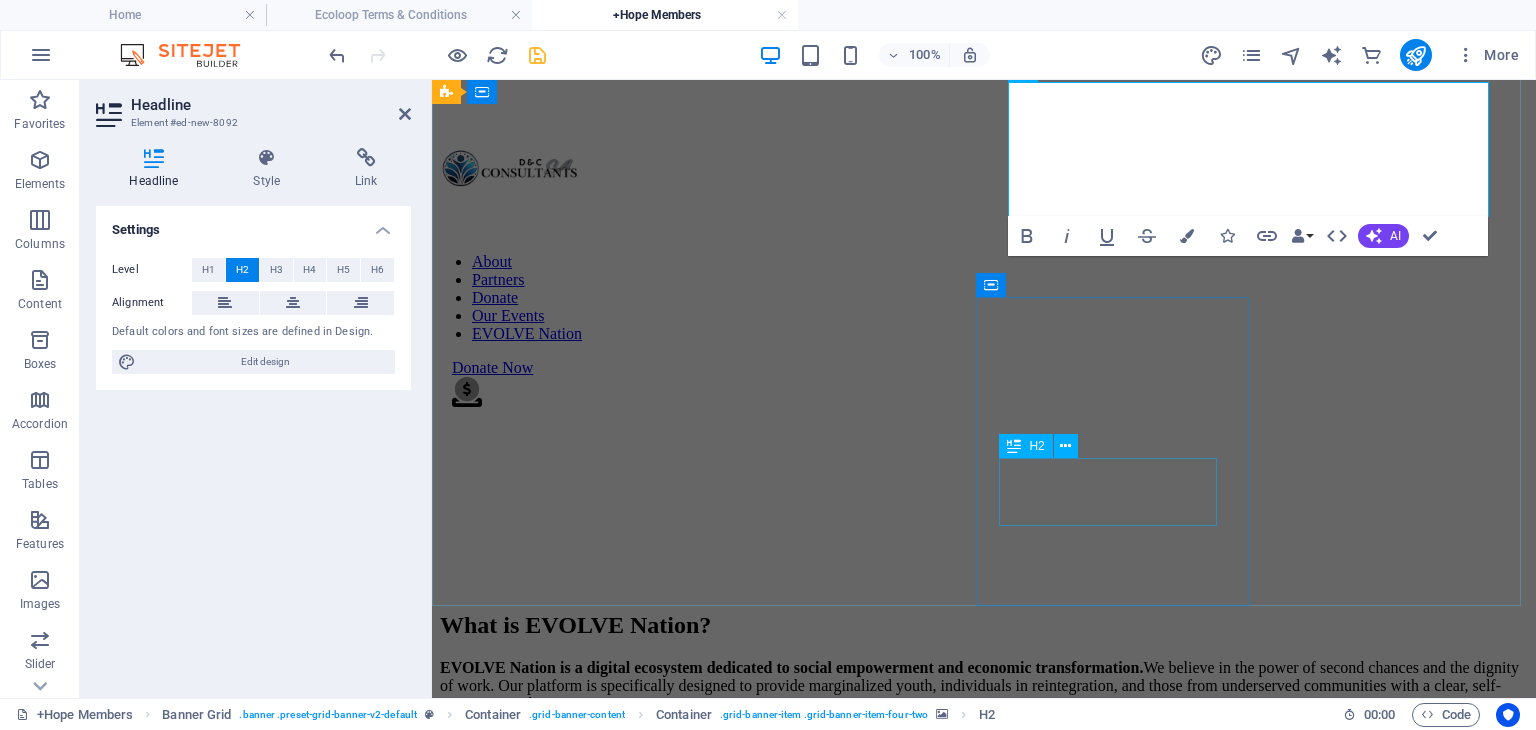 click on "Headline" at bounding box center [984, 2287] 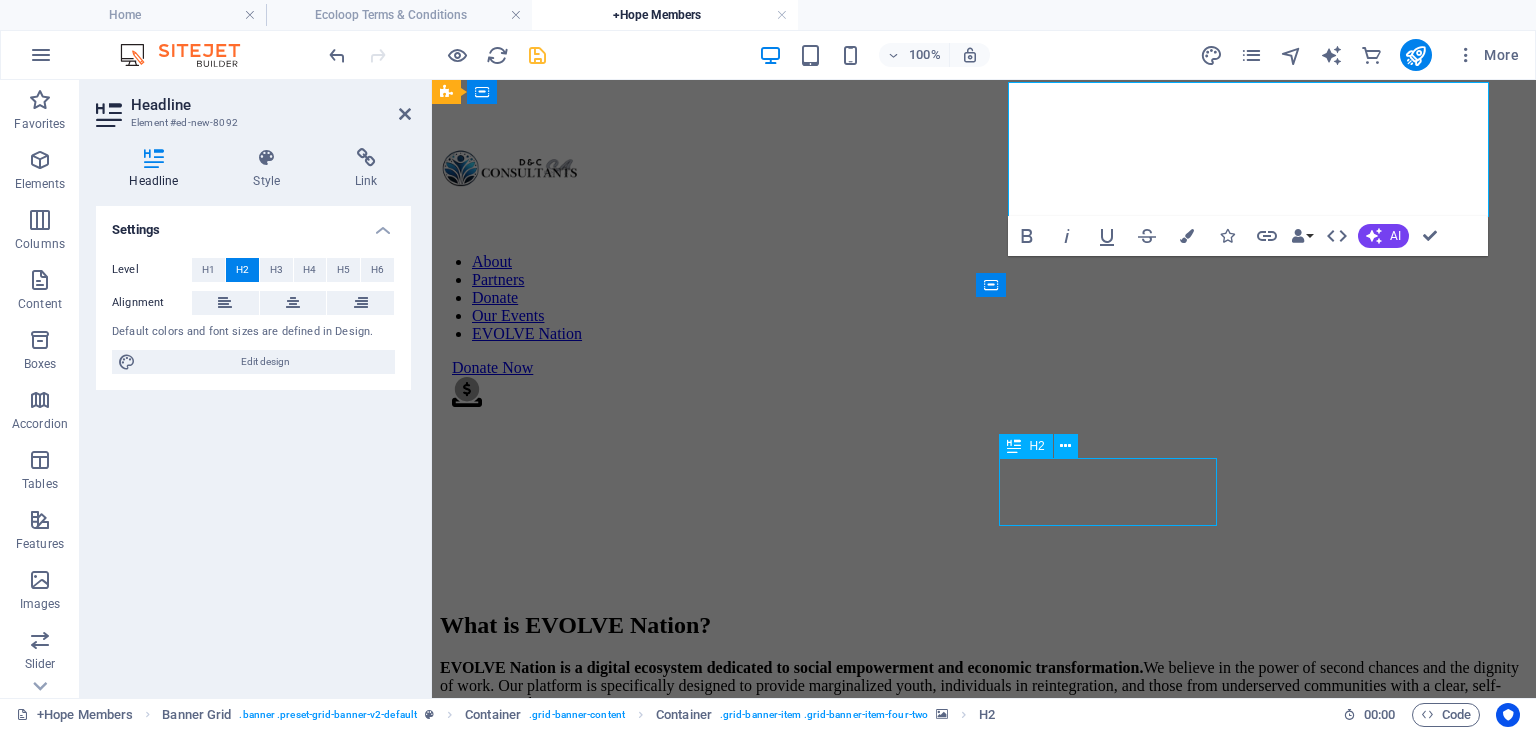 click on "Headline" at bounding box center (984, 2287) 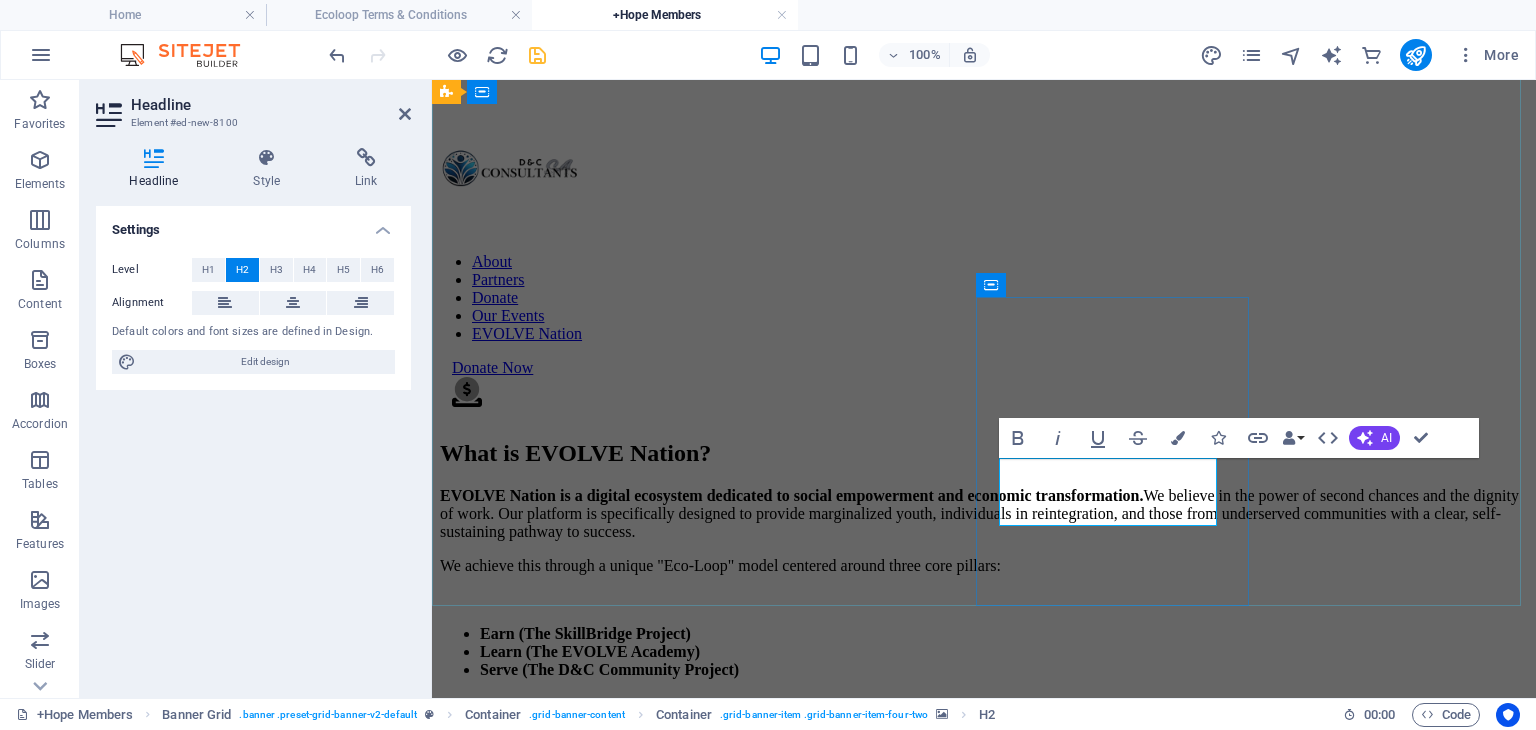 type 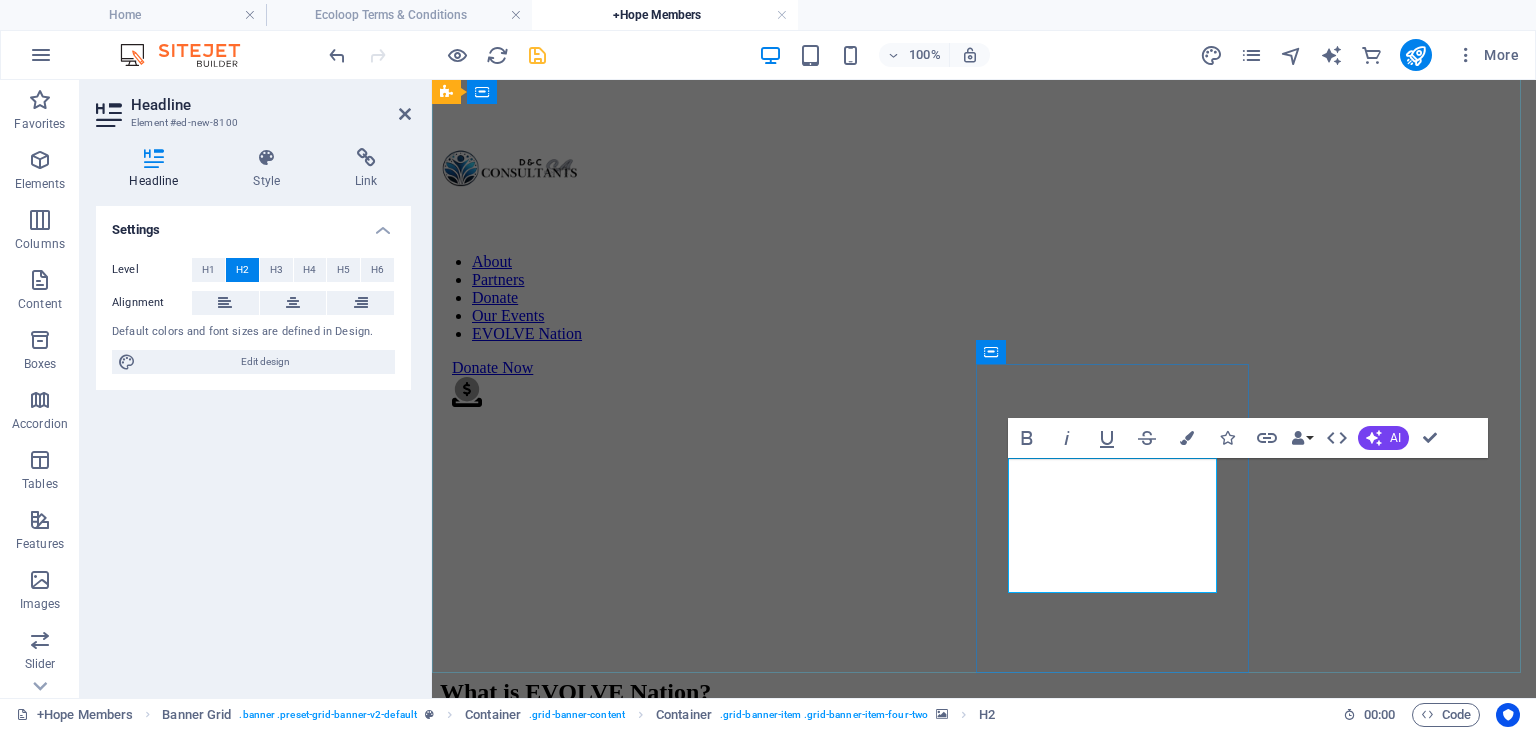 scroll, scrollTop: 1002, scrollLeft: 0, axis: vertical 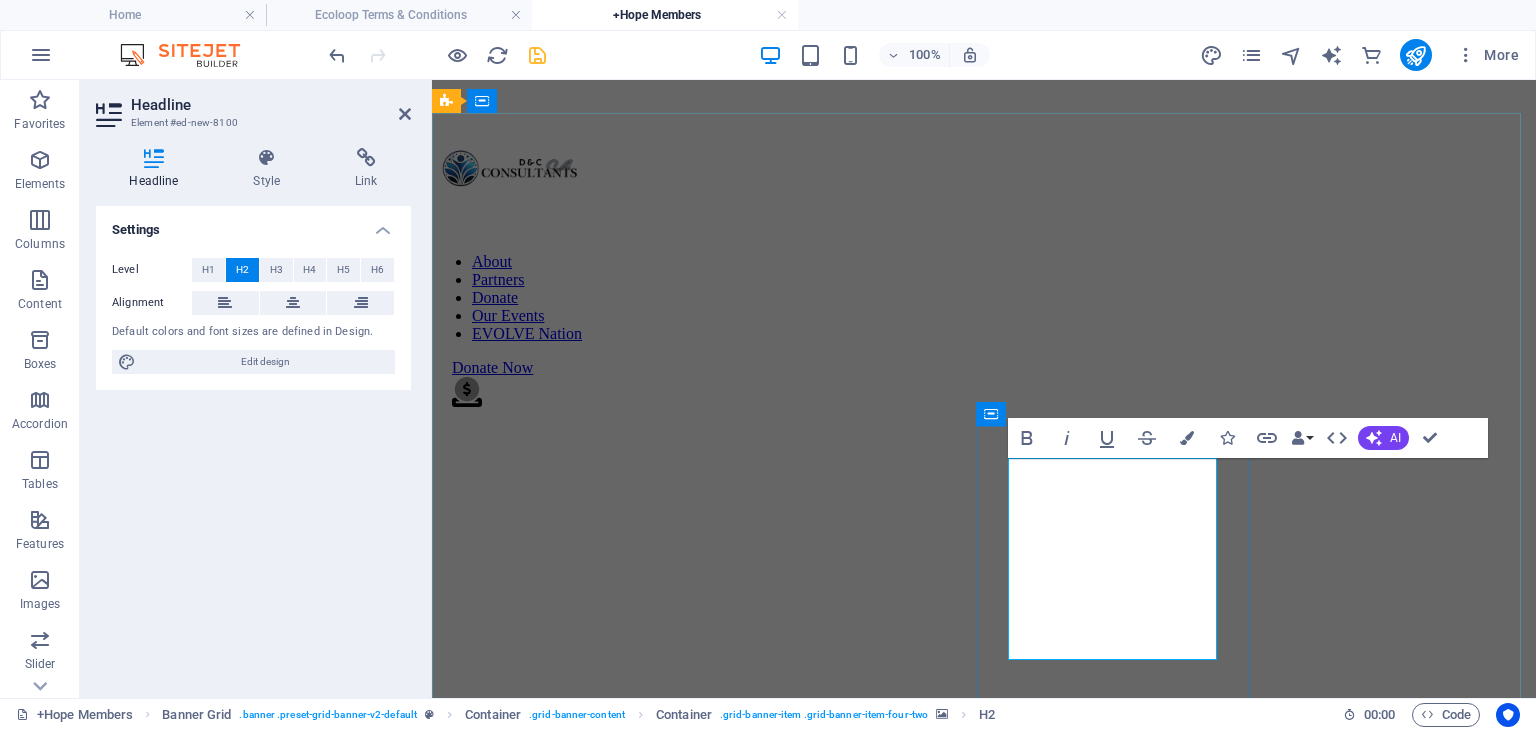 click on "ENTER SKILL BRIDGE" at bounding box center [984, 2431] 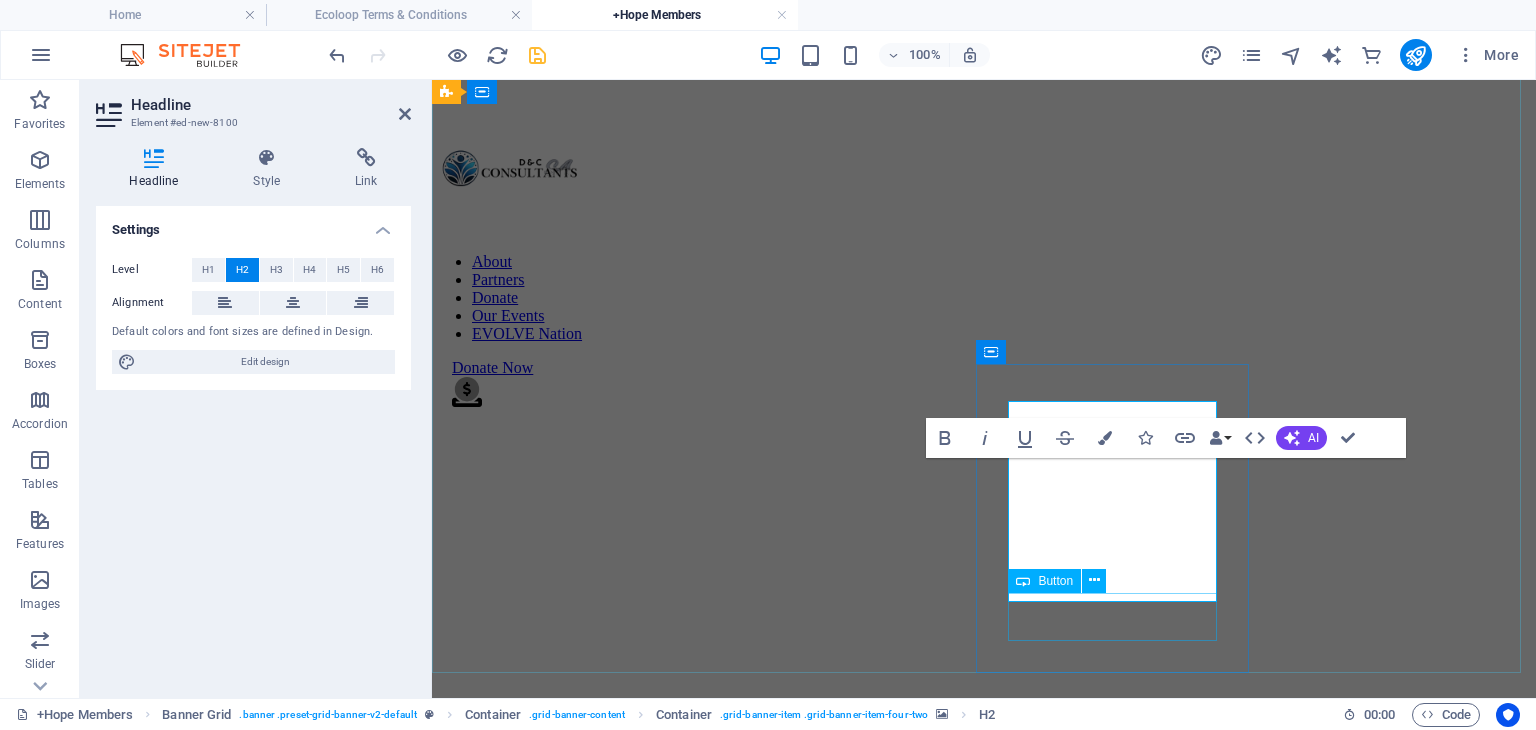 scroll, scrollTop: 1060, scrollLeft: 0, axis: vertical 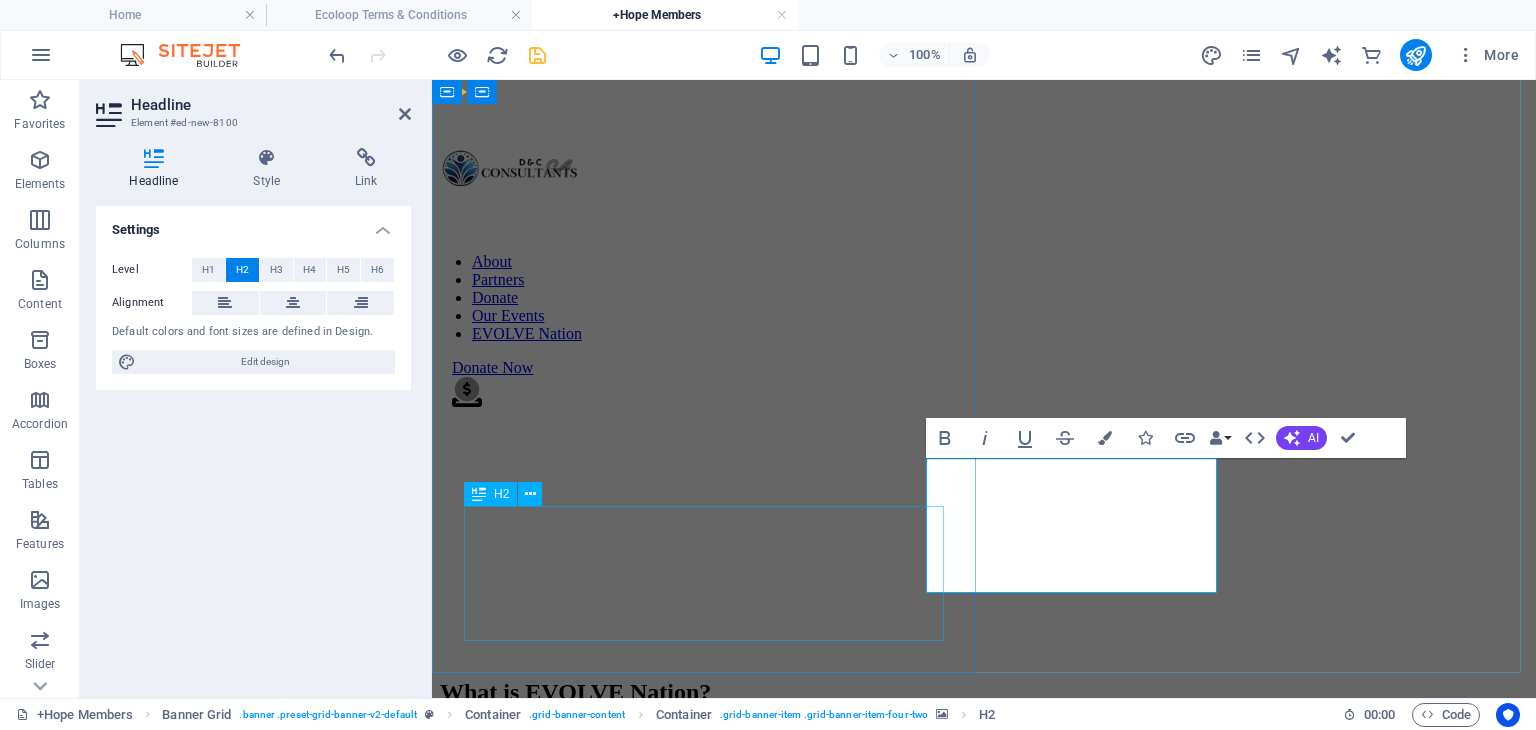 click on "Join the EVOLVE Nation" at bounding box center [984, 1585] 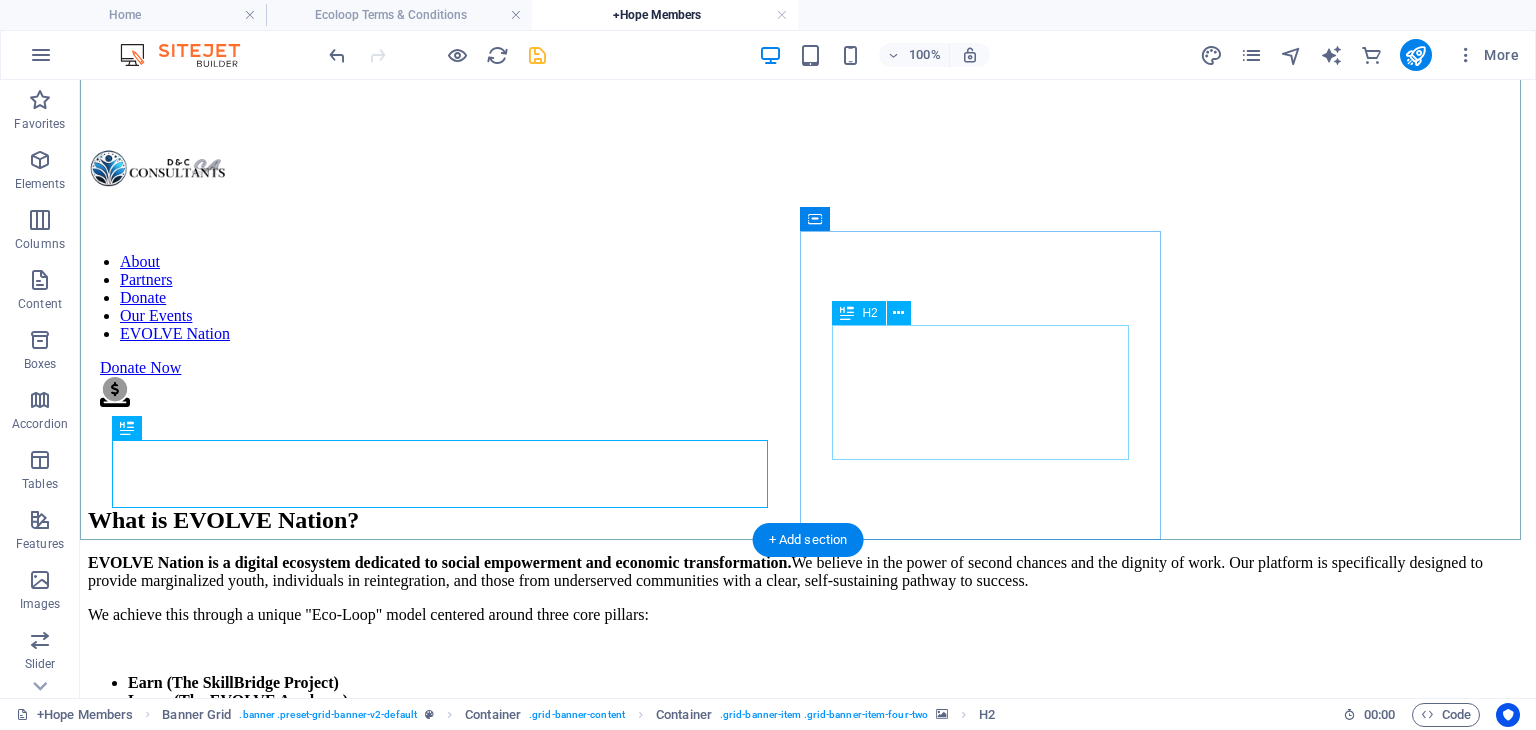 click on "ENTER SKILLBRIDGE" at bounding box center [808, 2164] 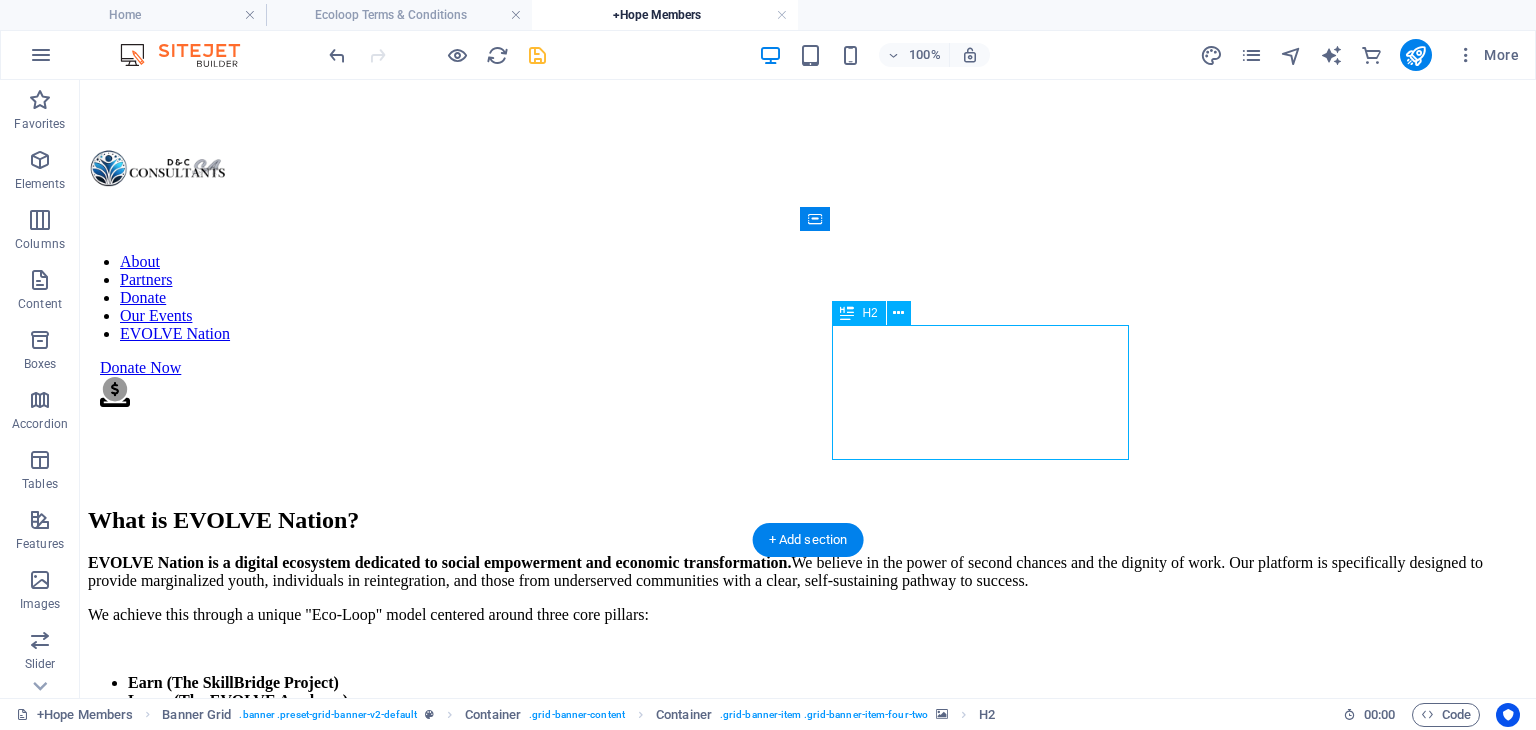 click on "ENTER SKILLBRIDGE" at bounding box center (808, 2164) 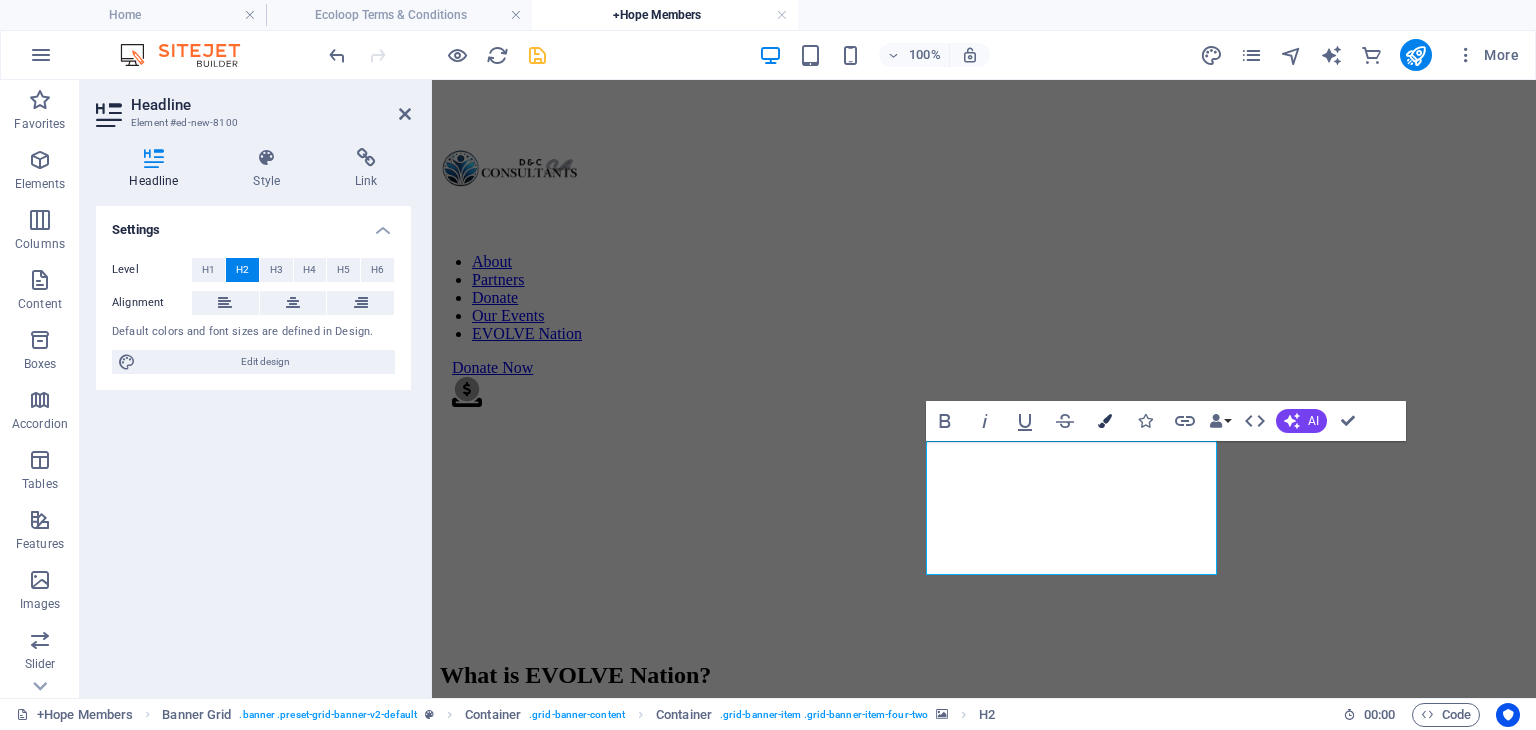 click at bounding box center (1105, 421) 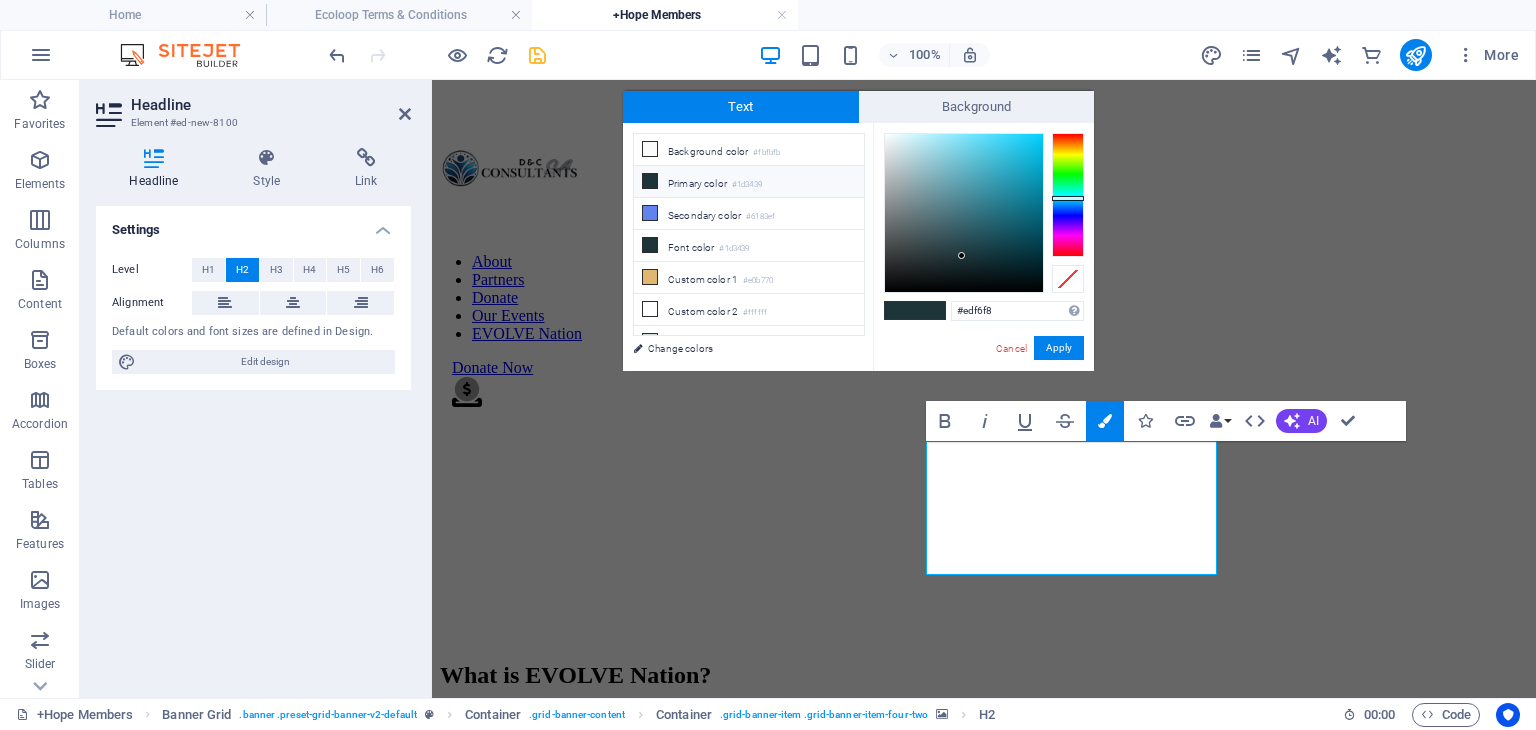 click at bounding box center (964, 213) 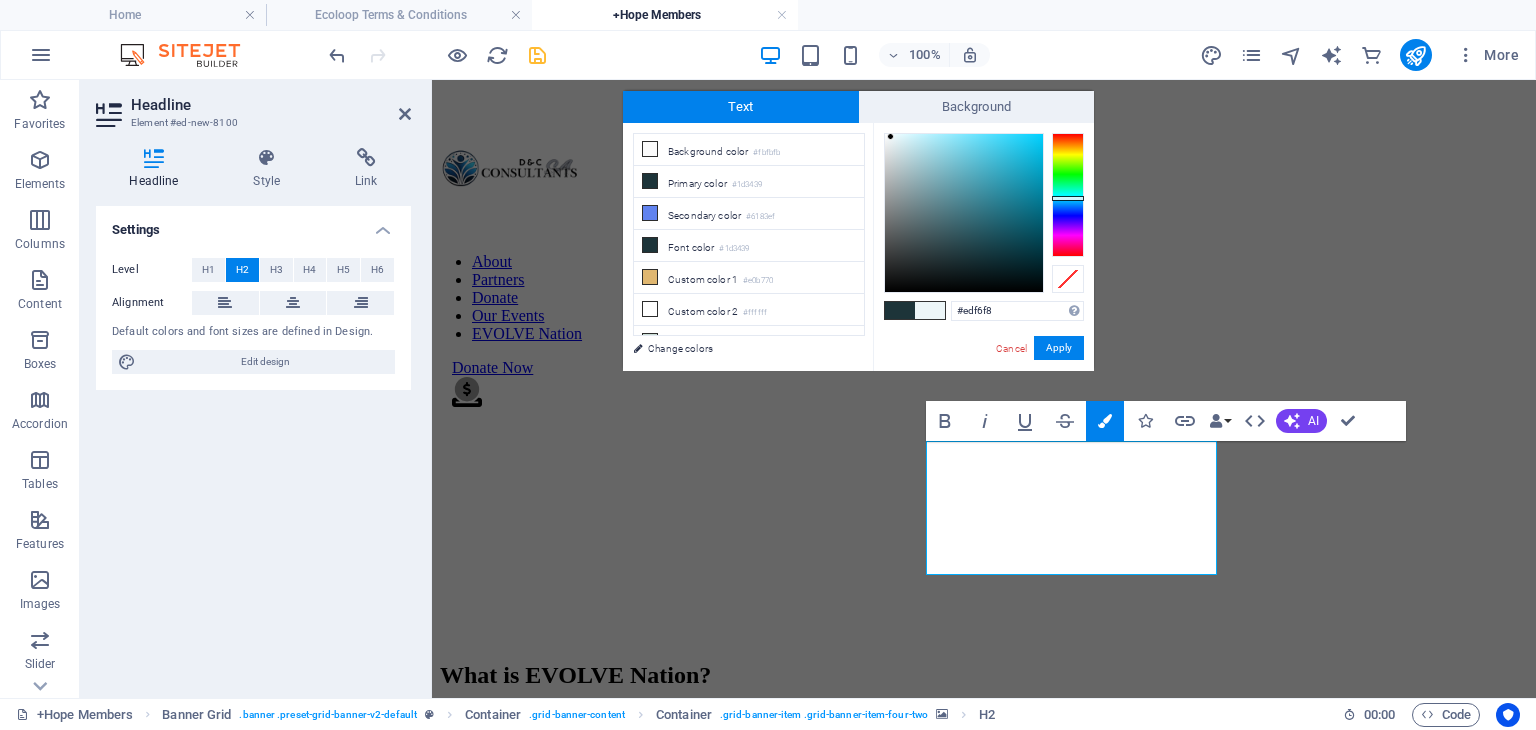 type on "#feffff" 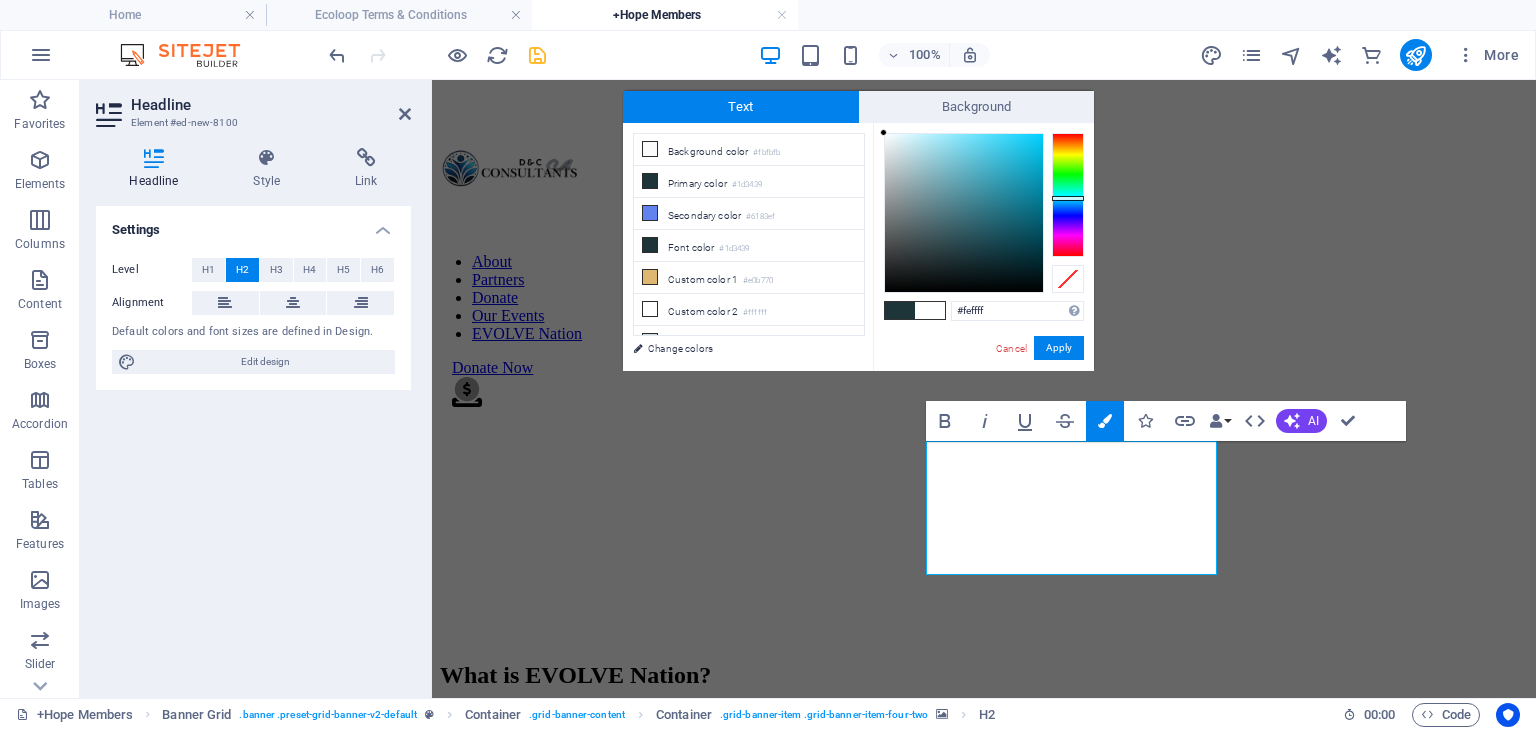 click at bounding box center (964, 213) 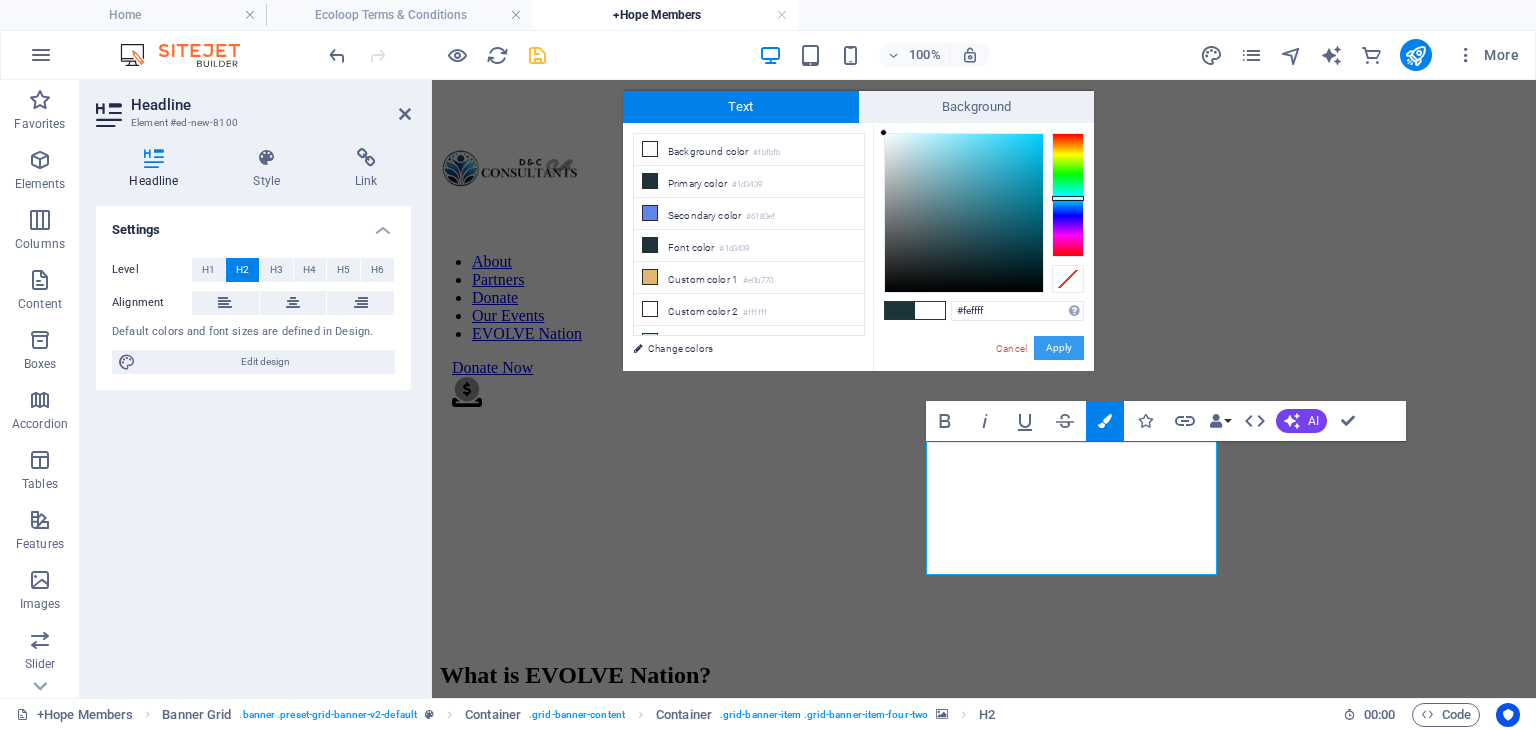 click on "Apply" at bounding box center (1059, 348) 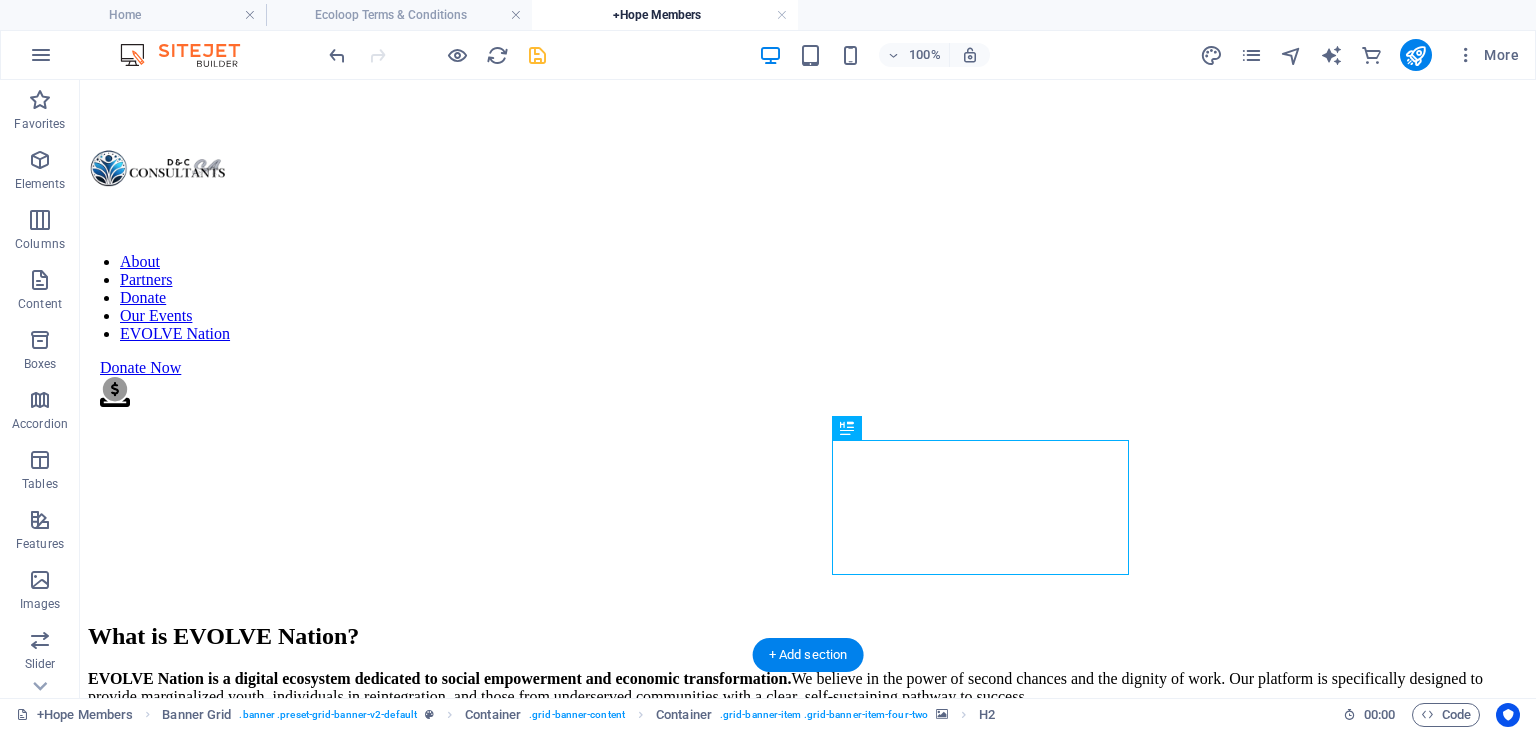 scroll, scrollTop: 812, scrollLeft: 0, axis: vertical 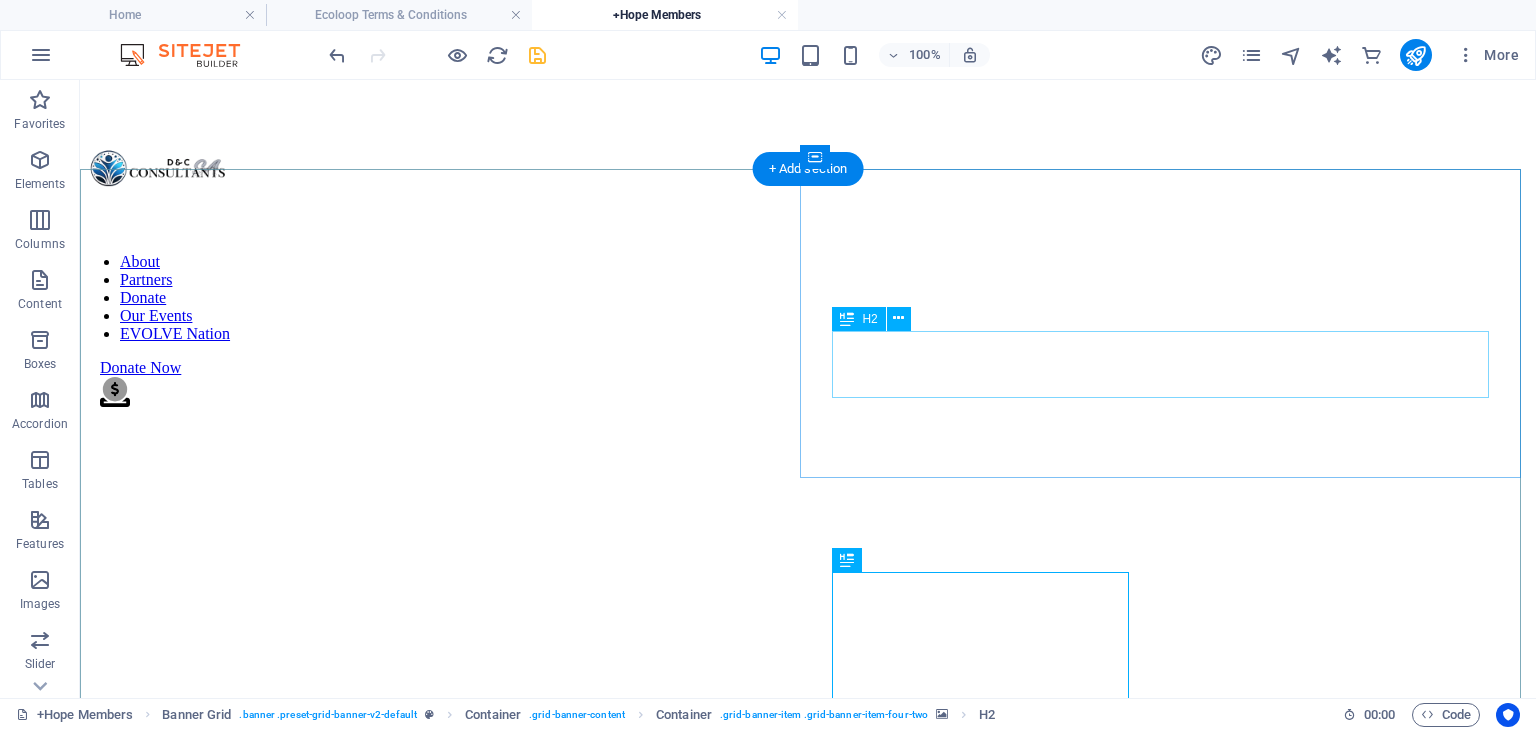 click on "ENTER EVOLVE ACADEMY" at bounding box center (808, 2019) 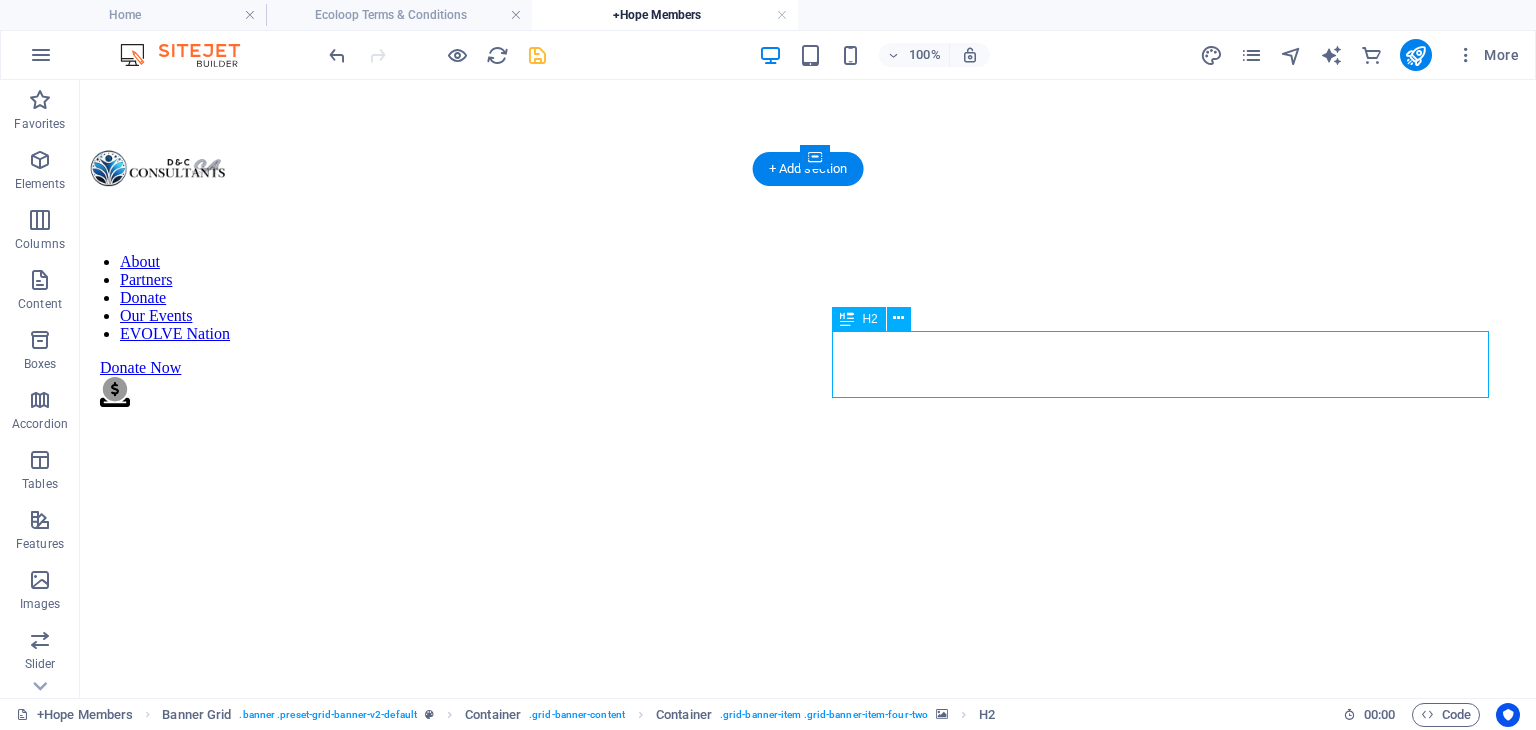 click on "ENTER EVOLVE ACADEMY" at bounding box center (808, 2019) 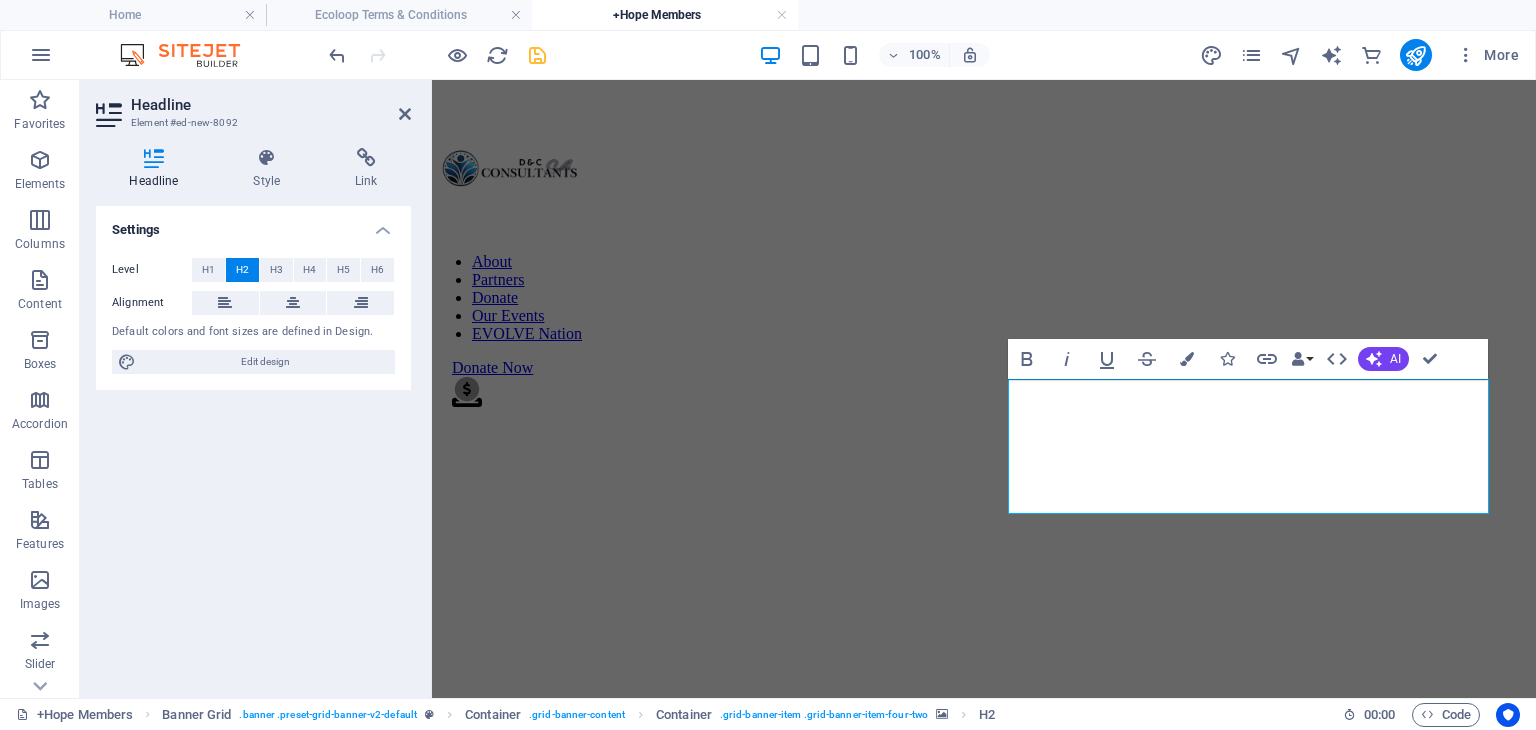 scroll, scrollTop: 830, scrollLeft: 0, axis: vertical 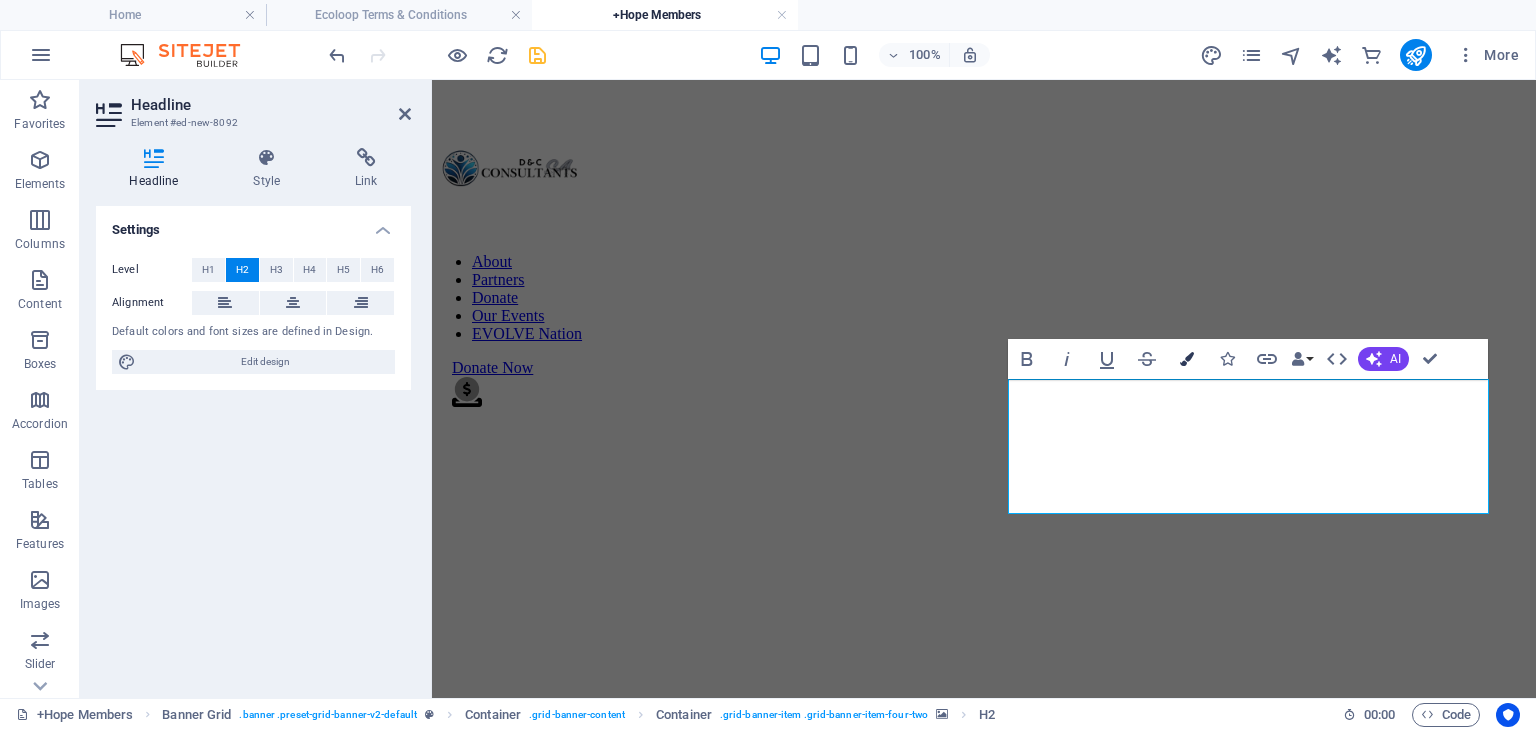 click at bounding box center [1187, 359] 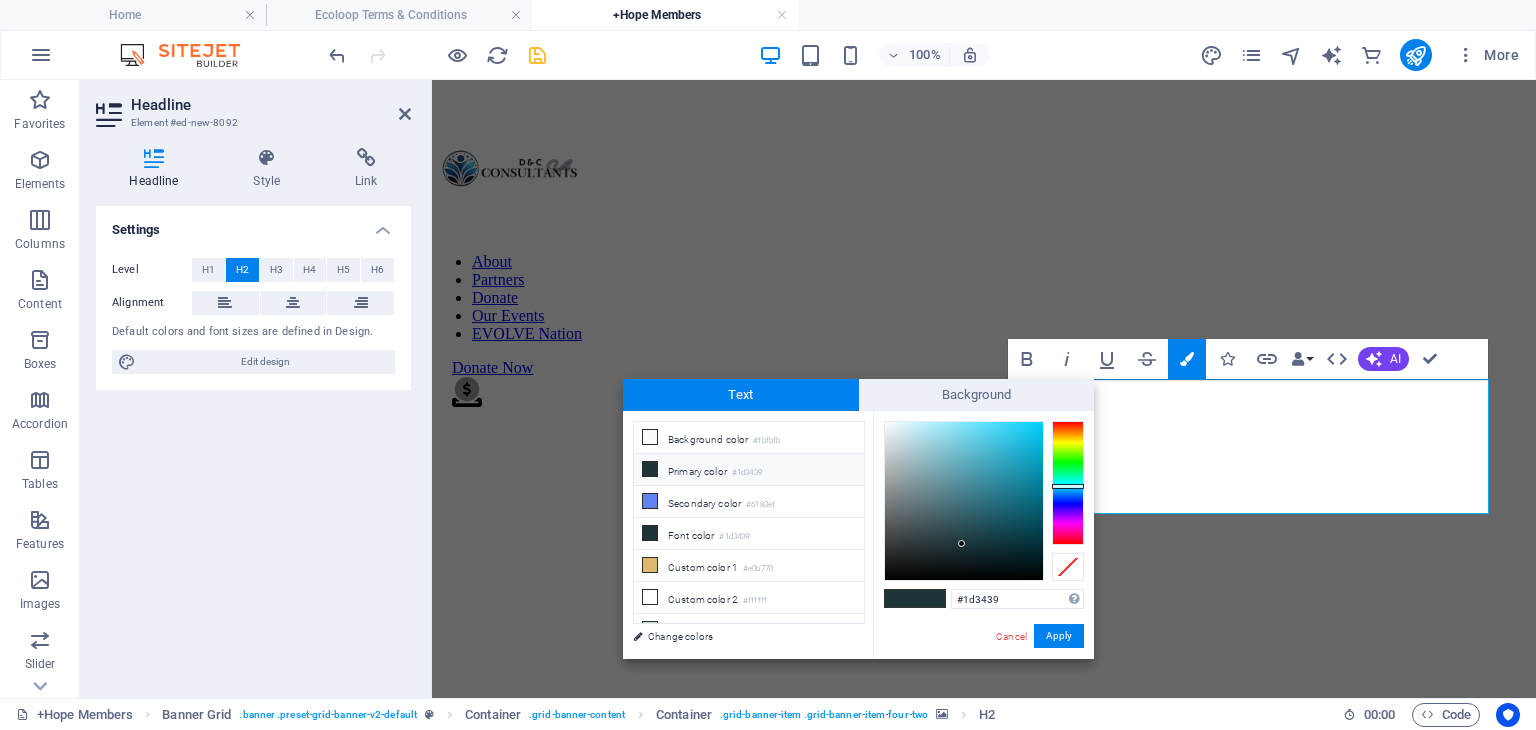 type on "#f7f9f9" 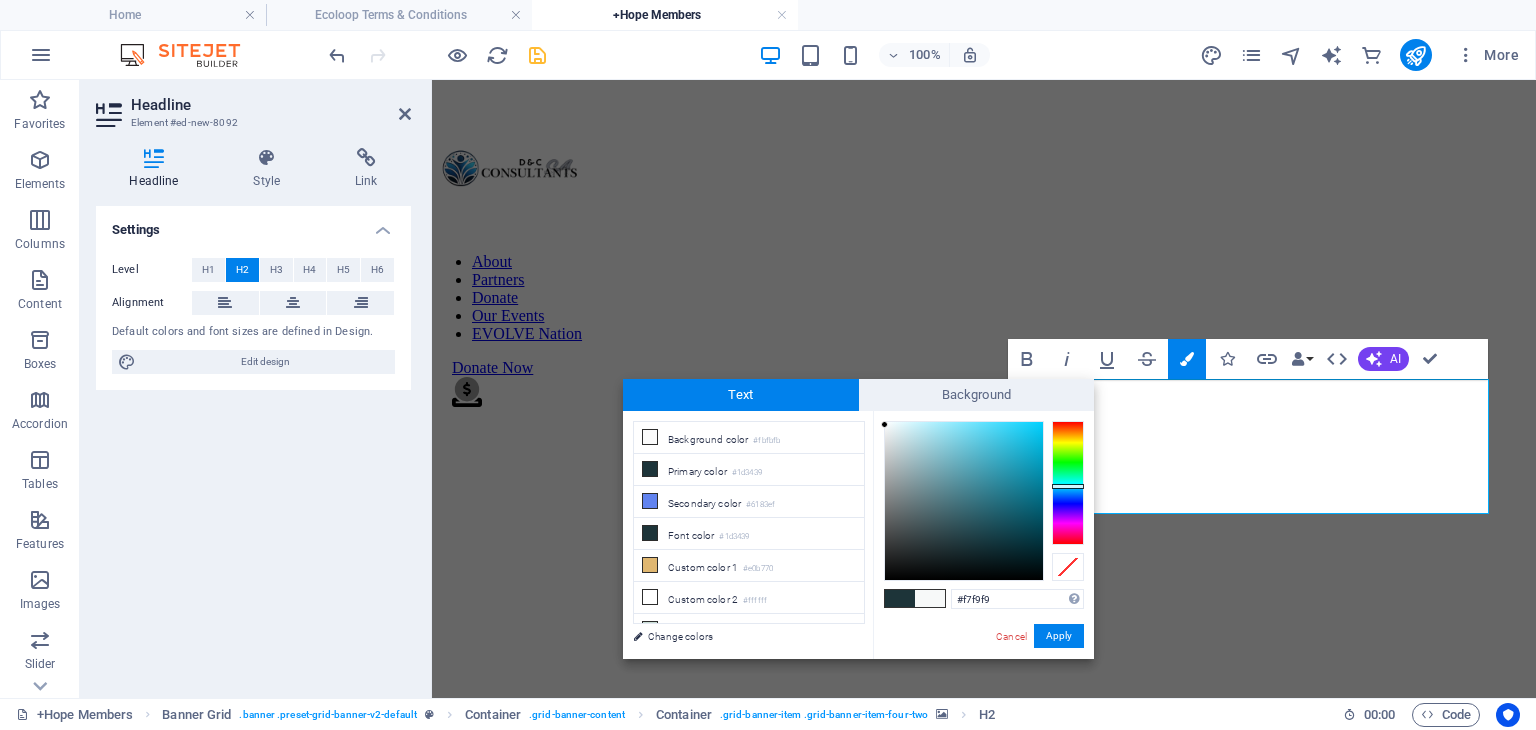 click at bounding box center (964, 501) 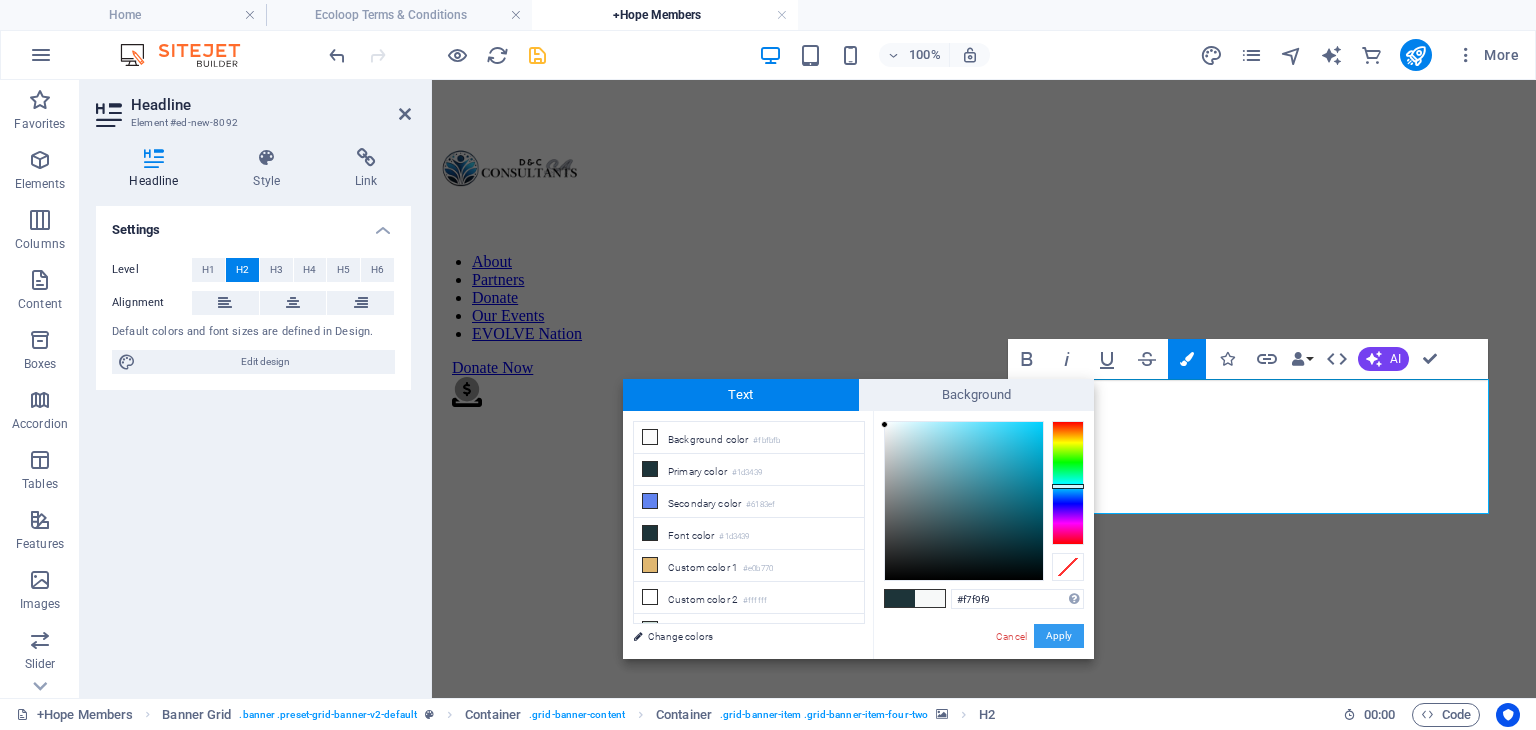 click on "Apply" at bounding box center (1059, 636) 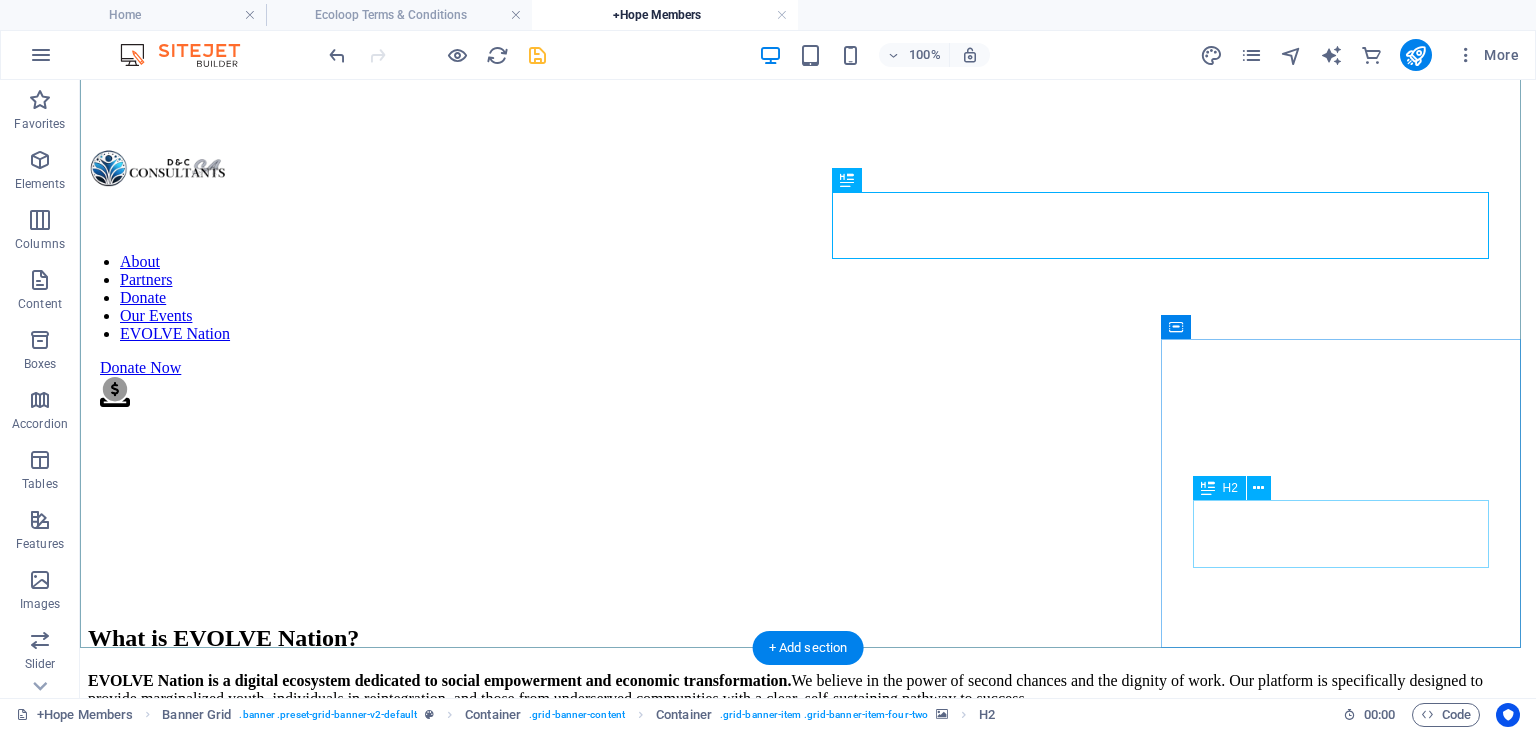 scroll, scrollTop: 950, scrollLeft: 0, axis: vertical 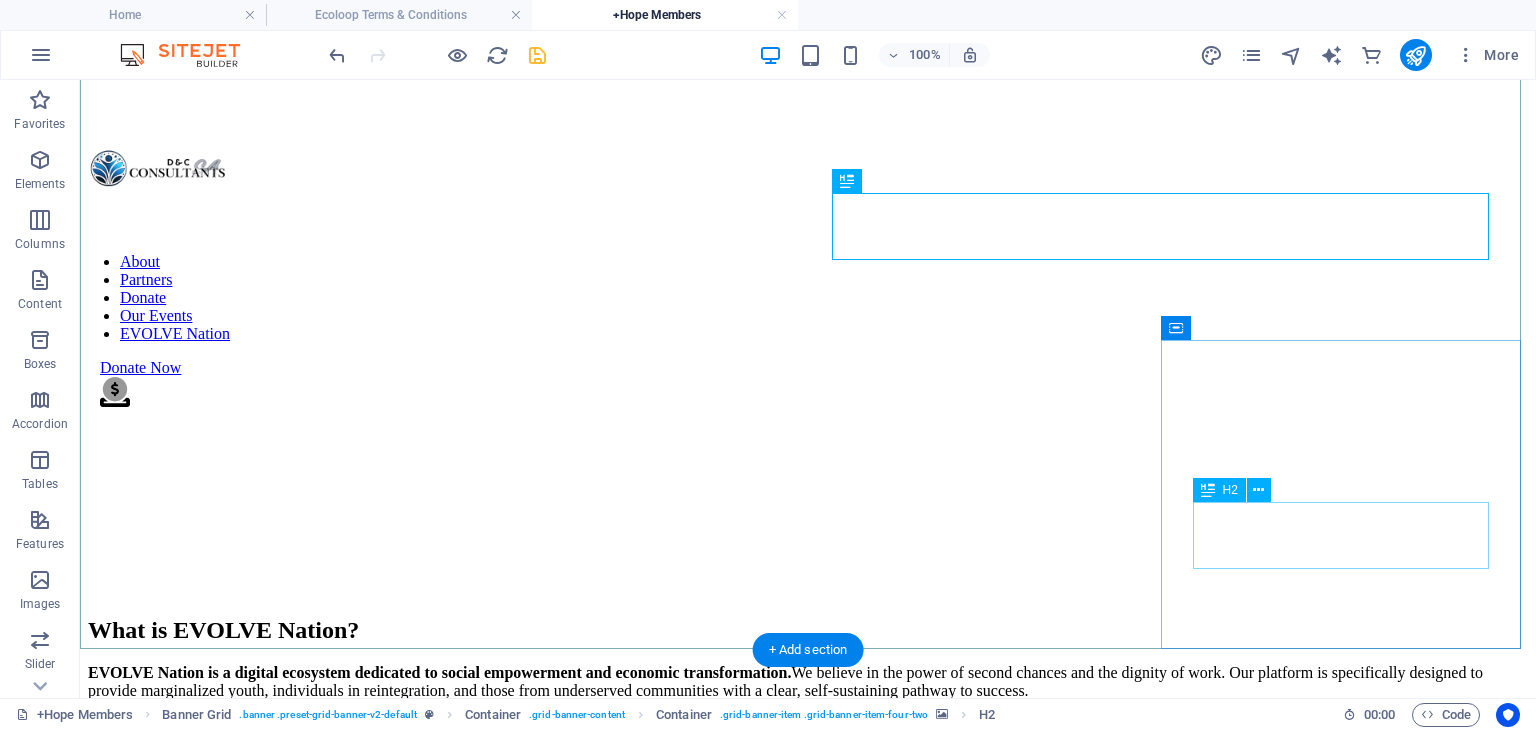 click on "Headline" at bounding box center [808, 2668] 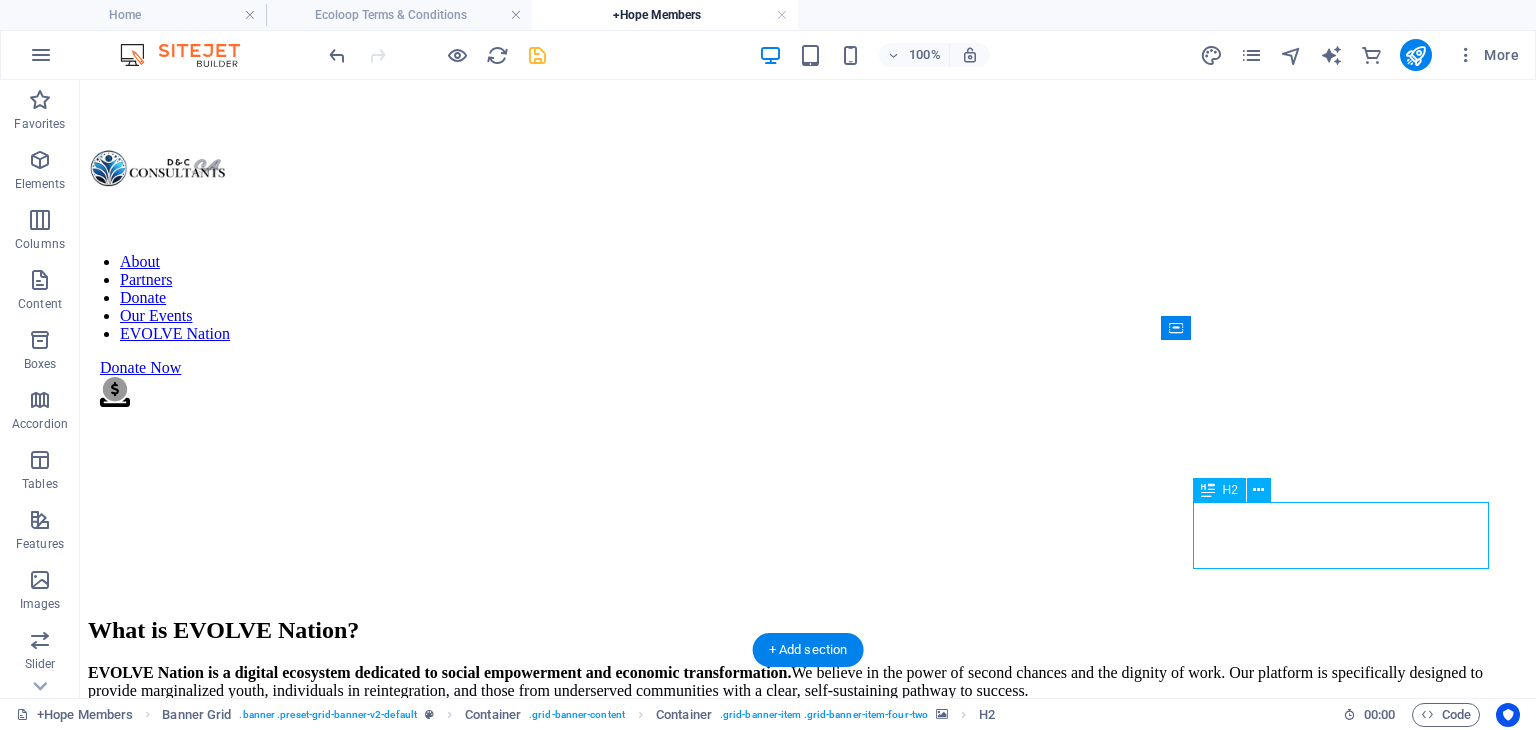 click on "Headline" at bounding box center (808, 2668) 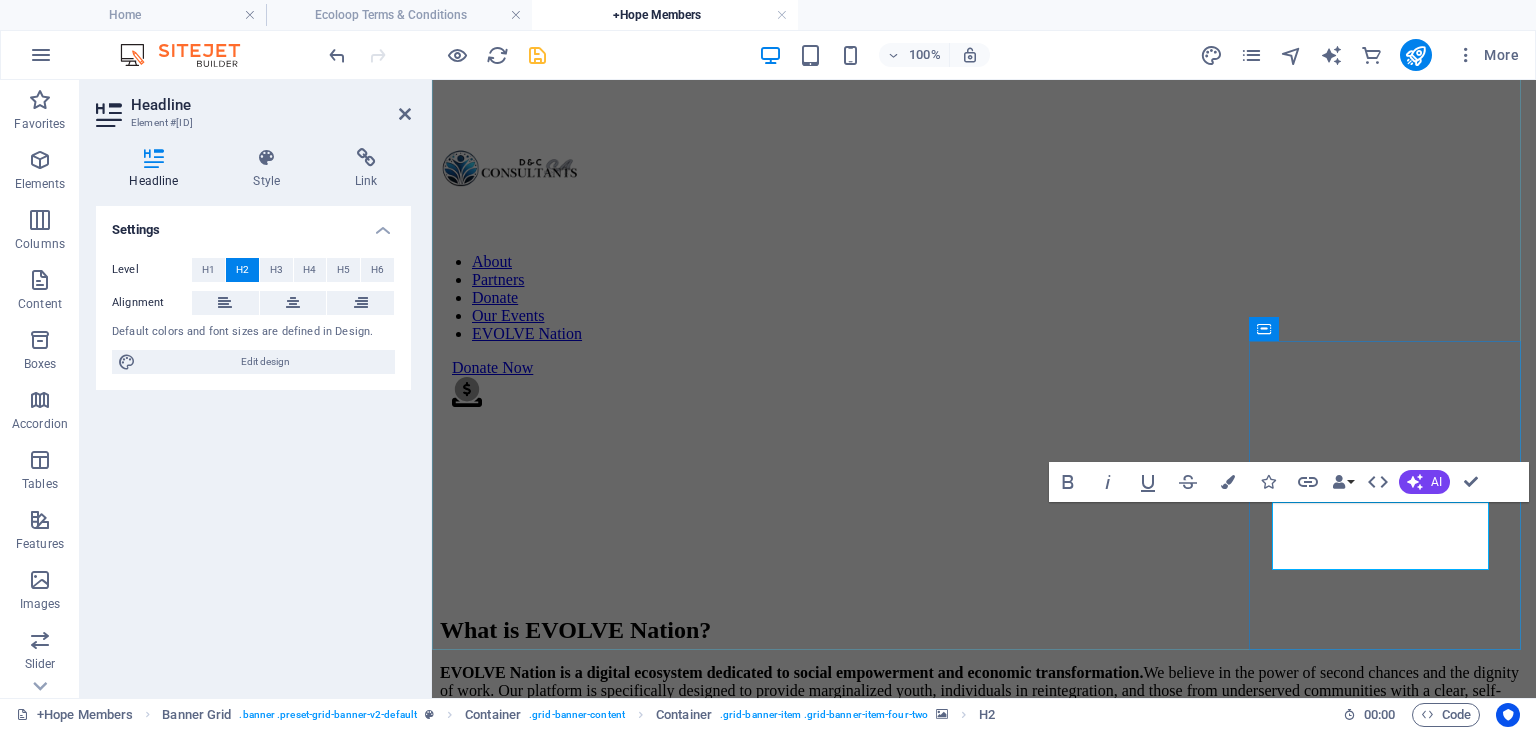 scroll, scrollTop: 1083, scrollLeft: 0, axis: vertical 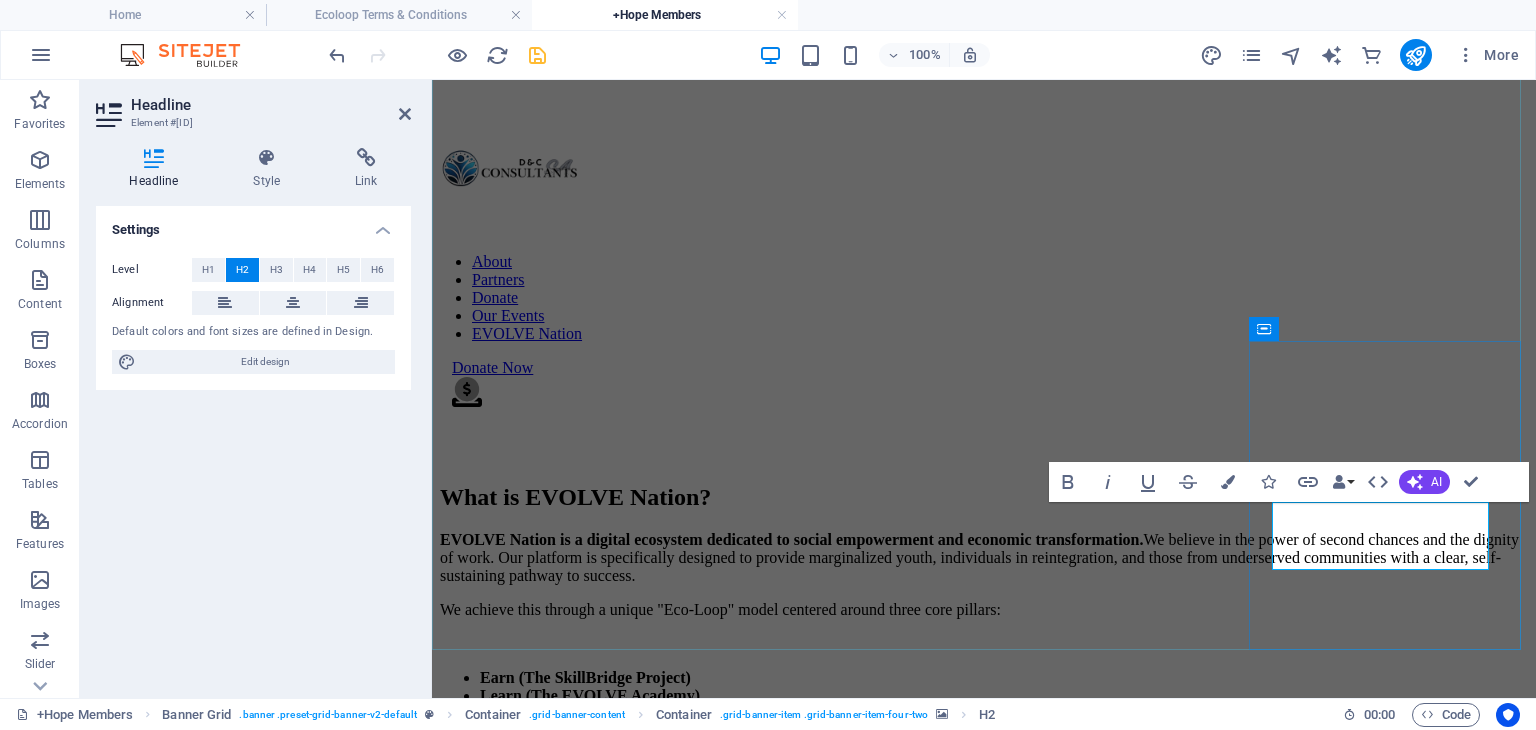 type 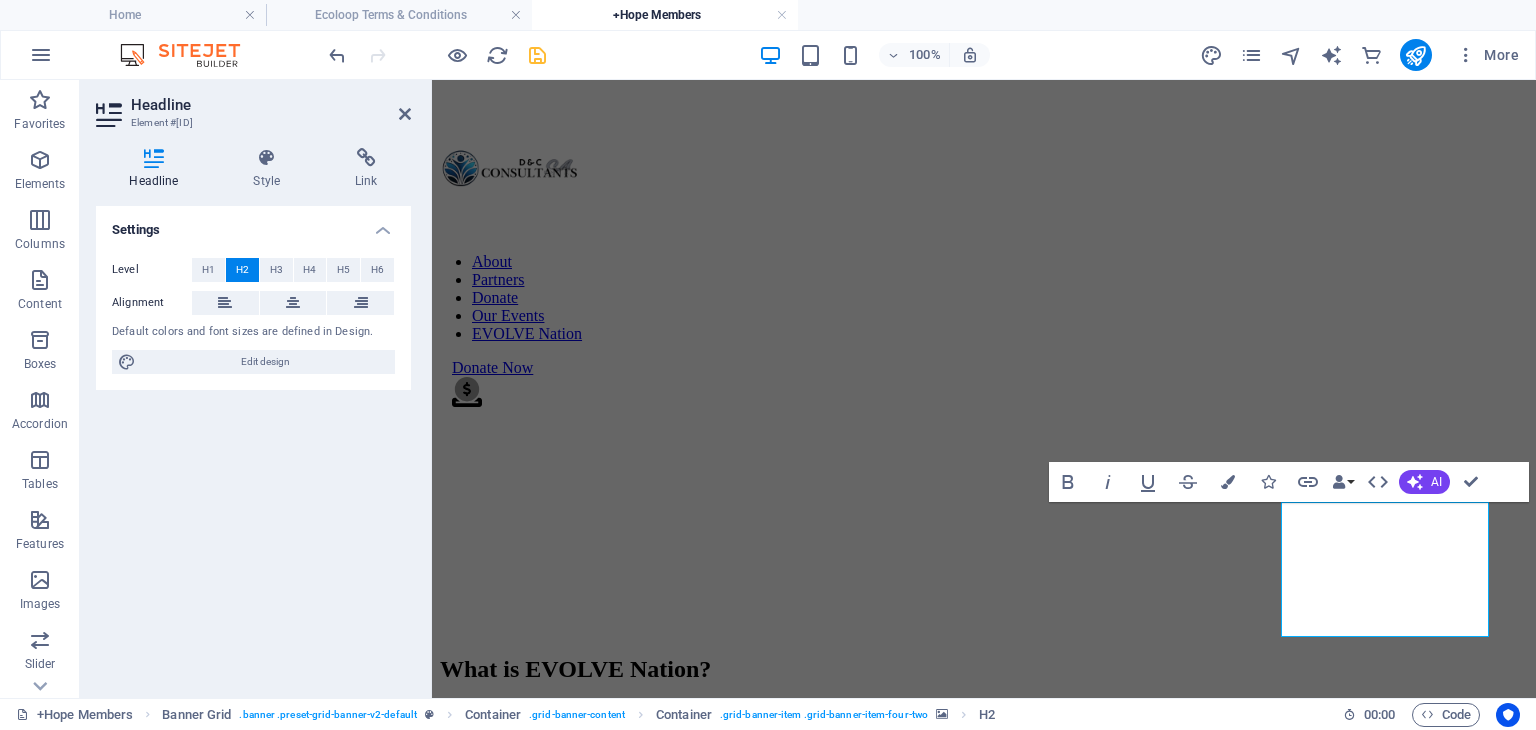 scroll, scrollTop: 1016, scrollLeft: 0, axis: vertical 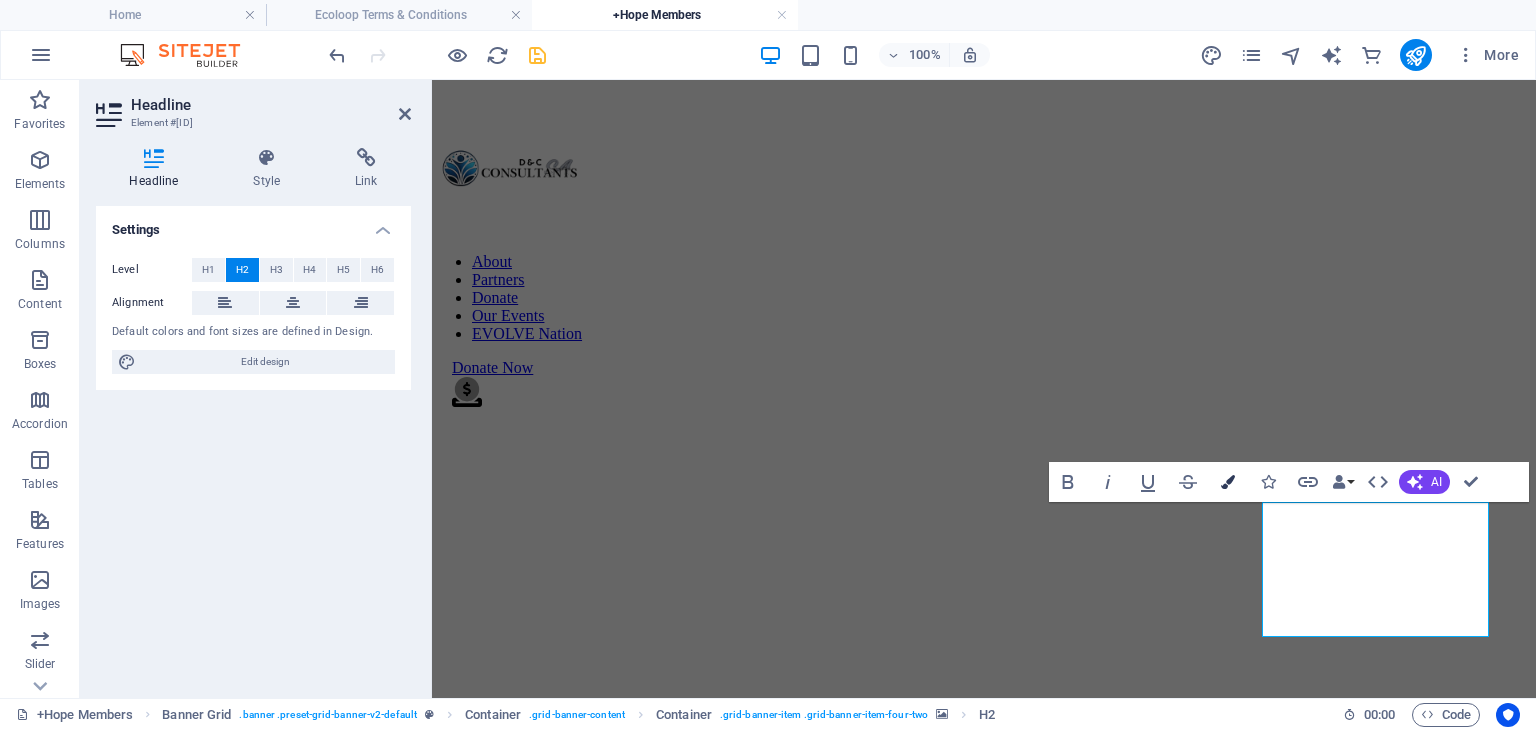 click on "Colors" at bounding box center [1228, 482] 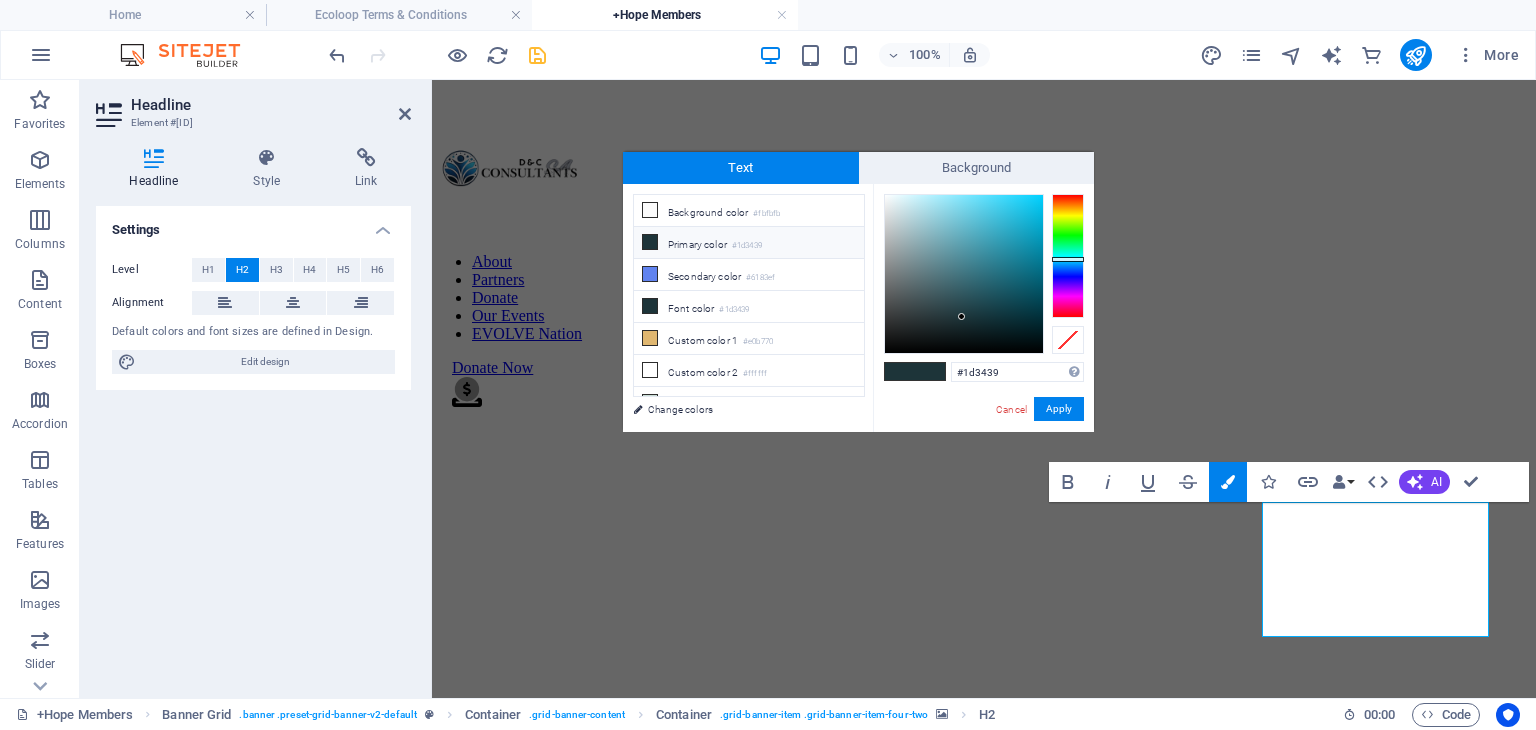type on "#f7fafb" 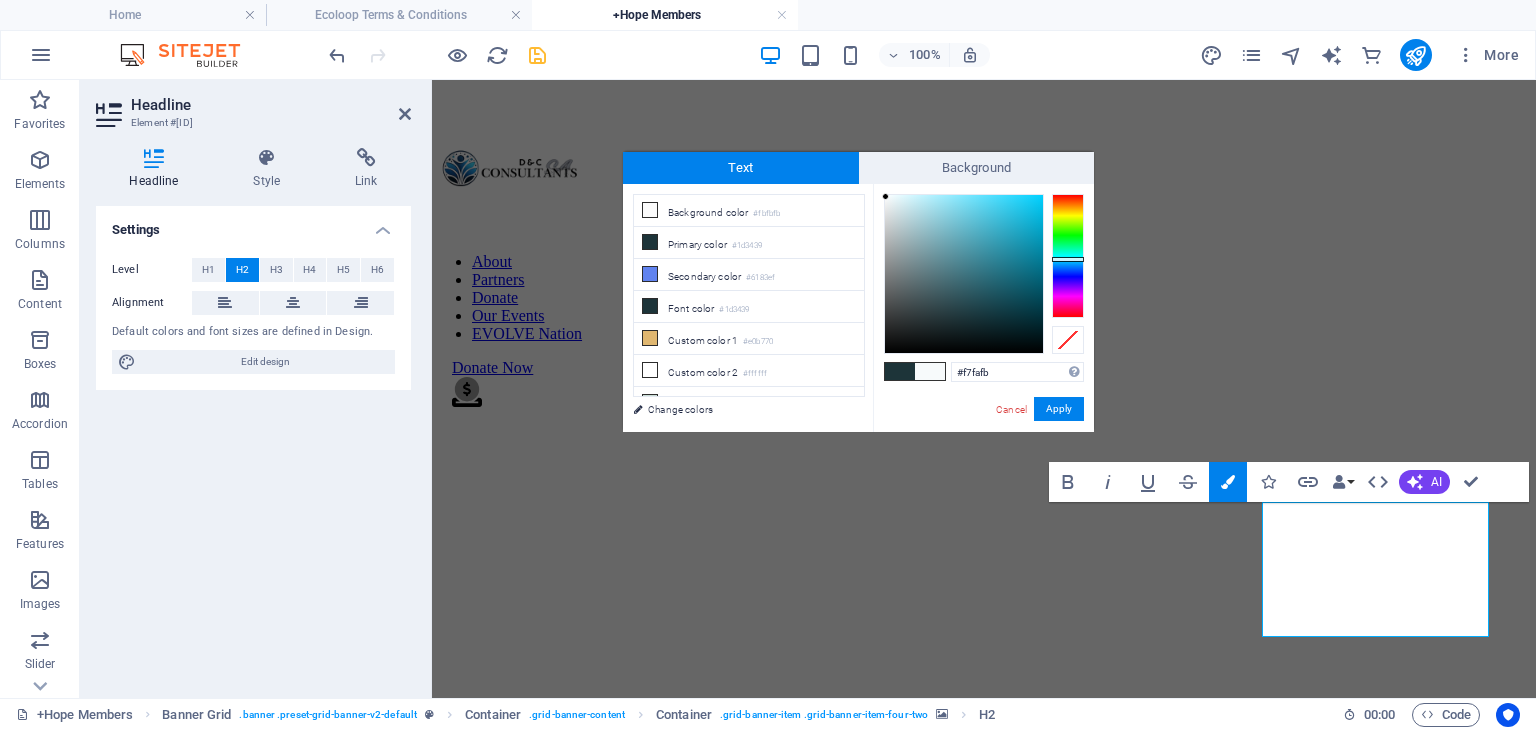 click at bounding box center [964, 274] 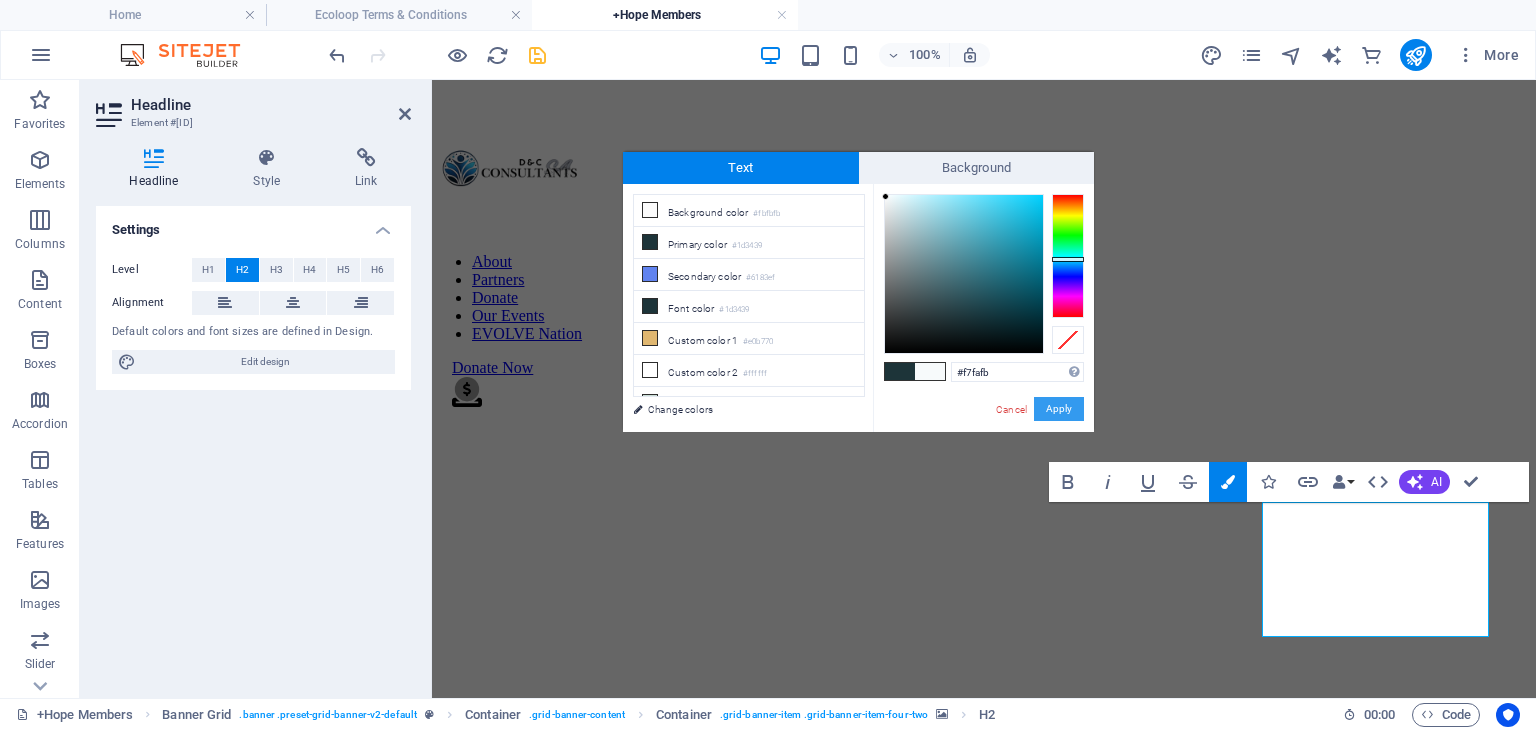 click on "Apply" at bounding box center (1059, 409) 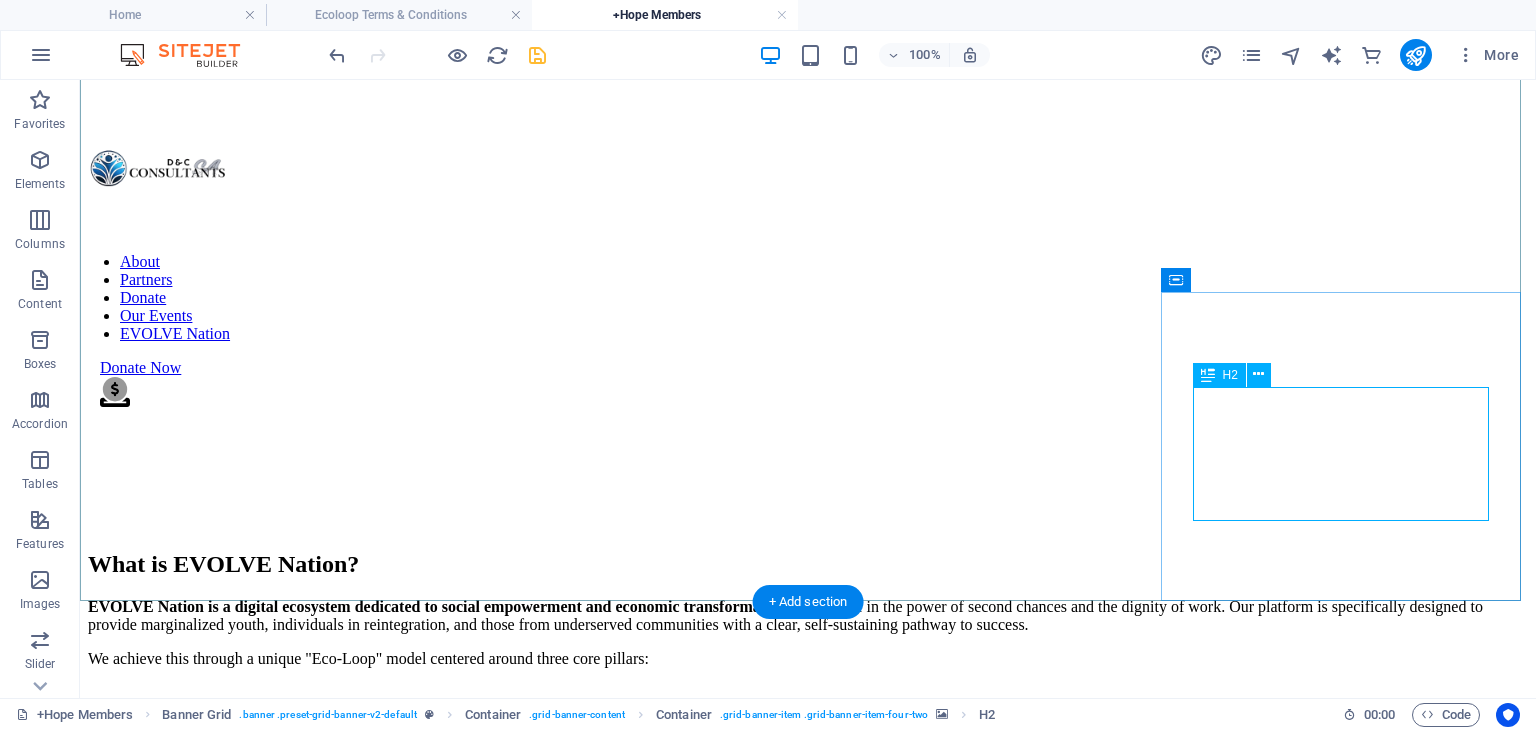 scroll, scrollTop: 998, scrollLeft: 0, axis: vertical 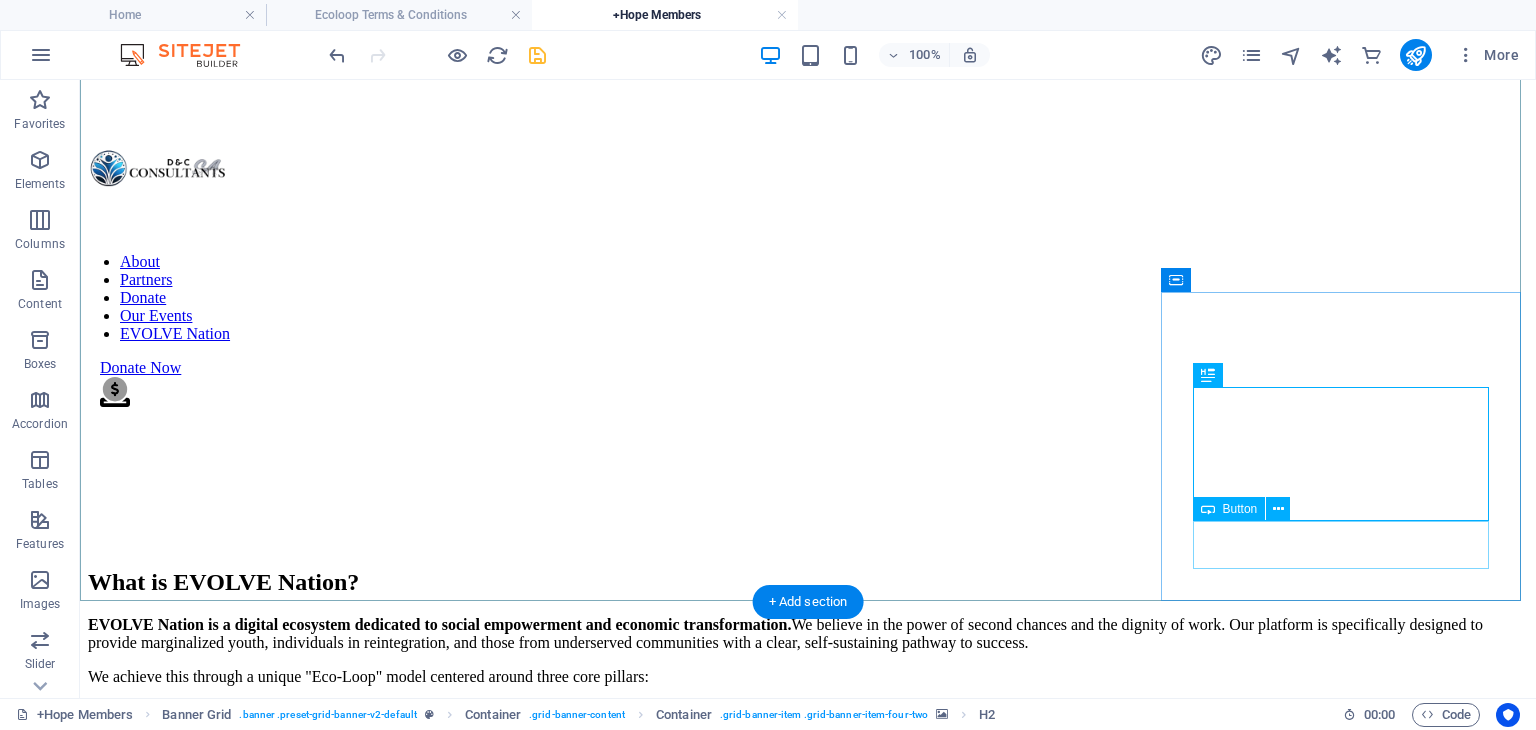click on "Learn more" at bounding box center (808, 2663) 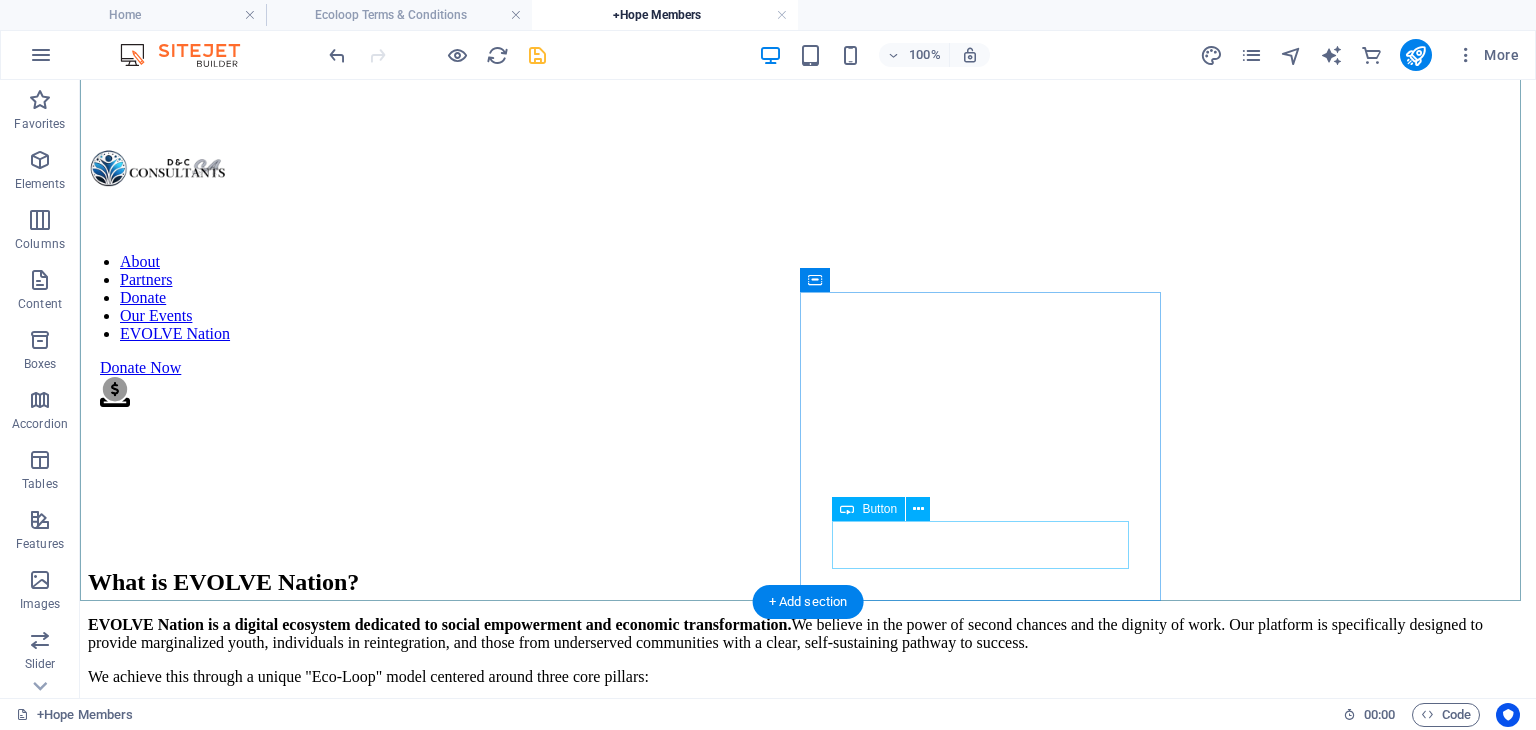 click on "Learn more" at bounding box center [808, 2269] 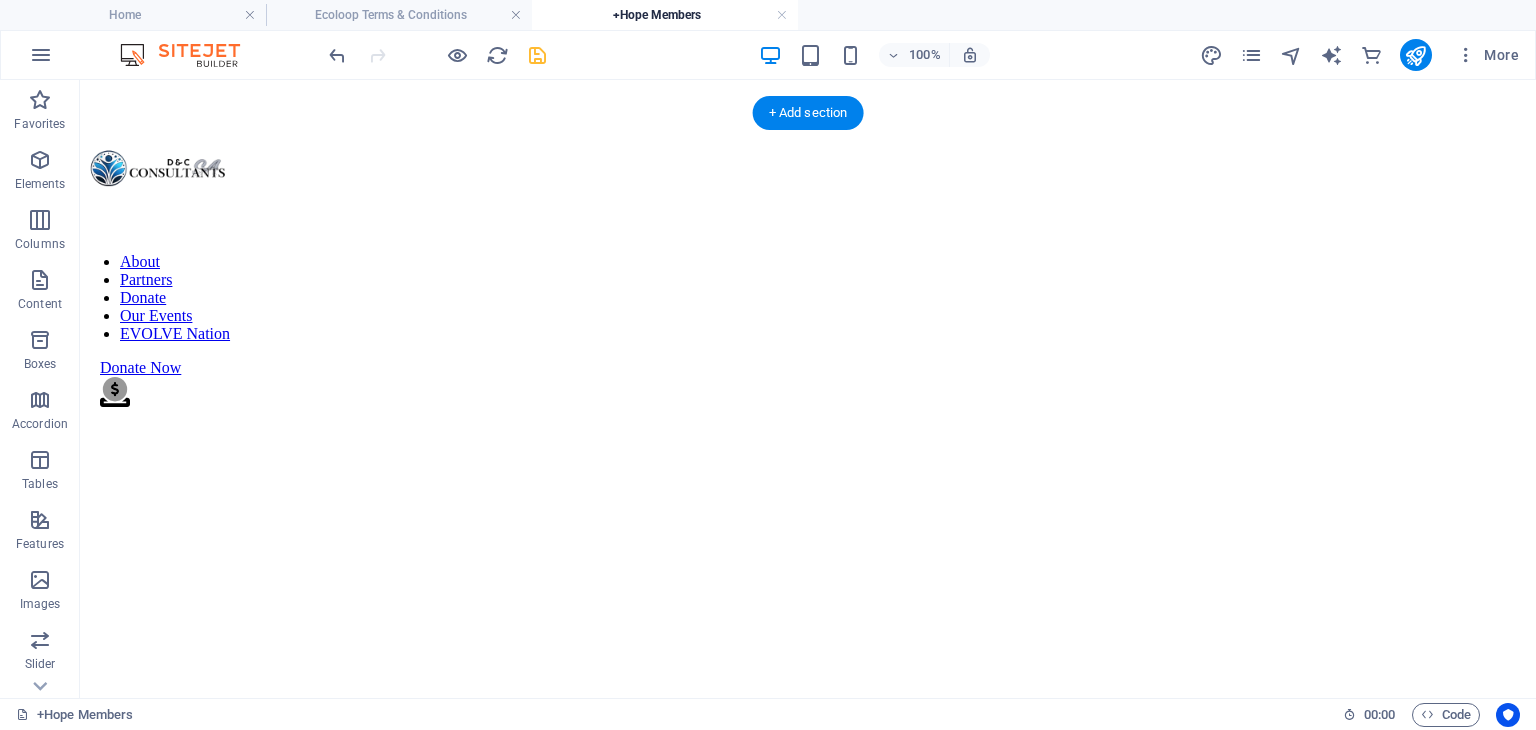 scroll, scrollTop: 866, scrollLeft: 0, axis: vertical 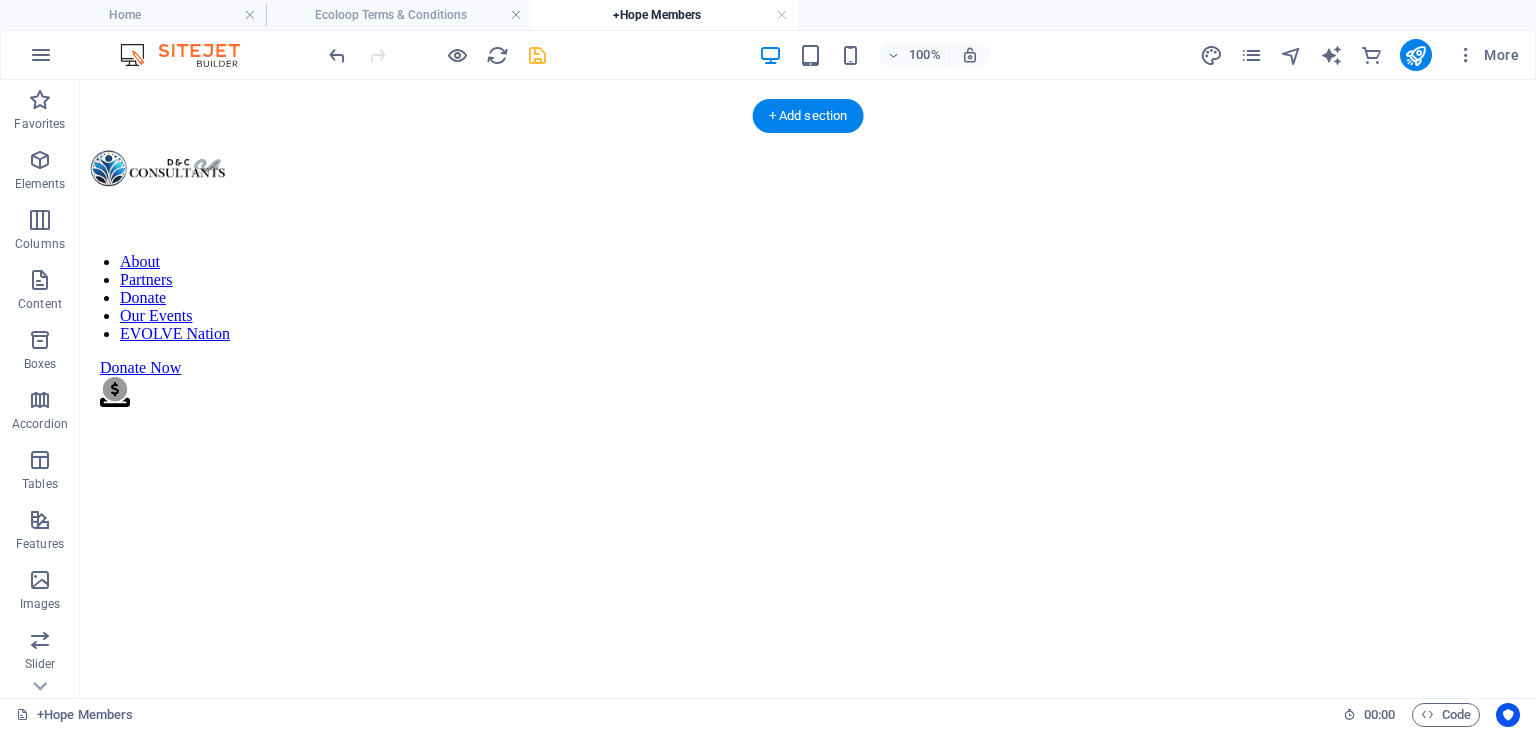 click on "Learn more" at bounding box center (808, 2007) 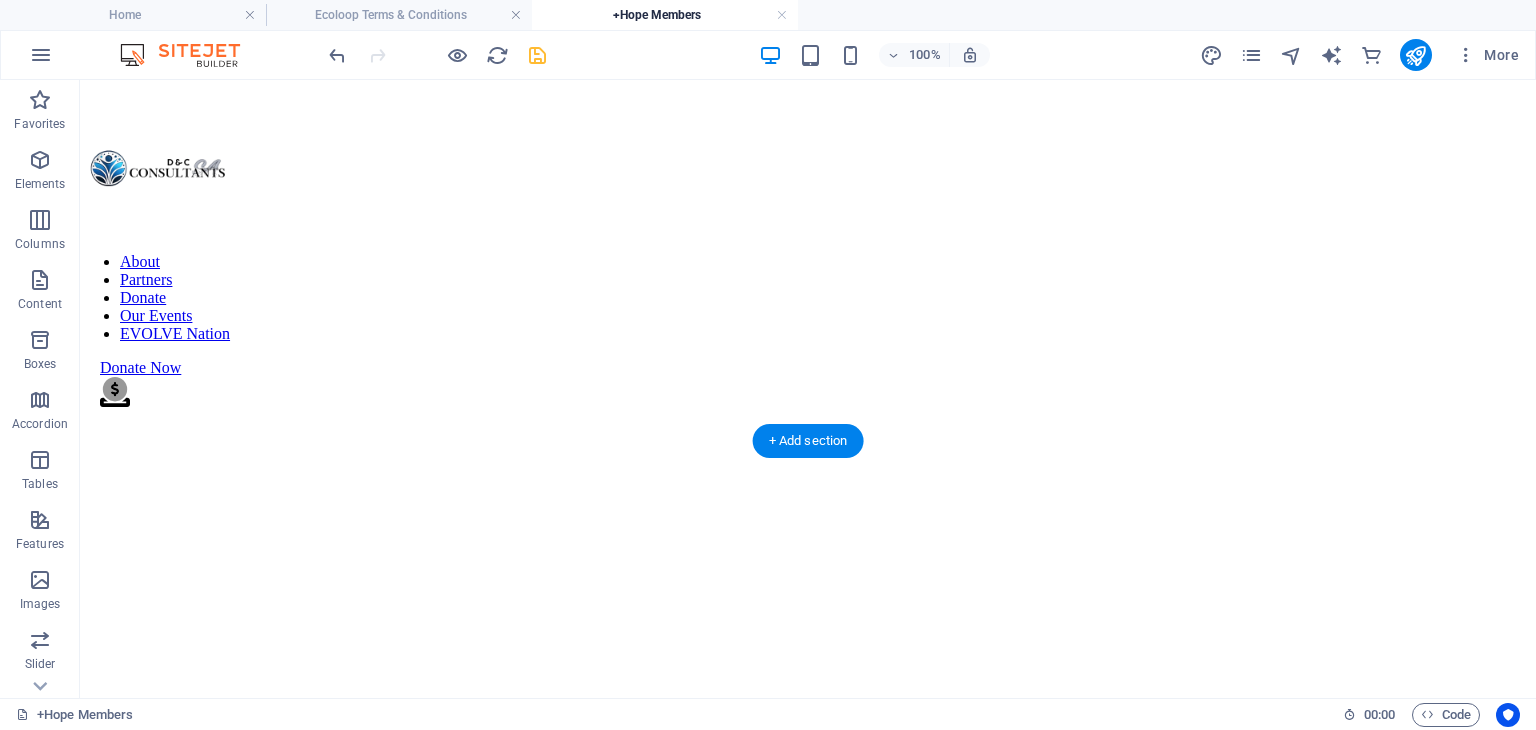 scroll, scrollTop: 540, scrollLeft: 0, axis: vertical 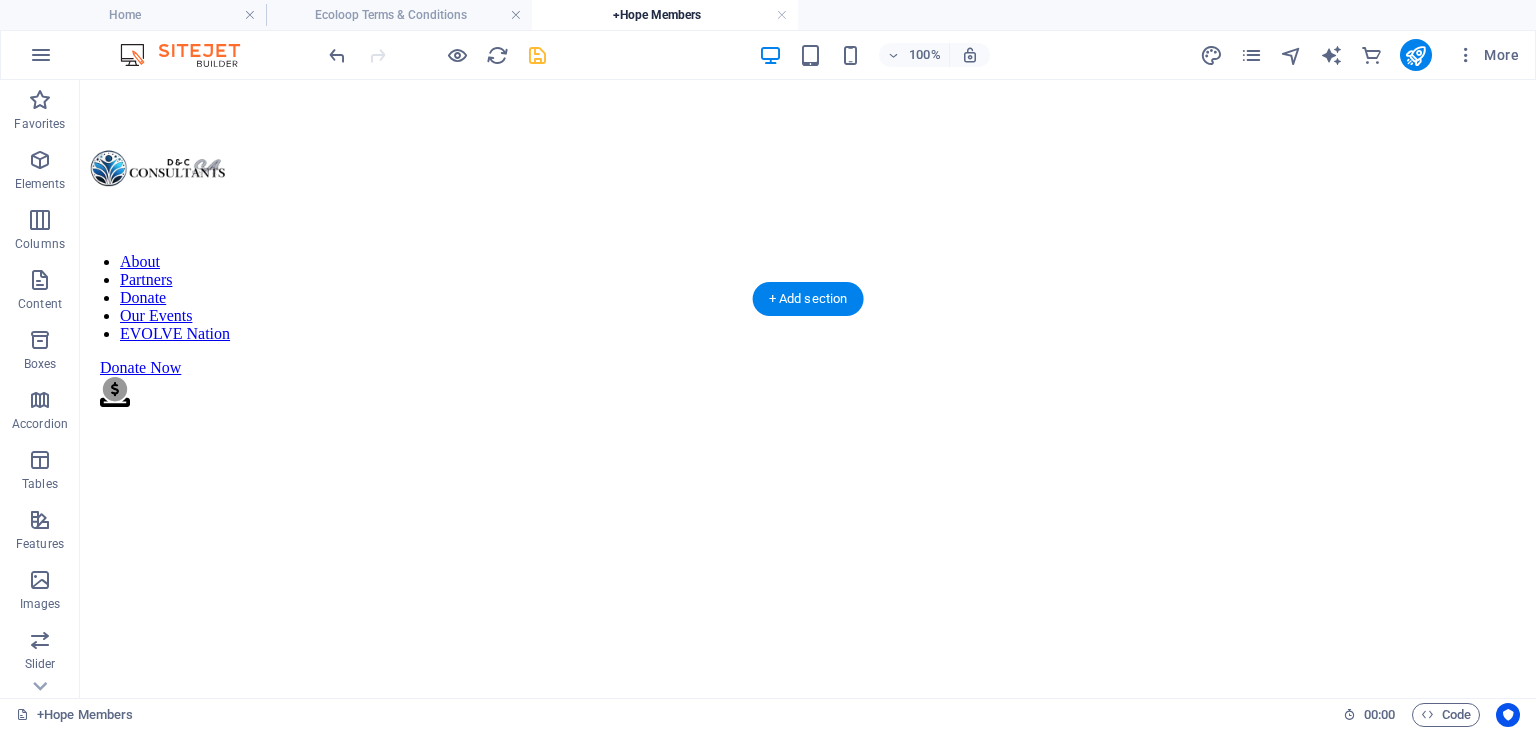 click at bounding box center (808, 1949) 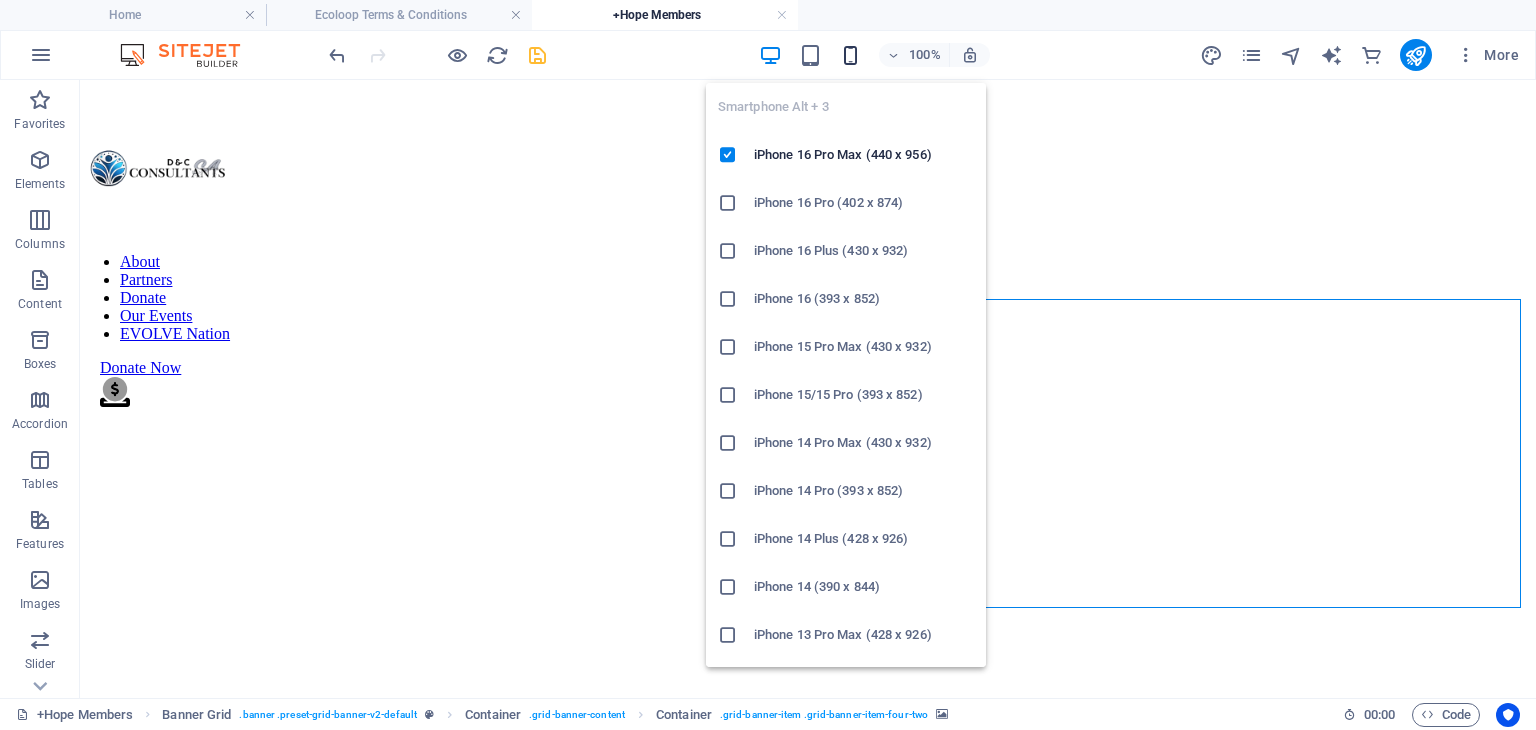 click at bounding box center [850, 55] 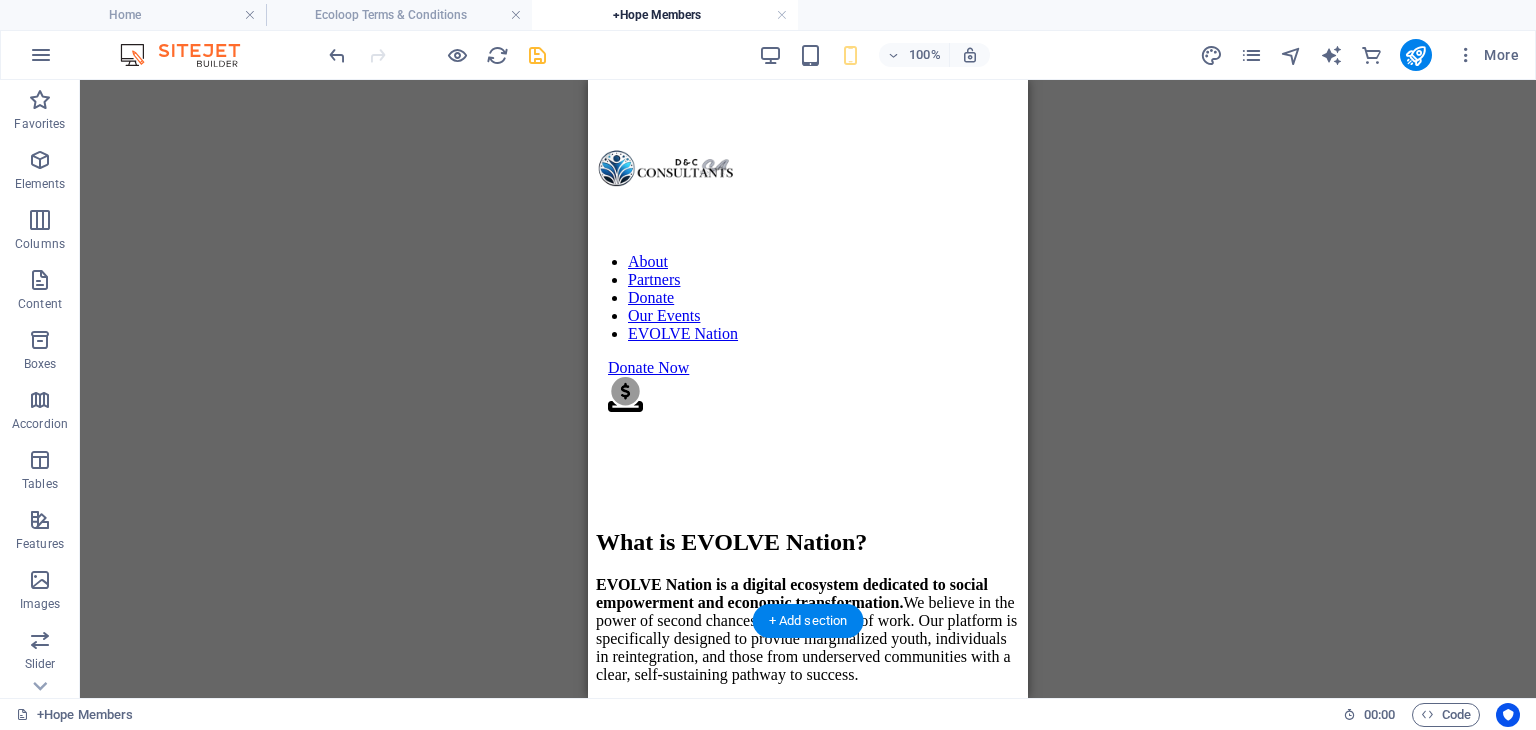 scroll, scrollTop: 1076, scrollLeft: 0, axis: vertical 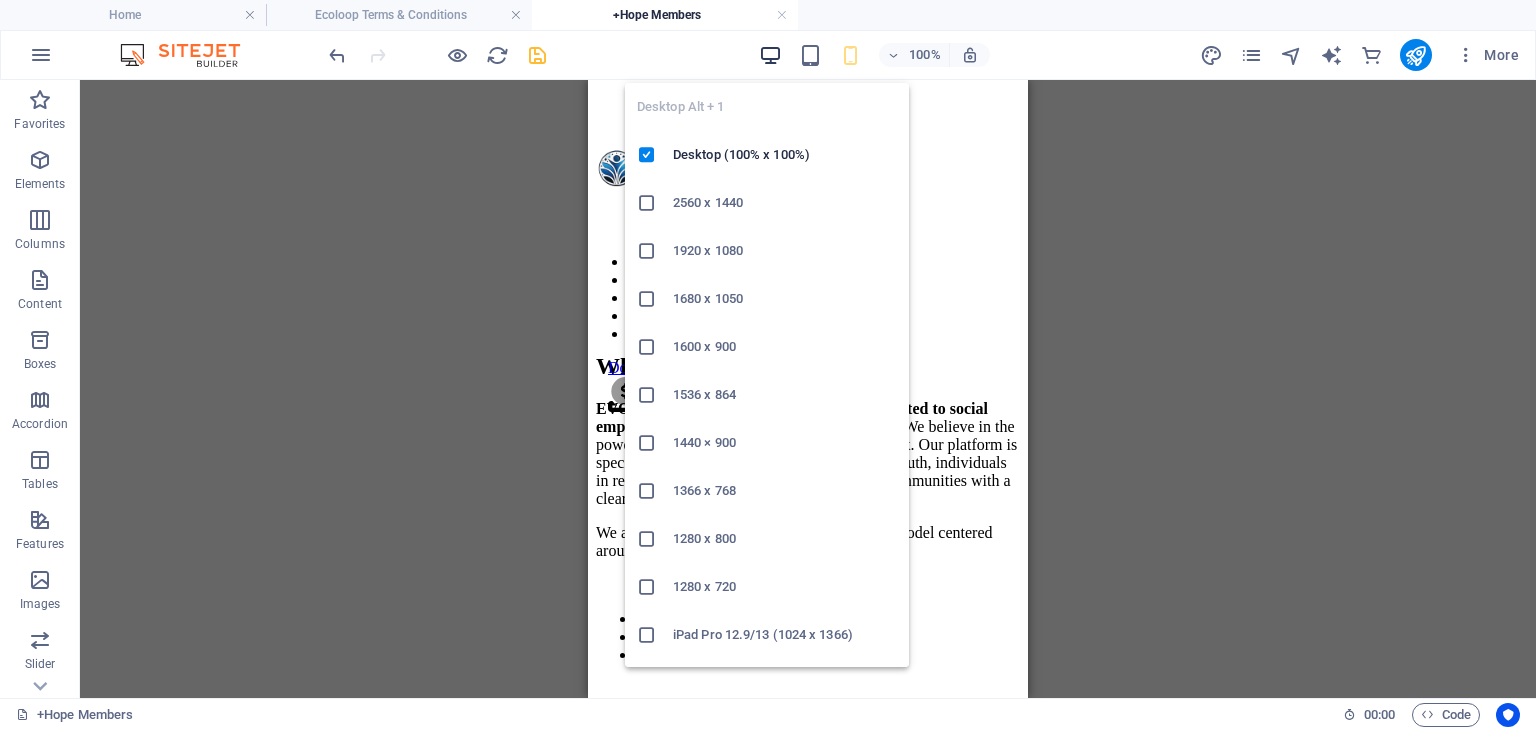click at bounding box center (770, 55) 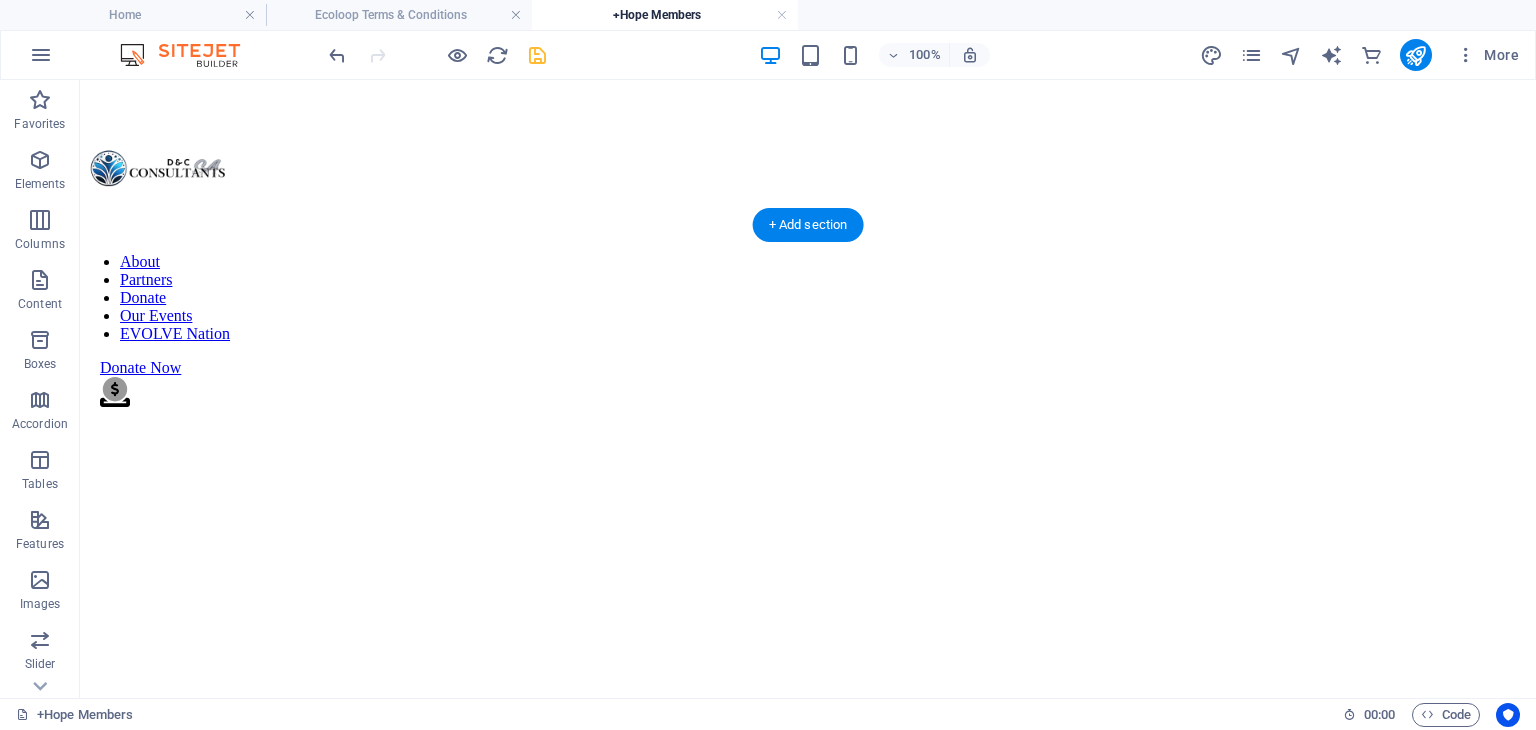 scroll, scrollTop: 751, scrollLeft: 0, axis: vertical 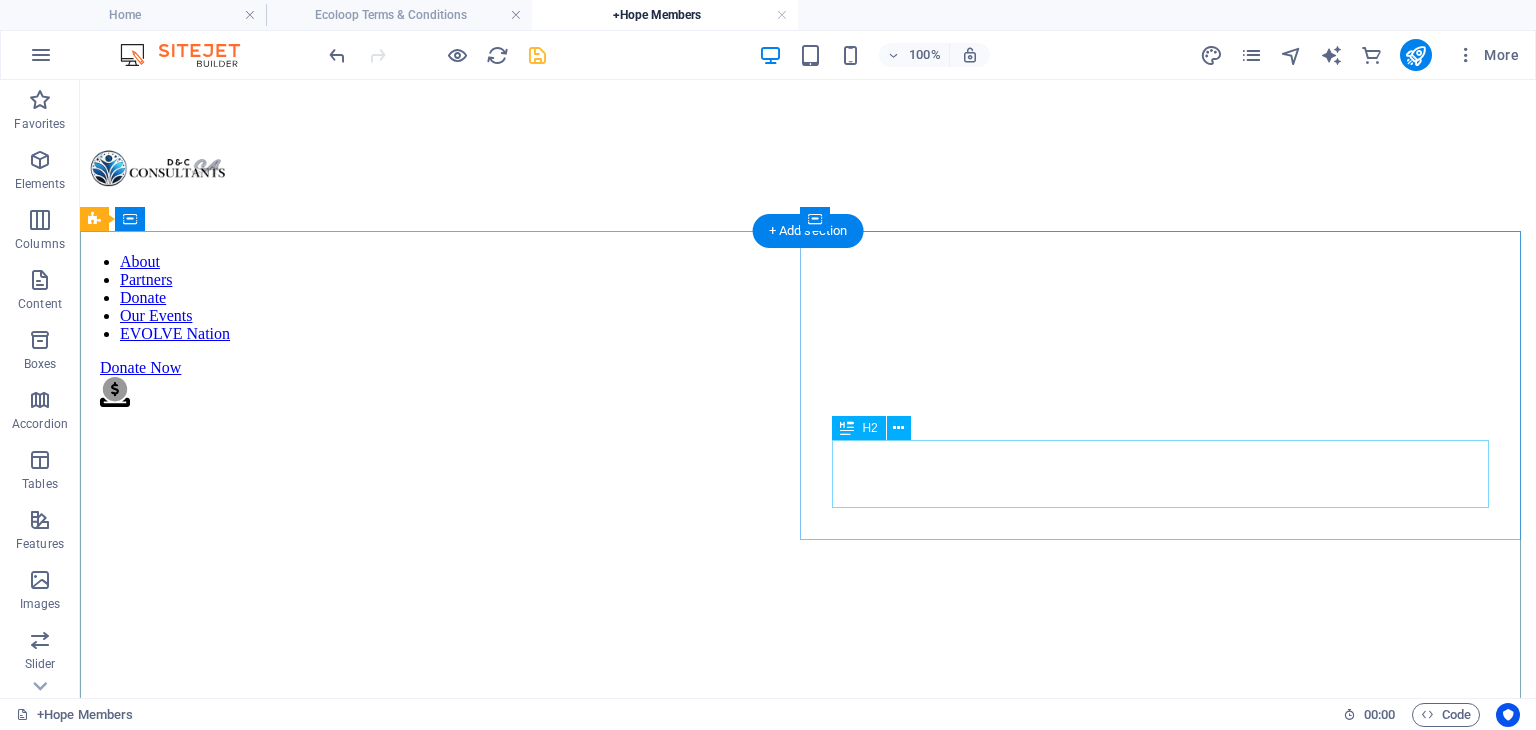 click on "ENTER EVOLVE ACADEMY" at bounding box center [808, 2080] 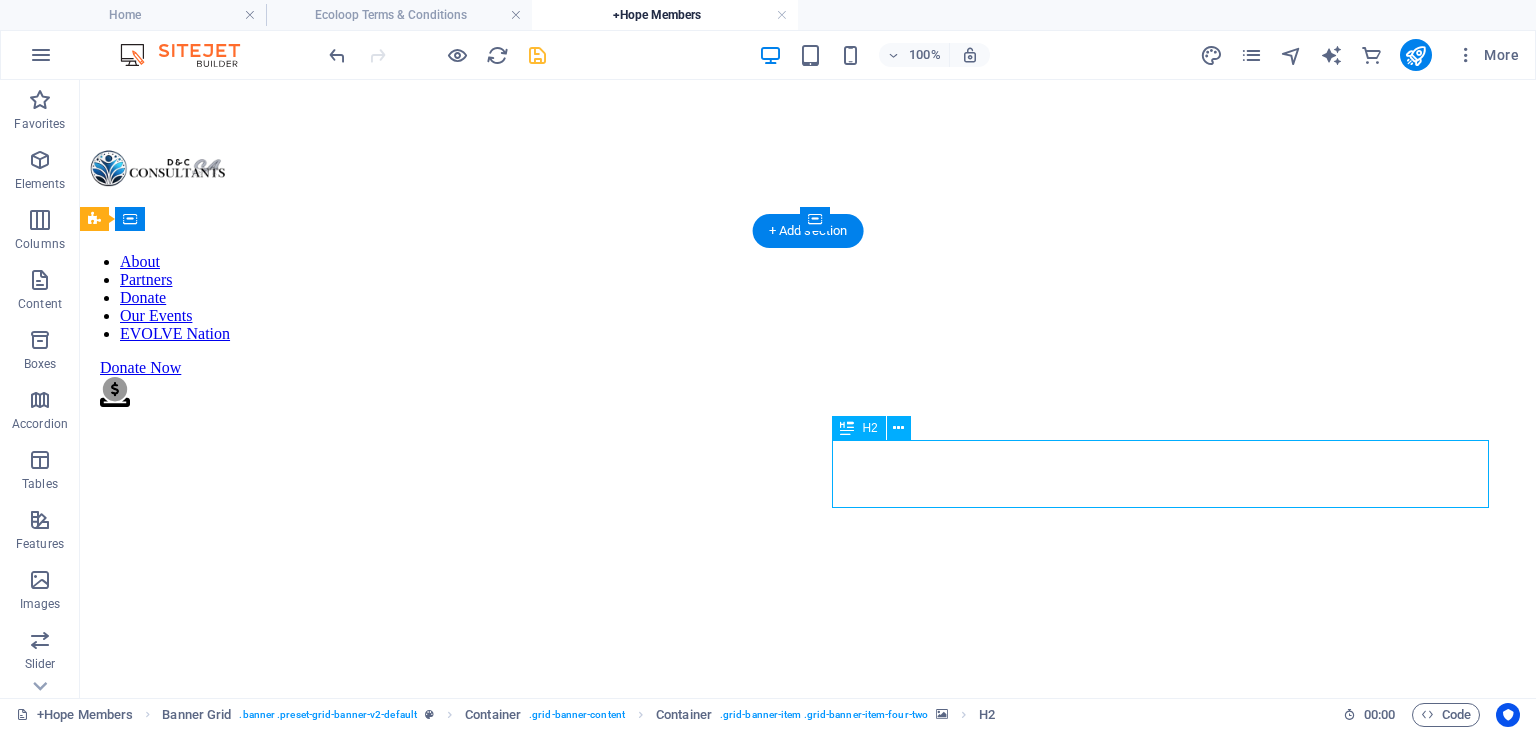 click on "ENTER EVOLVE ACADEMY" at bounding box center [808, 2080] 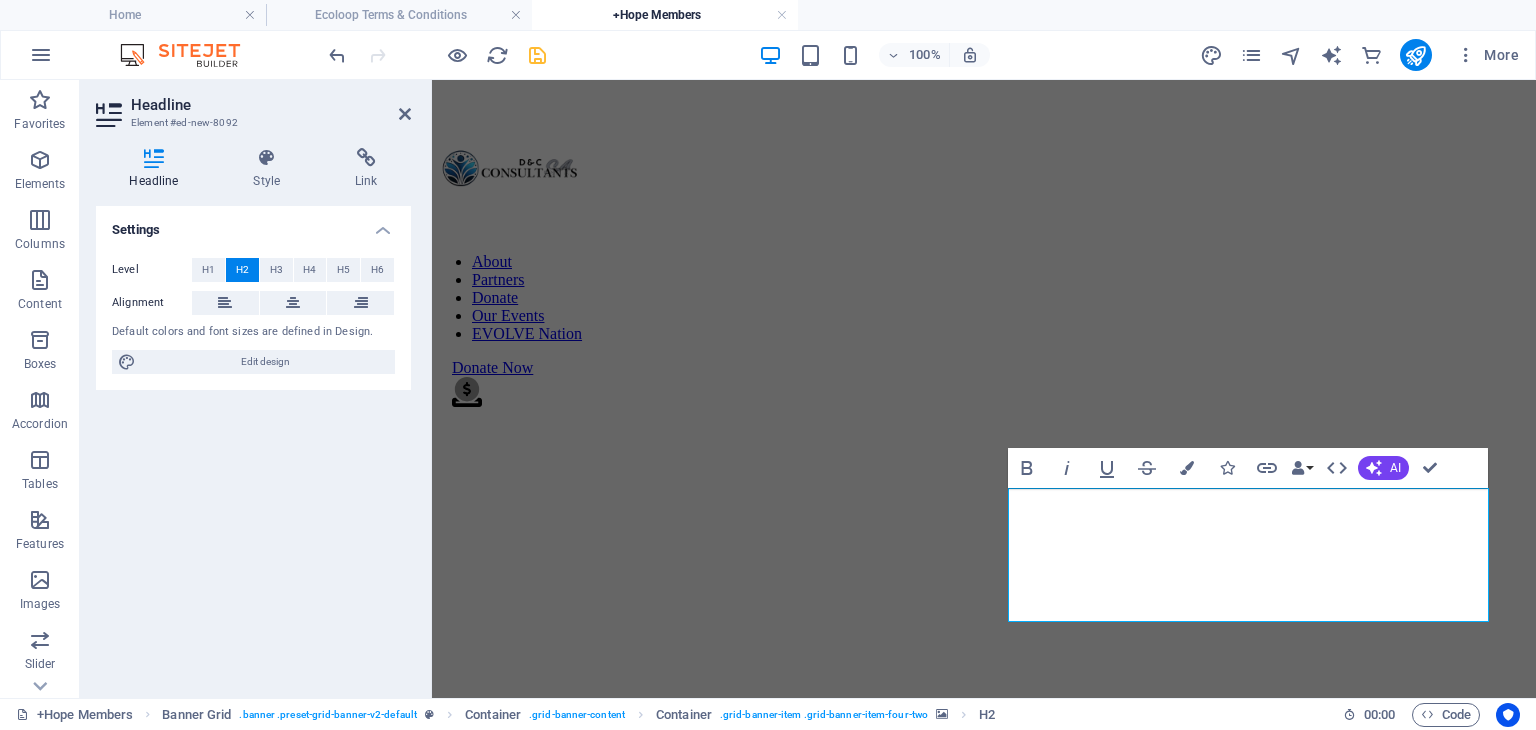 click at bounding box center [984, 1738] 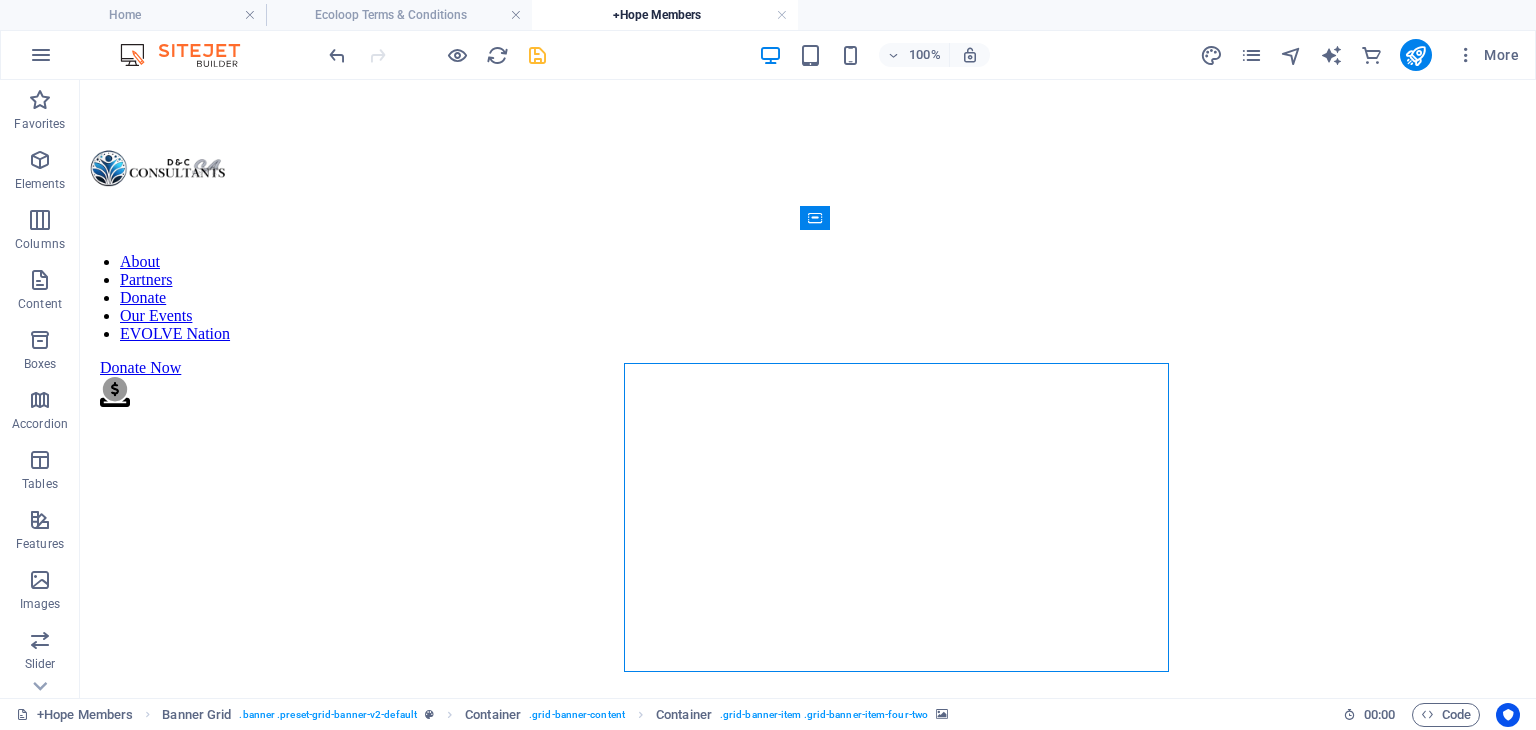 scroll, scrollTop: 752, scrollLeft: 0, axis: vertical 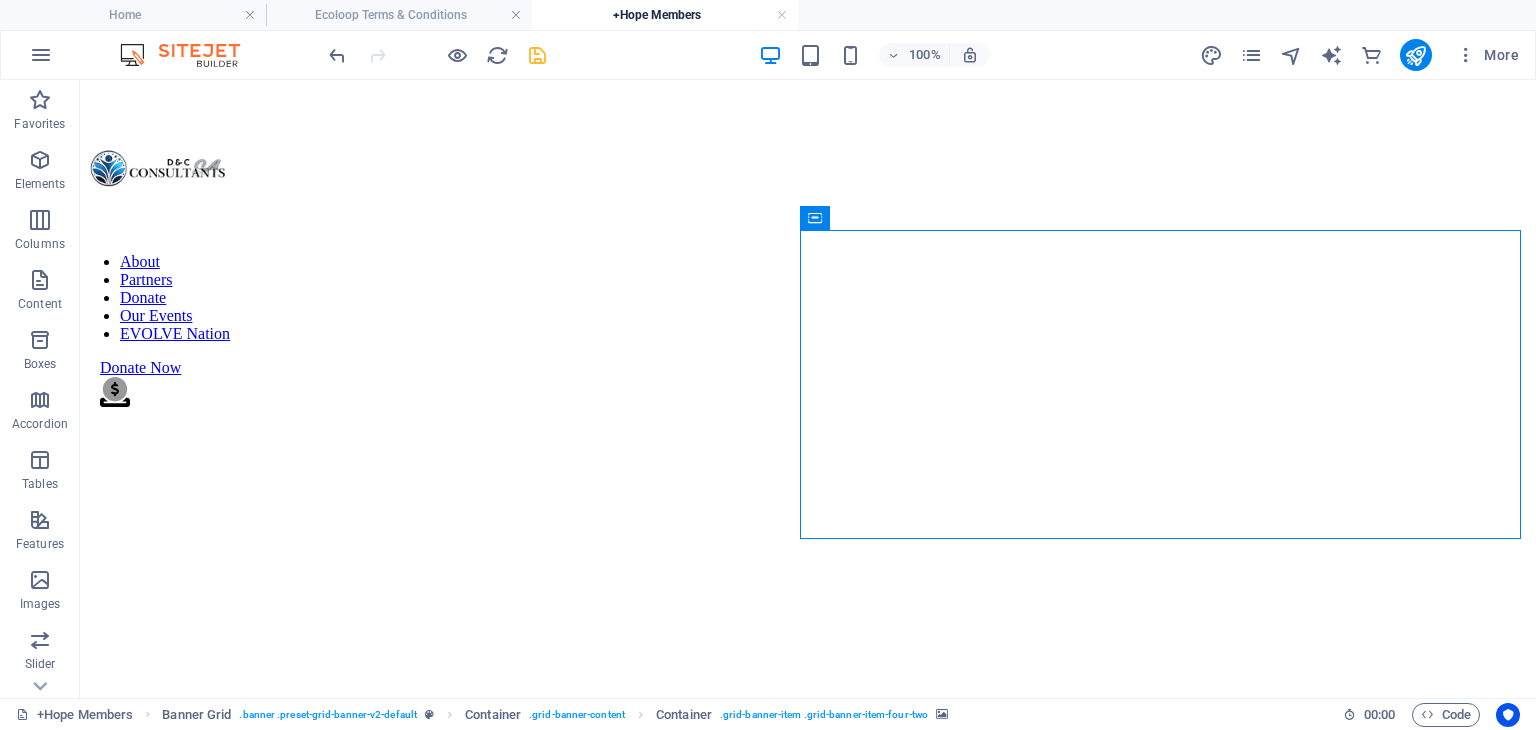 click at bounding box center [808, 1737] 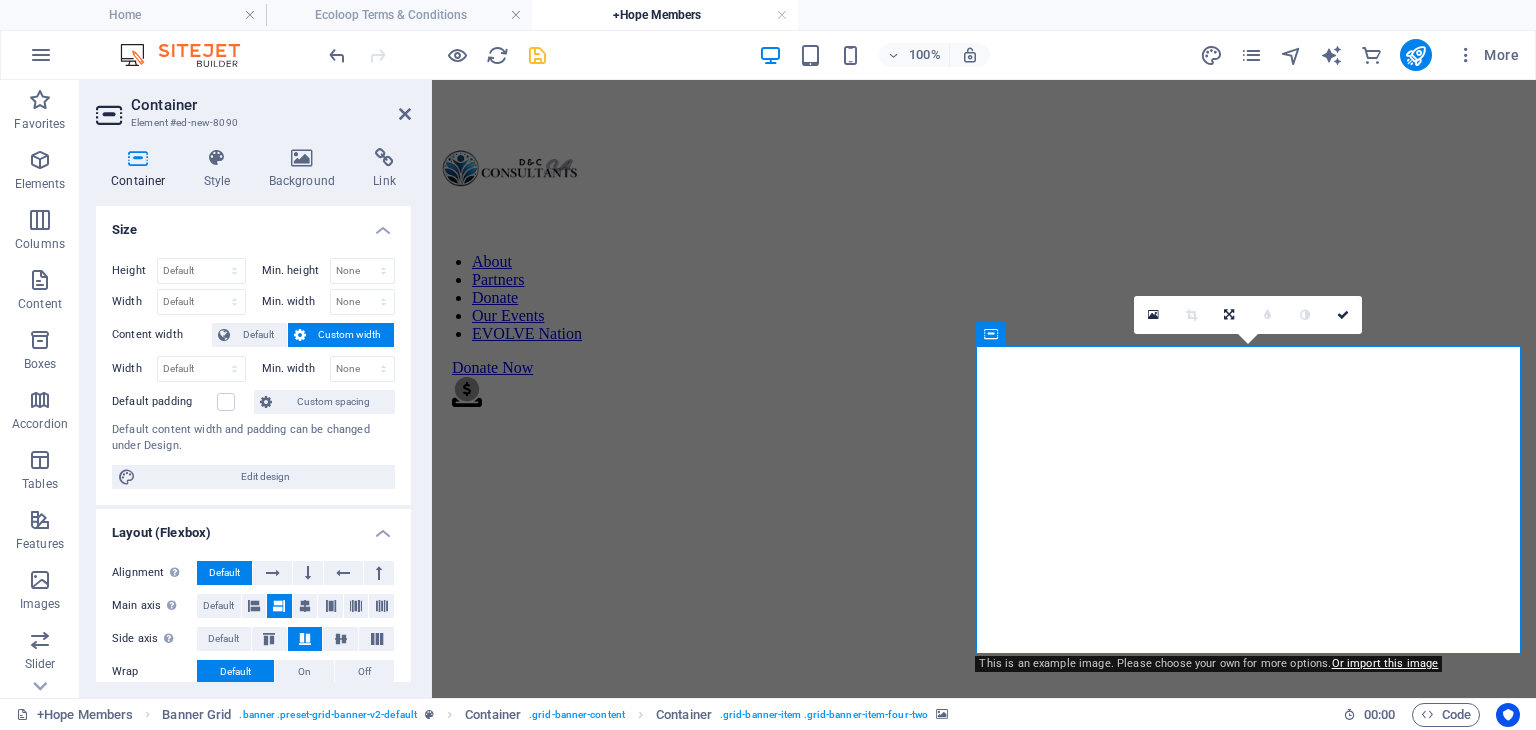 scroll, scrollTop: 769, scrollLeft: 0, axis: vertical 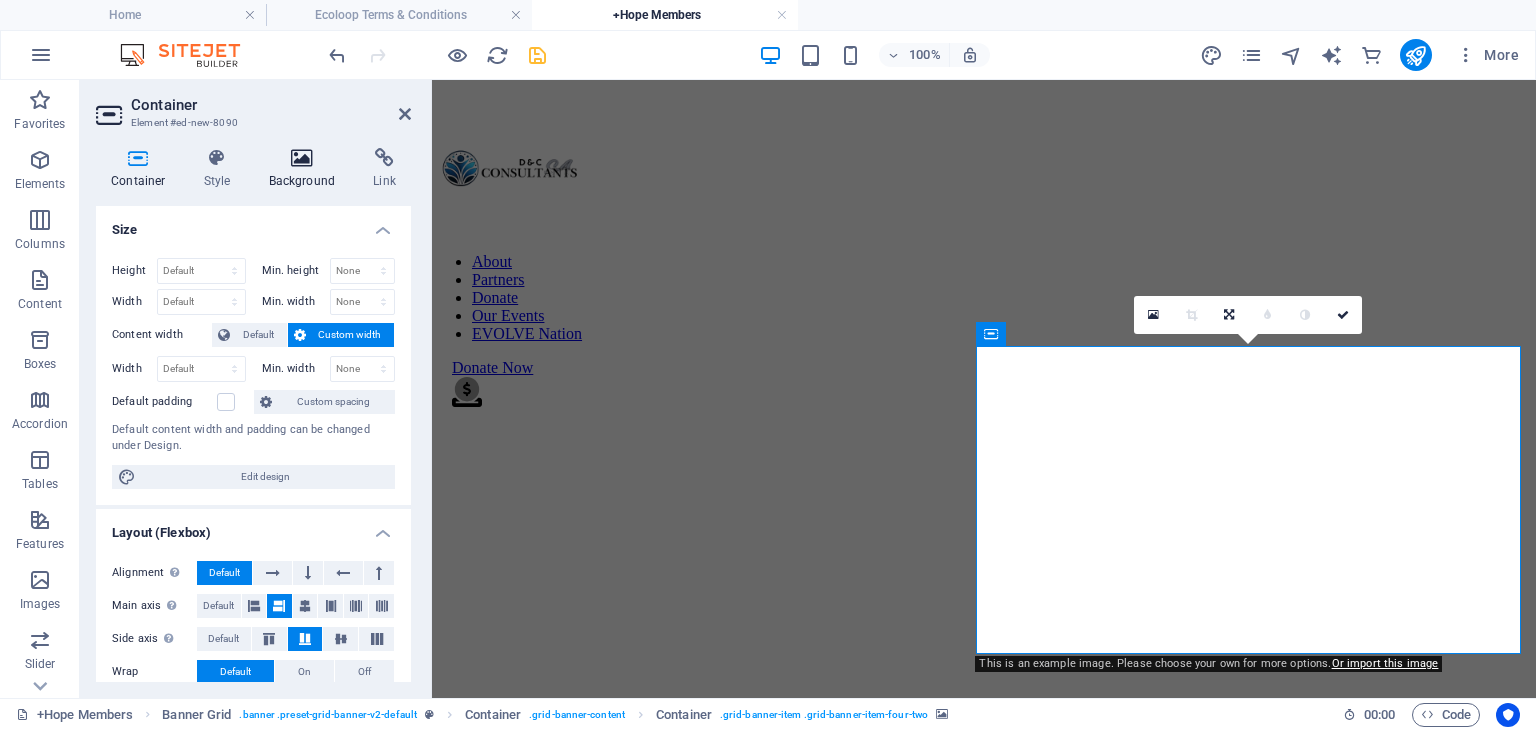 click at bounding box center [302, 158] 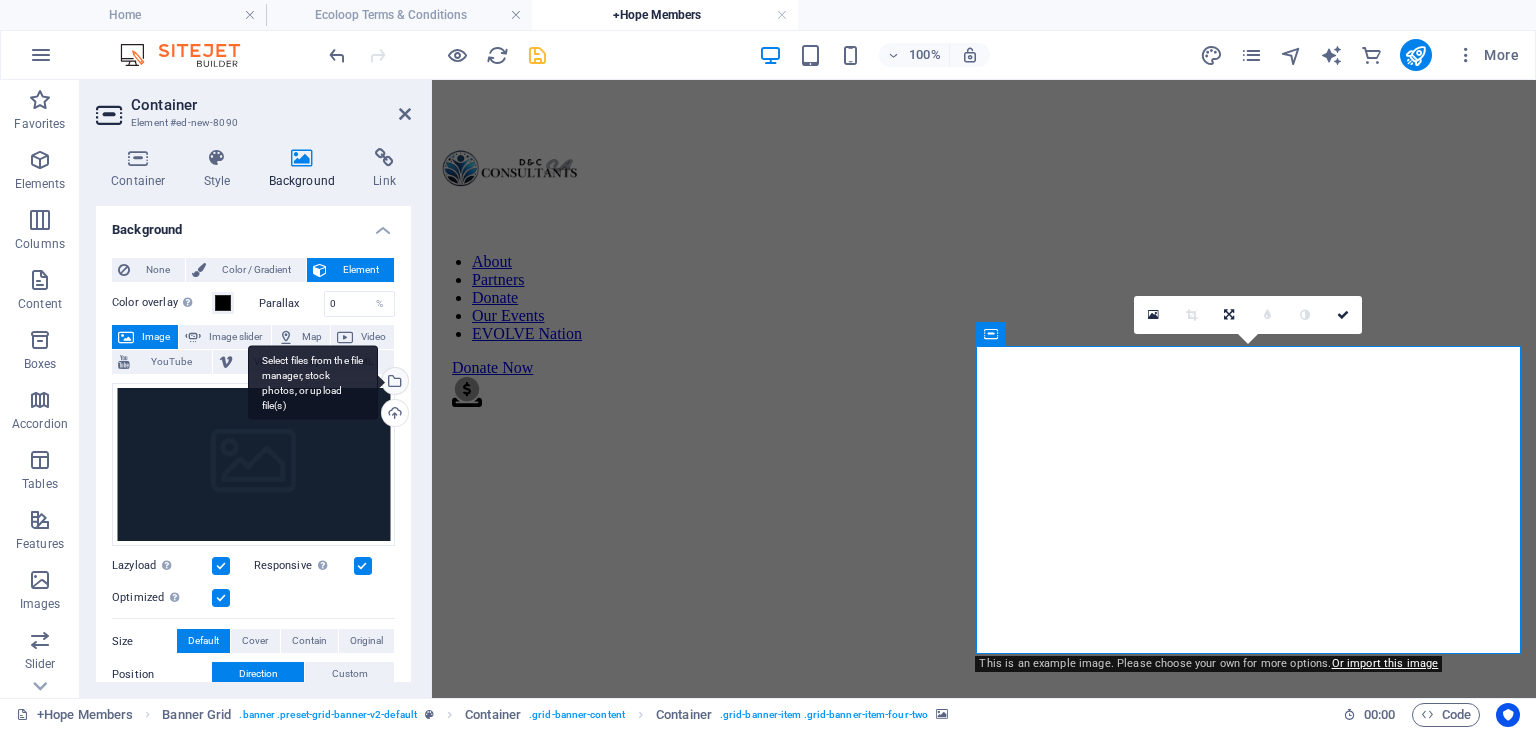 click on "Select files from the file manager, stock photos, or upload file(s)" at bounding box center [393, 383] 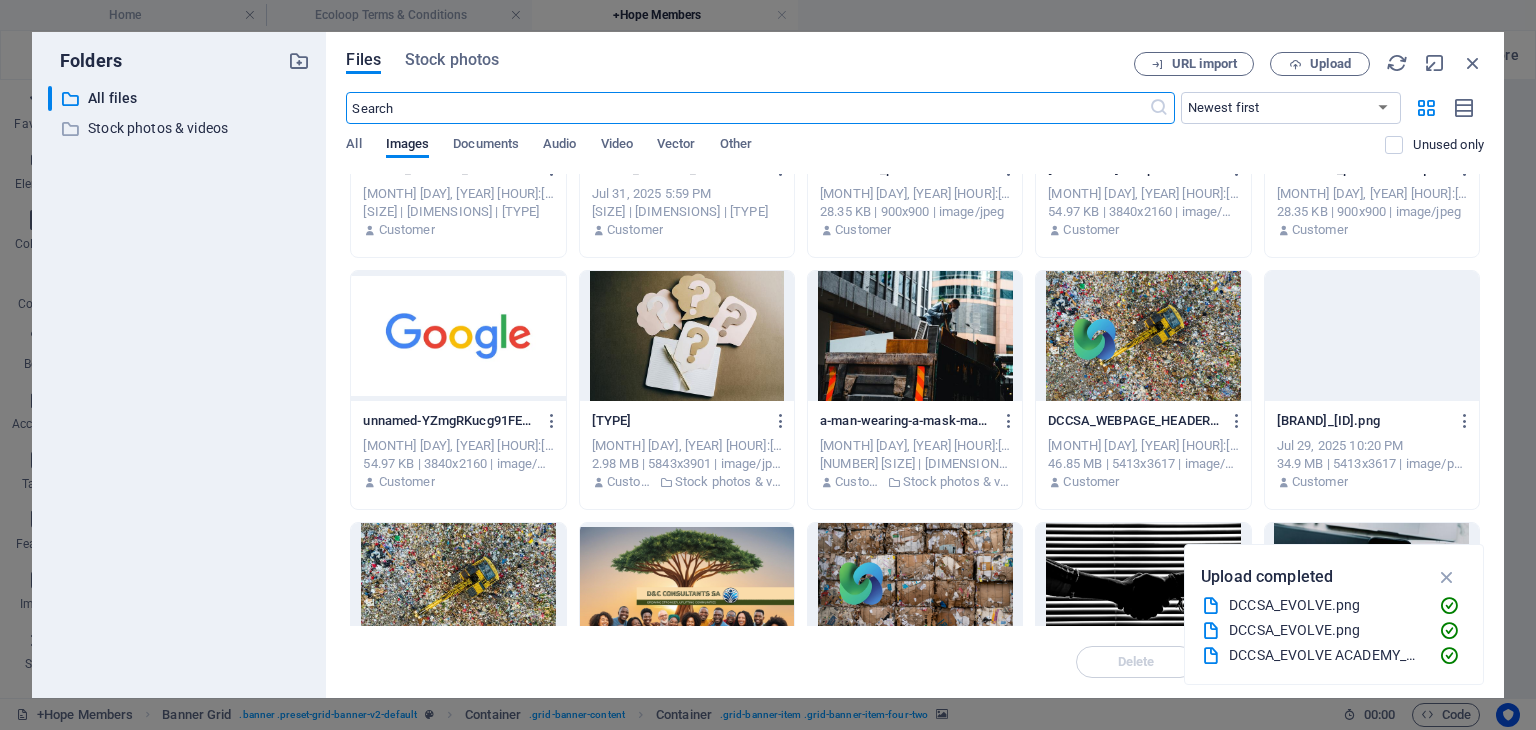 scroll, scrollTop: 1416, scrollLeft: 0, axis: vertical 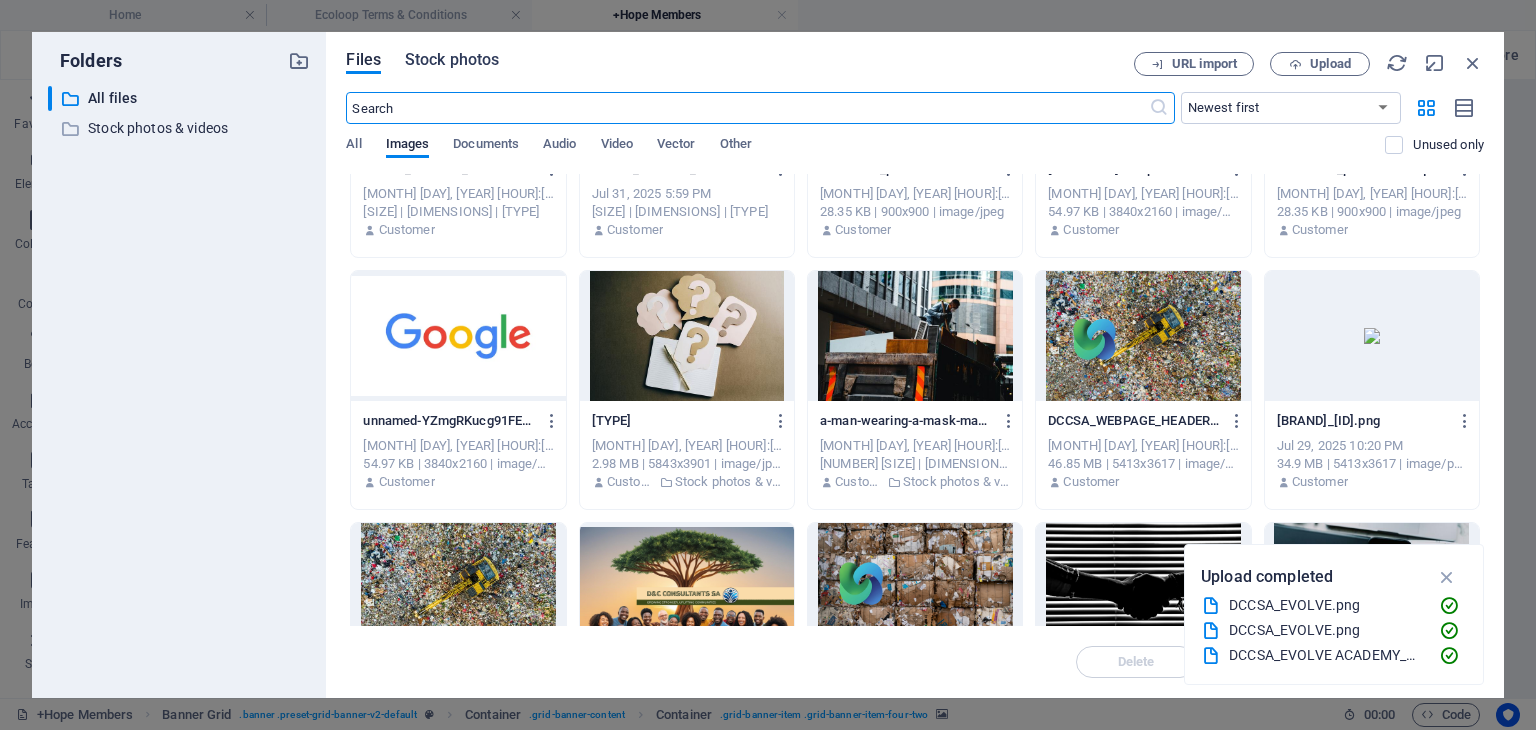 click on "Stock photos" at bounding box center (452, 60) 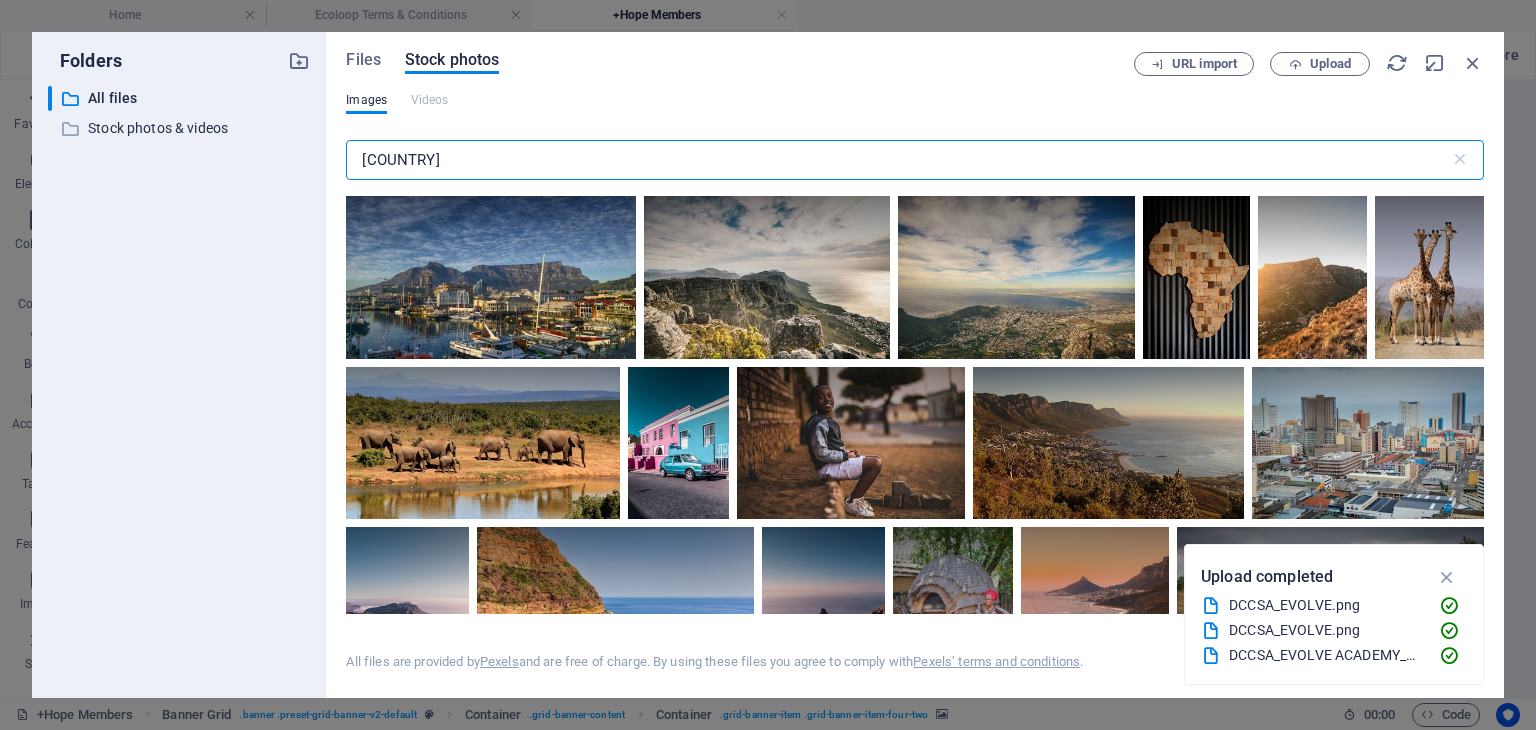 click on "[COUNTRY]" at bounding box center [897, 160] 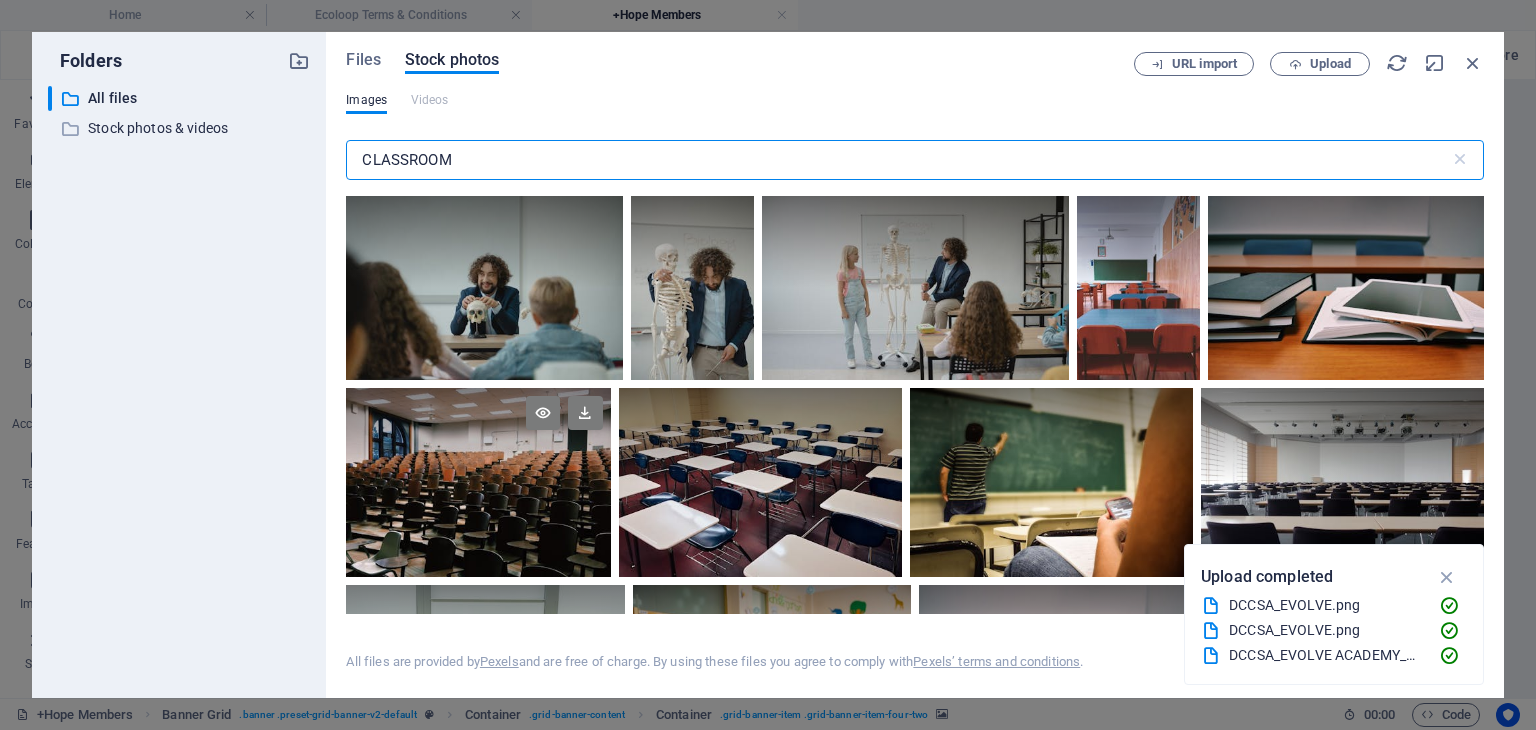 type on "CLASSROOM" 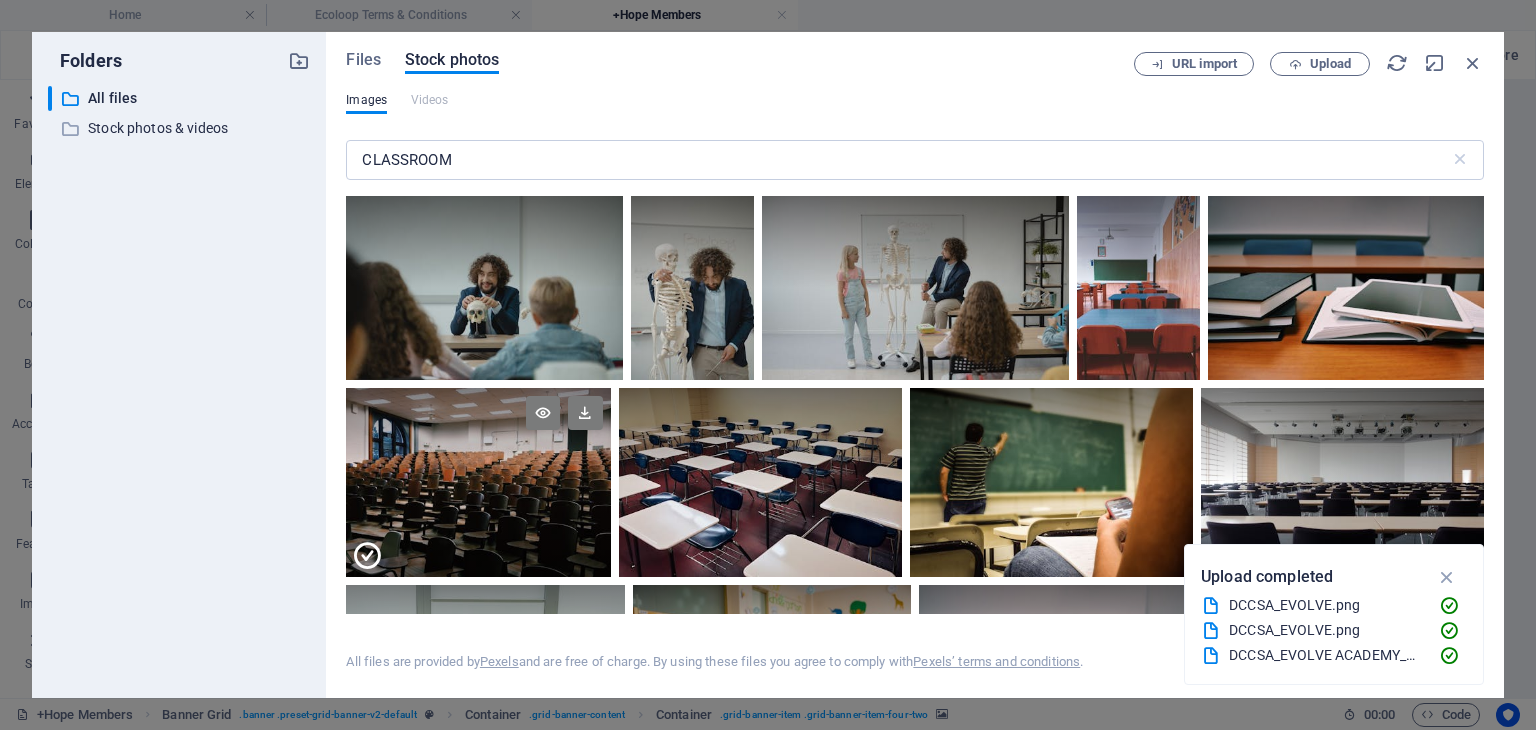 click at bounding box center [478, 435] 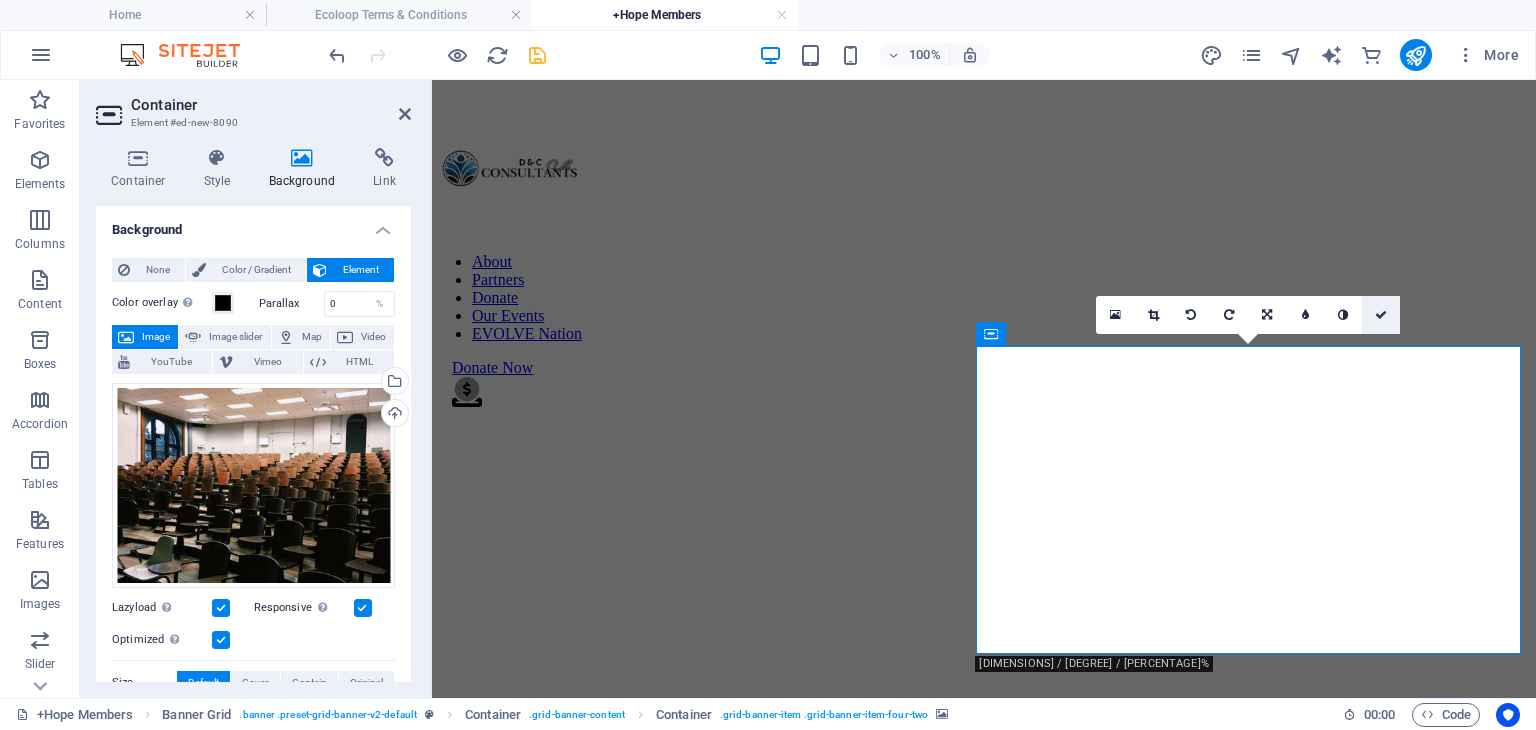 click at bounding box center [1381, 315] 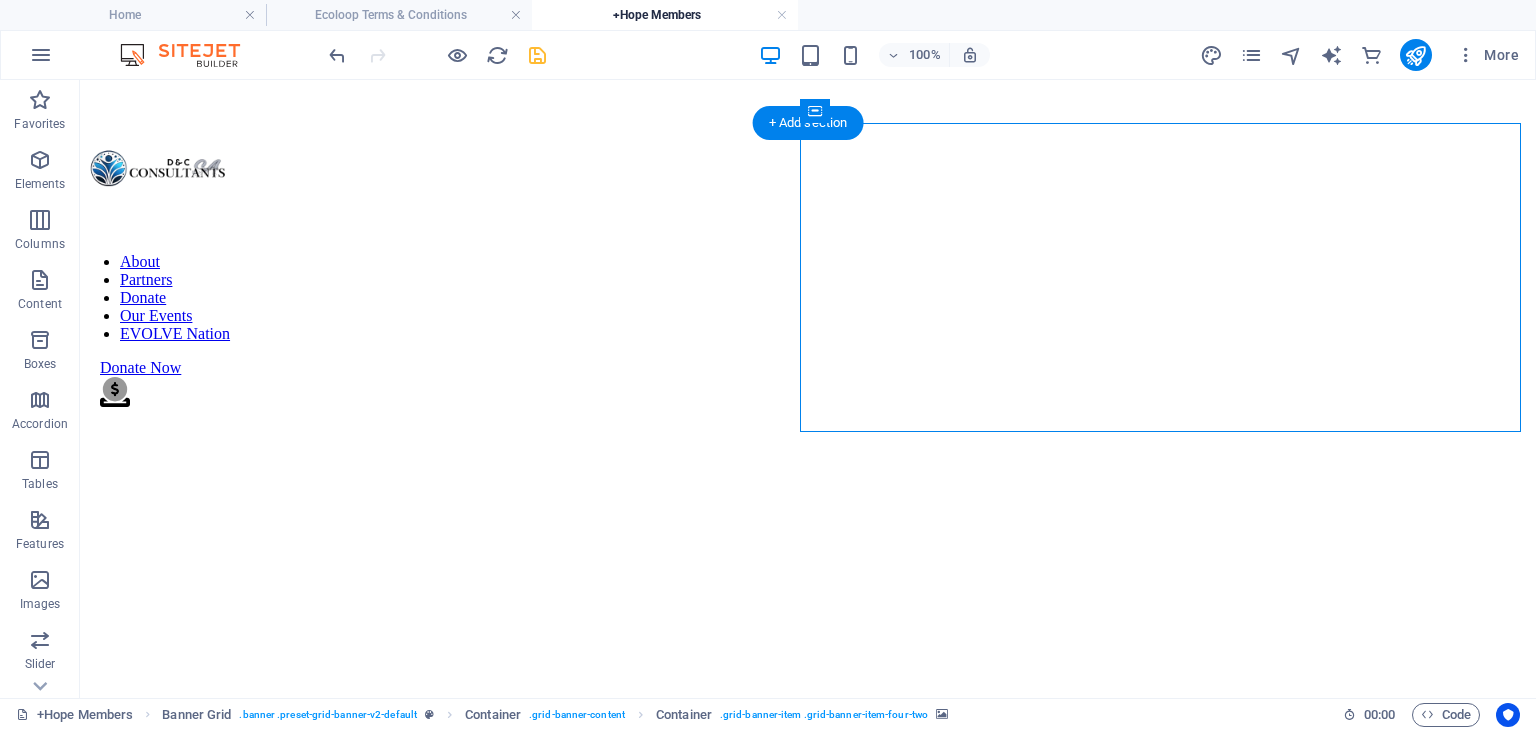 scroll, scrollTop: 859, scrollLeft: 0, axis: vertical 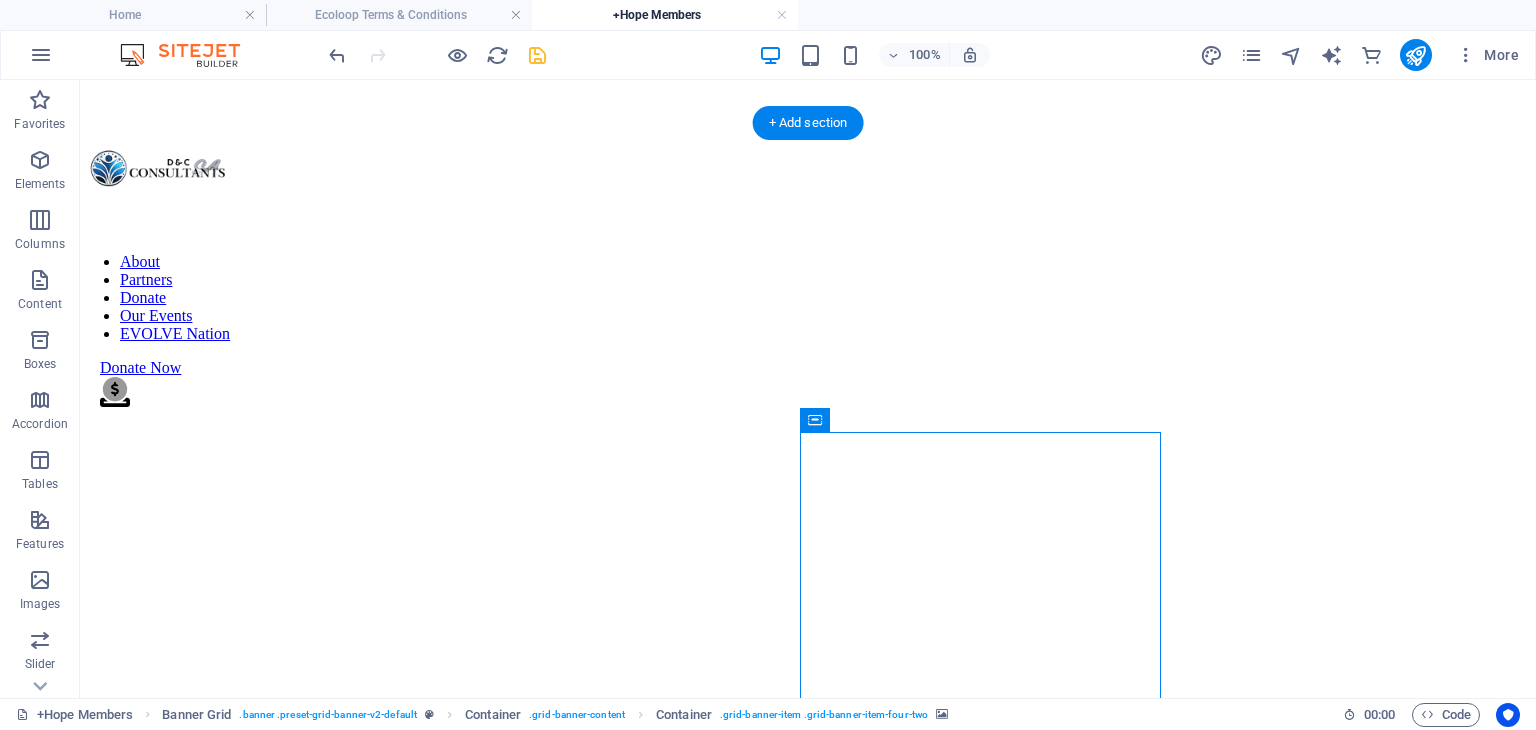 click at bounding box center (808, 2005) 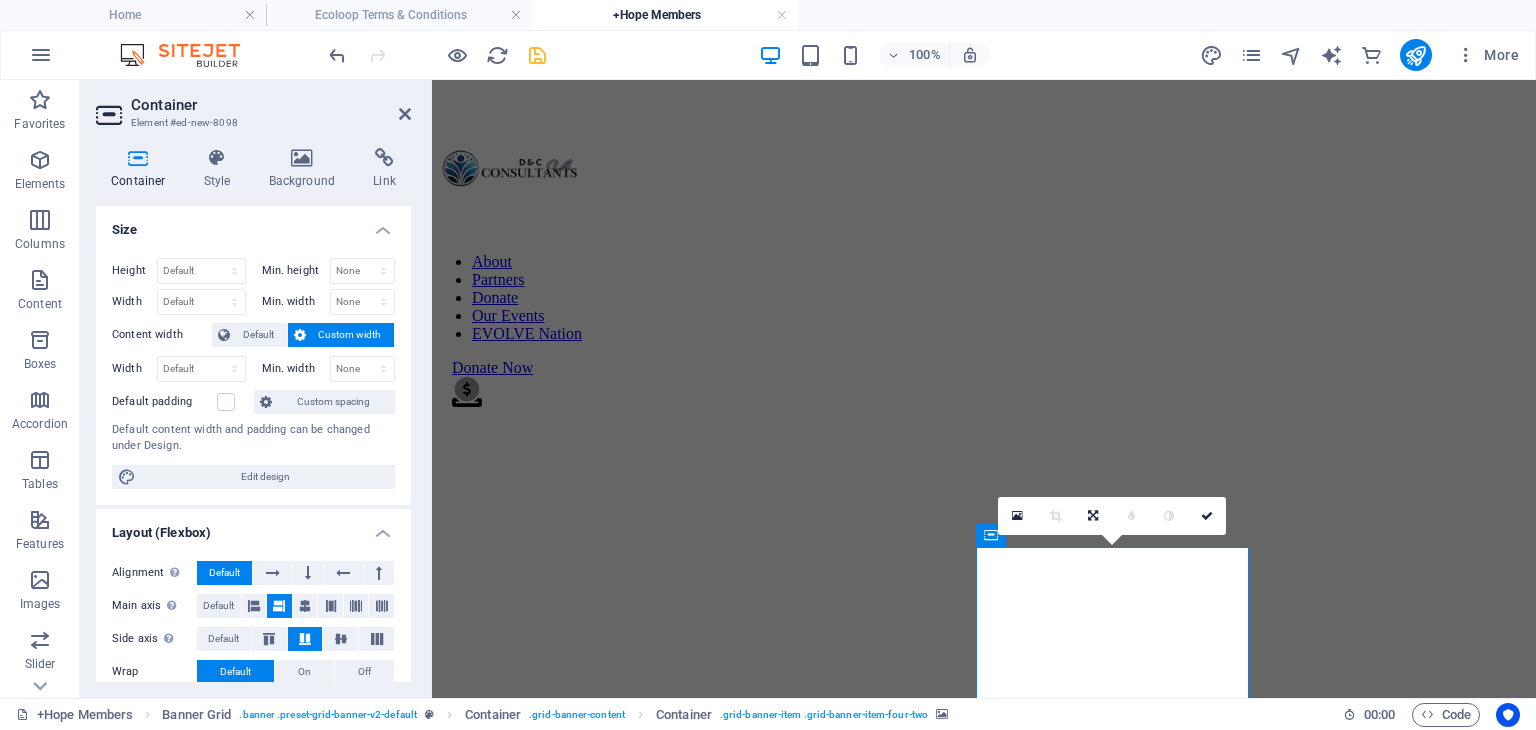 scroll, scrollTop: 876, scrollLeft: 0, axis: vertical 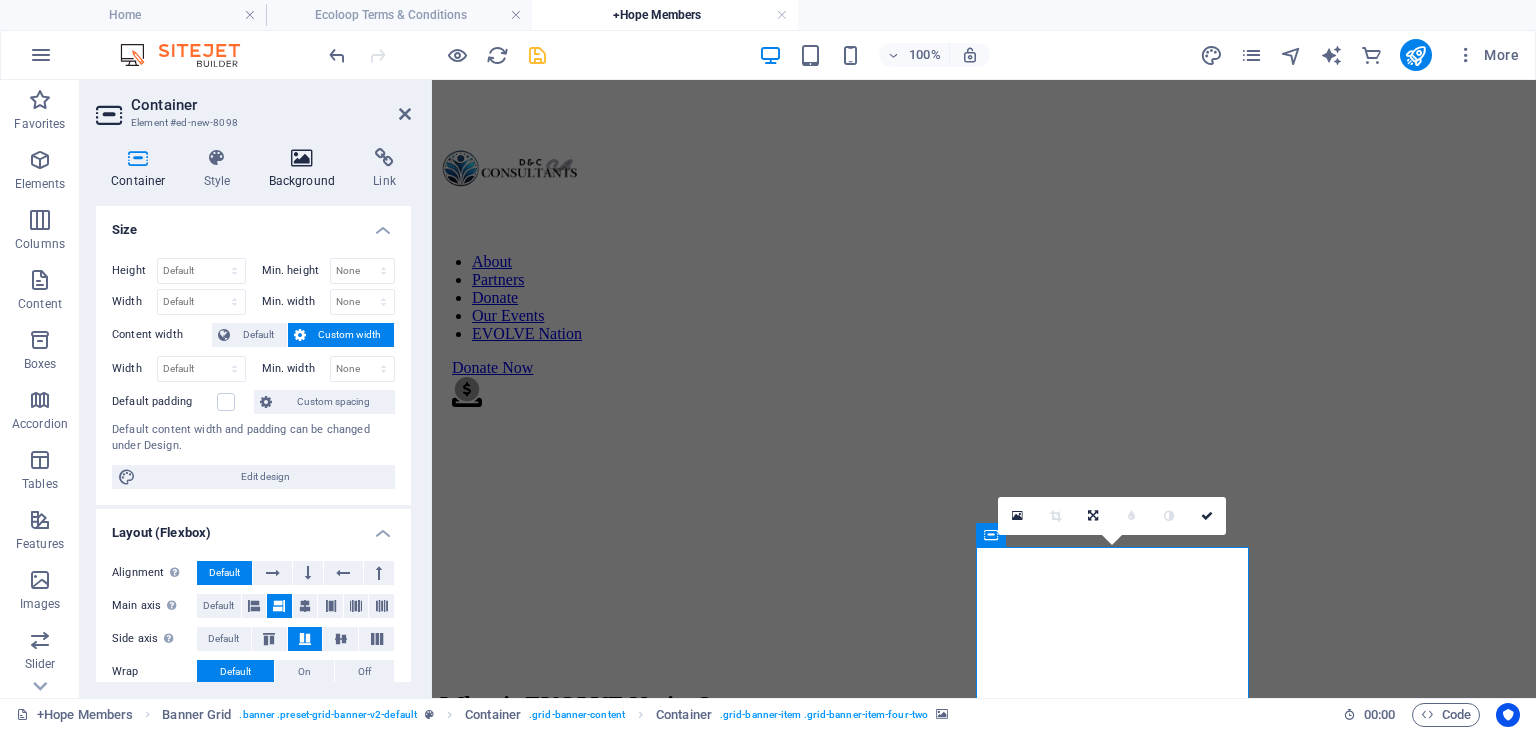 click at bounding box center (302, 158) 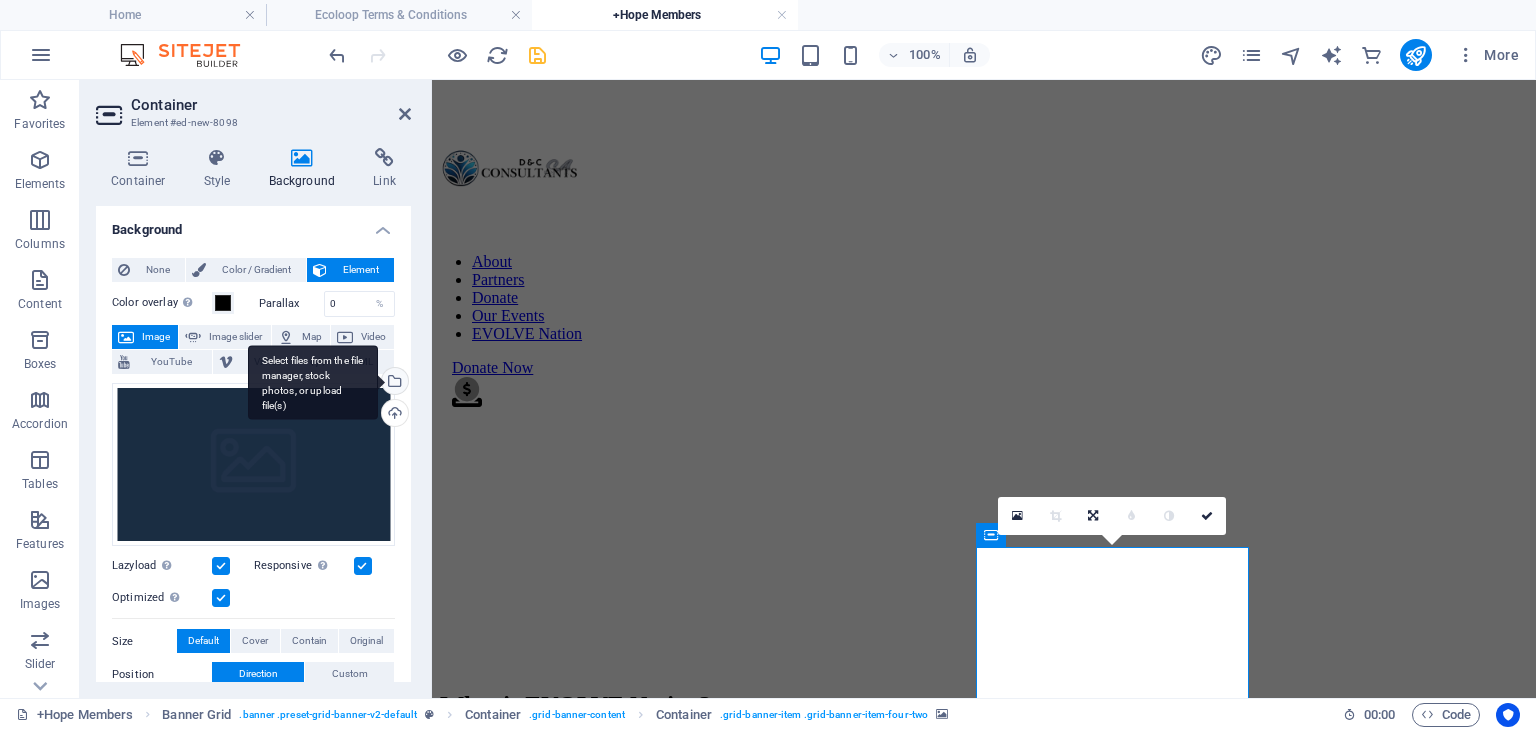 click on "Select files from the file manager, stock photos, or upload file(s)" at bounding box center (393, 383) 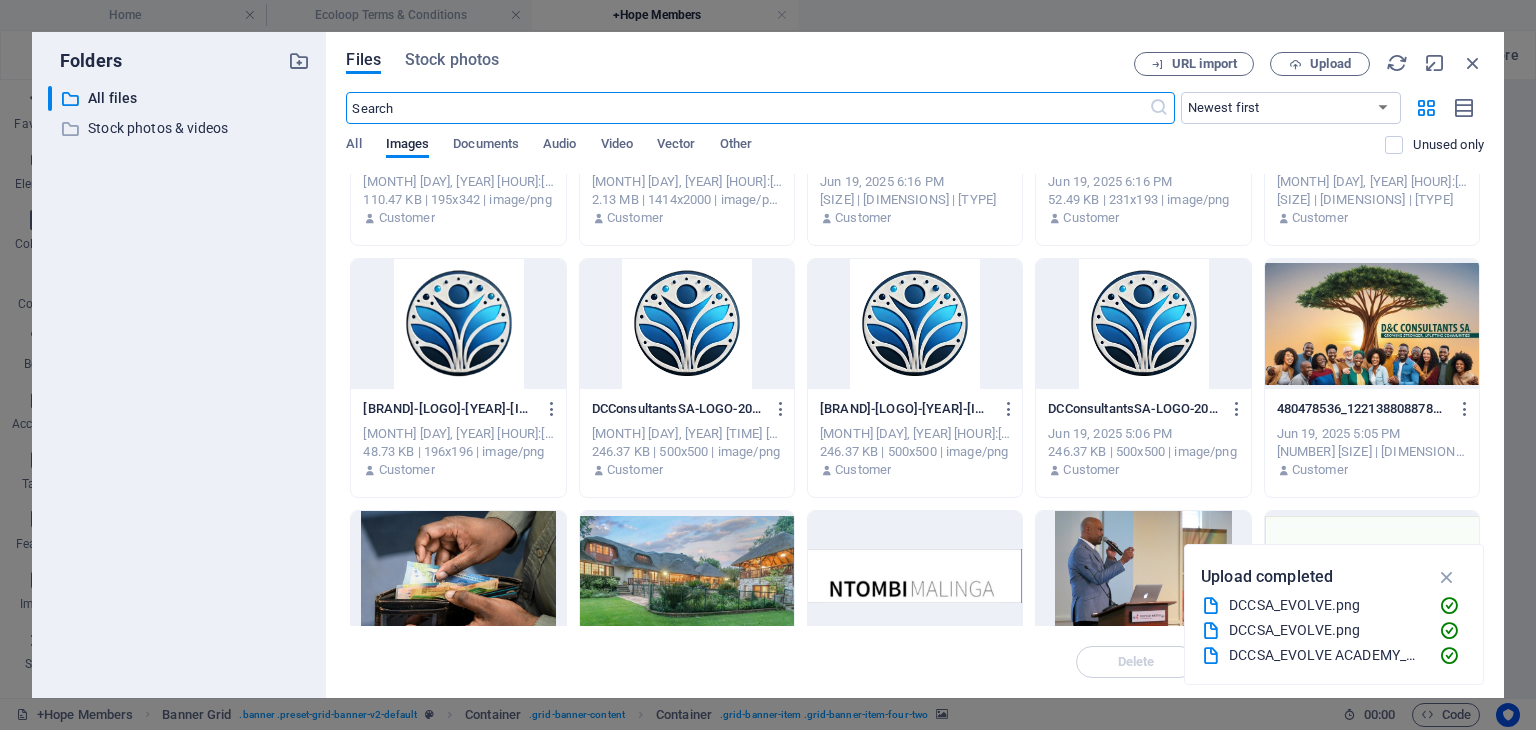 scroll, scrollTop: 6276, scrollLeft: 0, axis: vertical 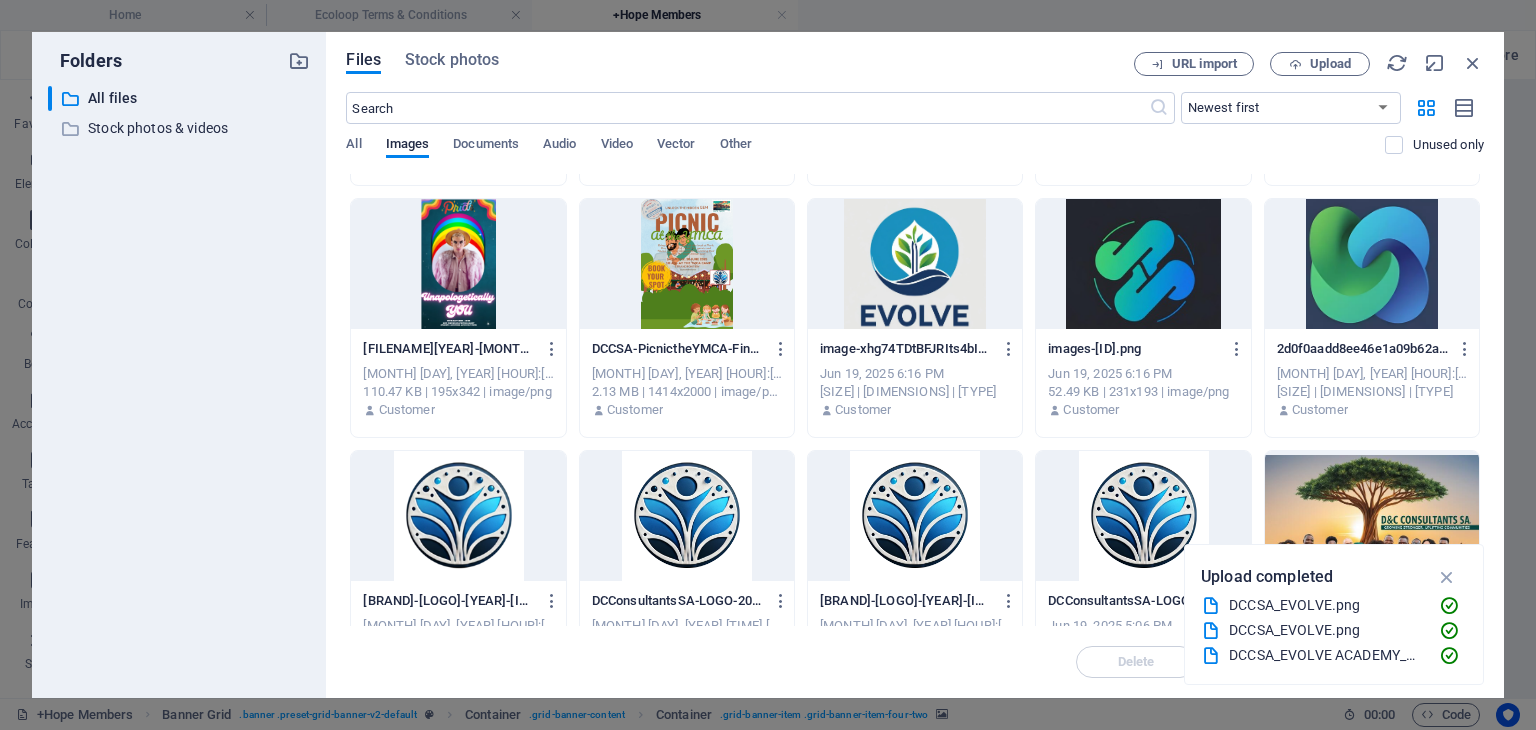 click at bounding box center [1372, 264] 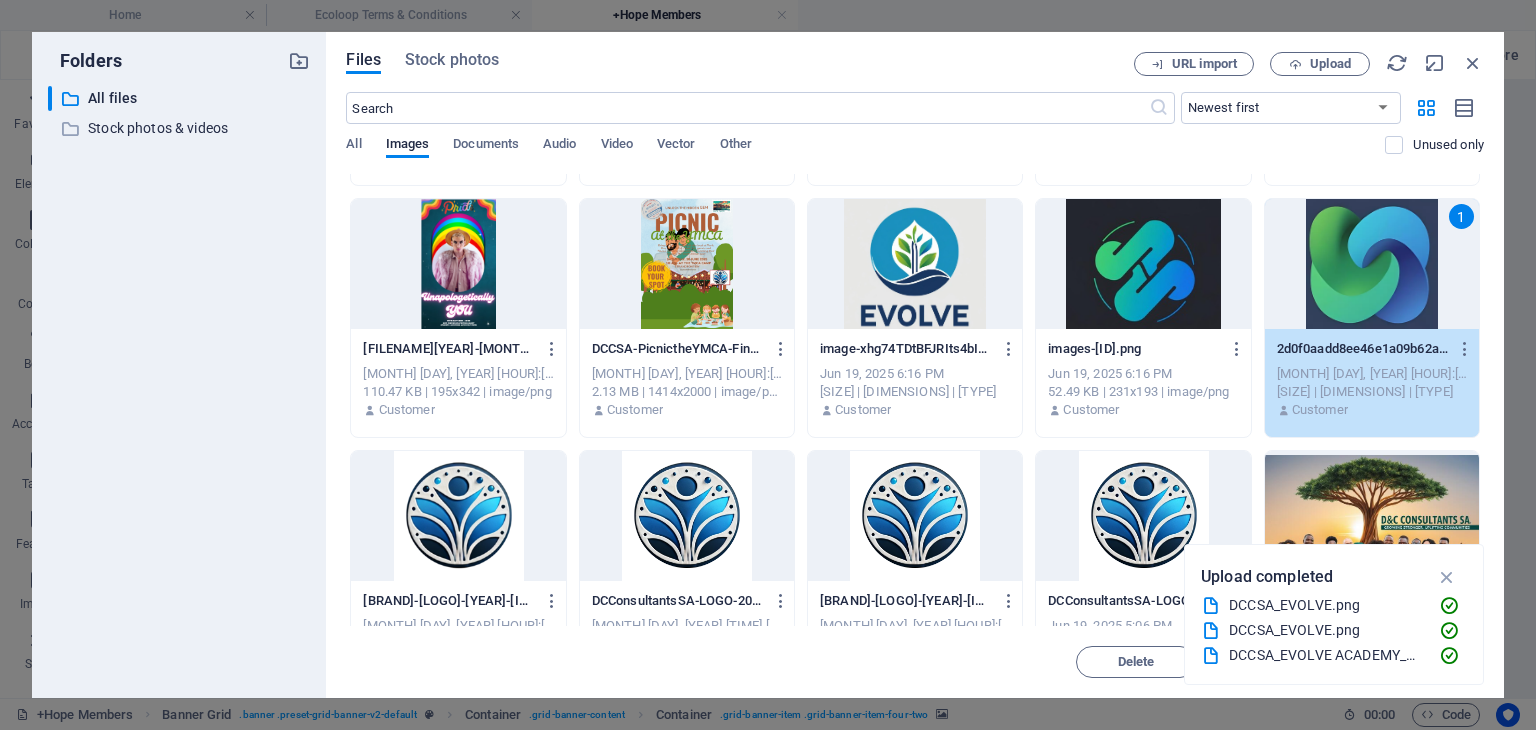 click on "1" at bounding box center (1372, 264) 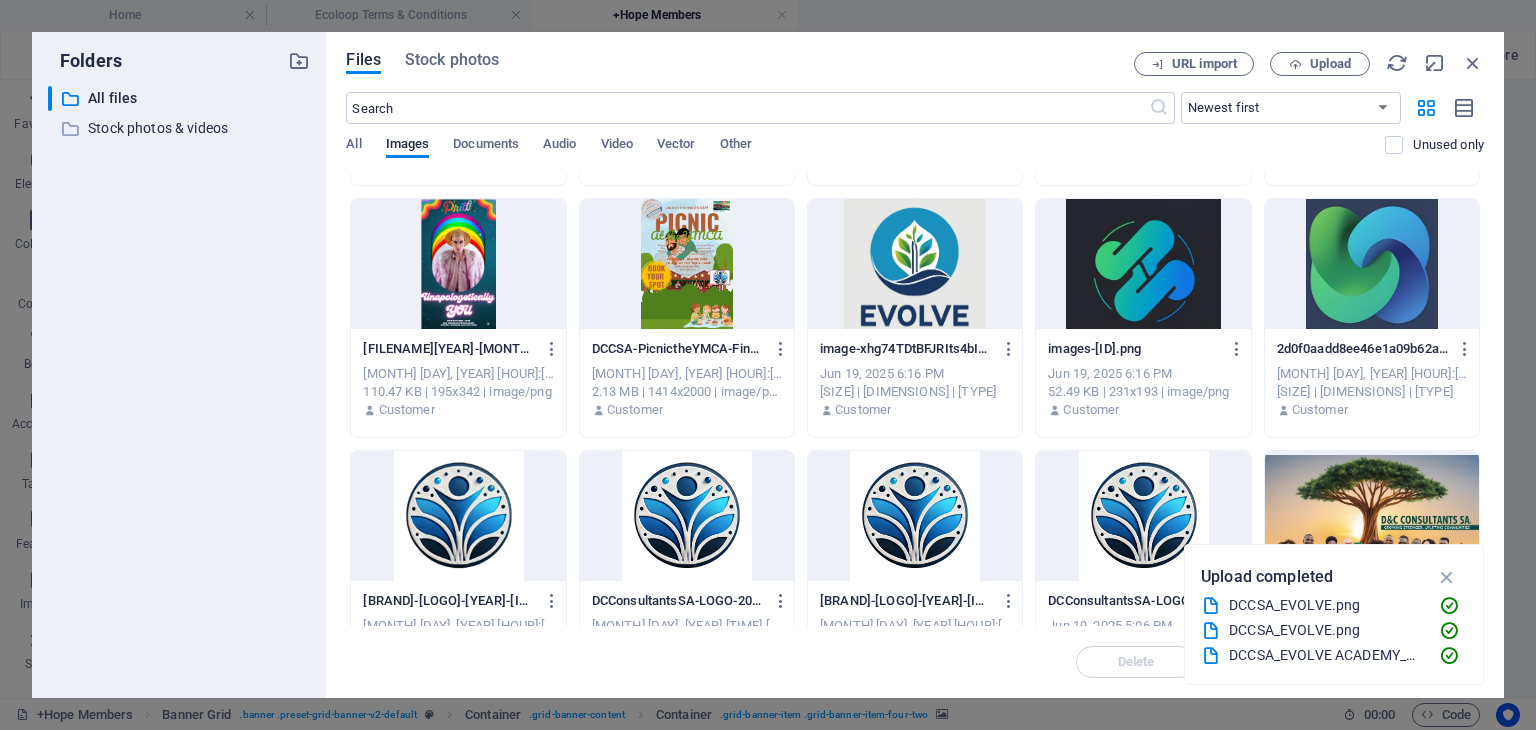 click at bounding box center (1372, 264) 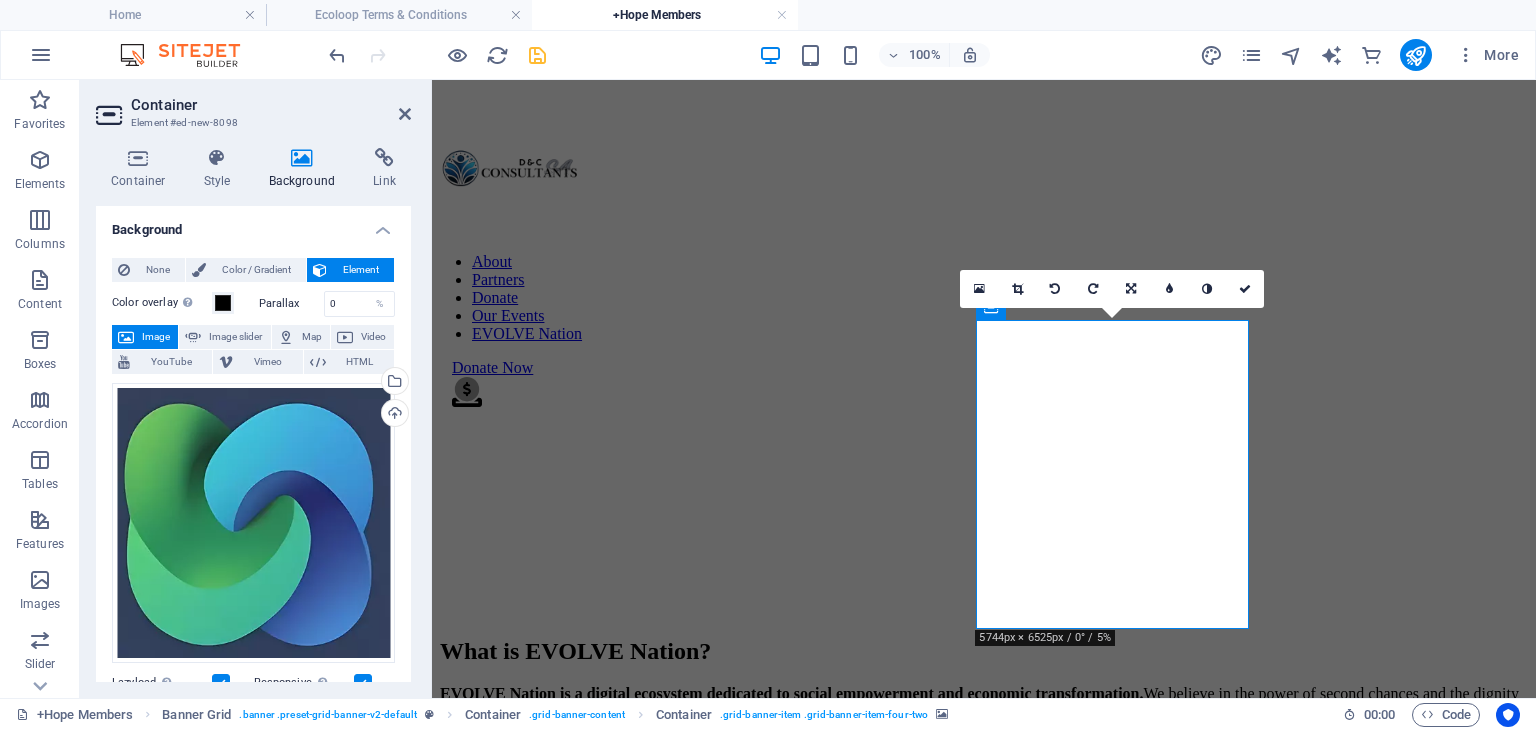 scroll, scrollTop: 1104, scrollLeft: 0, axis: vertical 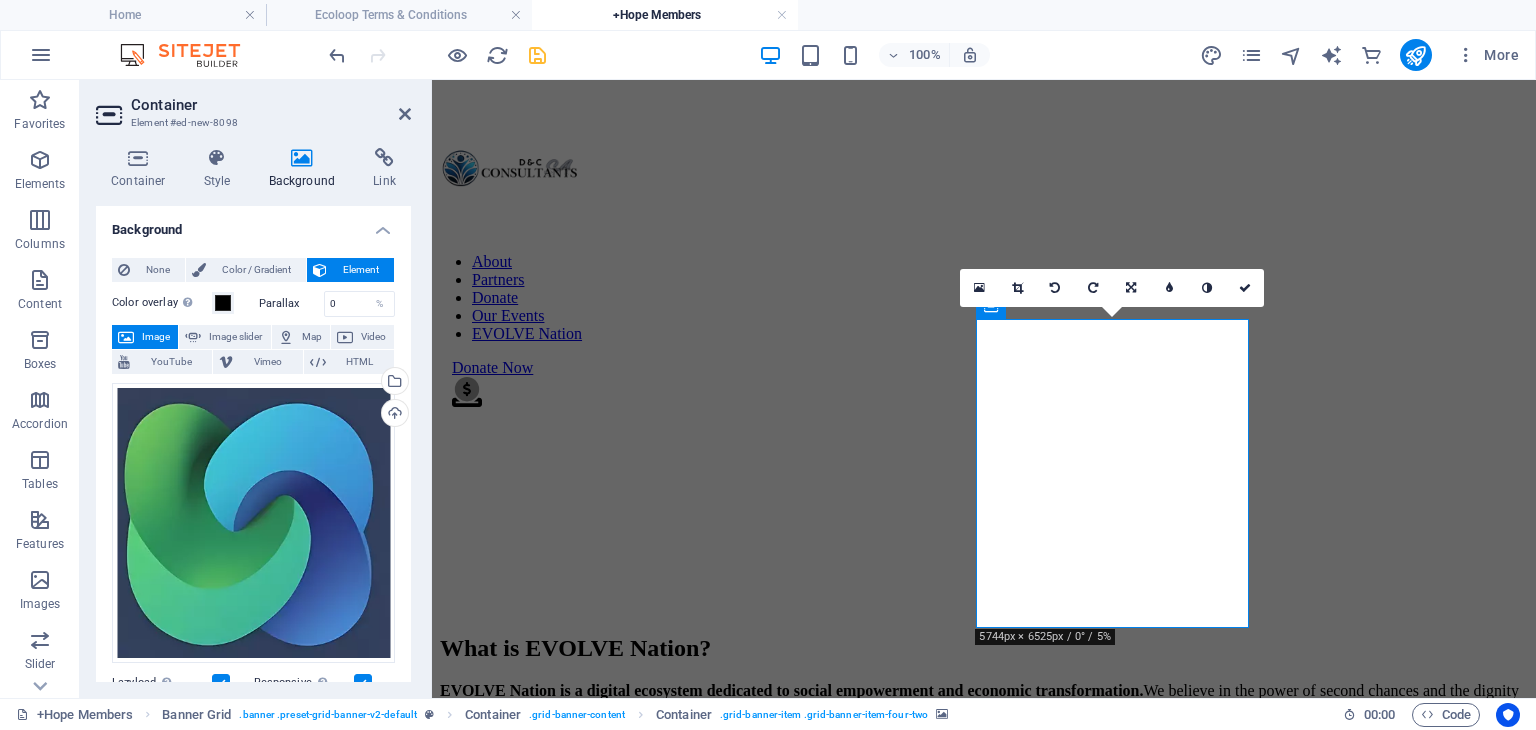 click at bounding box center (984, 2326) 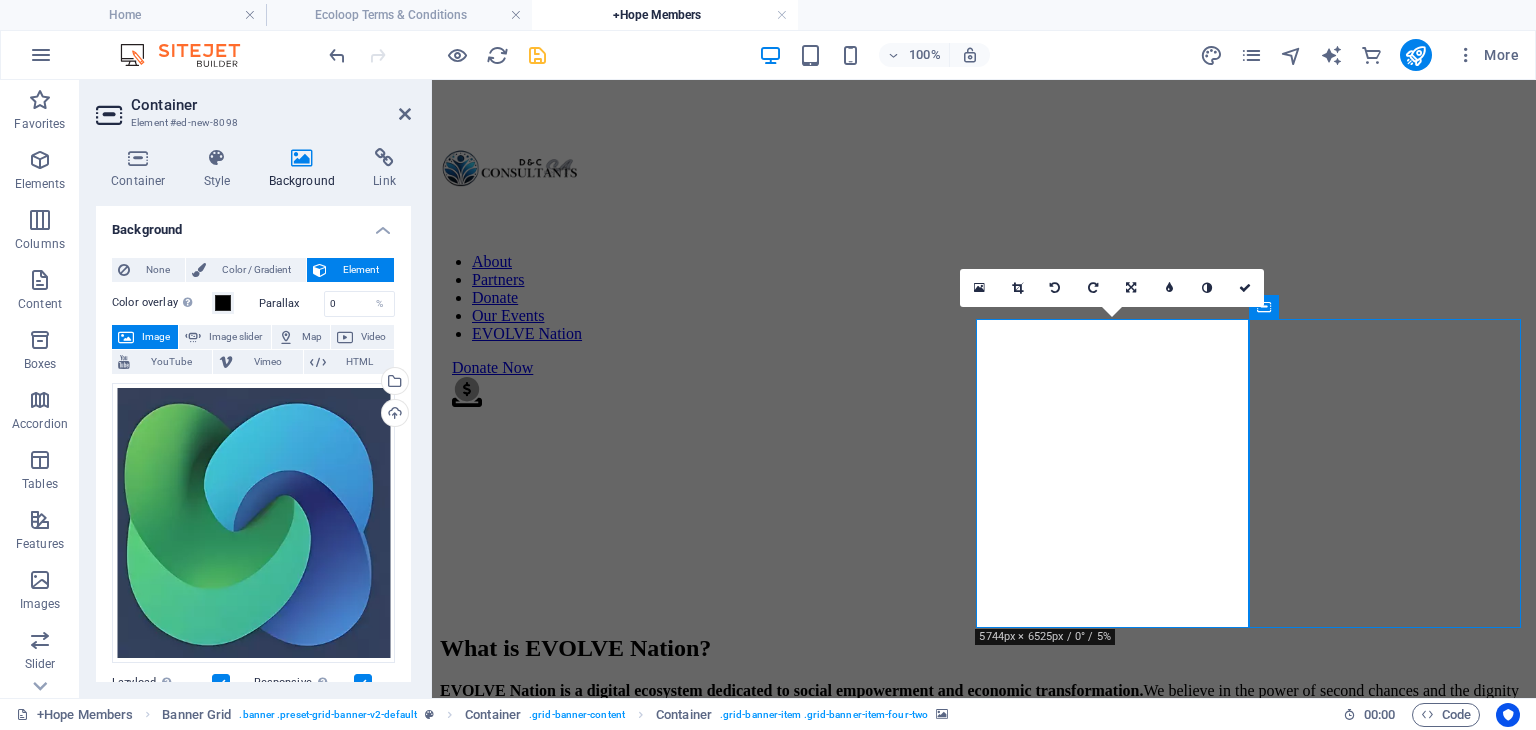 click at bounding box center (984, 2326) 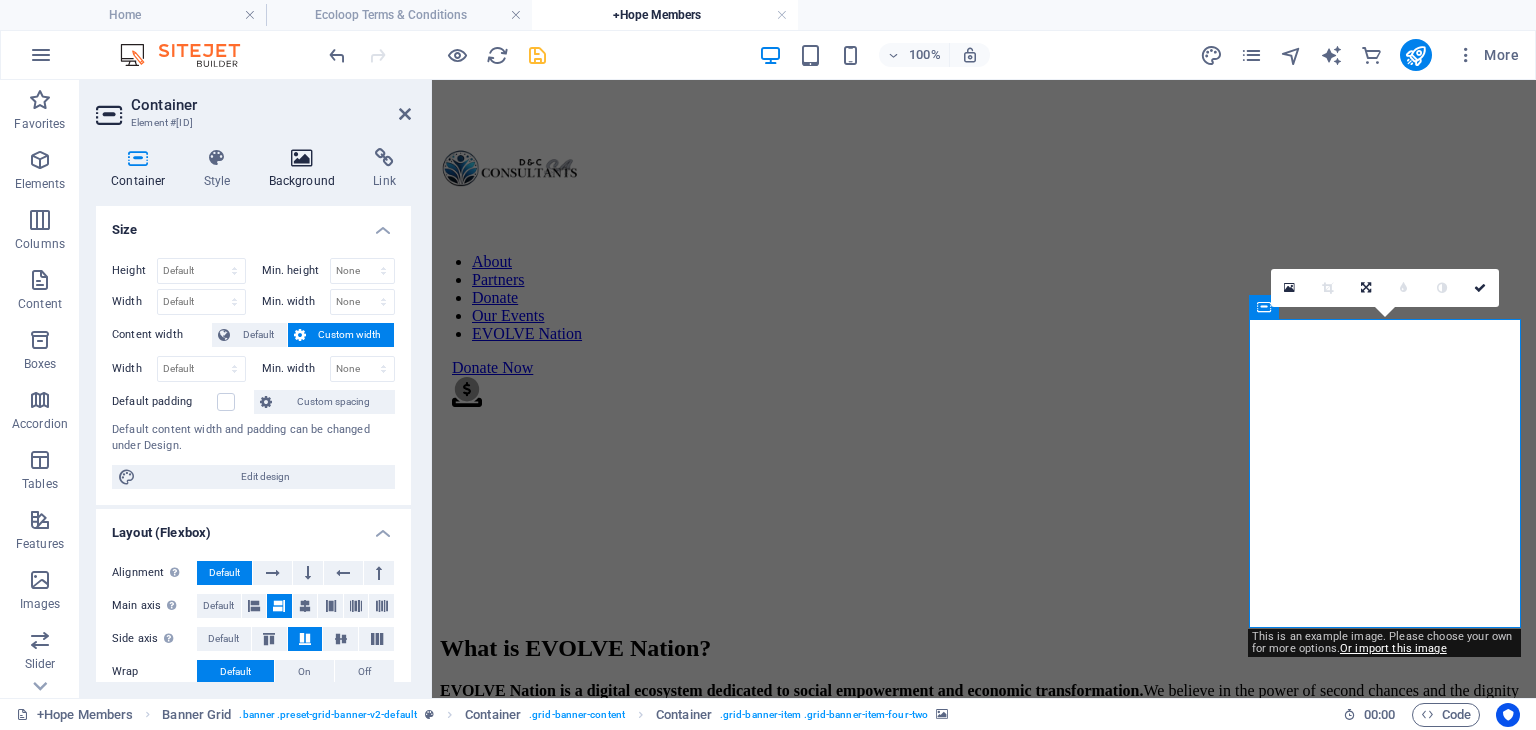 click at bounding box center (302, 158) 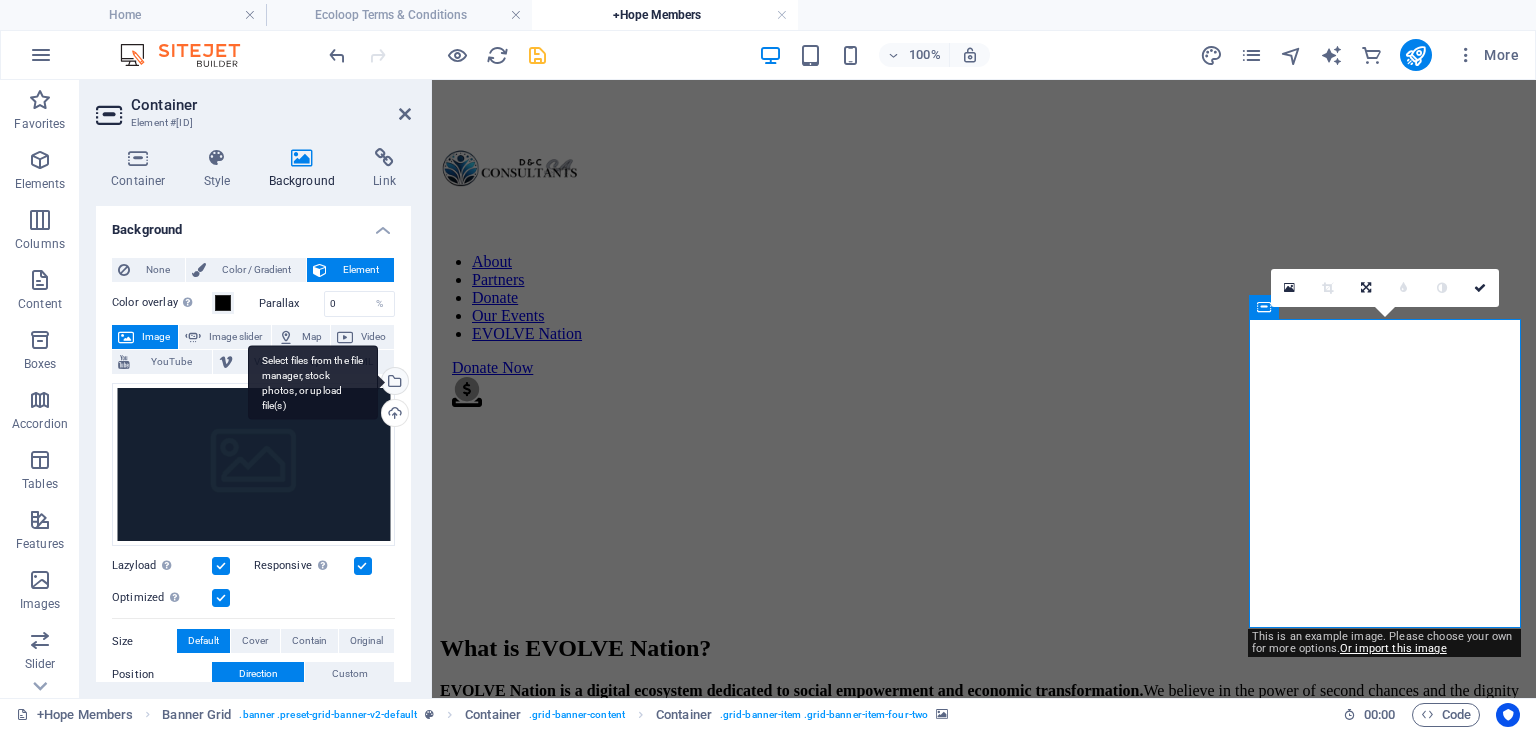 click on "Select files from the file manager, stock photos, or upload file(s)" at bounding box center [393, 383] 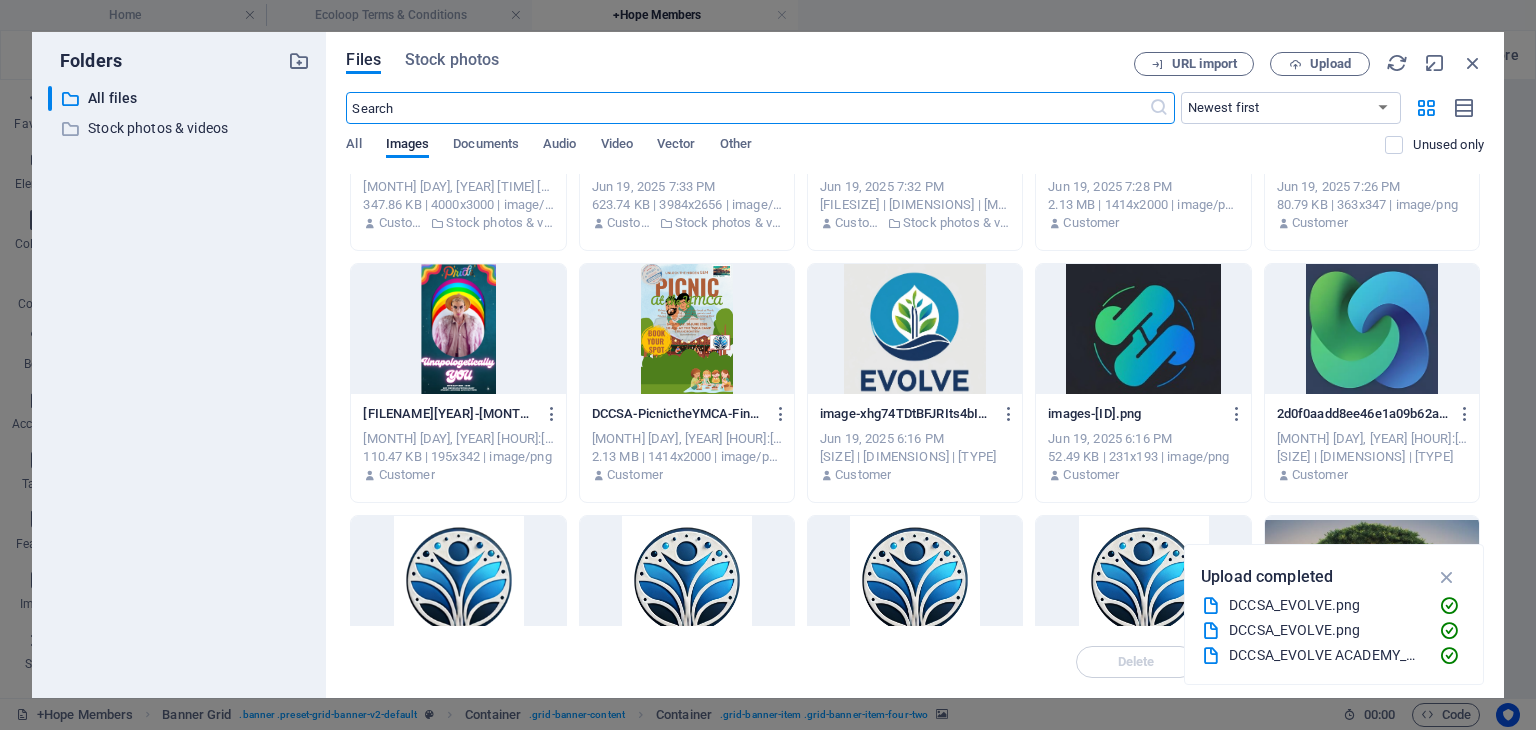 scroll, scrollTop: 6212, scrollLeft: 0, axis: vertical 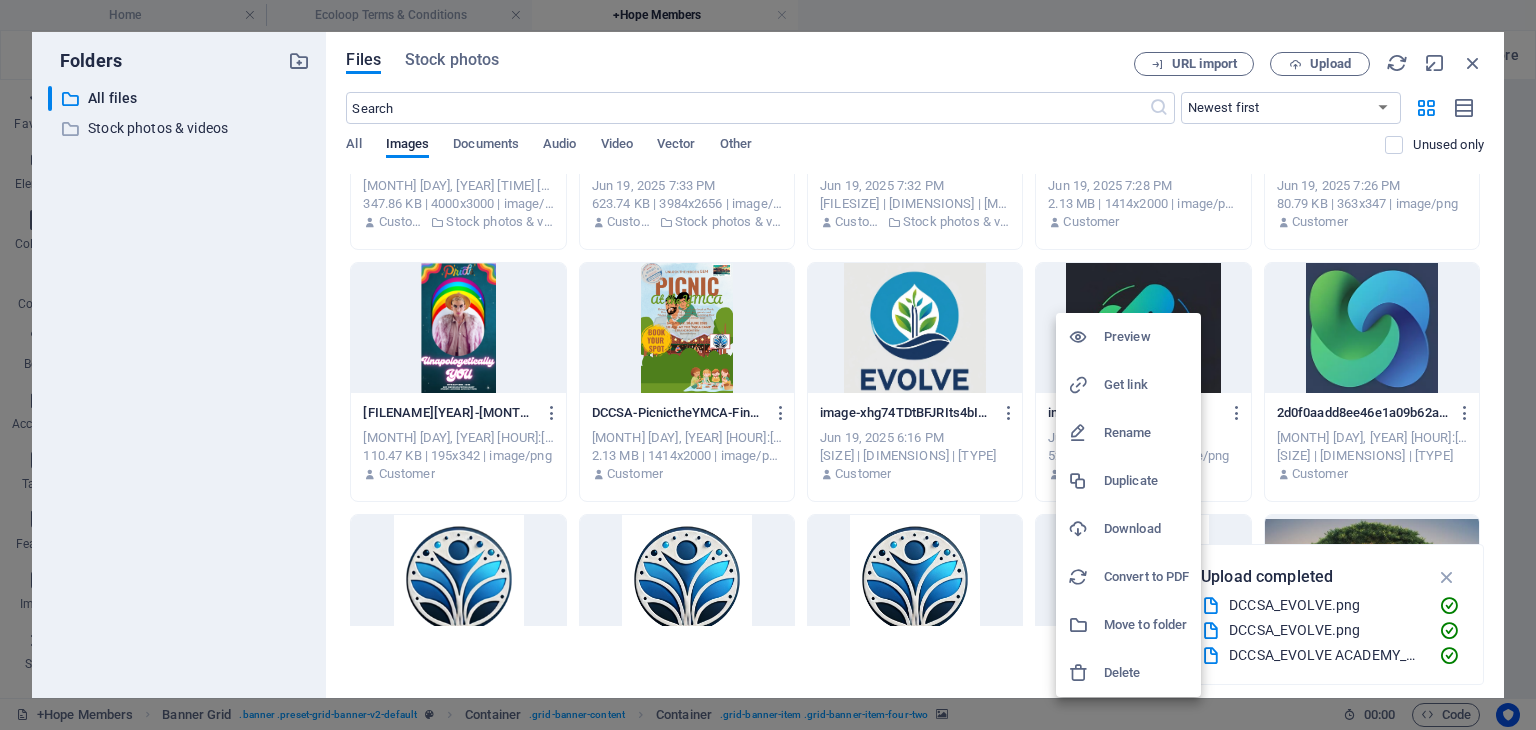 drag, startPoint x: 1128, startPoint y: 307, endPoint x: 1104, endPoint y: 293, distance: 27.784887 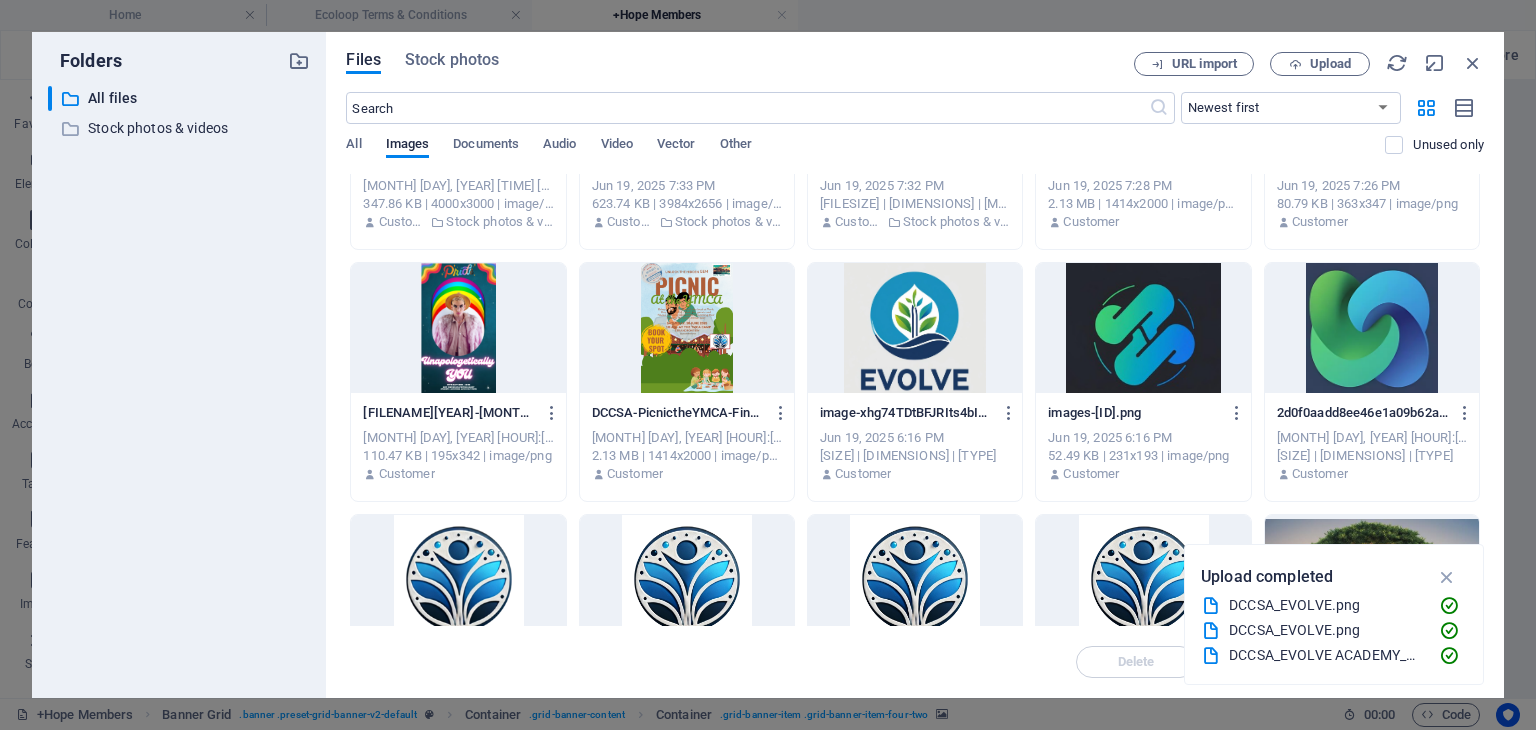 click on "Preview Get link Rename Duplicate Download Convert to PDF Move to folder Delete" at bounding box center [768, 371] 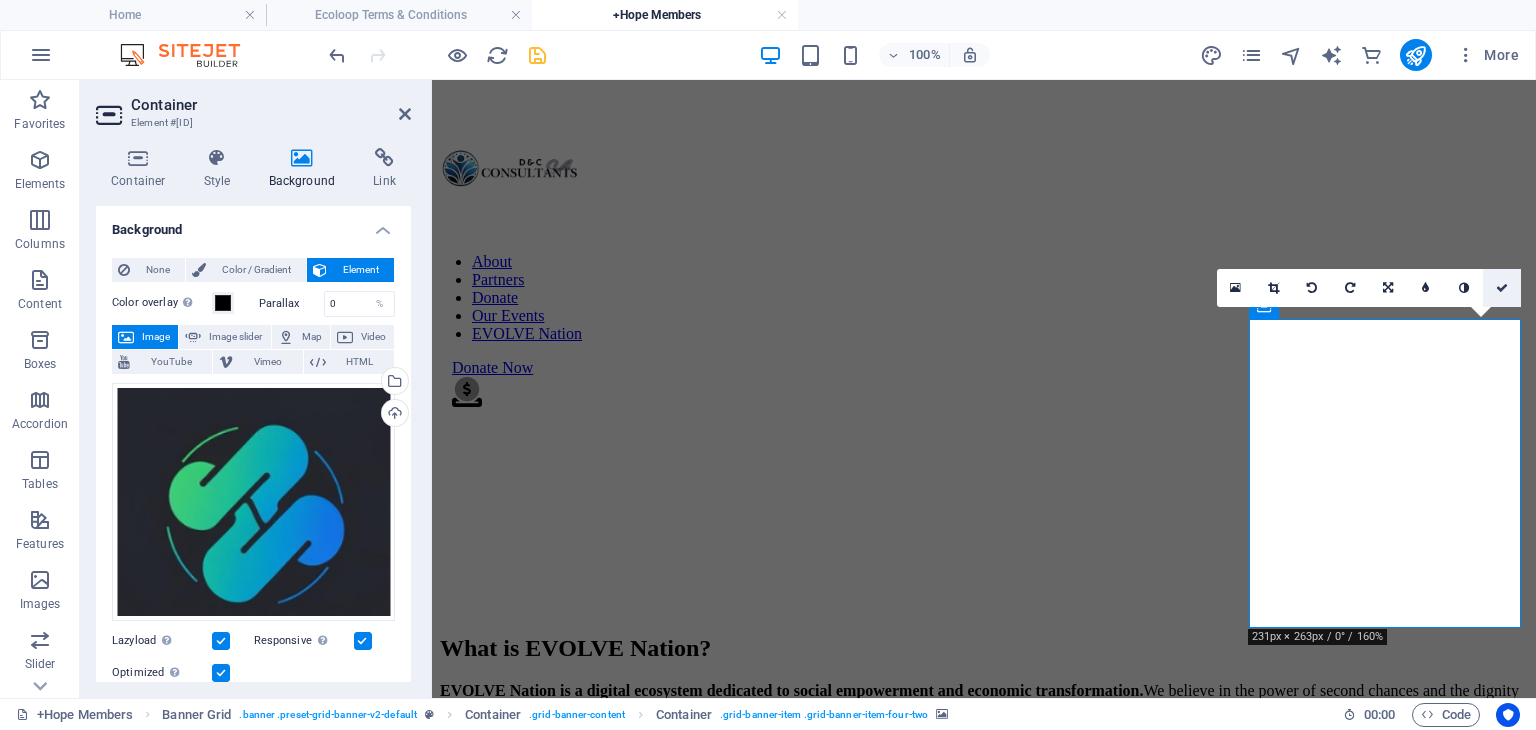 click at bounding box center (1502, 288) 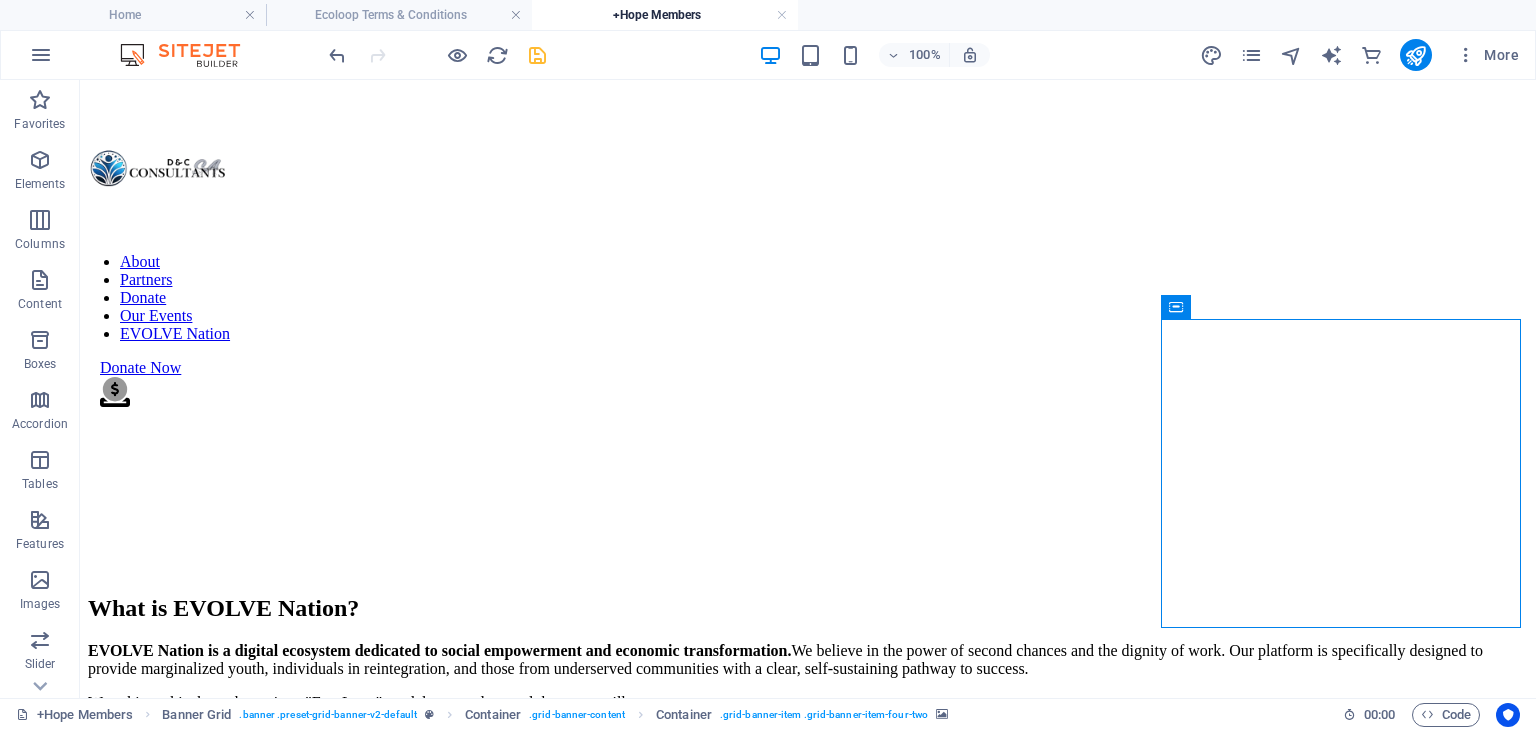 click at bounding box center (537, 55) 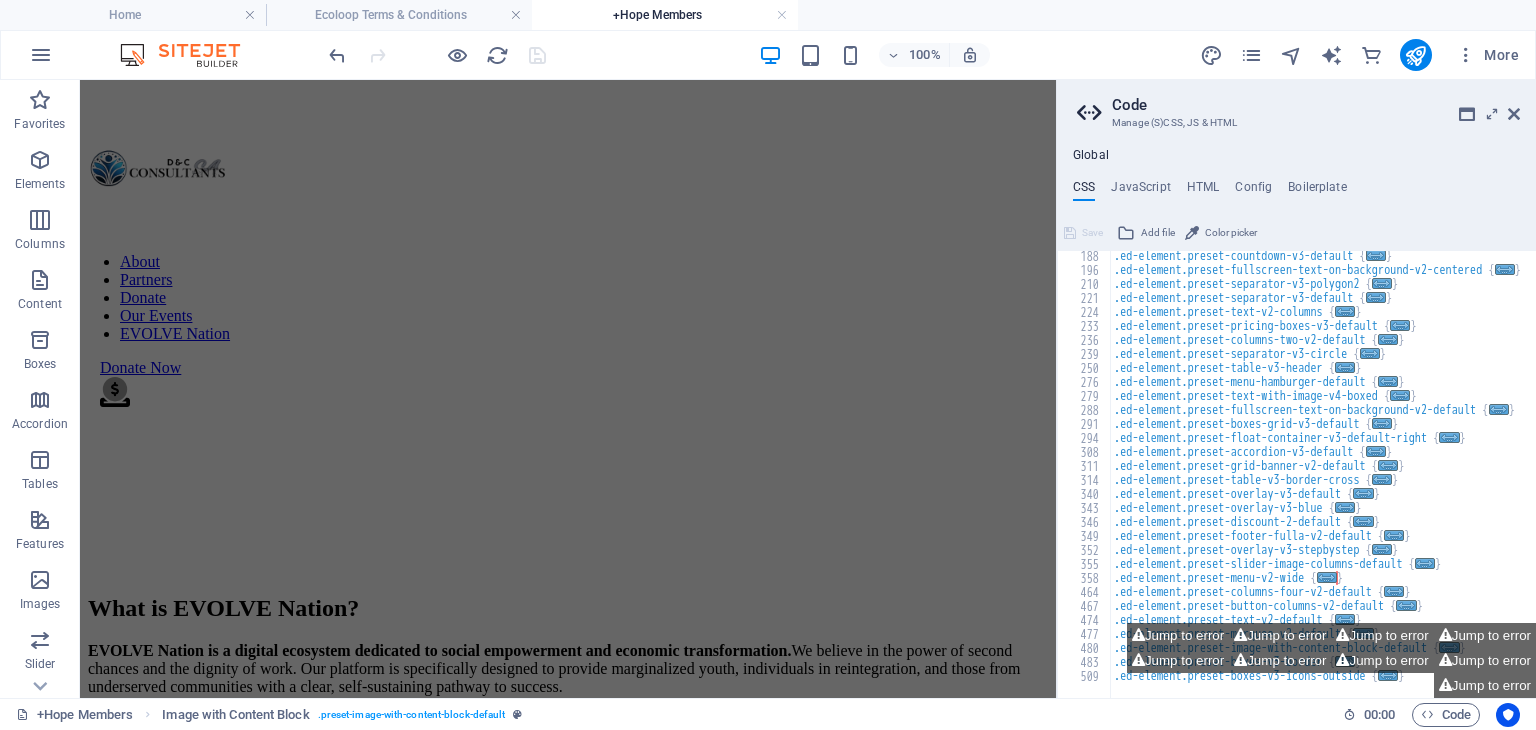 scroll, scrollTop: 1196, scrollLeft: 0, axis: vertical 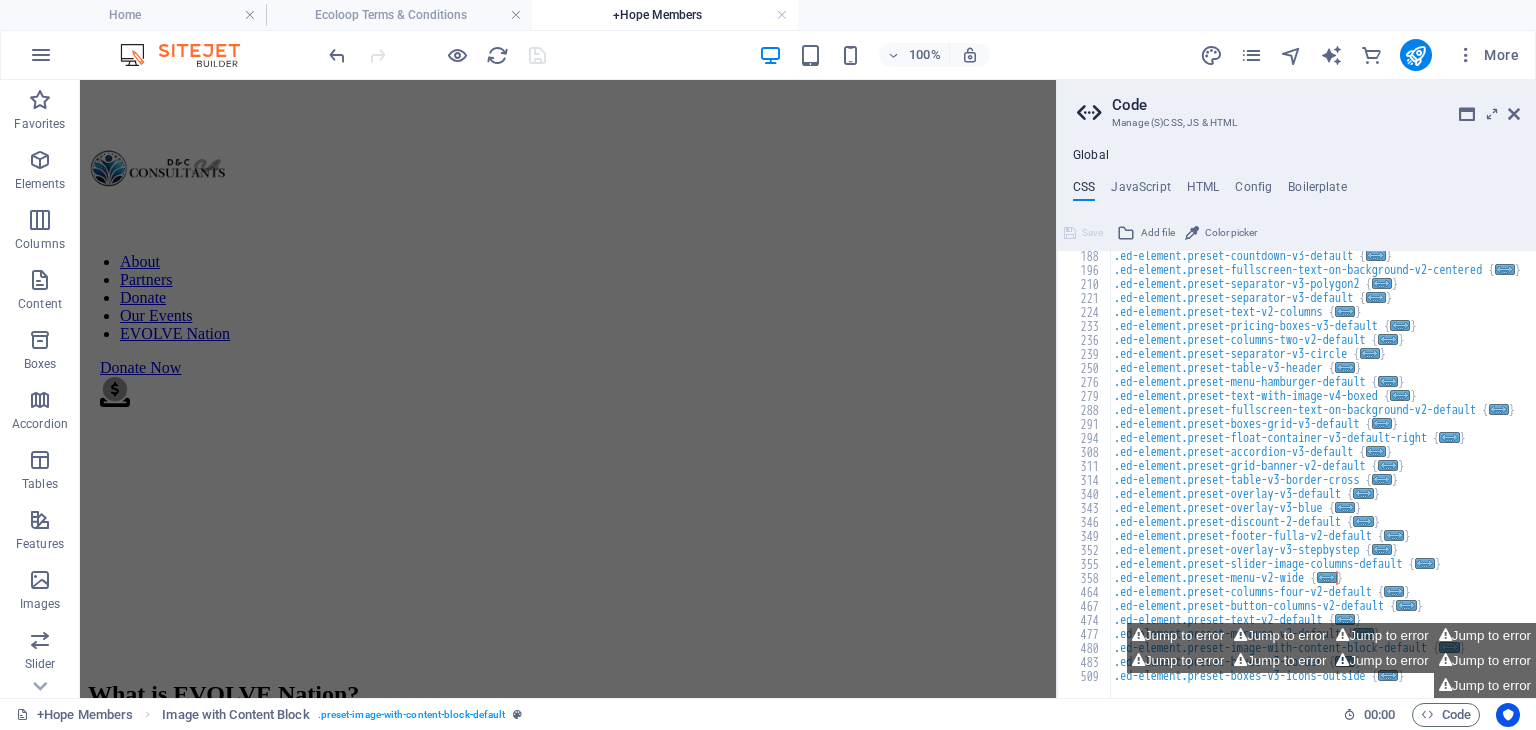 click at bounding box center (568, 936) 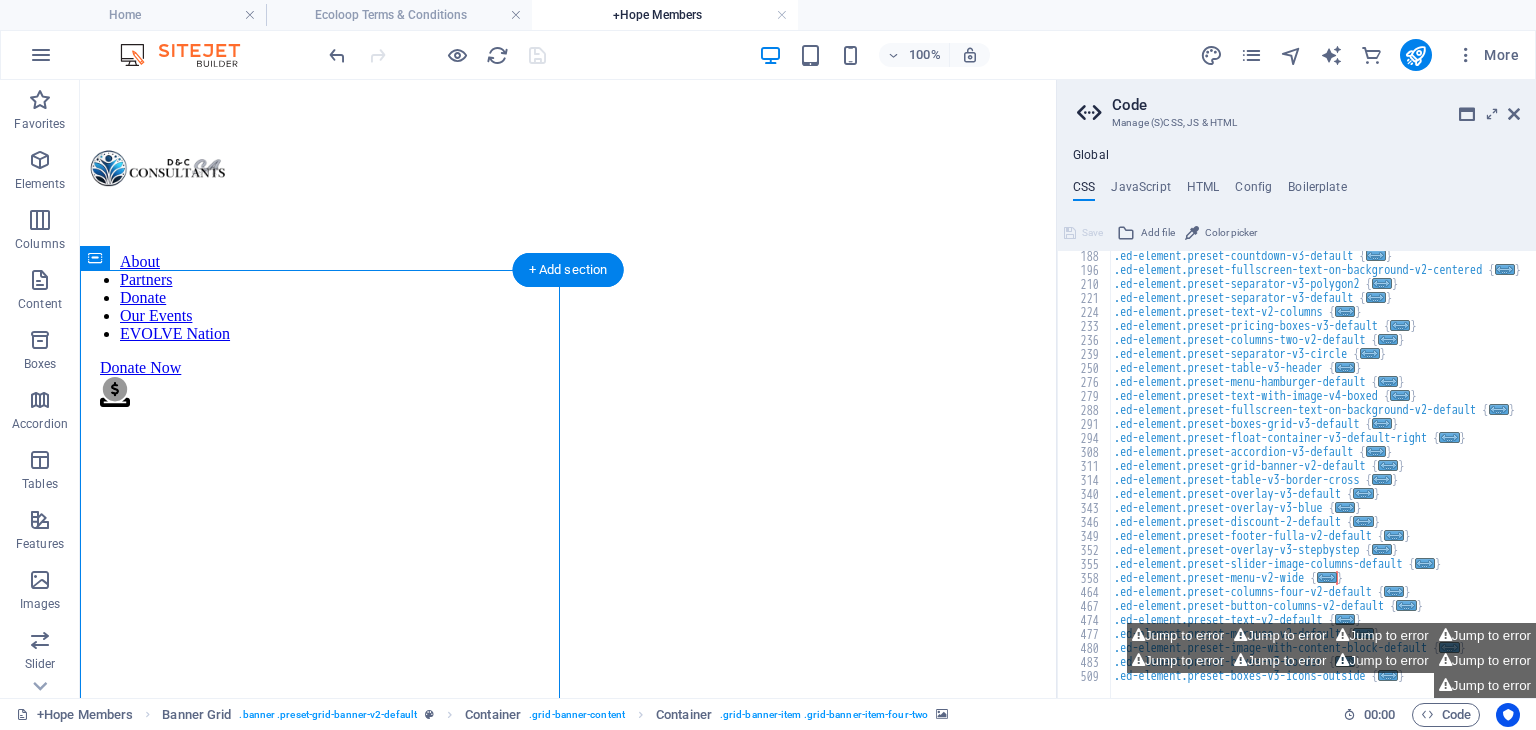 scroll, scrollTop: 924, scrollLeft: 0, axis: vertical 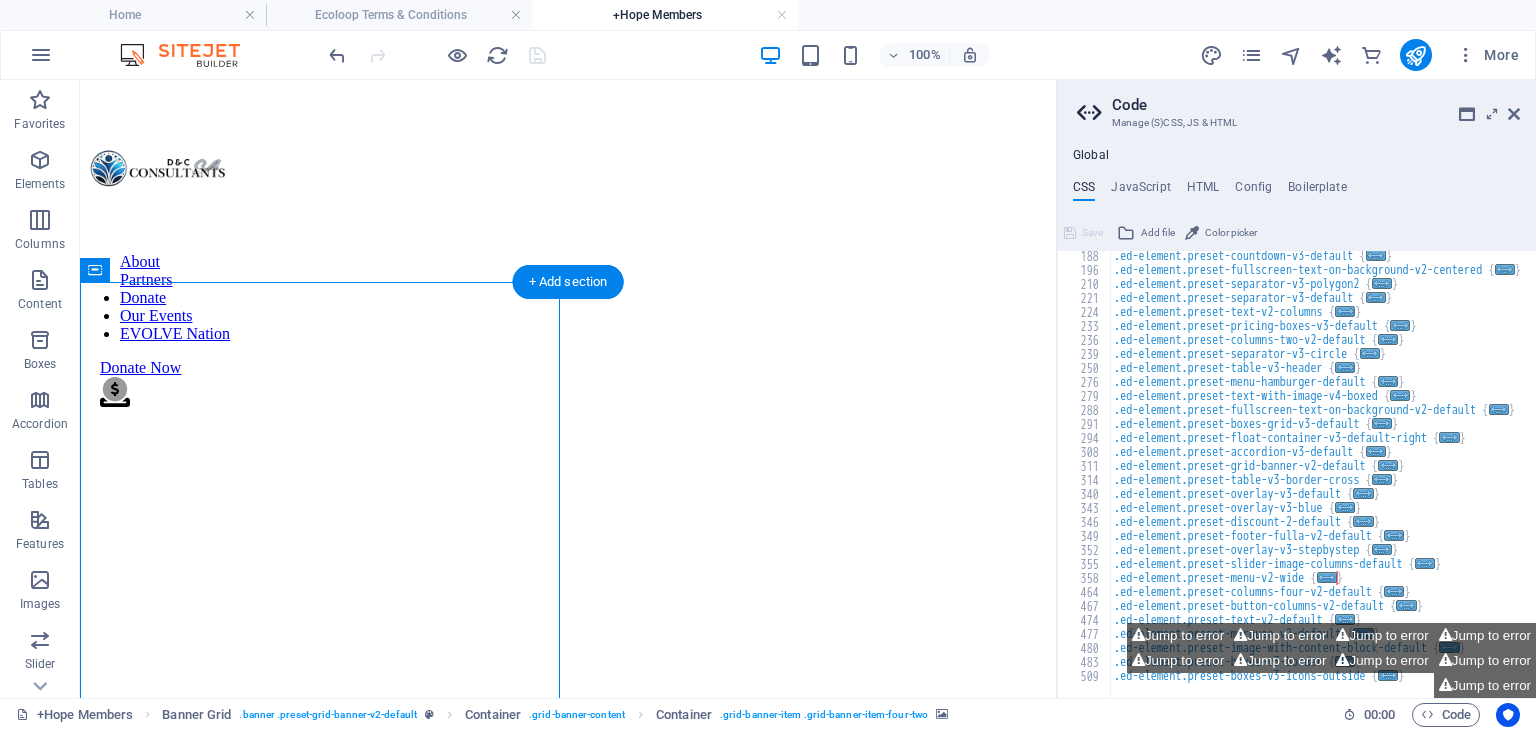 click at bounding box center (568, 1893) 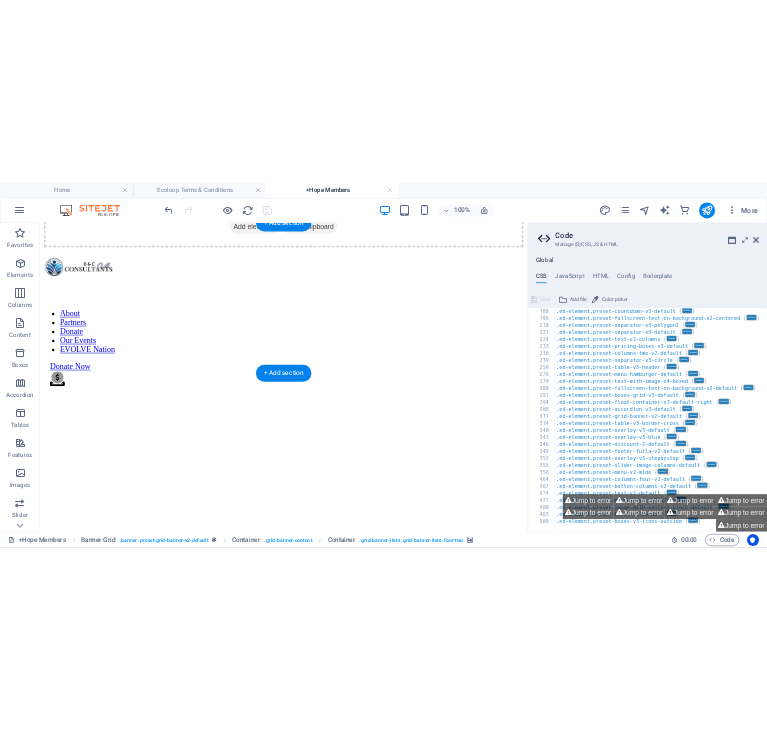 scroll, scrollTop: 0, scrollLeft: 0, axis: both 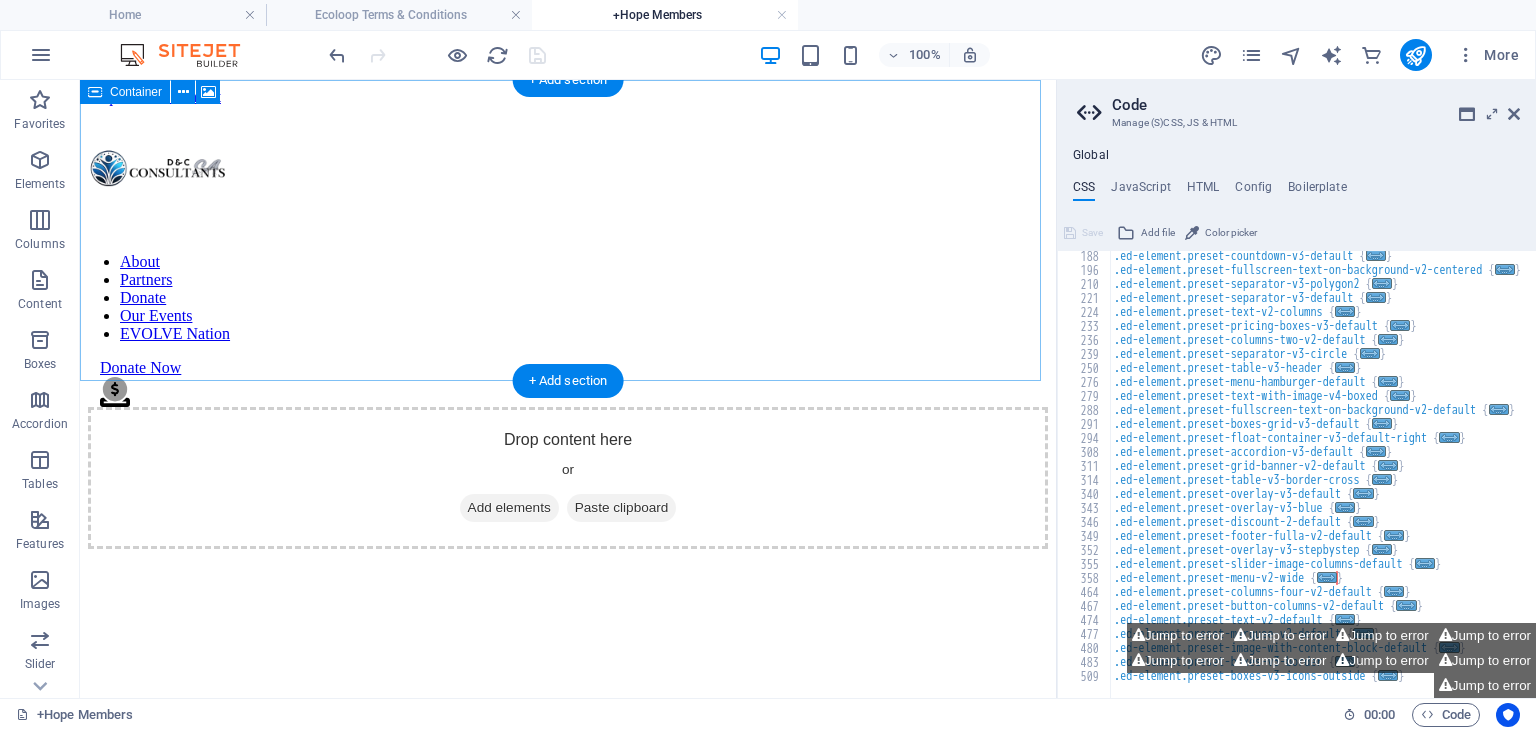 click on "Add elements" at bounding box center [509, 508] 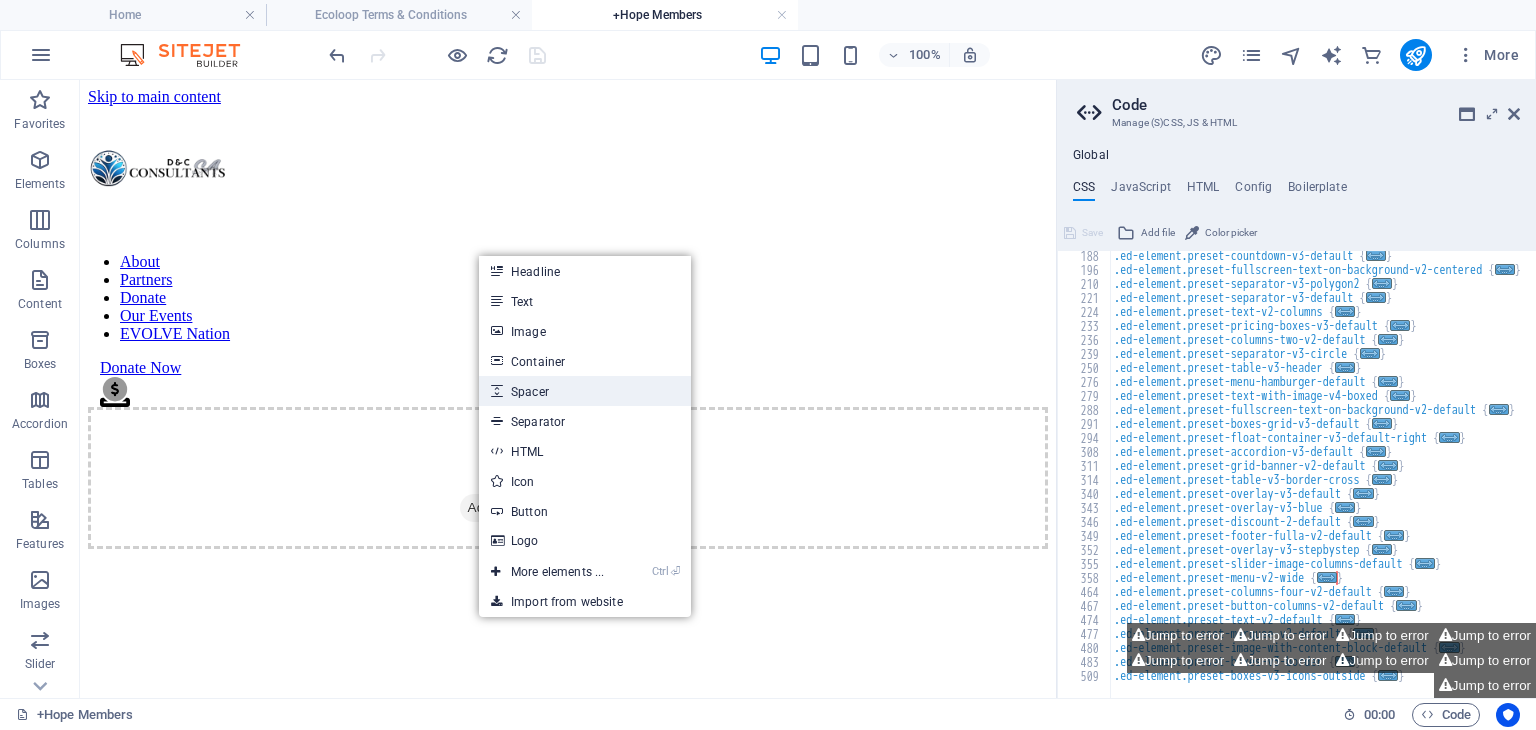 click on "Spacer" at bounding box center [585, 391] 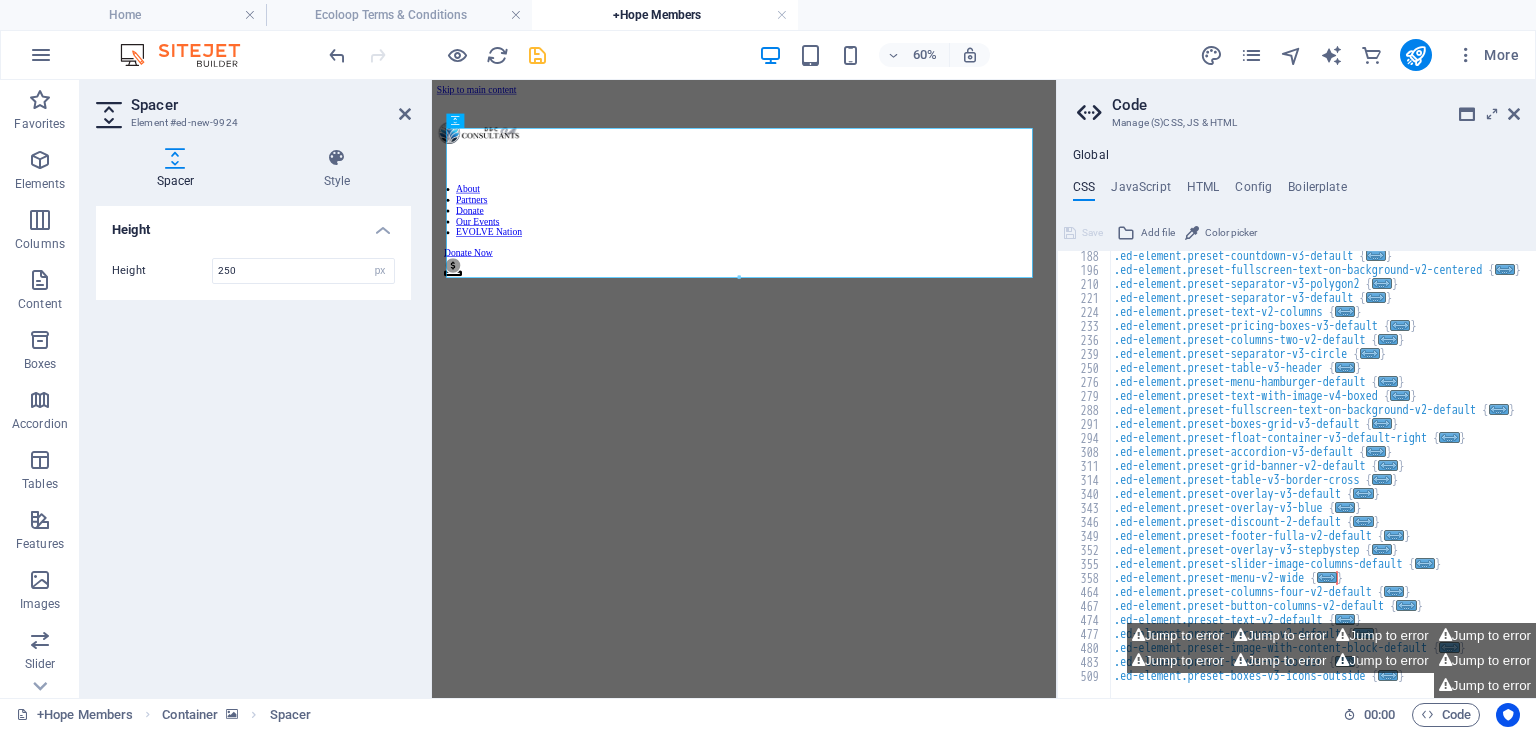type on "250" 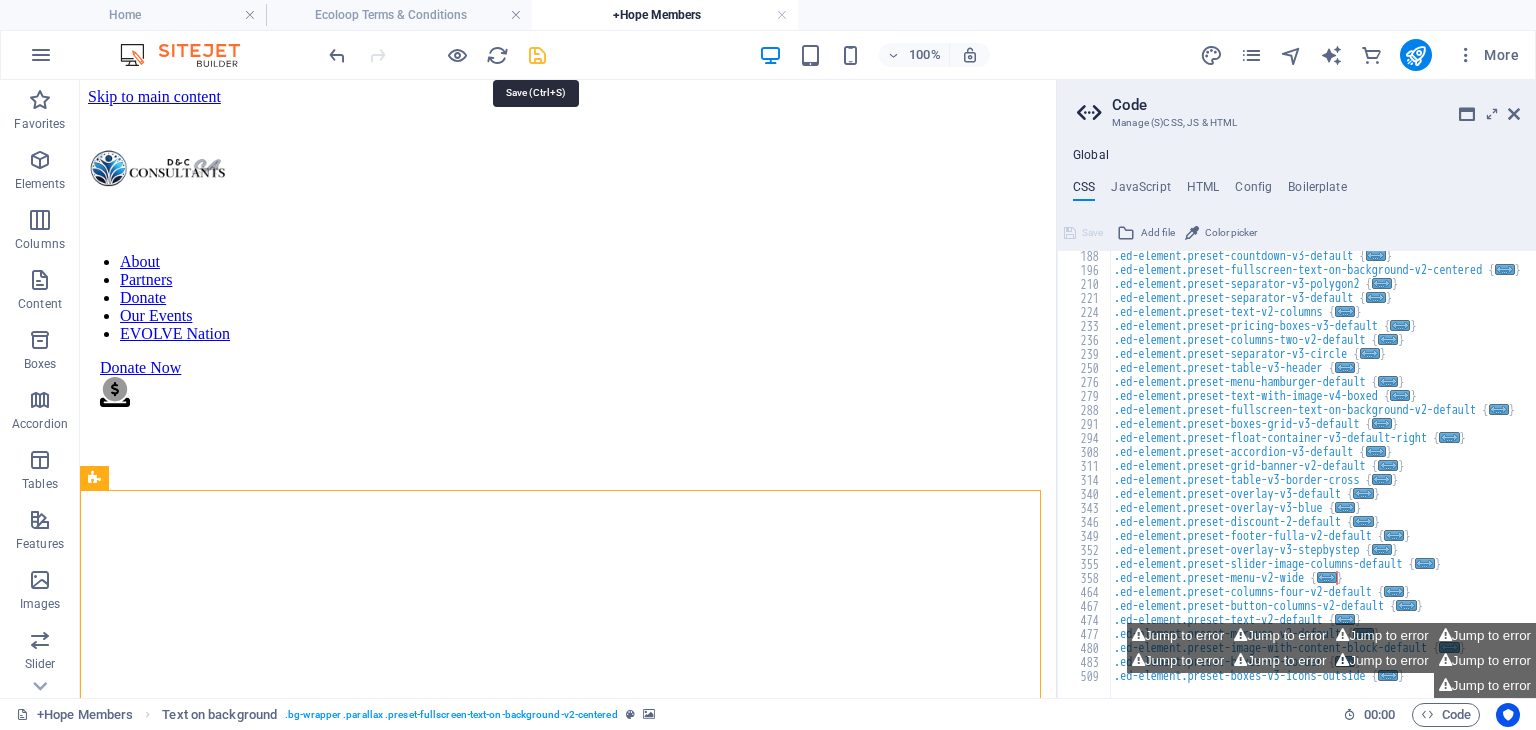 click at bounding box center (537, 55) 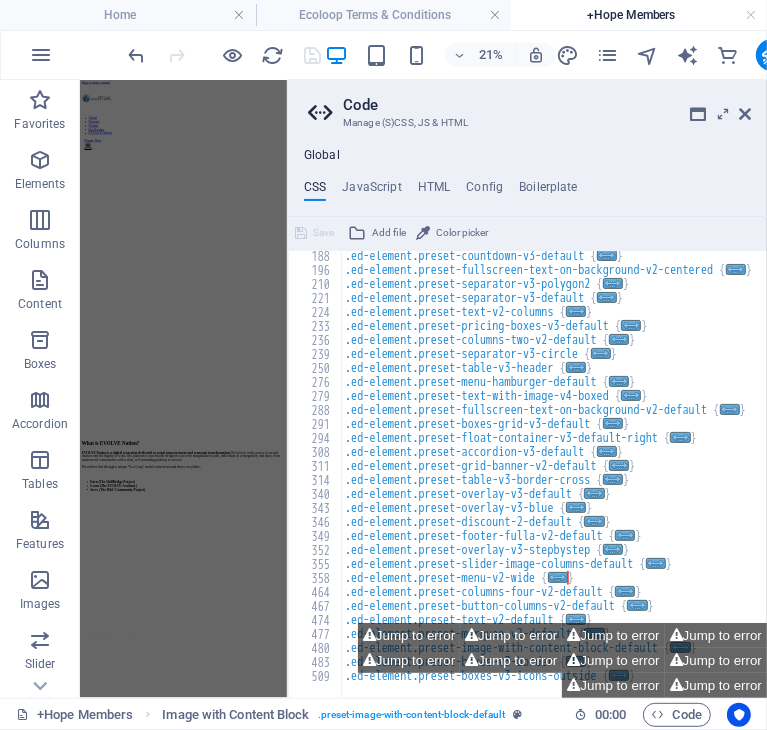 click at bounding box center (567, 2038) 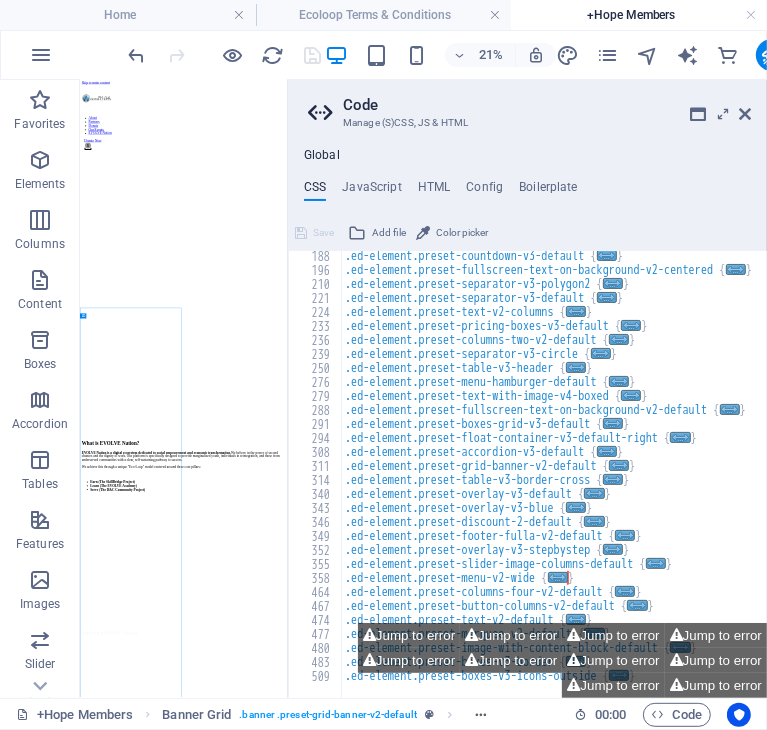 click on "Code" at bounding box center [547, 105] 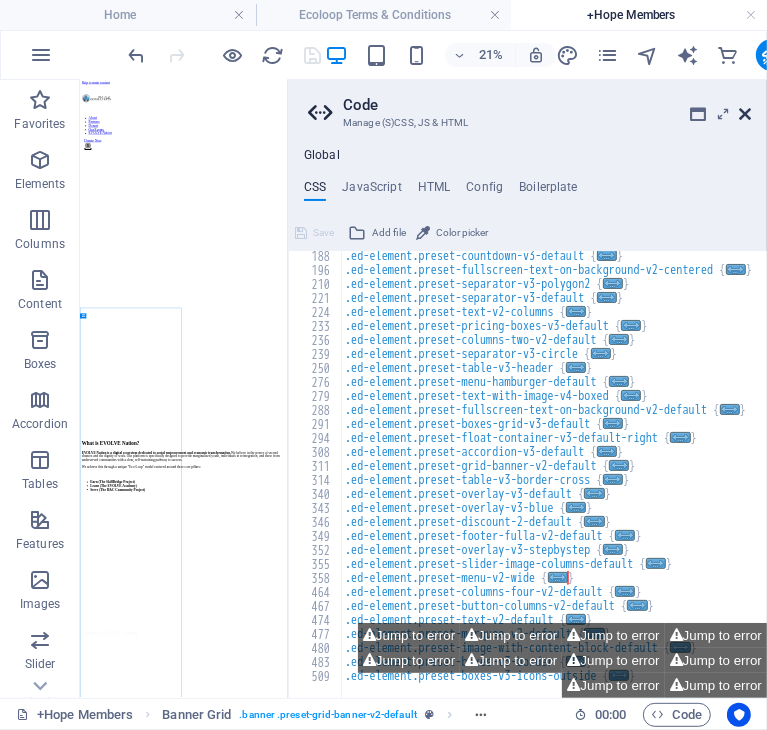 click at bounding box center [745, 114] 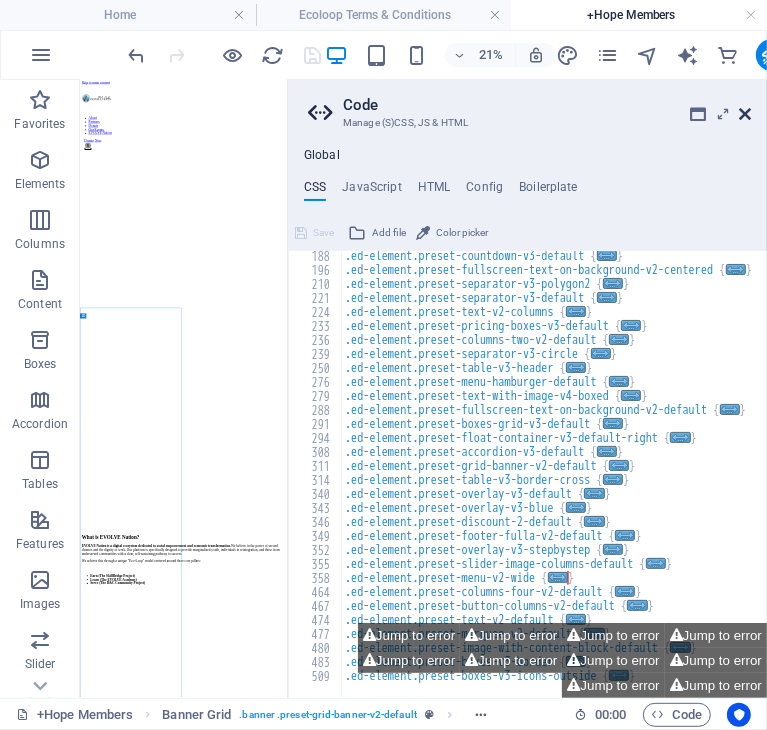 scroll, scrollTop: 1076, scrollLeft: 0, axis: vertical 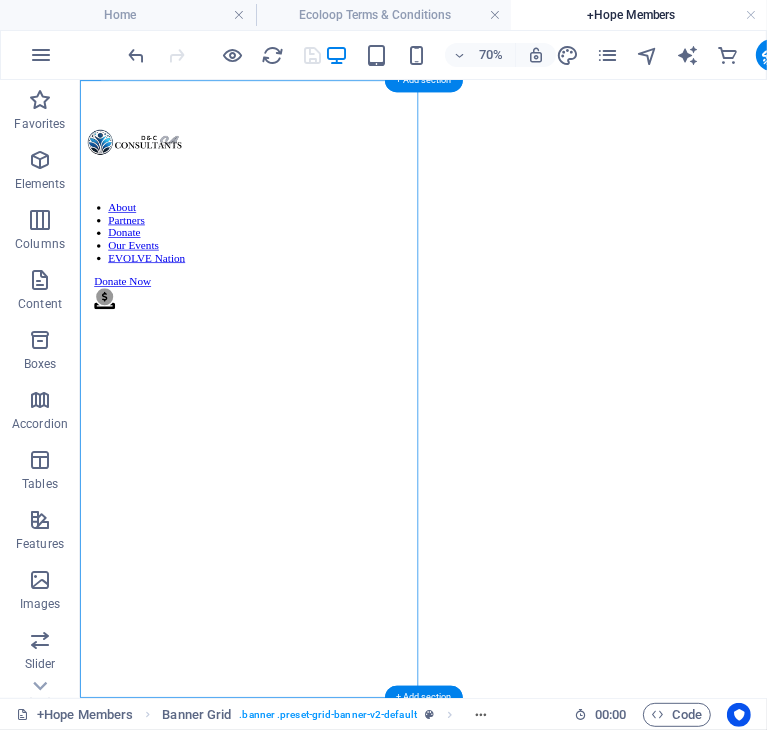 click at bounding box center (570, 1404) 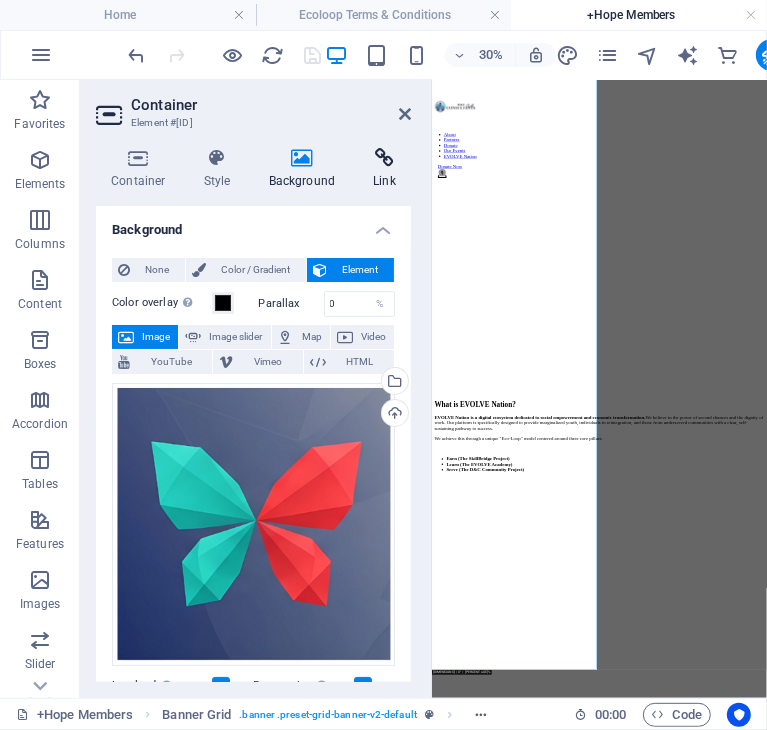 click on "Link" at bounding box center (384, 169) 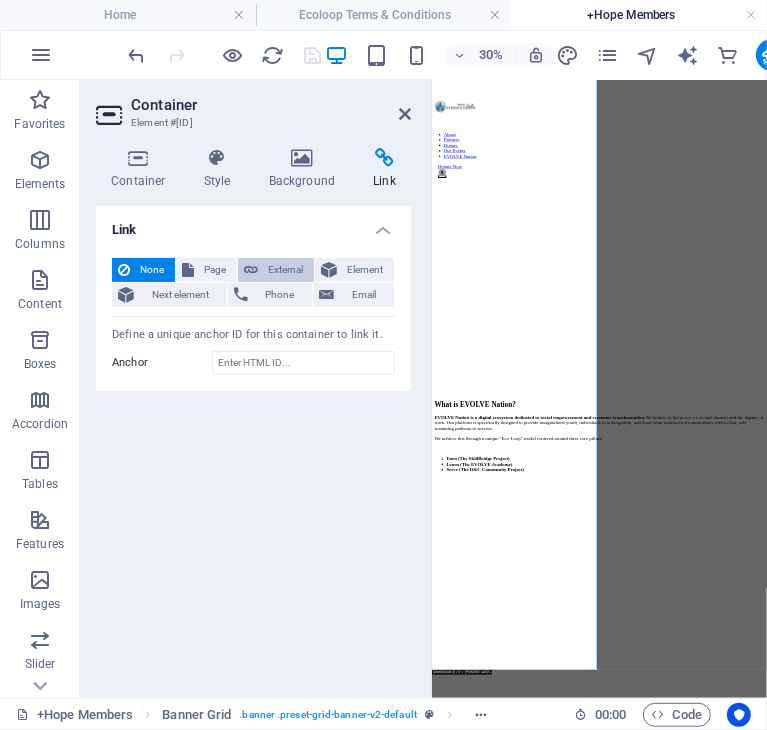 click on "External" at bounding box center [286, 270] 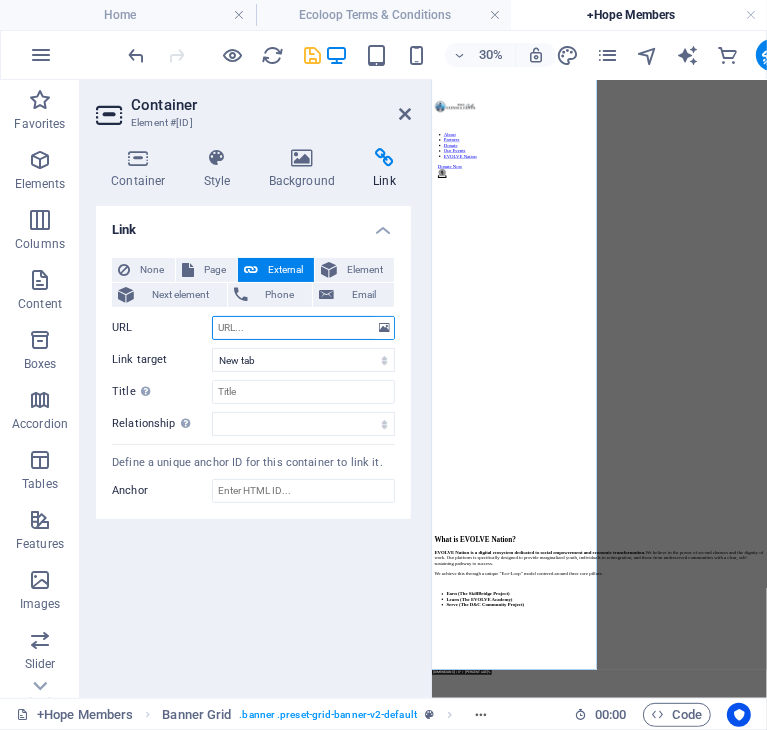 click on "URL" at bounding box center [303, 328] 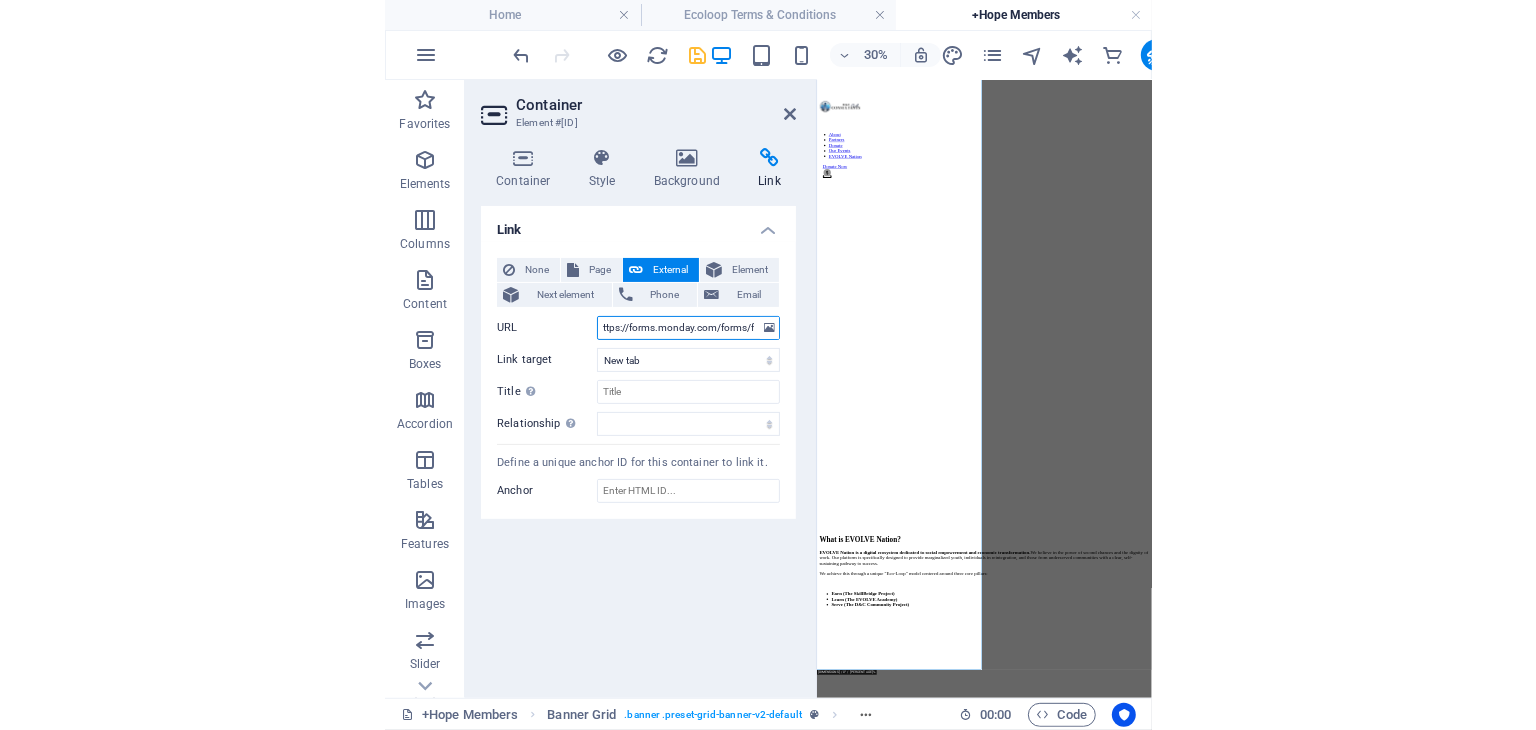 scroll, scrollTop: 0, scrollLeft: 0, axis: both 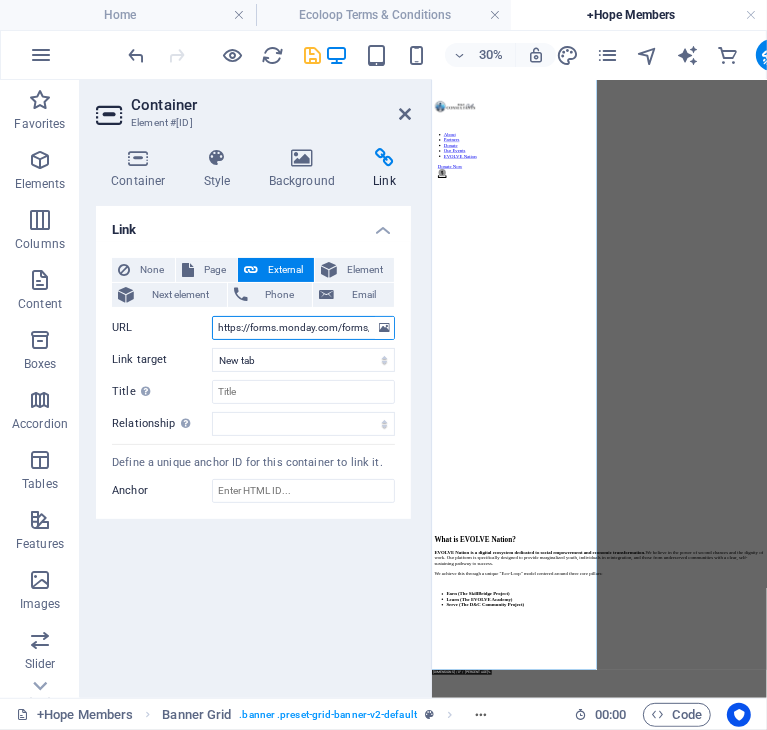 type on "https://forms.monday.com/forms/fd85f0299b0fe10e8f4a21ae8e4b2b45?r=euc1" 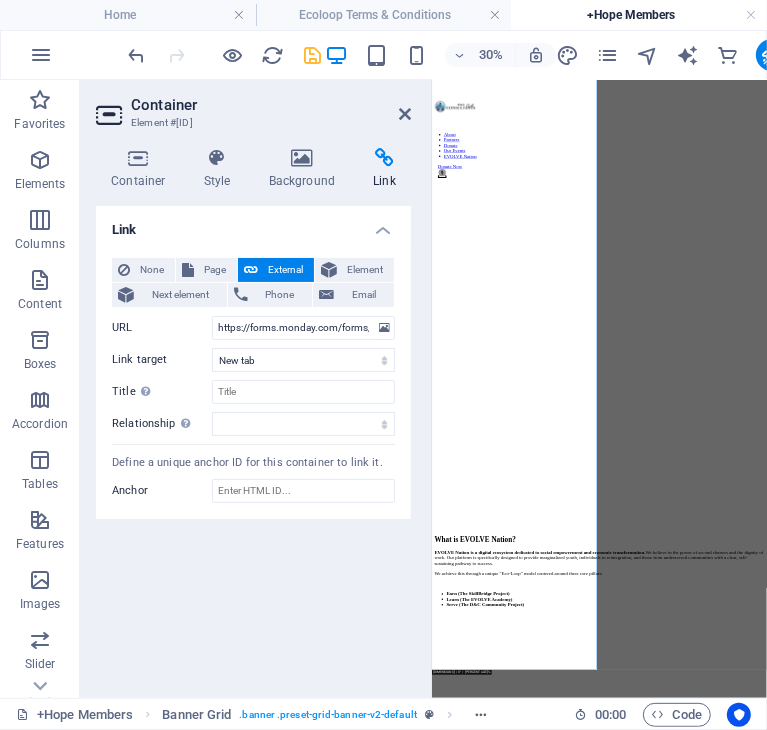 click on "Link None Page External Element Next element Phone Email Page Home Legal Notice Privacy Donation Station Our Events FAQ&#39;s EVOLVE Nation EVOLVE Ecoloop SkillBridge Skillbridge Portal Skillbridge How It Works EcoloopPortal EcoloopDropSitePortal Ecoloop Terms &amp; Conditions Element
URL https://forms.monday.com/forms/fd85f0299b0fe10e8f4a21ae8e4b2b45?r=euc1 Phone Email Link target New tab Same tab Overlay Title Additional link description, should not be the same as the link text. The title is most often shown as a tooltip text when the mouse moves over the element. Leave empty if uncertain. Relationship Sets the  relationship of this link to the link target . For example, the value "nofollow" instructs search engines not to follow the link. Can be left empty. alternate author bookmark external help license next nofollow noreferrer noopener prev search tag Define a unique anchor ID for this container to link it. Anchor" at bounding box center [253, 444] 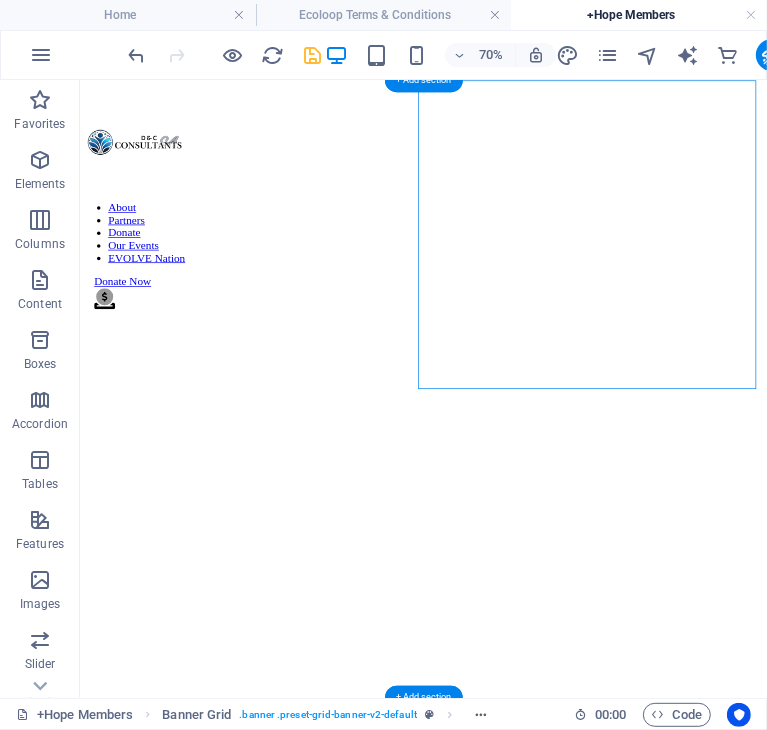 click at bounding box center [570, 3979] 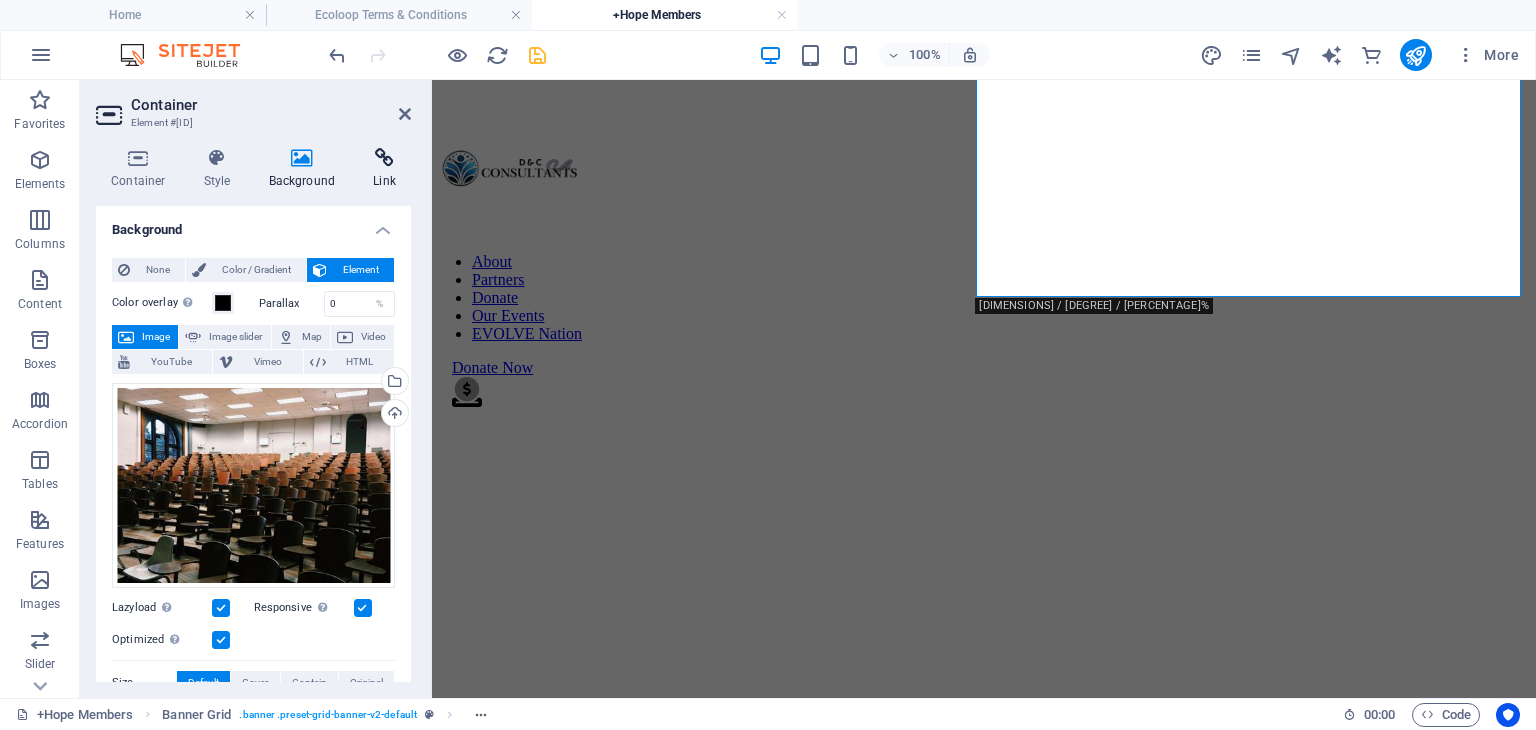 click at bounding box center (384, 158) 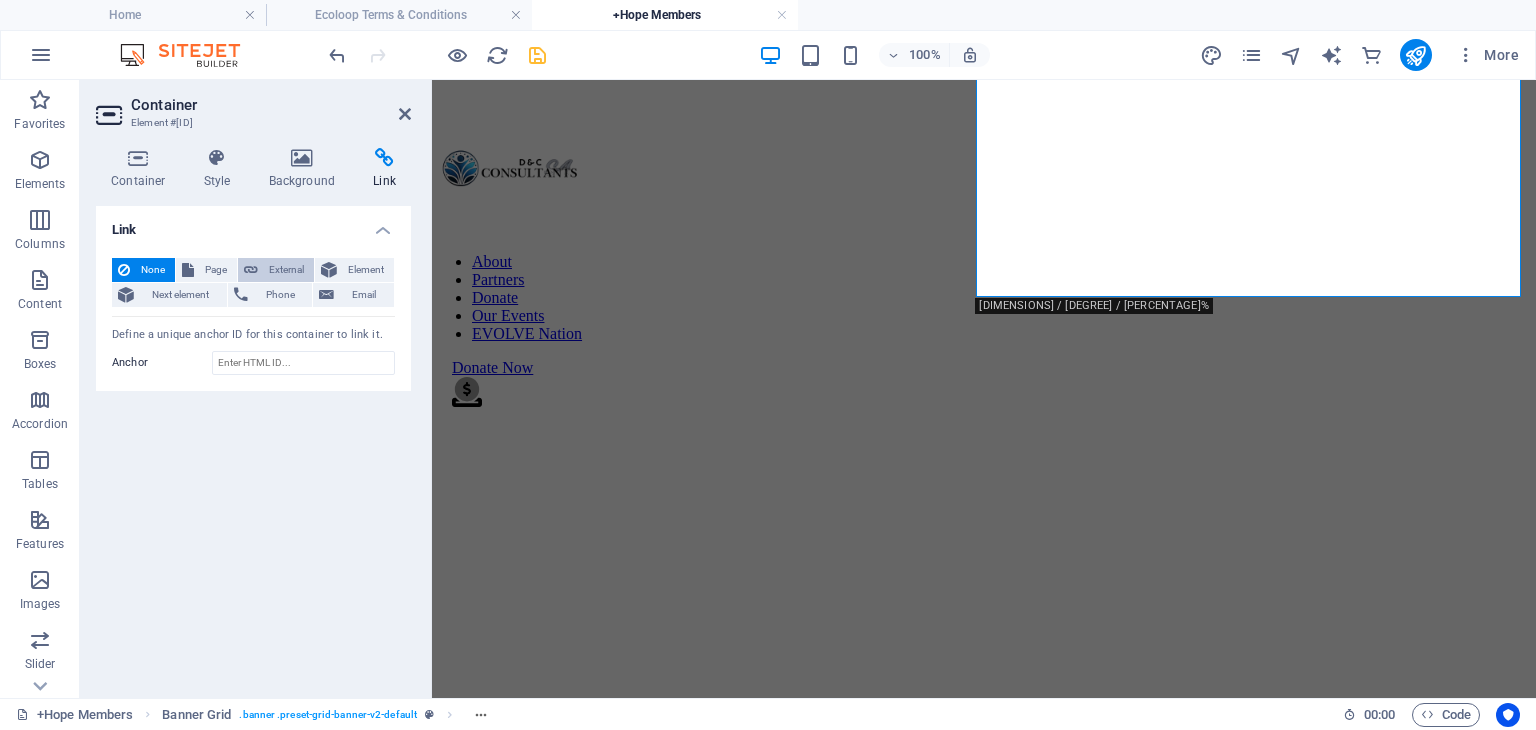 click on "External" at bounding box center (286, 270) 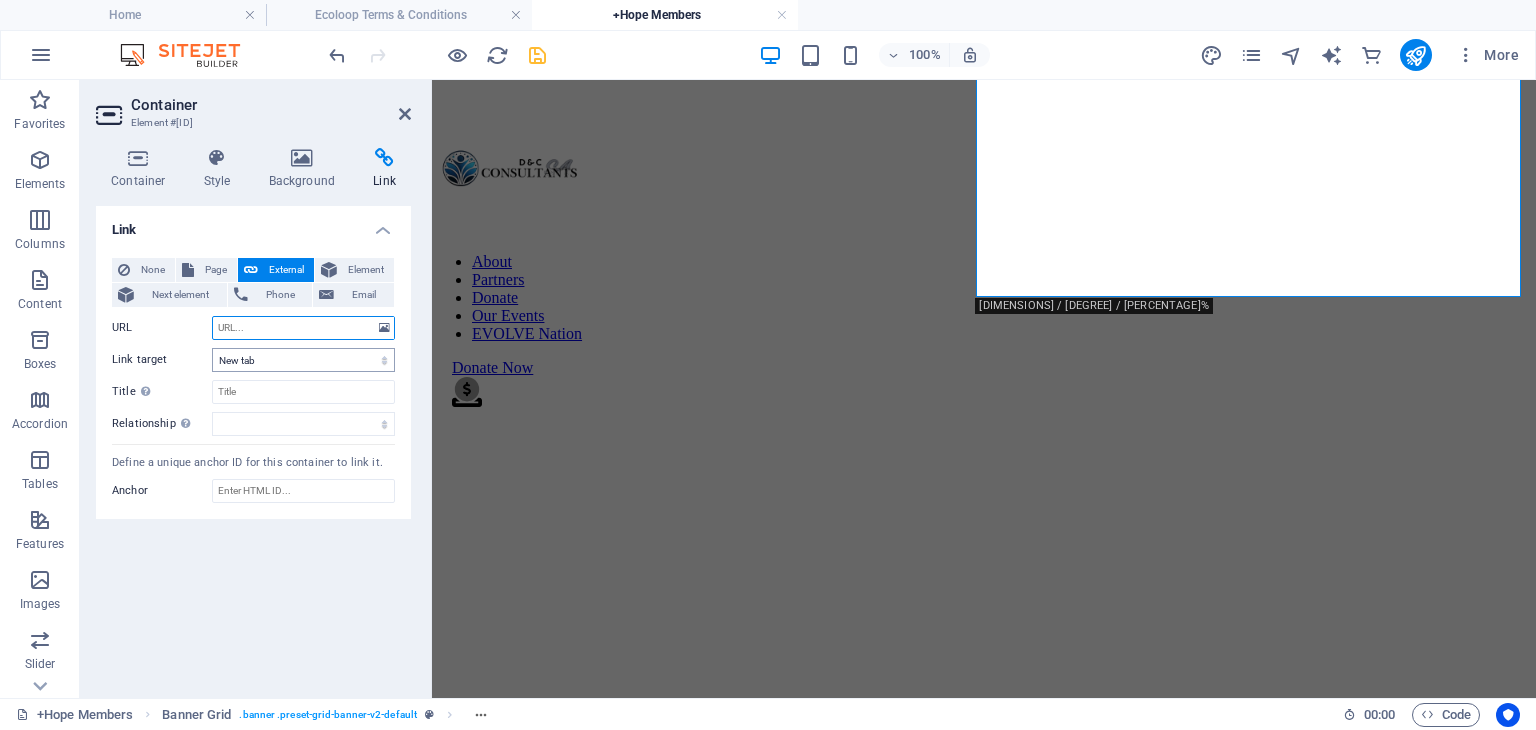 paste on "https://www.proprofs.com/classroom/3563197" 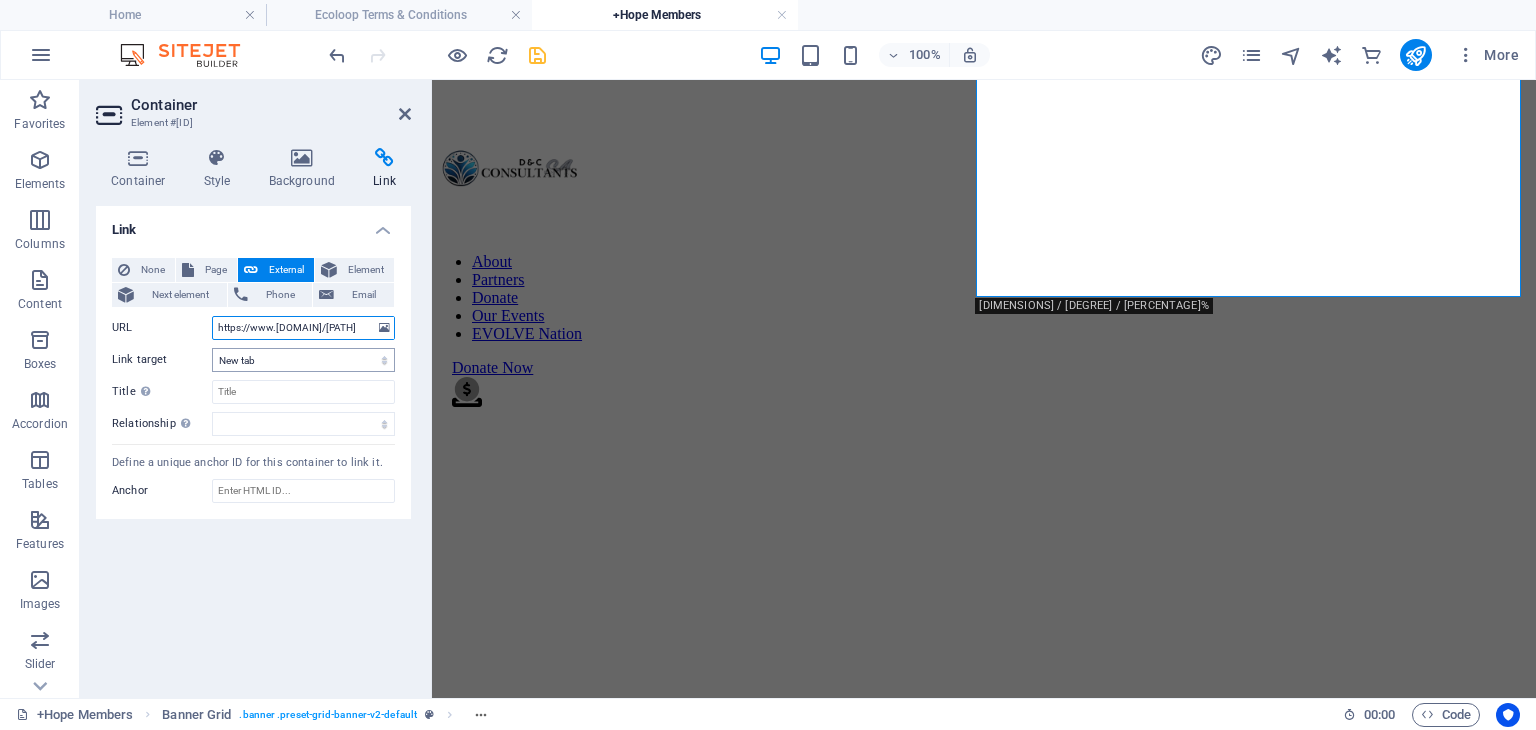 scroll, scrollTop: 0, scrollLeft: 60, axis: horizontal 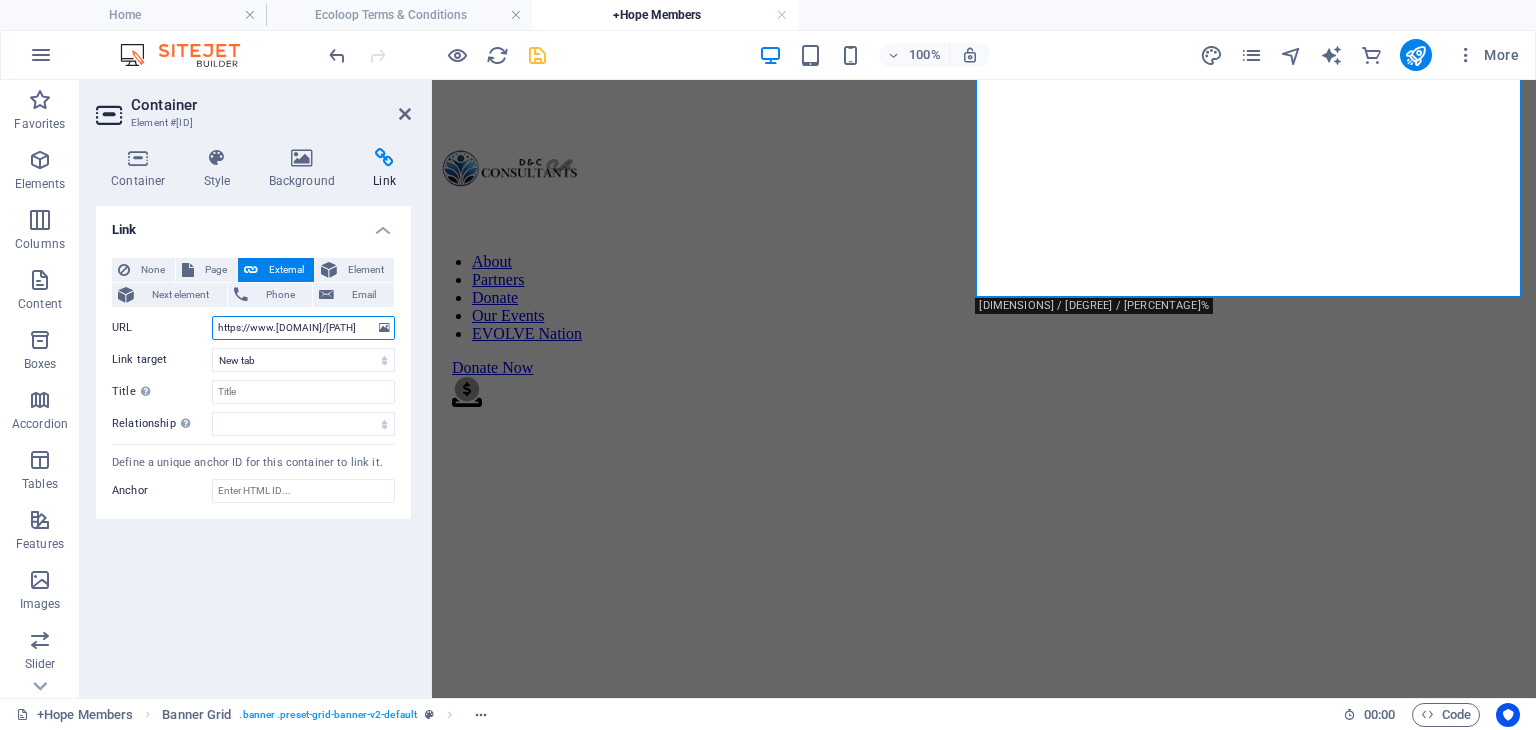 type on "https://www.proprofs.com/classroom/3563197" 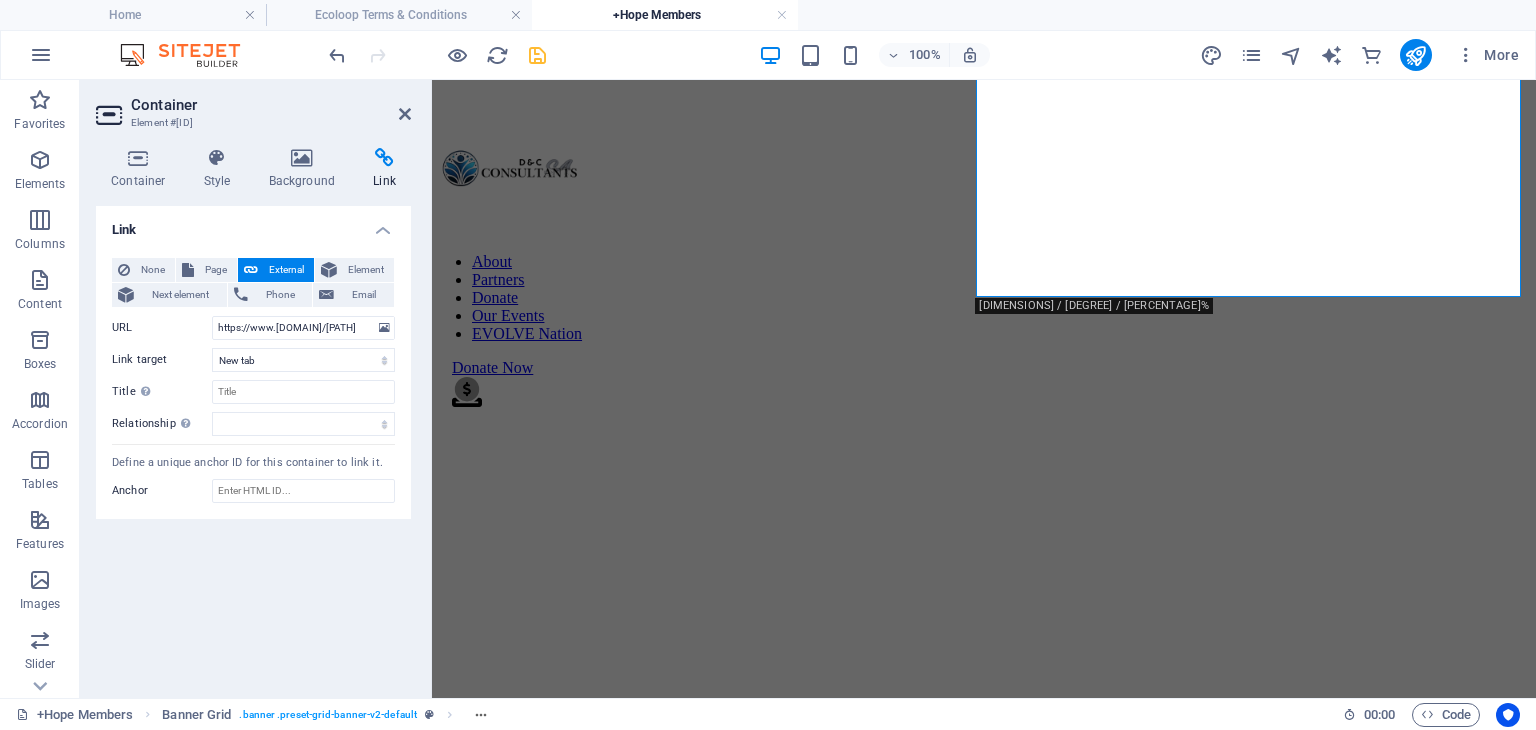 scroll, scrollTop: 0, scrollLeft: 0, axis: both 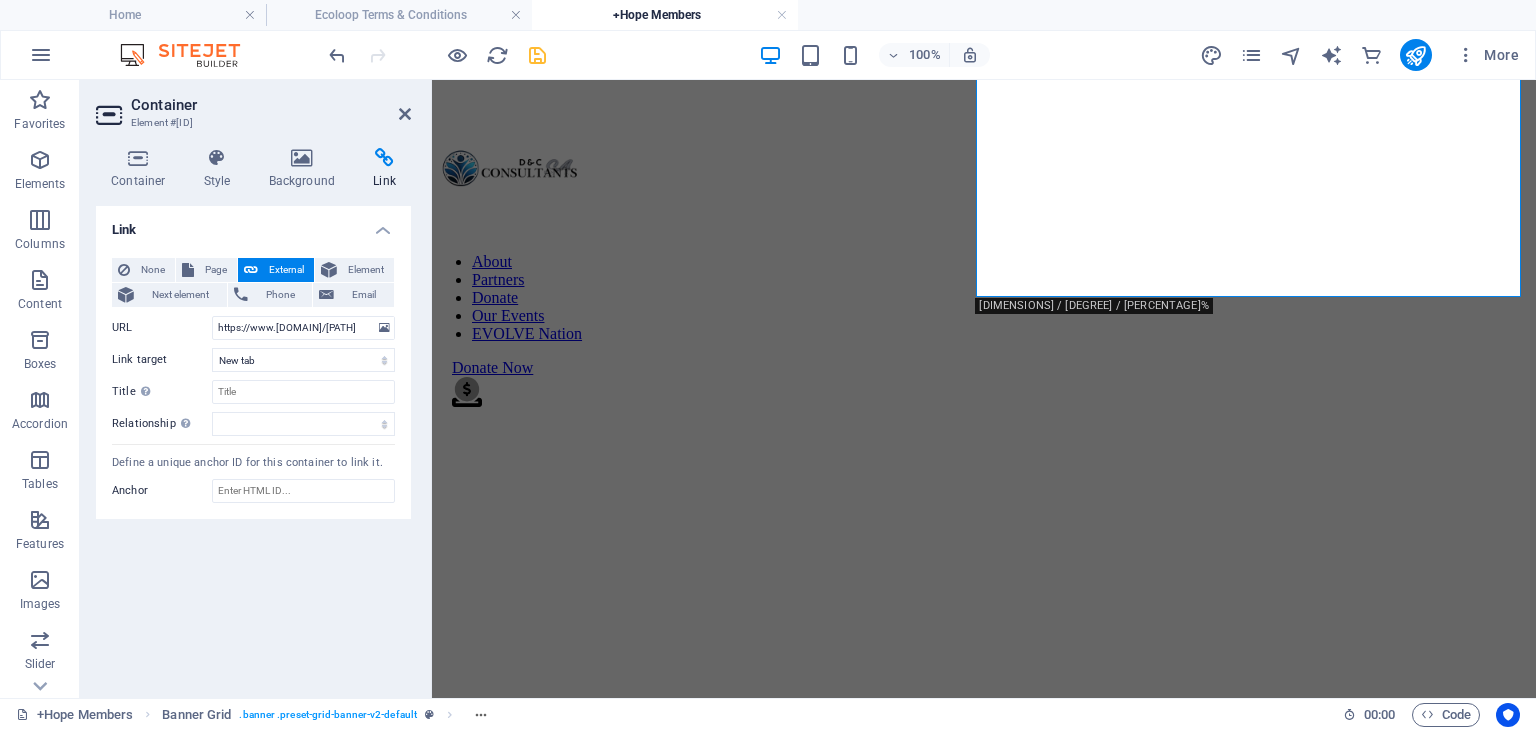 click on "Link target" at bounding box center [162, 360] 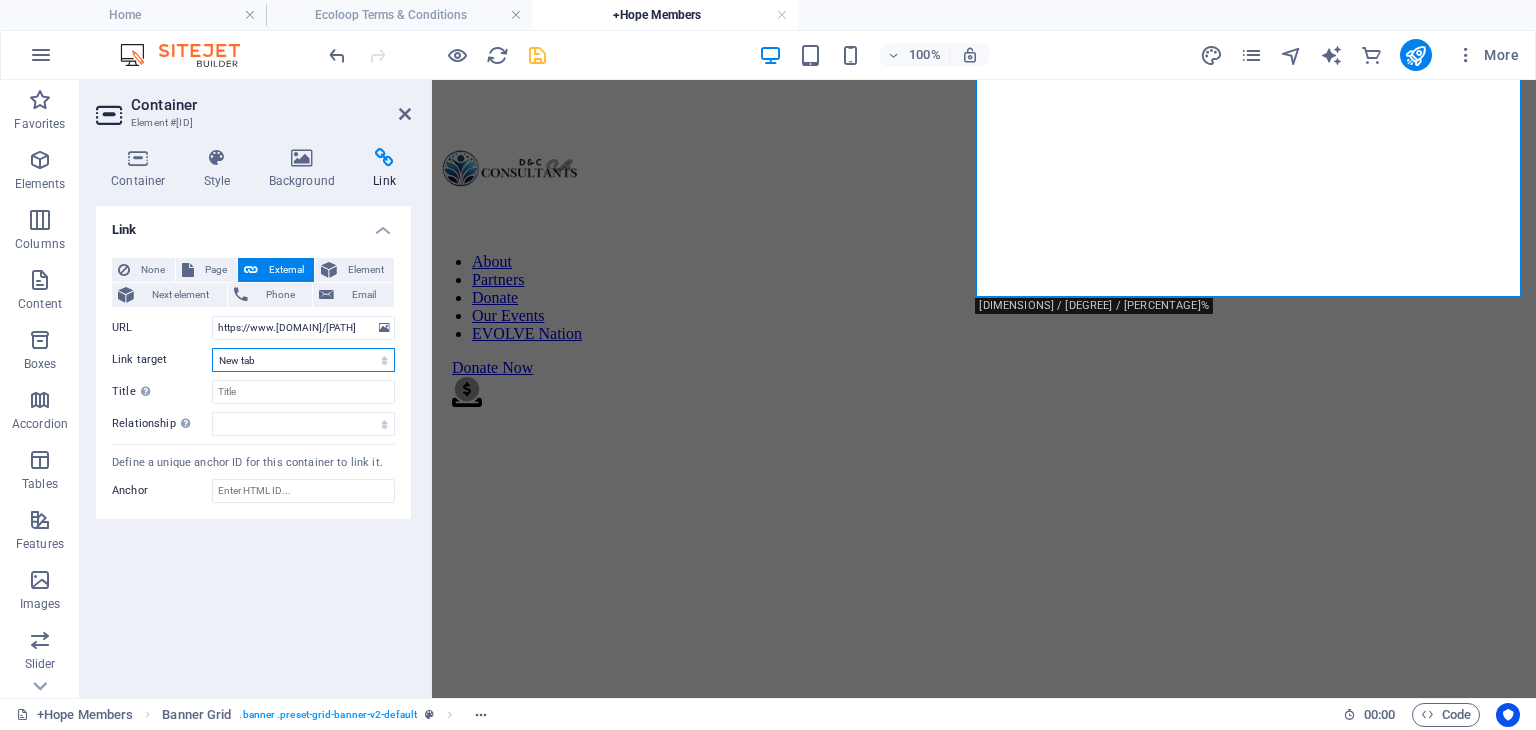 click on "New tab Same tab Overlay" at bounding box center [303, 360] 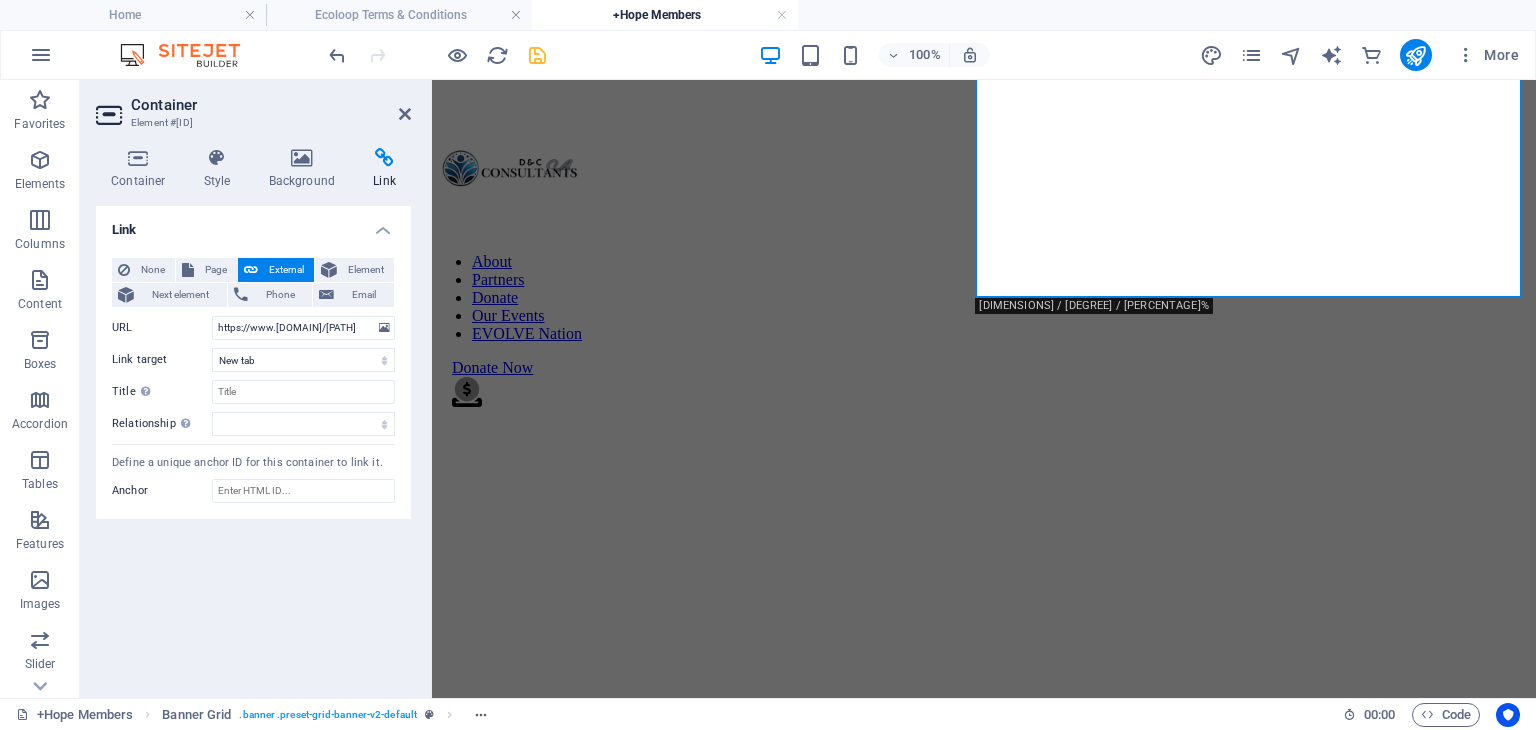 click at bounding box center (984, 2195) 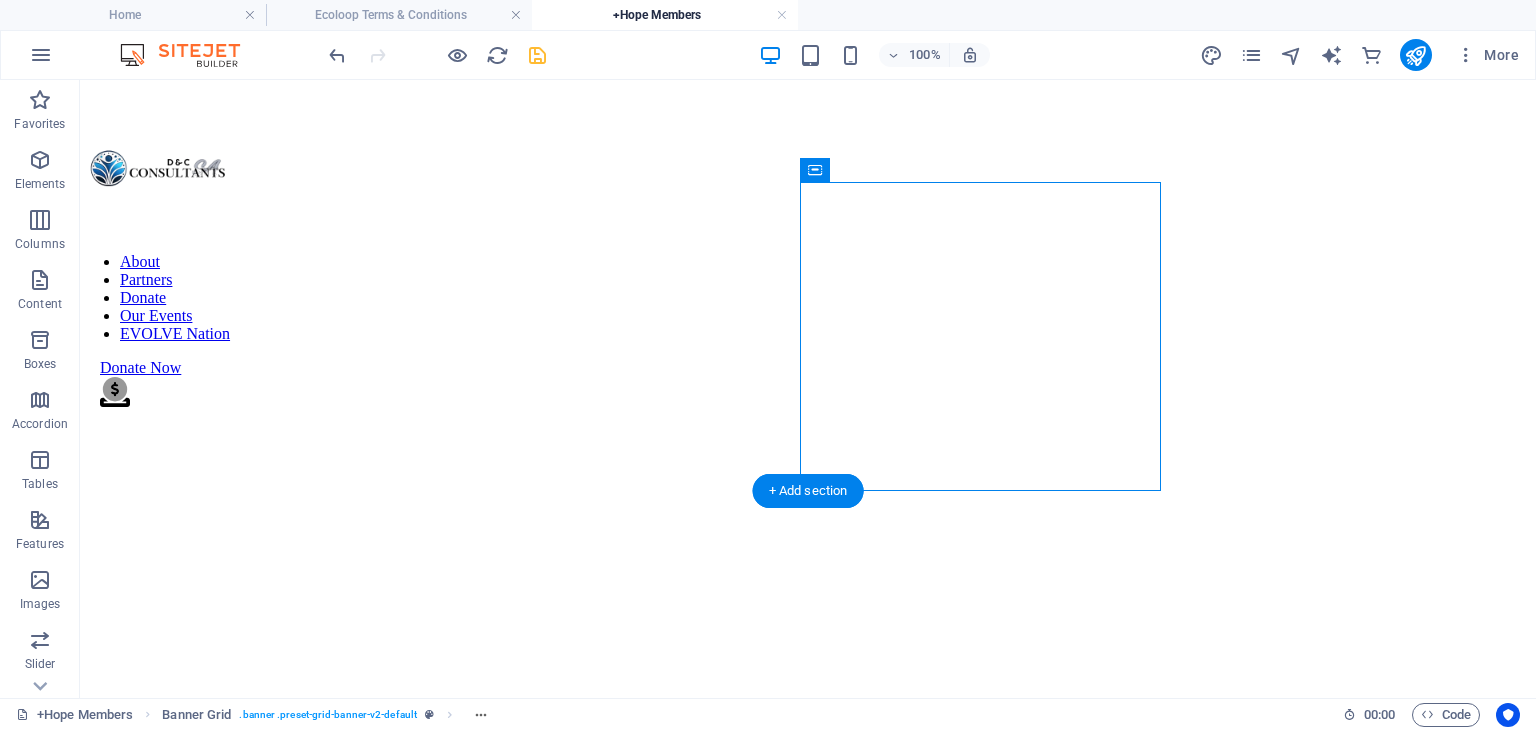 click at bounding box center (808, 2177) 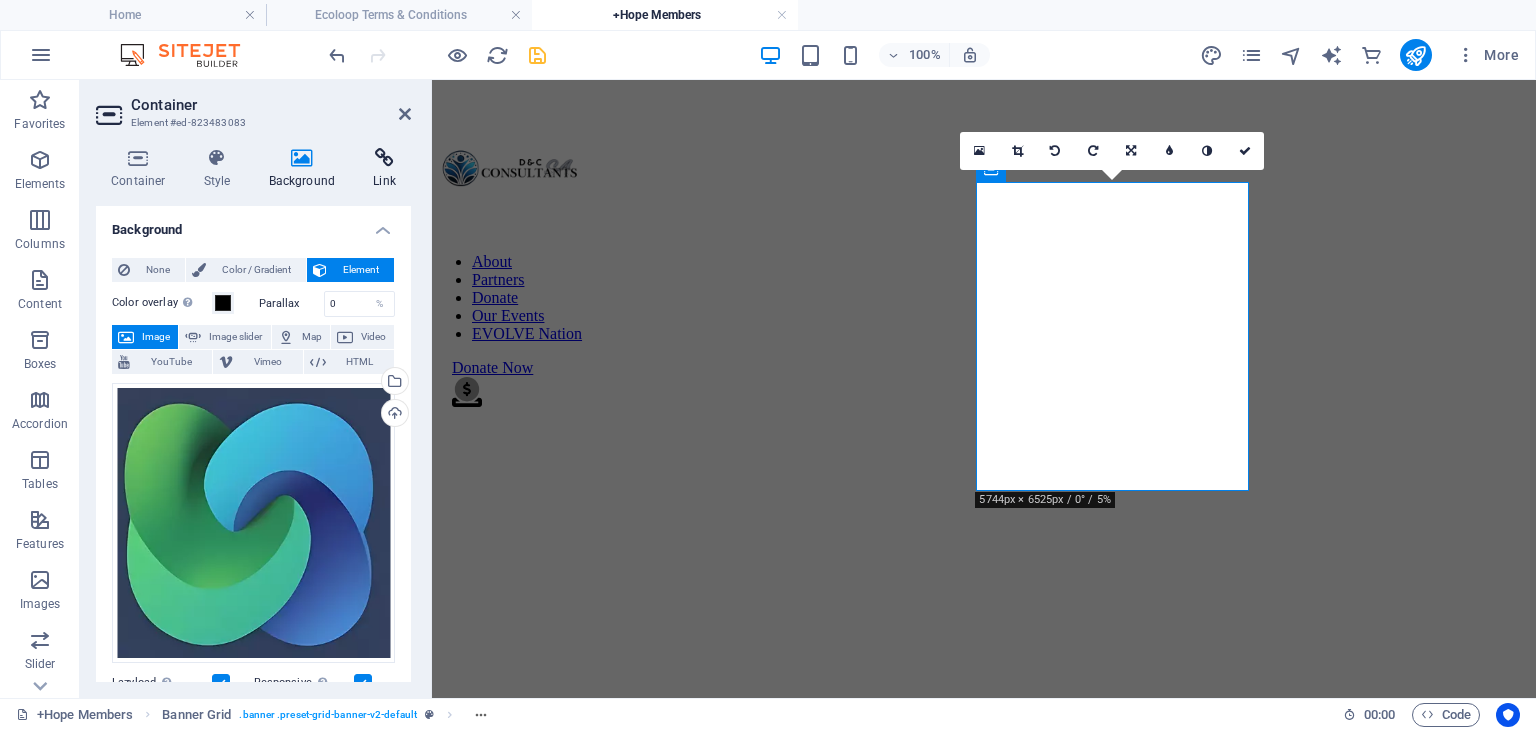 click at bounding box center [384, 158] 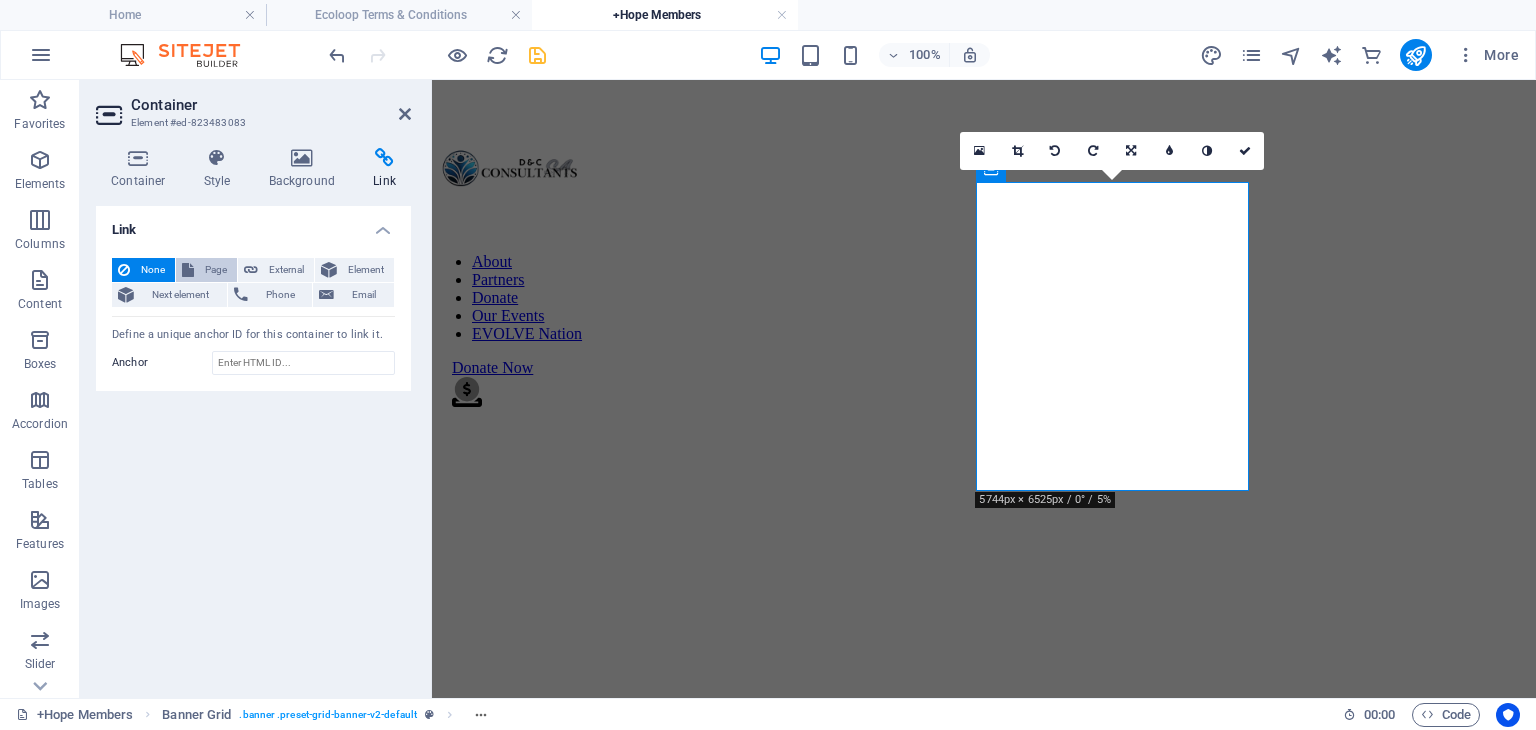click on "Page" at bounding box center (215, 270) 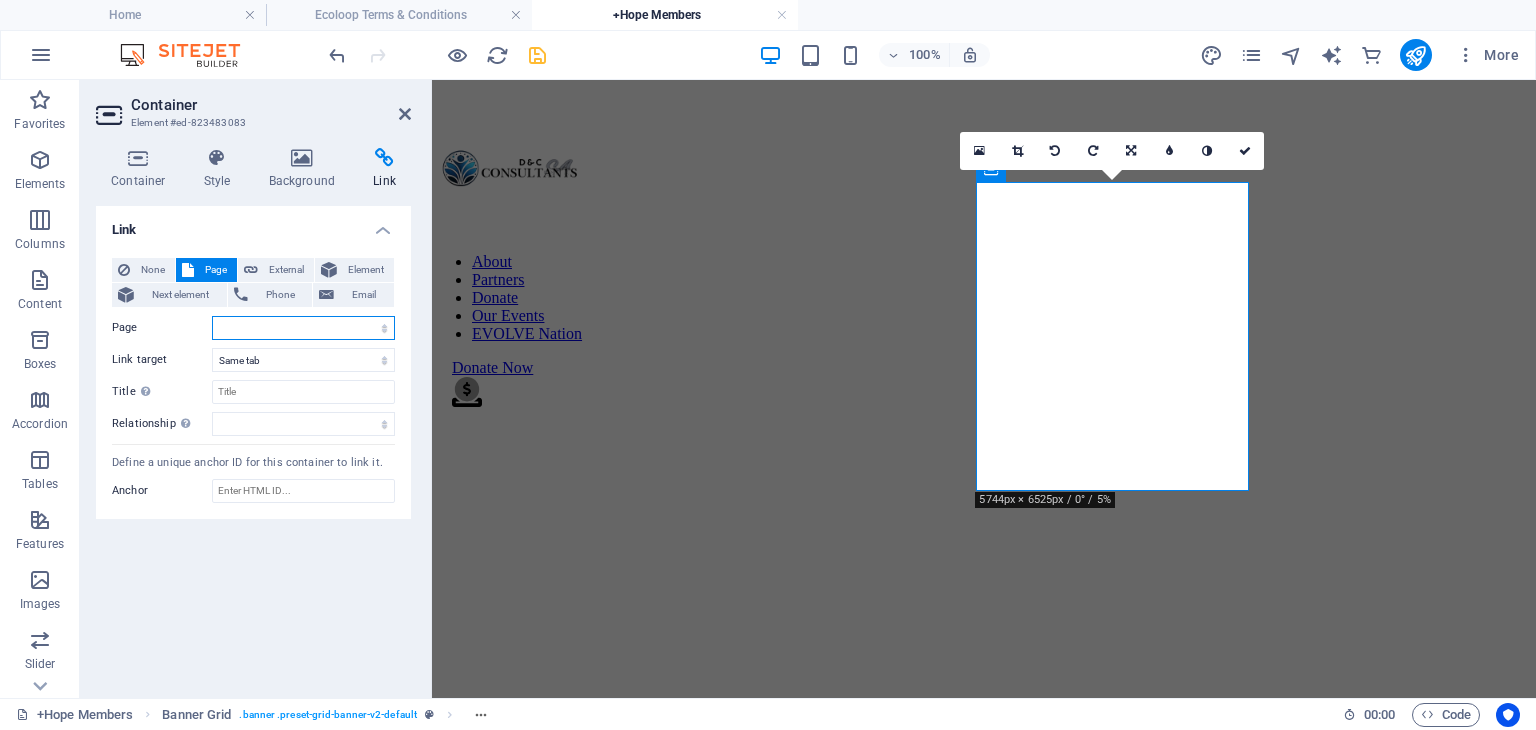 click on "Home Legal Notice Privacy Donation Station Our Events FAQ&#39;s EVOLVE Nation EVOLVE Ecoloop SkillBridge Skillbridge Portal Skillbridge How It Works EcoloopPortal EcoloopDropSitePortal Ecoloop Terms &amp; Conditions" at bounding box center (303, 328) 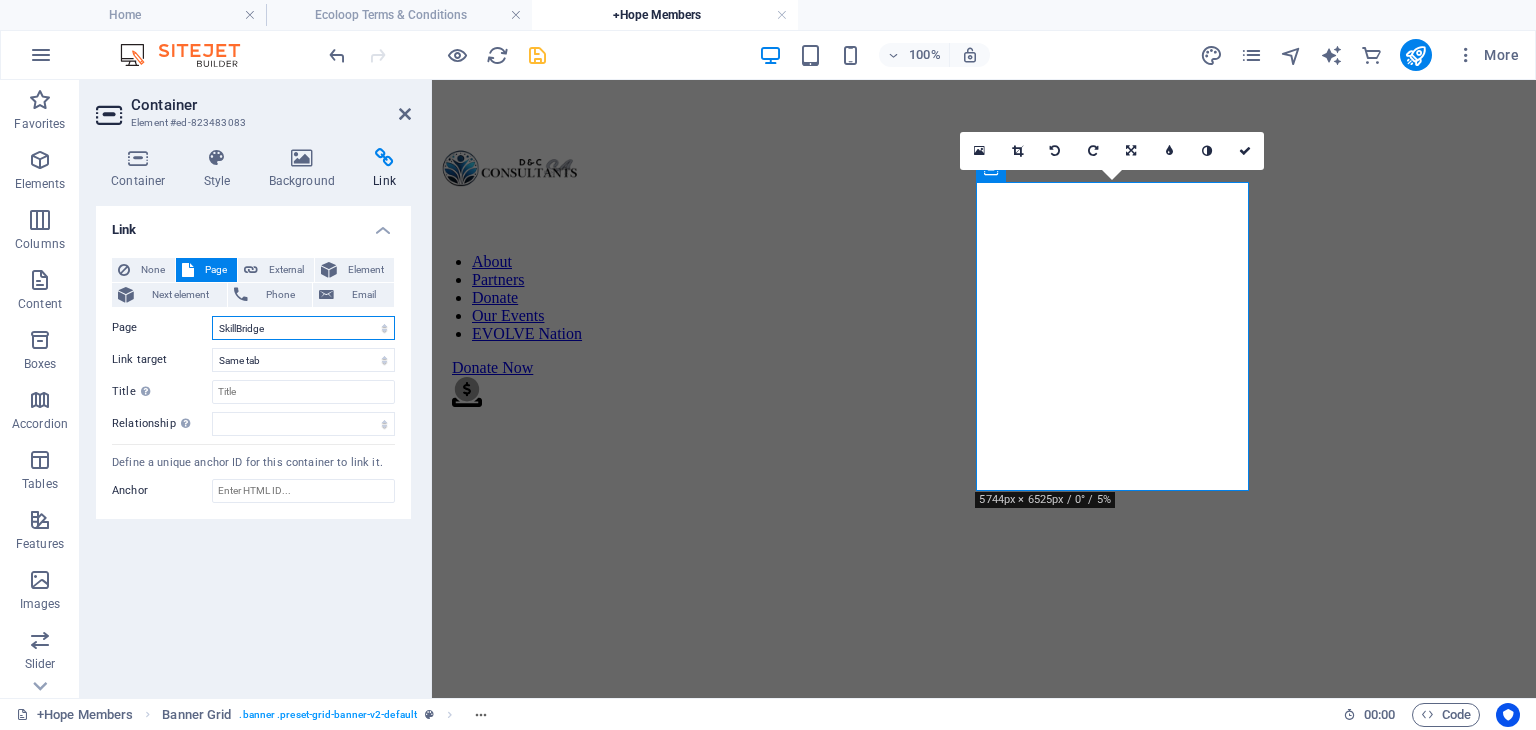 click on "Home Legal Notice Privacy Donation Station Our Events FAQ&#39;s EVOLVE Nation EVOLVE Ecoloop SkillBridge Skillbridge Portal Skillbridge How It Works EcoloopPortal EcoloopDropSitePortal Ecoloop Terms &amp; Conditions" at bounding box center [303, 328] 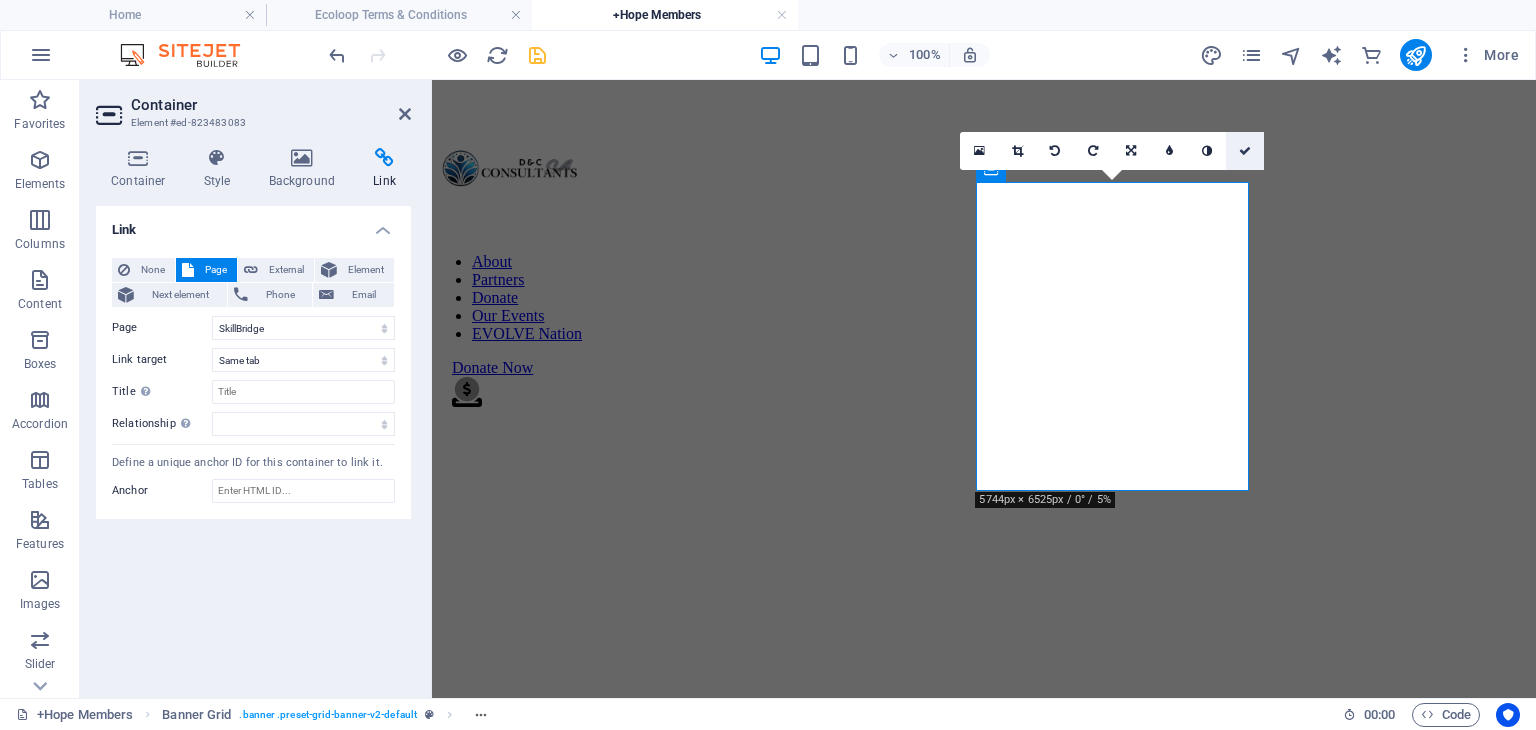 click at bounding box center [1245, 151] 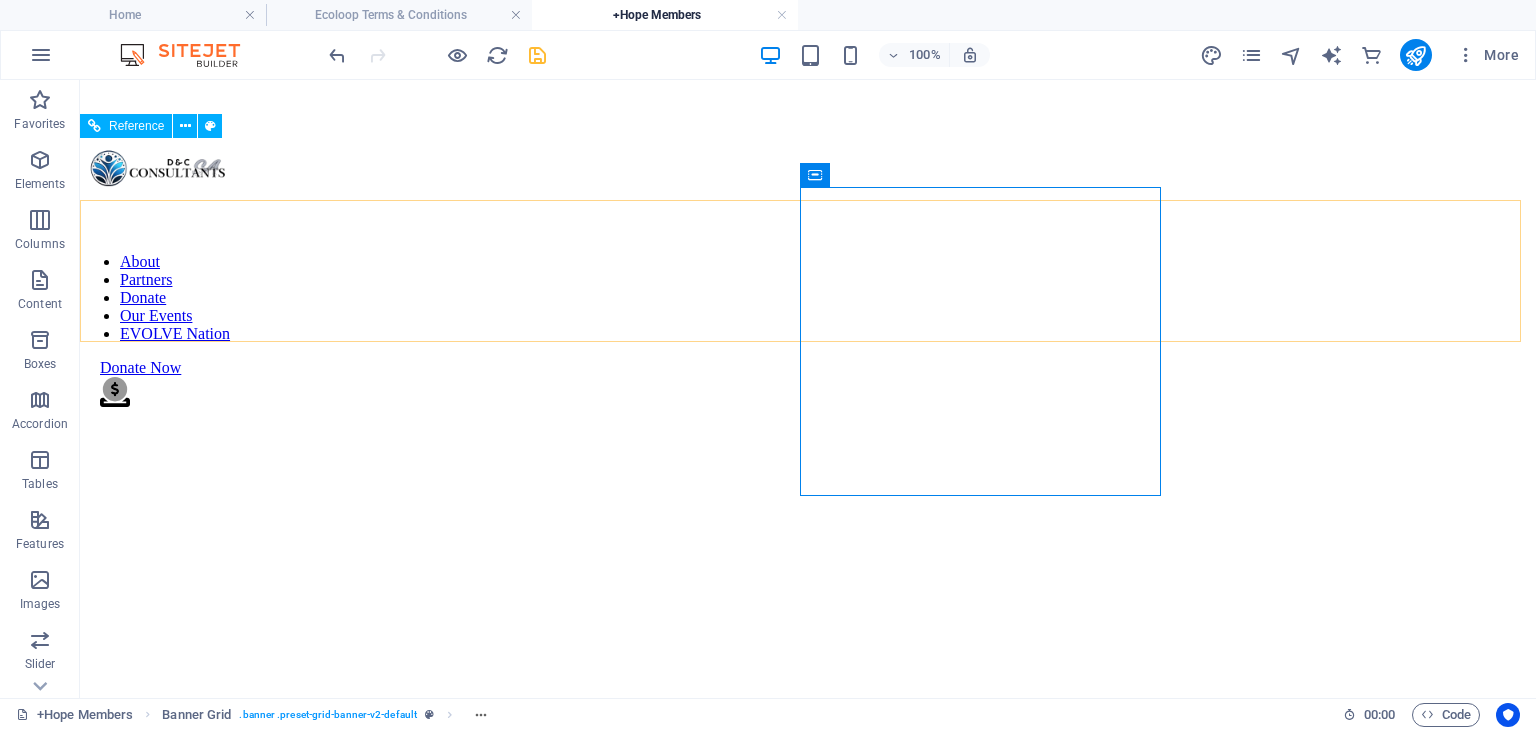 scroll, scrollTop: 1035, scrollLeft: 0, axis: vertical 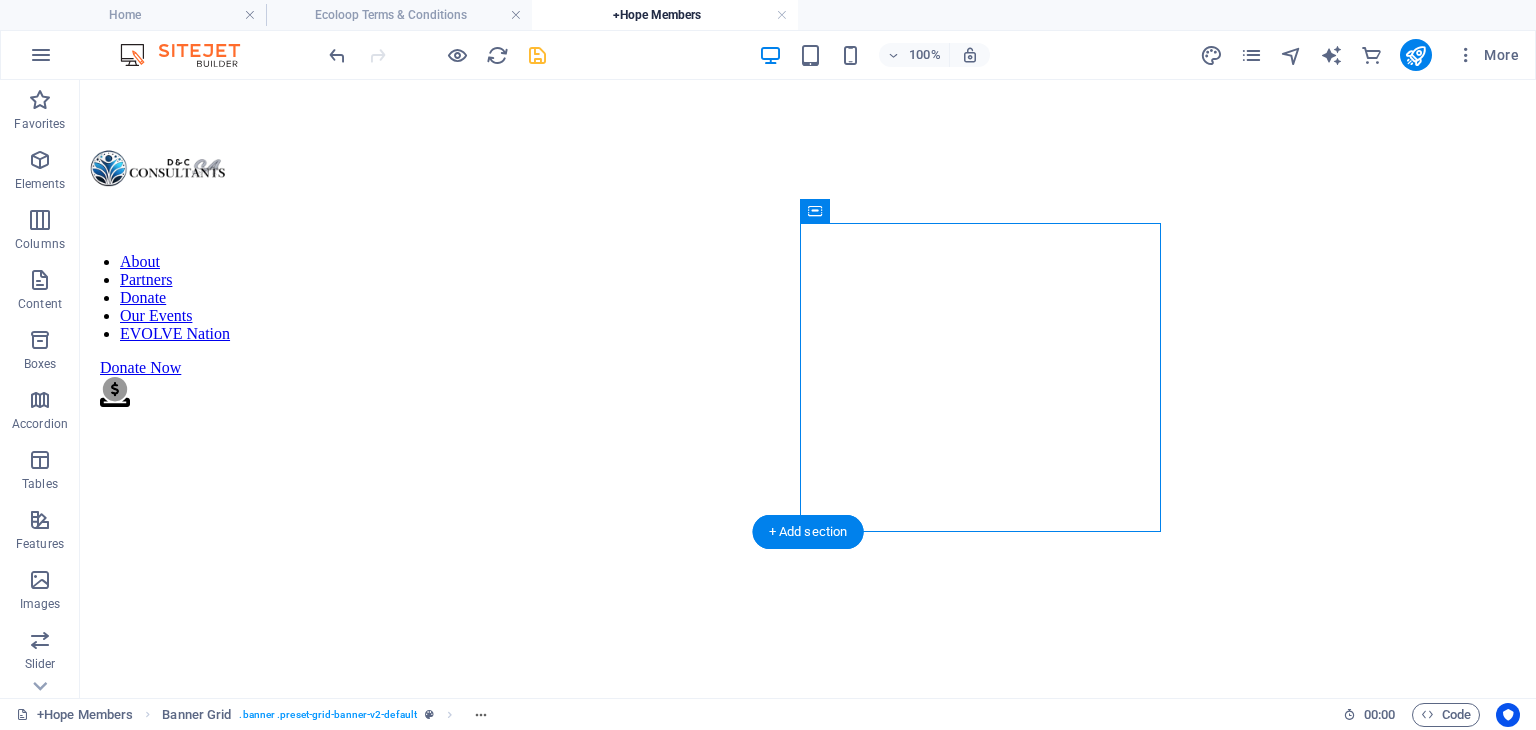 click at bounding box center (808, 2422) 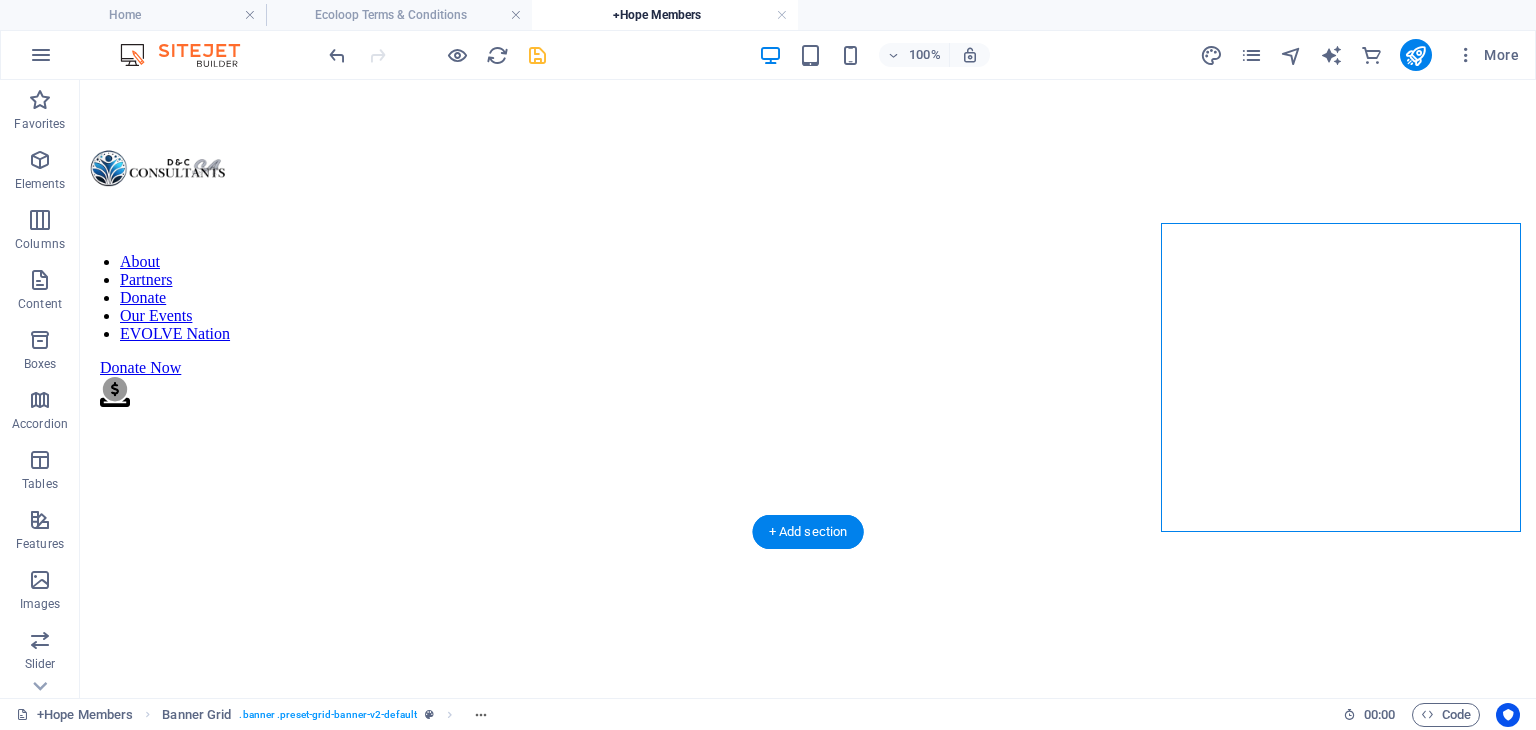 click at bounding box center [808, 2422] 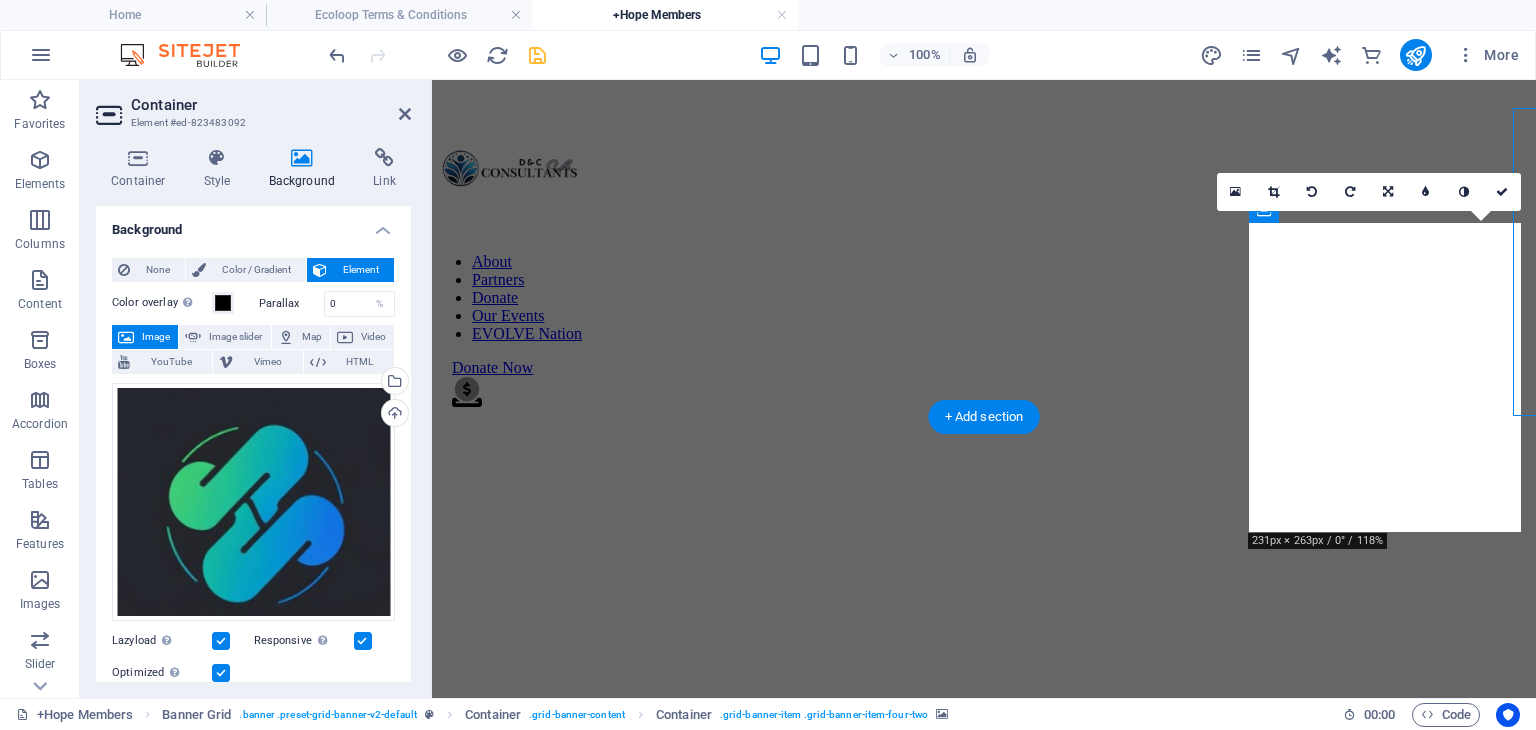 scroll, scrollTop: 1150, scrollLeft: 0, axis: vertical 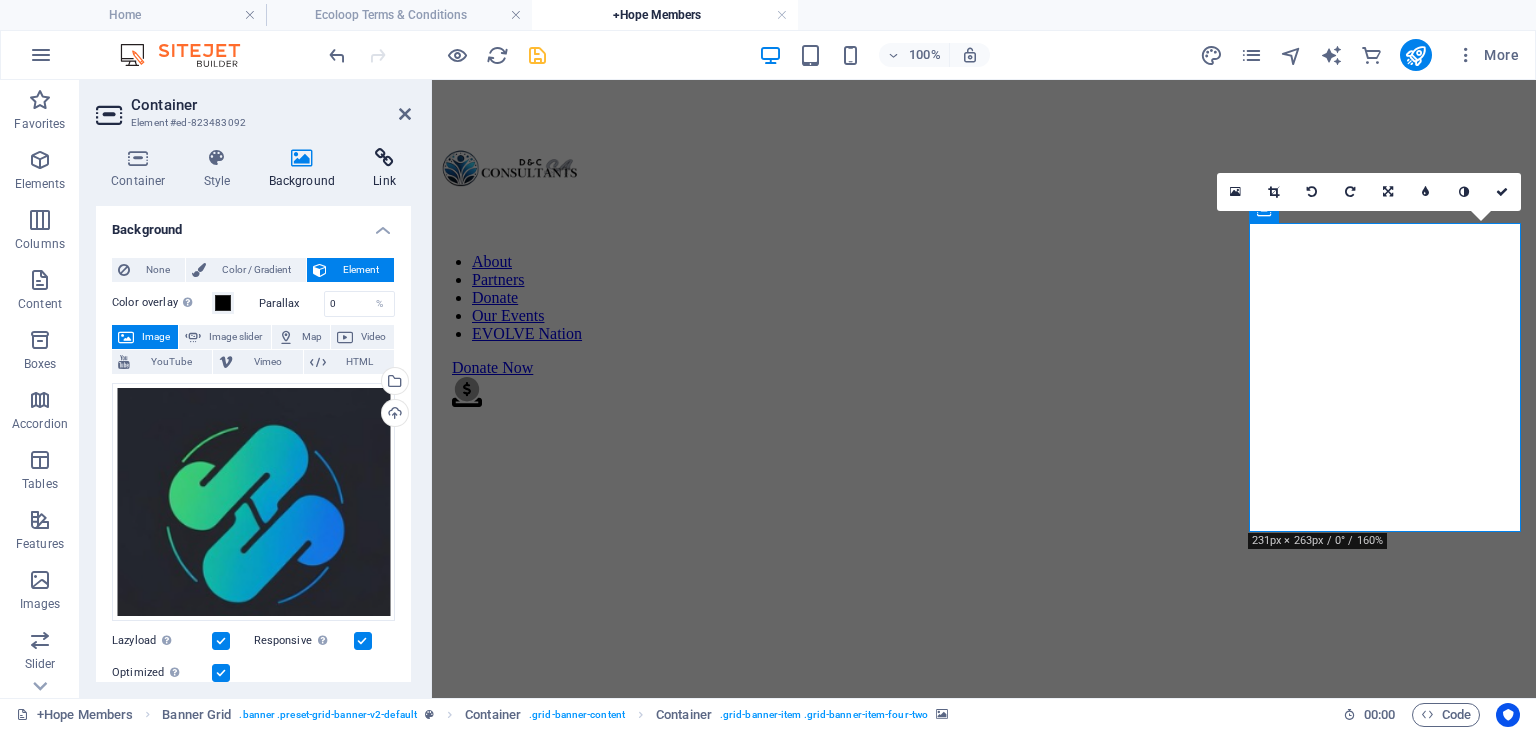 click at bounding box center [384, 158] 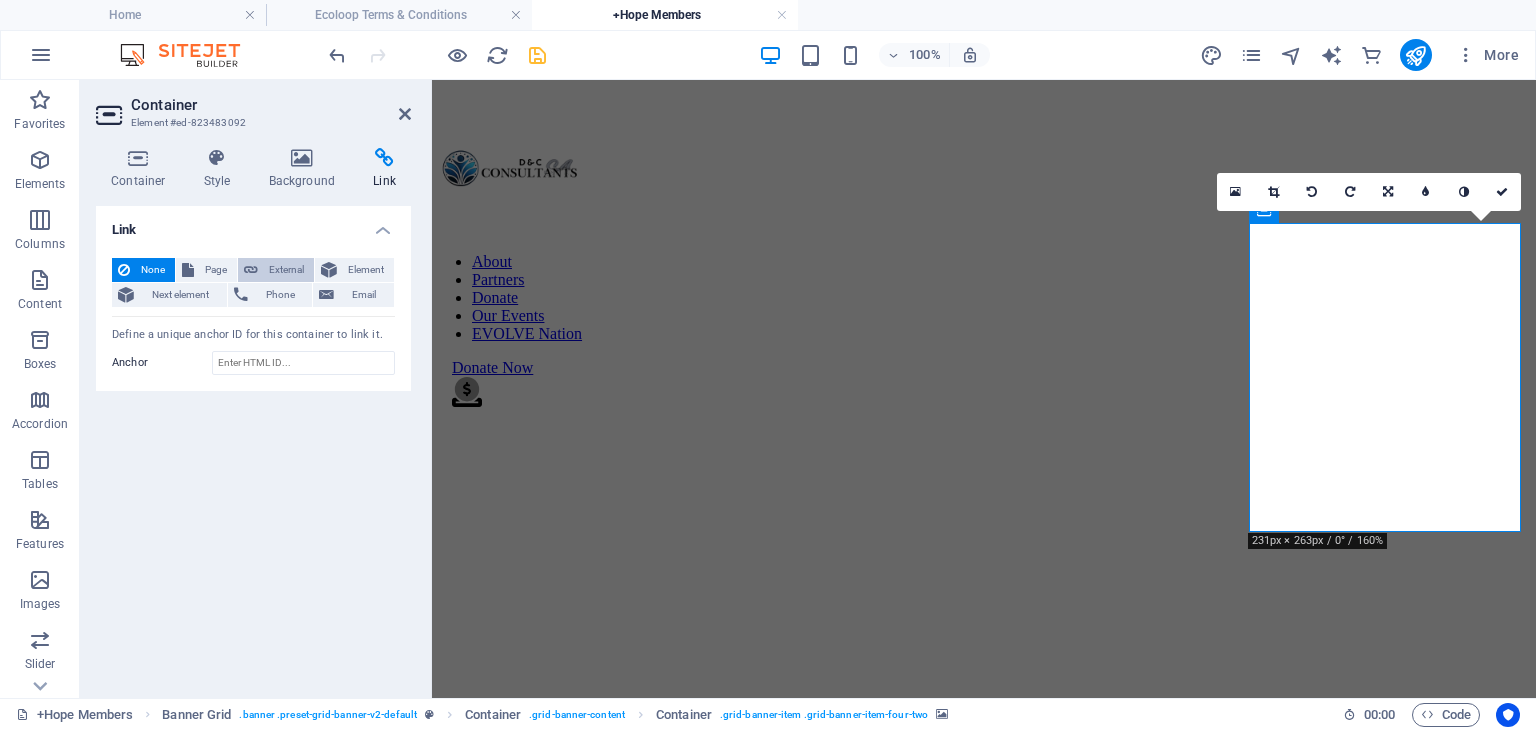 click on "External" at bounding box center (286, 270) 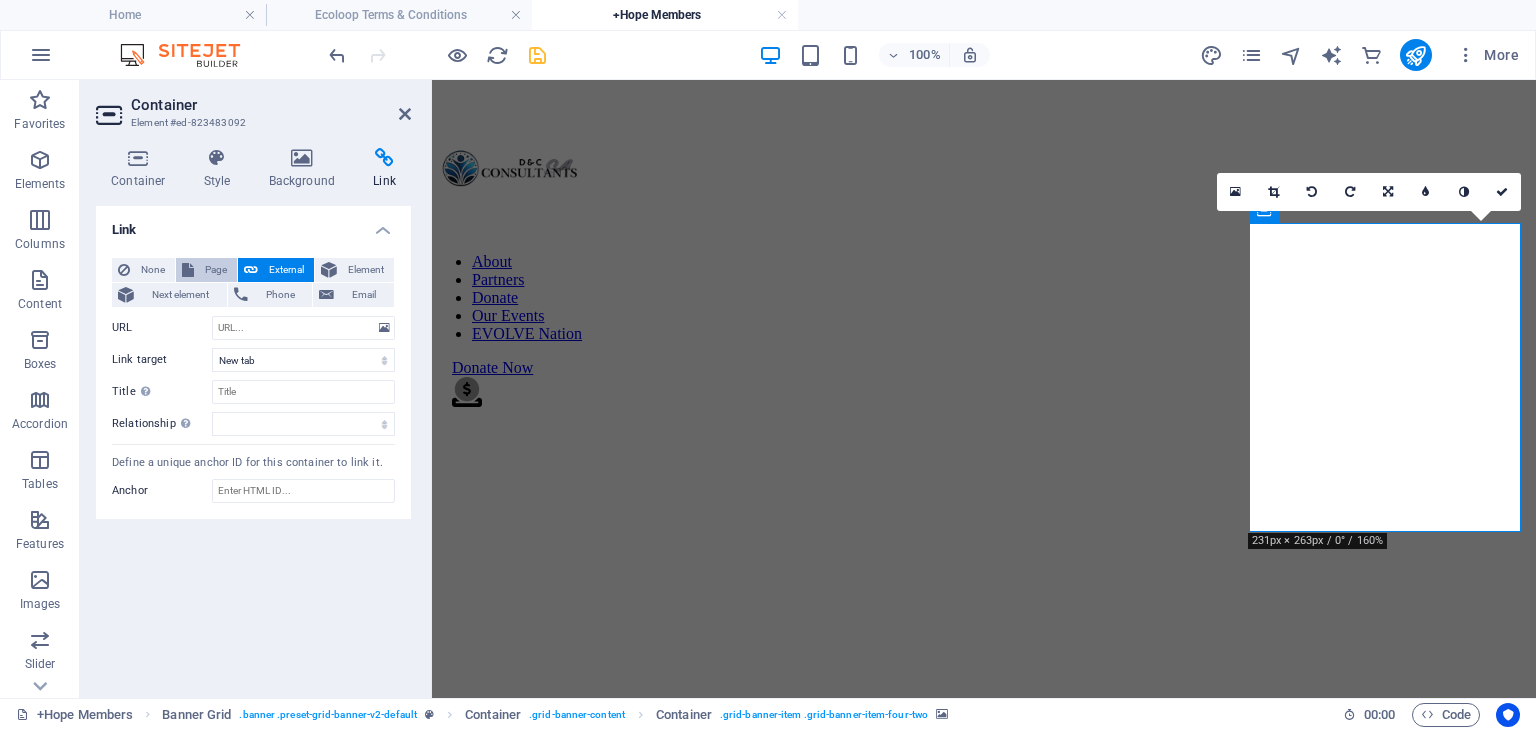 click on "Page" at bounding box center [215, 270] 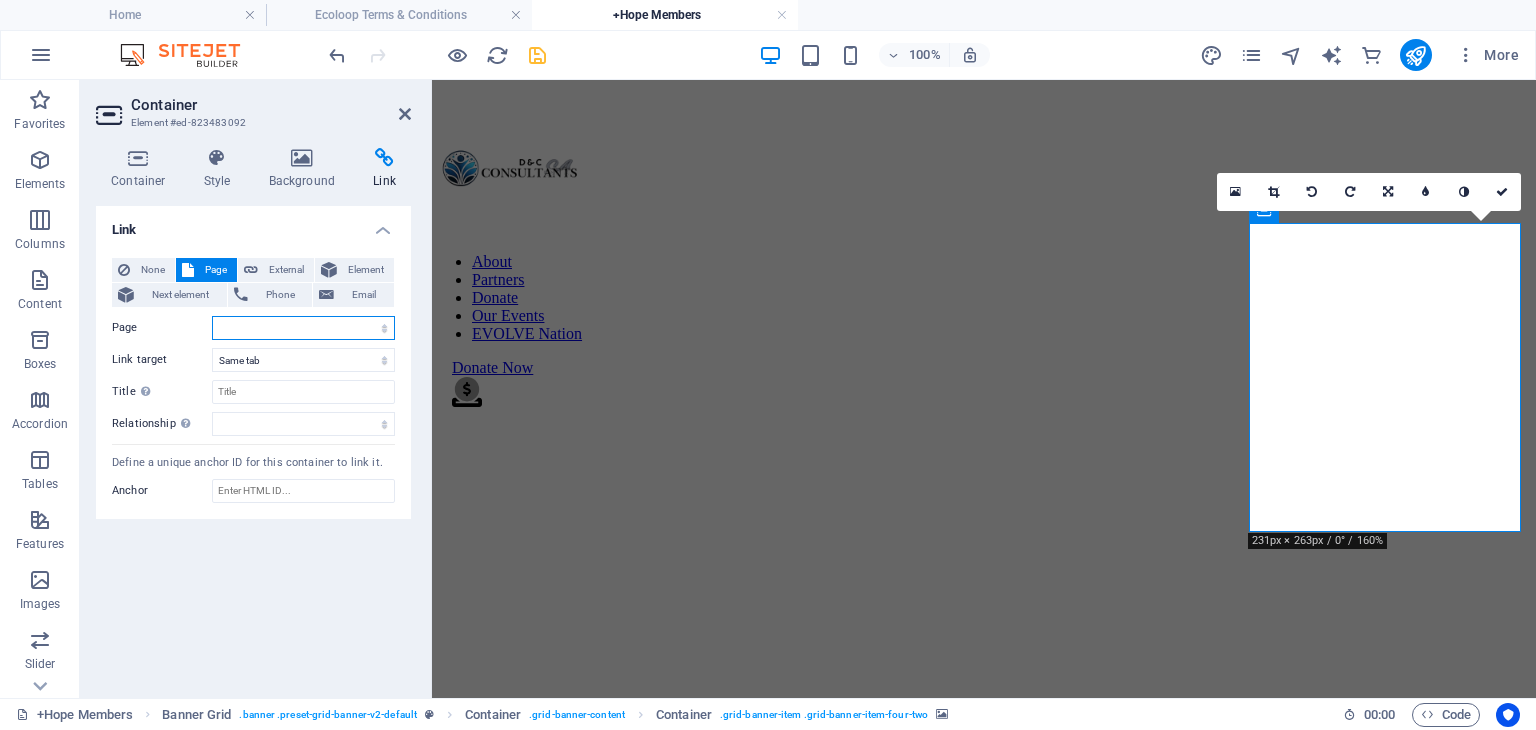click on "Home Legal Notice Privacy Donation Station Our Events FAQ&#39;s EVOLVE Nation EVOLVE Ecoloop SkillBridge Skillbridge Portal Skillbridge How It Works EcoloopPortal EcoloopDropSitePortal Ecoloop Terms &amp; Conditions" at bounding box center [303, 328] 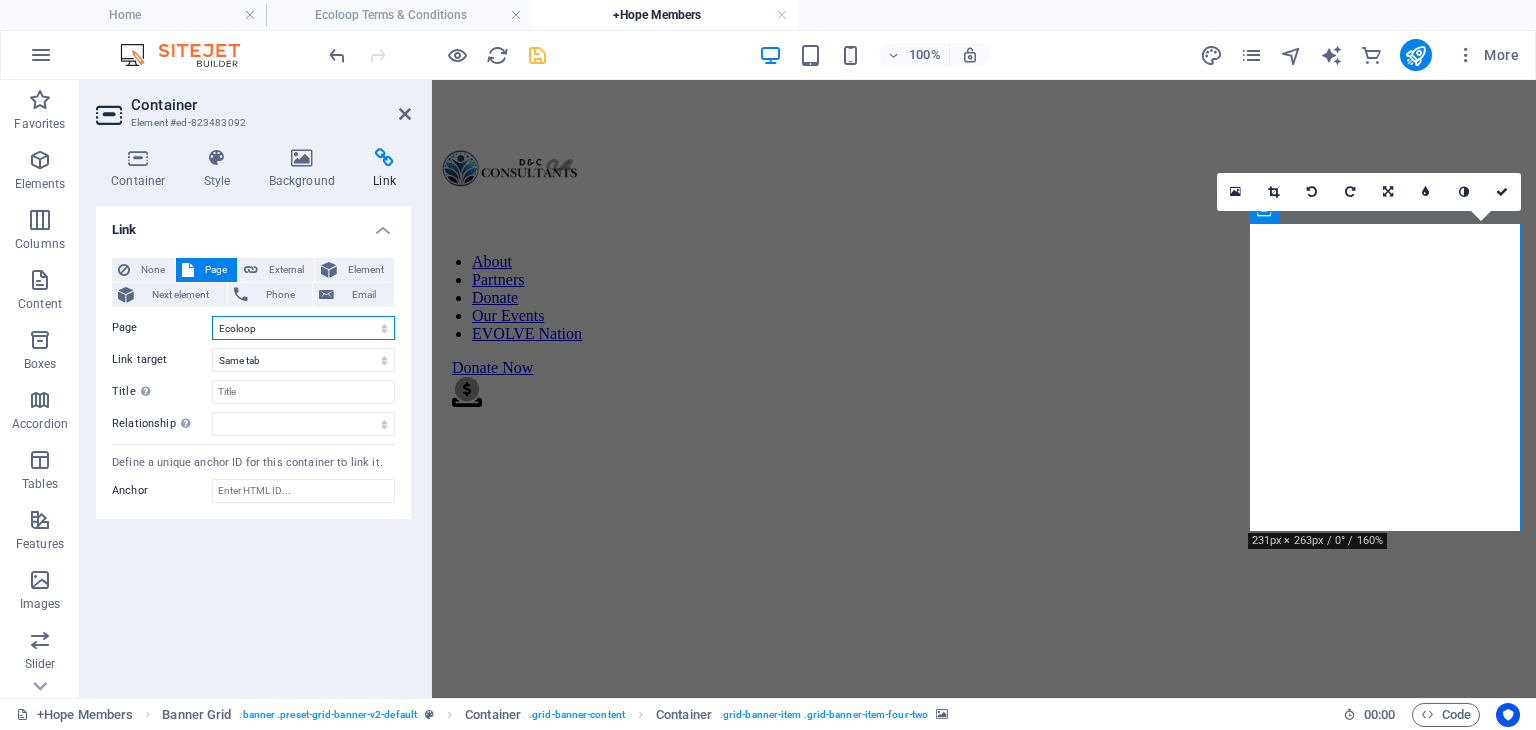 click on "Home Legal Notice Privacy Donation Station Our Events FAQ&#39;s EVOLVE Nation EVOLVE Ecoloop SkillBridge Skillbridge Portal Skillbridge How It Works EcoloopPortal EcoloopDropSitePortal Ecoloop Terms &amp; Conditions" at bounding box center [303, 328] 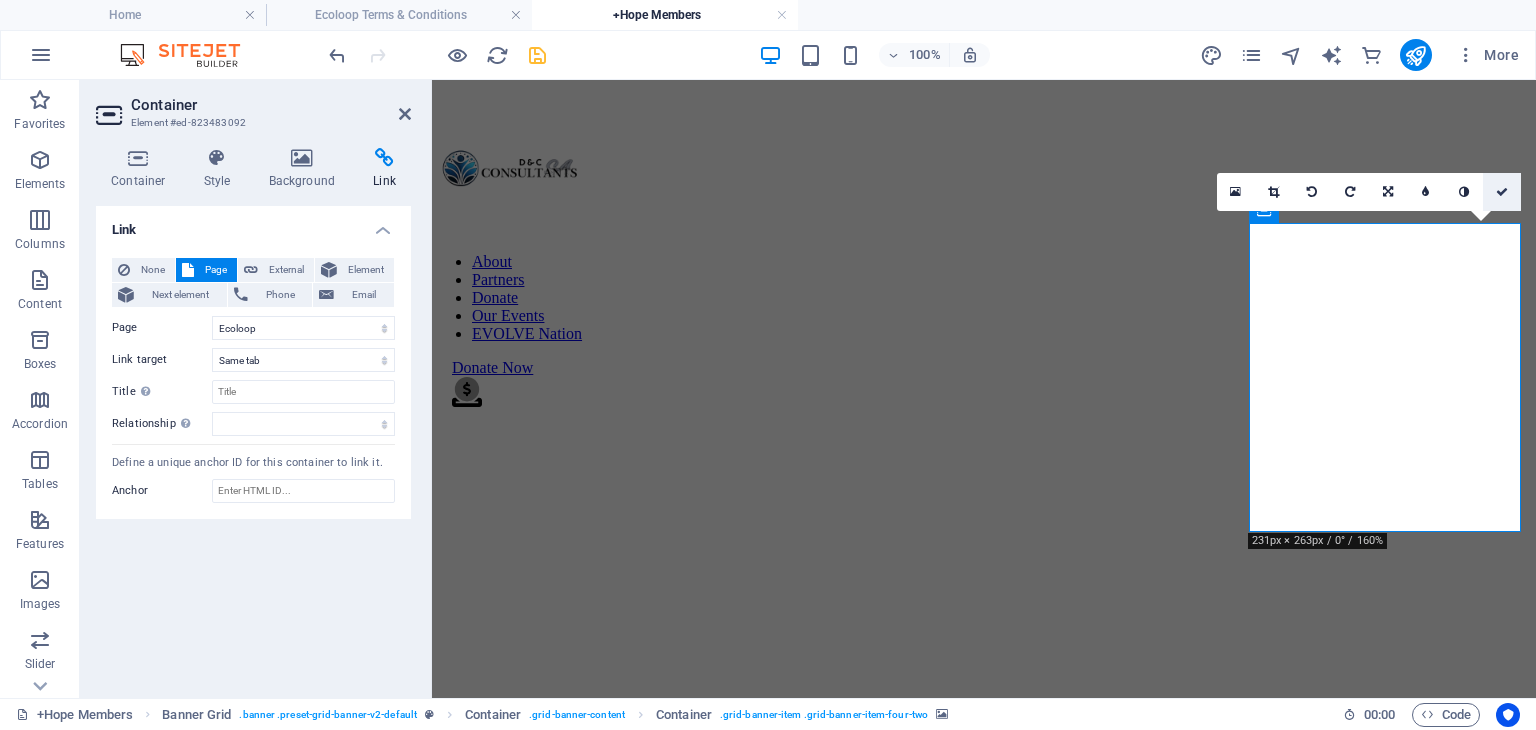 click at bounding box center [1502, 192] 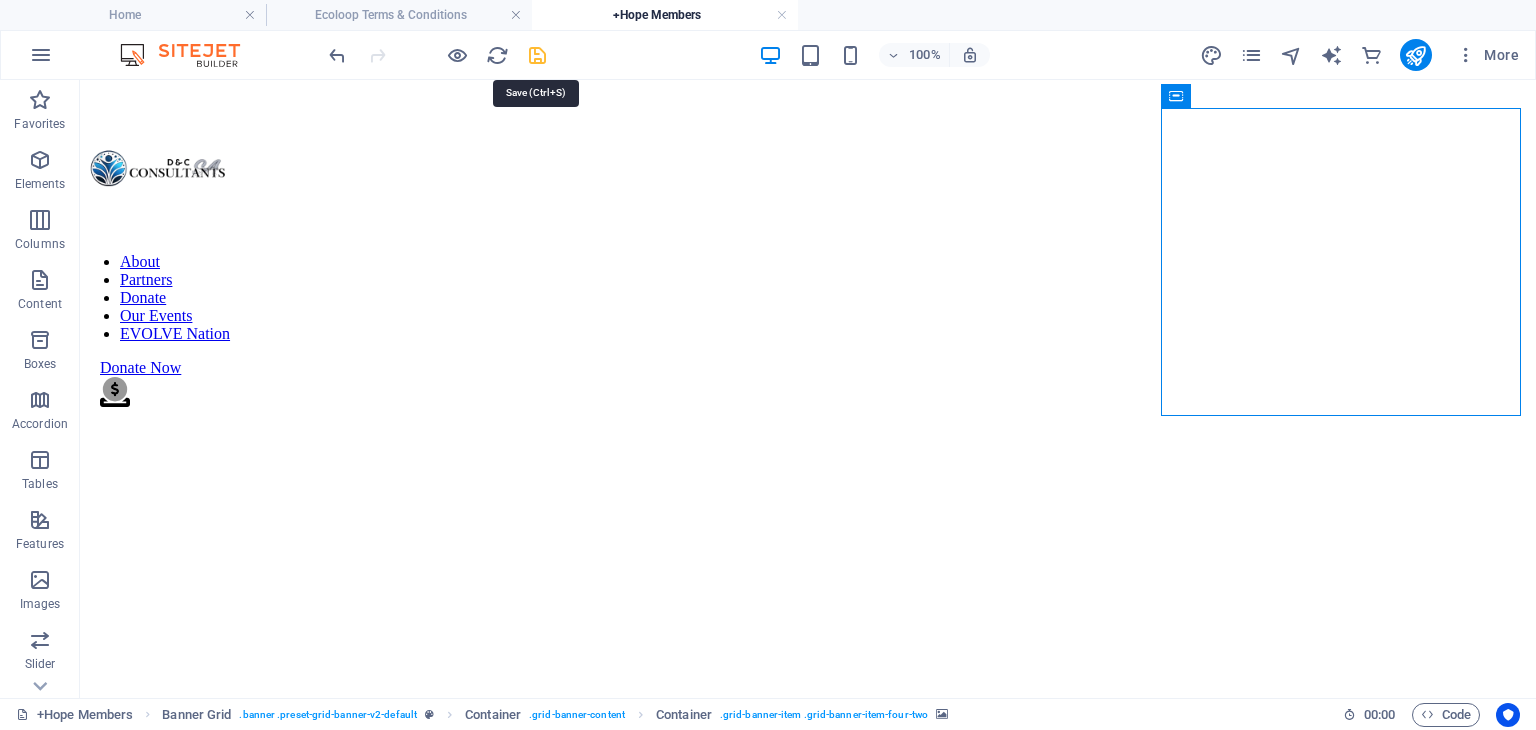 click at bounding box center (537, 55) 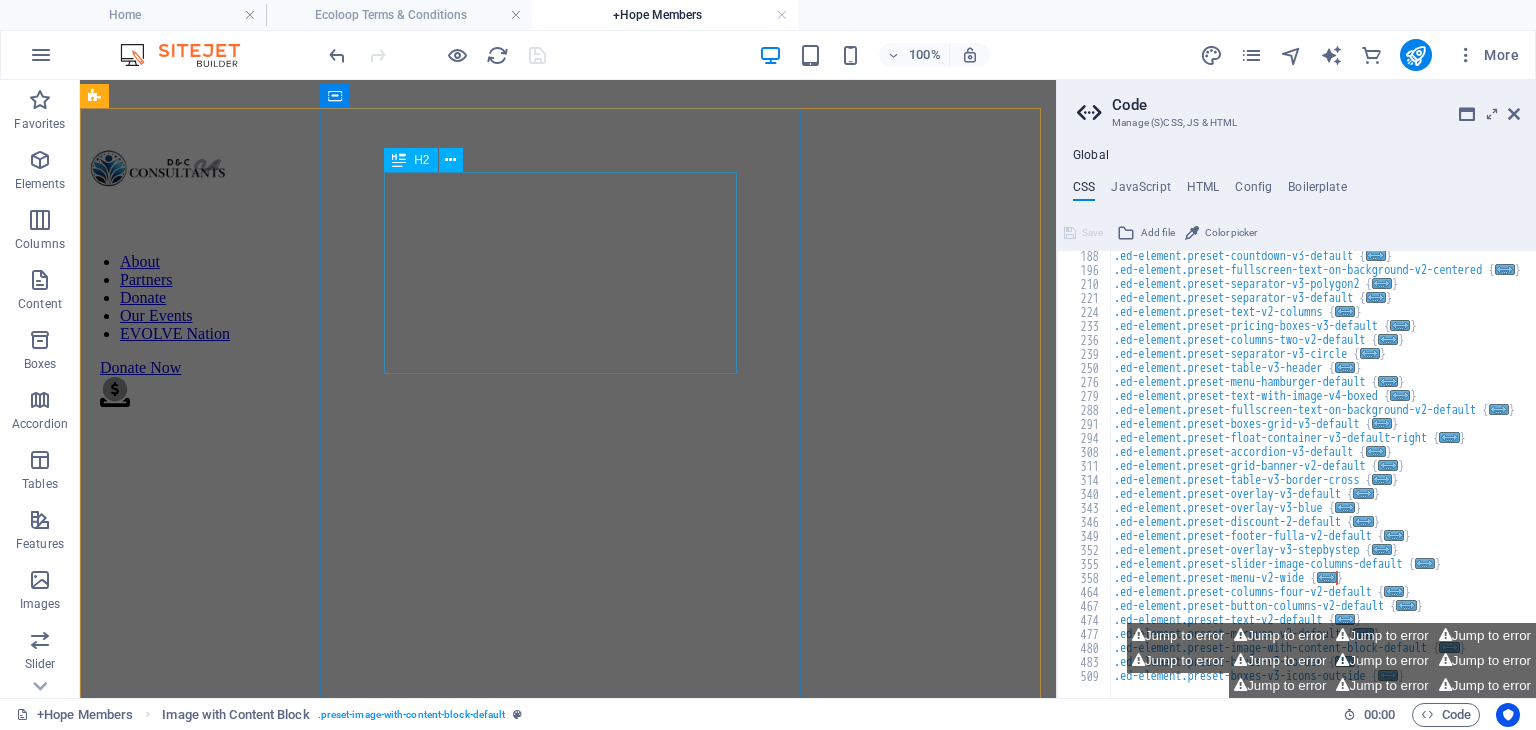 scroll, scrollTop: 0, scrollLeft: 0, axis: both 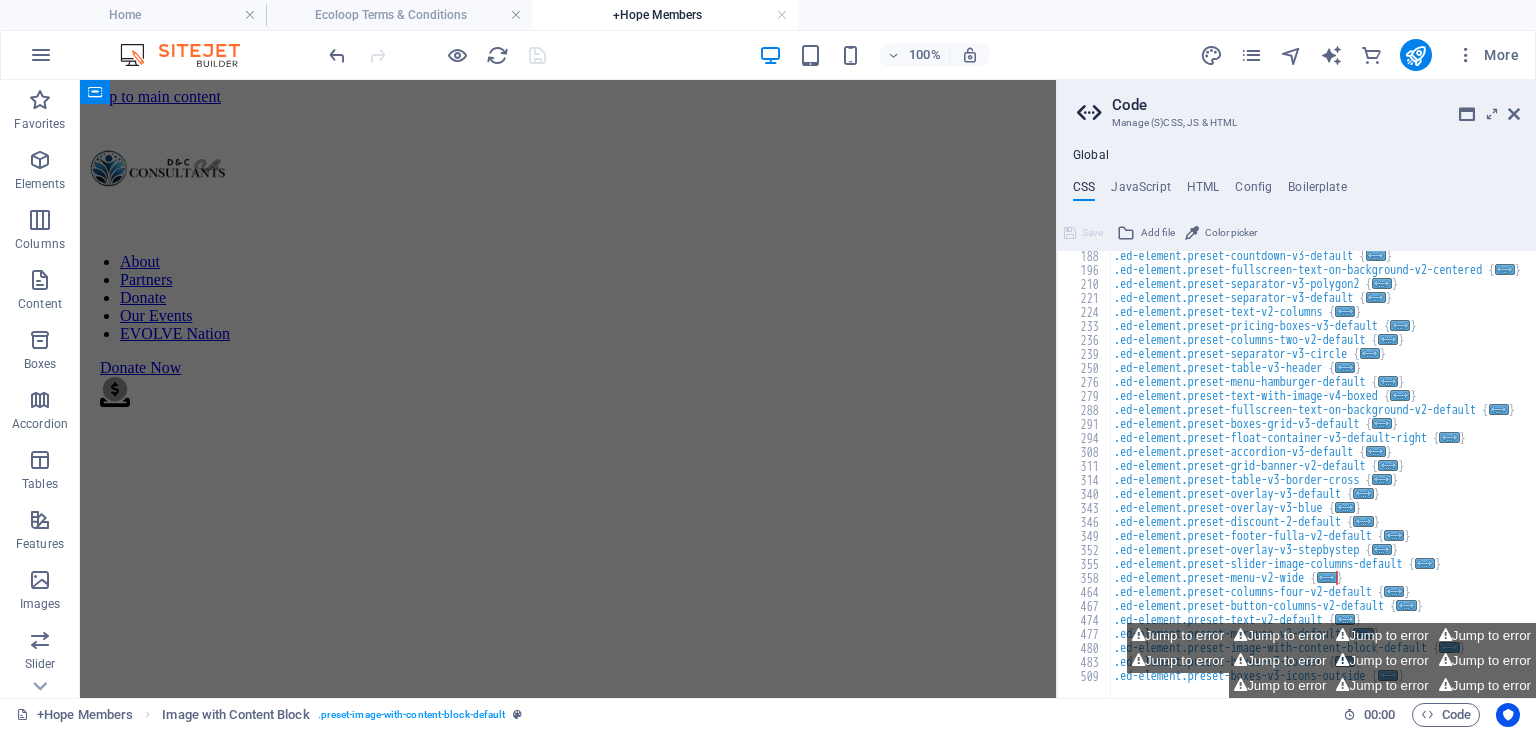 click at bounding box center [568, 106] 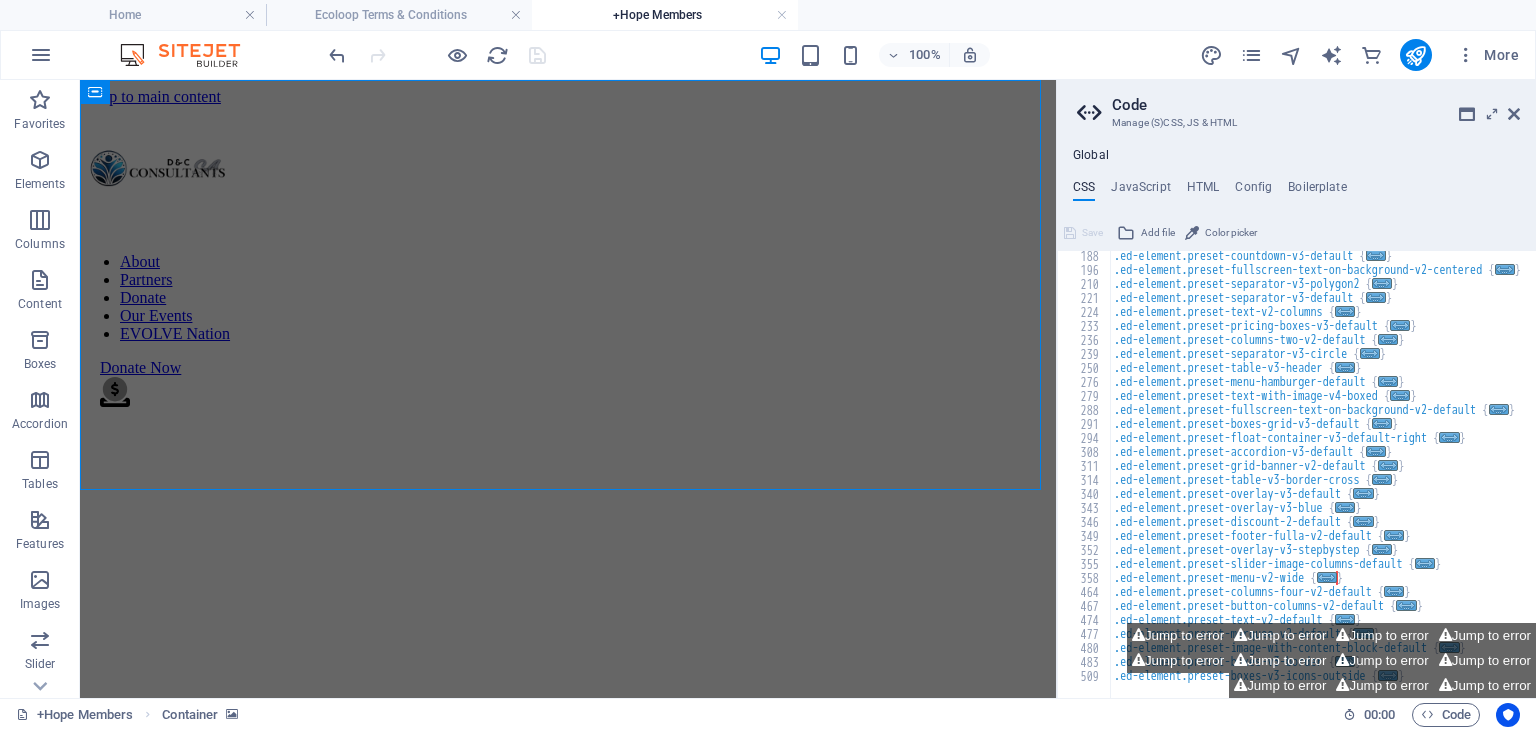 click at bounding box center [568, 106] 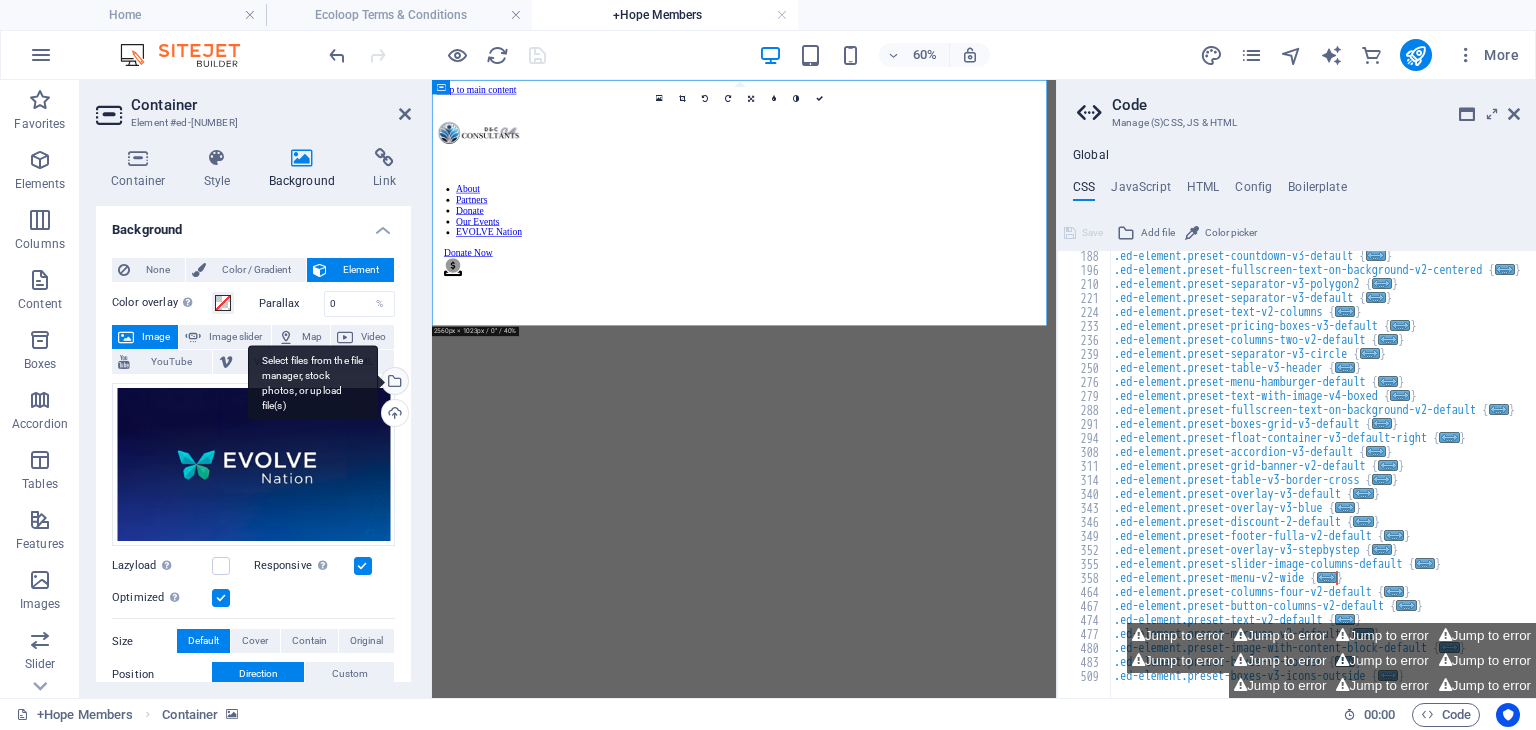 click on "Select files from the file manager, stock photos, or upload file(s)" at bounding box center (393, 383) 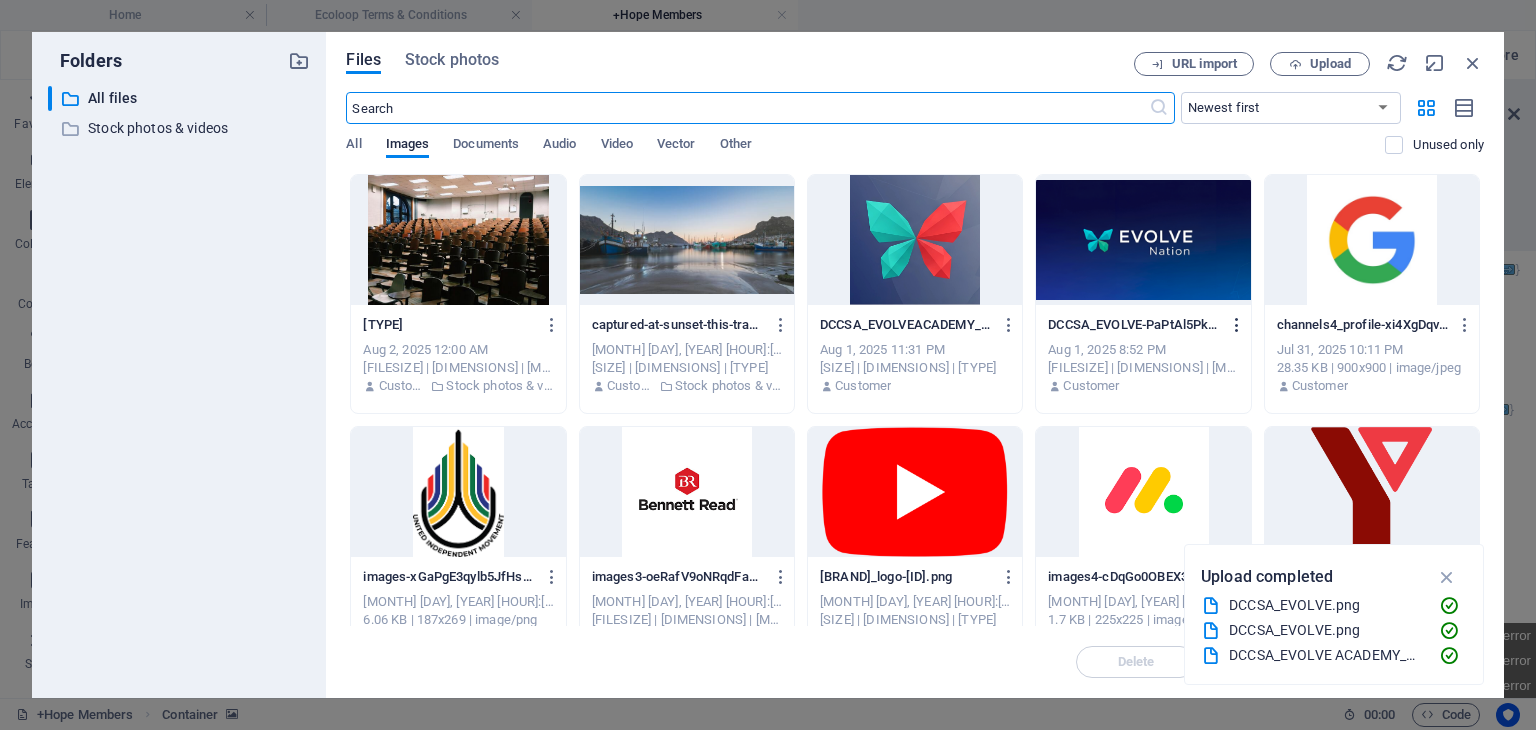 click at bounding box center (1237, 325) 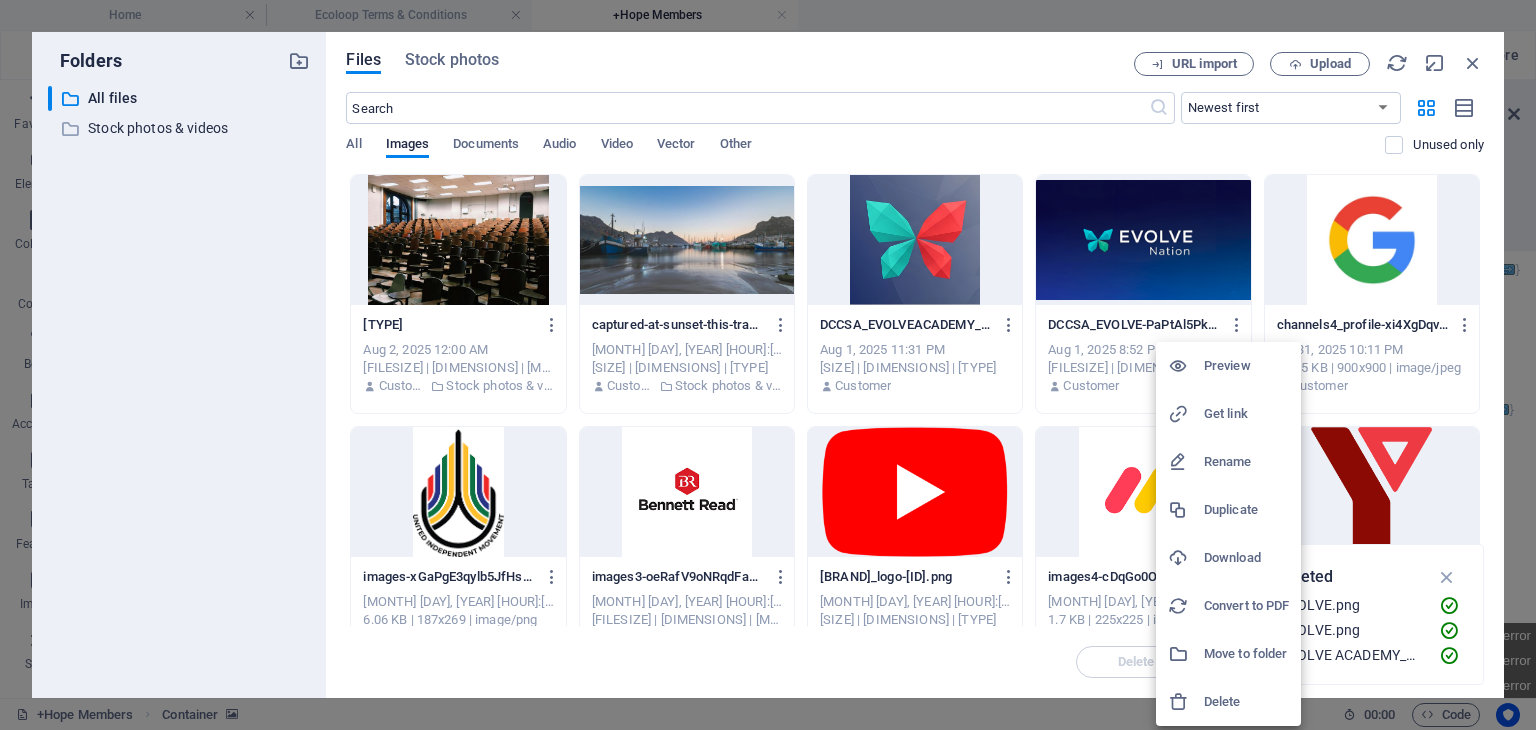 click at bounding box center [1186, 702] 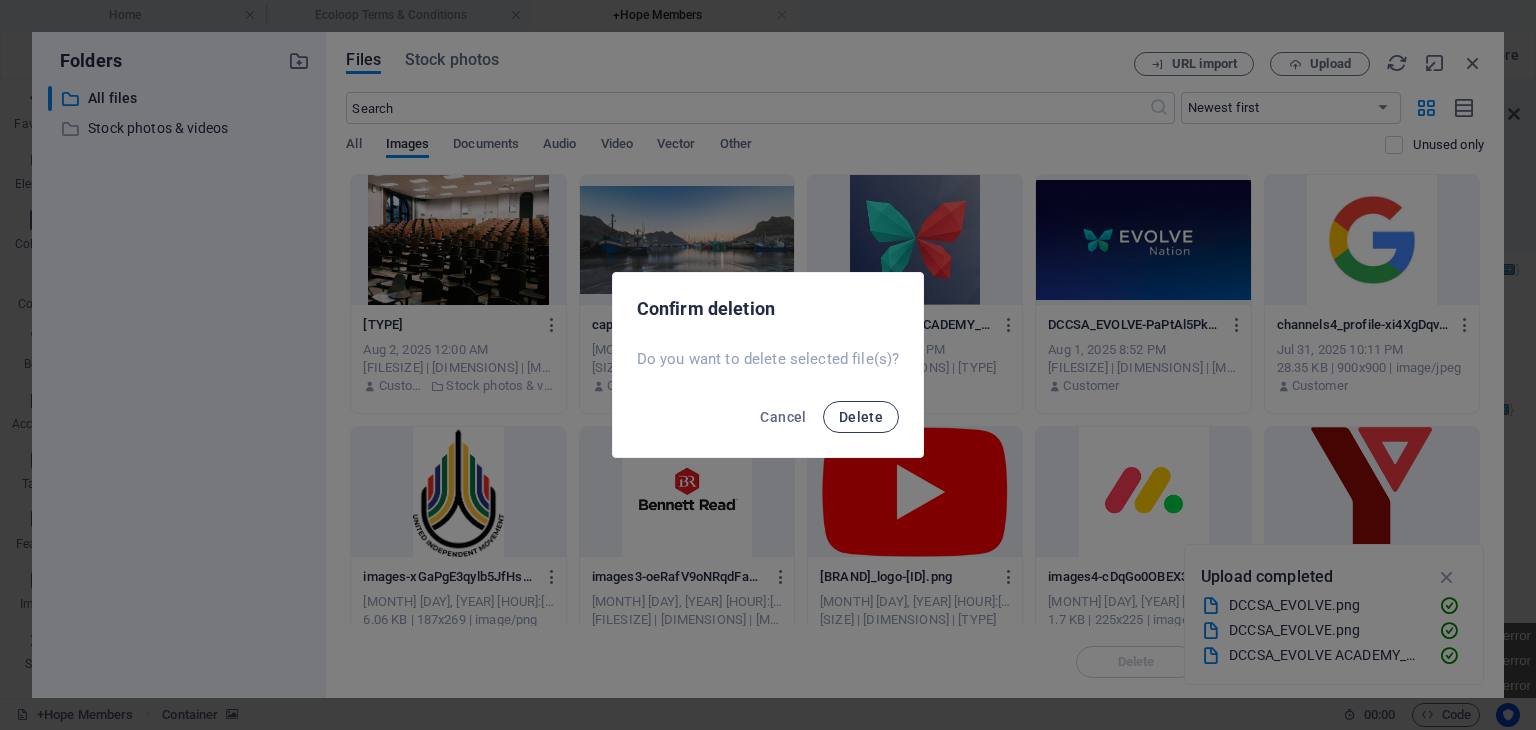 click on "Delete" at bounding box center [861, 417] 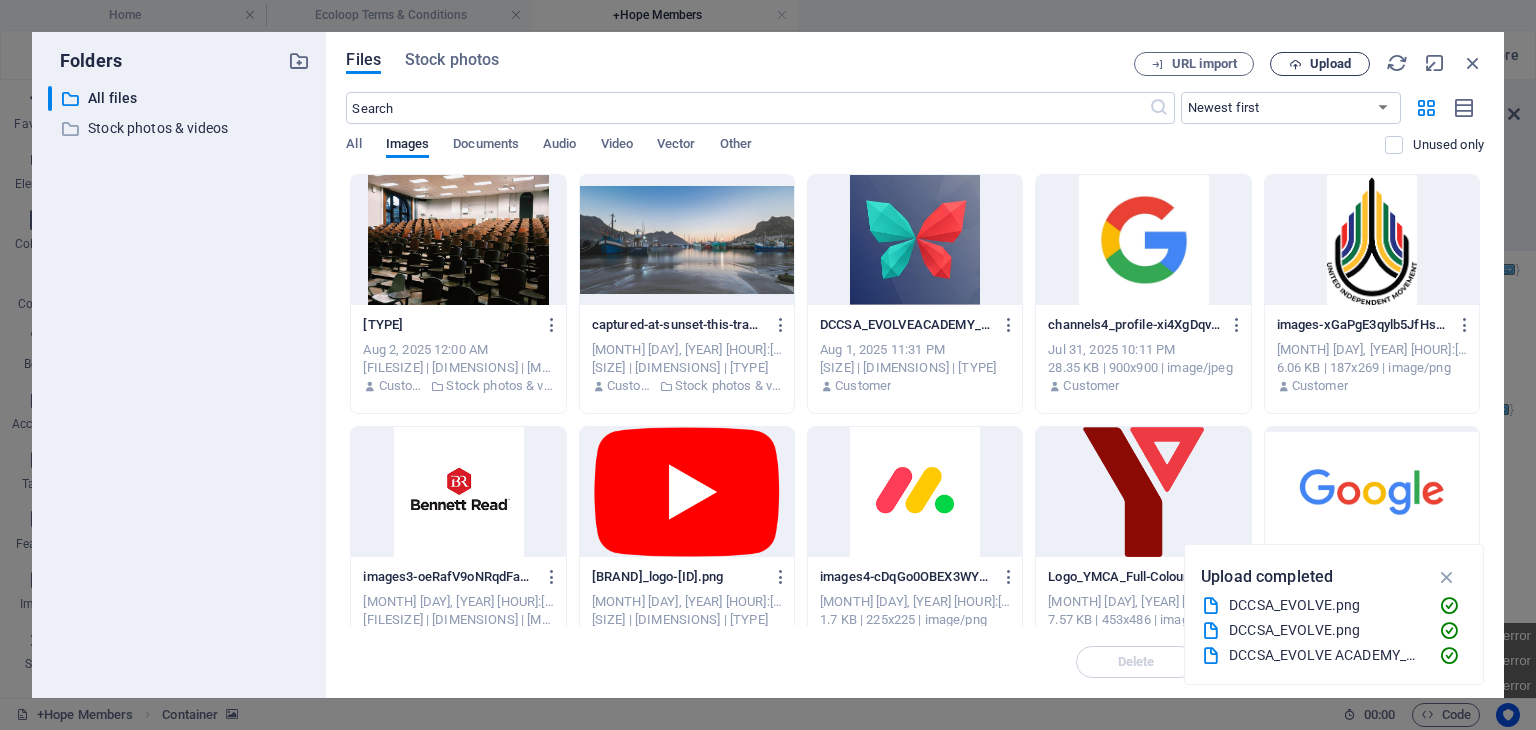 click on "Upload" at bounding box center (1330, 64) 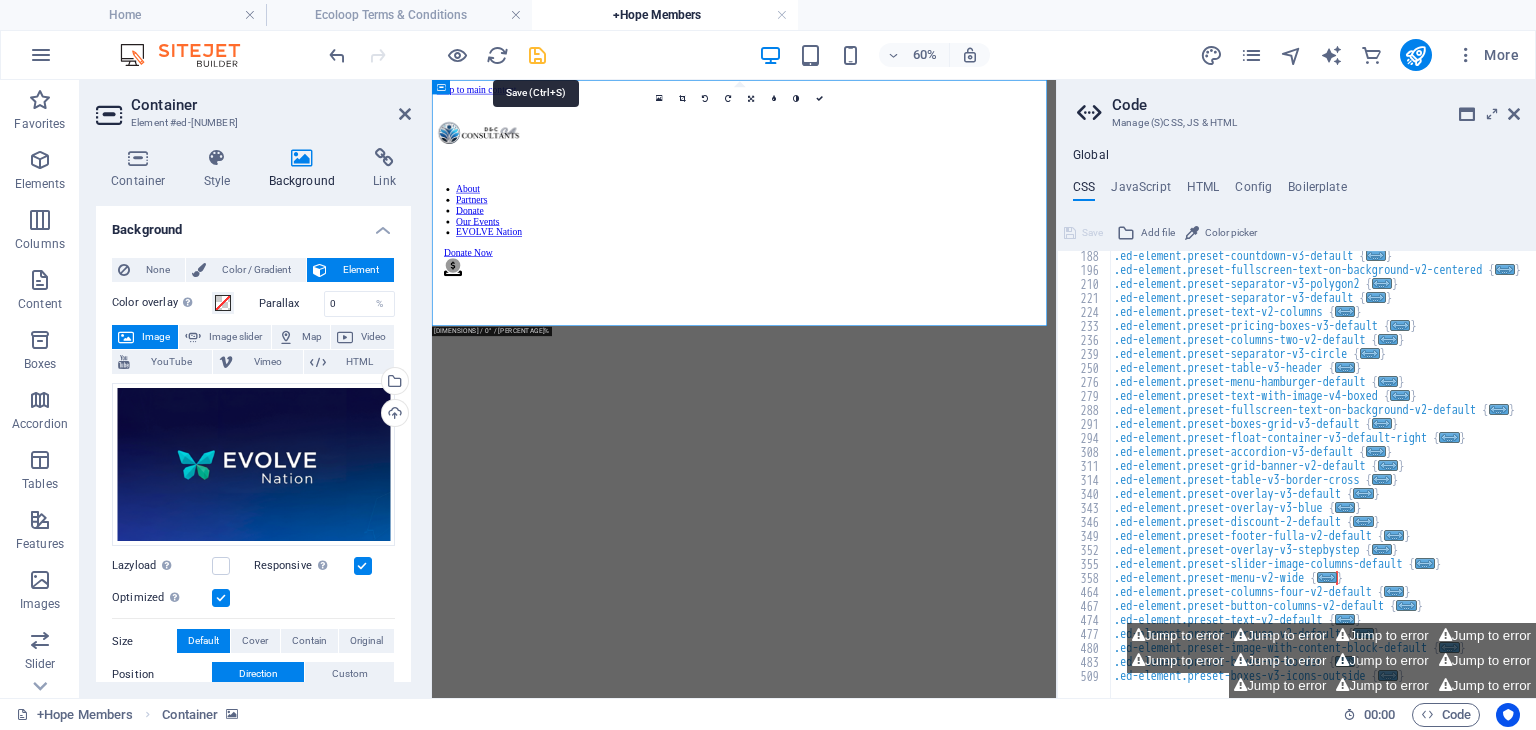 click at bounding box center [537, 55] 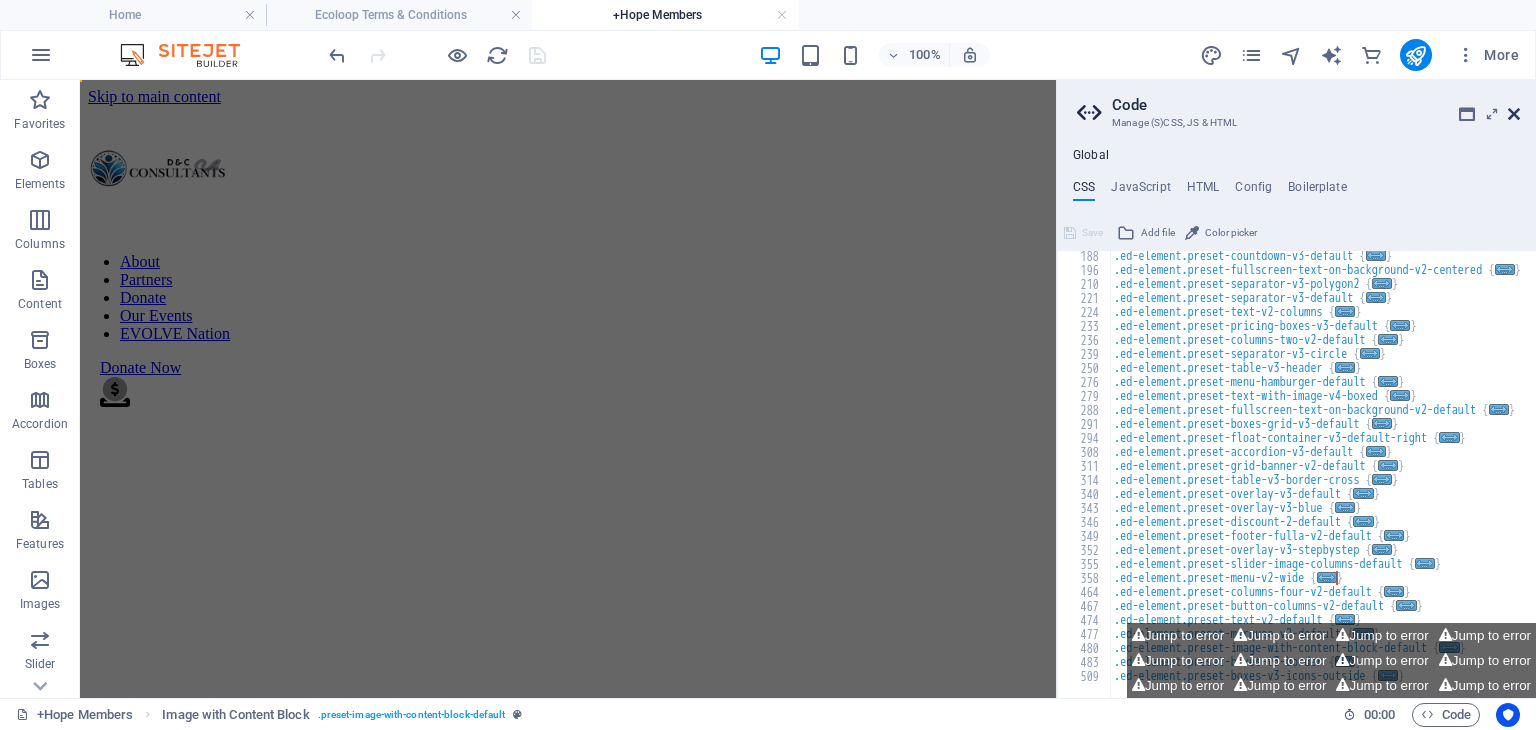 click at bounding box center [1514, 114] 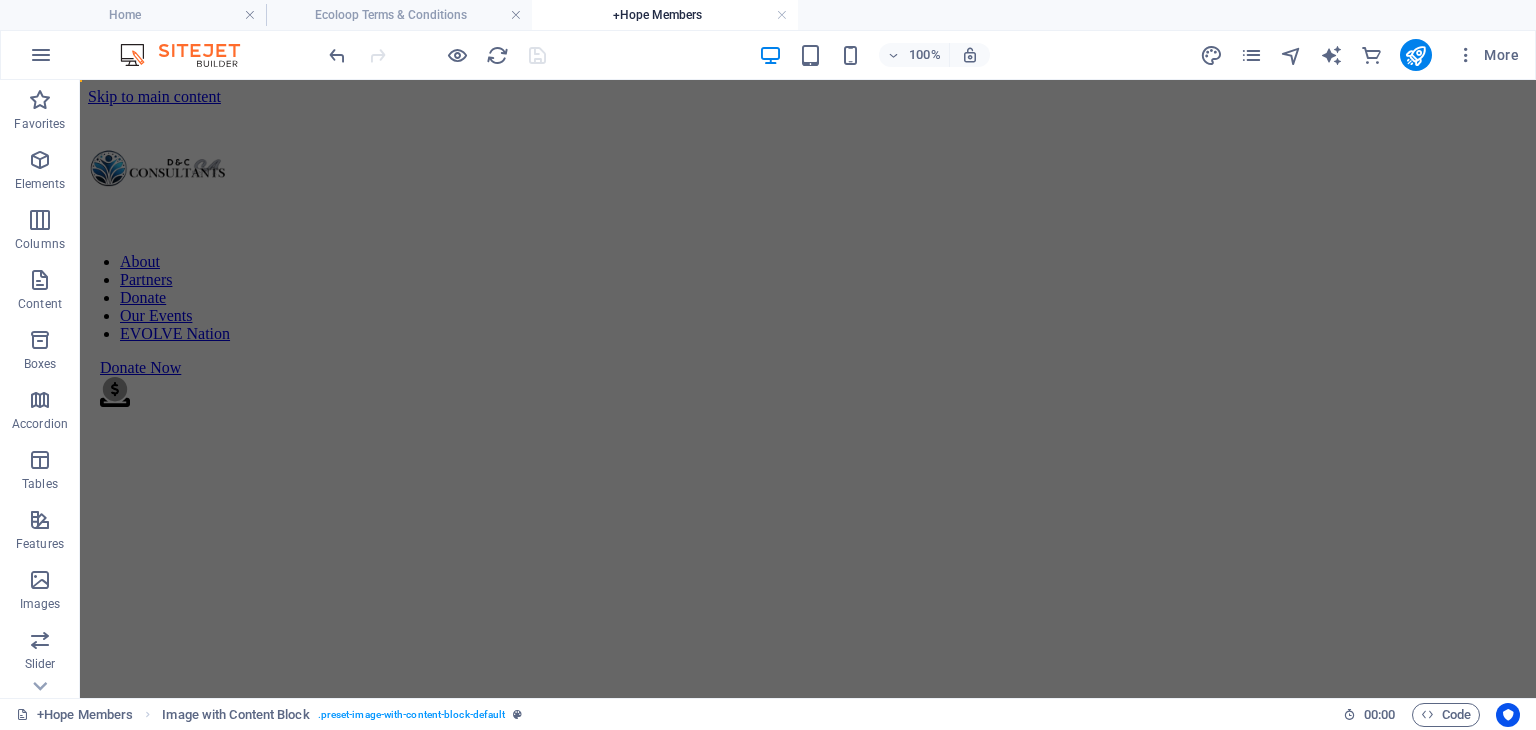 click at bounding box center [808, 106] 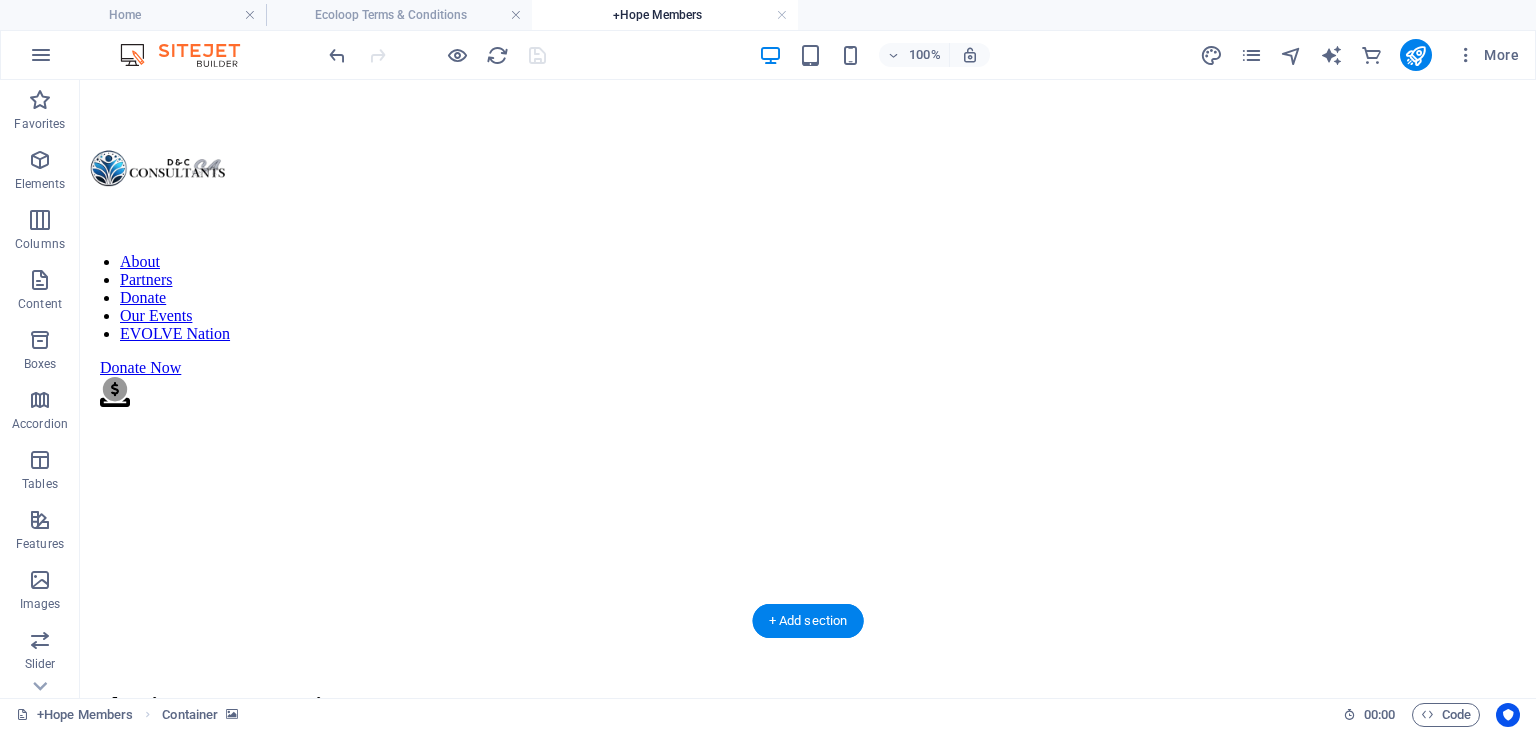 scroll, scrollTop: 1096, scrollLeft: 0, axis: vertical 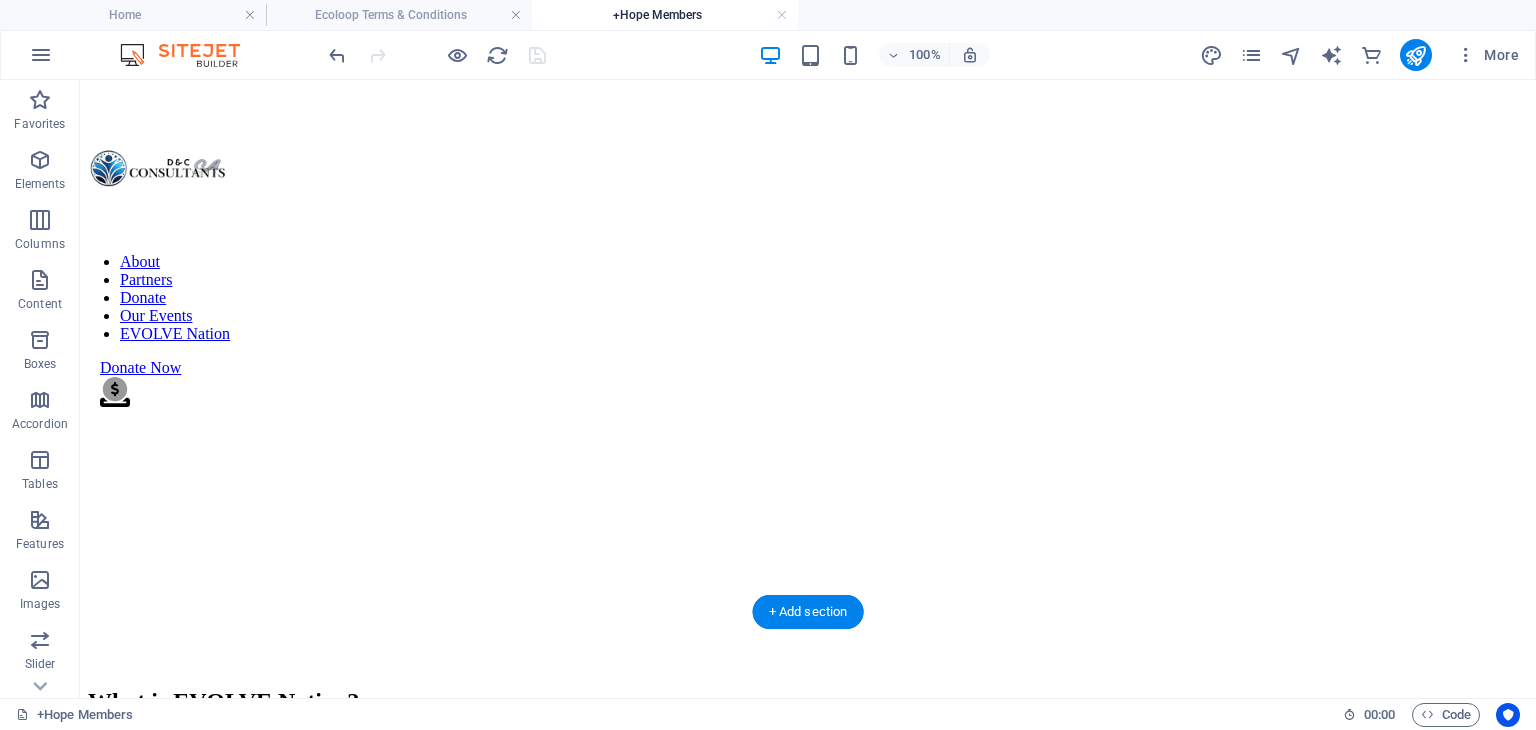 click at bounding box center [808, 1610] 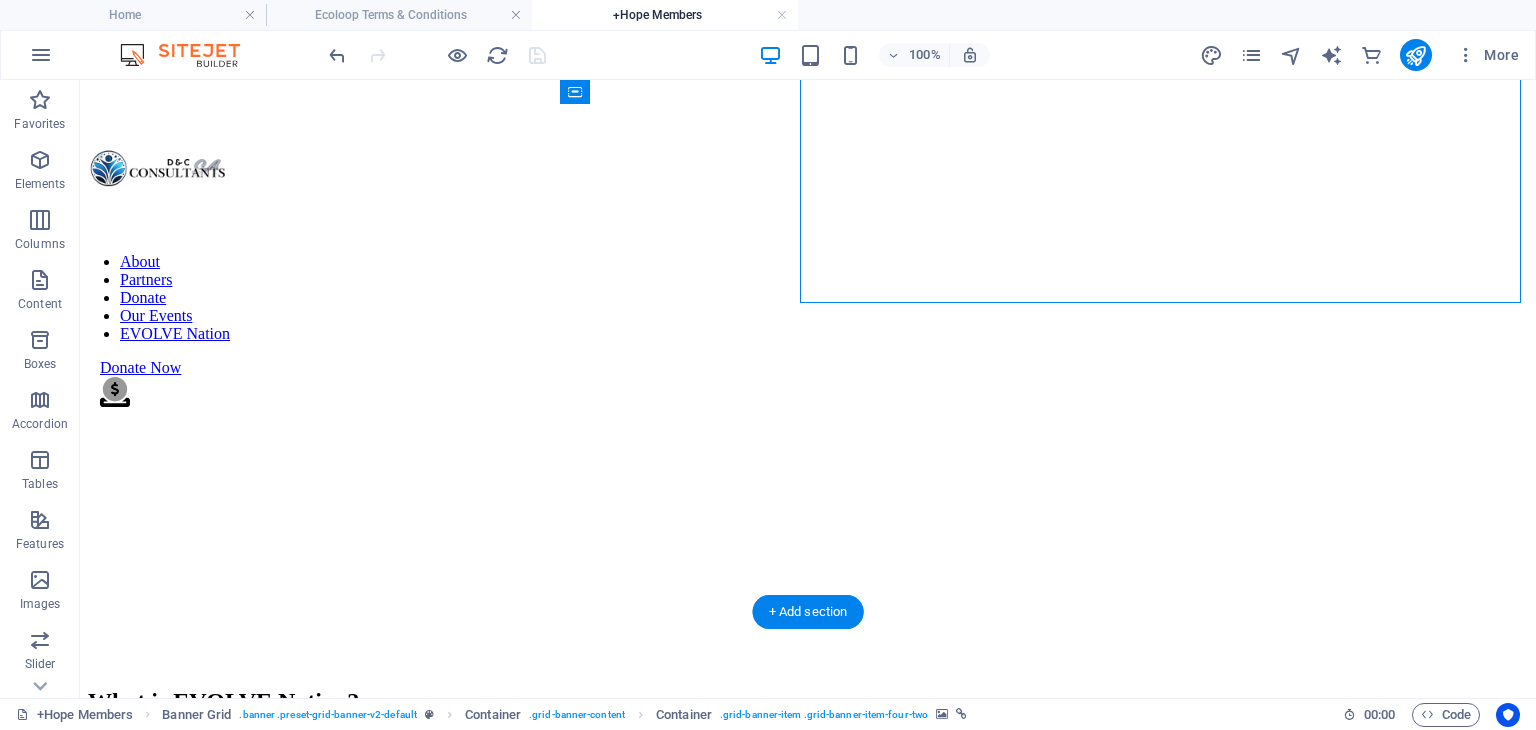 click at bounding box center [808, 1610] 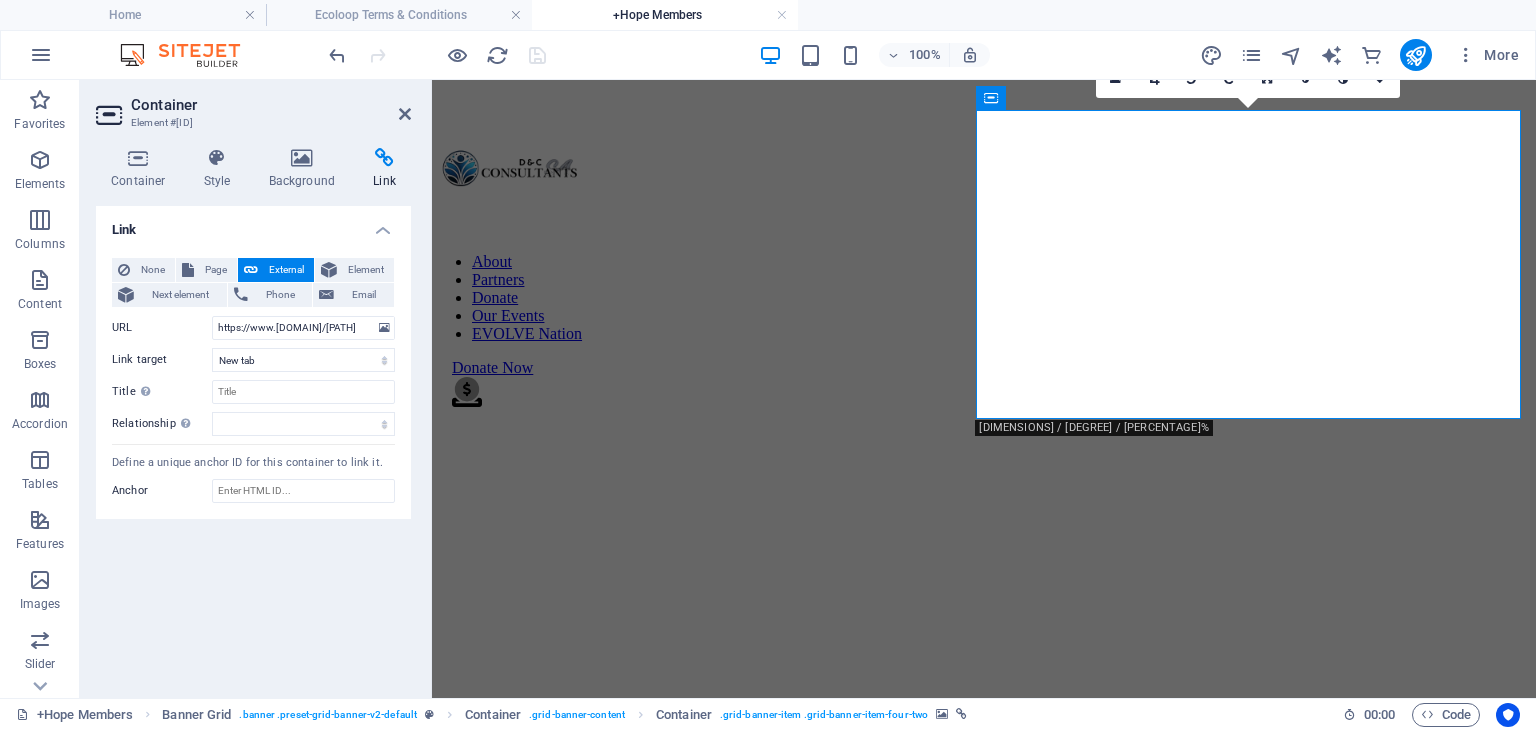 scroll, scrollTop: 1114, scrollLeft: 0, axis: vertical 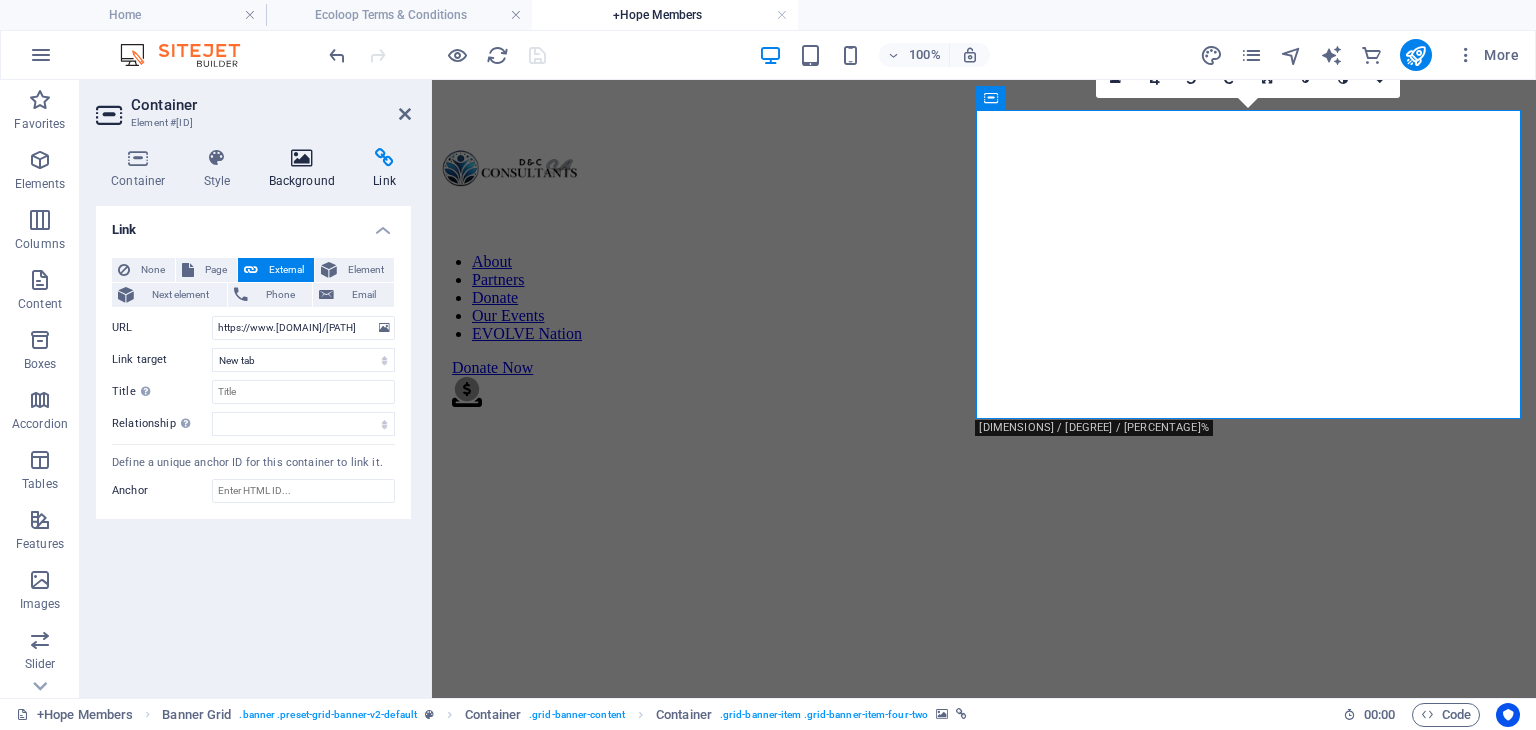 click on "Background" at bounding box center (306, 169) 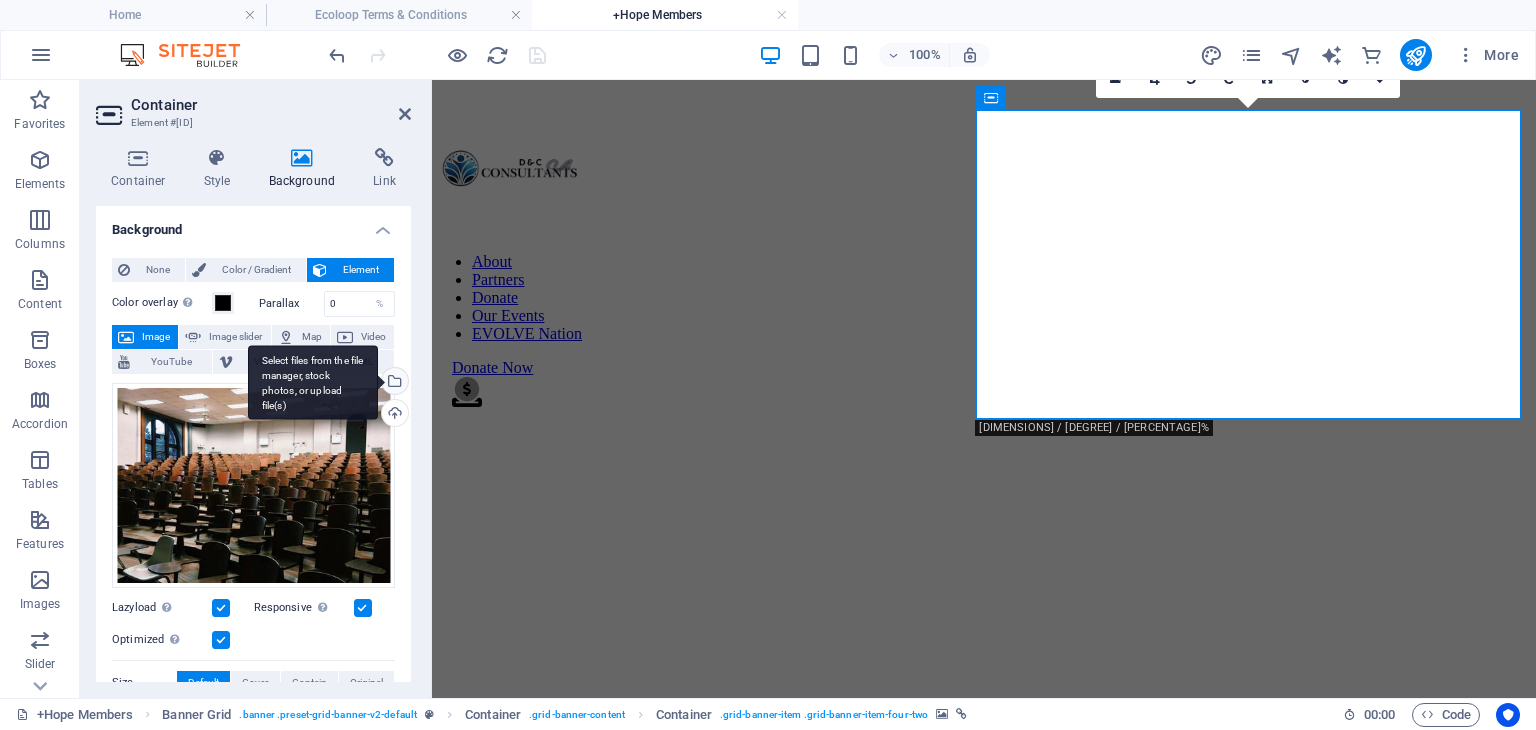 click on "Select files from the file manager, stock photos, or upload file(s)" at bounding box center [313, 382] 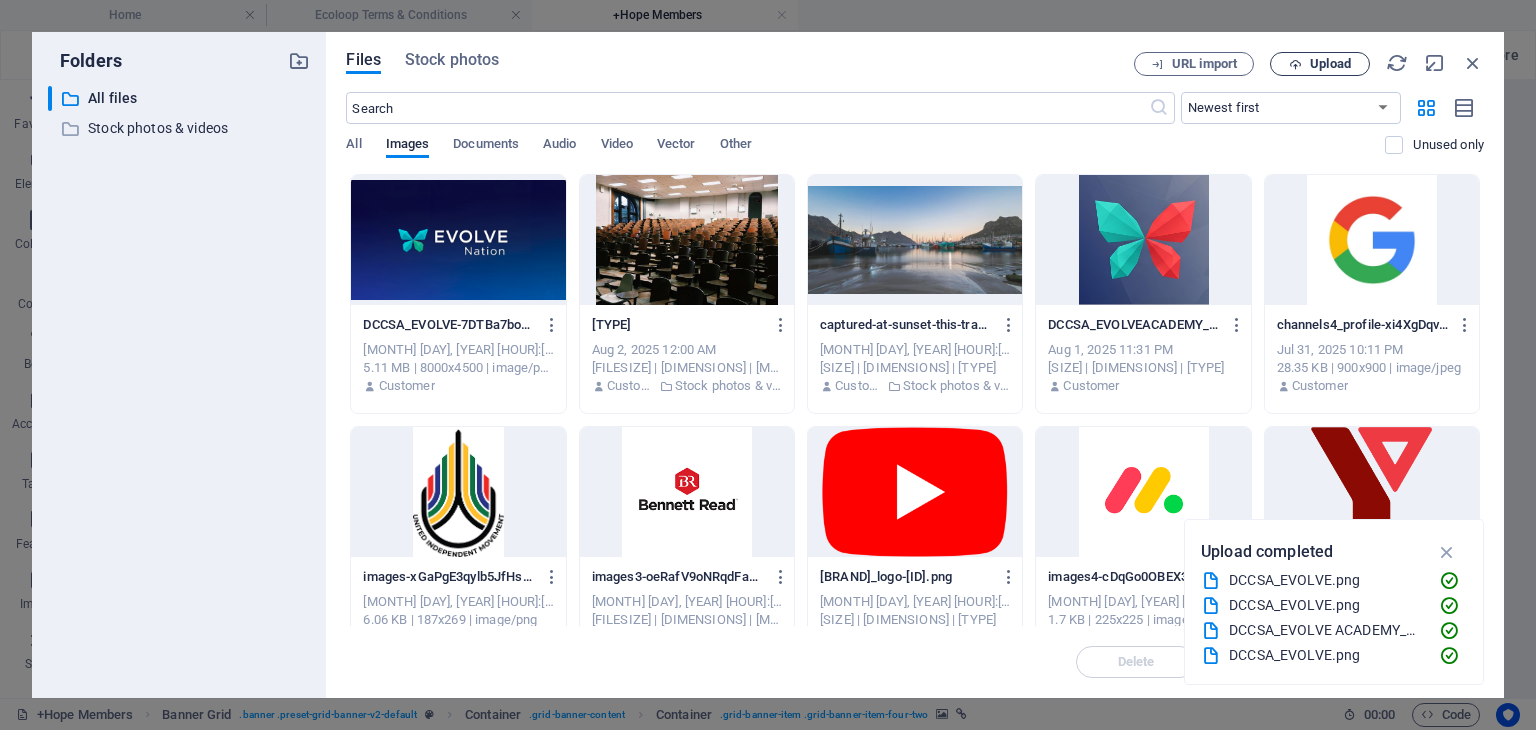 click on "Upload" at bounding box center [1330, 64] 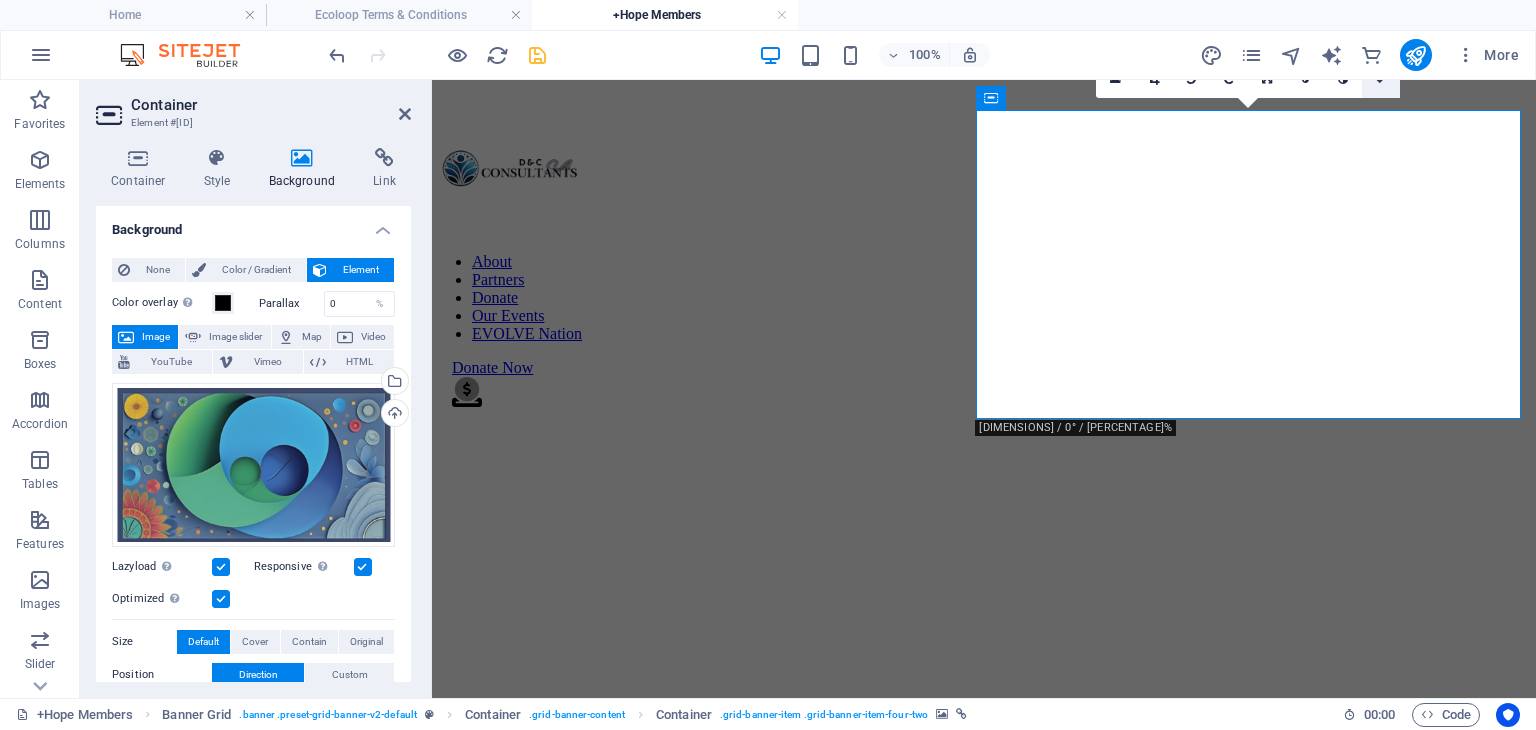 click at bounding box center (1381, 79) 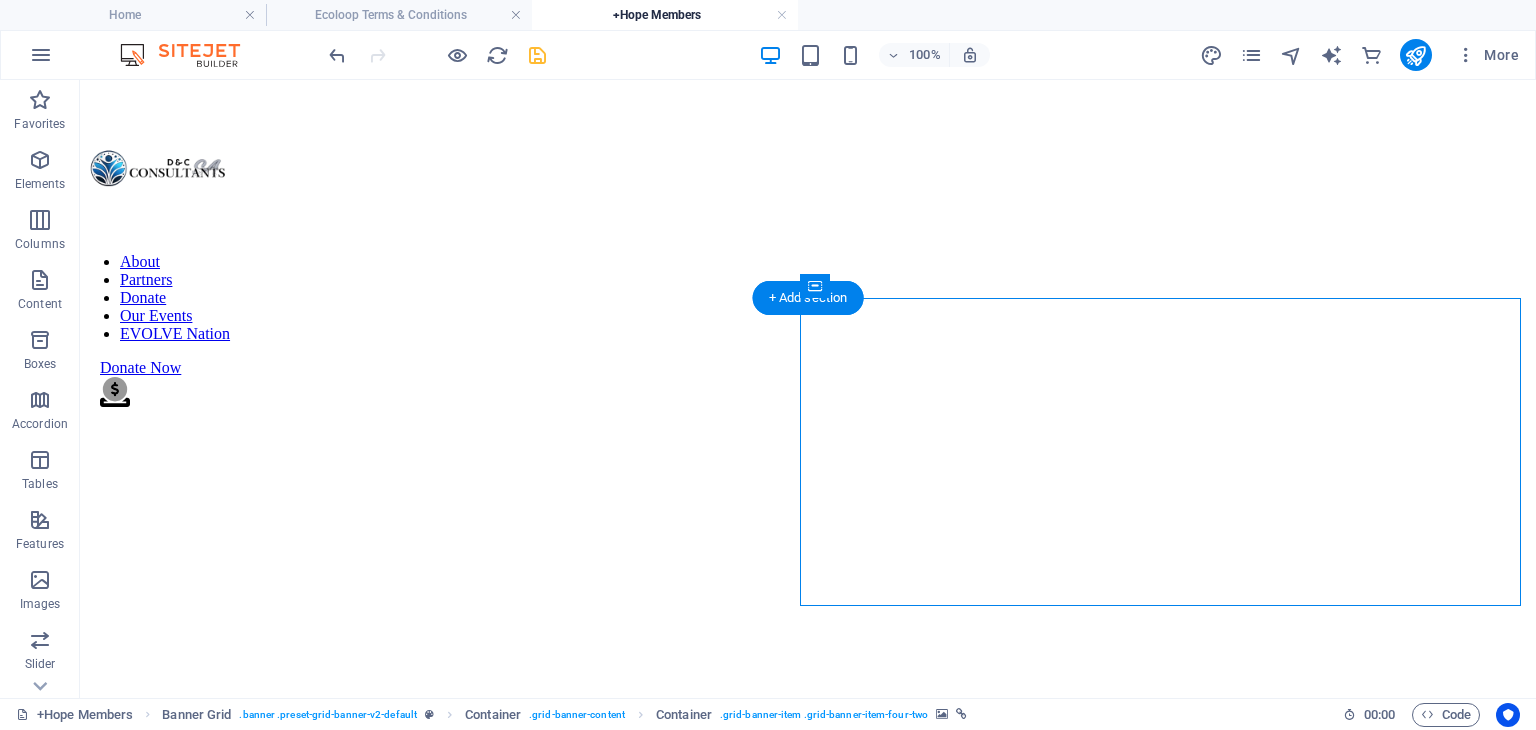scroll, scrollTop: 793, scrollLeft: 0, axis: vertical 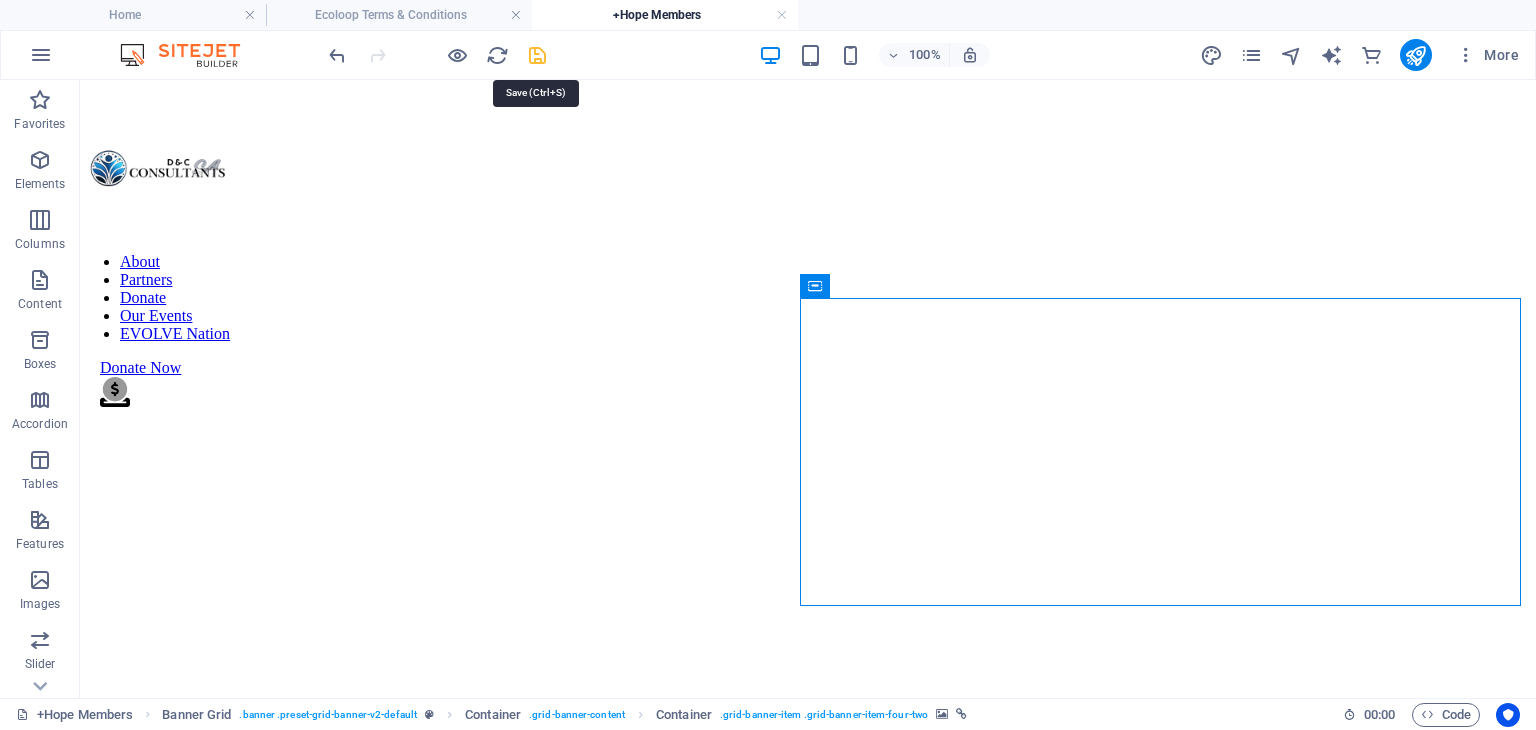 click at bounding box center (537, 55) 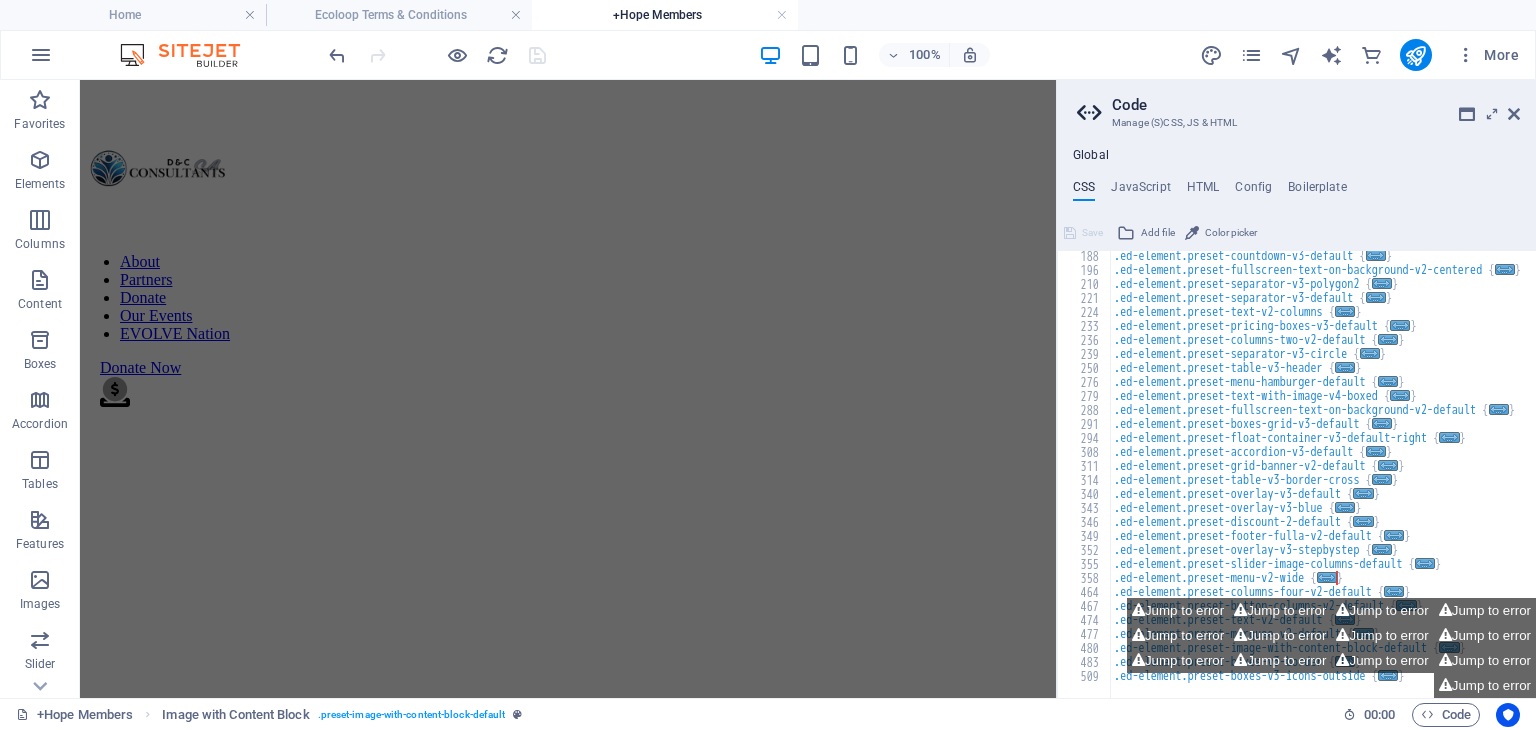 scroll, scrollTop: 812, scrollLeft: 0, axis: vertical 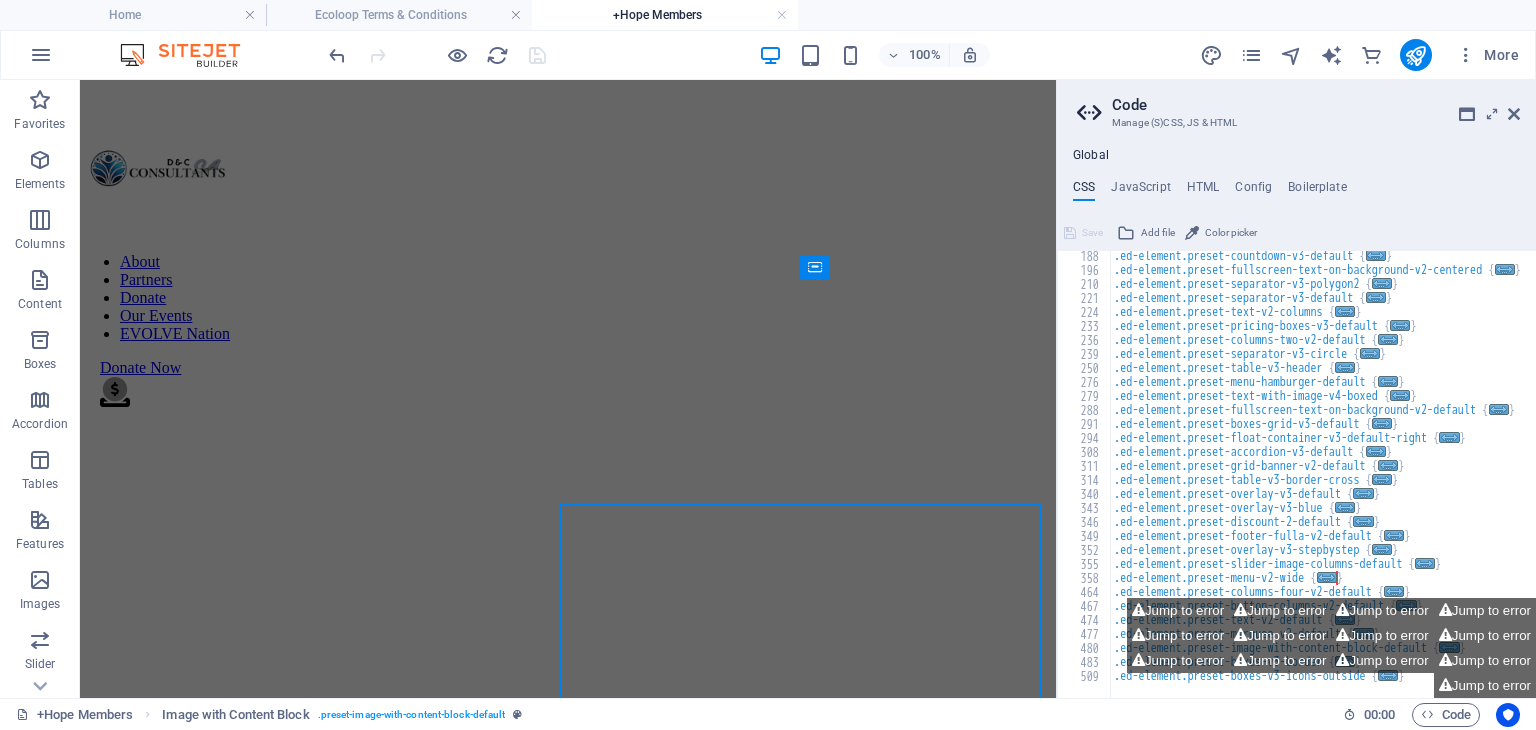 click at bounding box center (568, 2222) 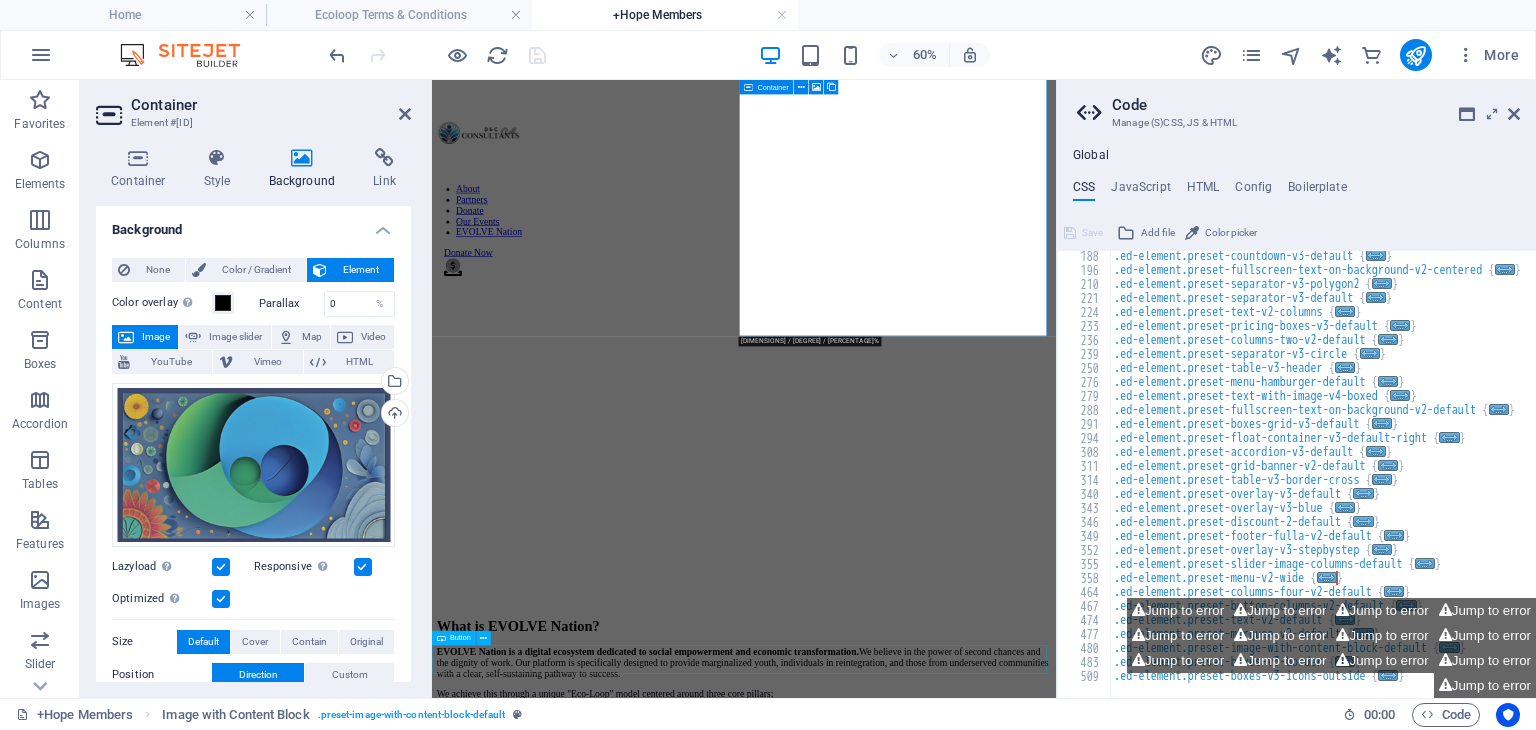 scroll, scrollTop: 1256, scrollLeft: 0, axis: vertical 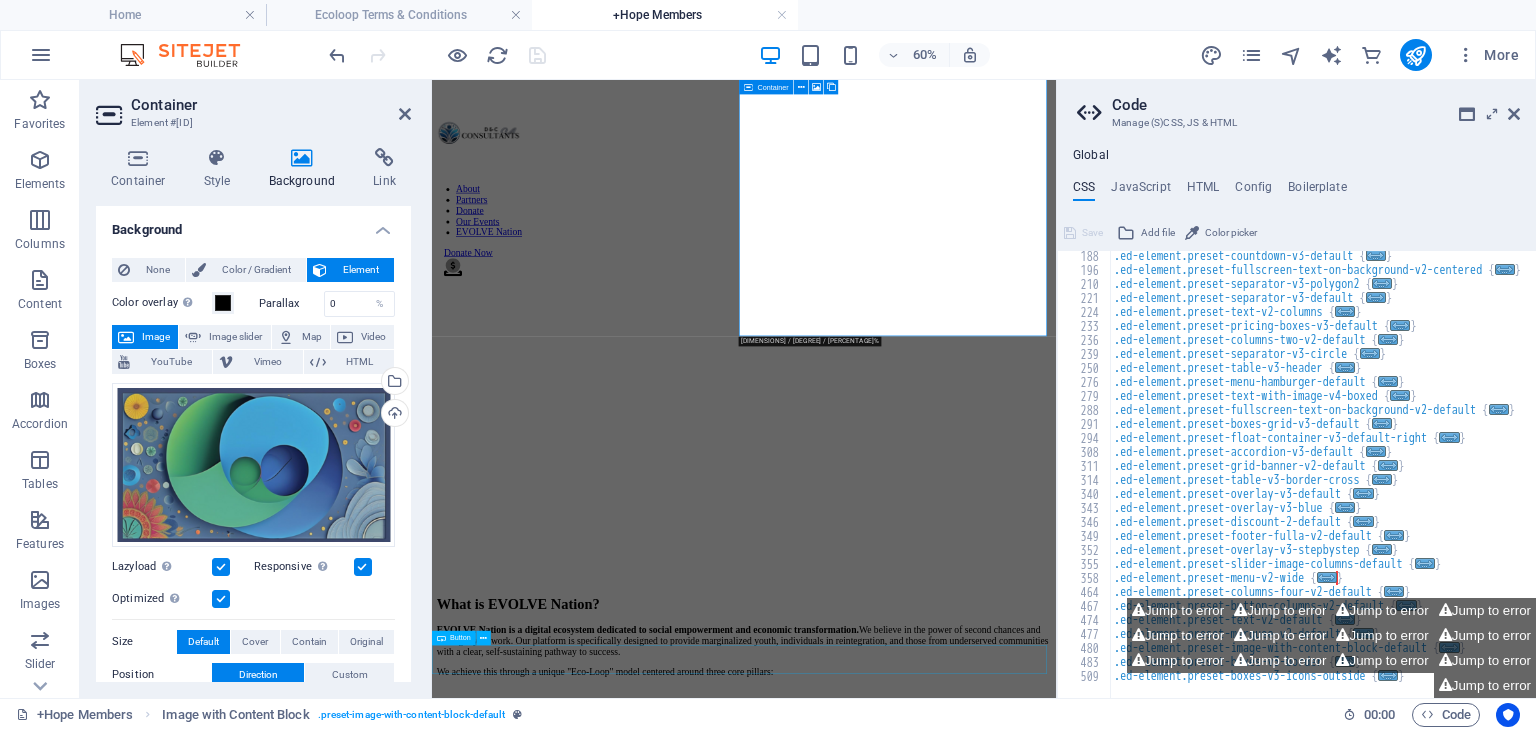 click on "SIGN ME UP!" at bounding box center [952, 4048] 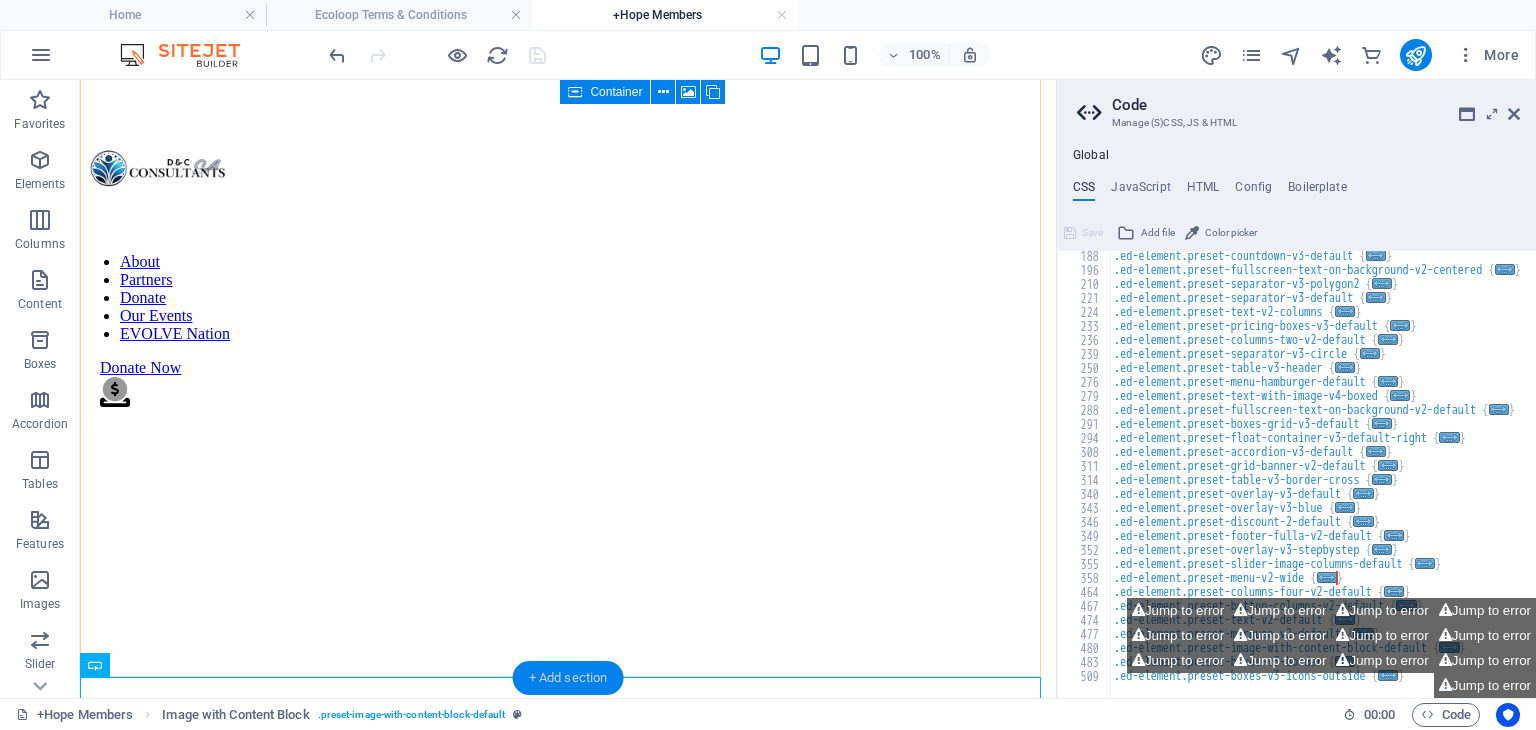 click on "+ Add section" at bounding box center (568, 678) 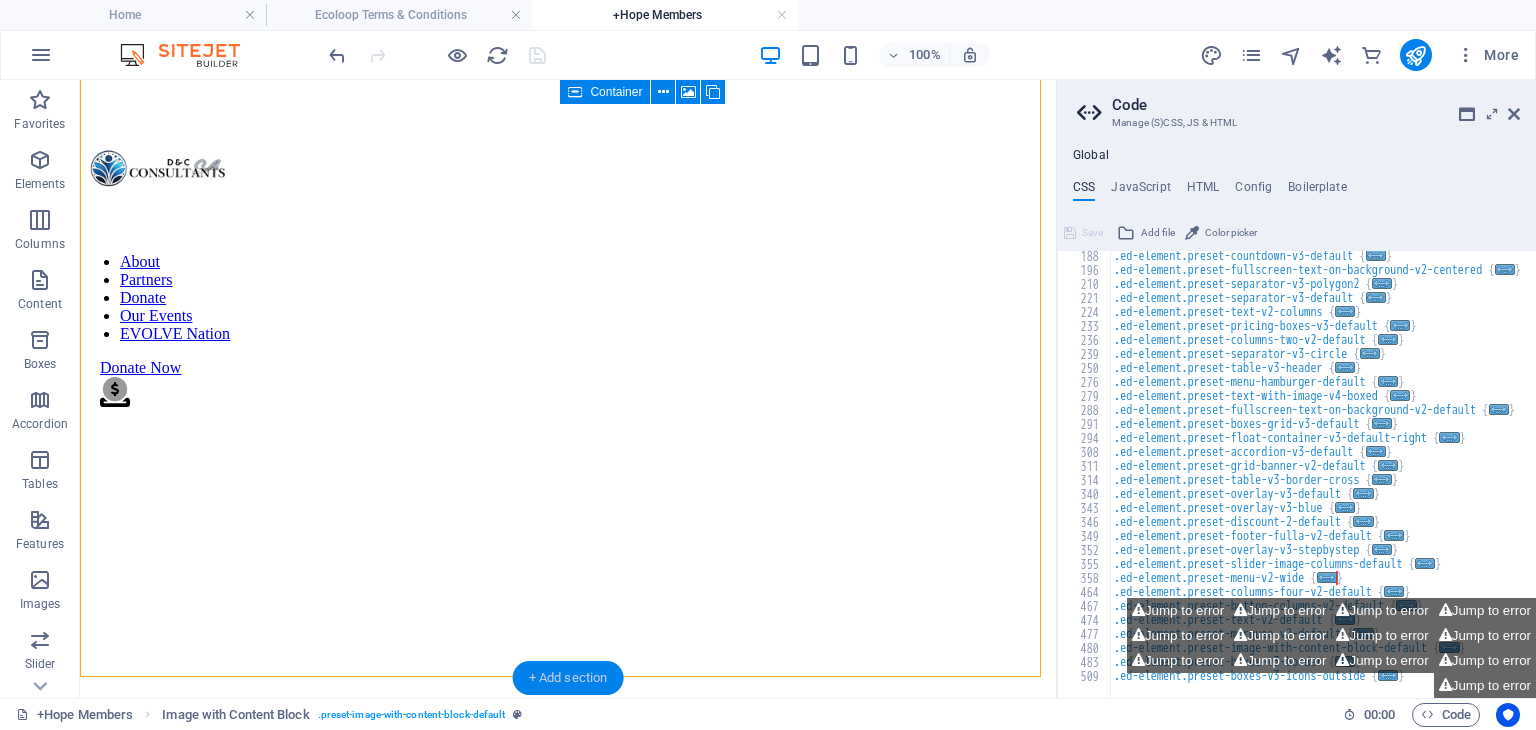 click on "+ Add section" at bounding box center (568, 678) 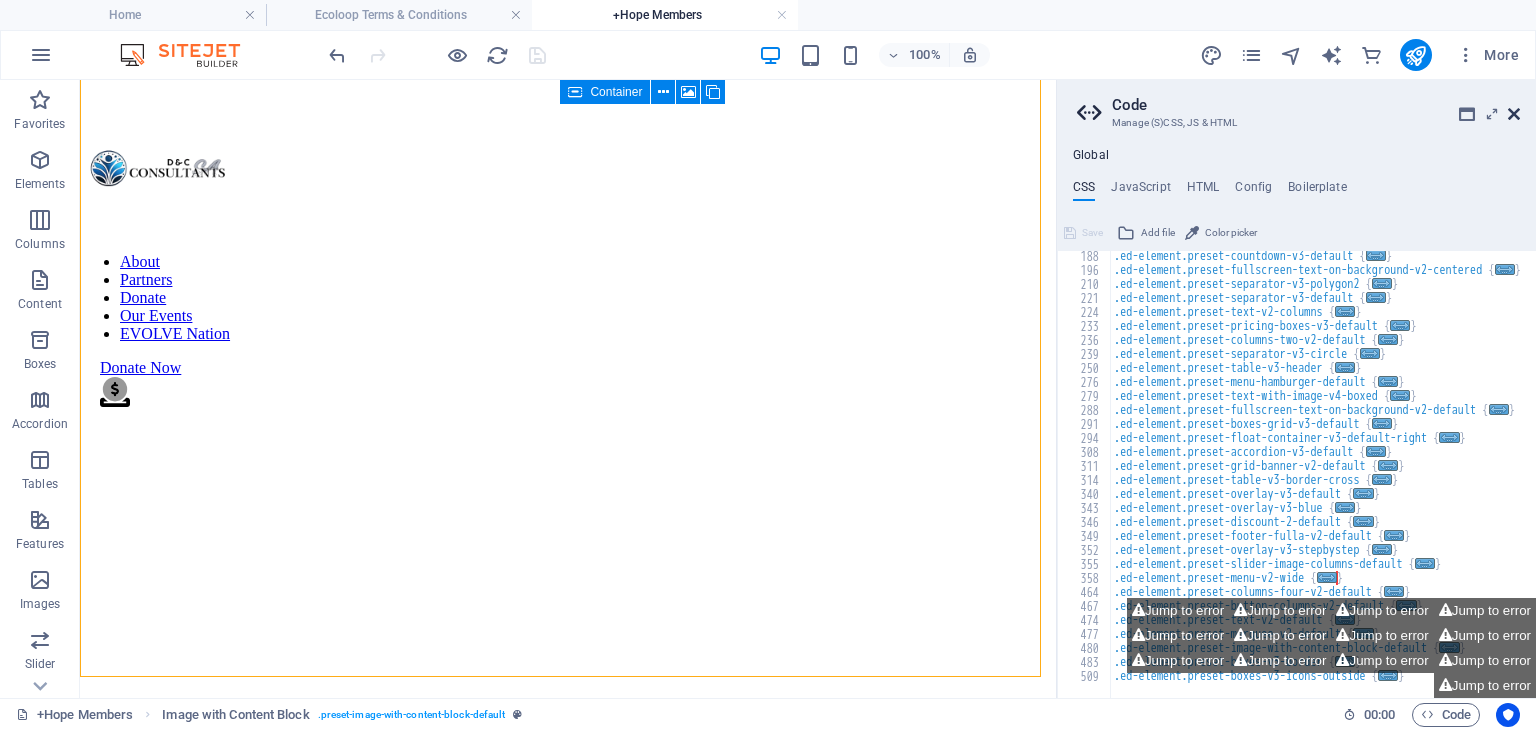 click at bounding box center [1514, 114] 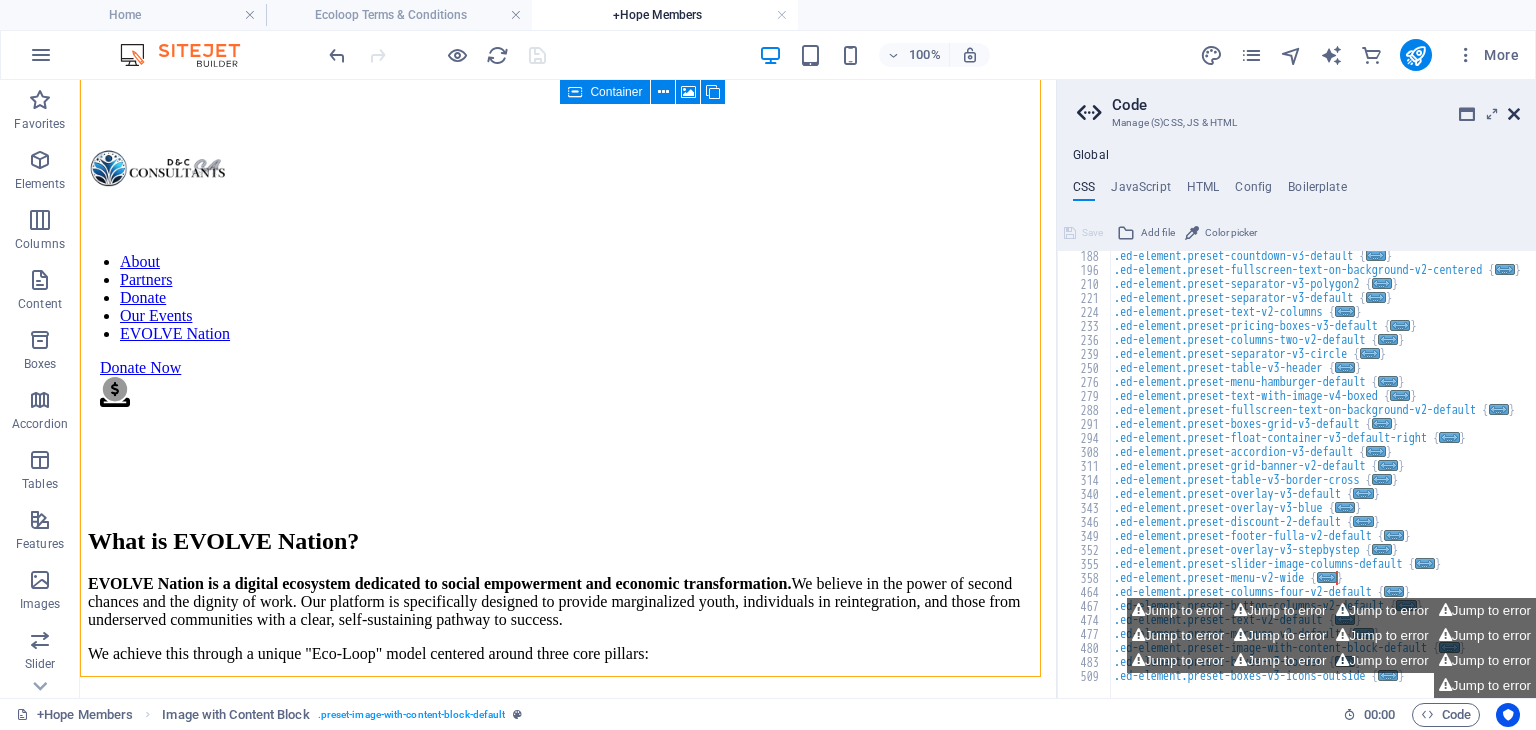 scroll, scrollTop: 1237, scrollLeft: 0, axis: vertical 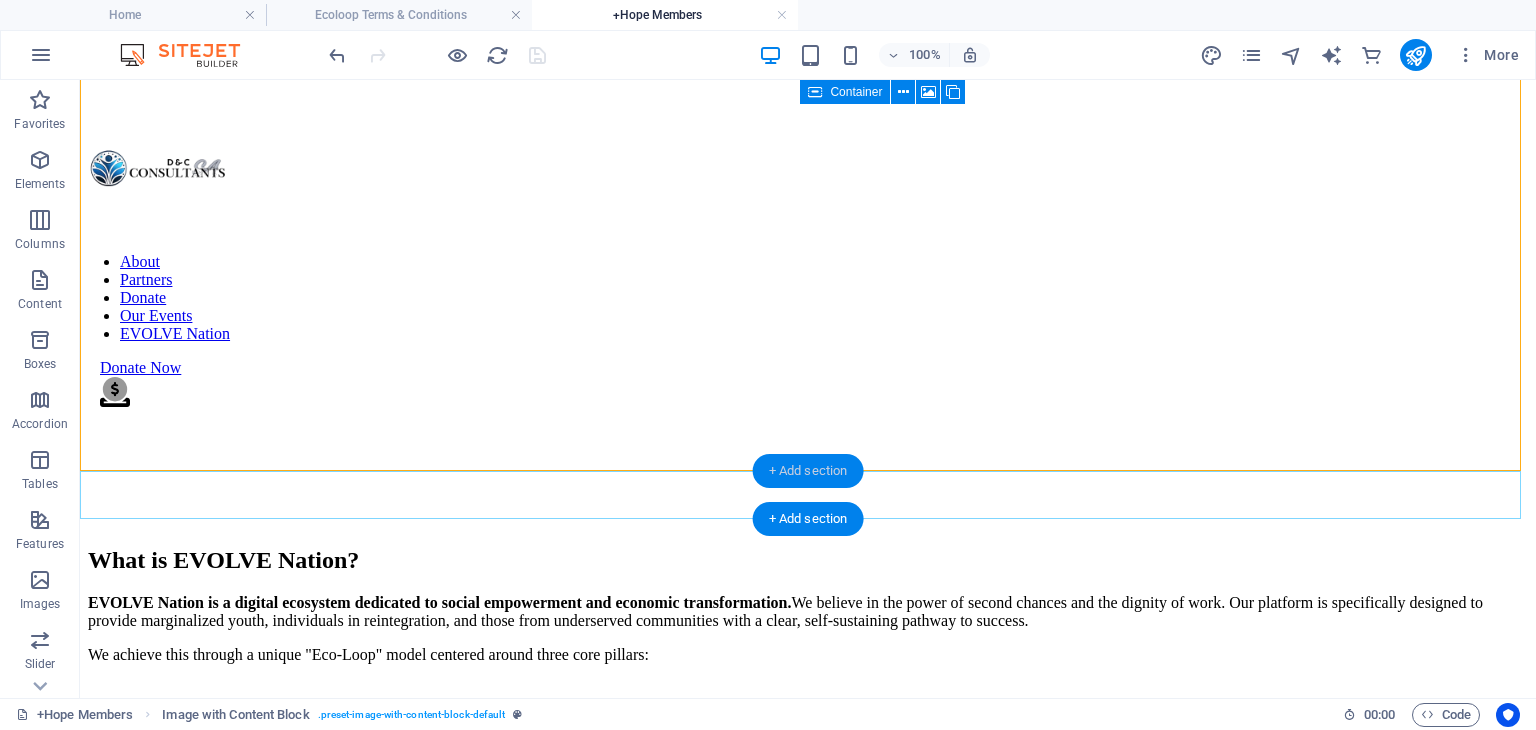 click on "+ Add section" at bounding box center (808, 471) 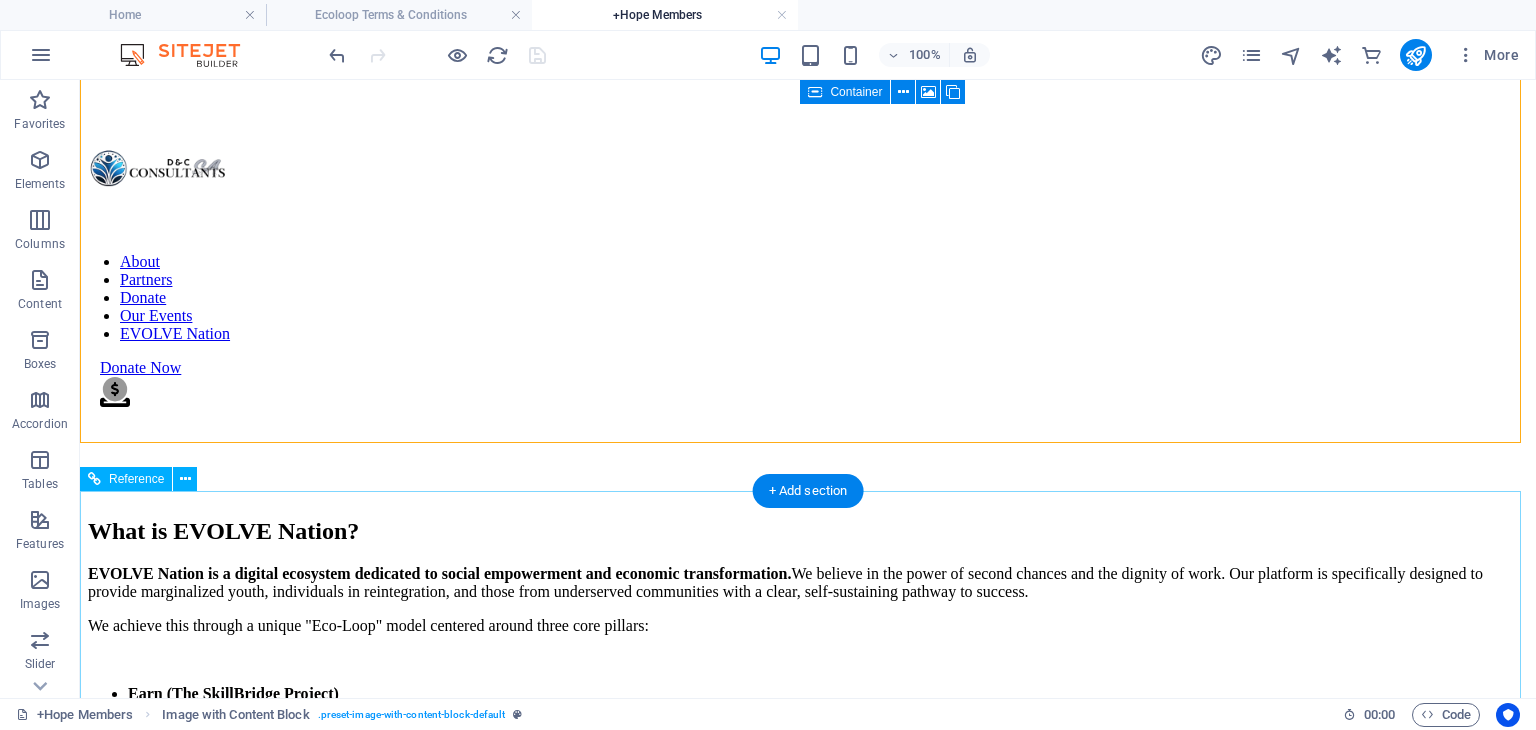 scroll, scrollTop: 1262, scrollLeft: 0, axis: vertical 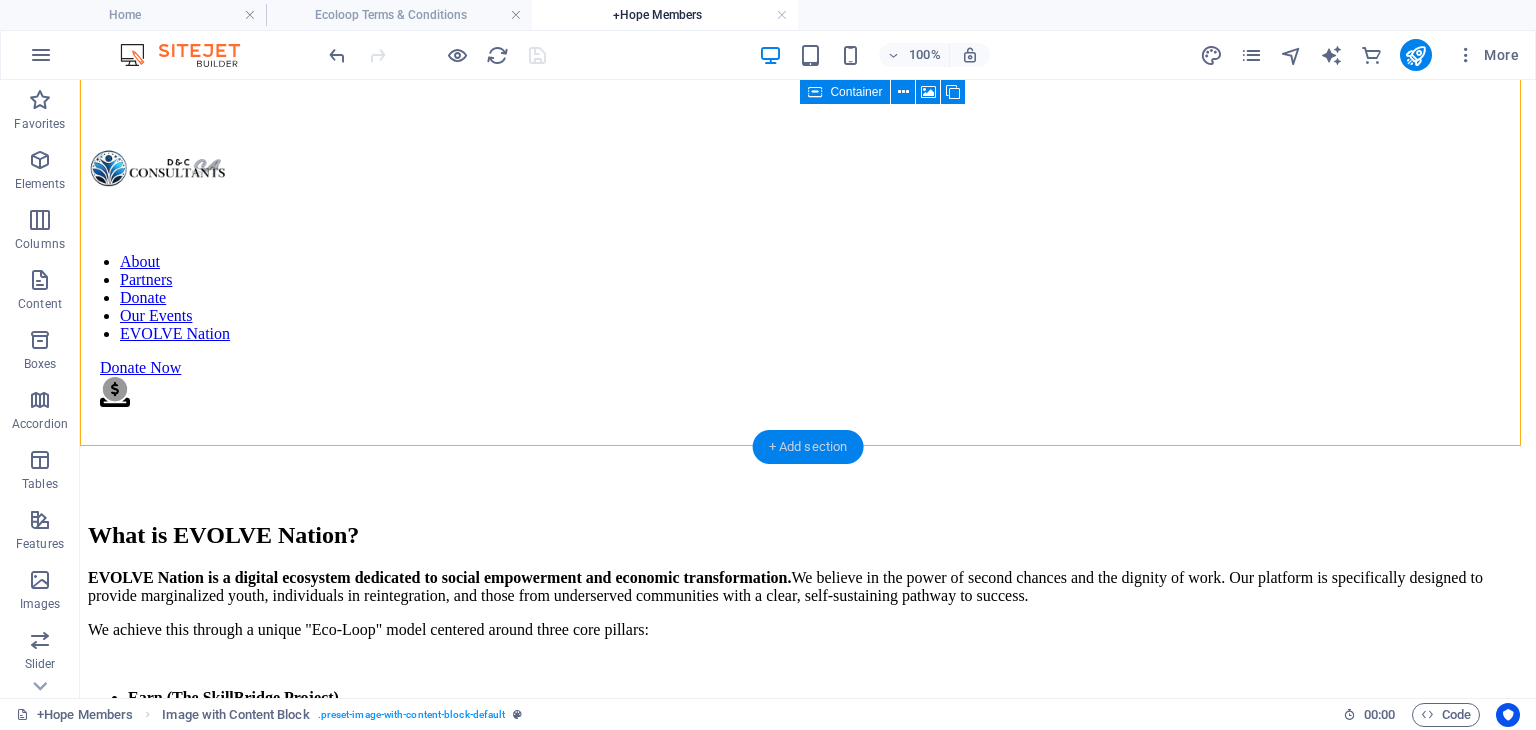 click on "+ Add section" at bounding box center [808, 447] 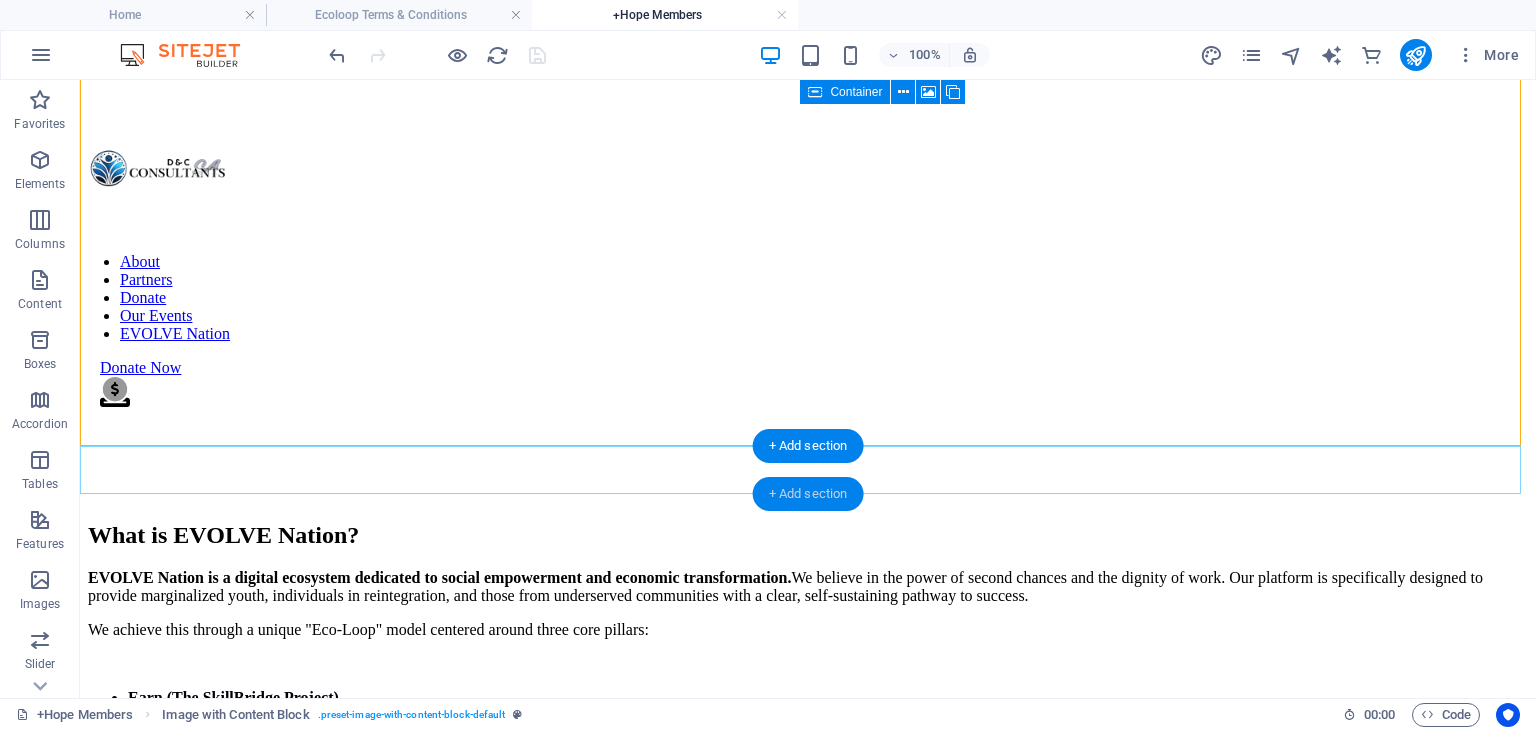click on "+ Add section" at bounding box center (808, 494) 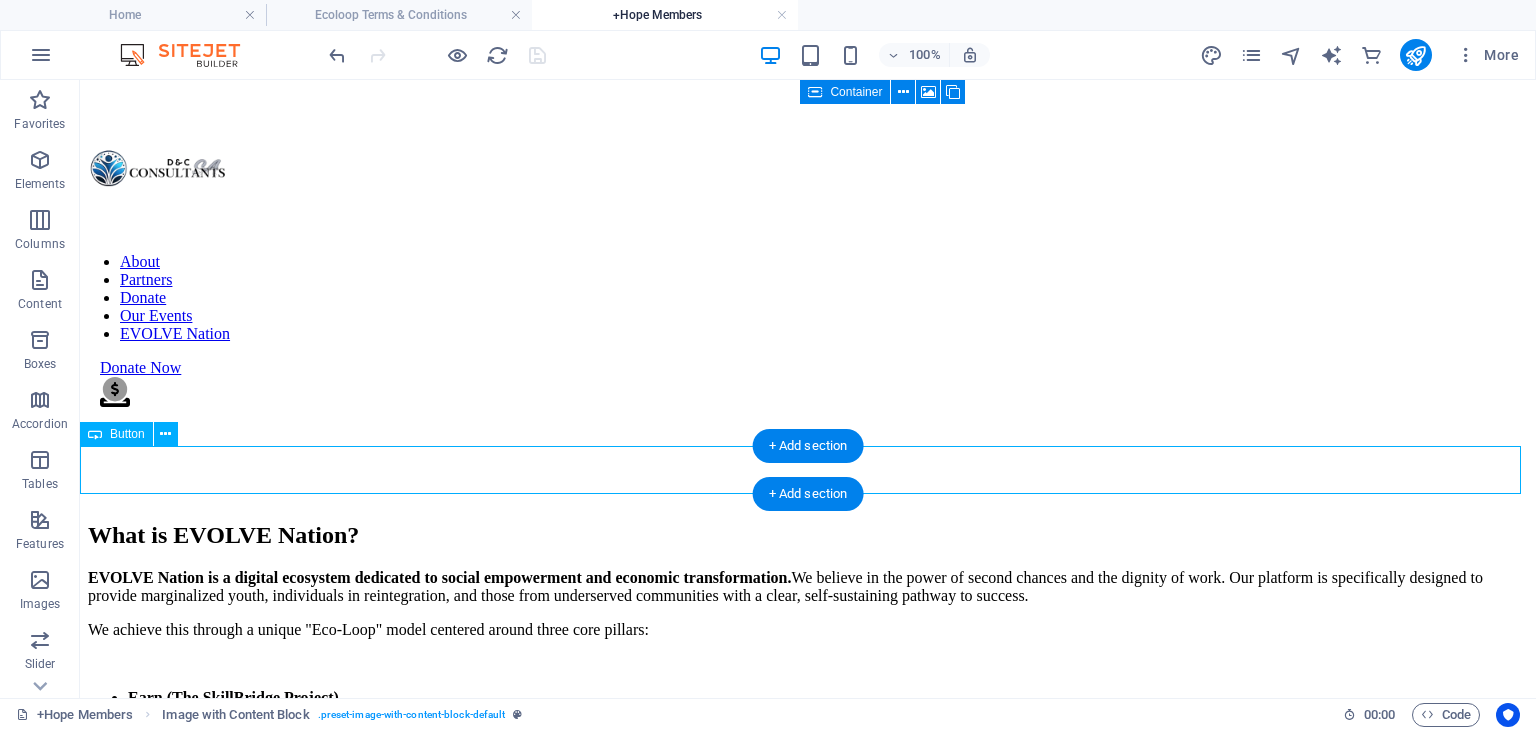 click on "SIGN ME UP!" at bounding box center [808, 2580] 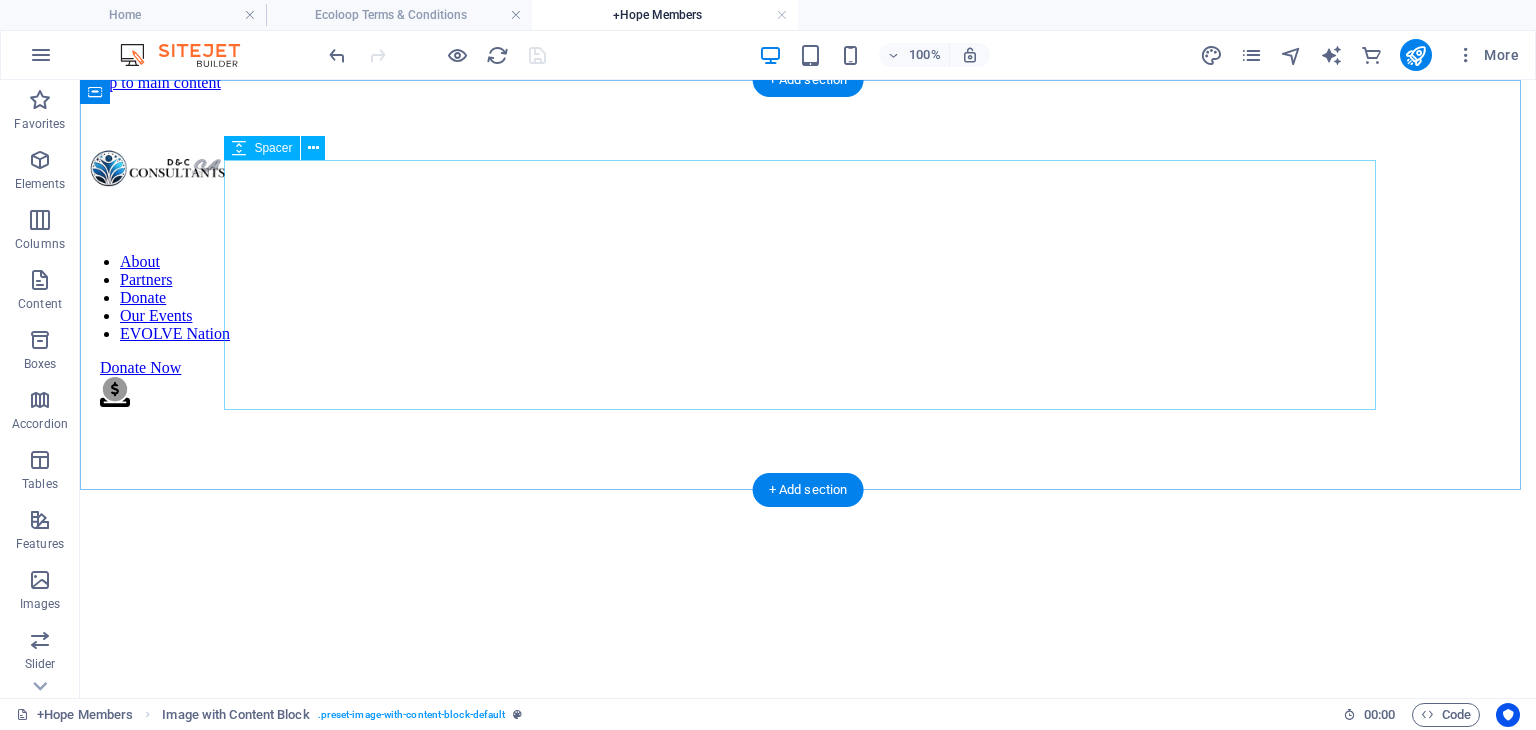 scroll, scrollTop: 0, scrollLeft: 0, axis: both 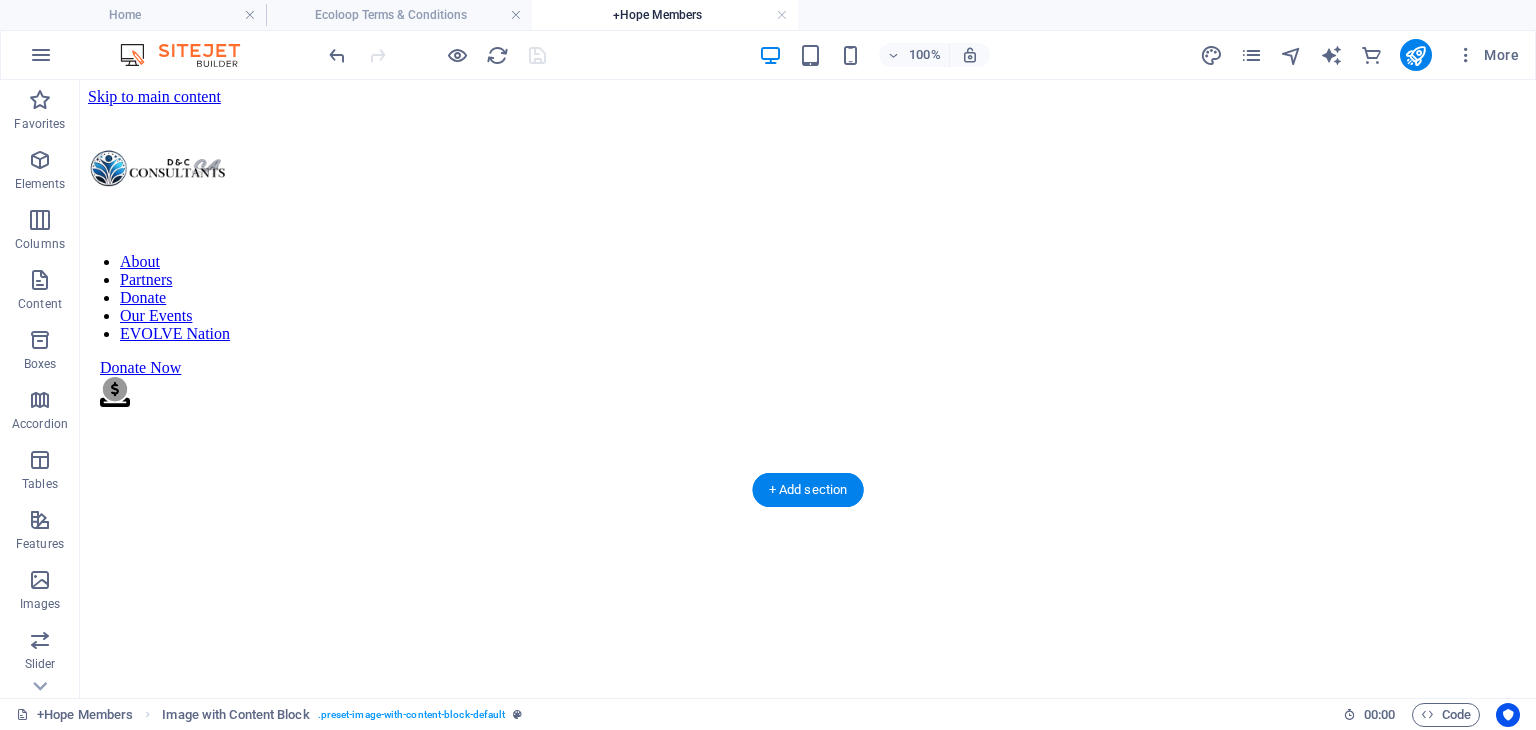 click at bounding box center [808, 1305] 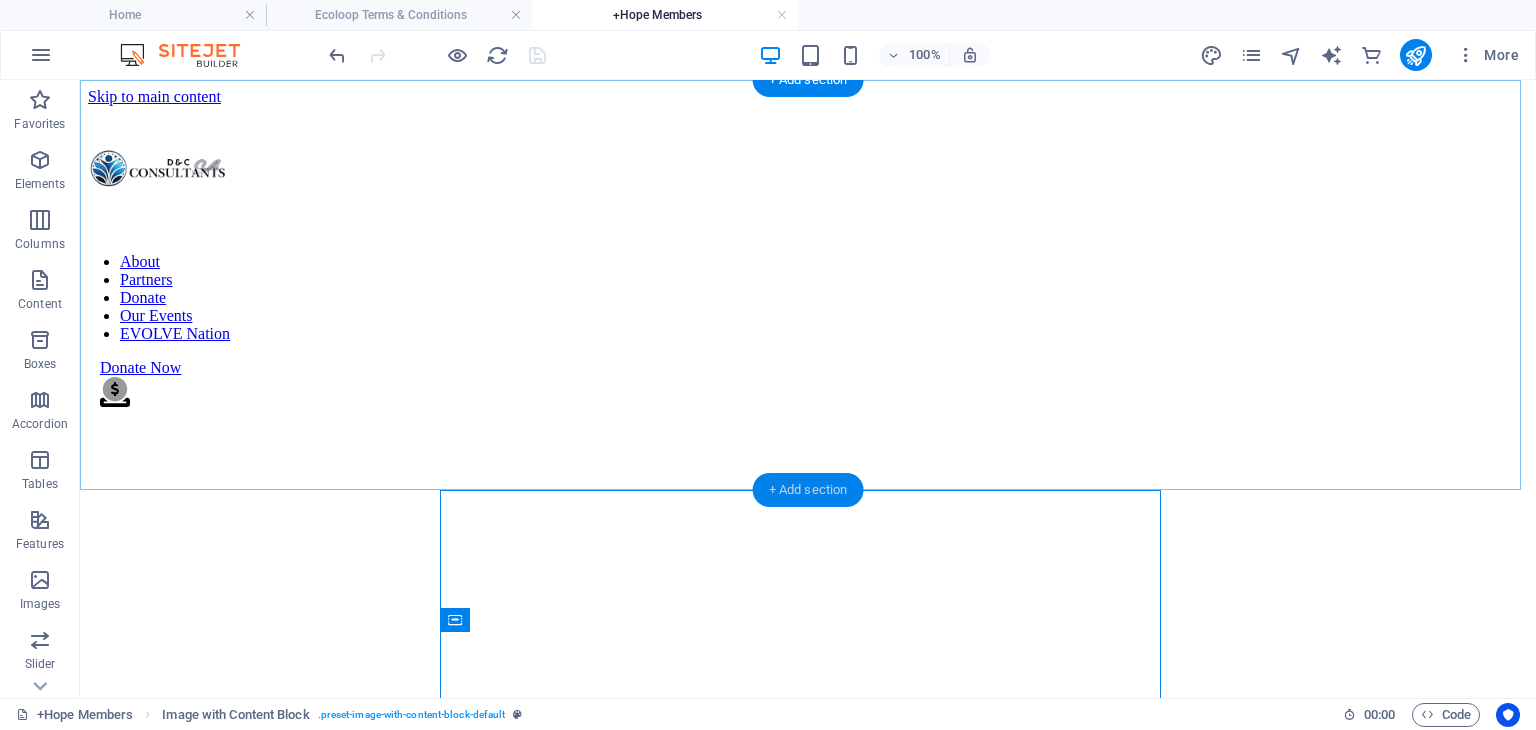 click on "+ Add section" at bounding box center (808, 490) 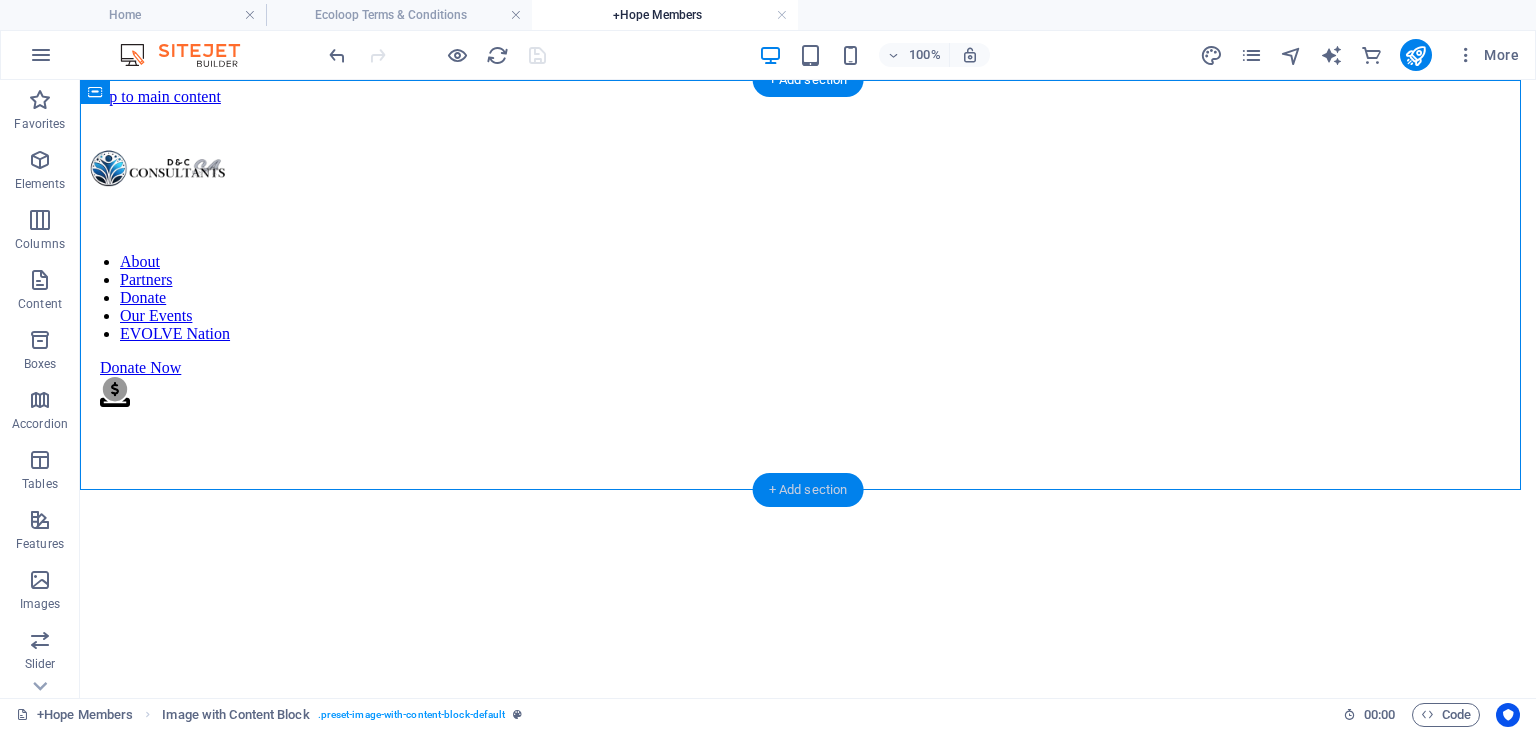 click on "+ Add section" at bounding box center [808, 490] 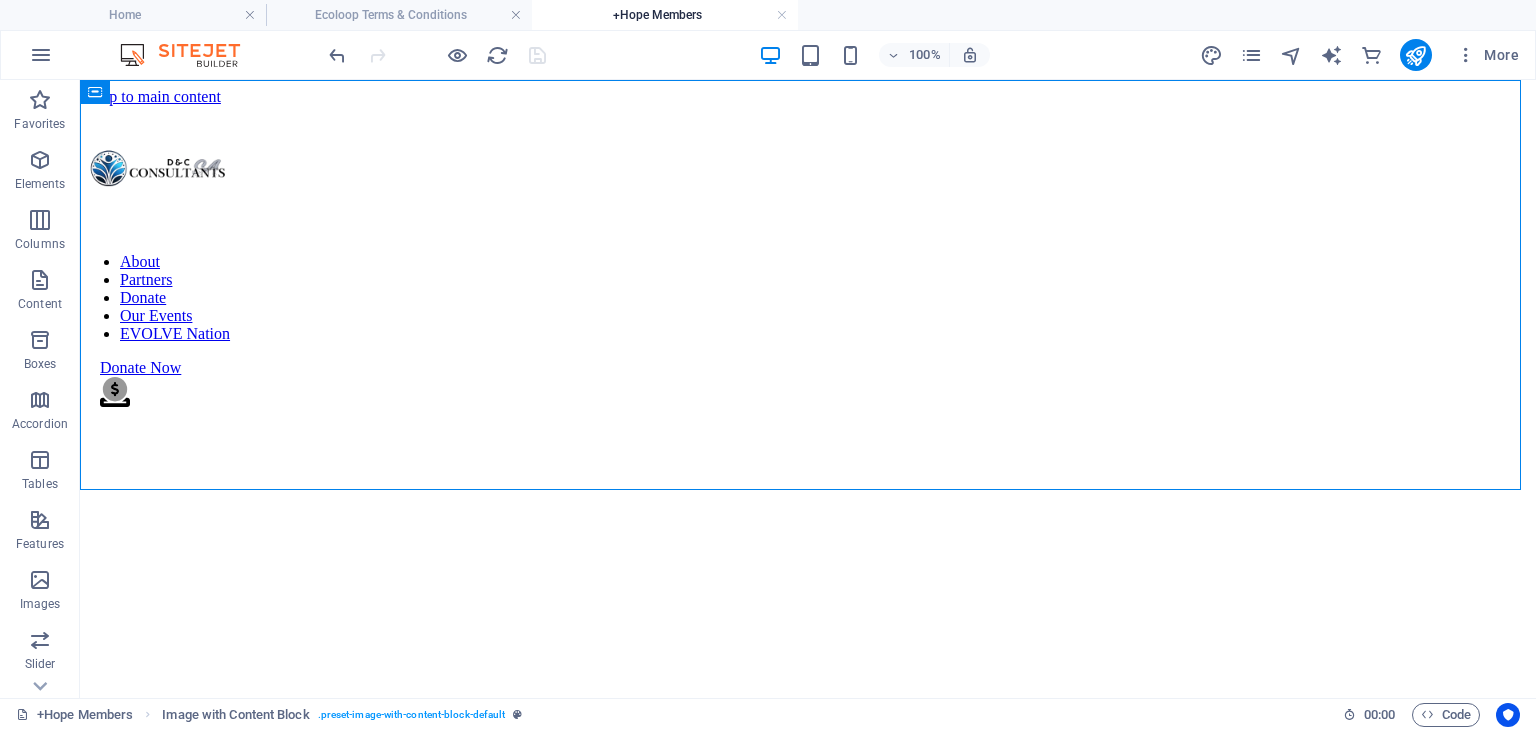 click at bounding box center (437, 55) 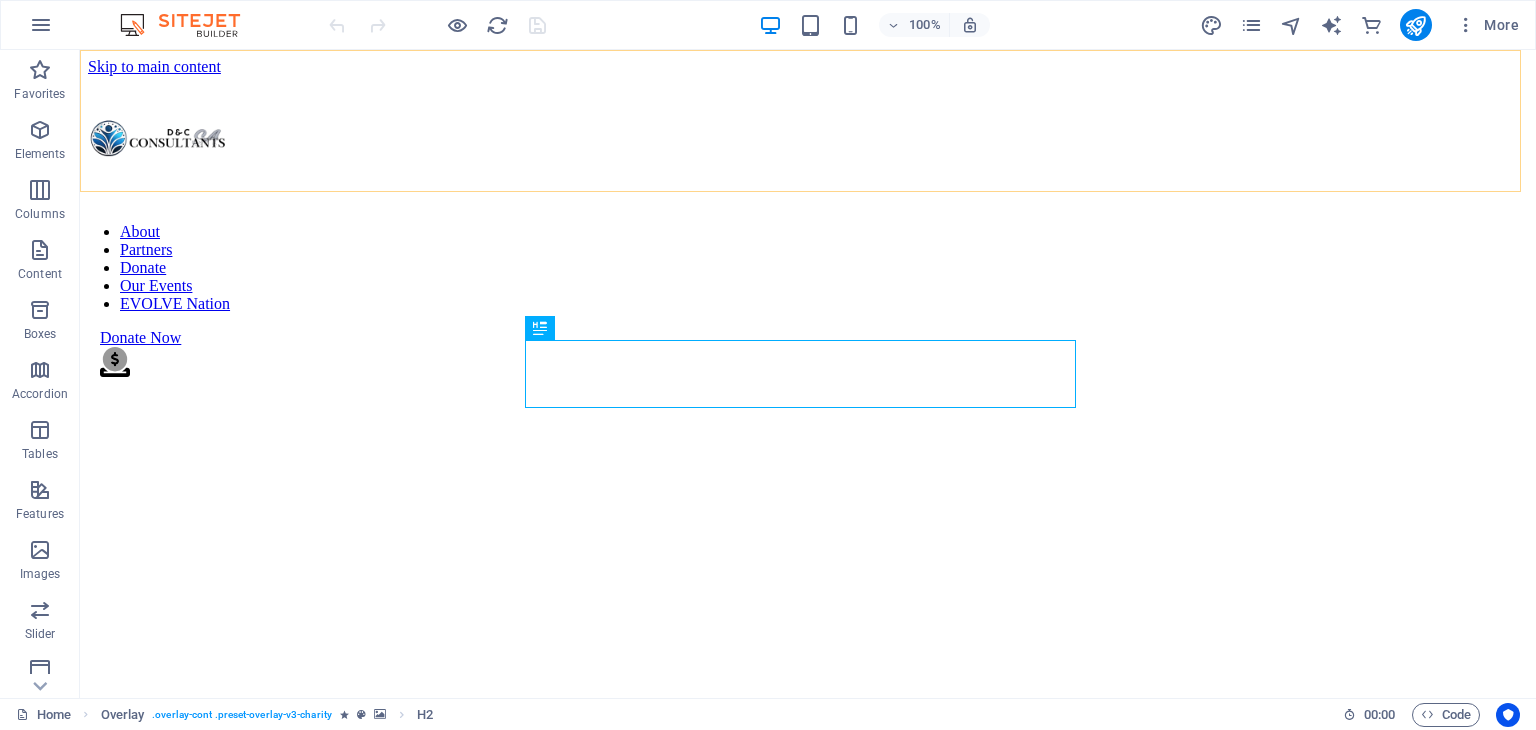 scroll, scrollTop: 478, scrollLeft: 0, axis: vertical 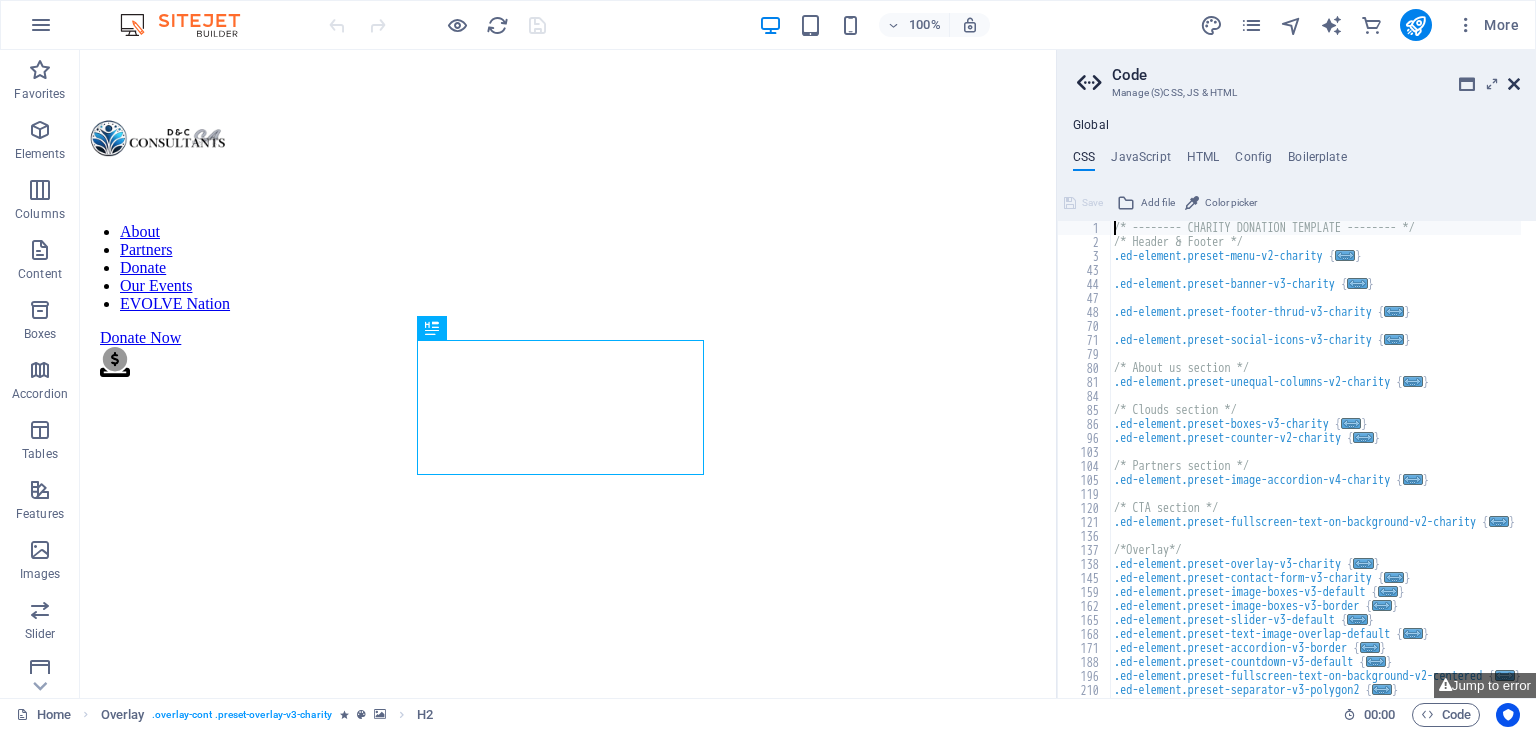 click at bounding box center (1514, 84) 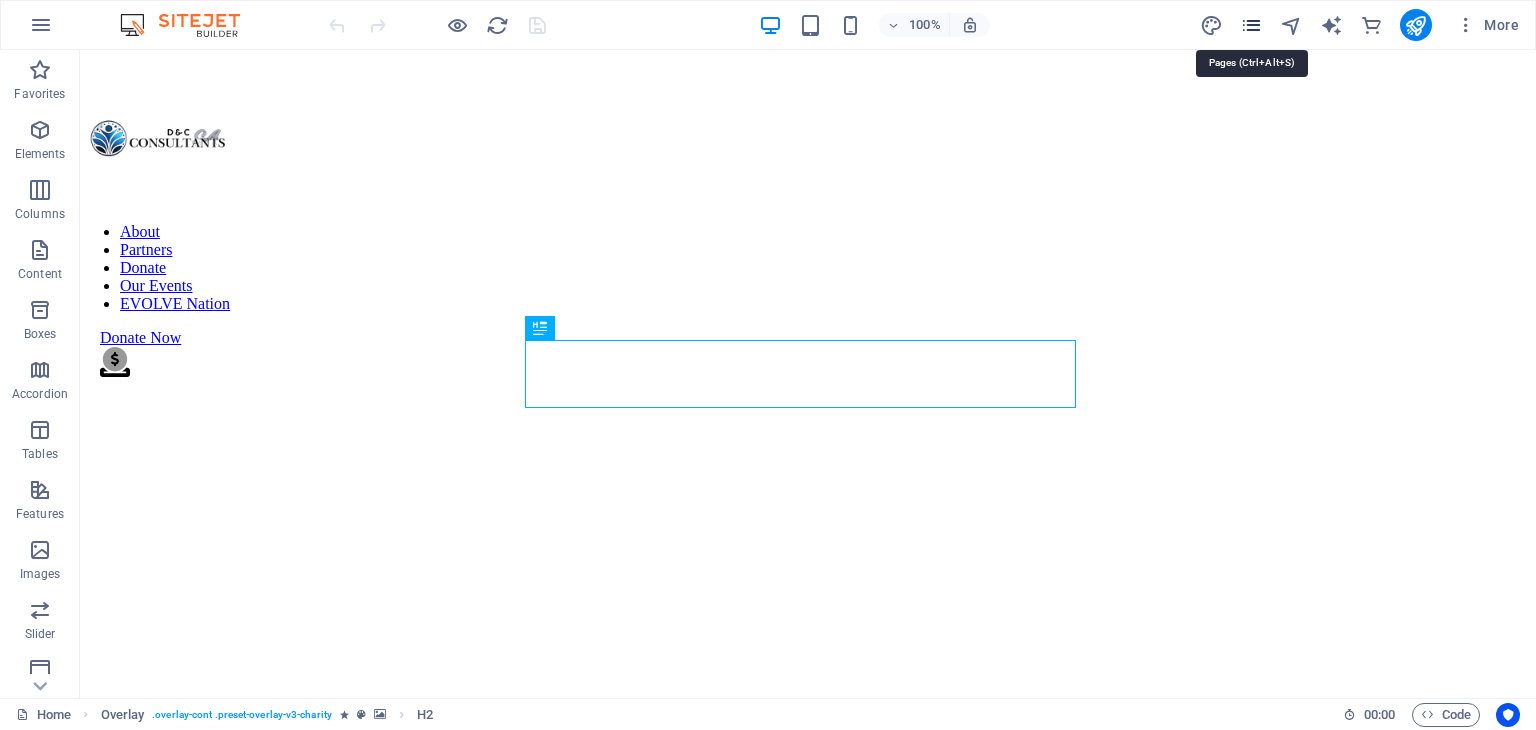 click at bounding box center (1251, 25) 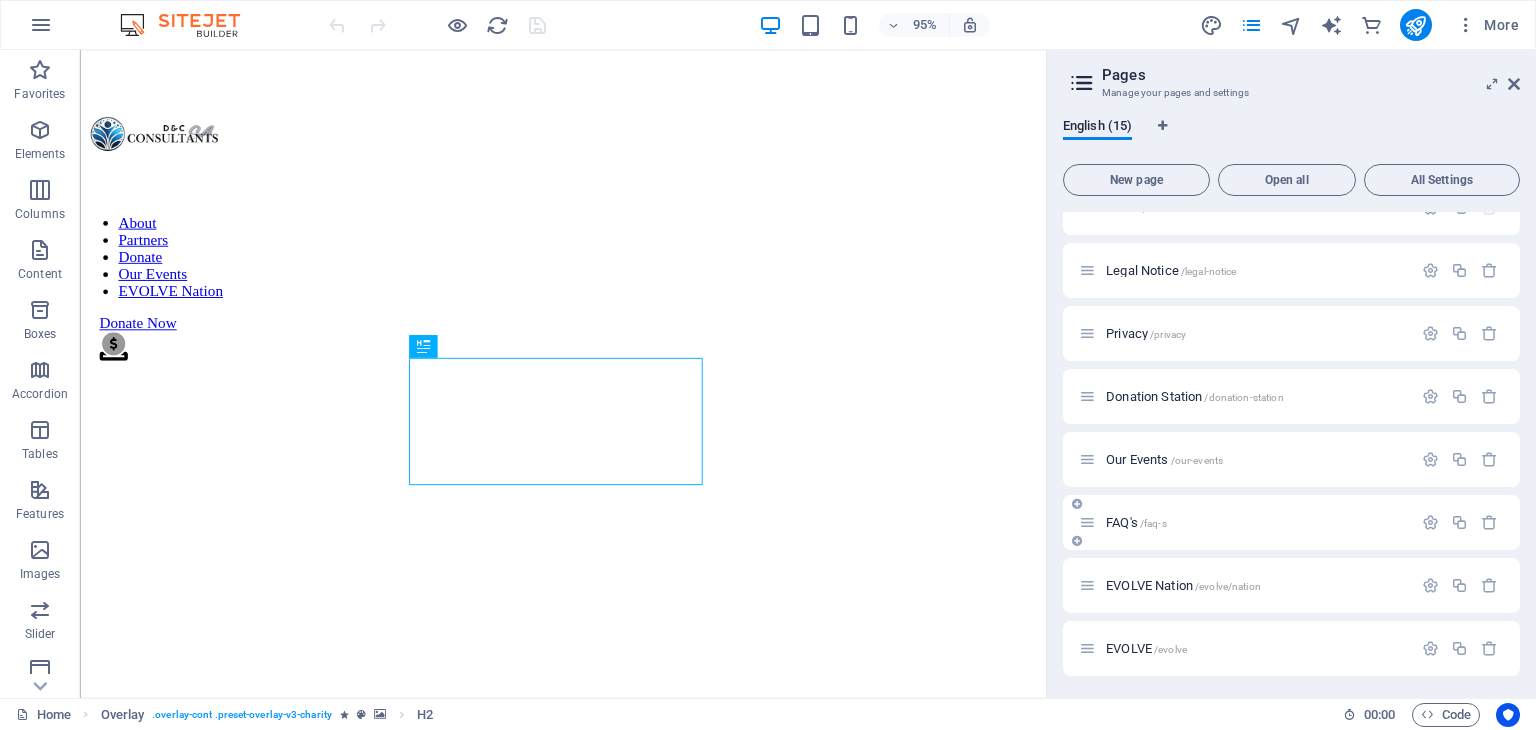 scroll, scrollTop: 34, scrollLeft: 0, axis: vertical 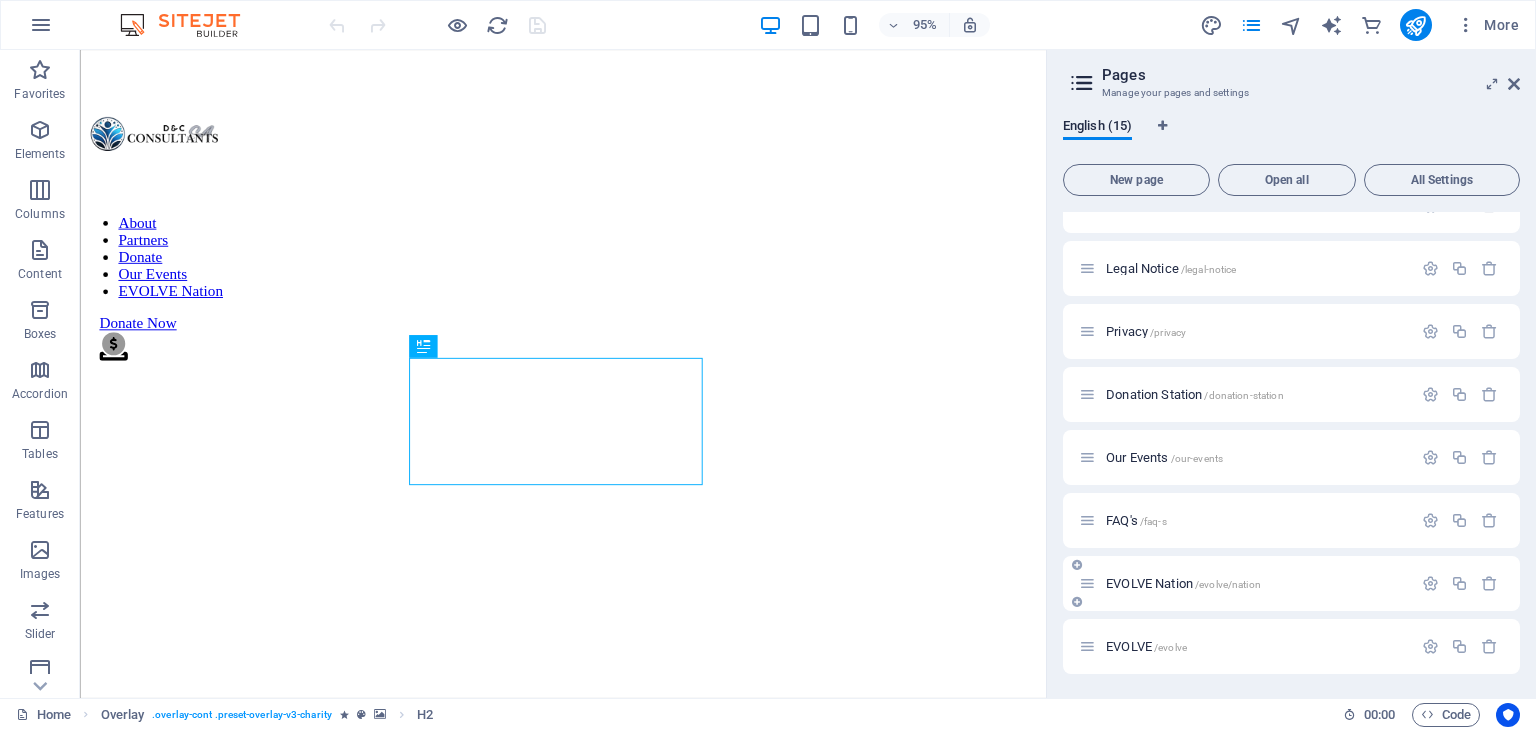 click on "EVOLVE Nation /evolve/nation" at bounding box center (1183, 583) 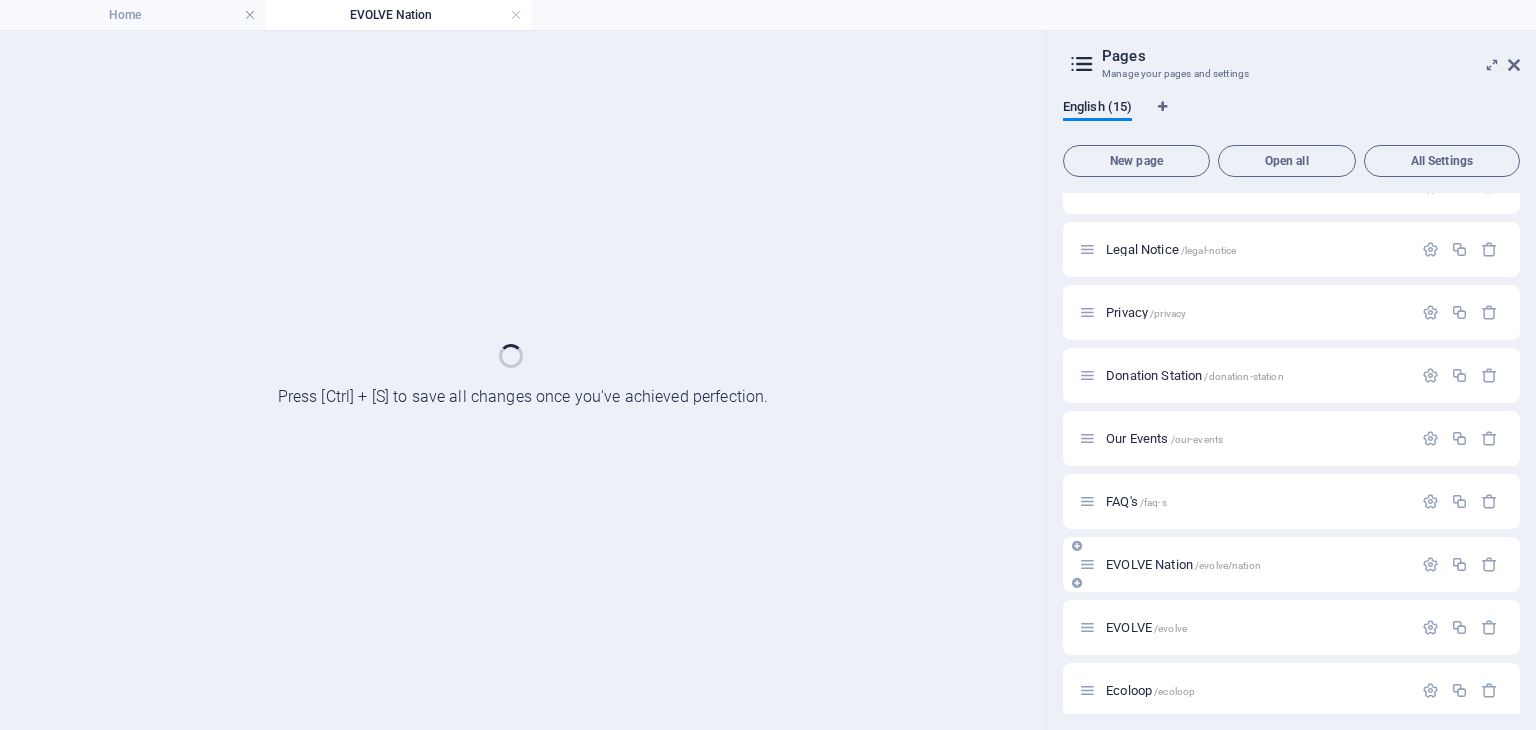 scroll, scrollTop: 0, scrollLeft: 0, axis: both 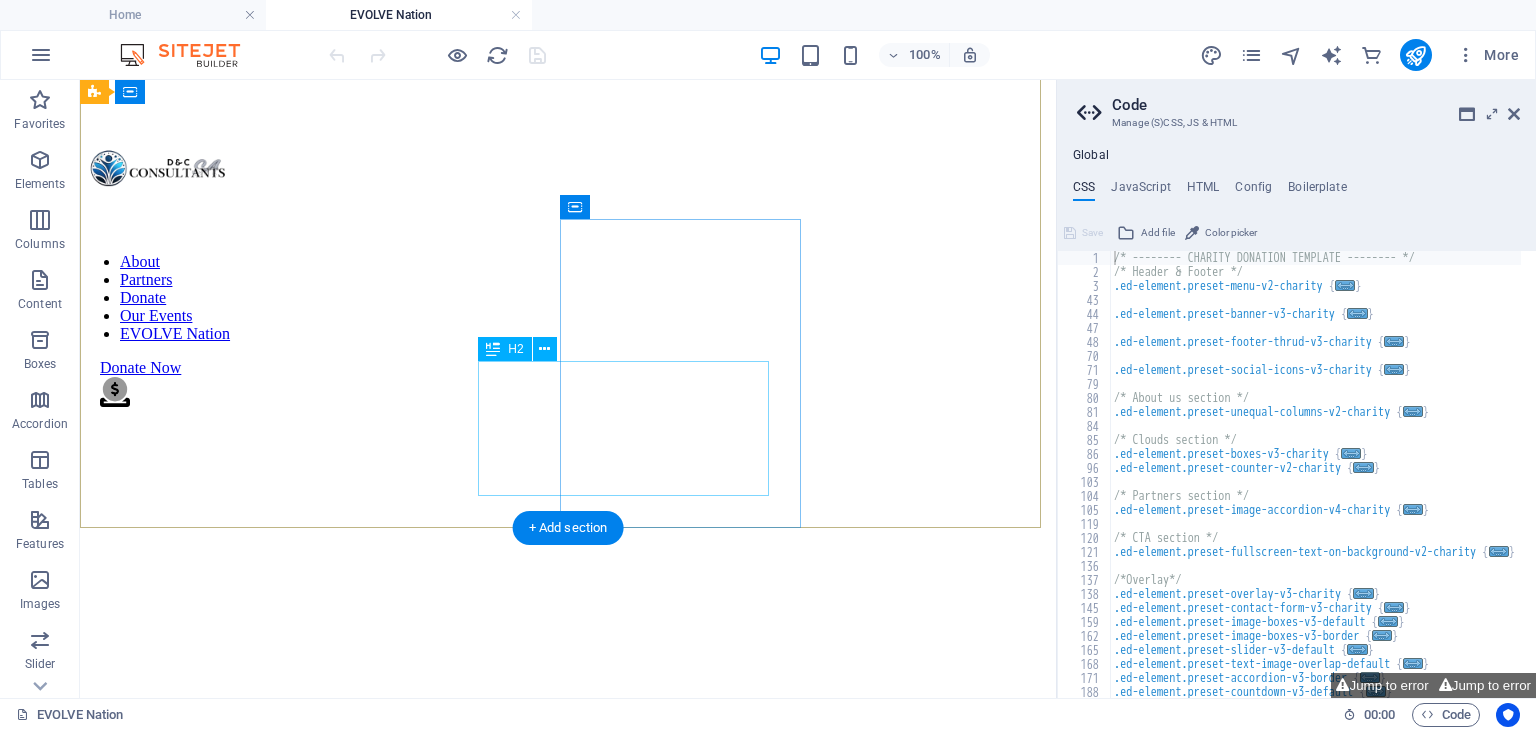 click on "ENTER SKILLBRIDGE" at bounding box center (568, 2426) 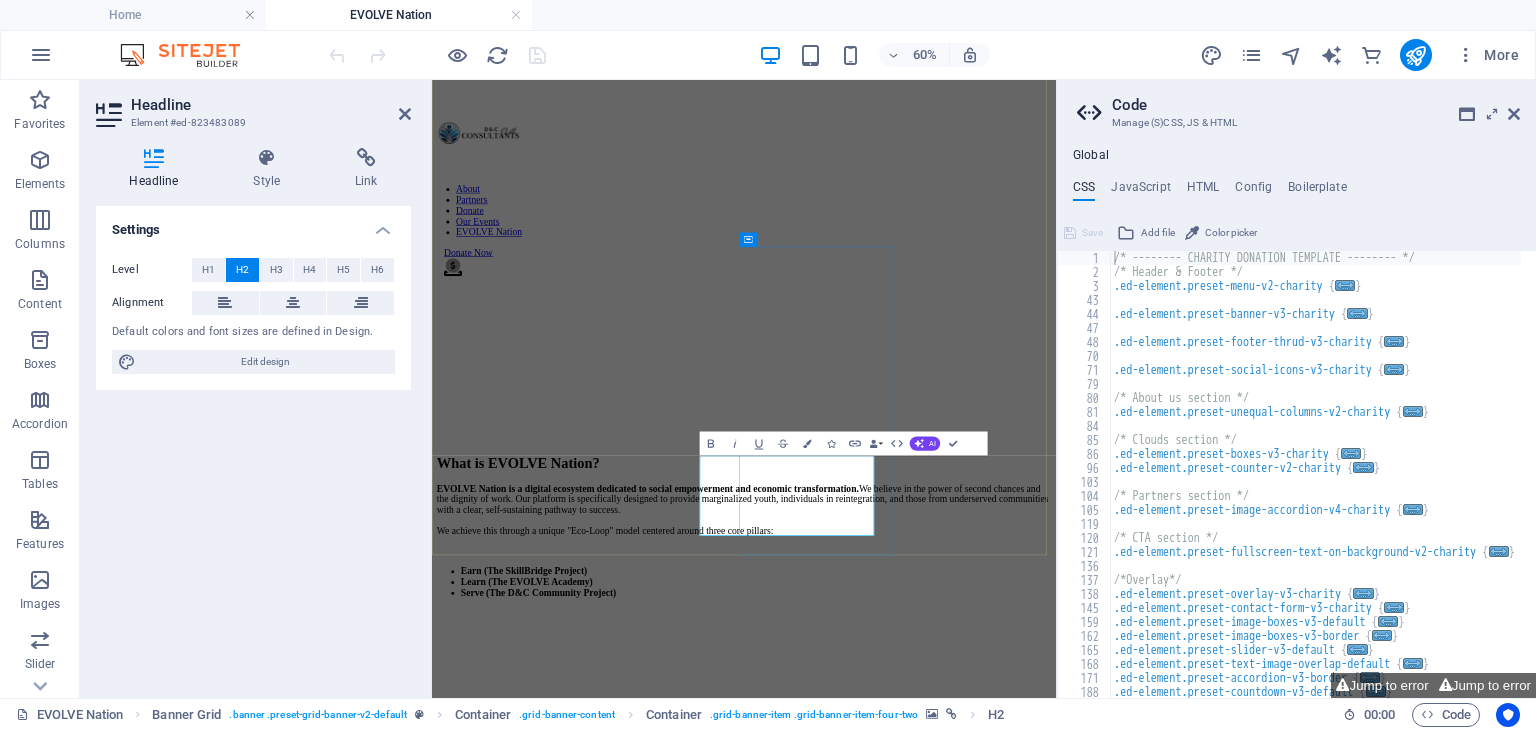 click on "ENTER SKILLBRIDGE" at bounding box center (568, 2426) 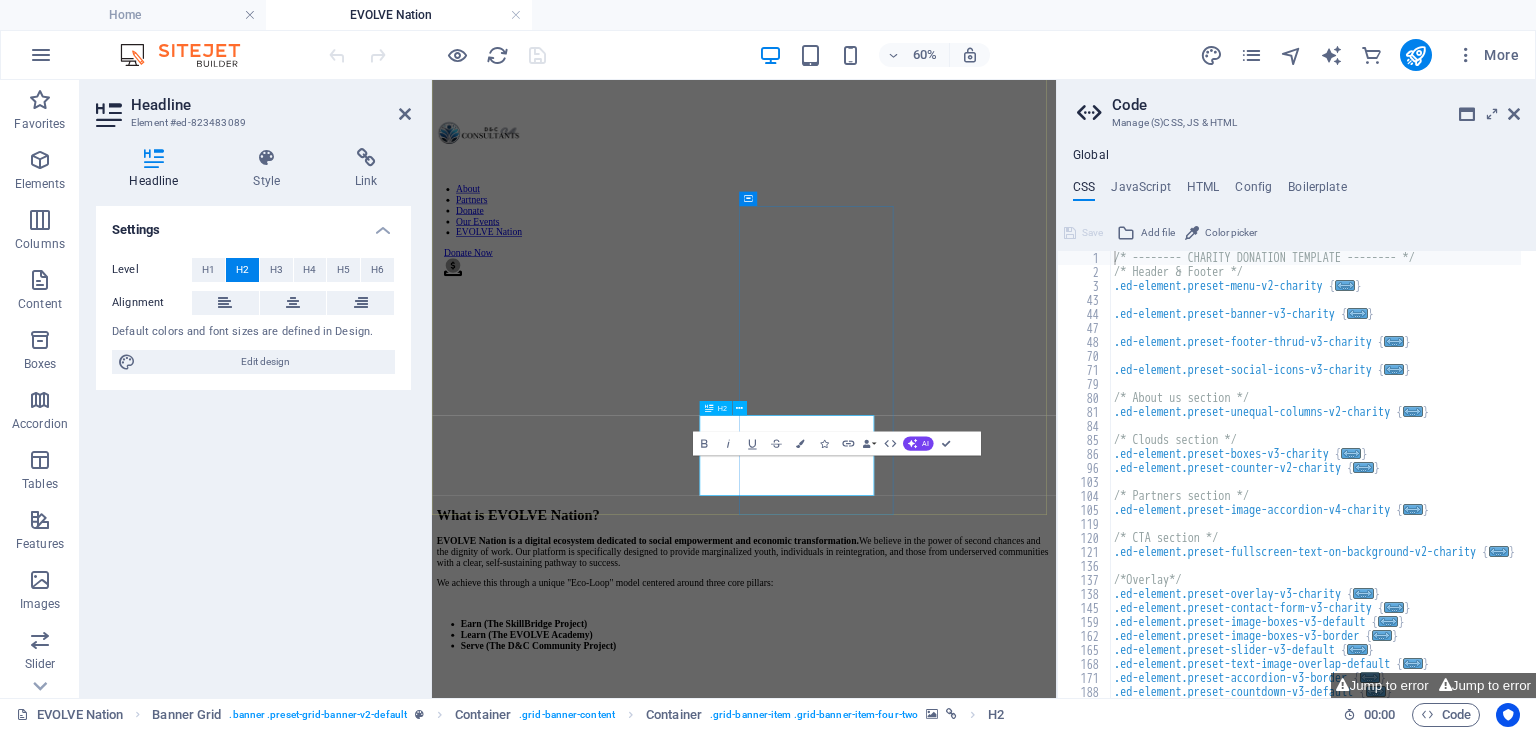 scroll, scrollTop: 1472, scrollLeft: 0, axis: vertical 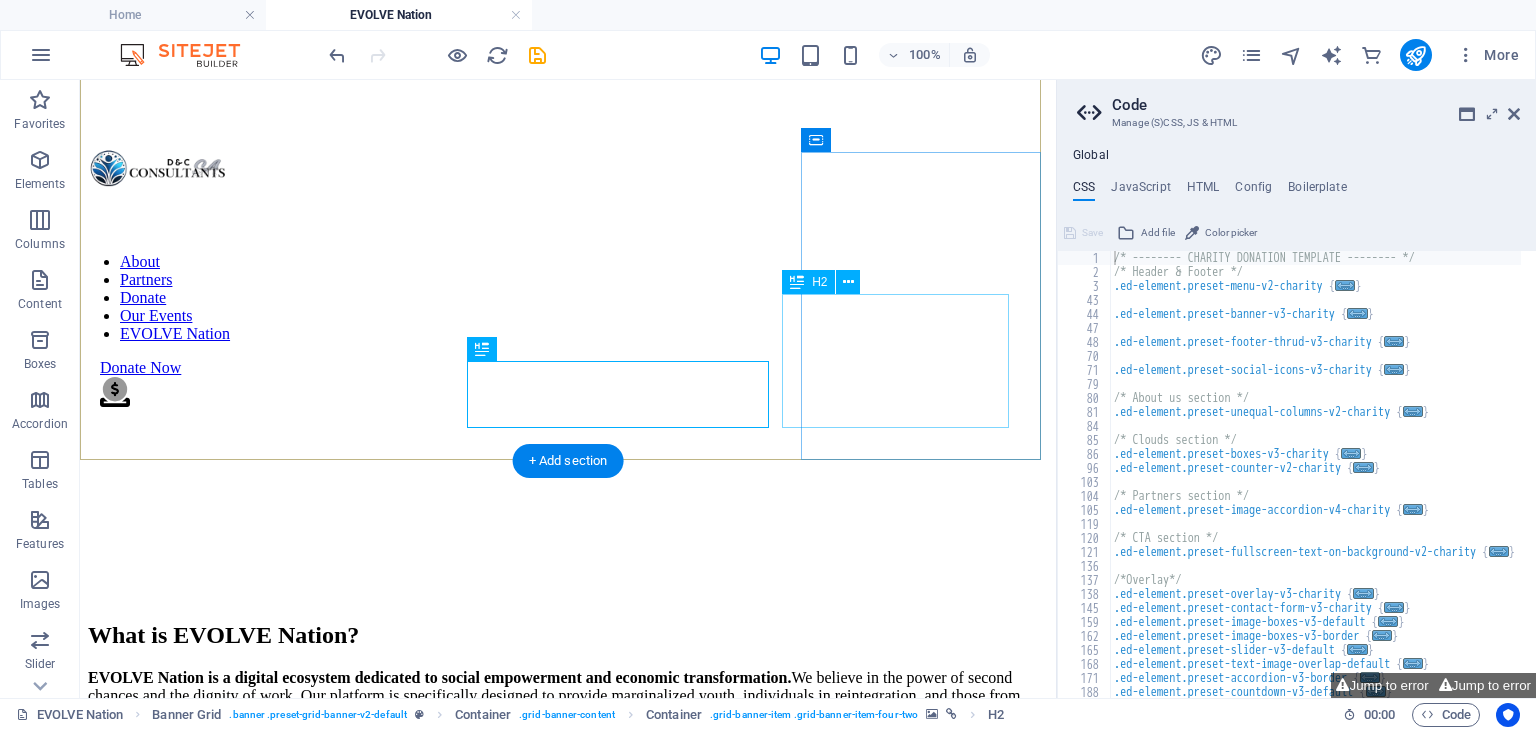 click on "ENTER ECOLOOP" at bounding box center [568, 2655] 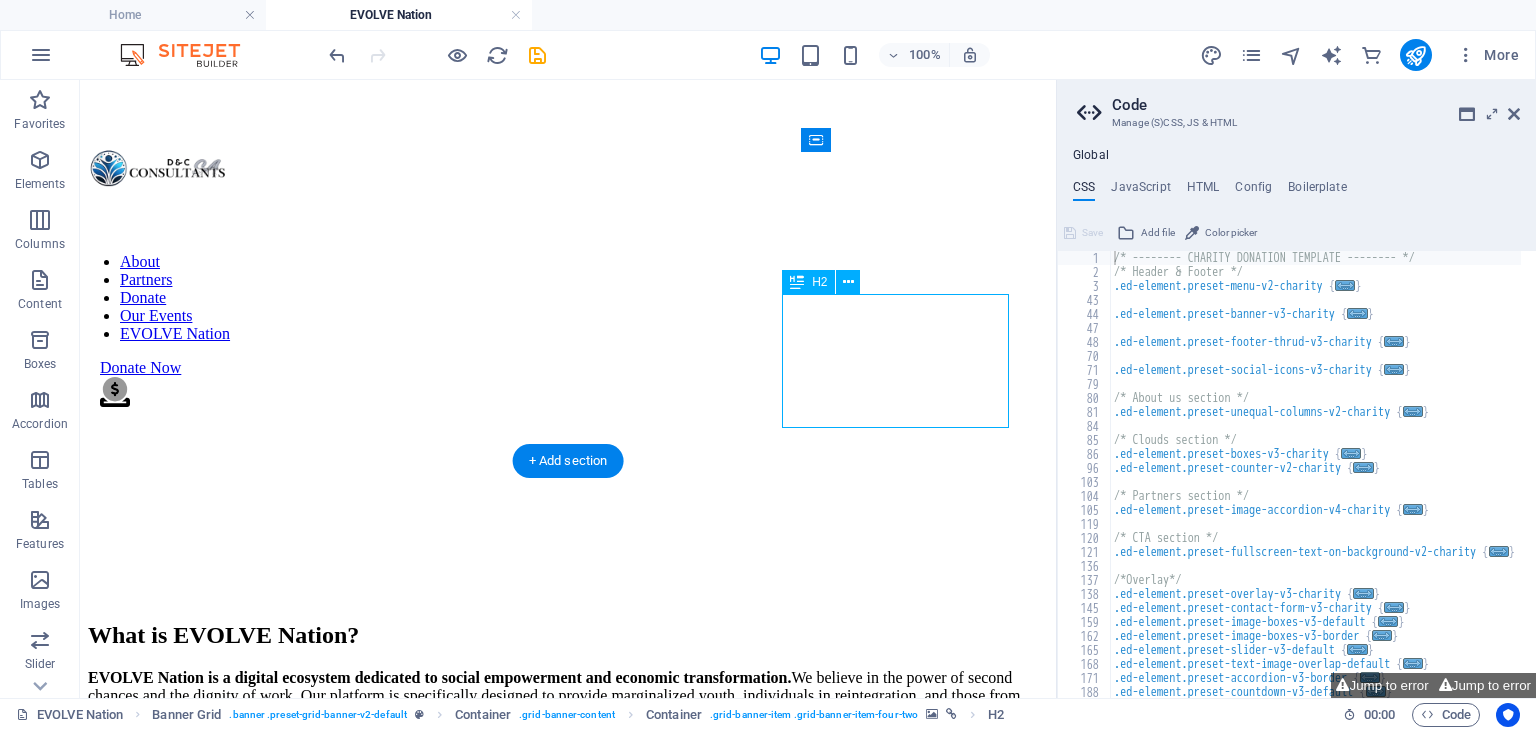 click on "ENTER ECOLOOP" at bounding box center (568, 2655) 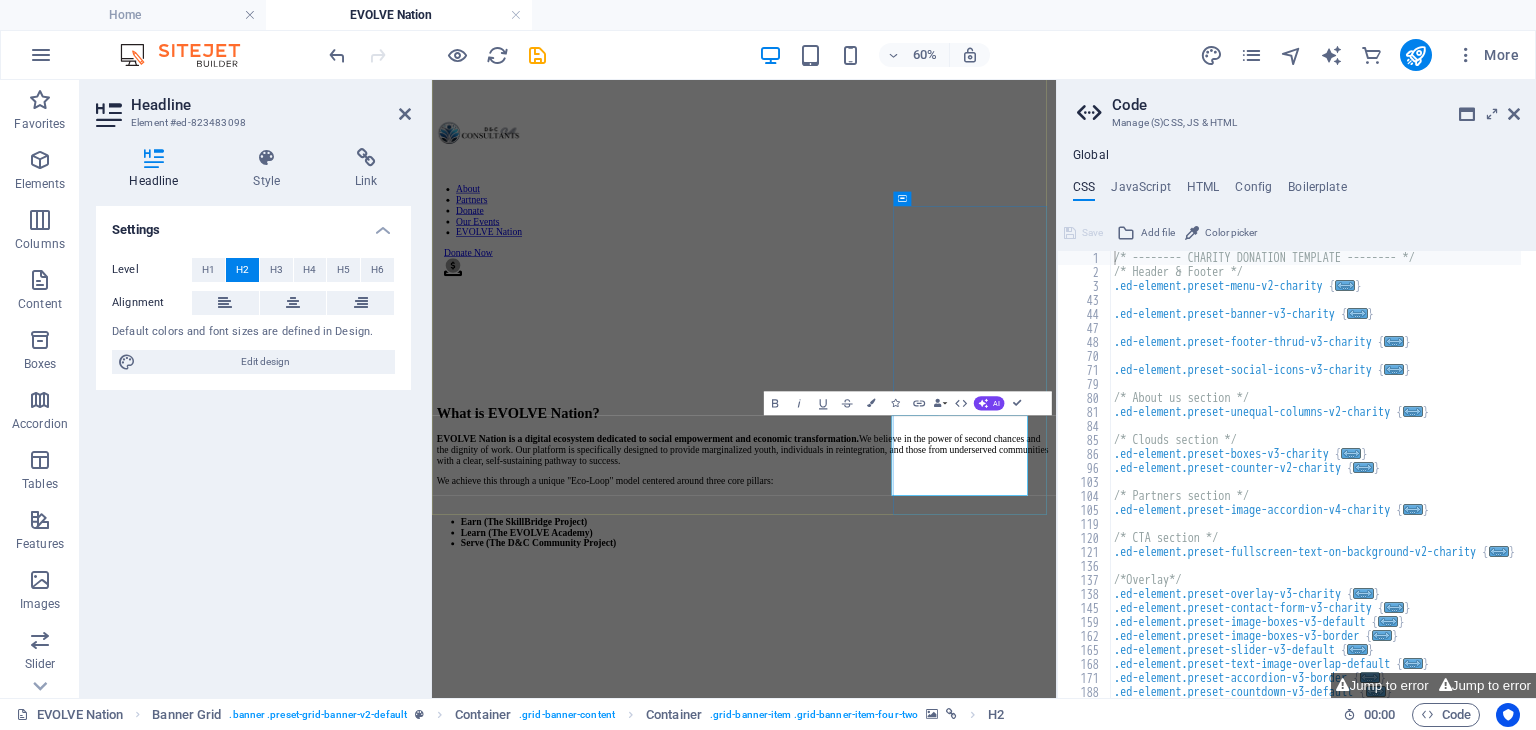 click on "ENTER ECOLOOP" at bounding box center [952, 2655] 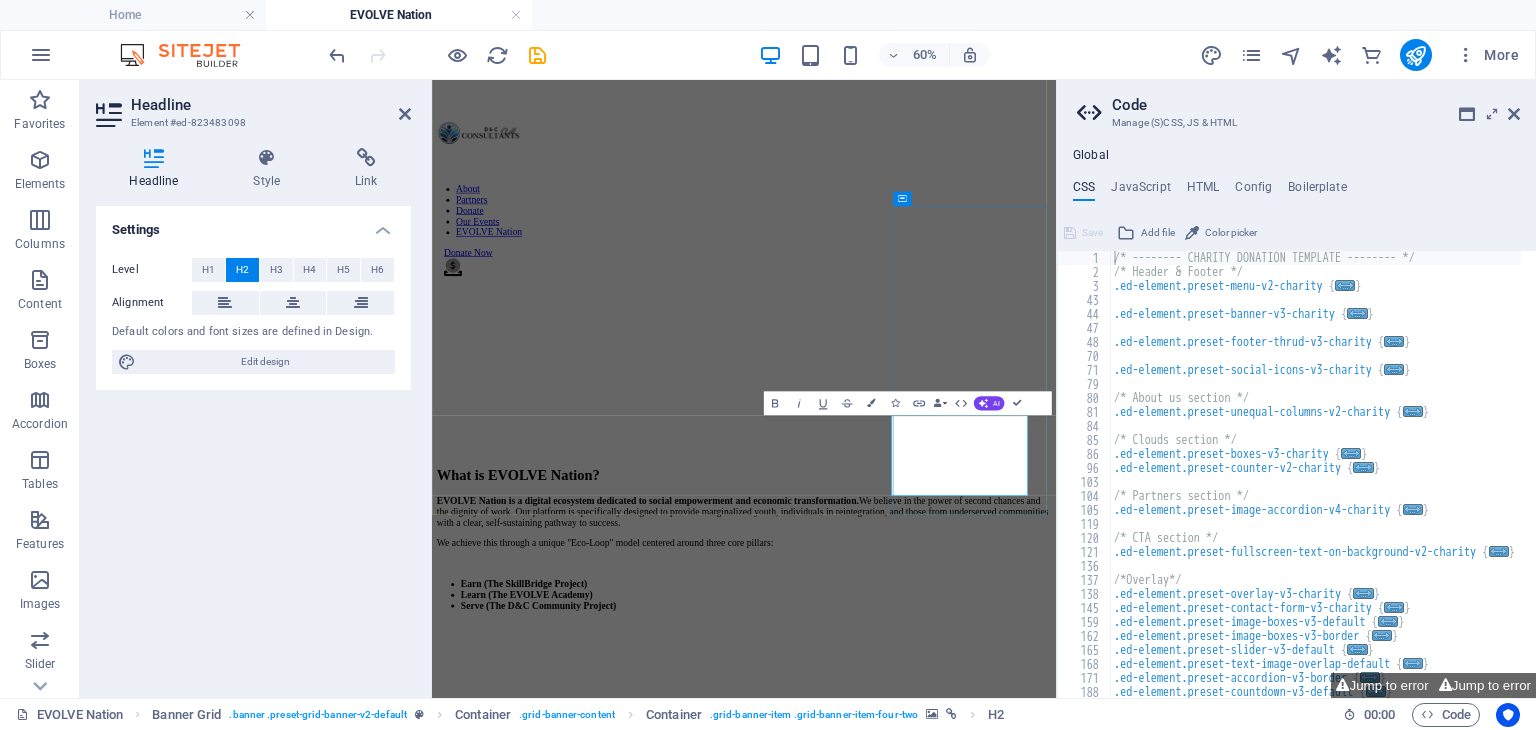 scroll, scrollTop: 1540, scrollLeft: 0, axis: vertical 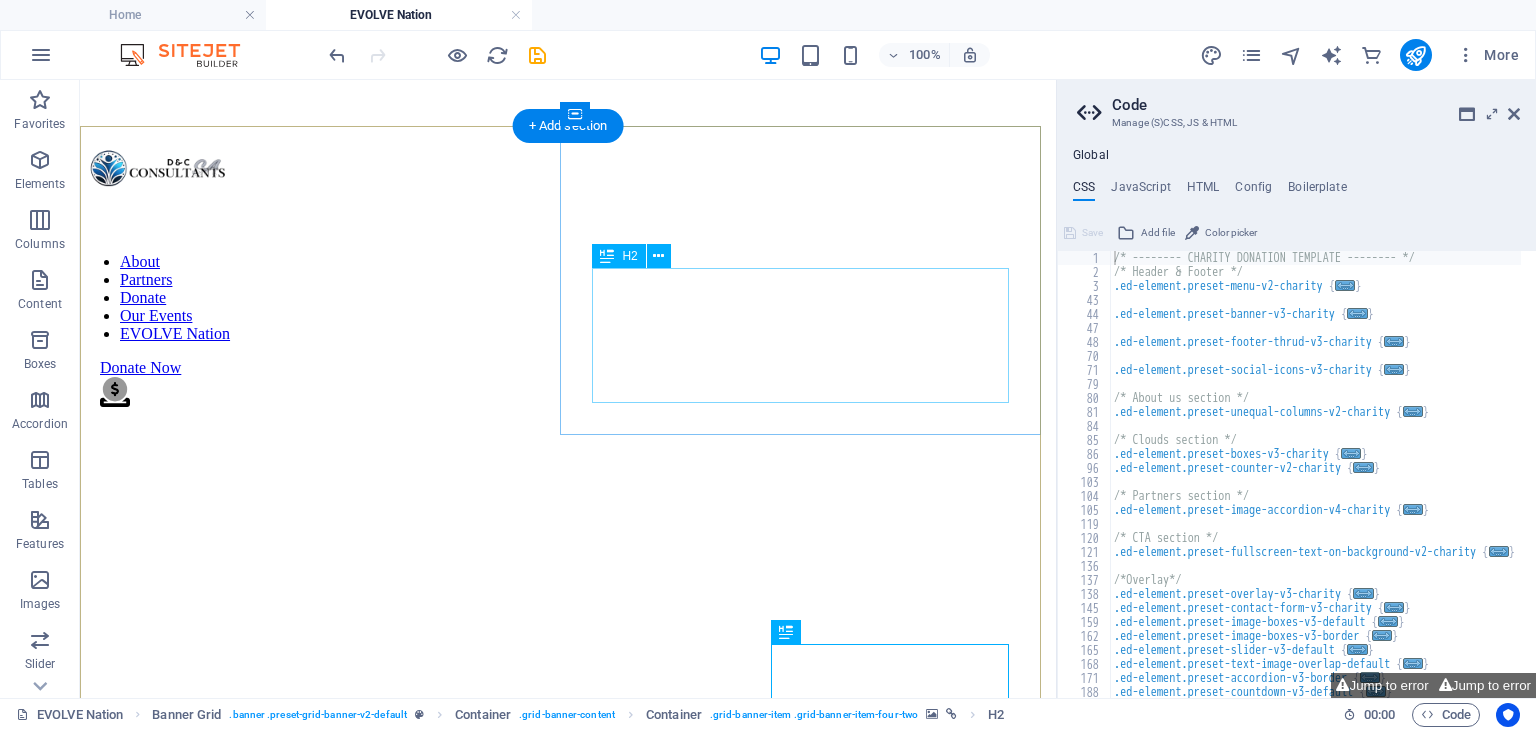 click on "ENTER EVOLVE ACADEMY" at bounding box center [568, 2187] 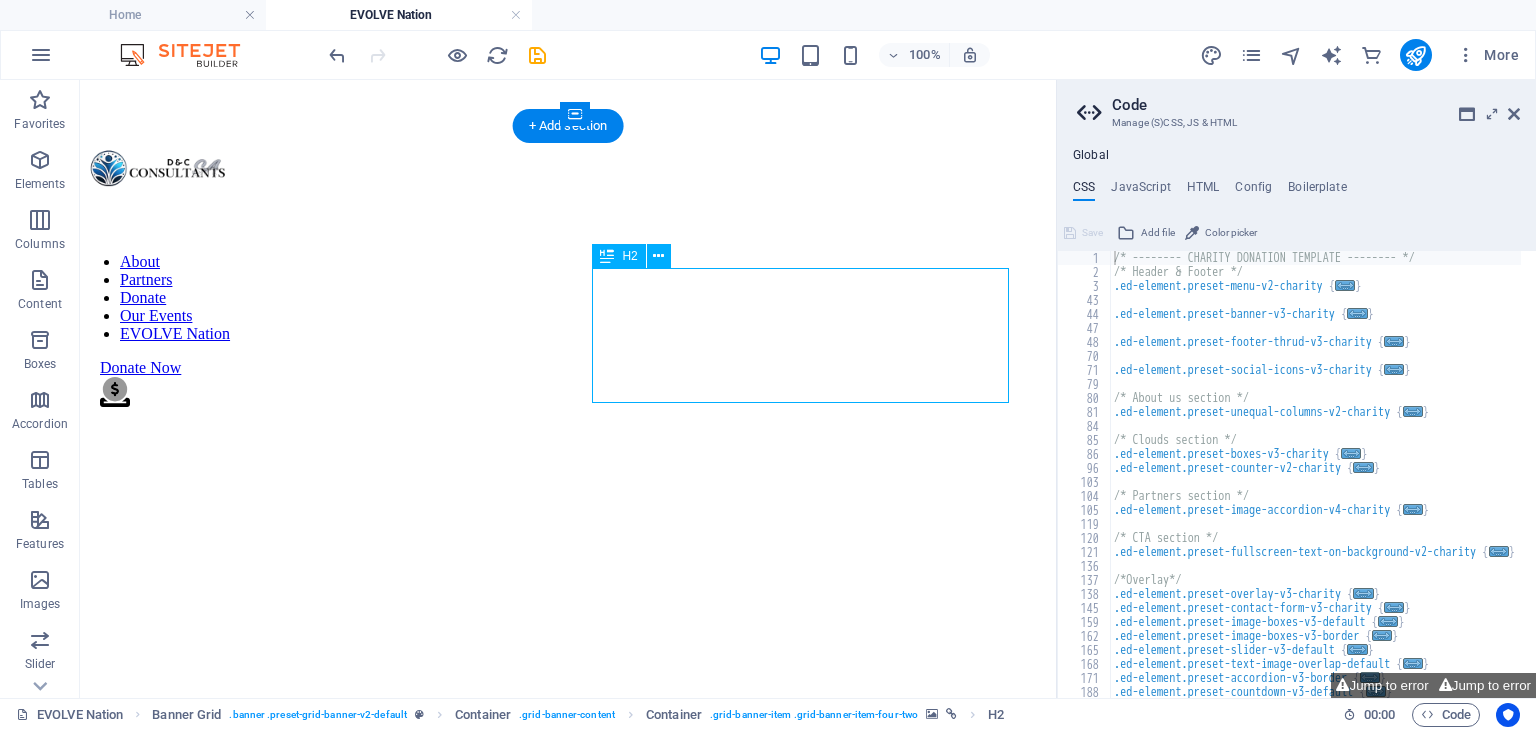 click on "ENTER EVOLVE ACADEMY" at bounding box center (568, 2187) 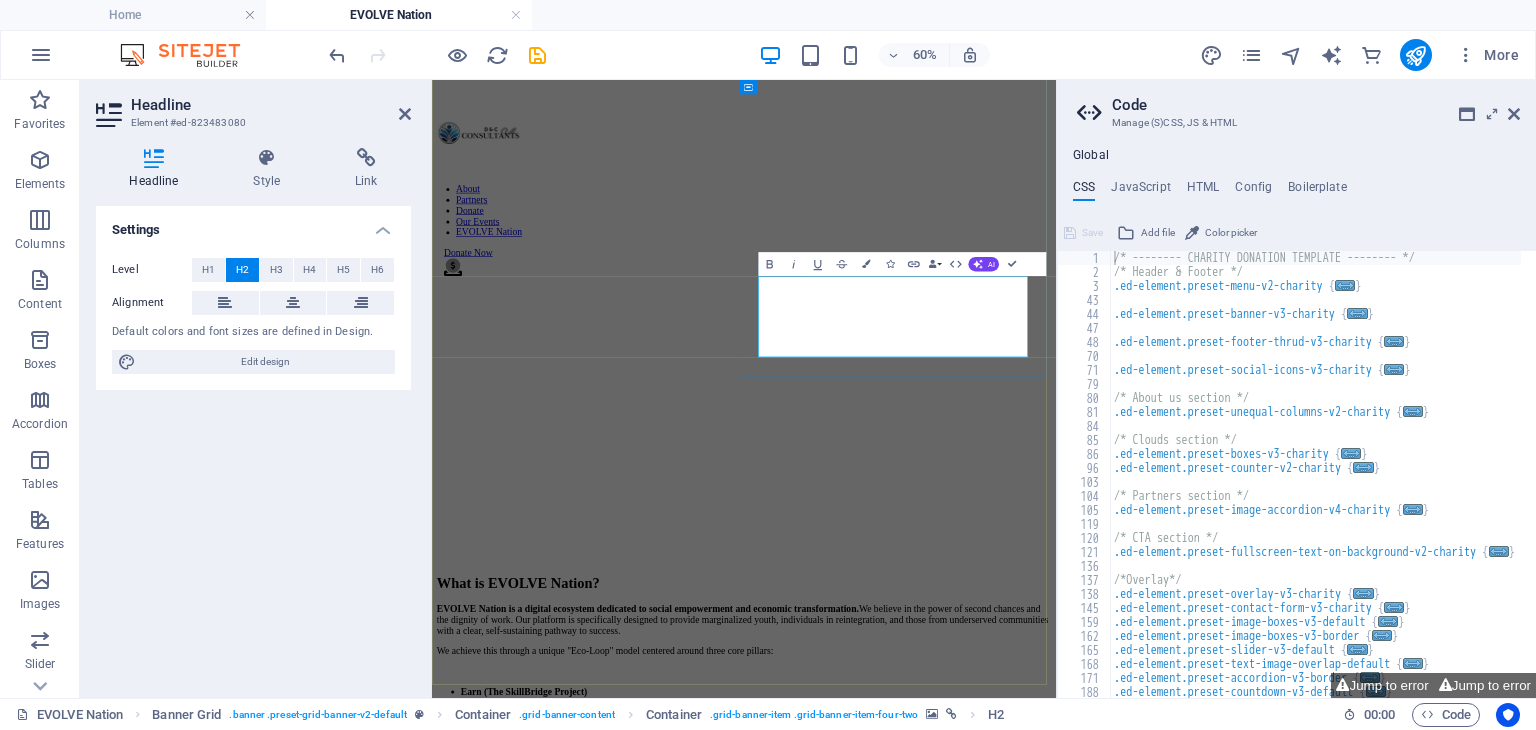 click on "ENTER EVOLVE ACADEMY" at bounding box center (598, 2187) 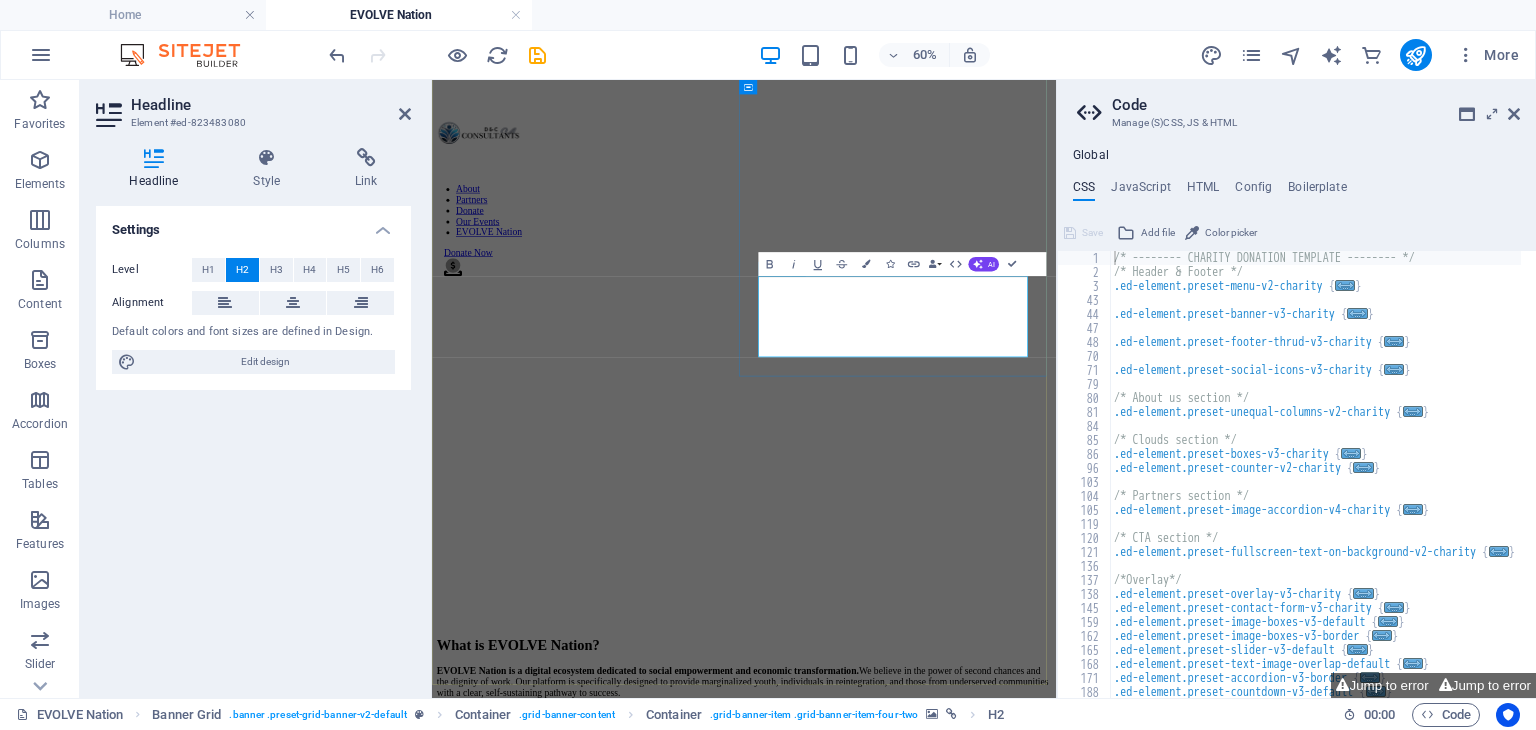 scroll, scrollTop: 1256, scrollLeft: 0, axis: vertical 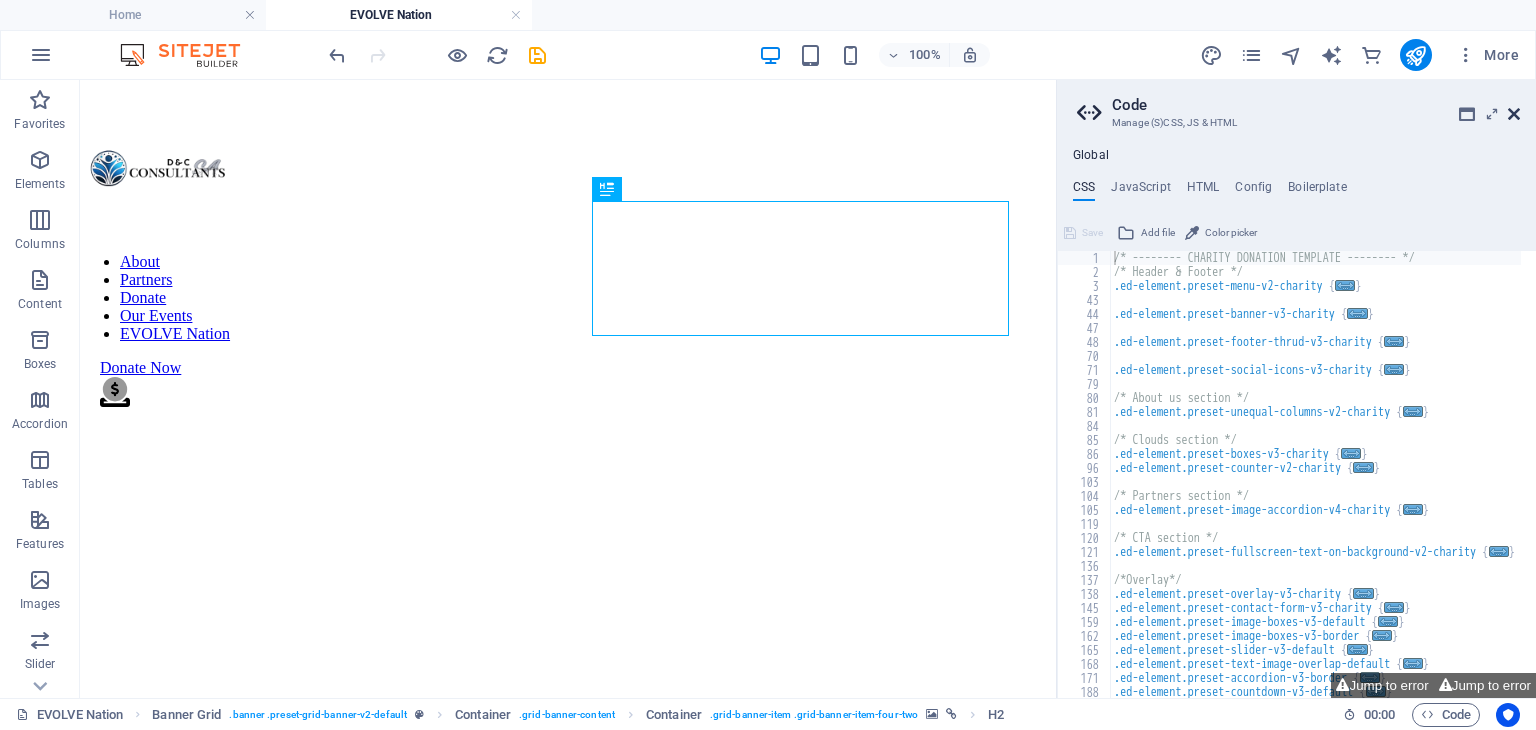 click at bounding box center [1514, 114] 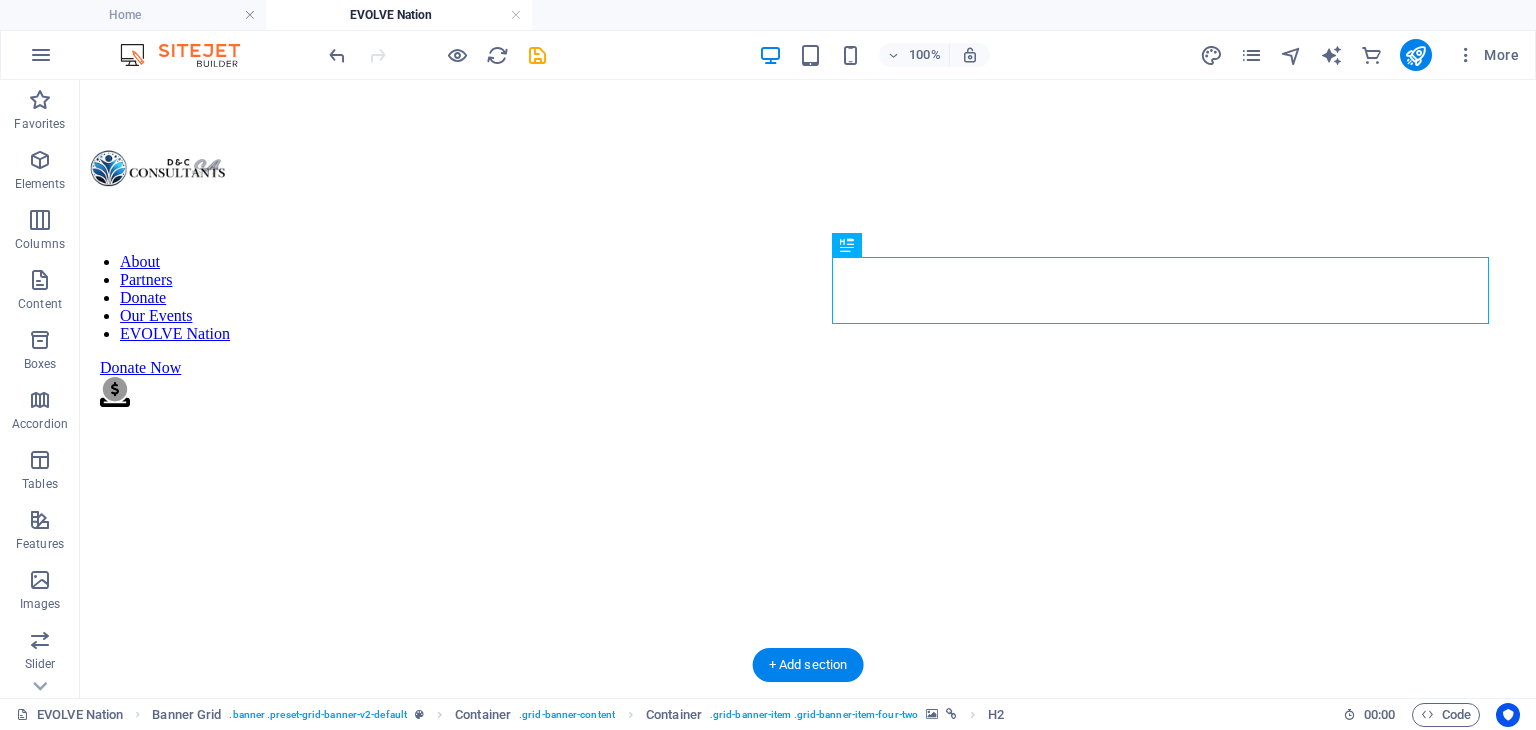 scroll, scrollTop: 1059, scrollLeft: 0, axis: vertical 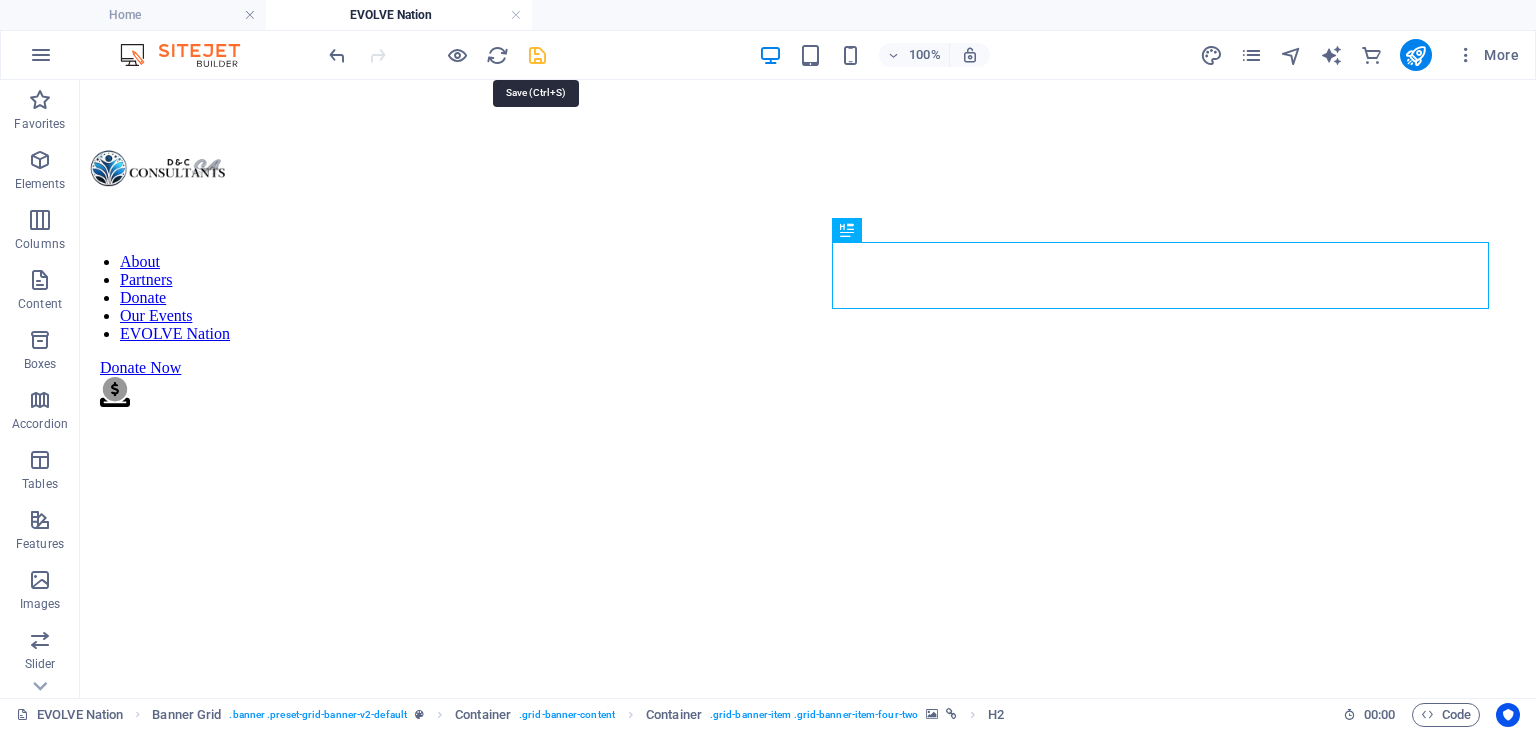 click at bounding box center (537, 55) 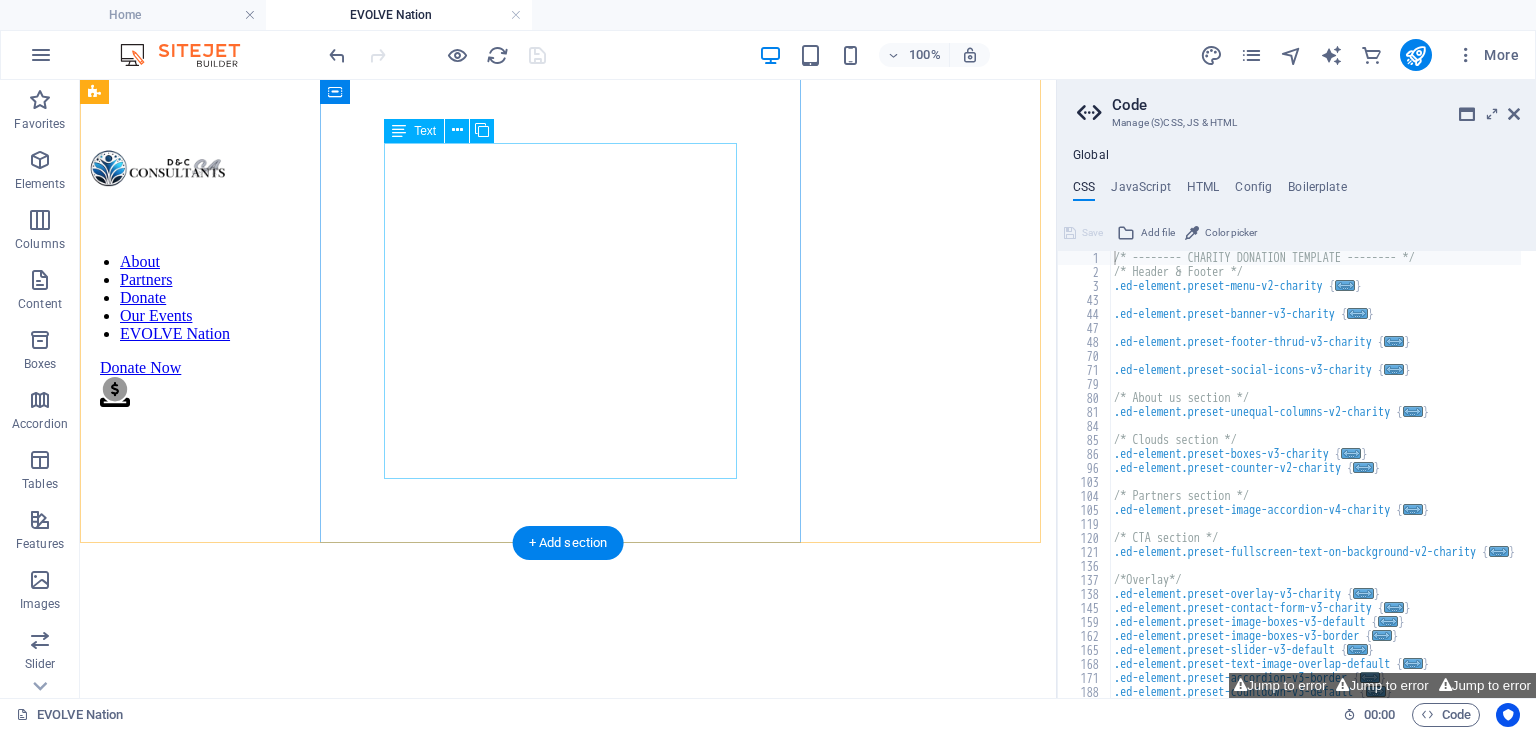 scroll, scrollTop: 756, scrollLeft: 0, axis: vertical 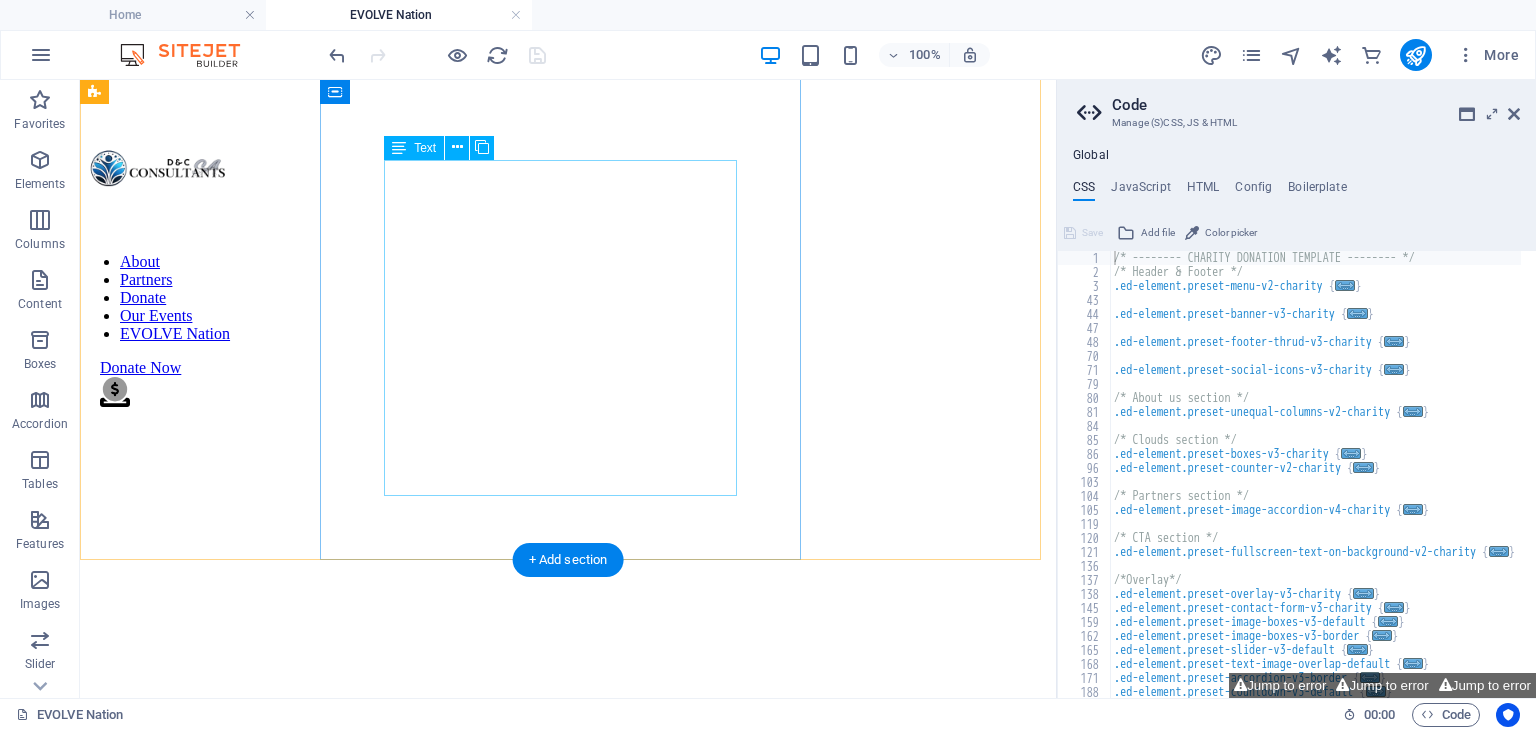 click on "EVOLVE Nation is a digital ecosystem dedicated to social empowerment and economic transformation.  We believe in the power of second chances and the dignity of work. Our platform is specifically designed to provide marginalized youth, individuals in reintegration, and those from underserved communities with a clear, self-sustaining pathway to success. We achieve this through a unique "Eco-Loop" model centered around three core pillars: Earn (The SkillBridge Project) Learn (The EVOLVE Academy) Serve (The D&C Community Project)" at bounding box center [568, 1481] 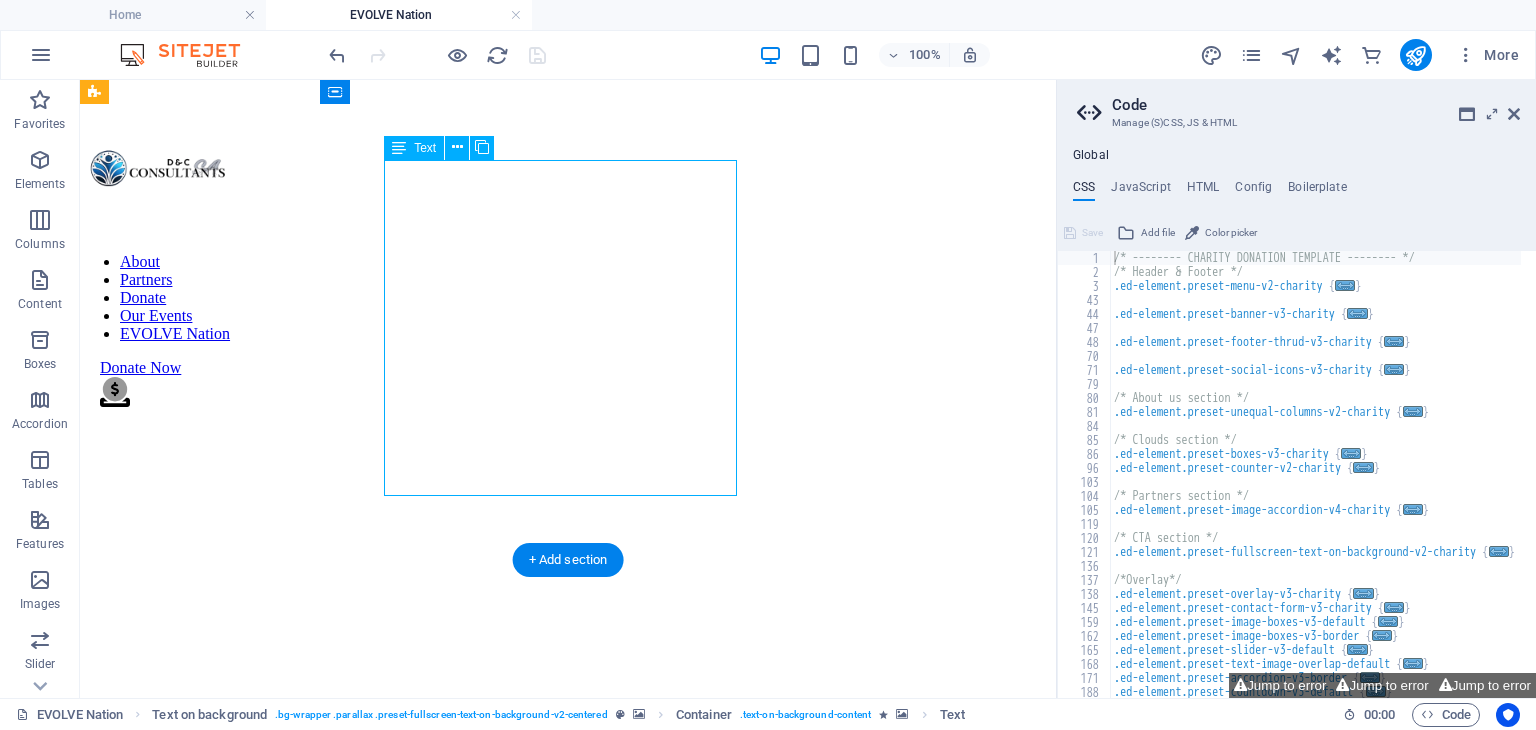 click on "EVOLVE Nation is a digital ecosystem dedicated to social empowerment and economic transformation.  We believe in the power of second chances and the dignity of work. Our platform is specifically designed to provide marginalized youth, individuals in reintegration, and those from underserved communities with a clear, self-sustaining pathway to success. We achieve this through a unique "Eco-Loop" model centered around three core pillars: Earn (The SkillBridge Project) Learn (The EVOLVE Academy) Serve (The D&C Community Project)" at bounding box center [568, 1481] 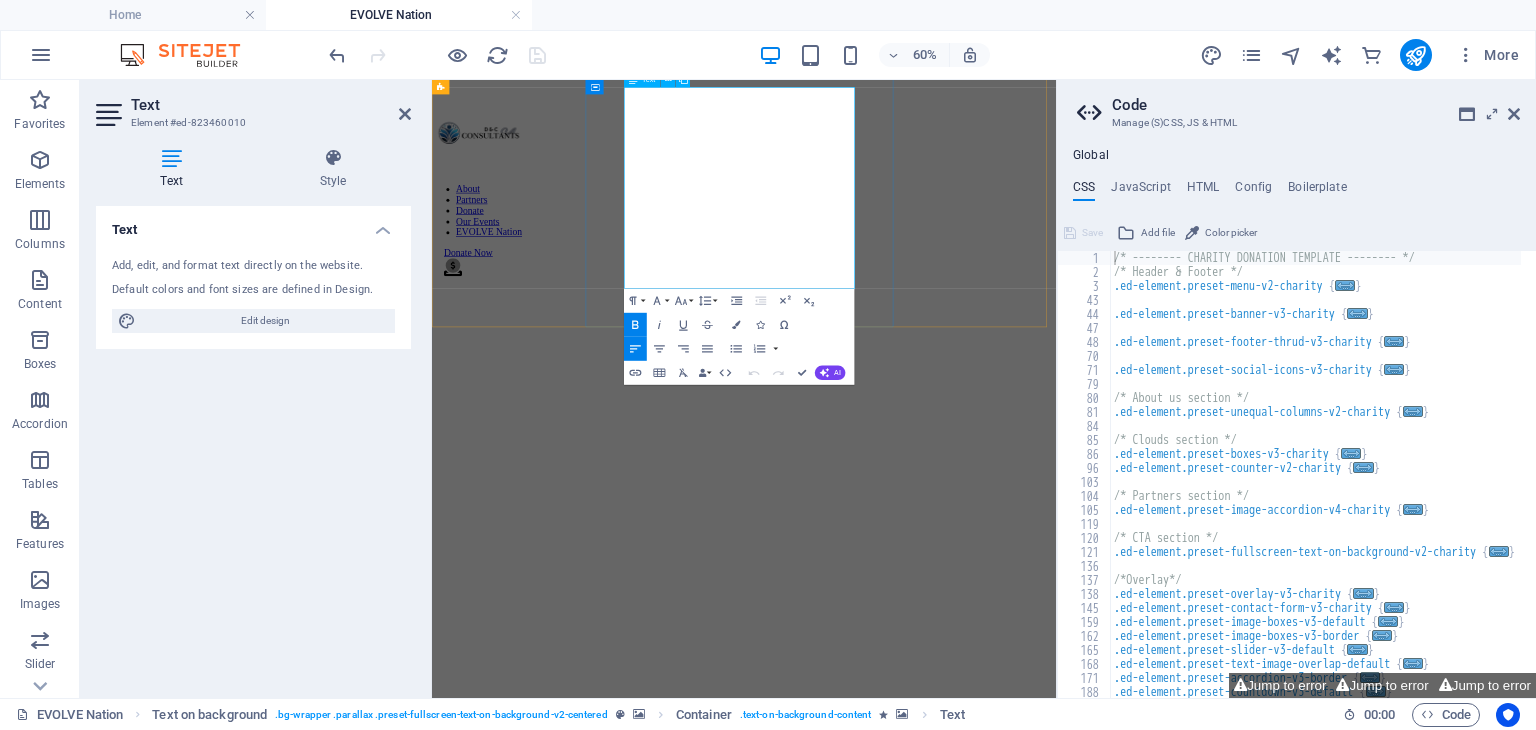 click on "Serve (The D&C Community Project)" at bounding box center [609, 1567] 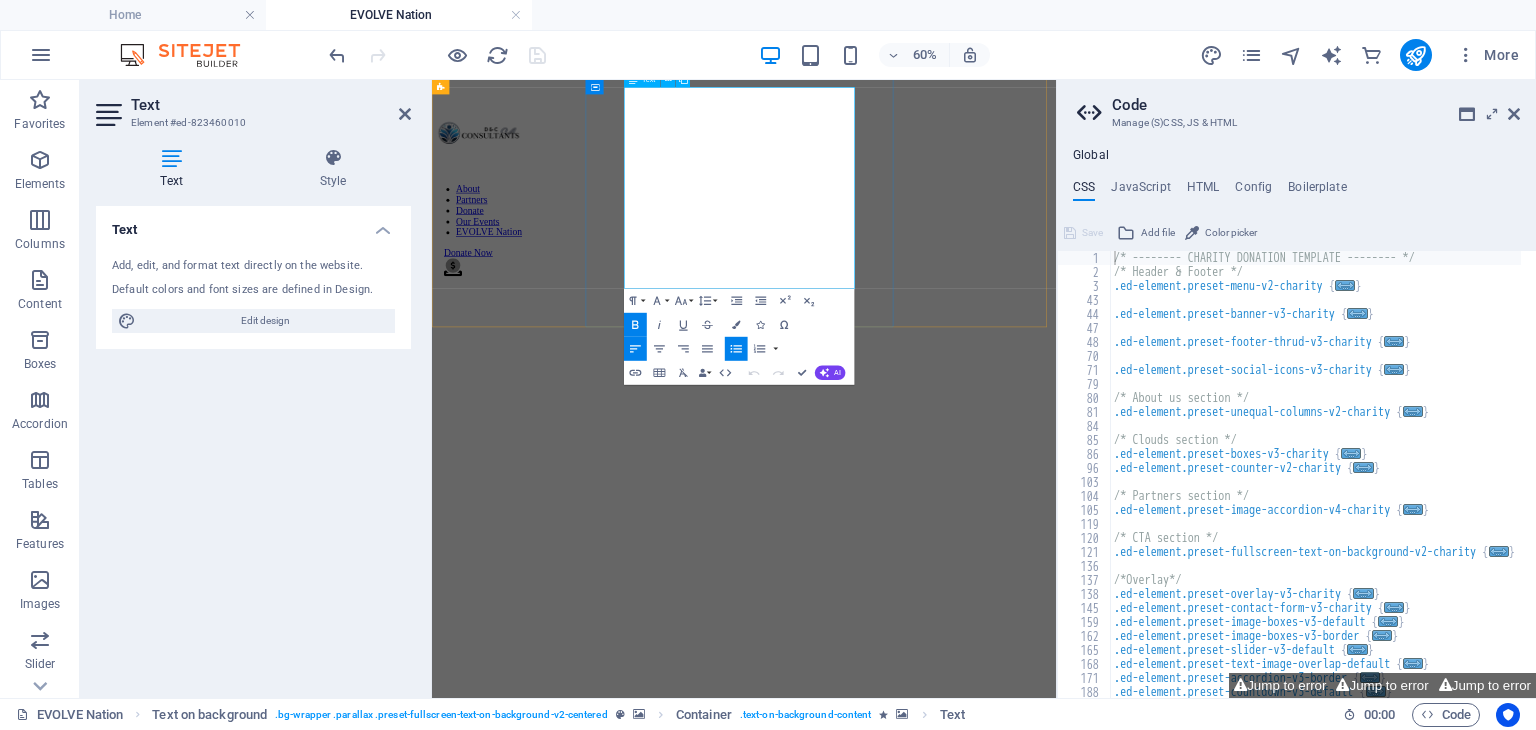 drag, startPoint x: 976, startPoint y: 413, endPoint x: 864, endPoint y: 416, distance: 112.04017 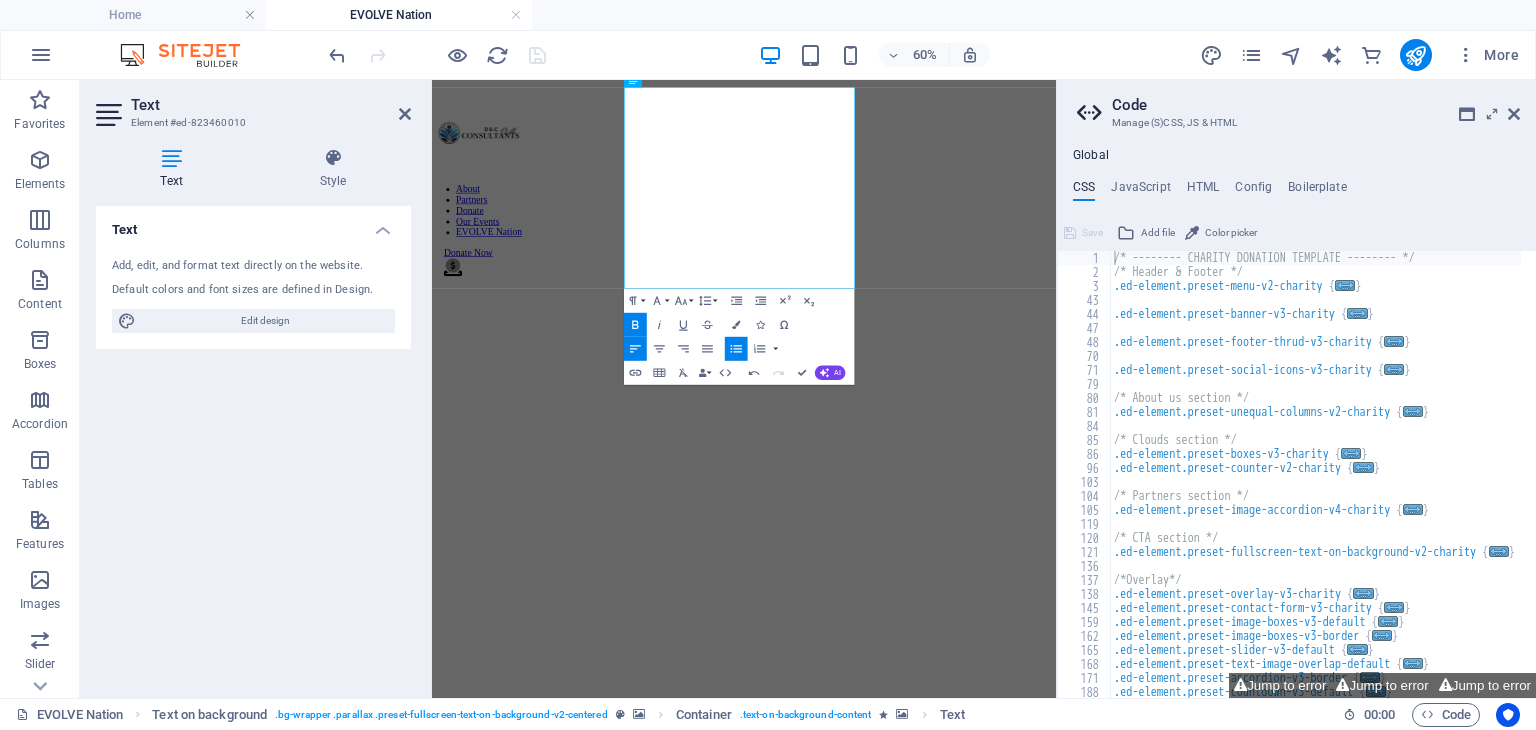 click at bounding box center (952, 103) 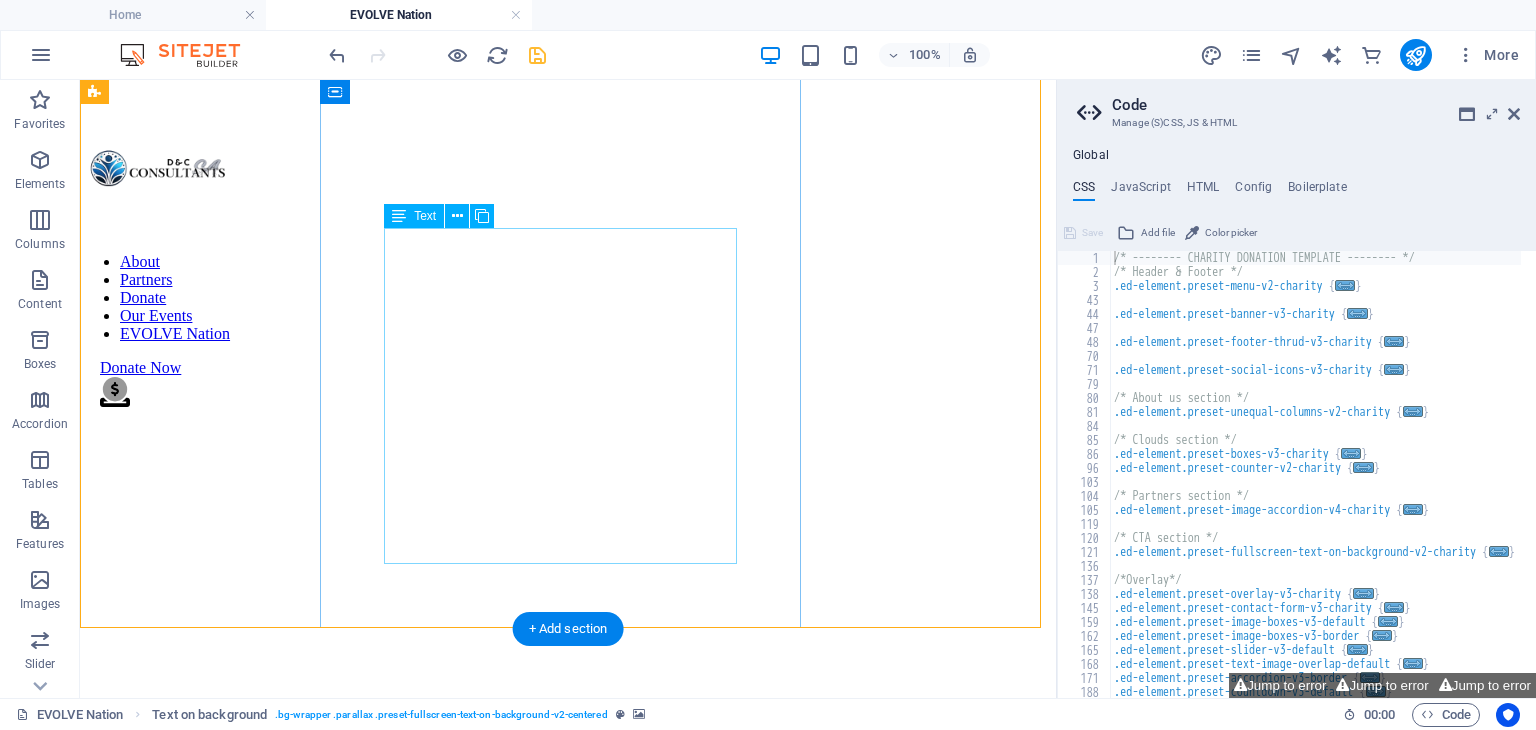 scroll, scrollTop: 688, scrollLeft: 0, axis: vertical 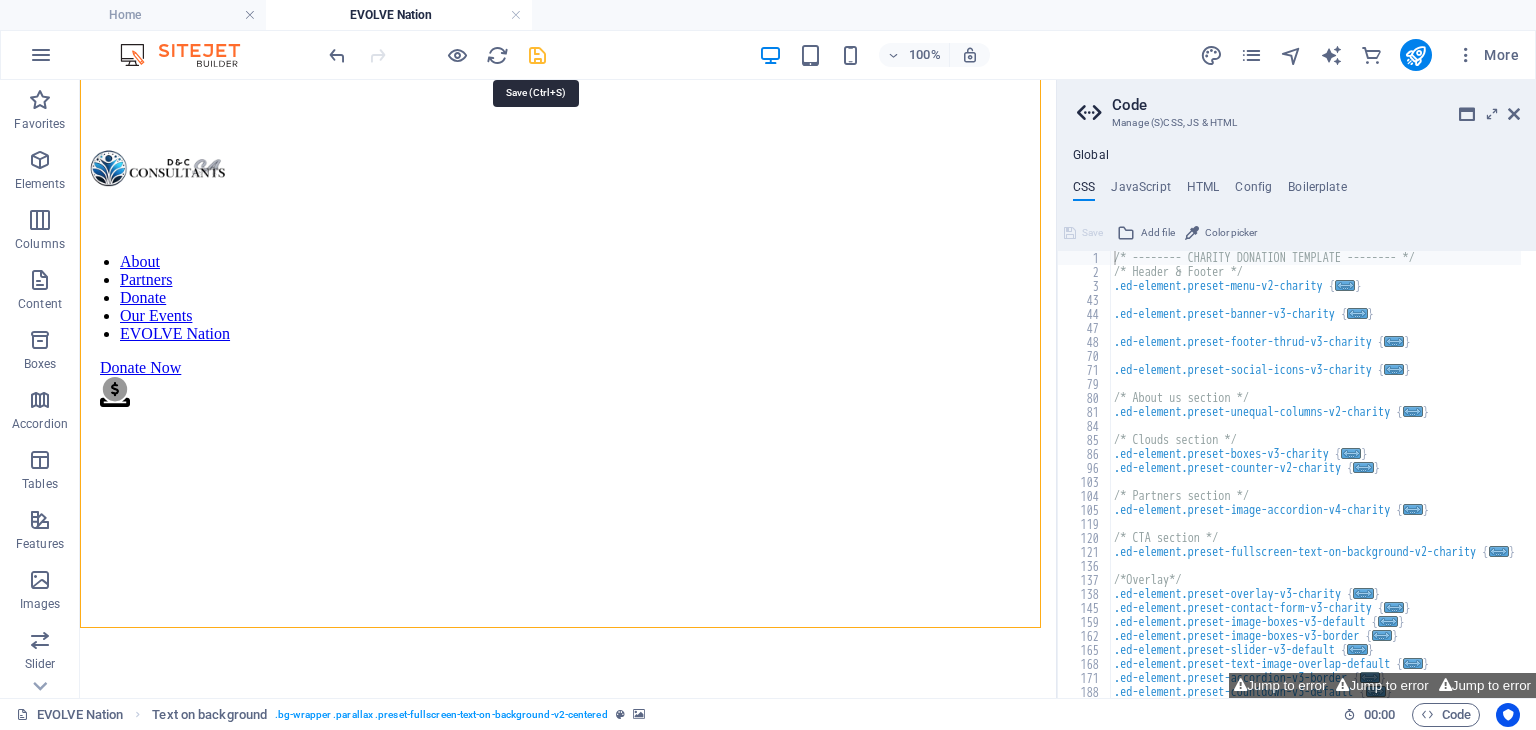 click at bounding box center [537, 55] 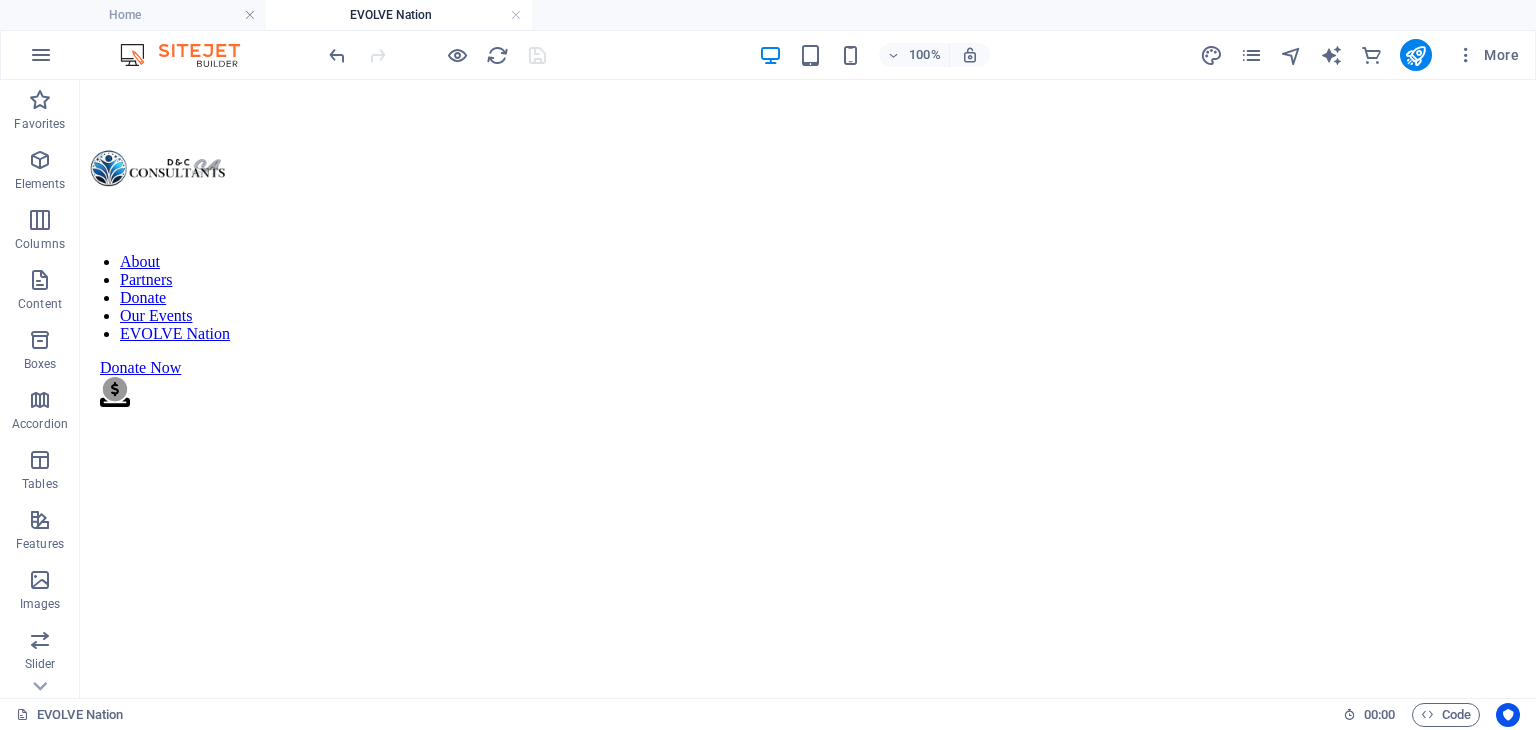 scroll, scrollTop: 688, scrollLeft: 0, axis: vertical 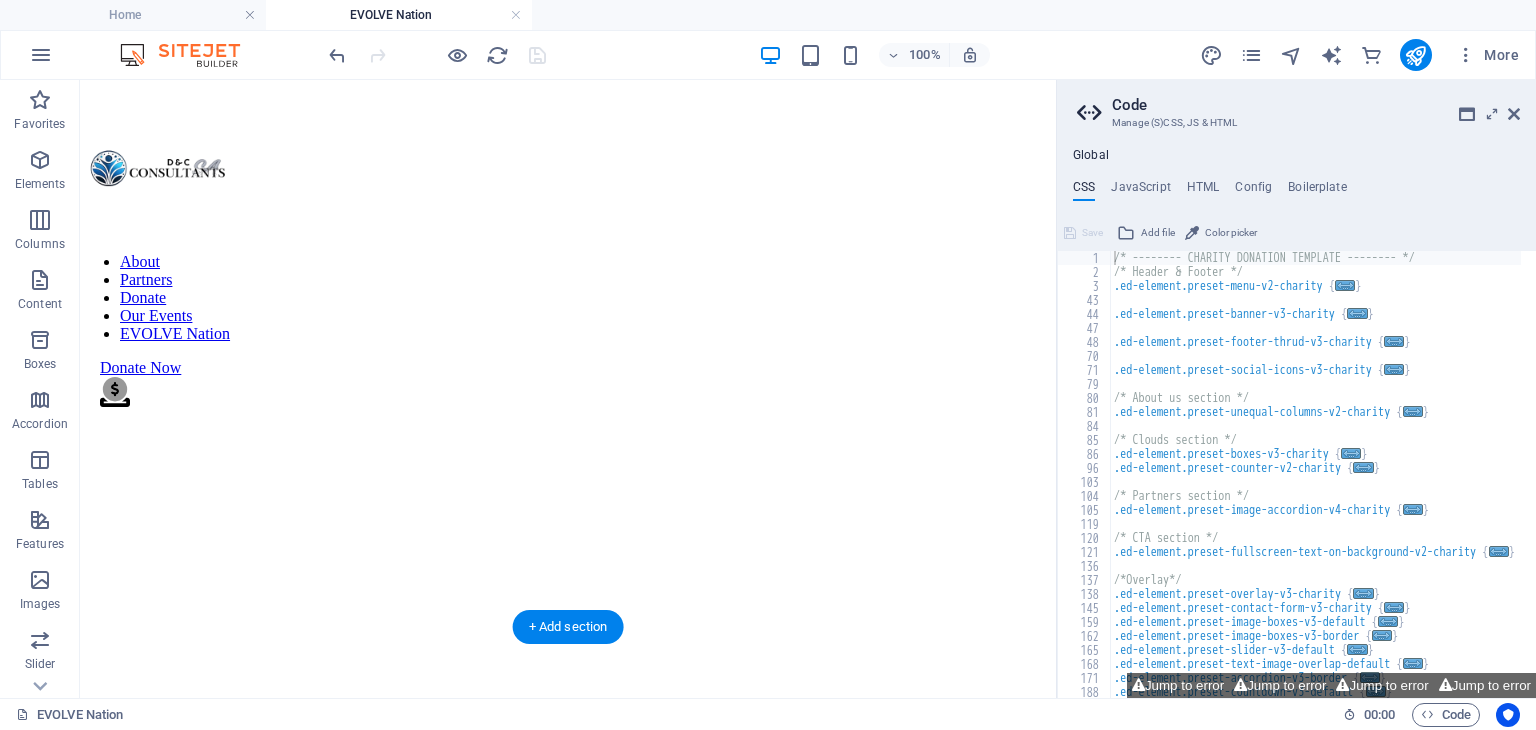 click at bounding box center [568, 137] 